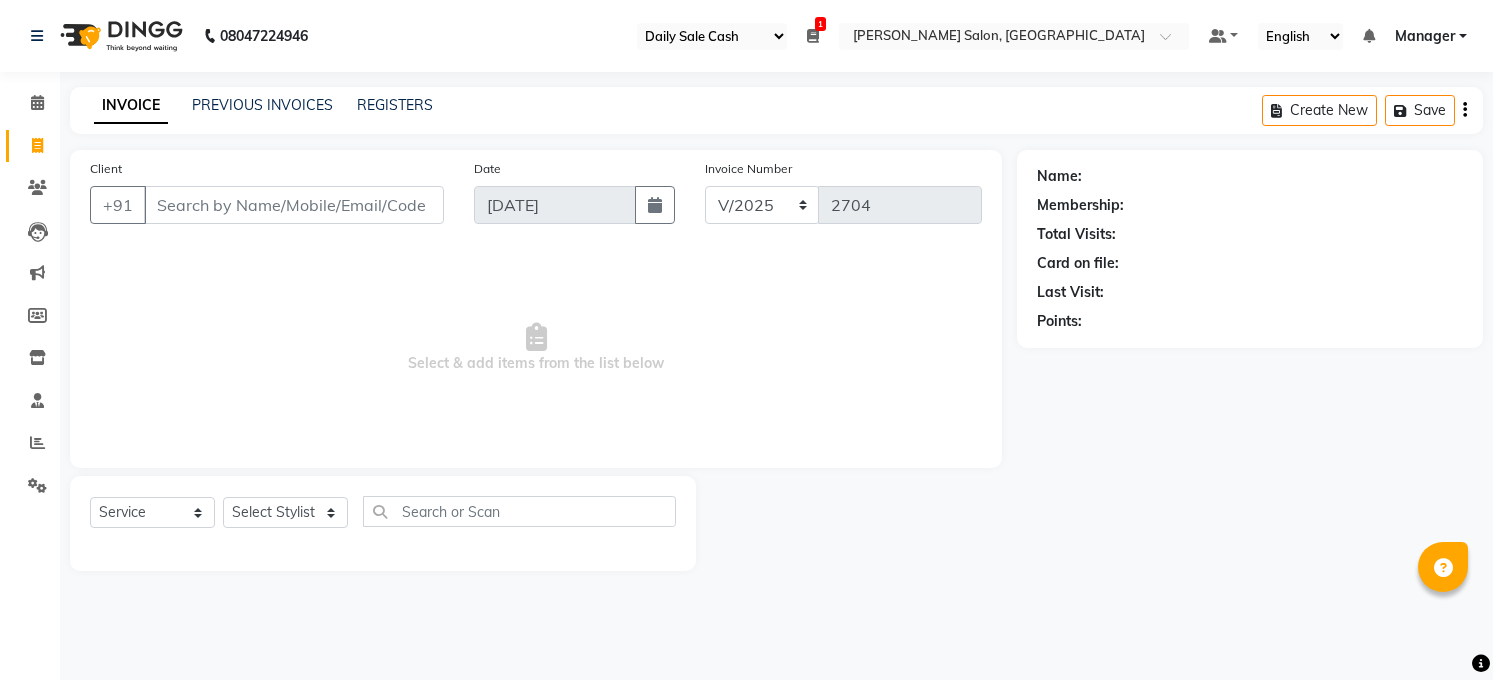 select on "35" 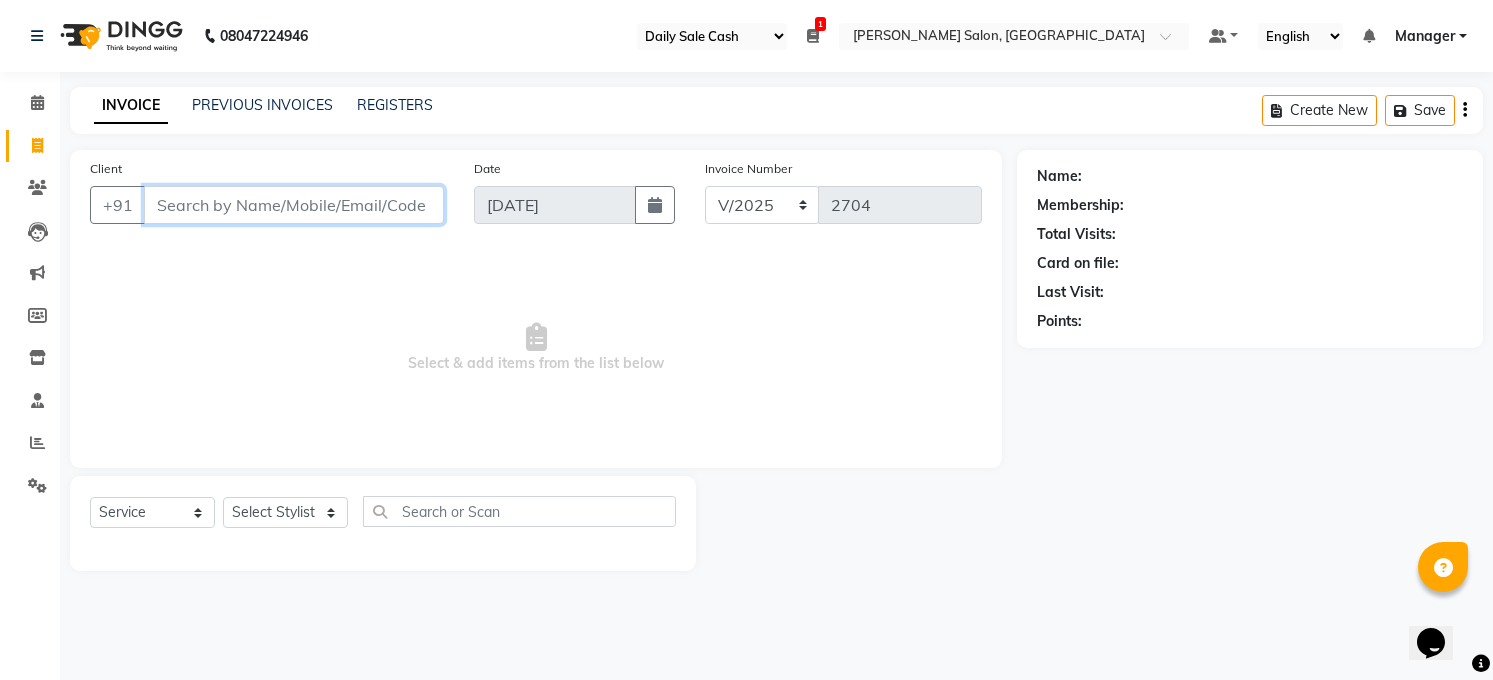 scroll, scrollTop: 0, scrollLeft: 0, axis: both 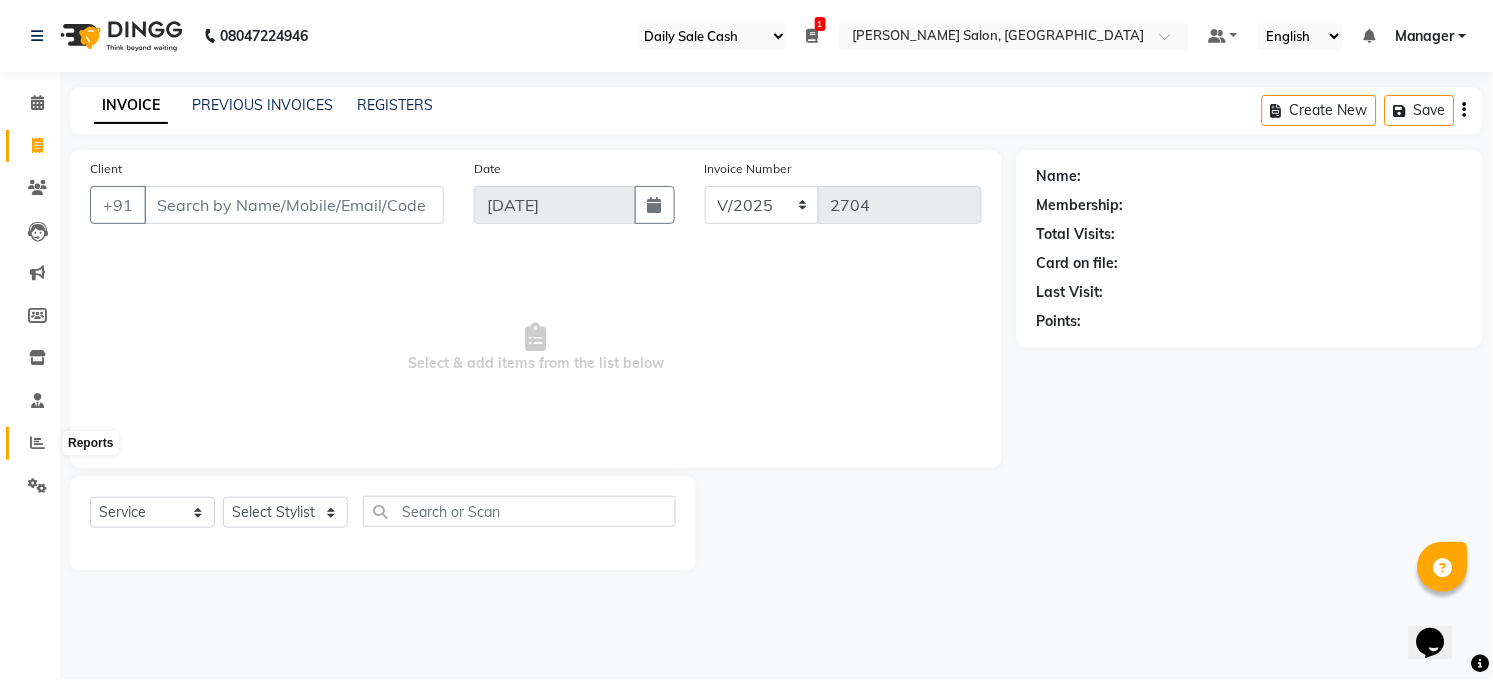click 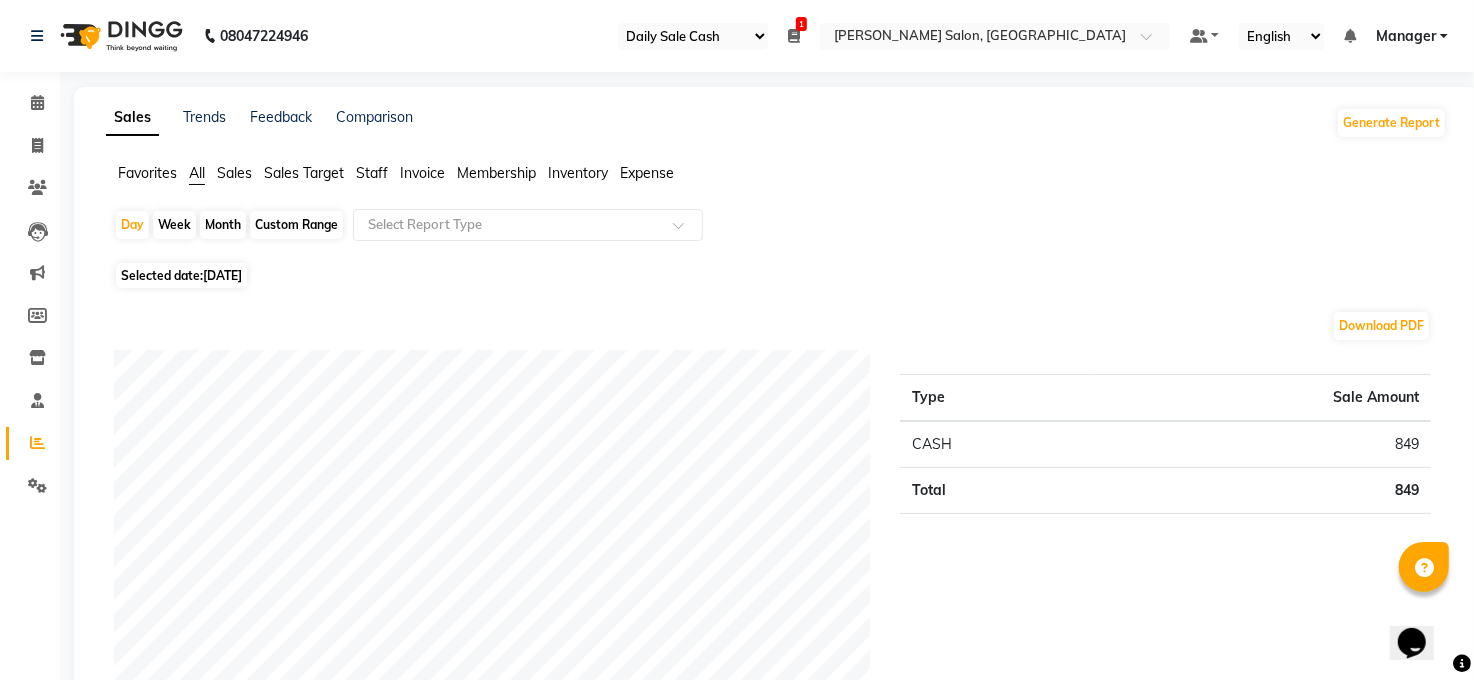 click on "Month" 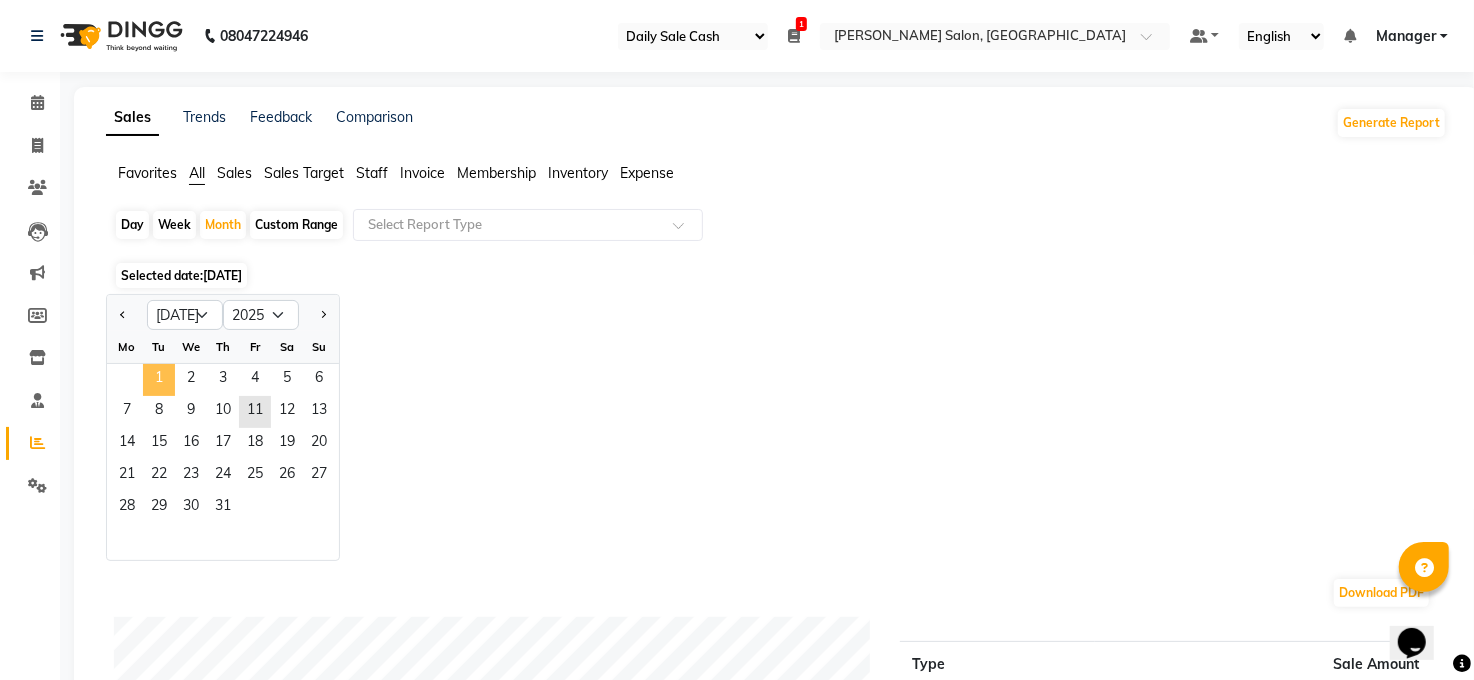 click on "1" 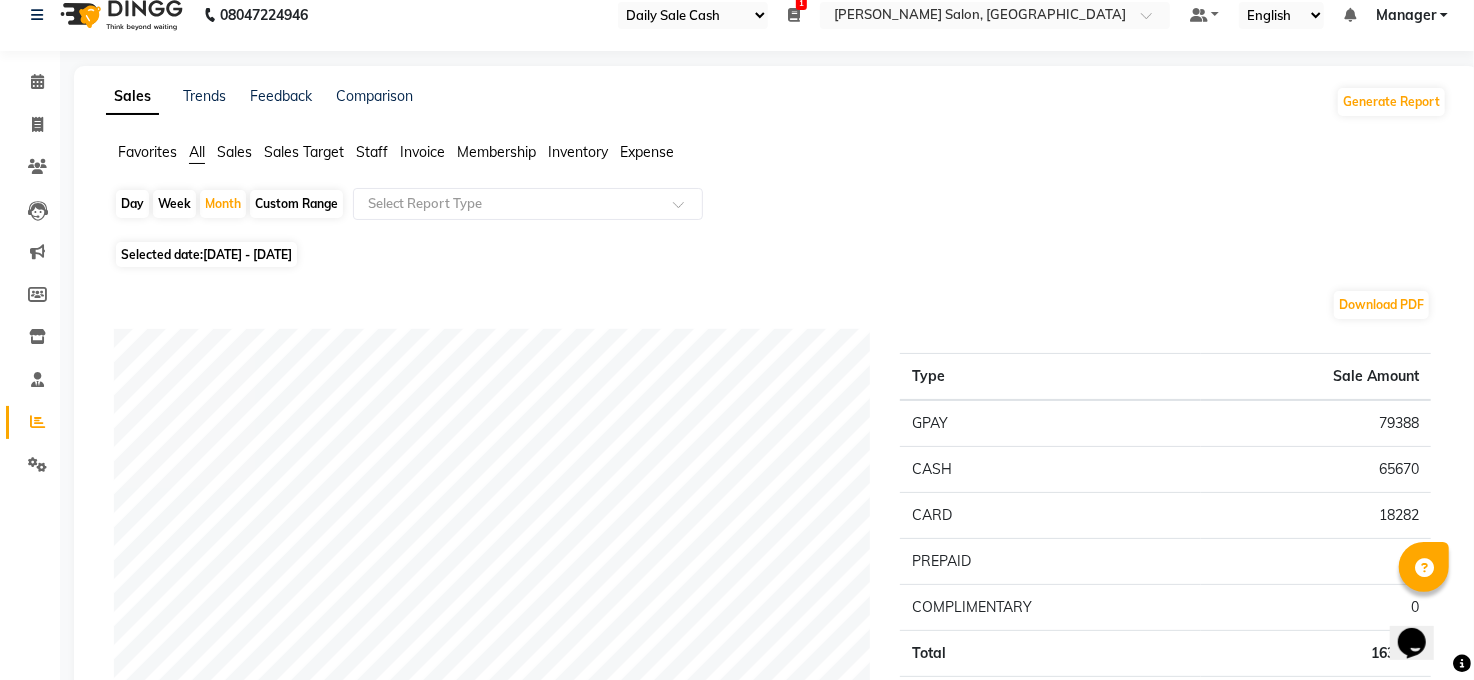 scroll, scrollTop: 0, scrollLeft: 0, axis: both 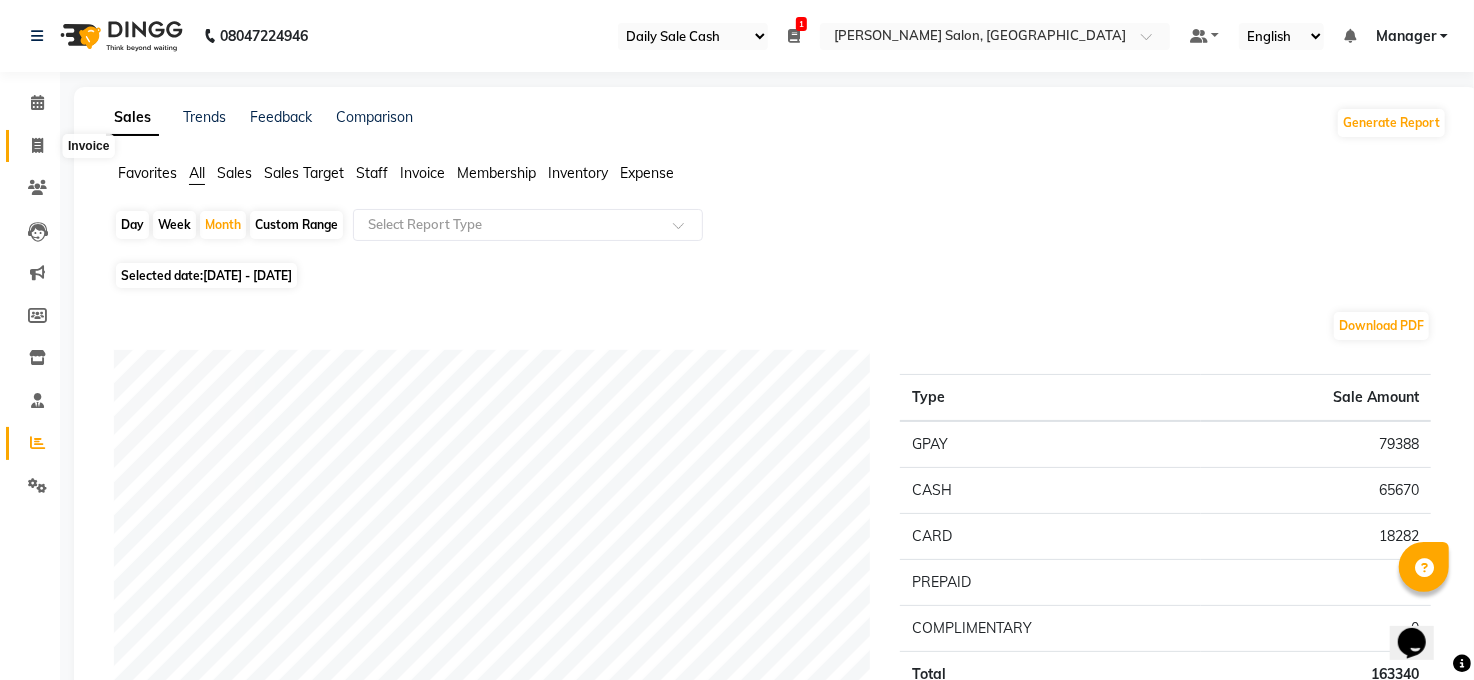 click 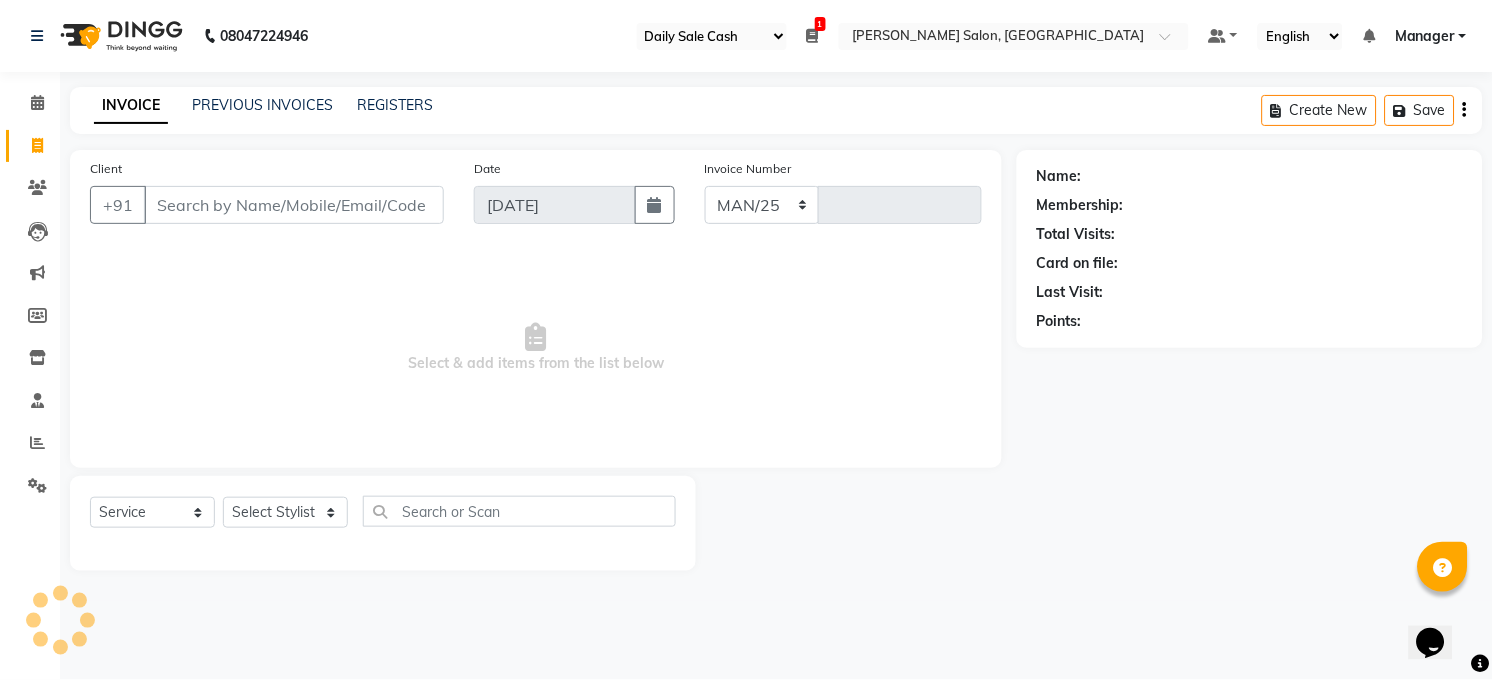 select on "5748" 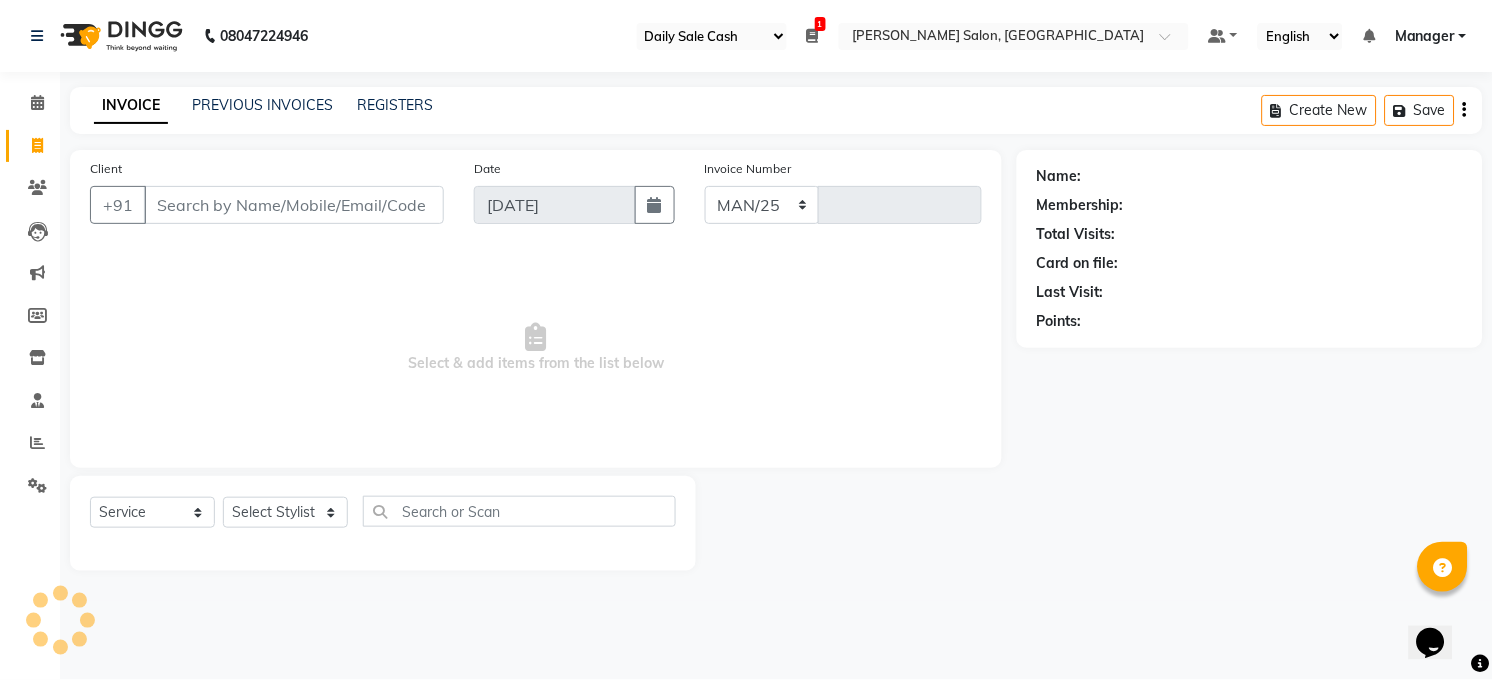 type on "2704" 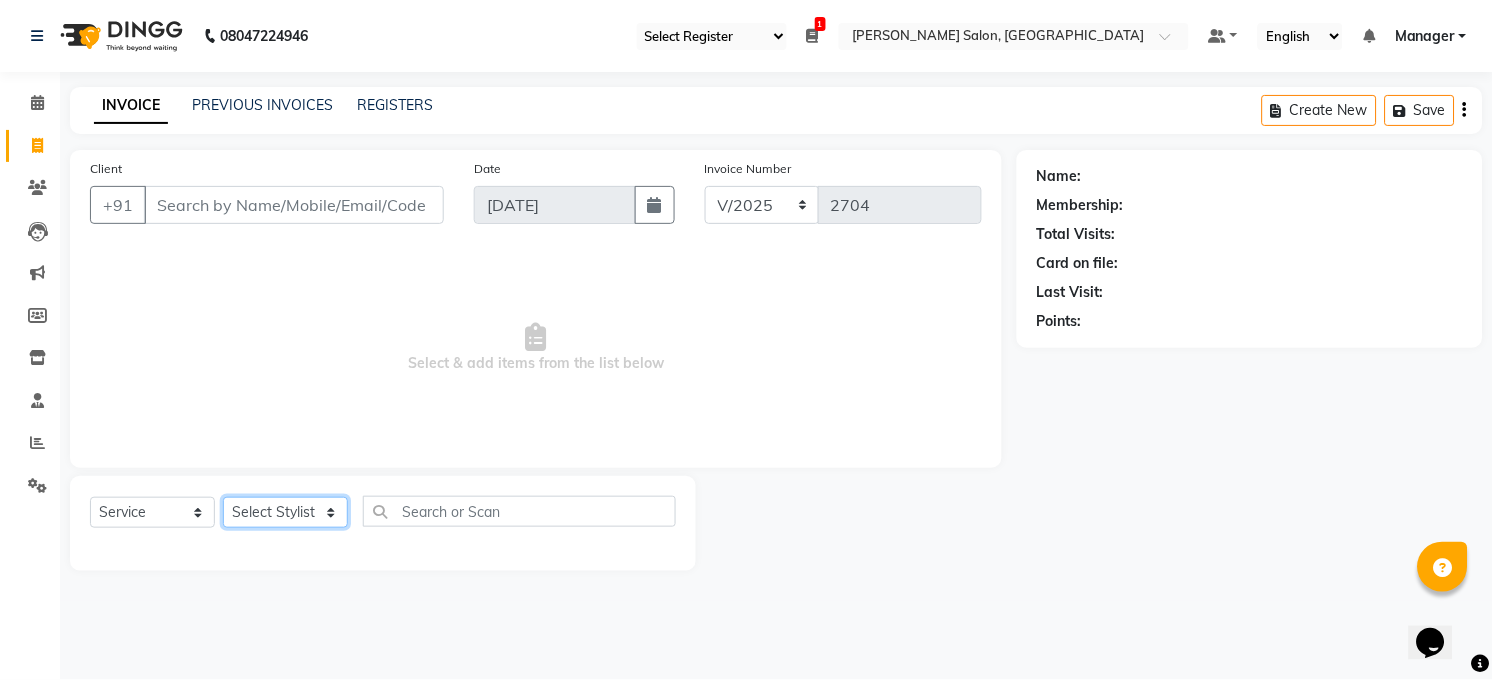 click on "Select Stylist [PERSON_NAME] [PERSON_NAME] [PERSON_NAME] COUNTER  Manager [PERSON_NAME] [PERSON_NAME] [PERSON_NAME] [PERSON_NAME] [PERSON_NAME] Santosh SAURABH [PERSON_NAME] [PERSON_NAME] Veer [PERSON_NAME]" 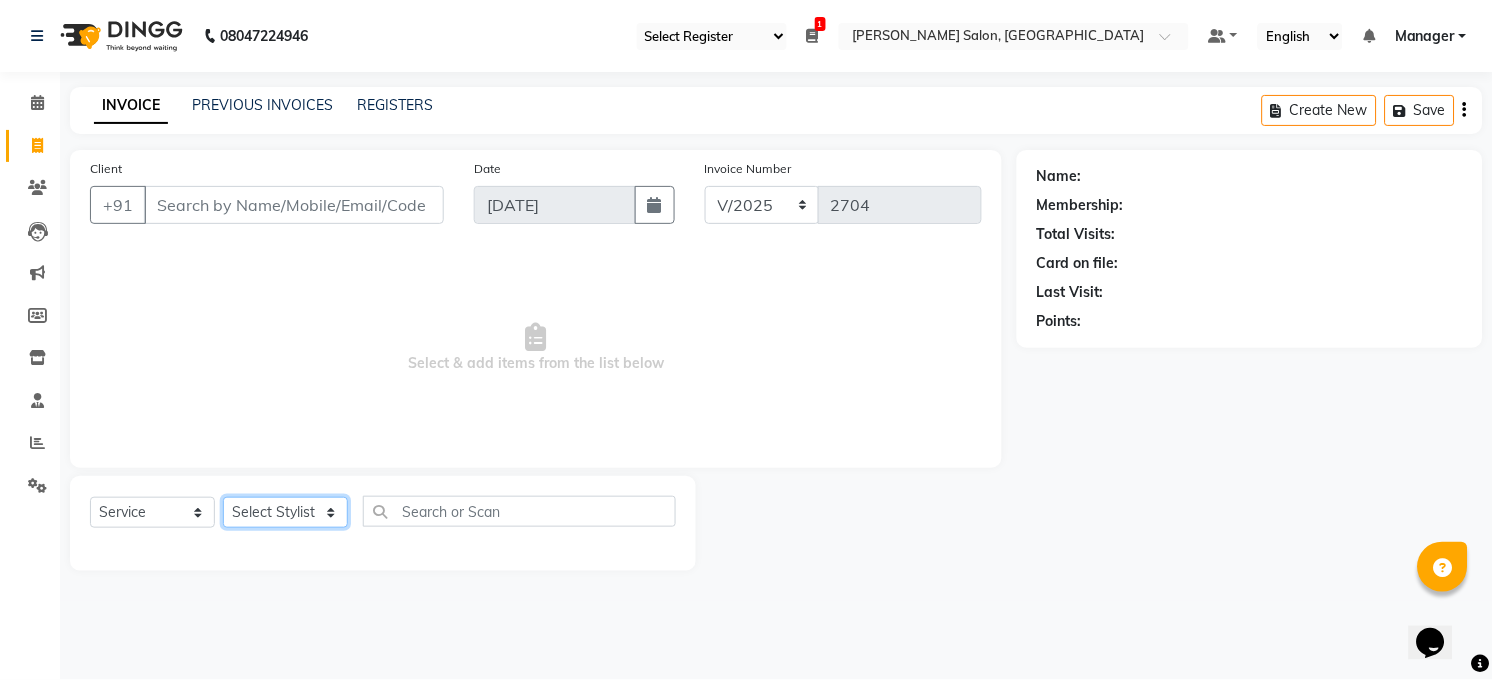 select on "45734" 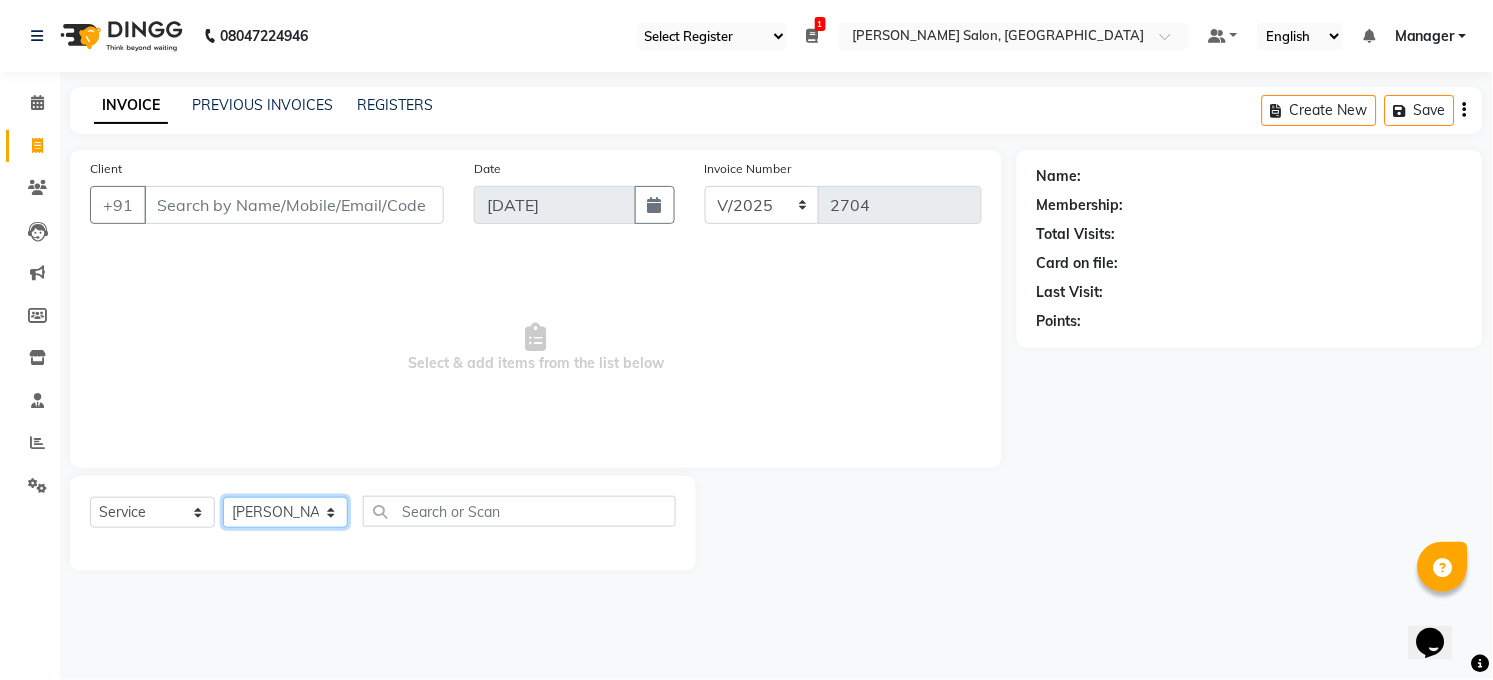 click on "Select Stylist [PERSON_NAME] [PERSON_NAME] [PERSON_NAME] COUNTER  Manager [PERSON_NAME] [PERSON_NAME] [PERSON_NAME] [PERSON_NAME] [PERSON_NAME] Santosh SAURABH [PERSON_NAME] [PERSON_NAME] Veer [PERSON_NAME]" 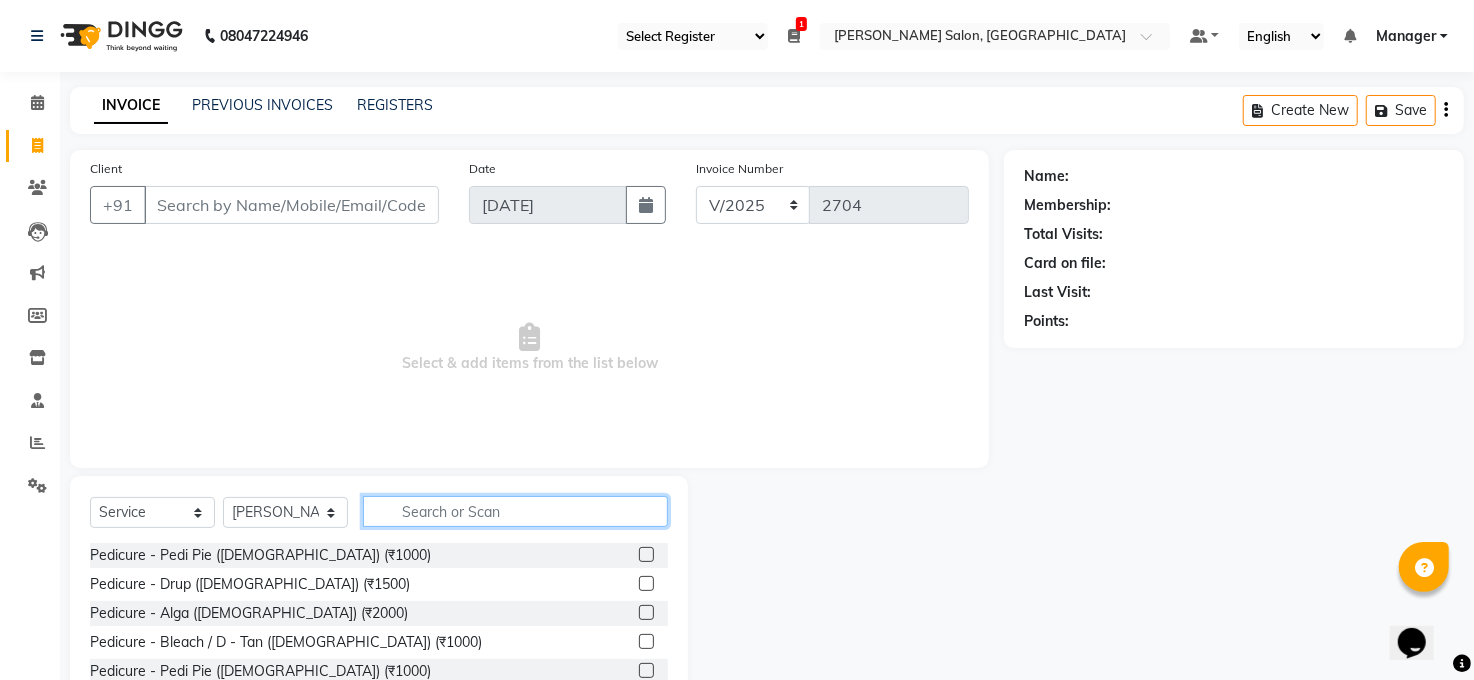 click 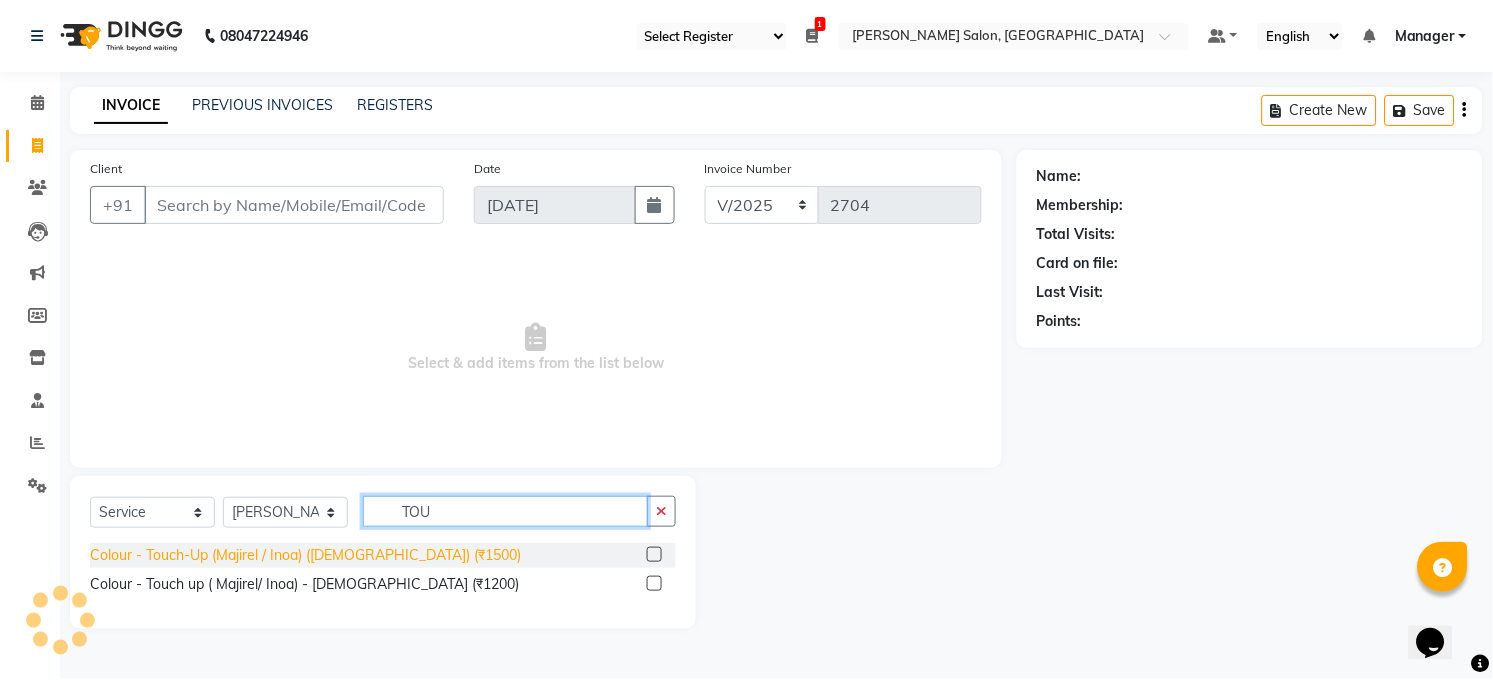 type on "TOU" 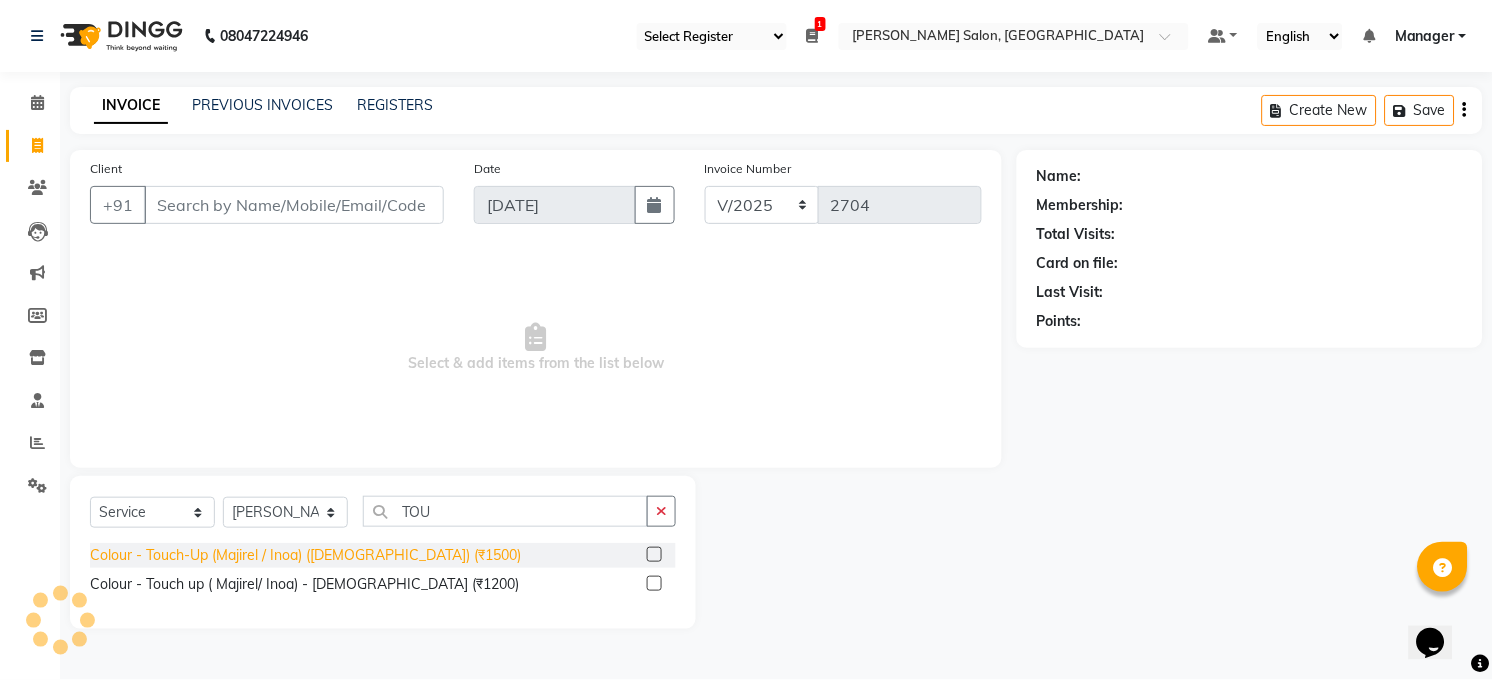 click on "Colour - Touch-Up (Majirel / Inoa) ([DEMOGRAPHIC_DATA]) (₹1500)" 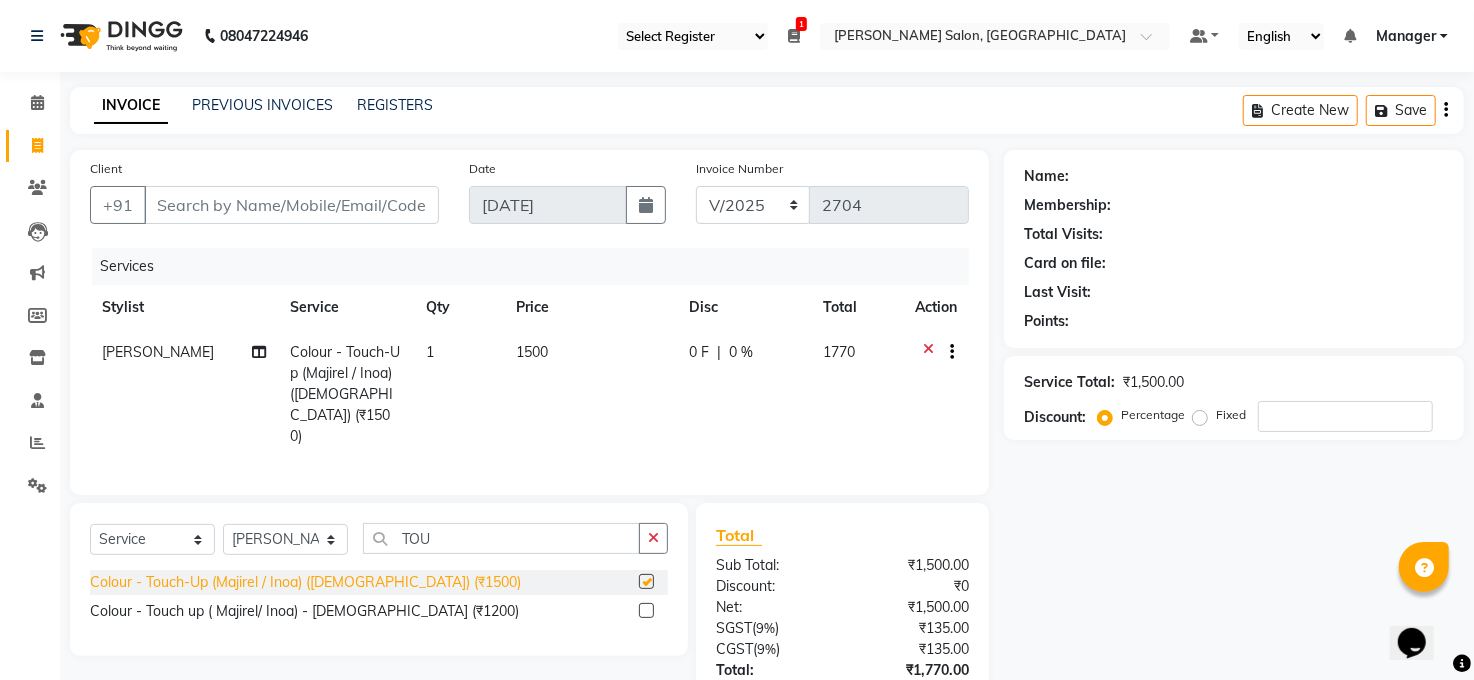 checkbox on "false" 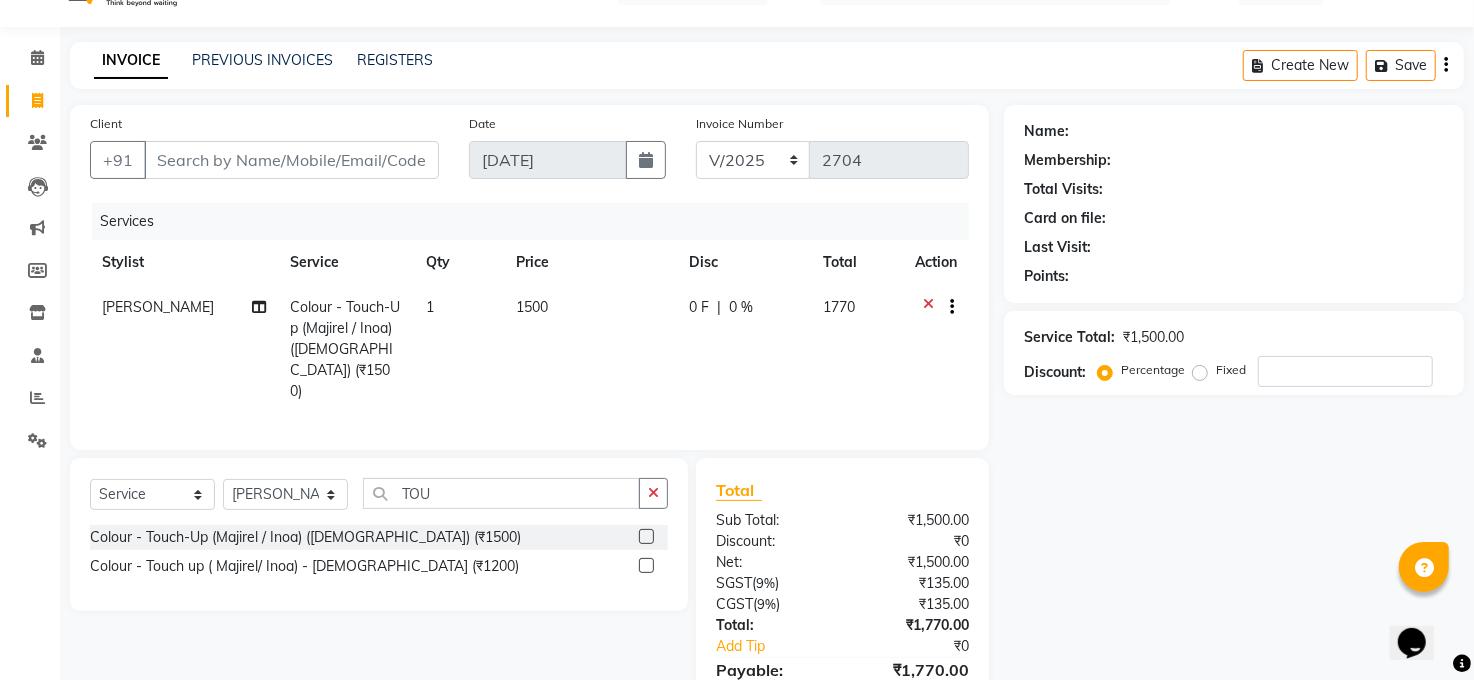 scroll, scrollTop: 36, scrollLeft: 0, axis: vertical 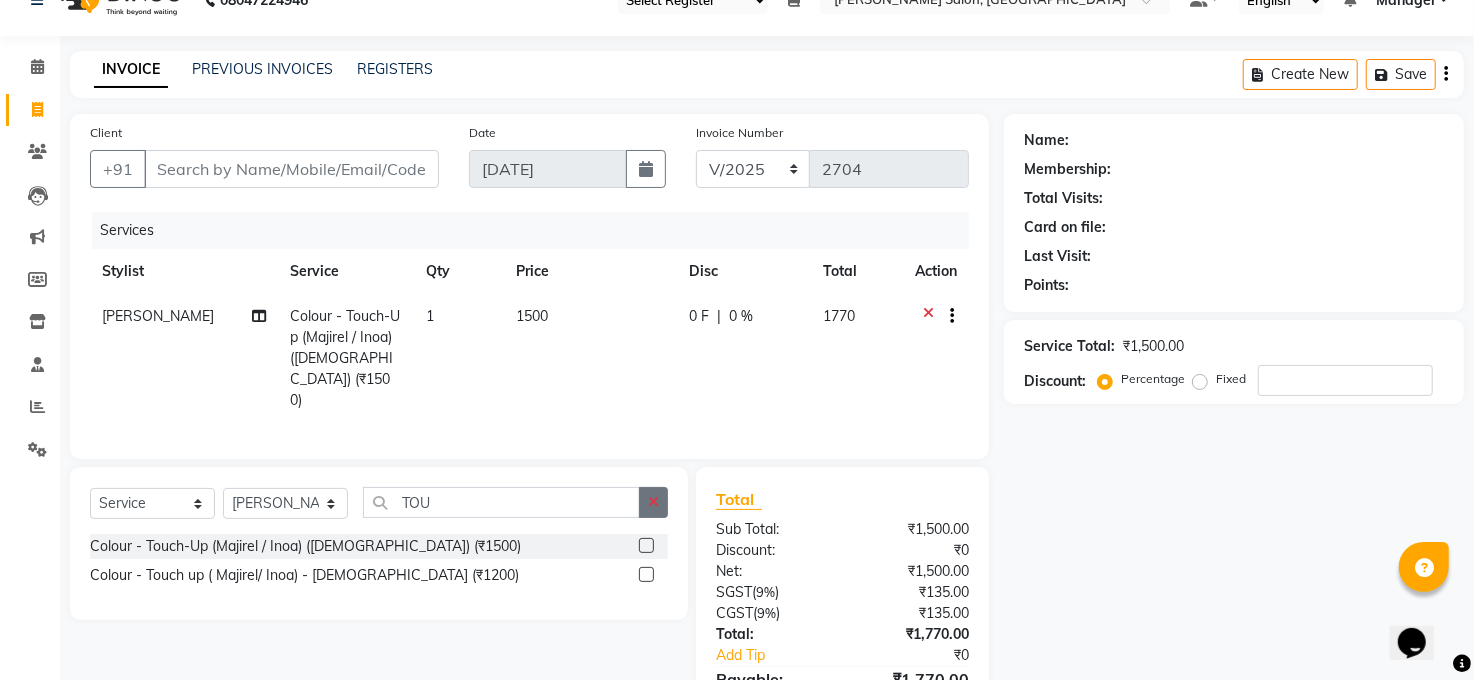 click 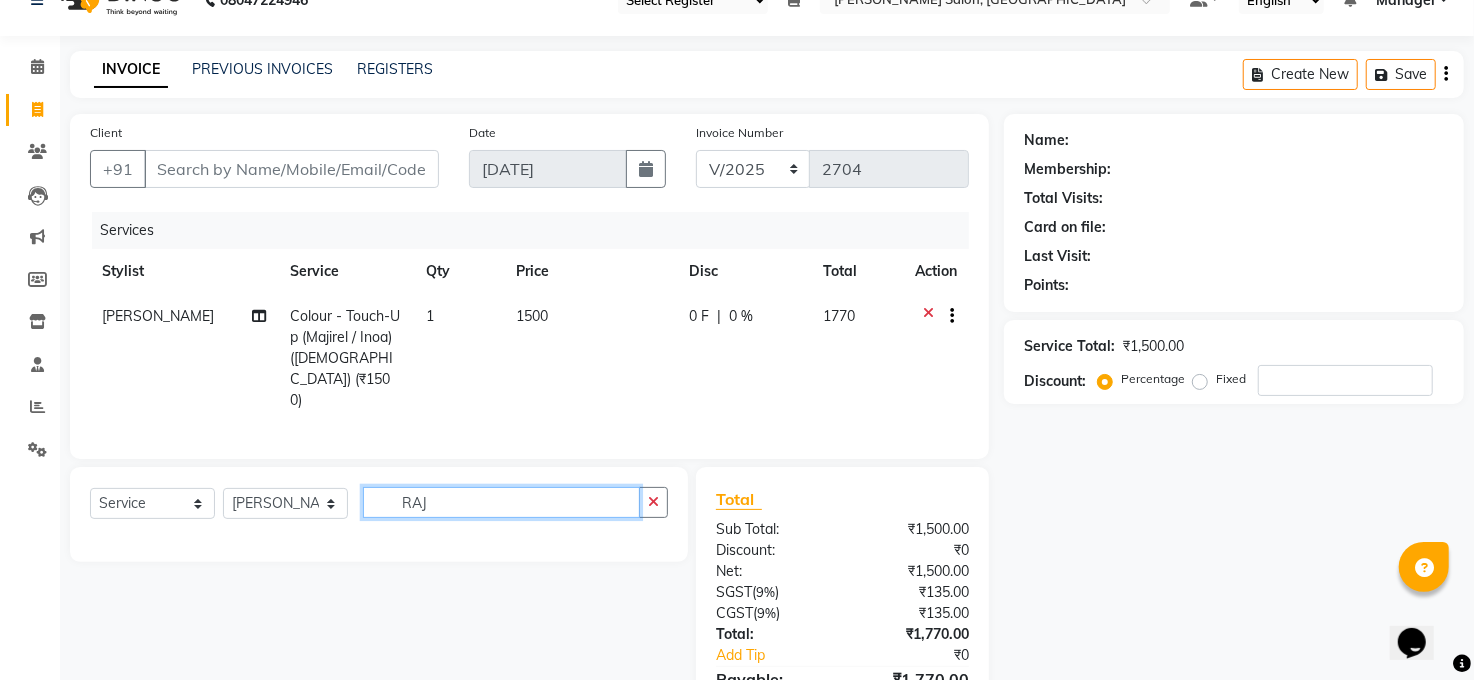 type on "RAJ" 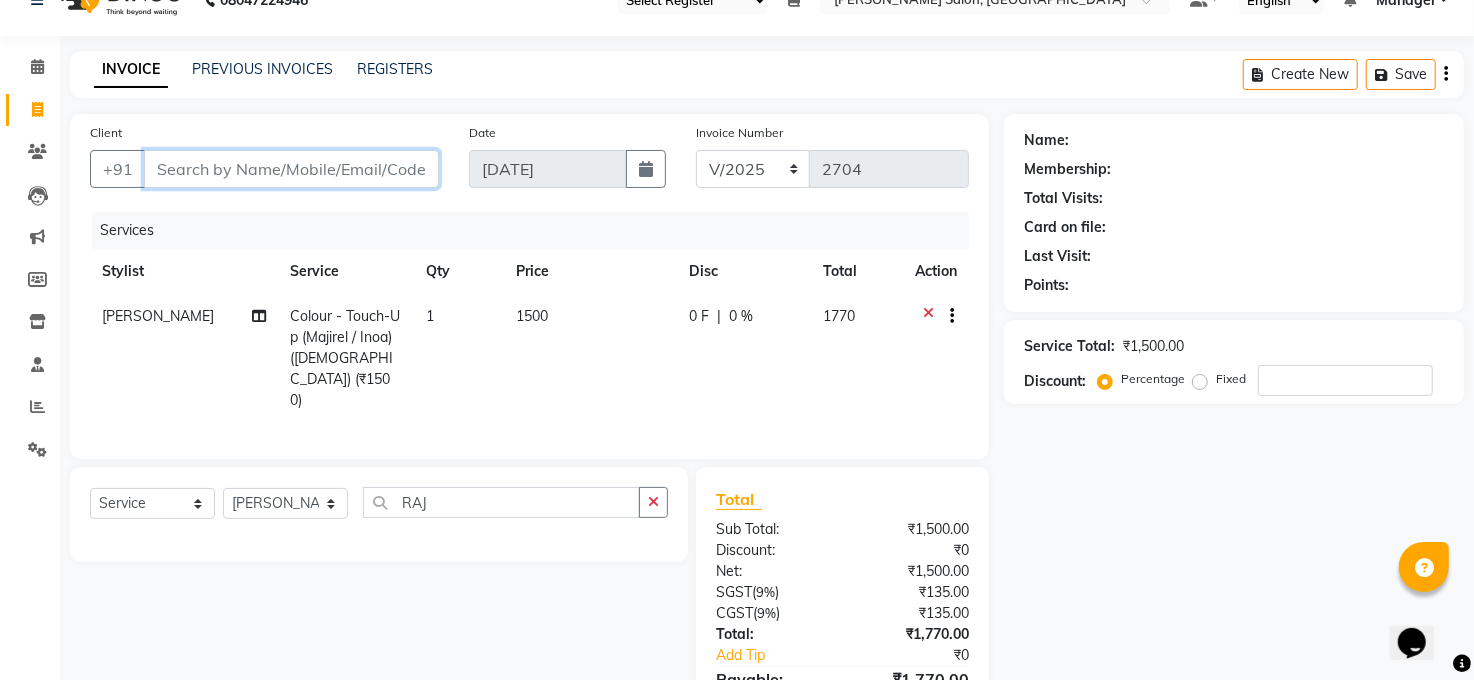 click on "Client" at bounding box center (291, 169) 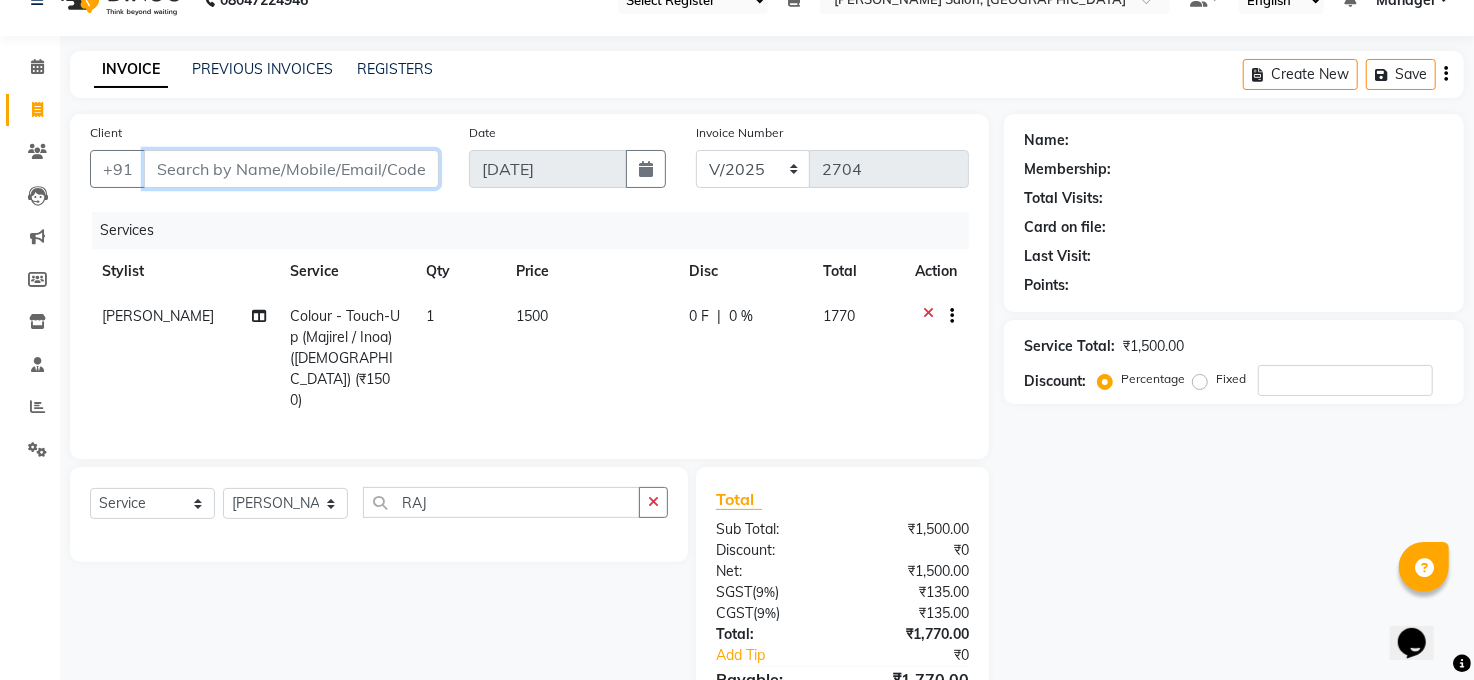 type on "R" 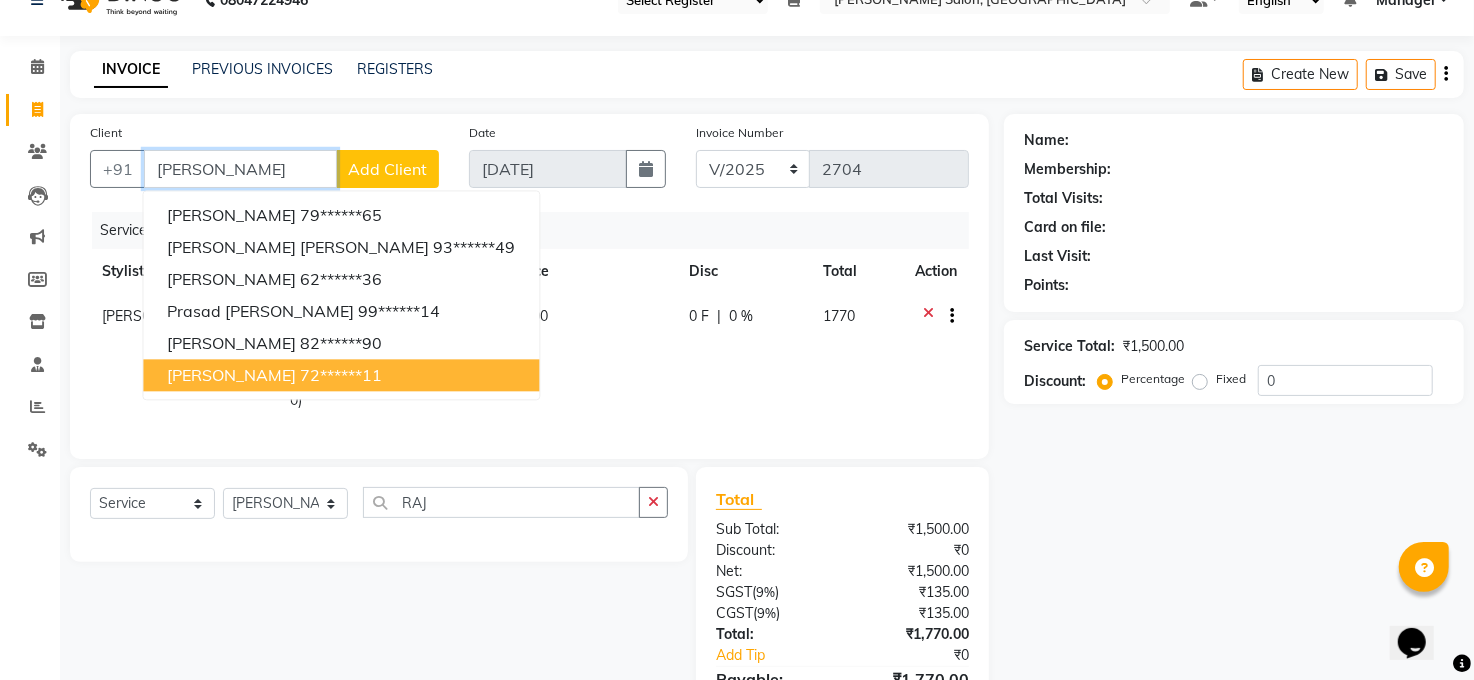click on "72******11" at bounding box center (341, 375) 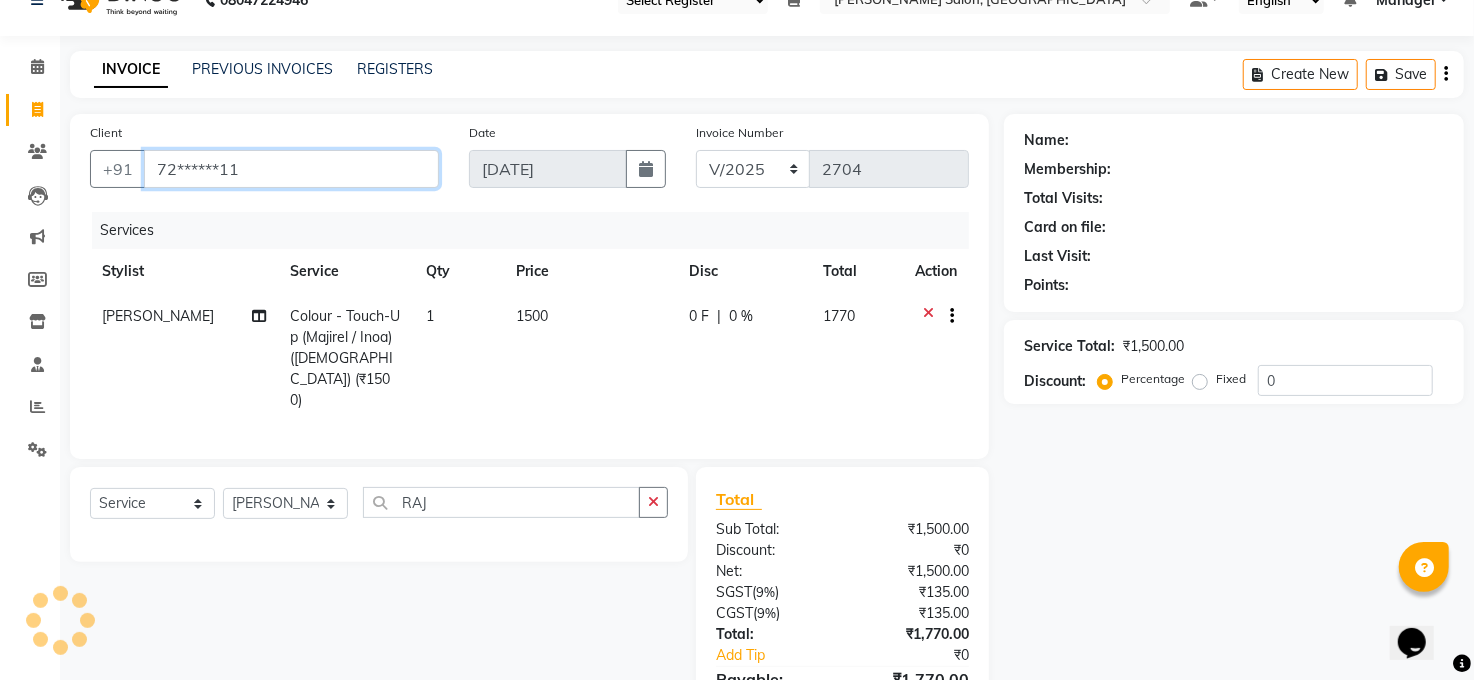 type on "72******11" 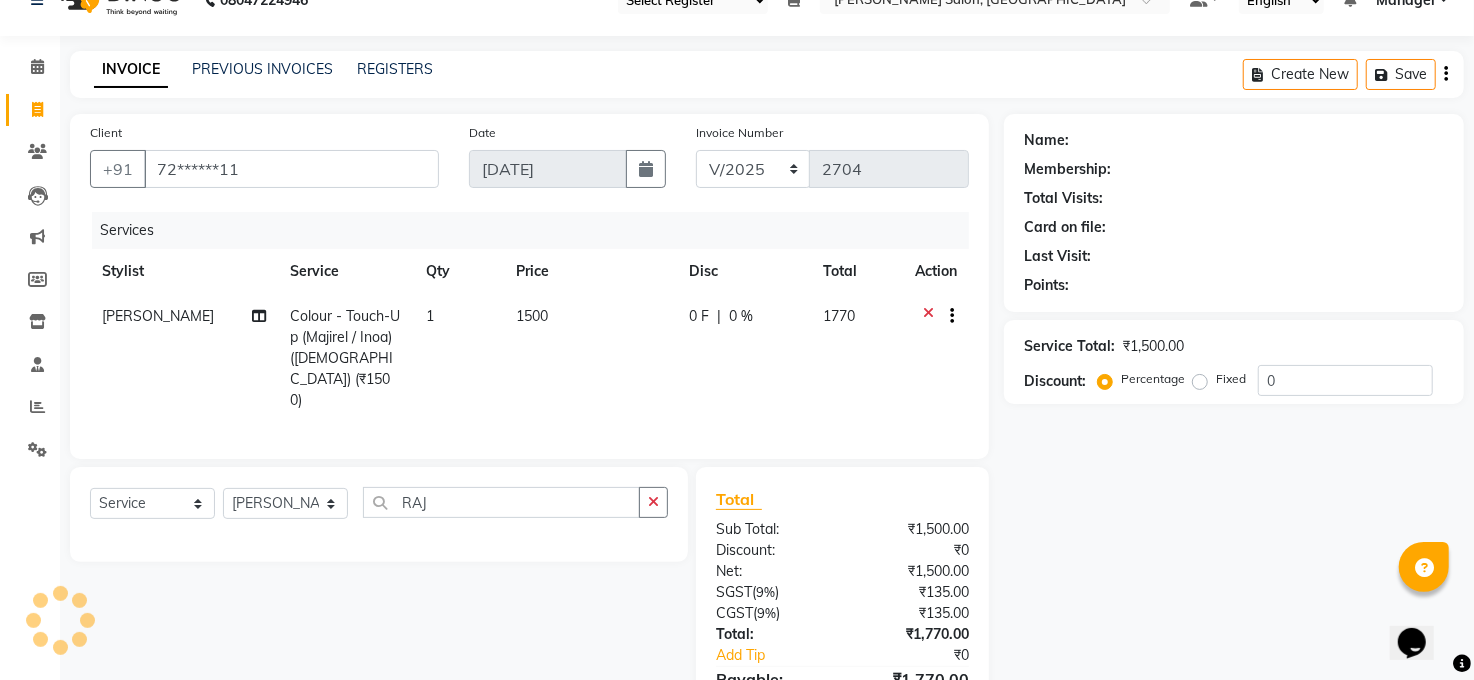 select on "1: Object" 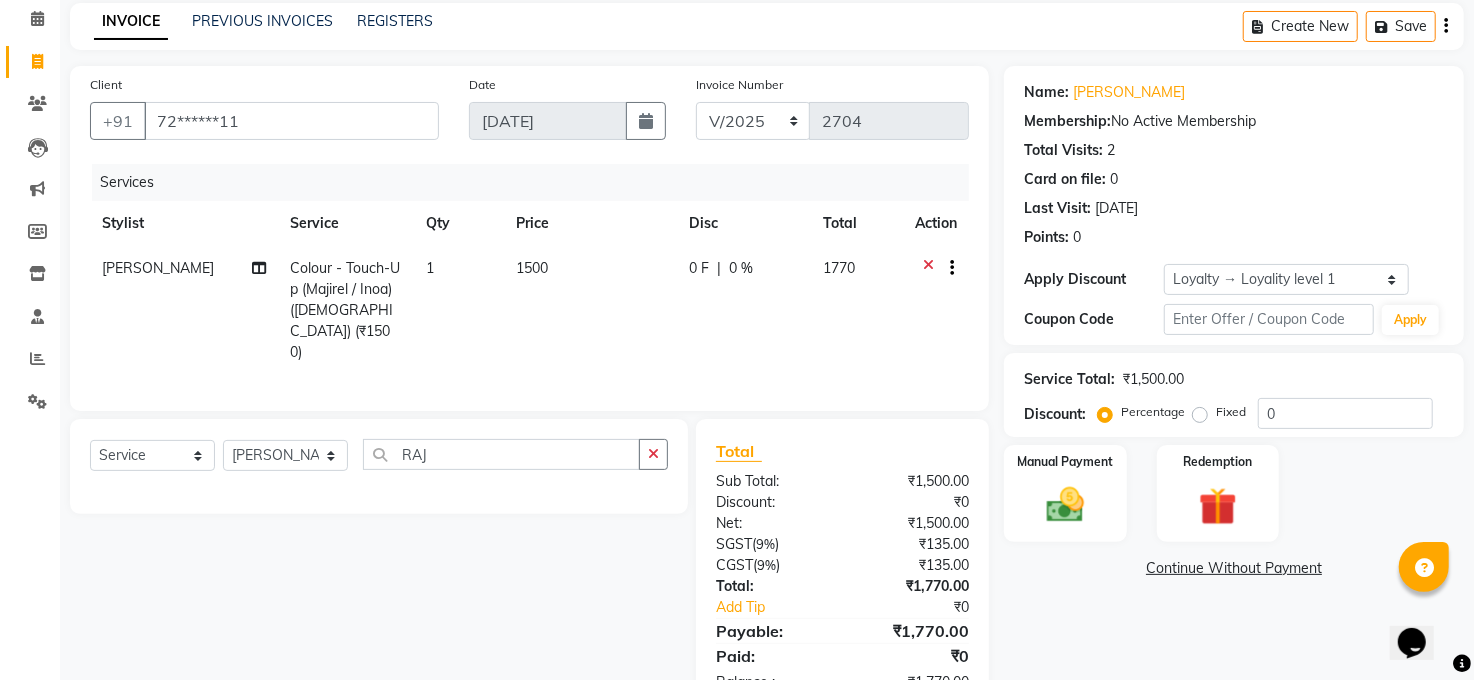 scroll, scrollTop: 124, scrollLeft: 0, axis: vertical 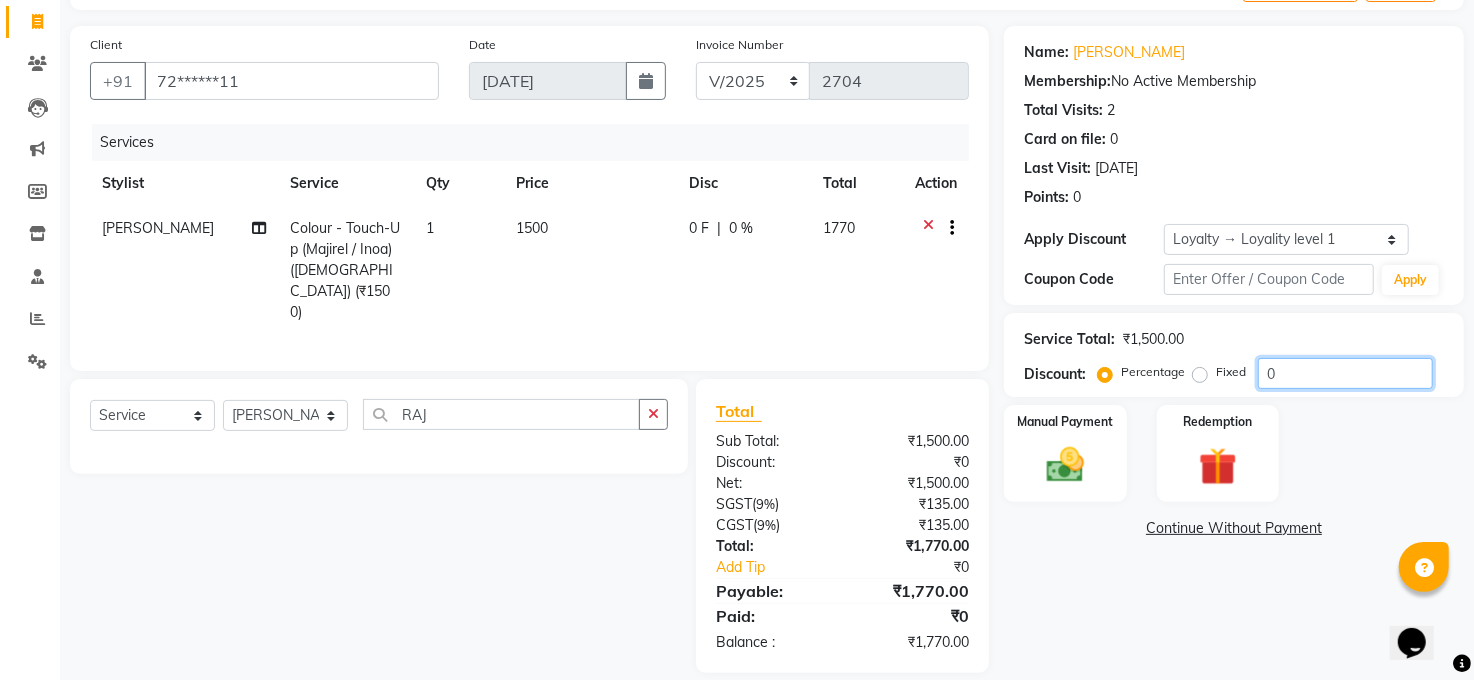 click on "0" 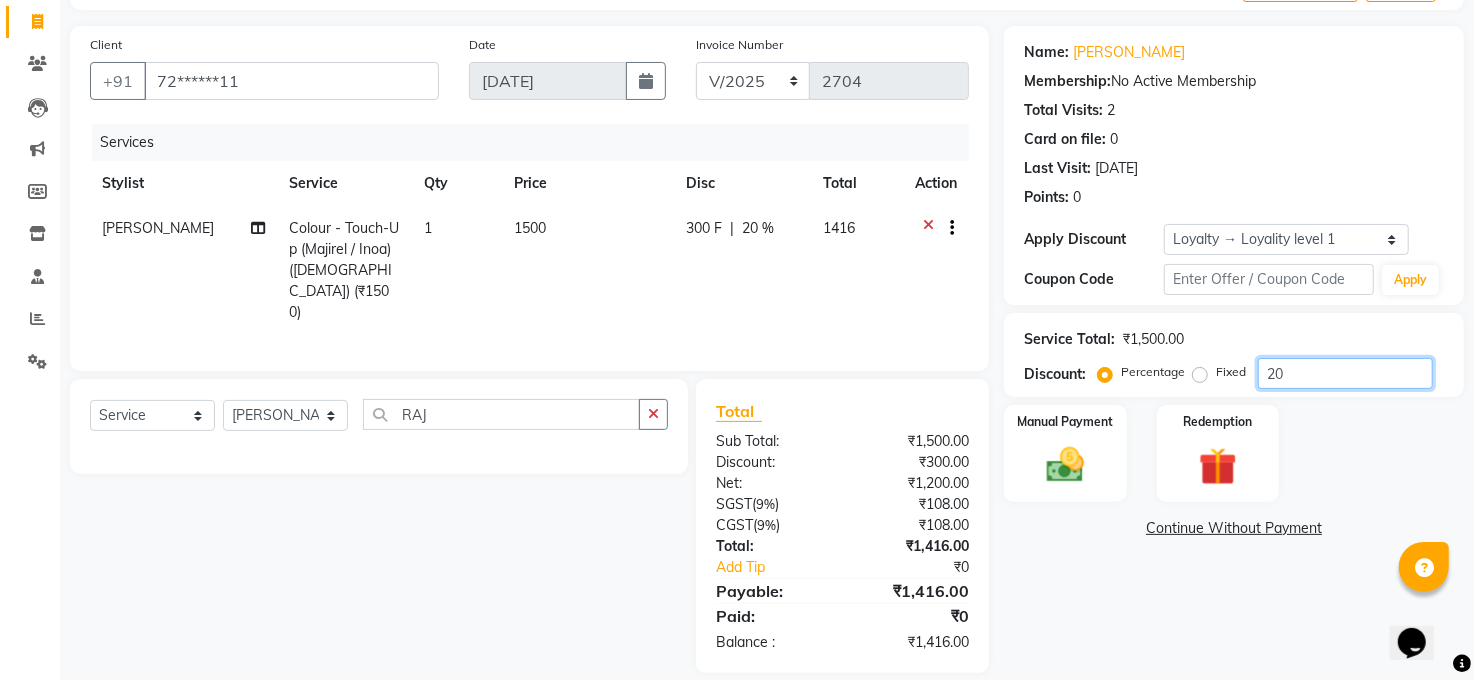 type on "2" 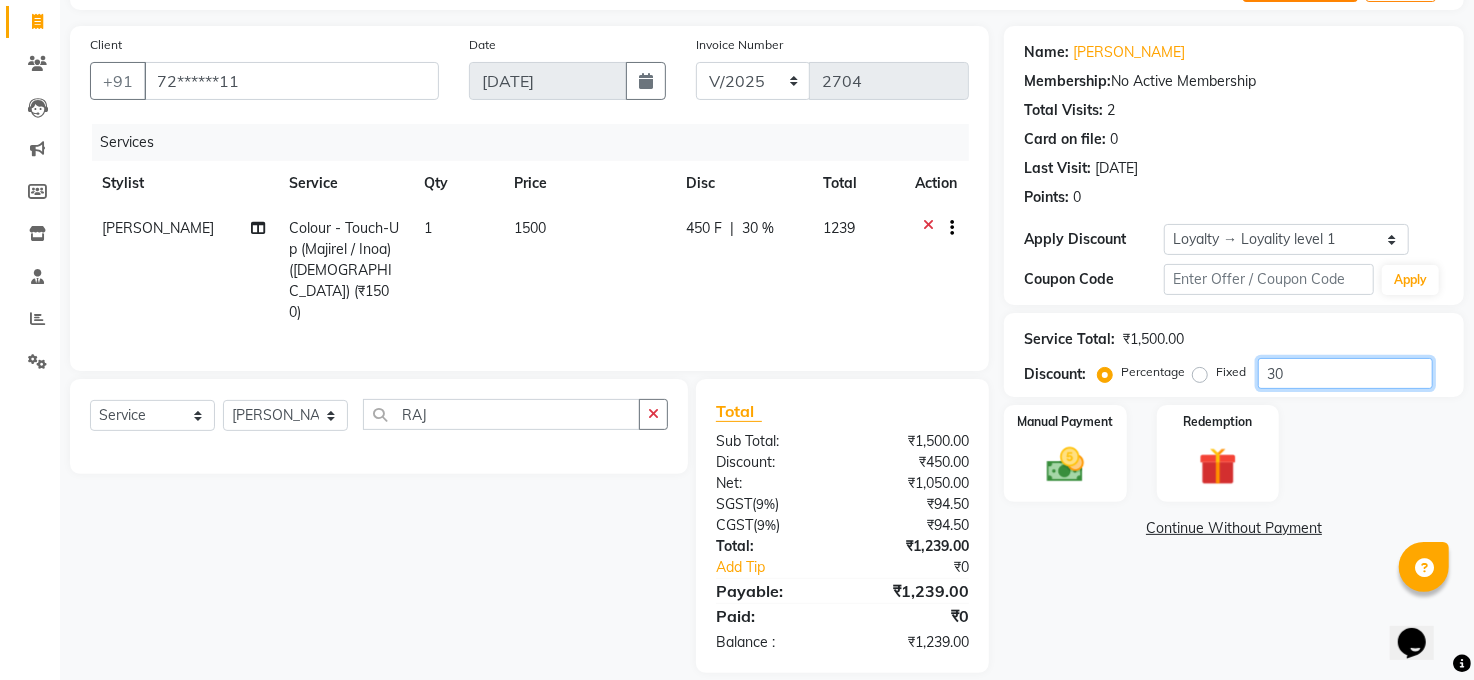 type on "30" 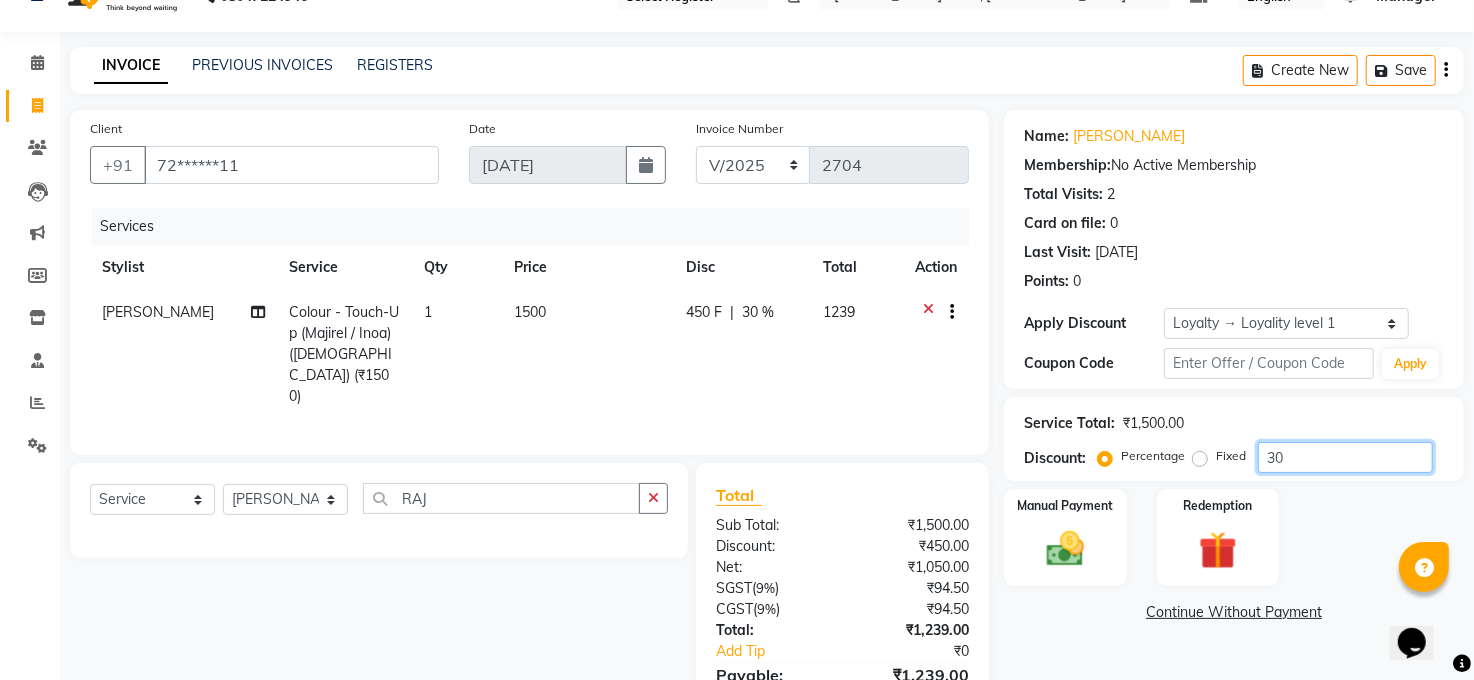 scroll, scrollTop: 124, scrollLeft: 0, axis: vertical 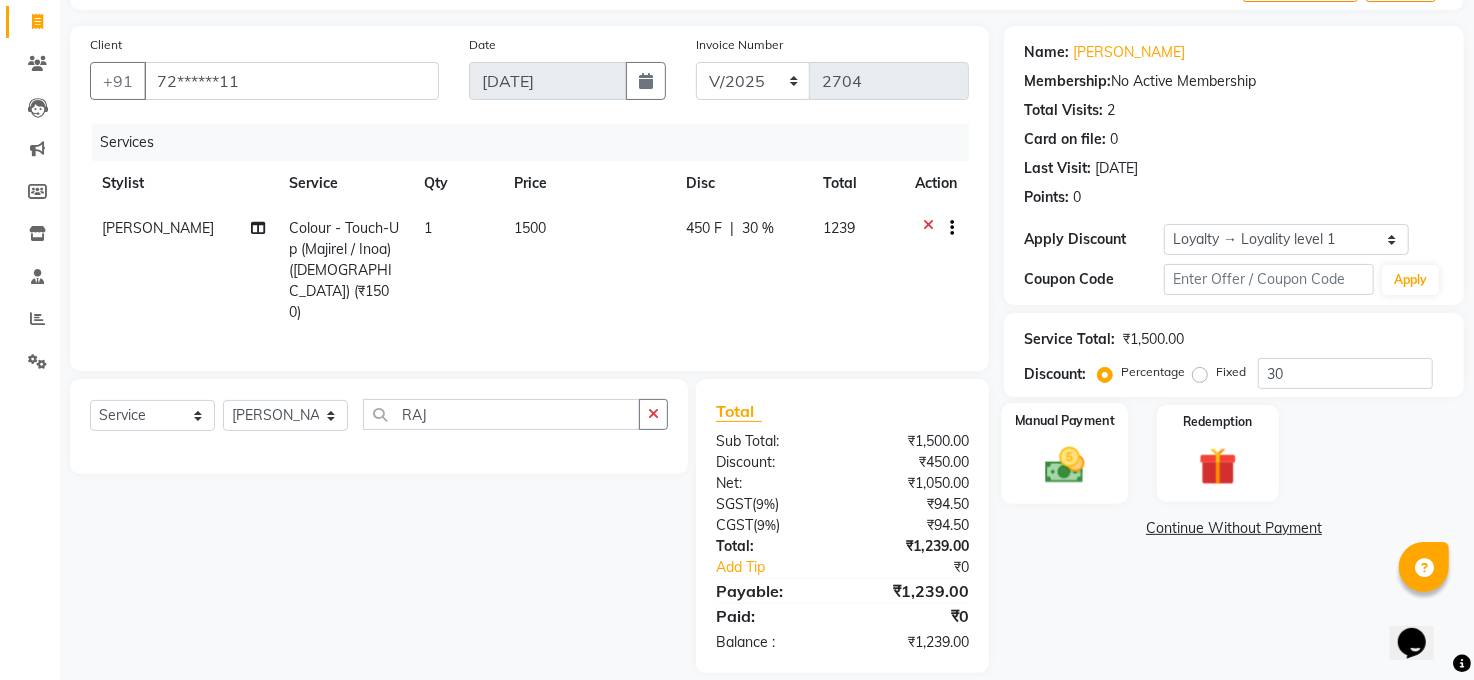 click 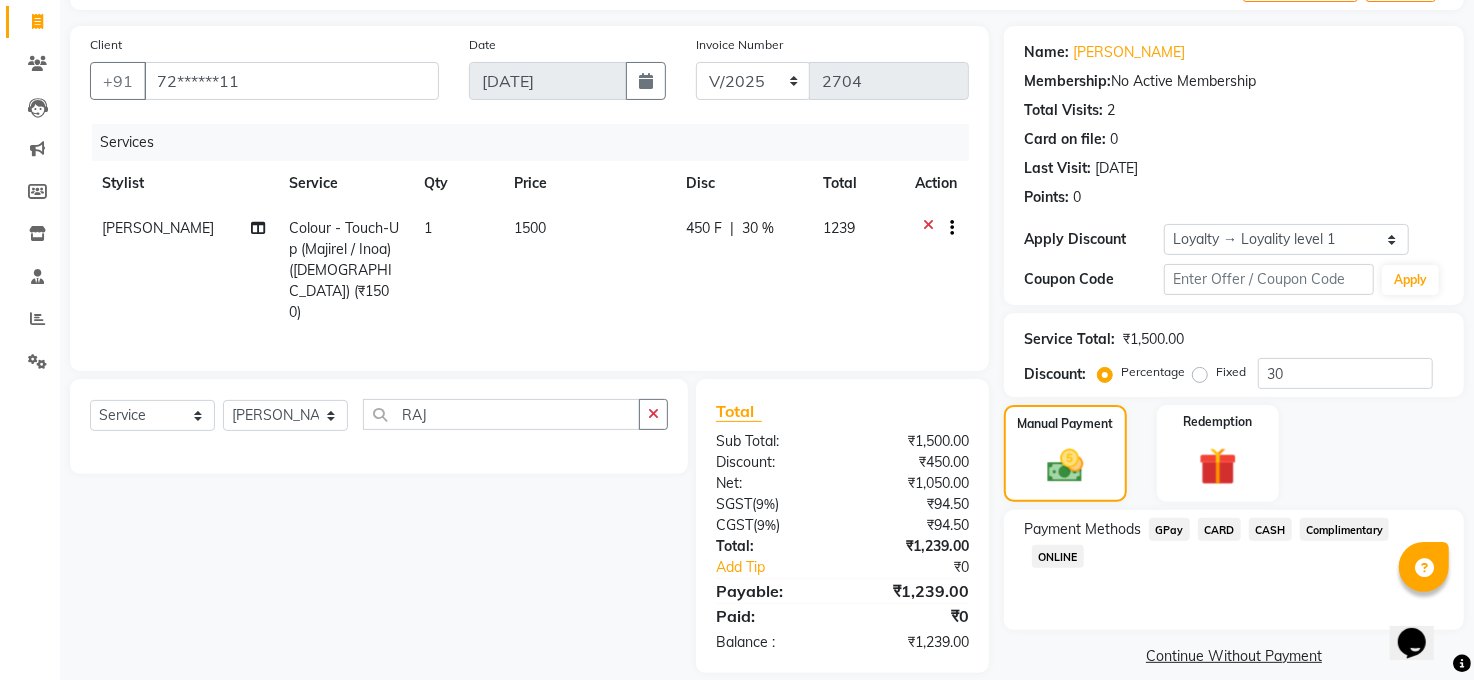 click on "CASH" 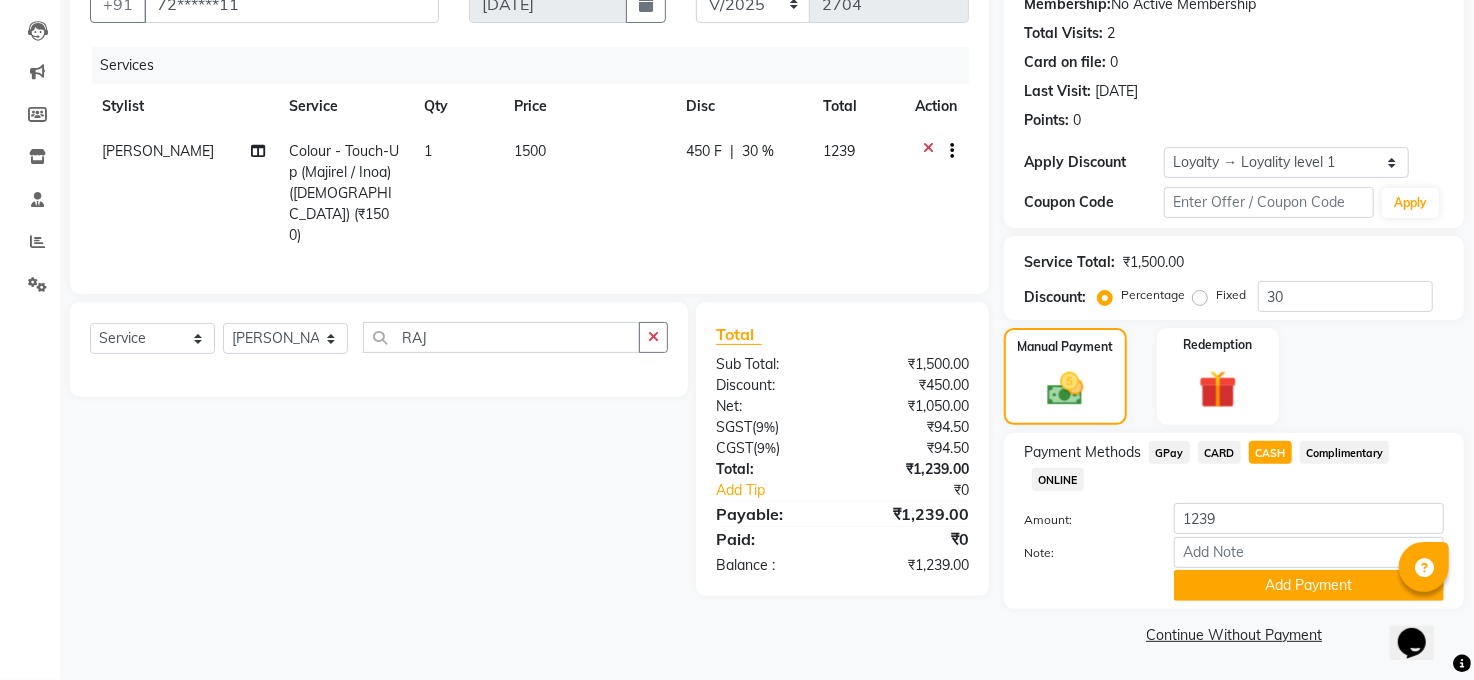 drag, startPoint x: 1358, startPoint y: 577, endPoint x: 1326, endPoint y: 397, distance: 182.82231 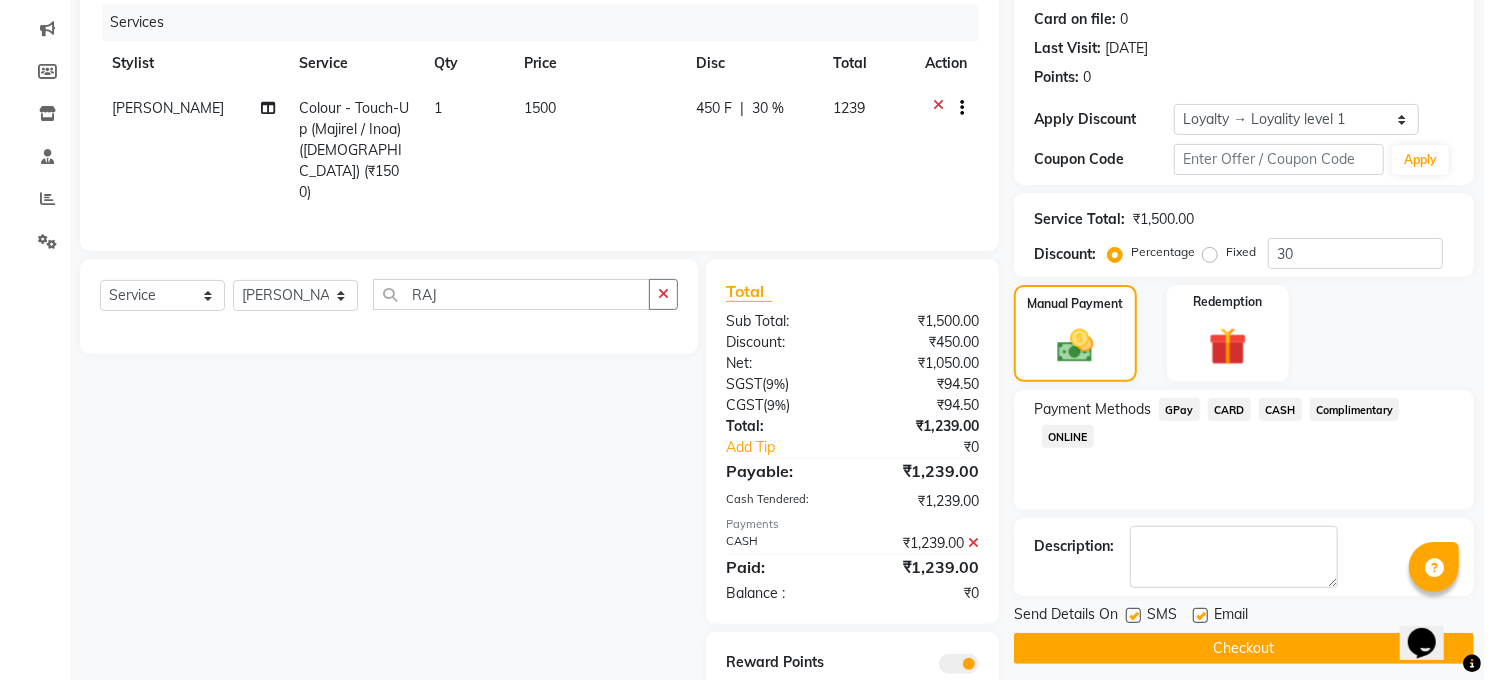 scroll, scrollTop: 293, scrollLeft: 0, axis: vertical 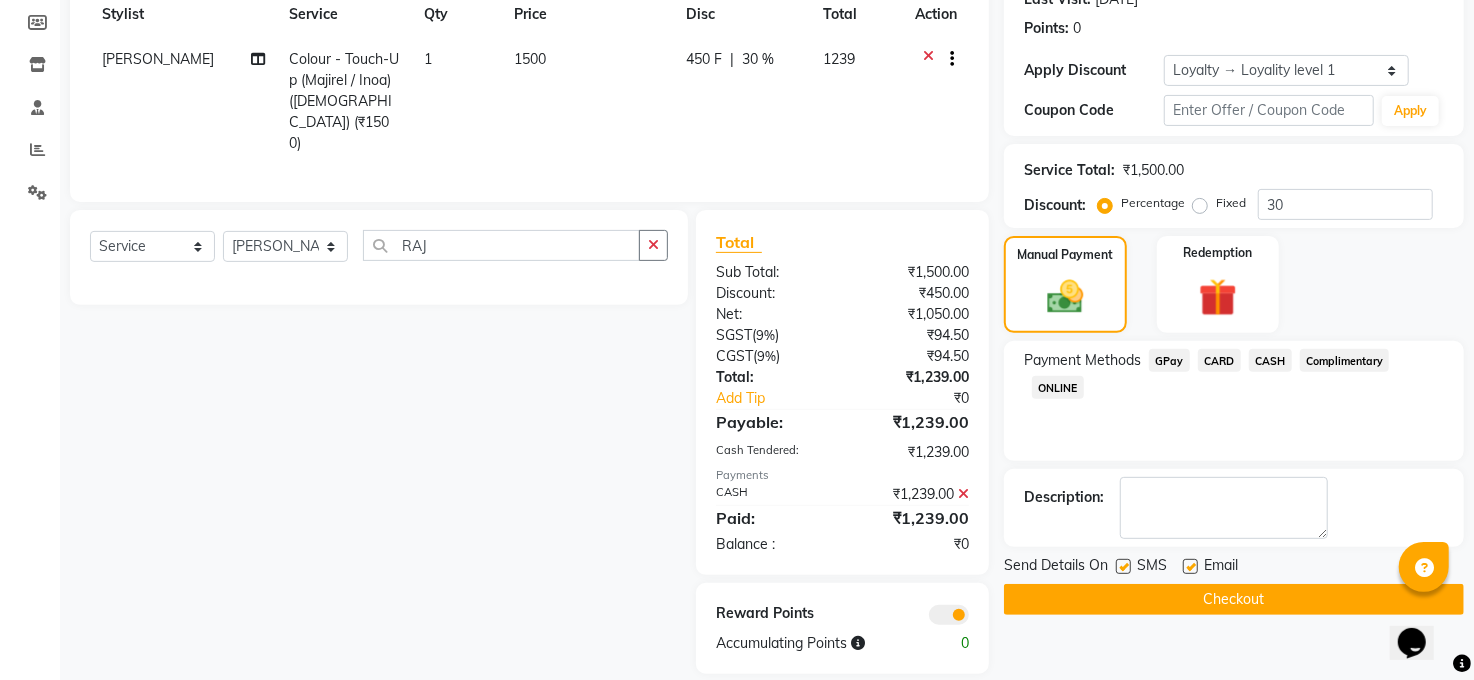 click 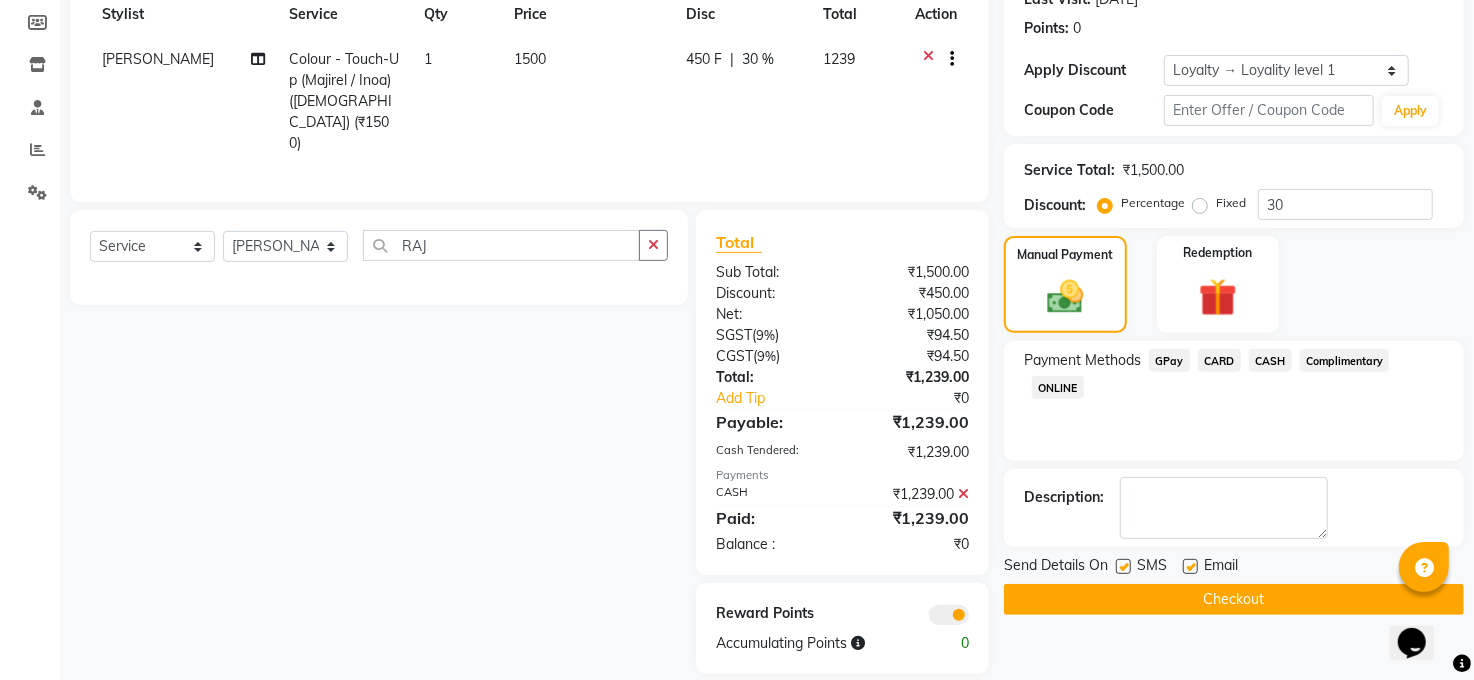 click 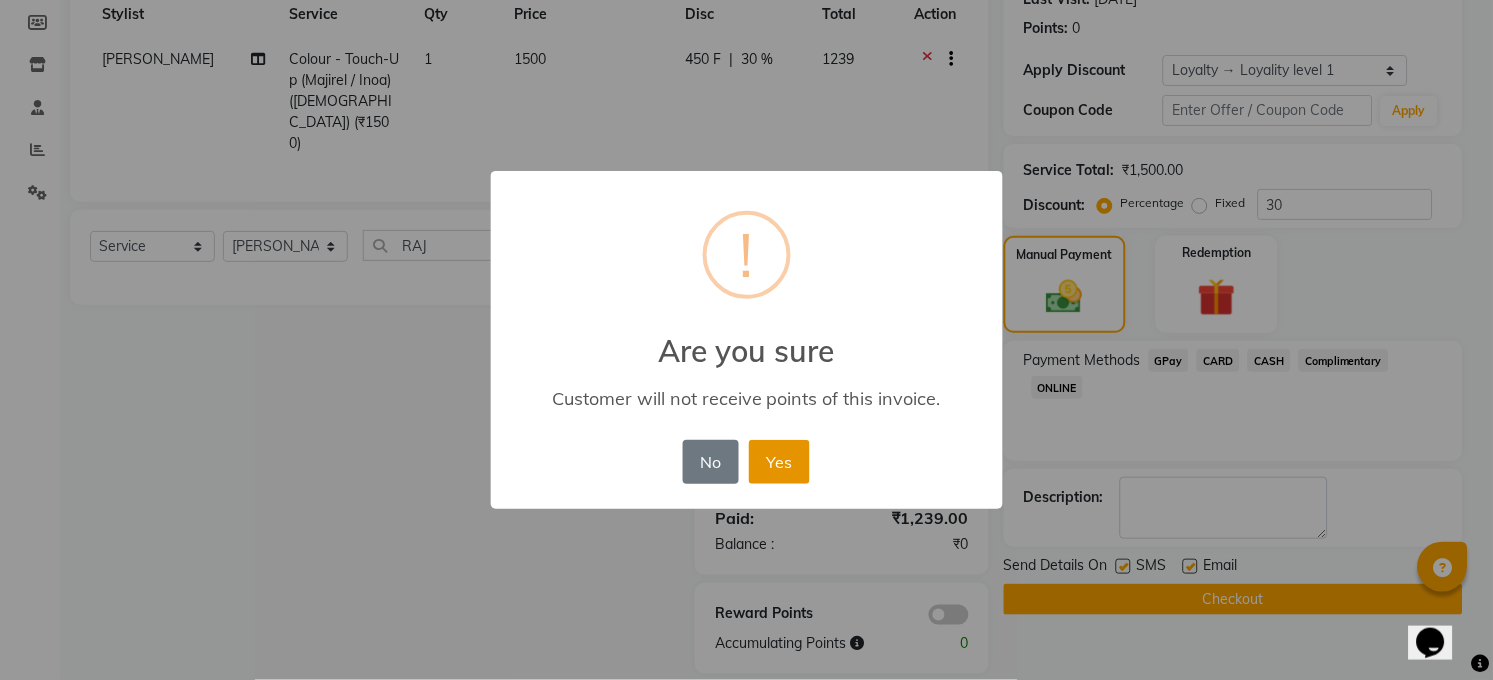 click on "Yes" at bounding box center (779, 462) 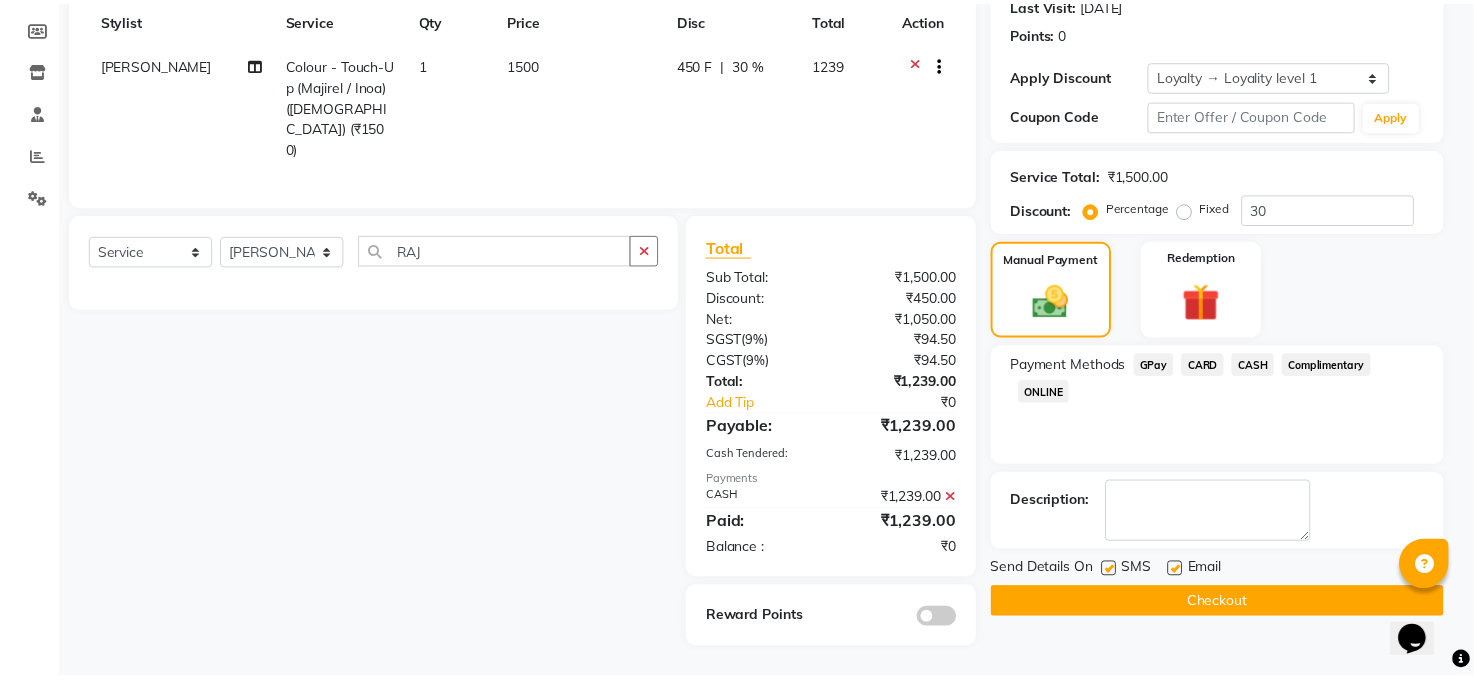 scroll, scrollTop: 265, scrollLeft: 0, axis: vertical 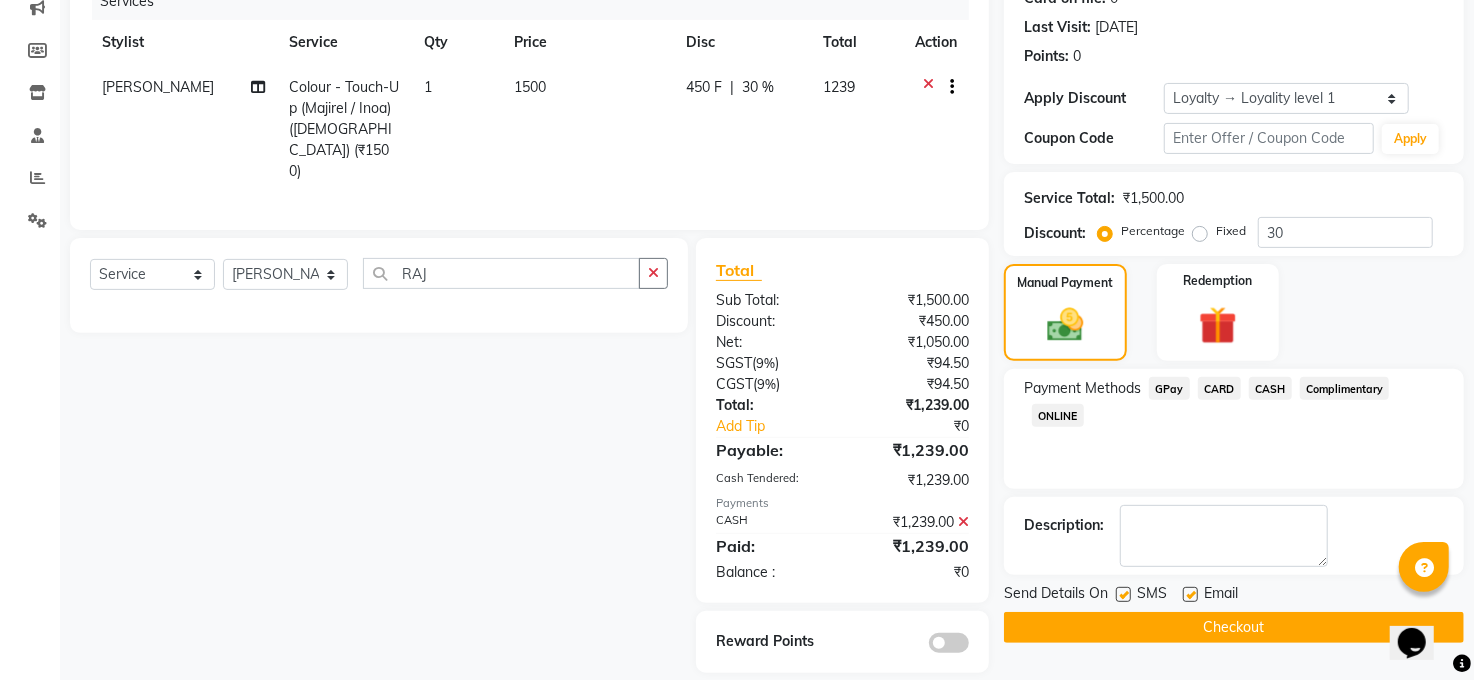 click on "Checkout" 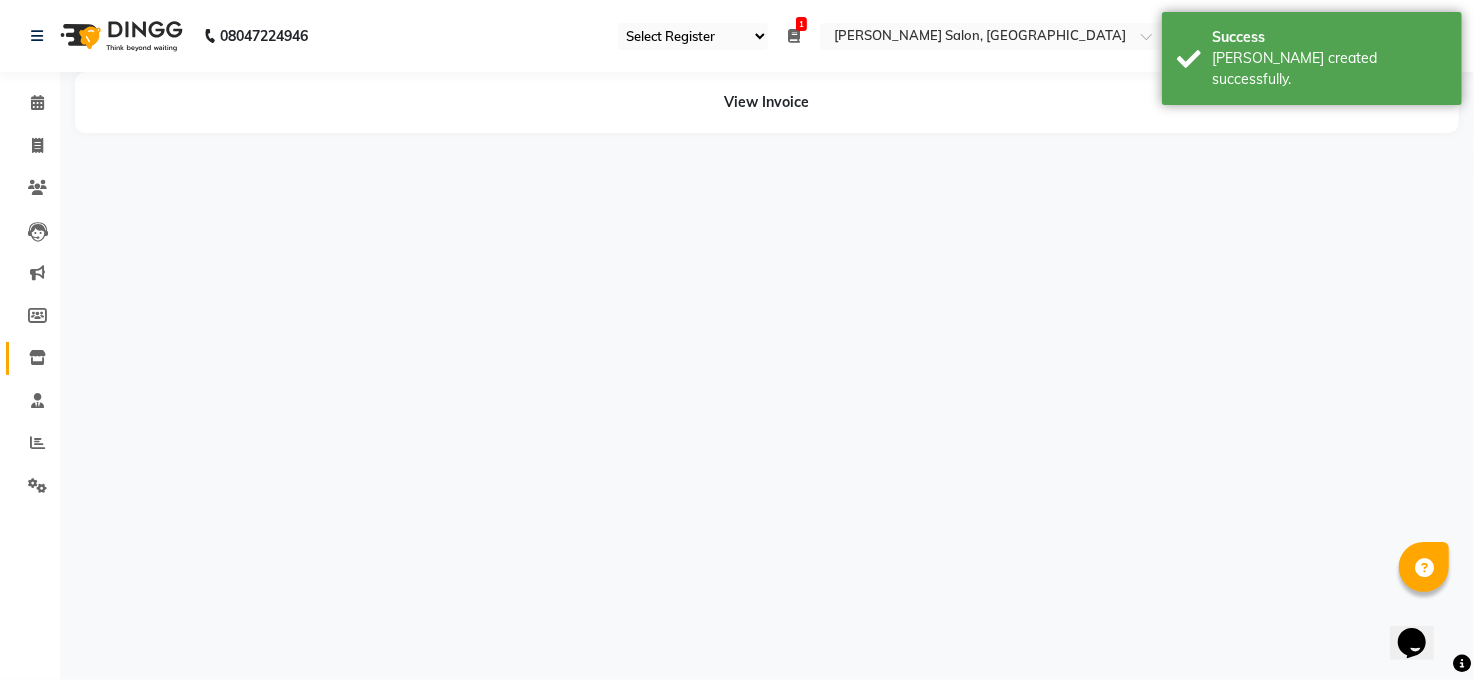 scroll, scrollTop: 0, scrollLeft: 0, axis: both 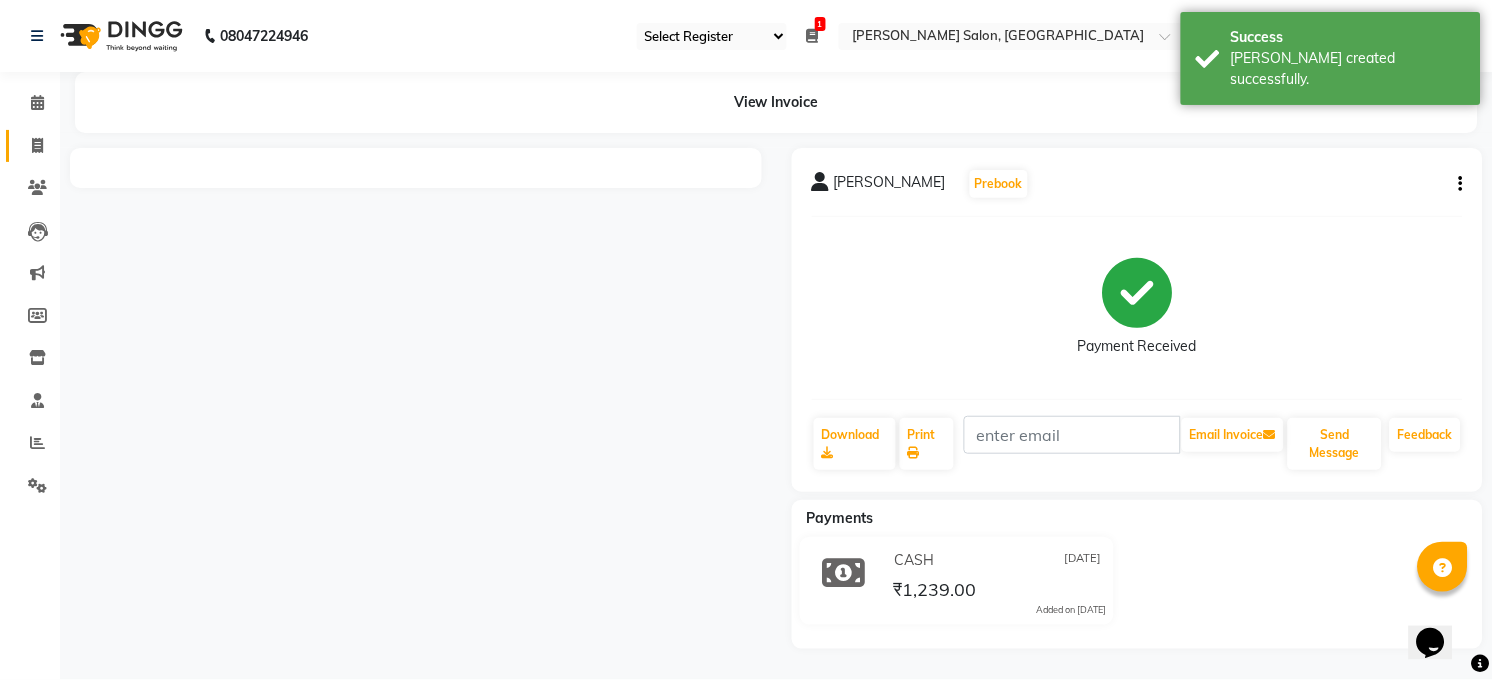 click 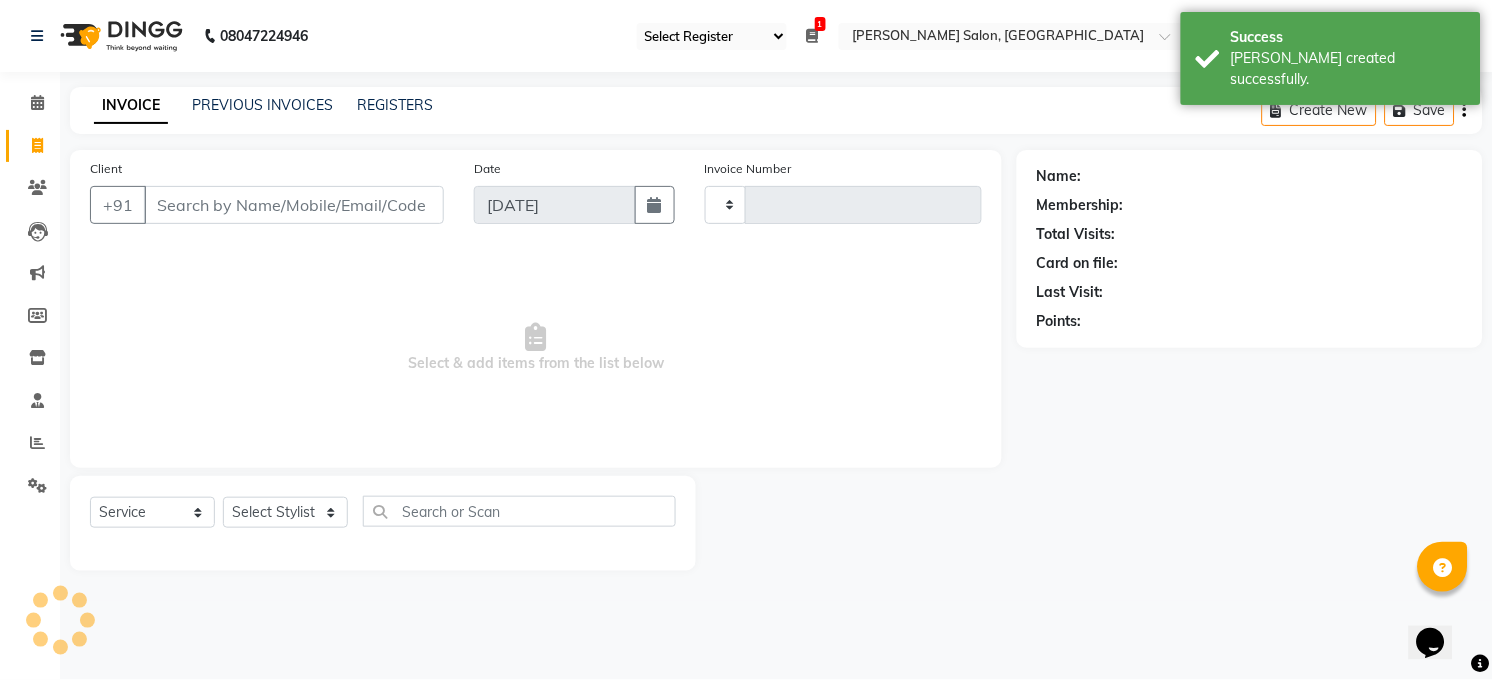 type on "2706" 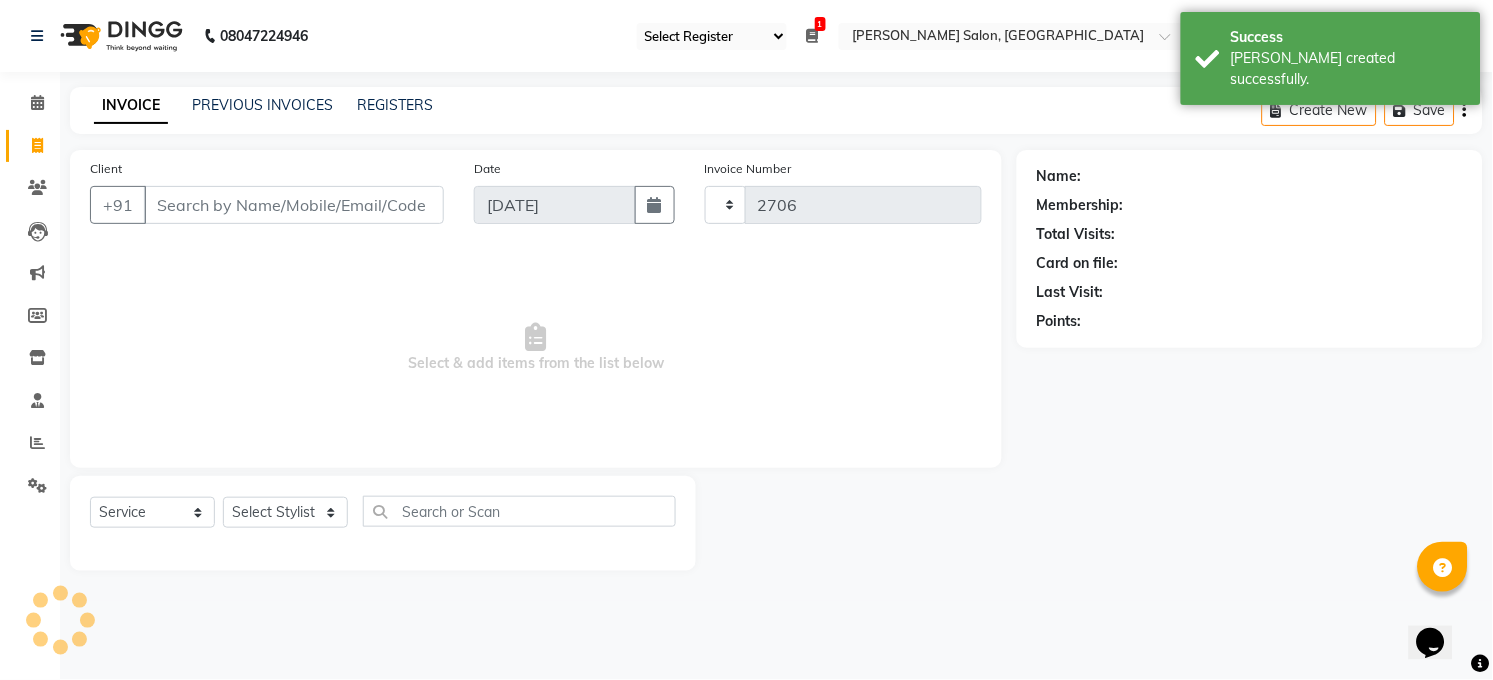 select on "5748" 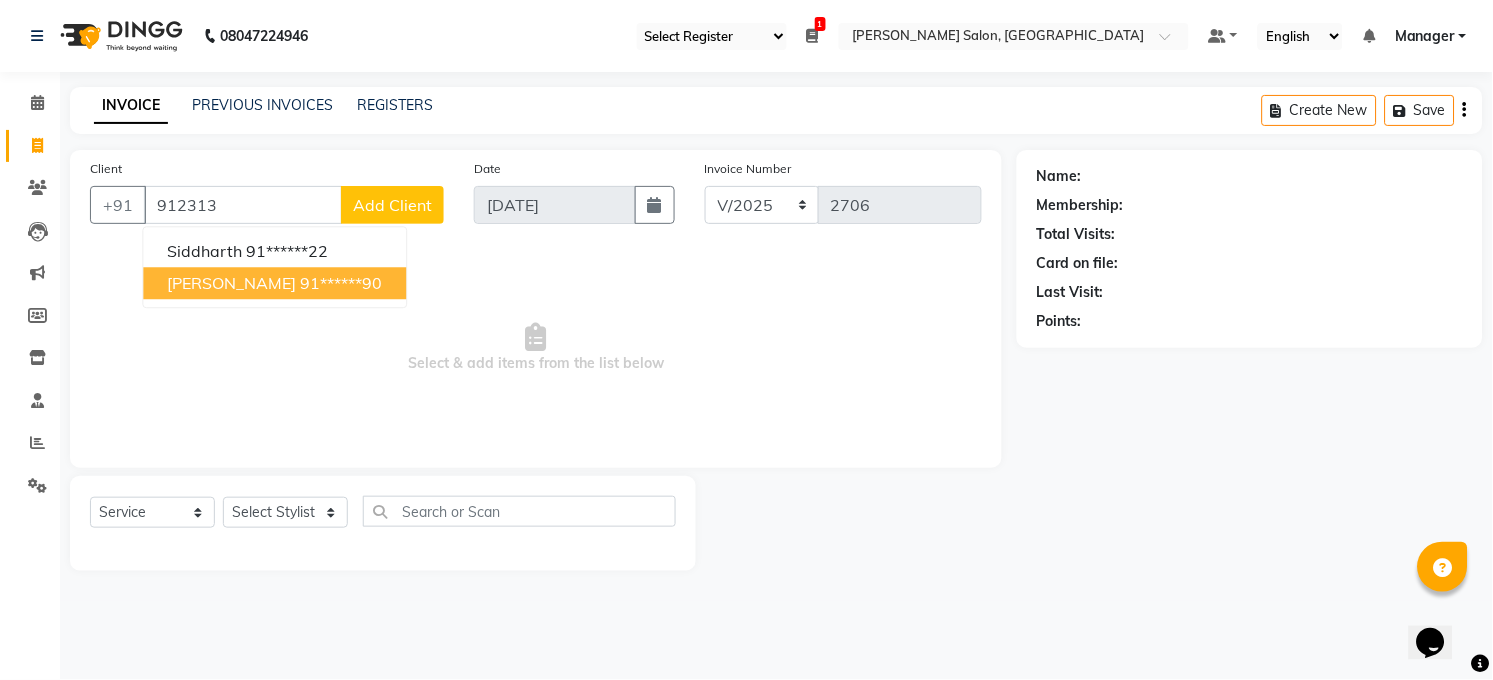 click on "91******90" at bounding box center (341, 283) 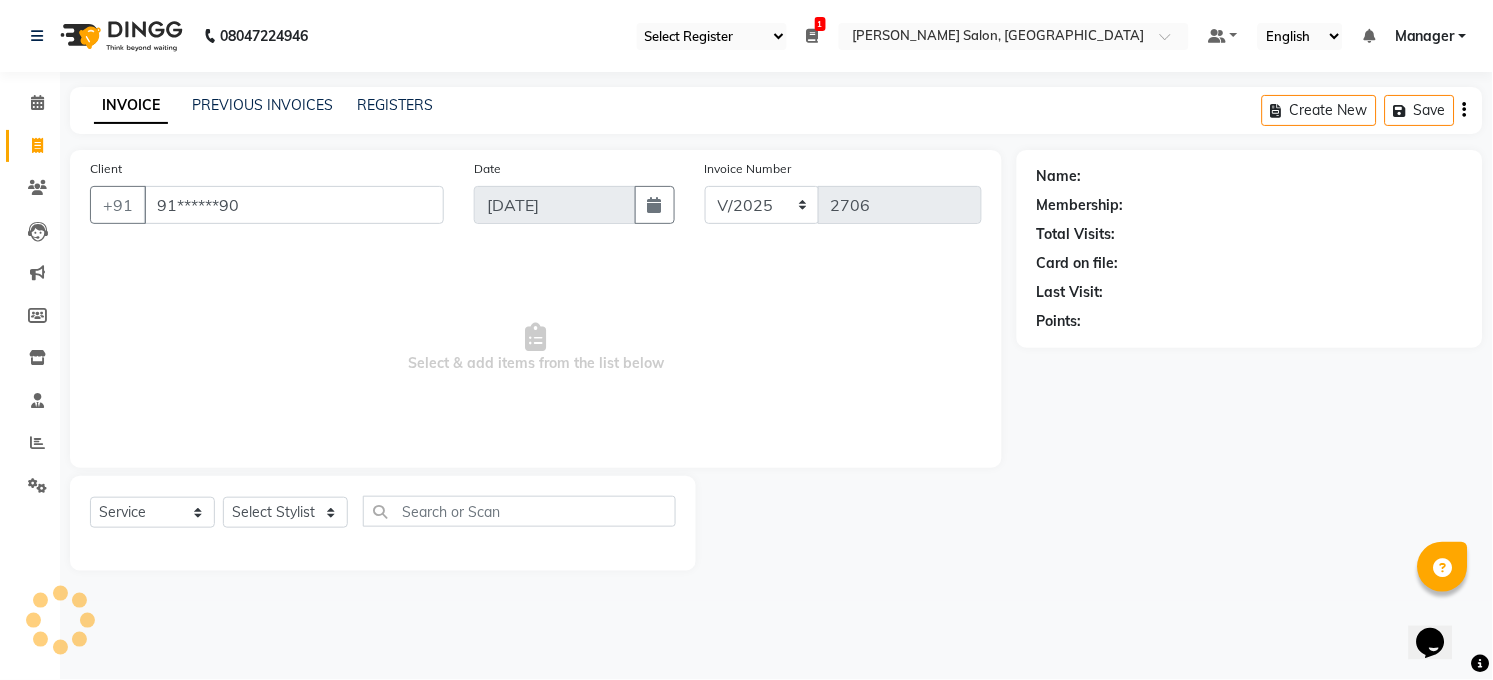 type on "91******90" 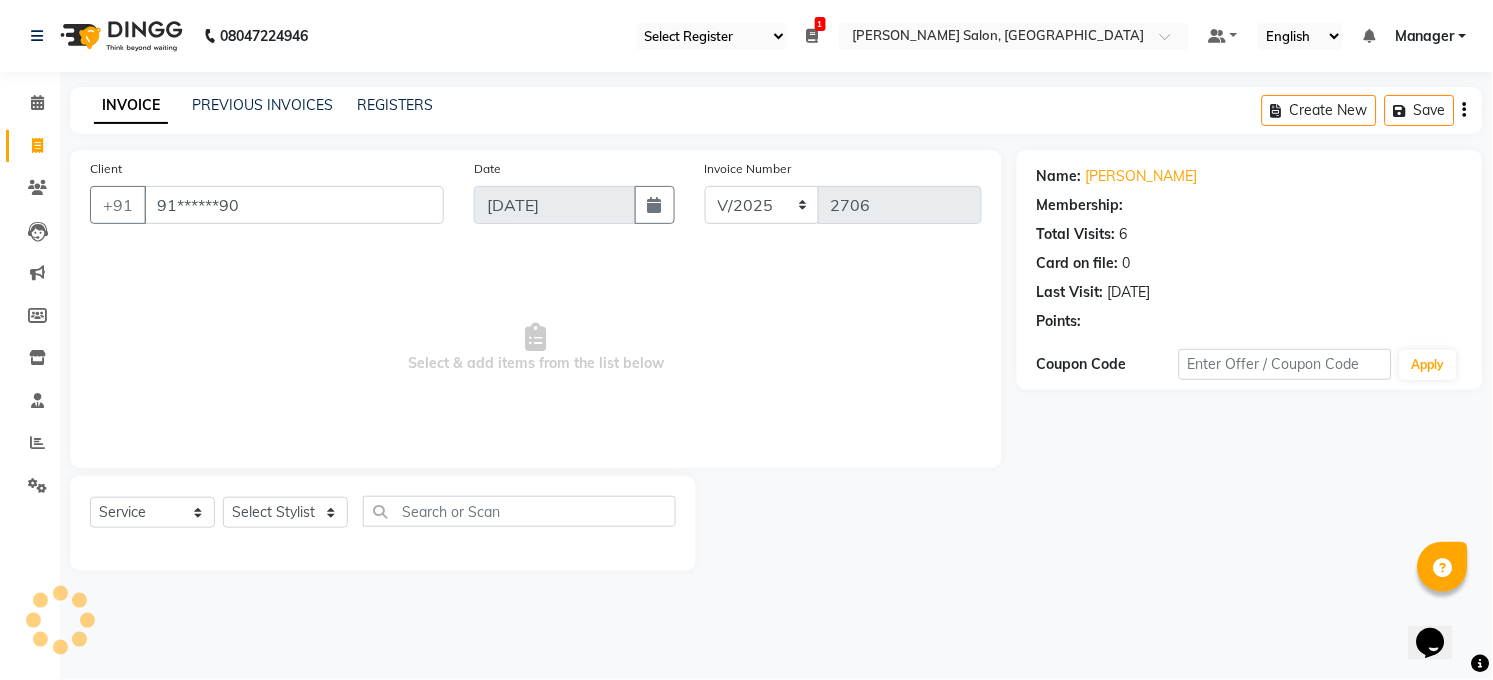 select on "1: Object" 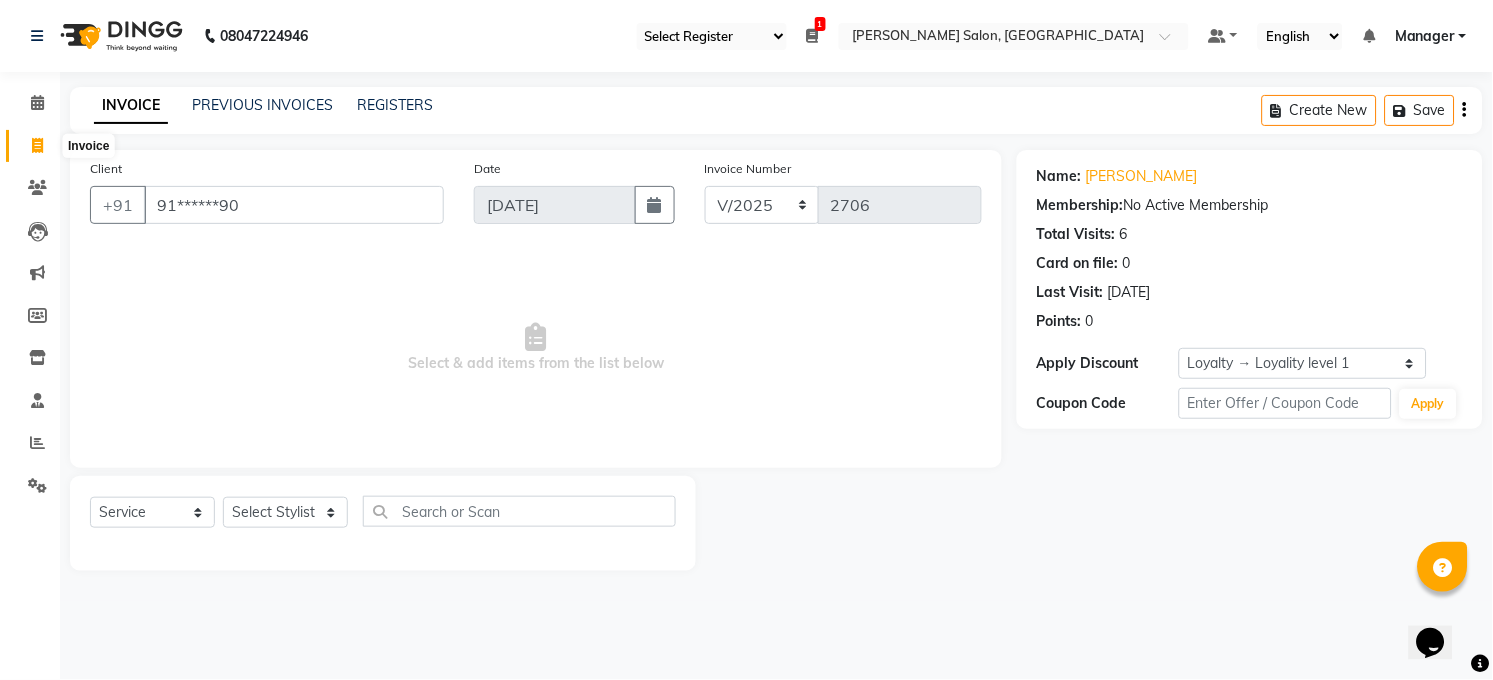 click 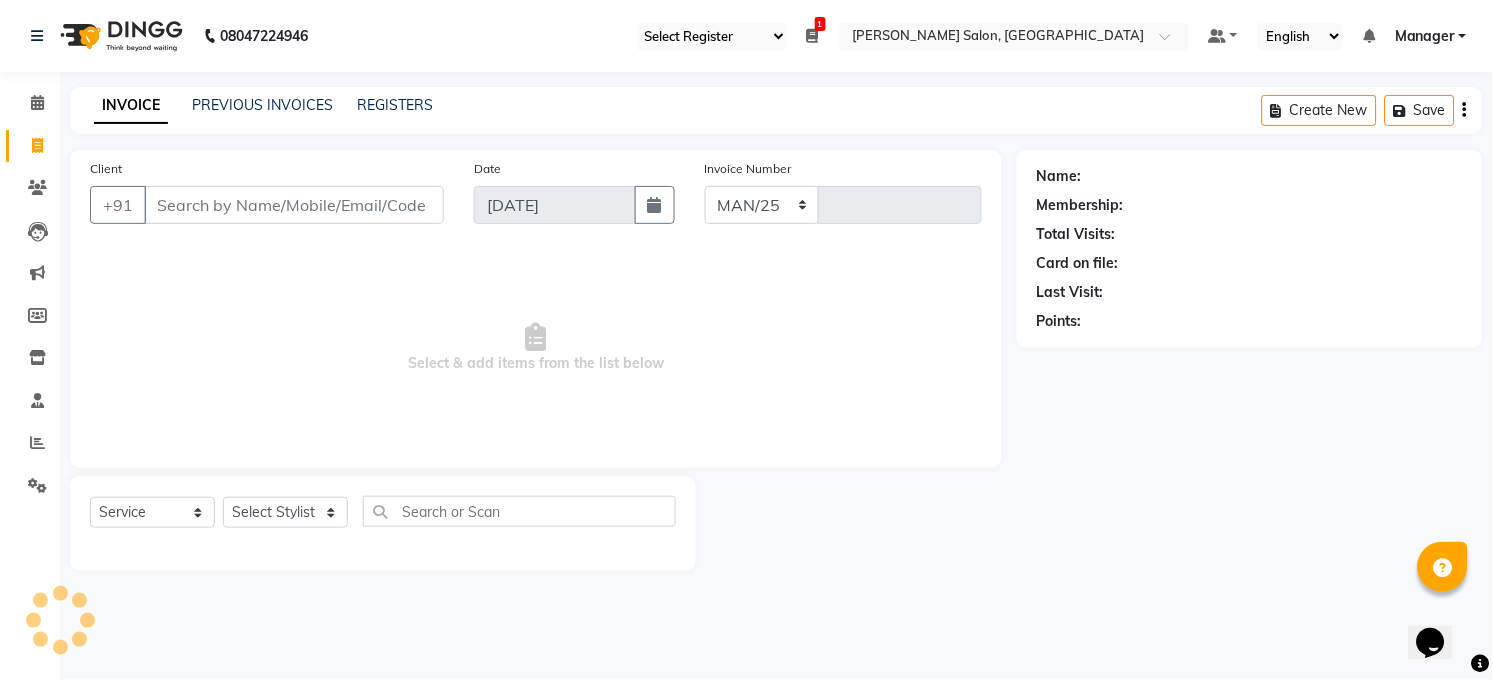 select on "5748" 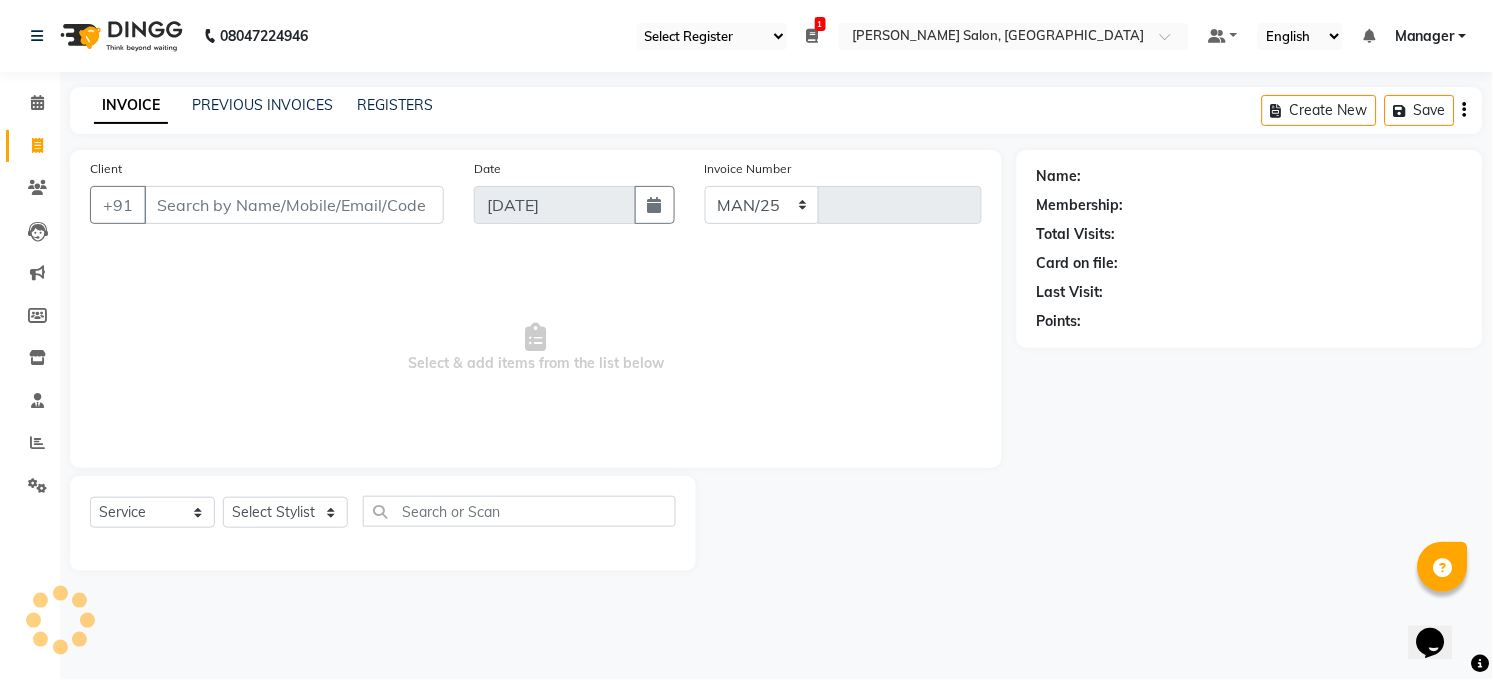 type on "2706" 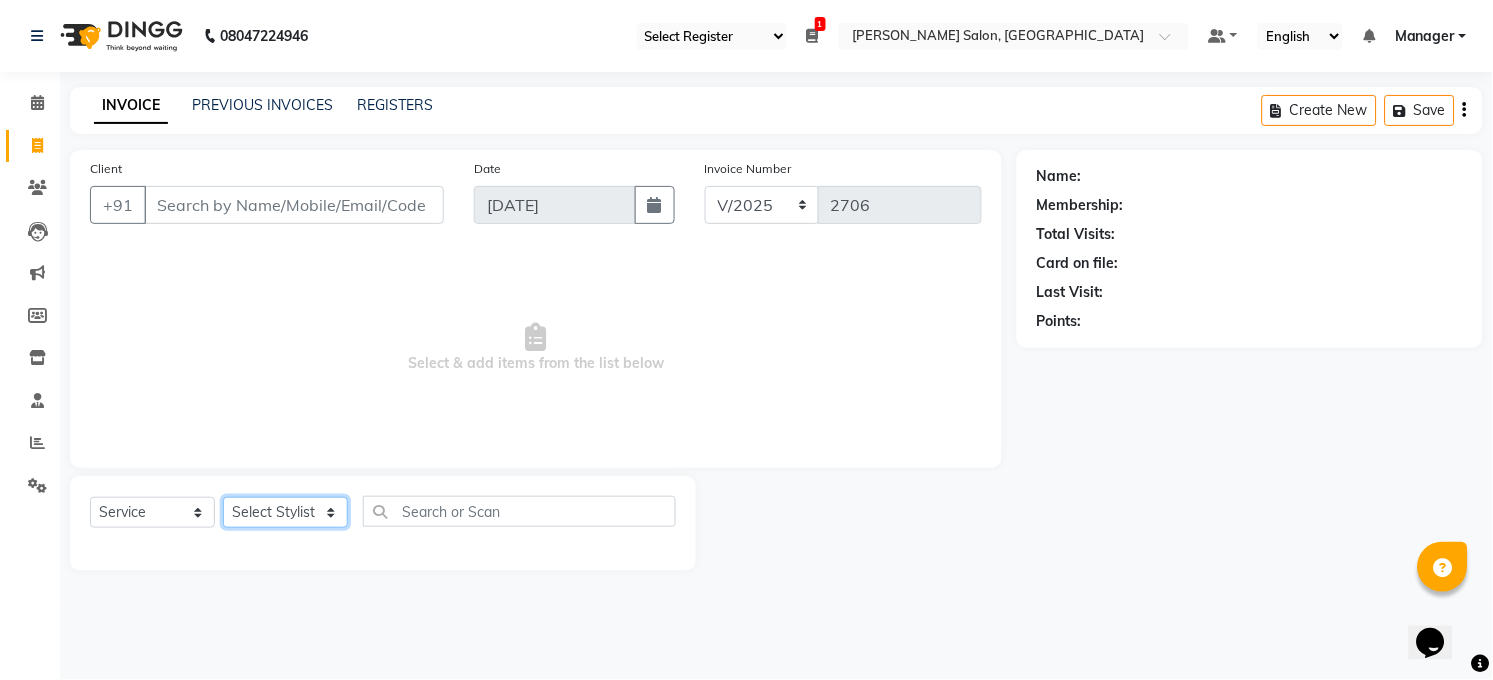 click on "Select Stylist [PERSON_NAME] [PERSON_NAME] [PERSON_NAME] COUNTER  Manager [PERSON_NAME] [PERSON_NAME] [PERSON_NAME] [PERSON_NAME] [PERSON_NAME] Santosh SAURABH [PERSON_NAME] [PERSON_NAME] Veer [PERSON_NAME]" 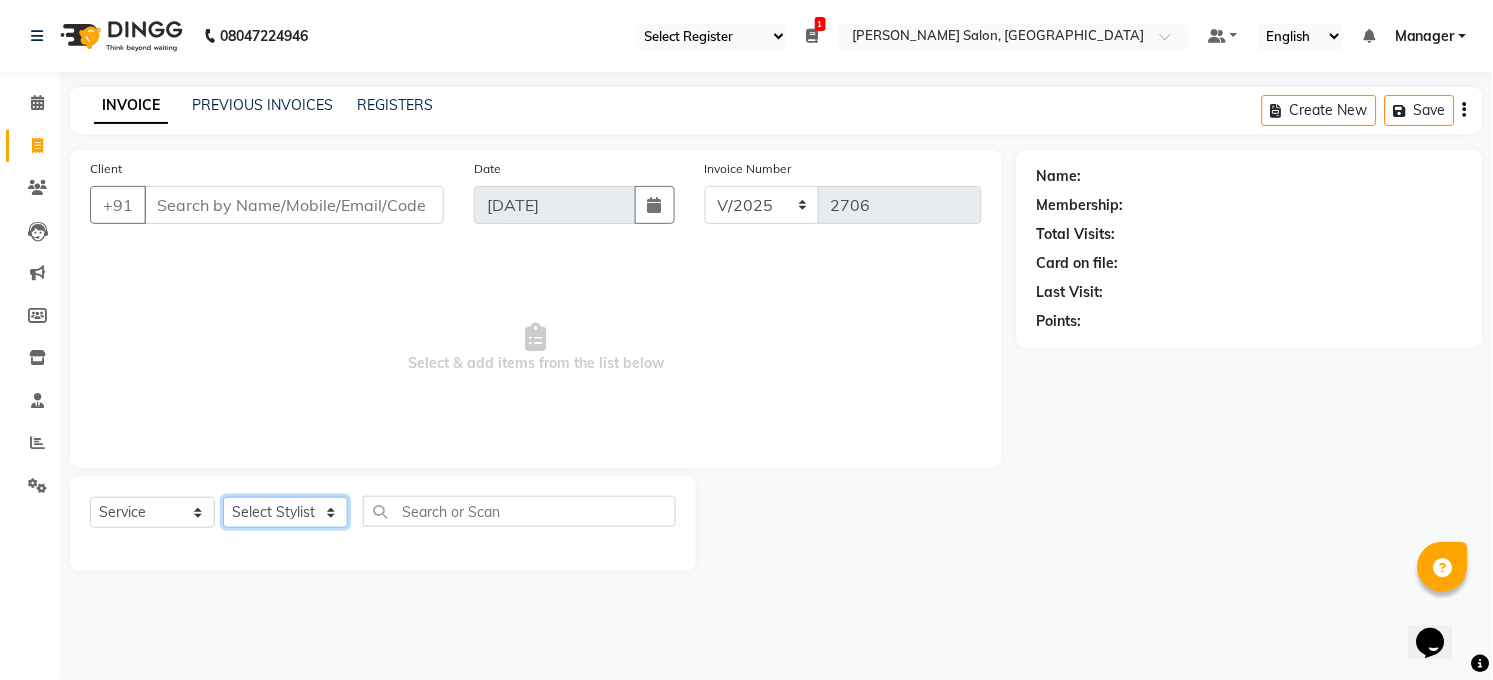 select on "40301" 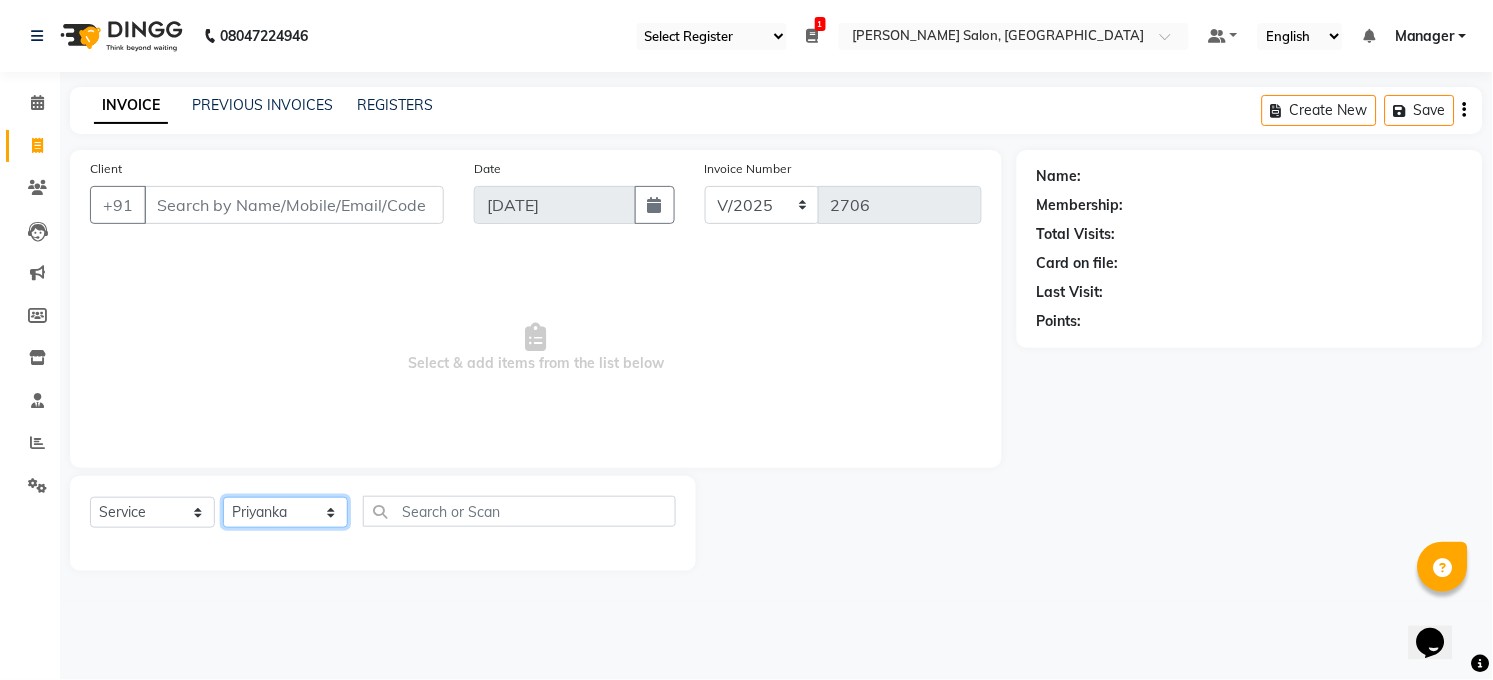 click on "Select Stylist [PERSON_NAME] [PERSON_NAME] [PERSON_NAME] COUNTER  Manager [PERSON_NAME] [PERSON_NAME] [PERSON_NAME] [PERSON_NAME] [PERSON_NAME] Santosh SAURABH [PERSON_NAME] [PERSON_NAME] Veer [PERSON_NAME]" 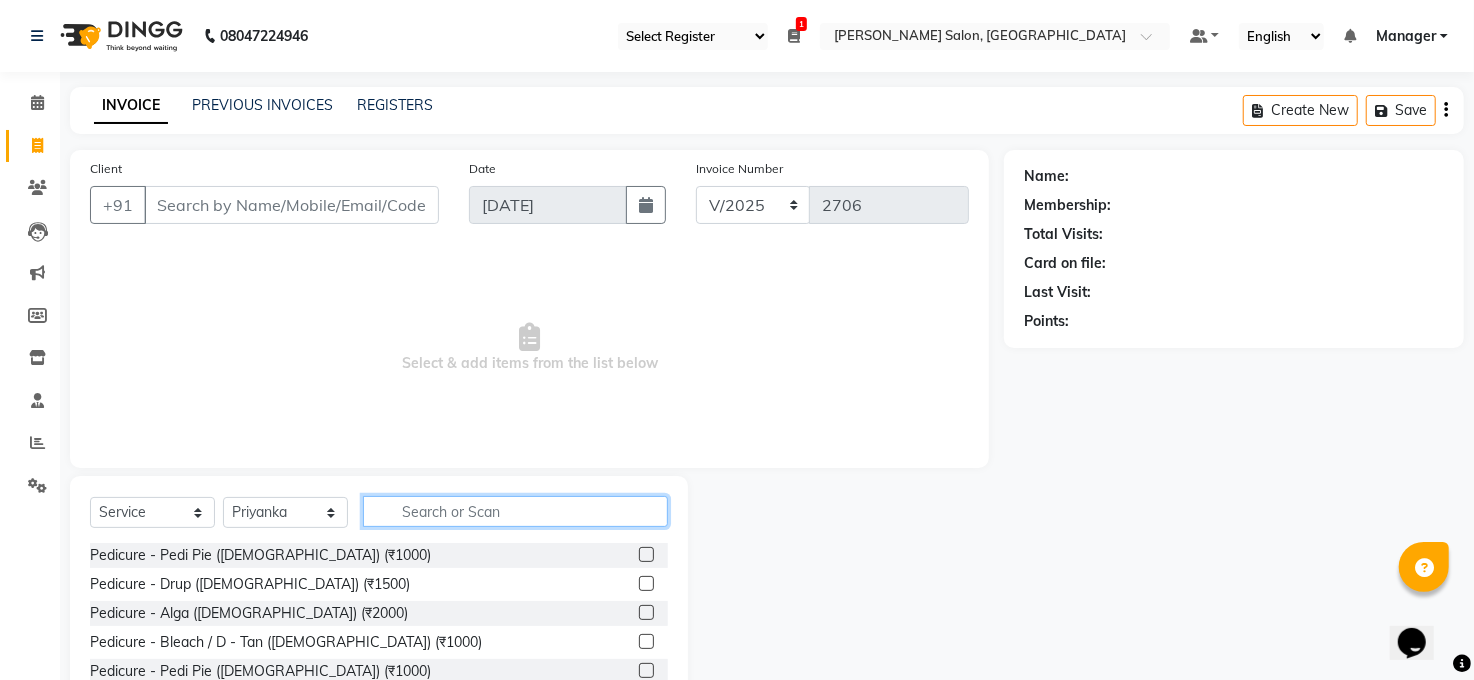 click 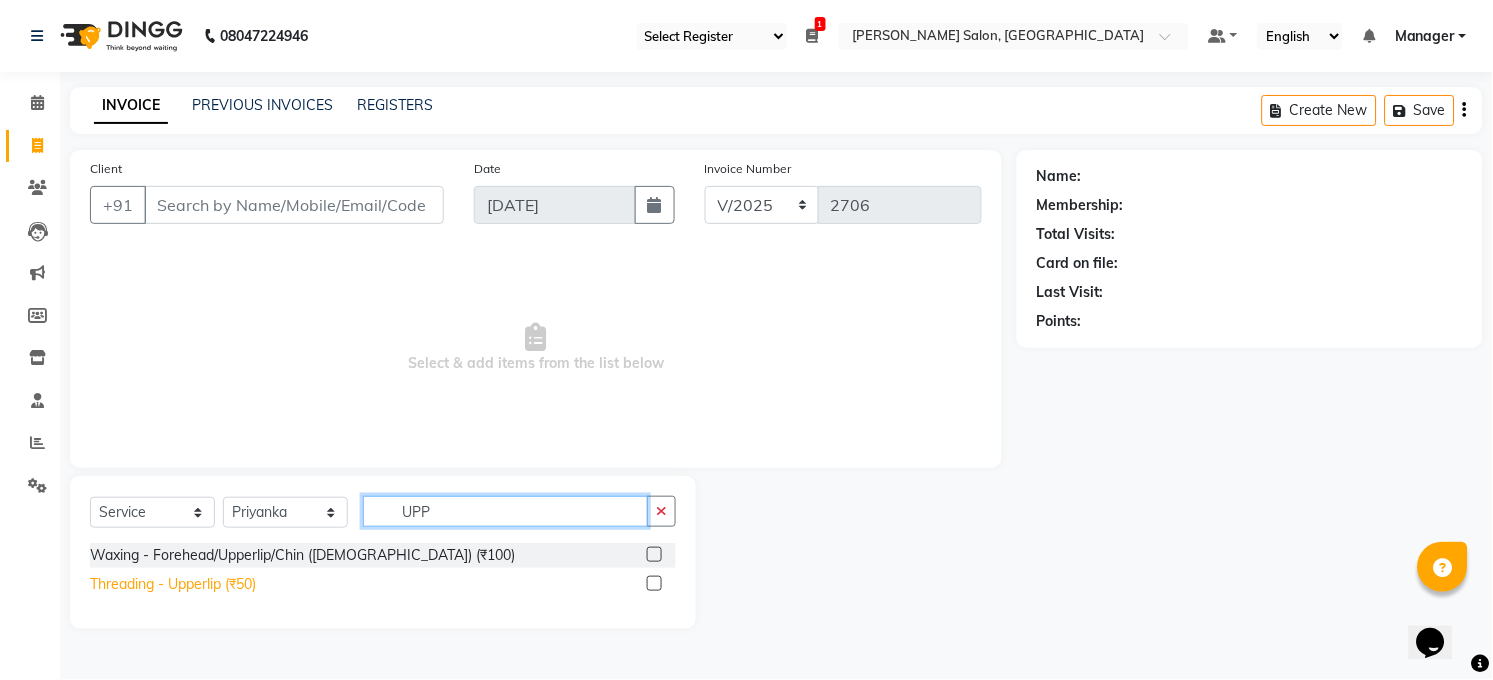 type on "UPP" 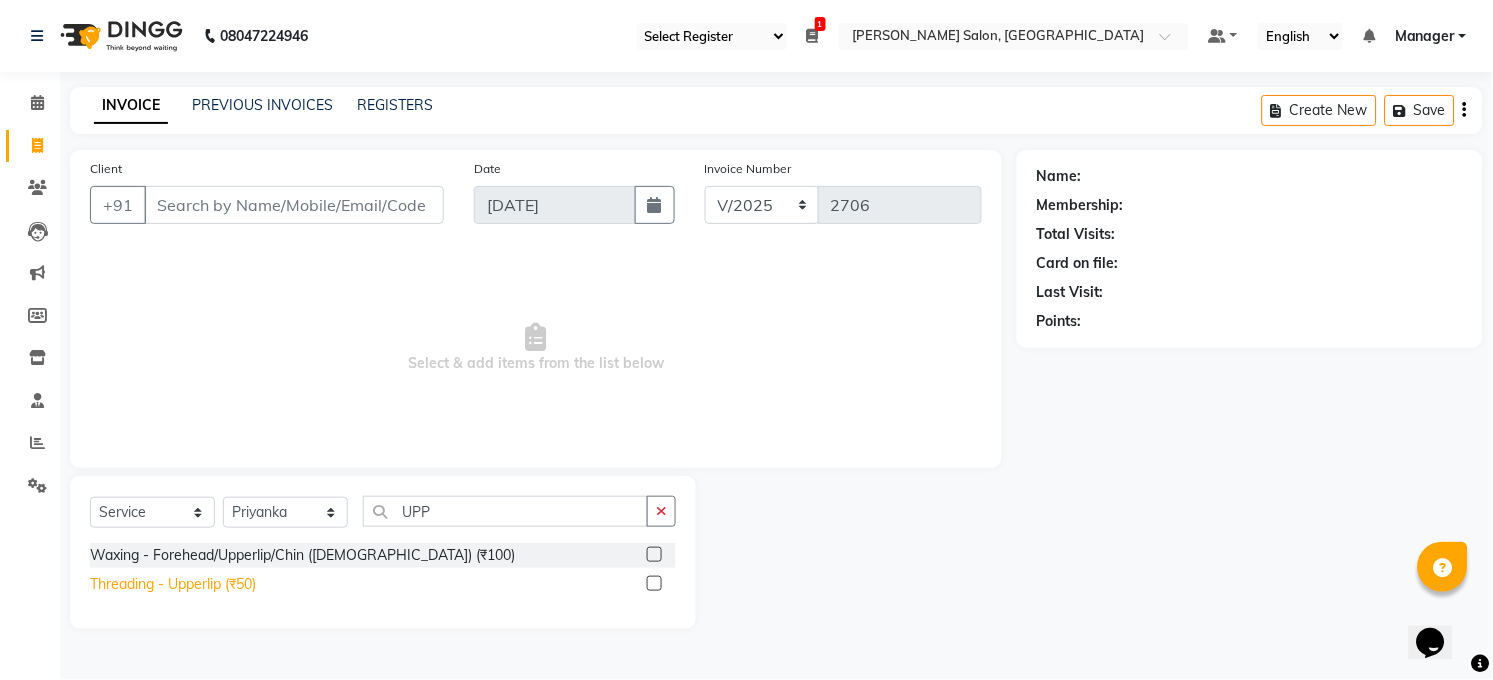 click on "Threading - Upperlip (₹50)" 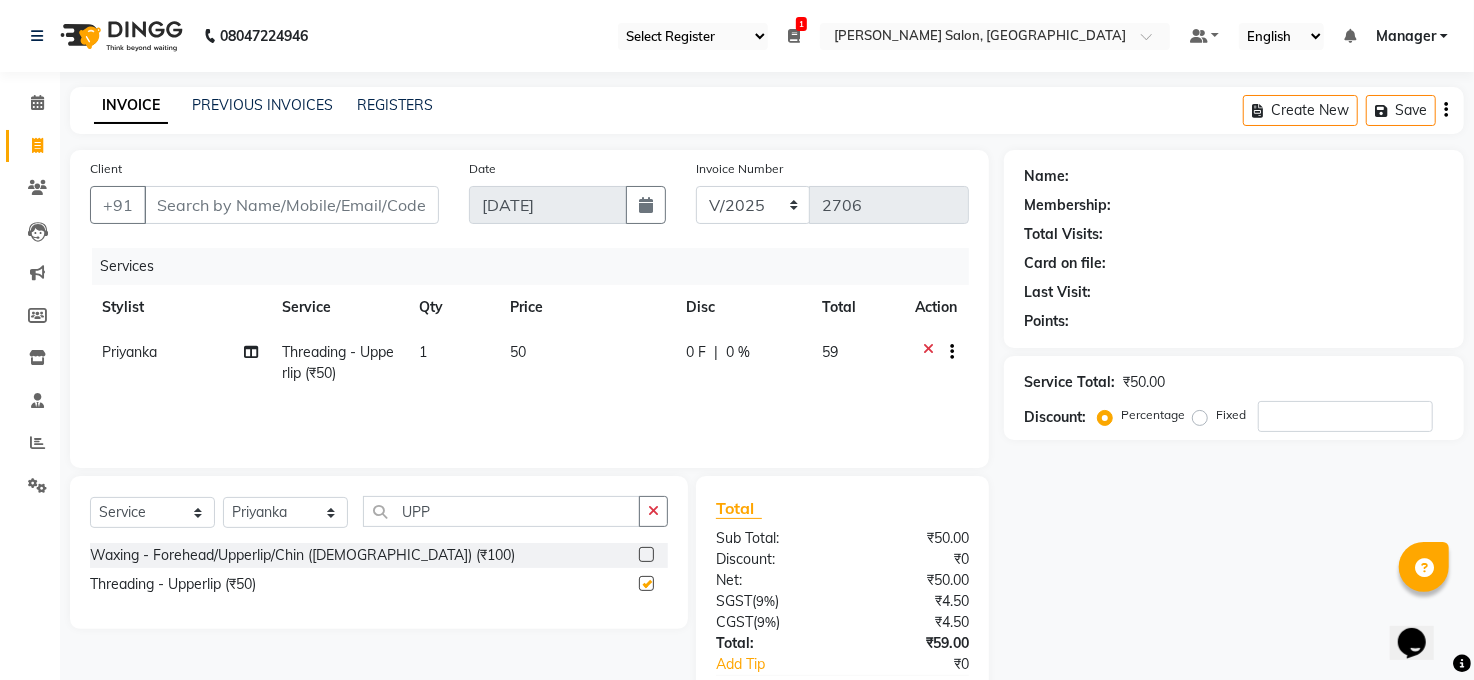 checkbox on "false" 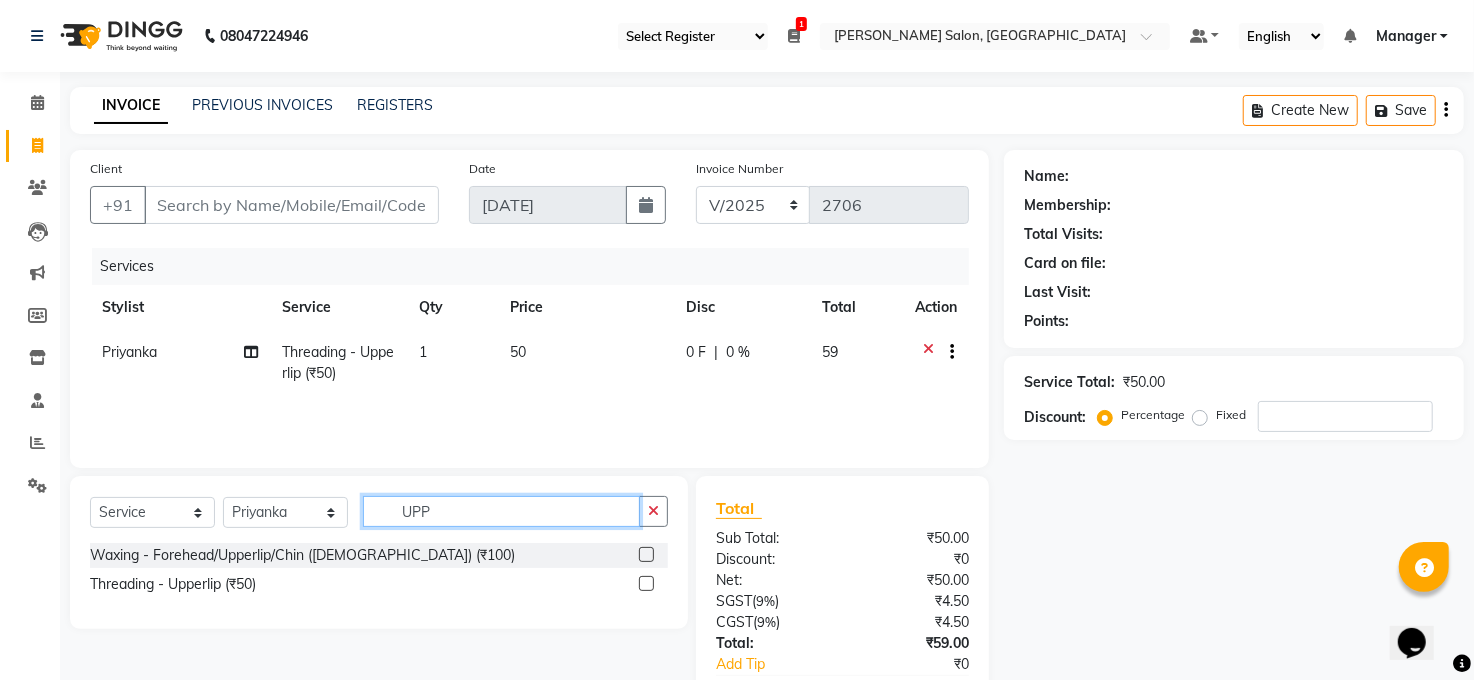 click on "UPP" 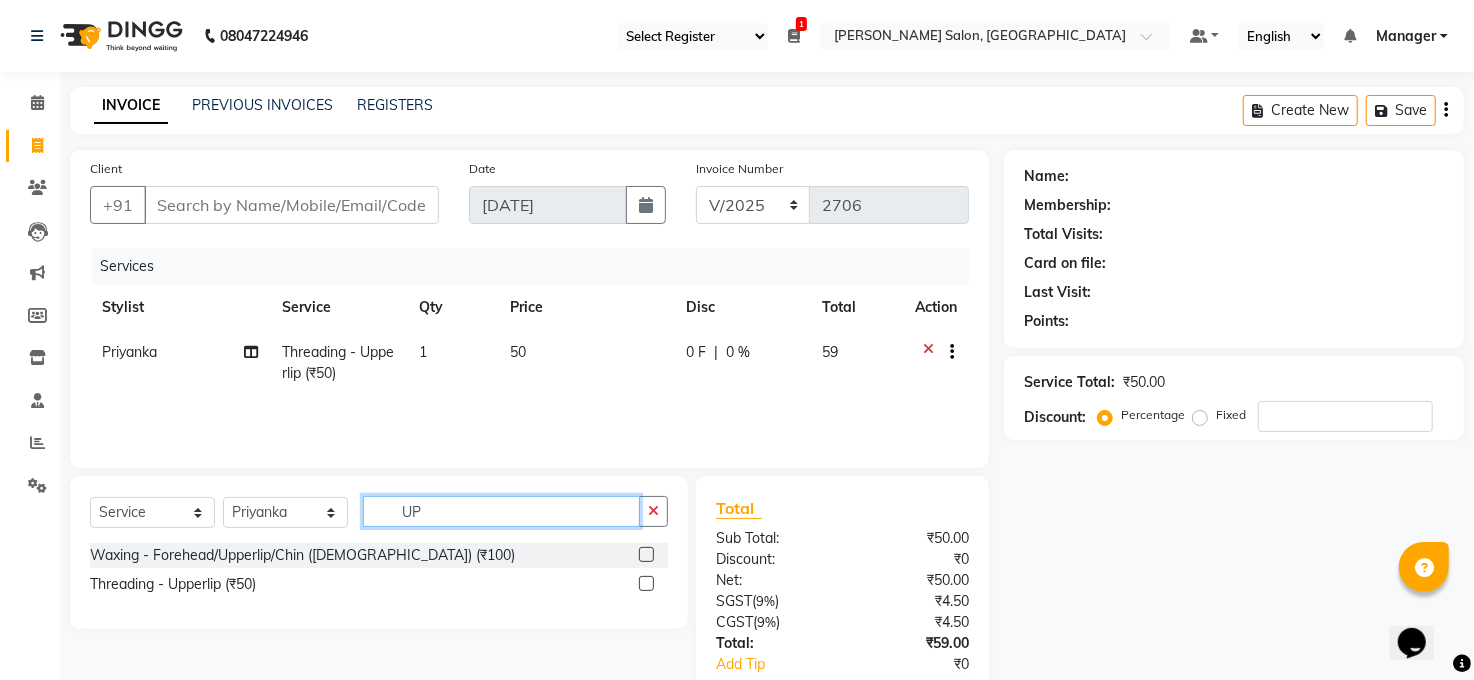 type on "U" 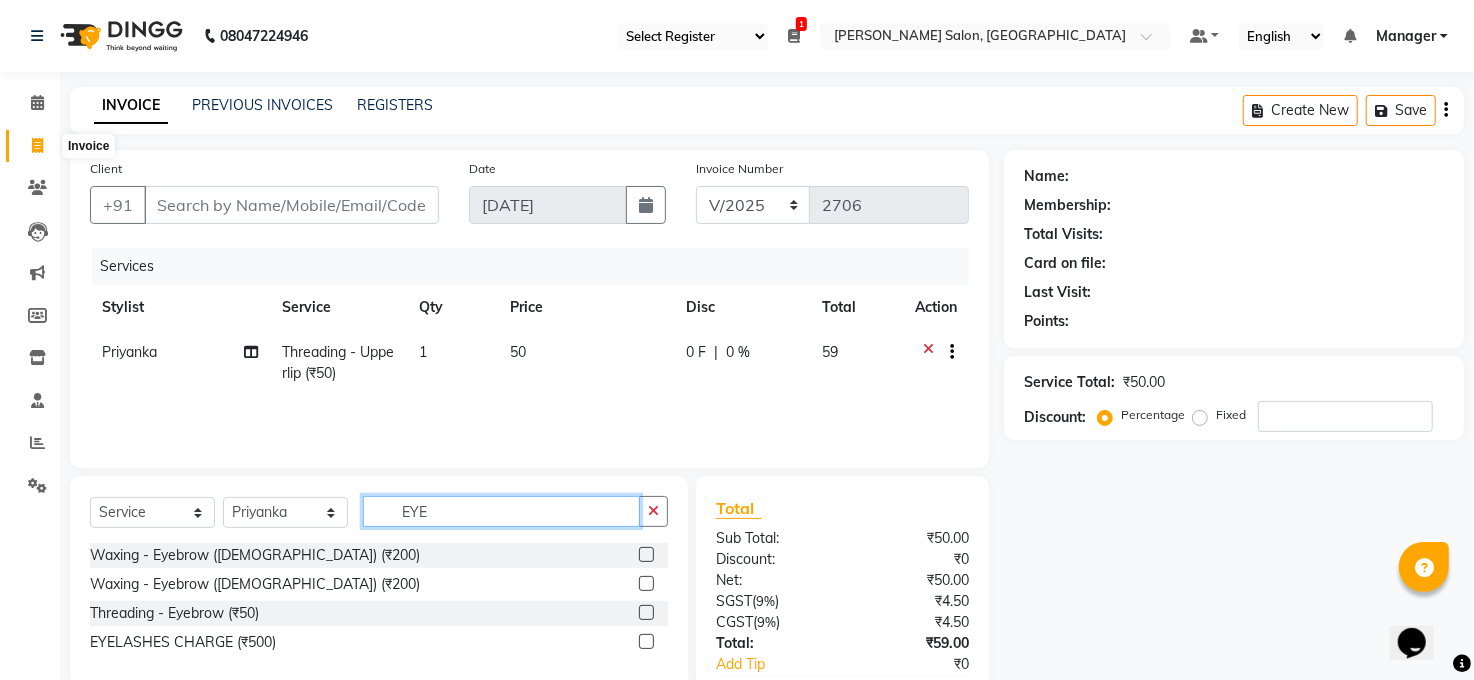 type on "EYE" 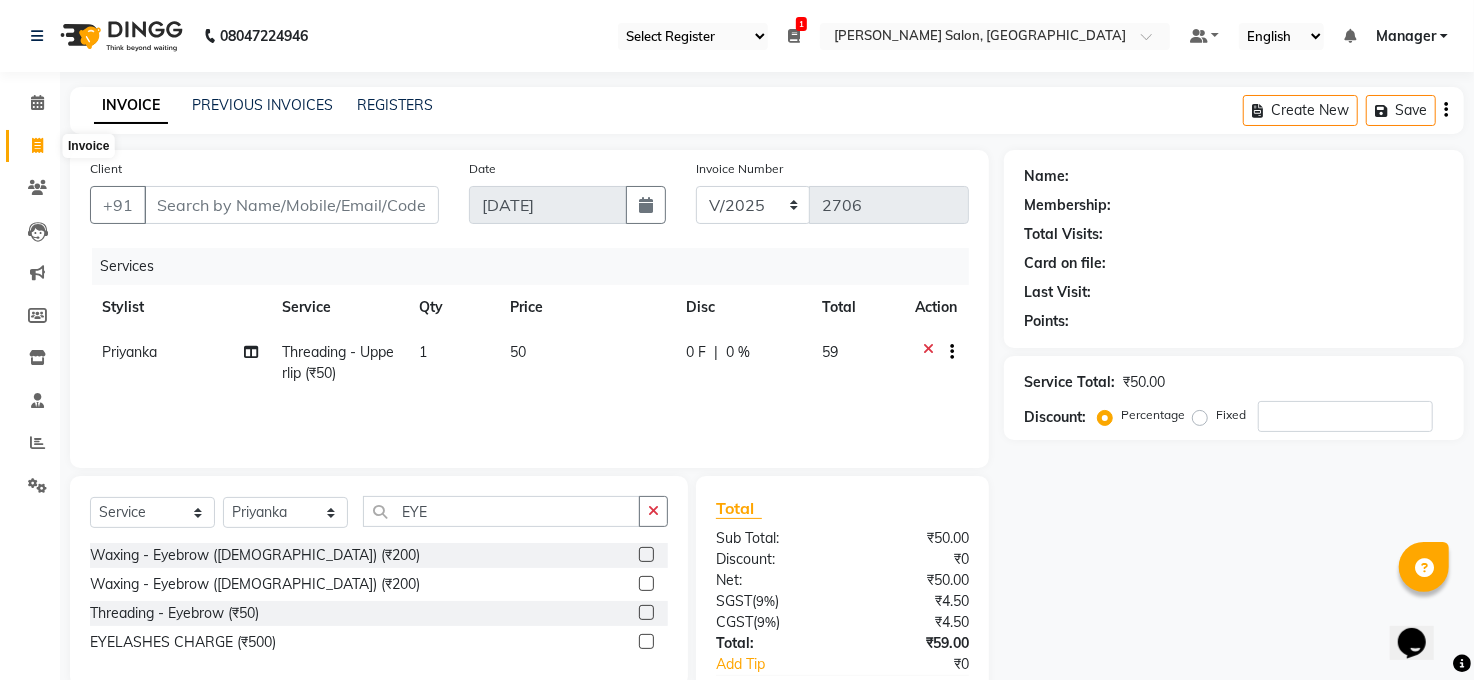 click 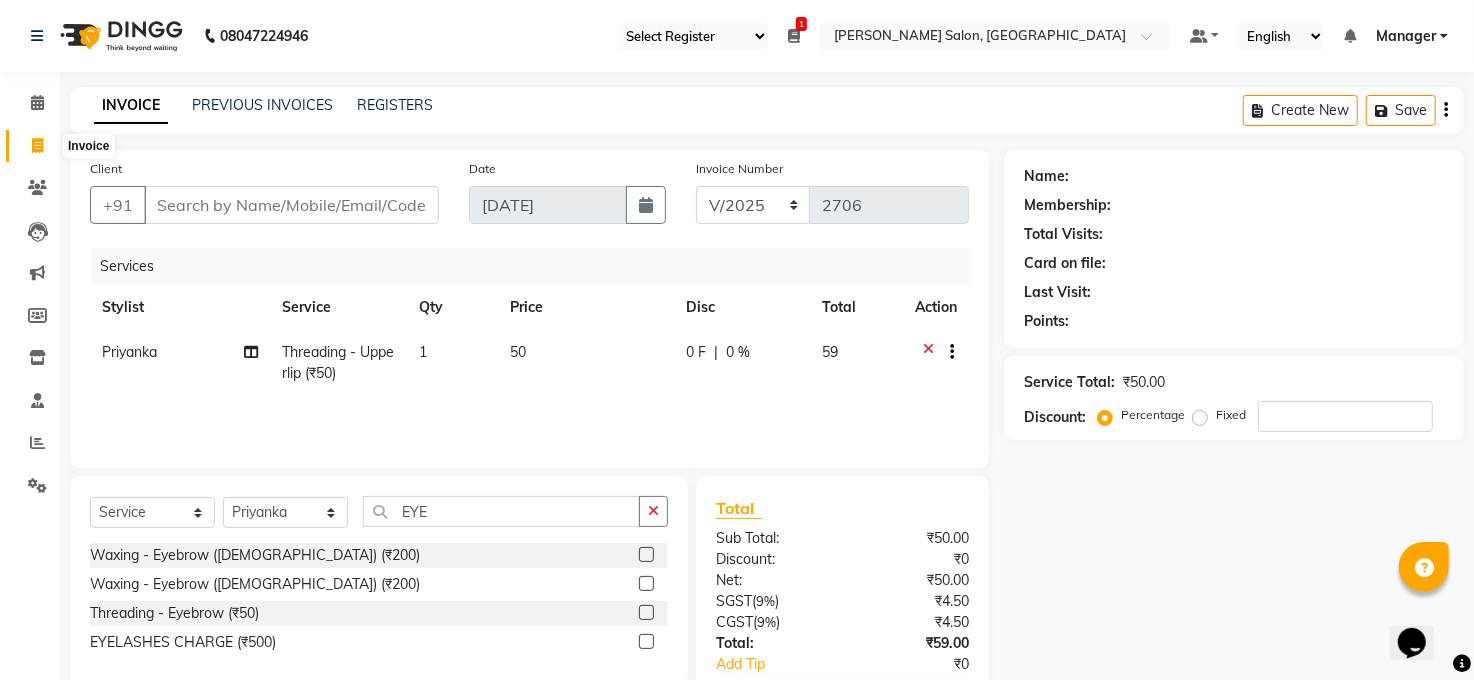 select on "service" 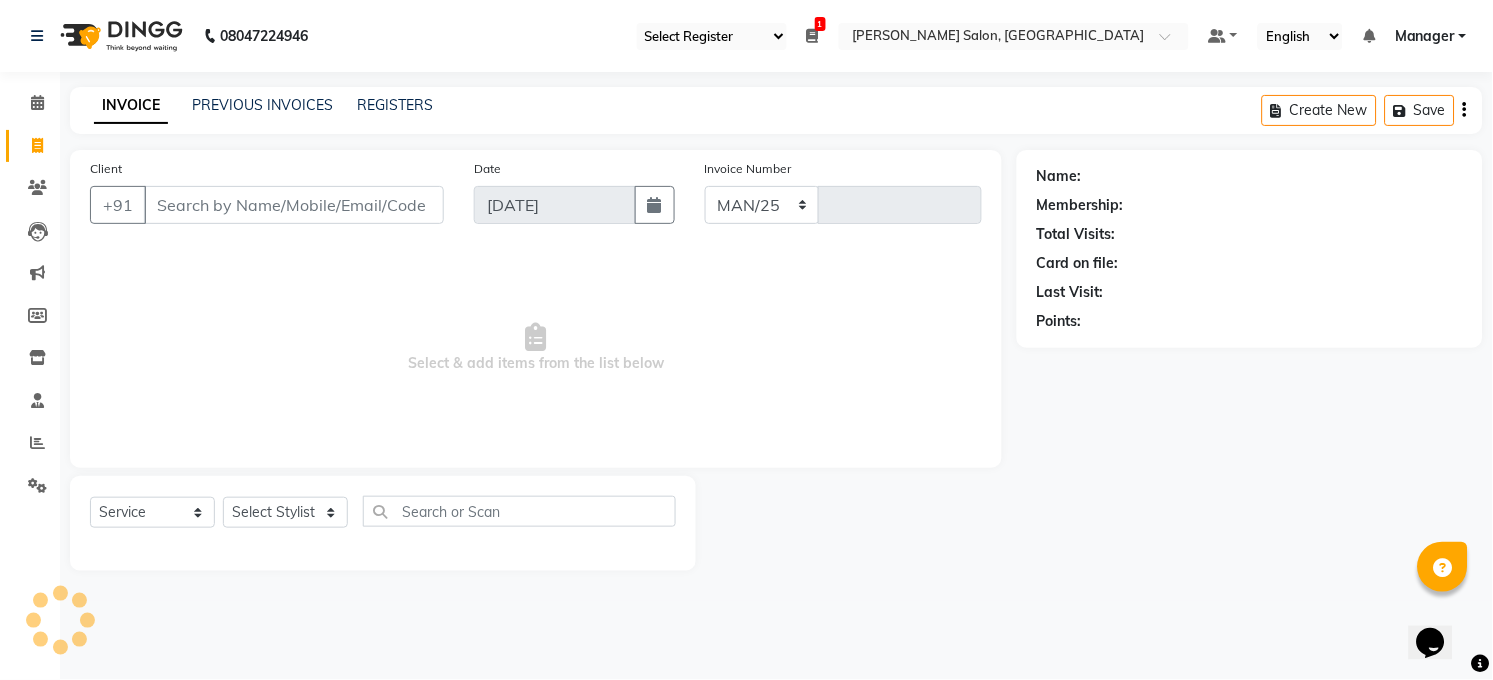 select on "5748" 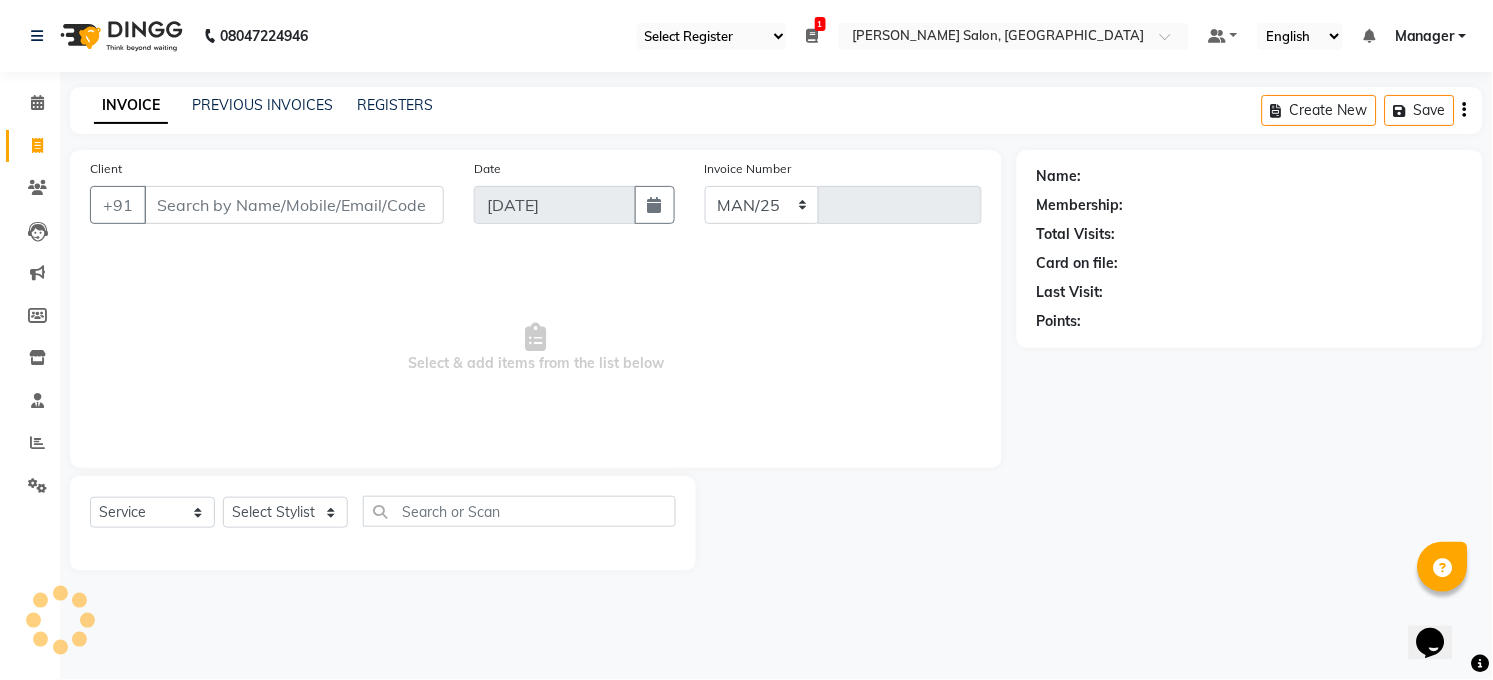 type on "2706" 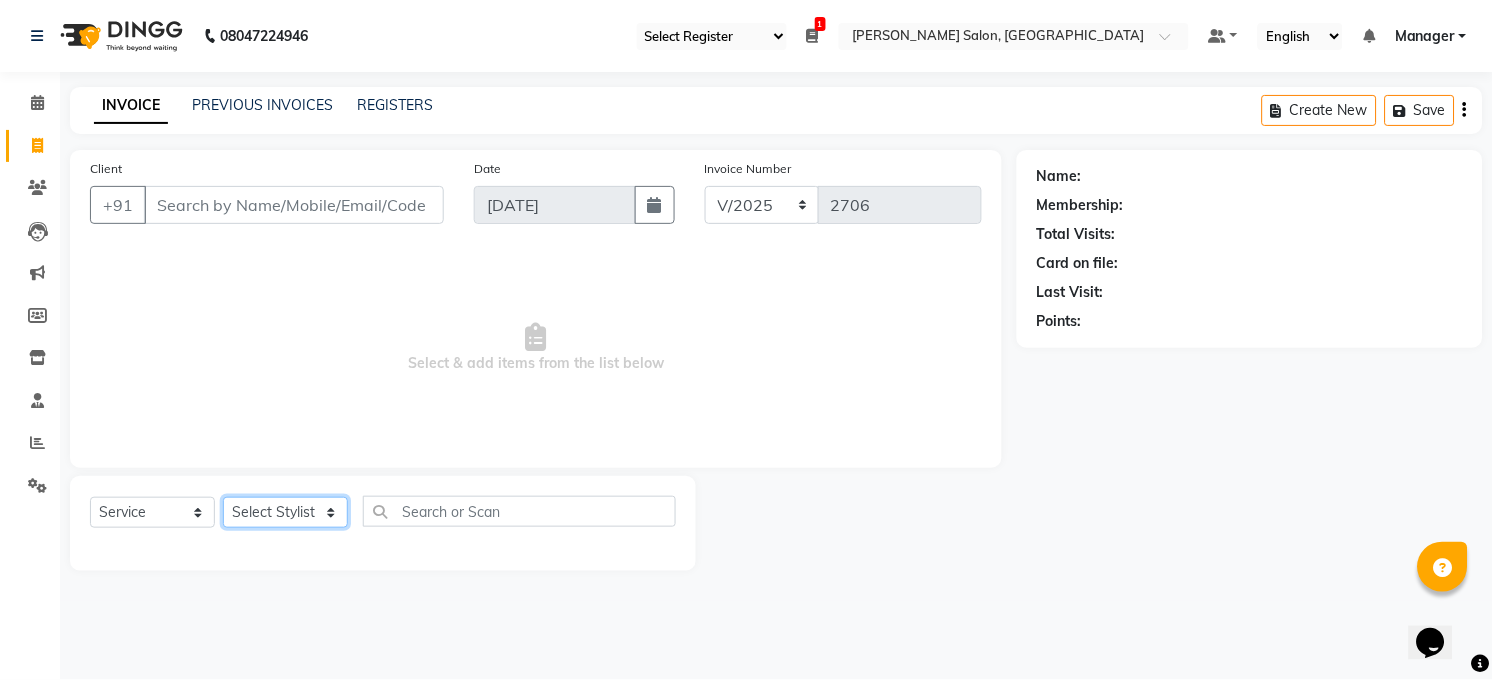 click on "Select Stylist [PERSON_NAME] [PERSON_NAME] [PERSON_NAME] COUNTER  Manager [PERSON_NAME] [PERSON_NAME] [PERSON_NAME] [PERSON_NAME] [PERSON_NAME] Santosh SAURABH [PERSON_NAME] [PERSON_NAME] Veer [PERSON_NAME]" 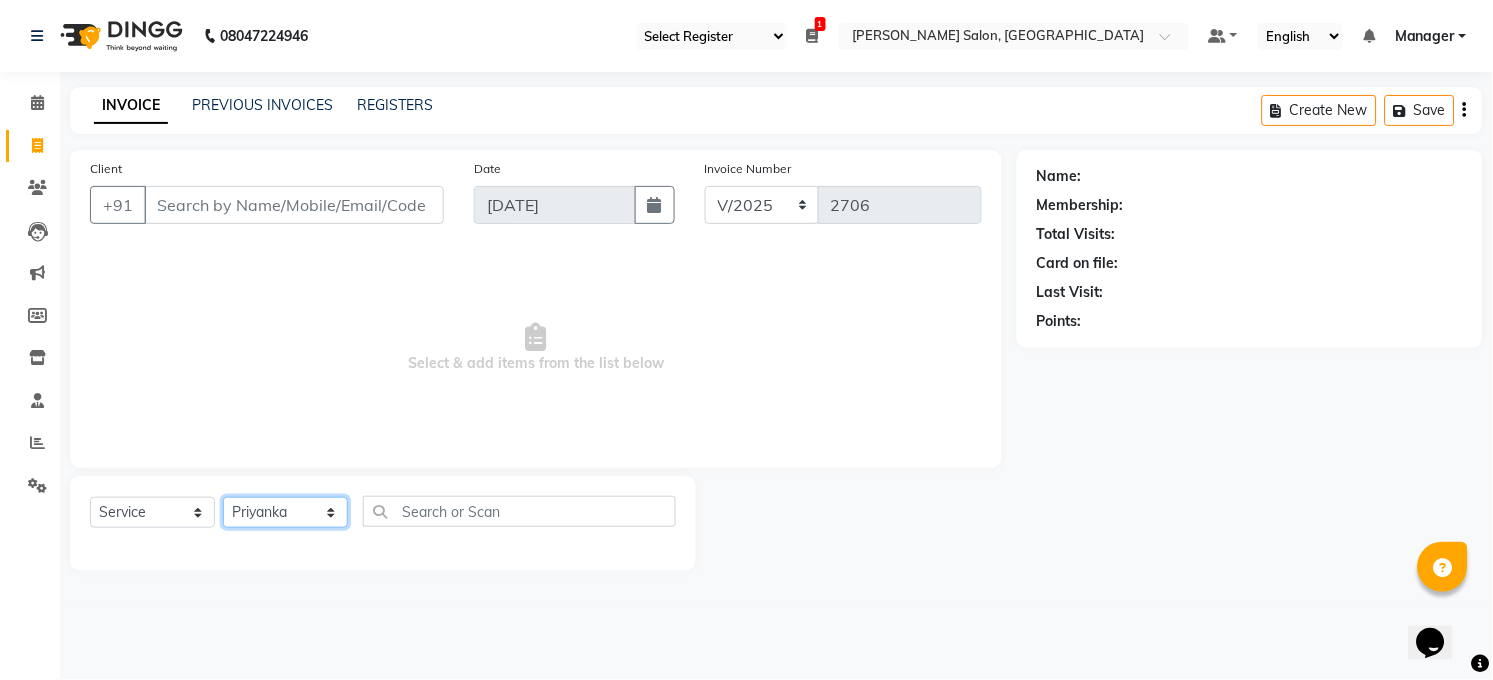 click on "Select Stylist [PERSON_NAME] [PERSON_NAME] [PERSON_NAME] COUNTER  Manager [PERSON_NAME] [PERSON_NAME] [PERSON_NAME] [PERSON_NAME] [PERSON_NAME] Santosh SAURABH [PERSON_NAME] [PERSON_NAME] Veer [PERSON_NAME]" 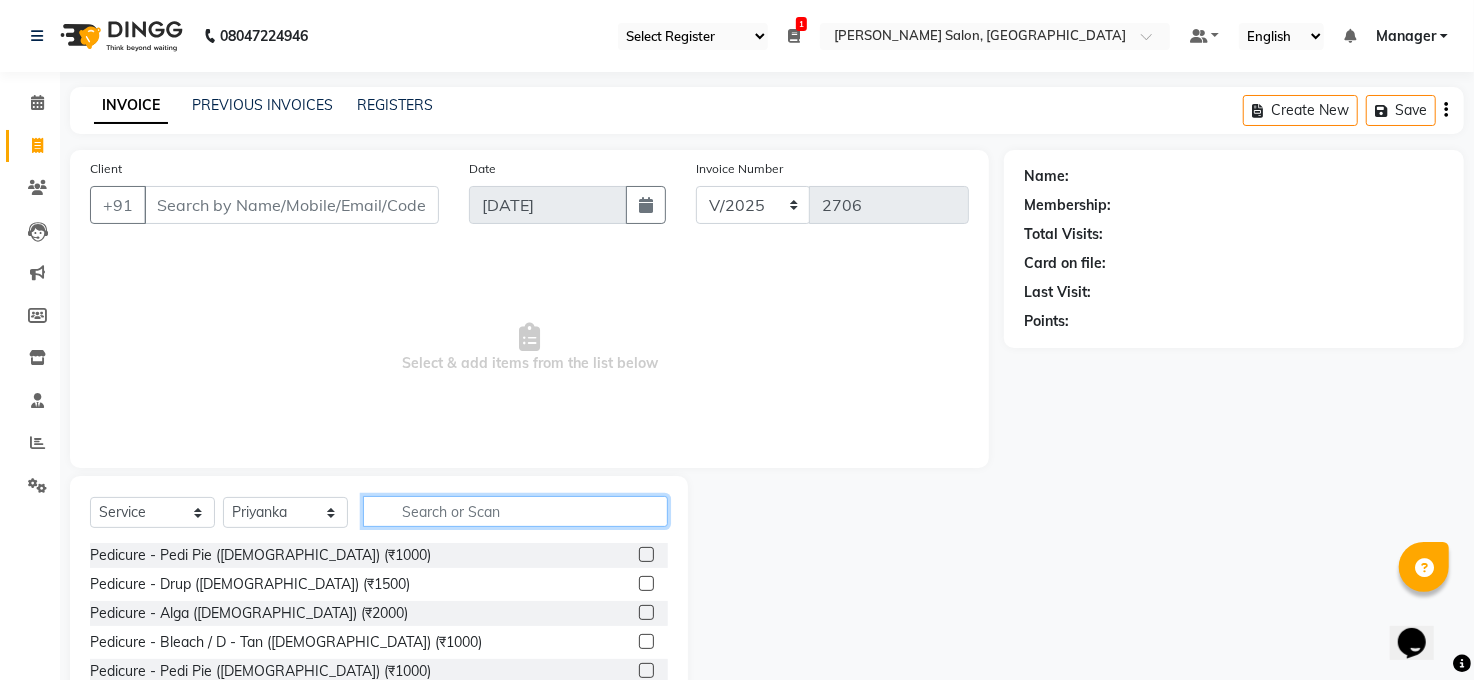 click 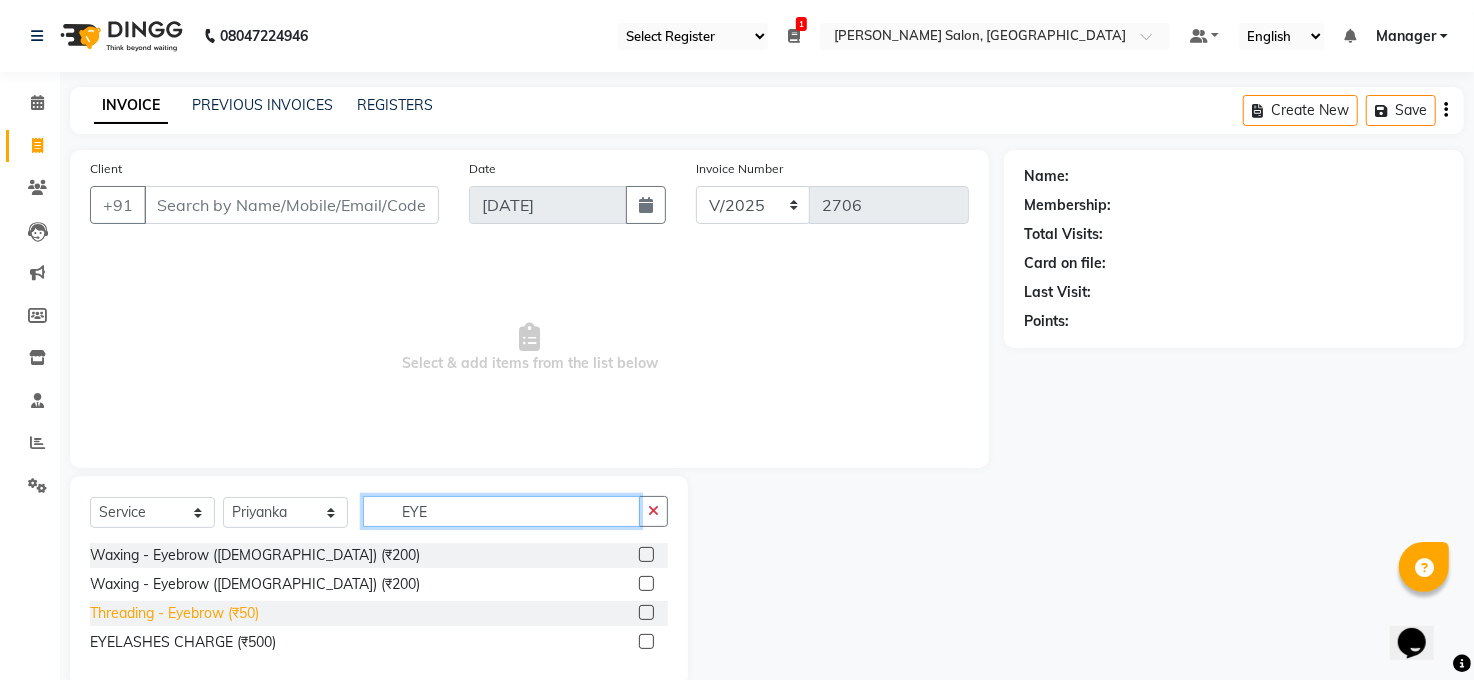 type on "EYE" 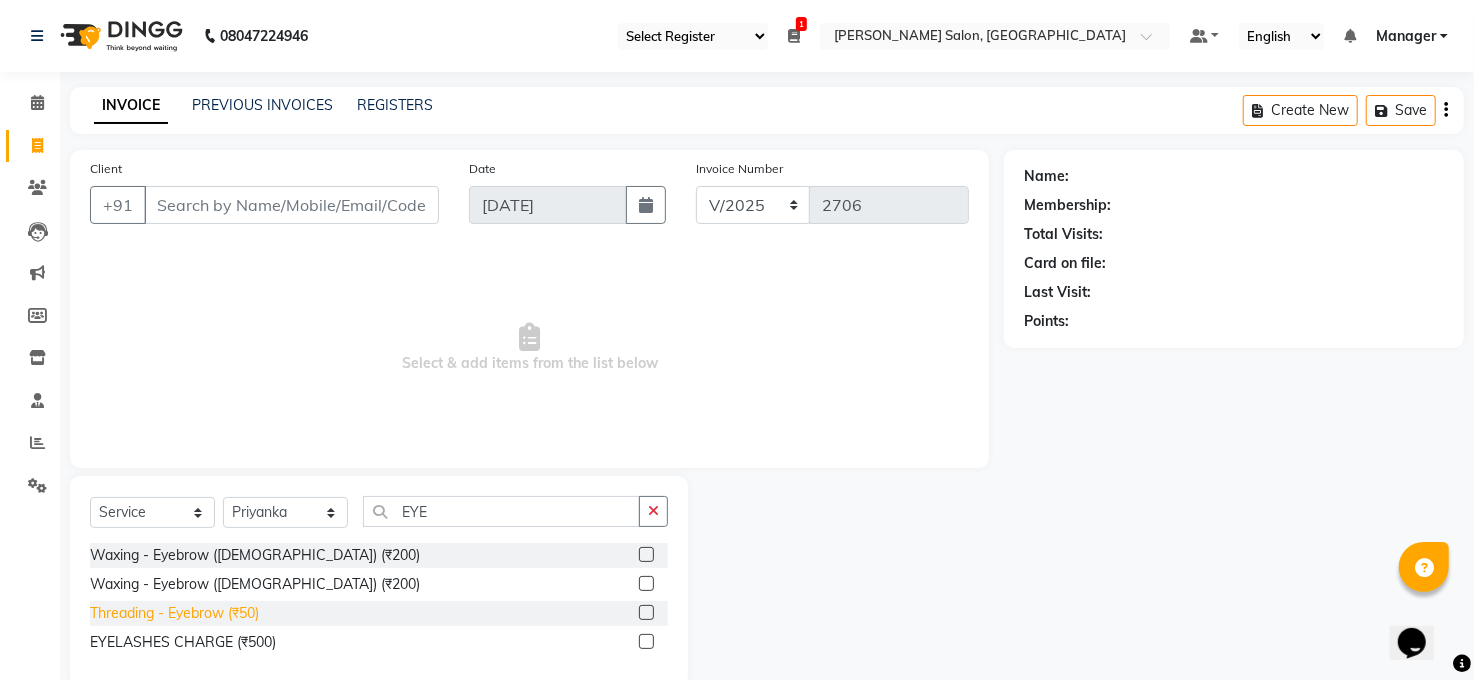 click on "Threading - Eyebrow  (₹50)" 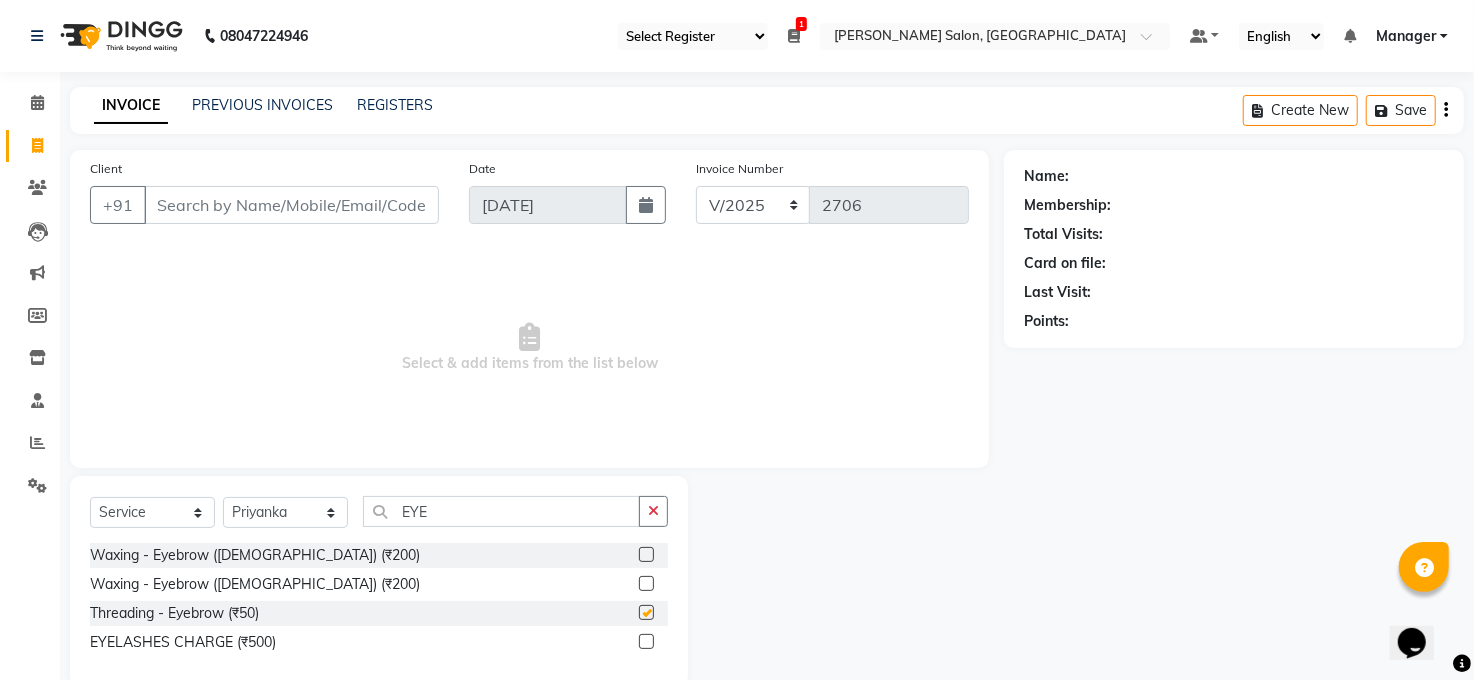 checkbox on "false" 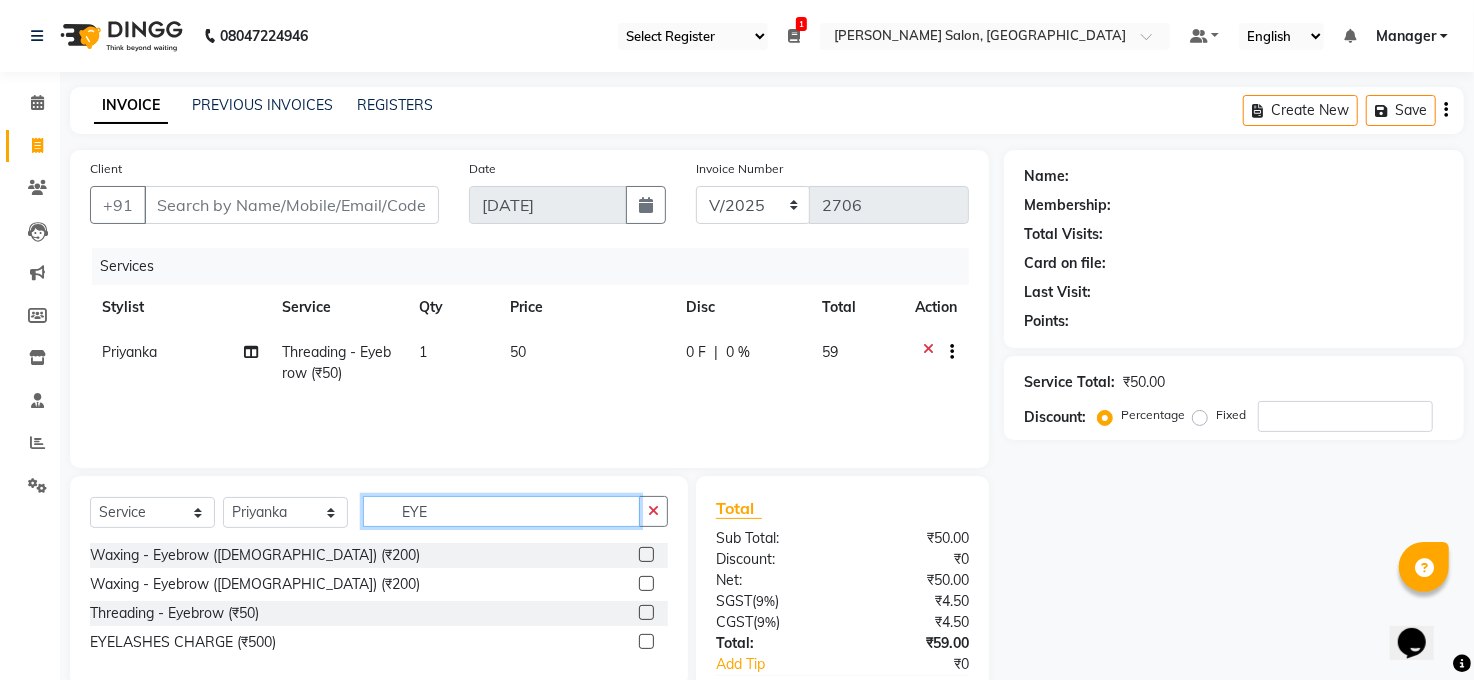 click on "EYE" 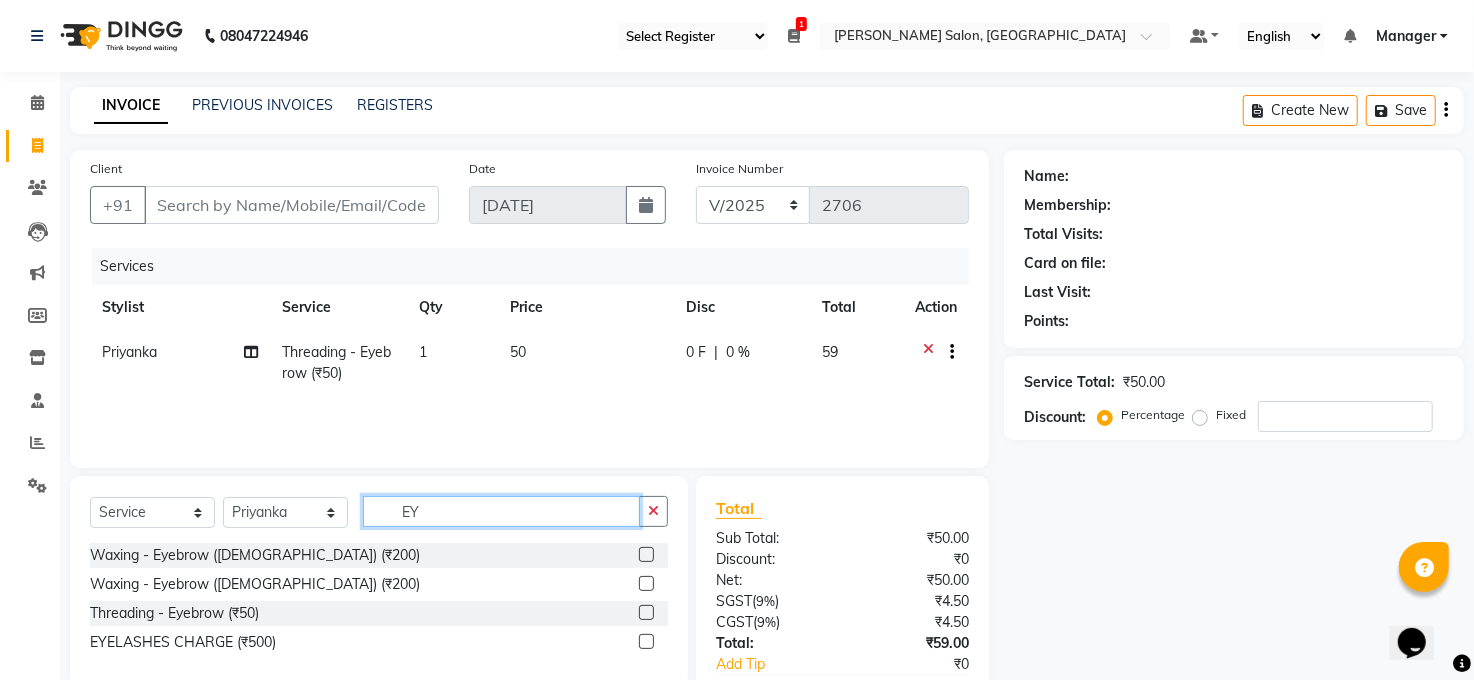 type on "E" 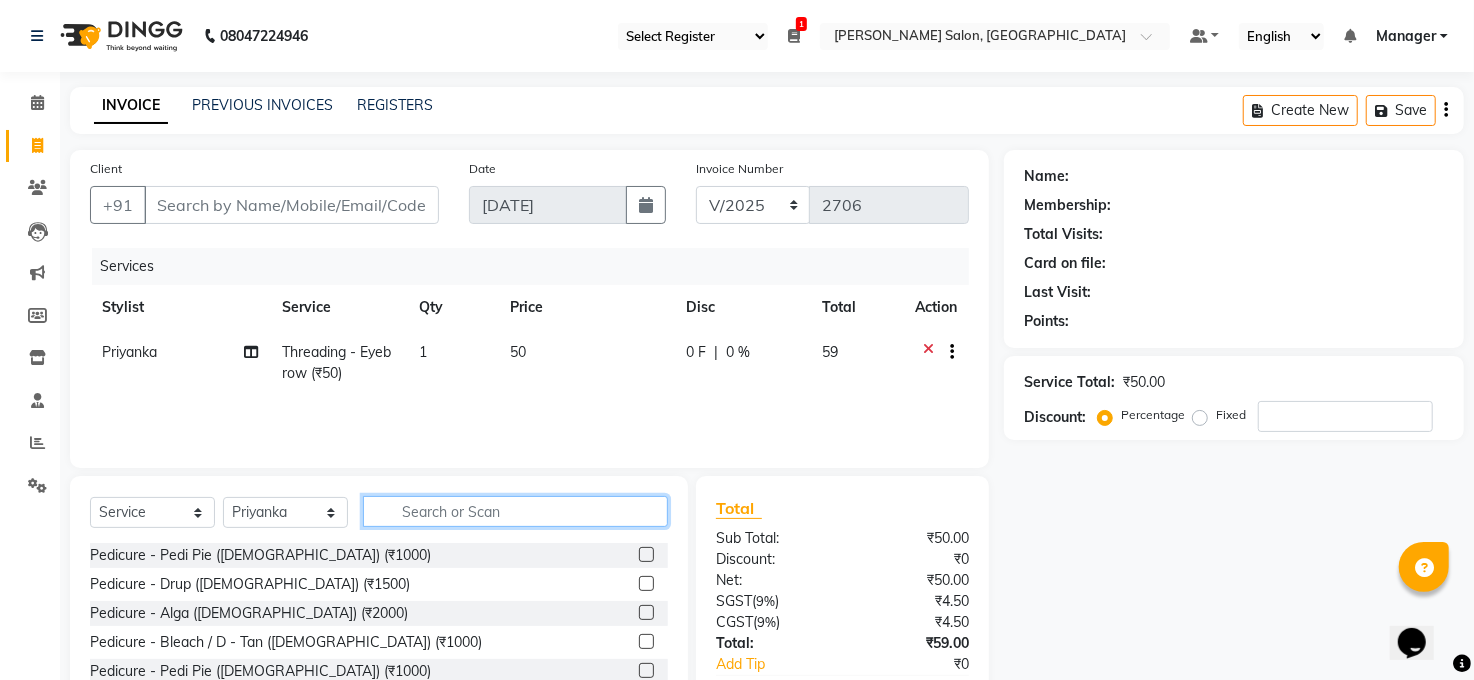 type on "I" 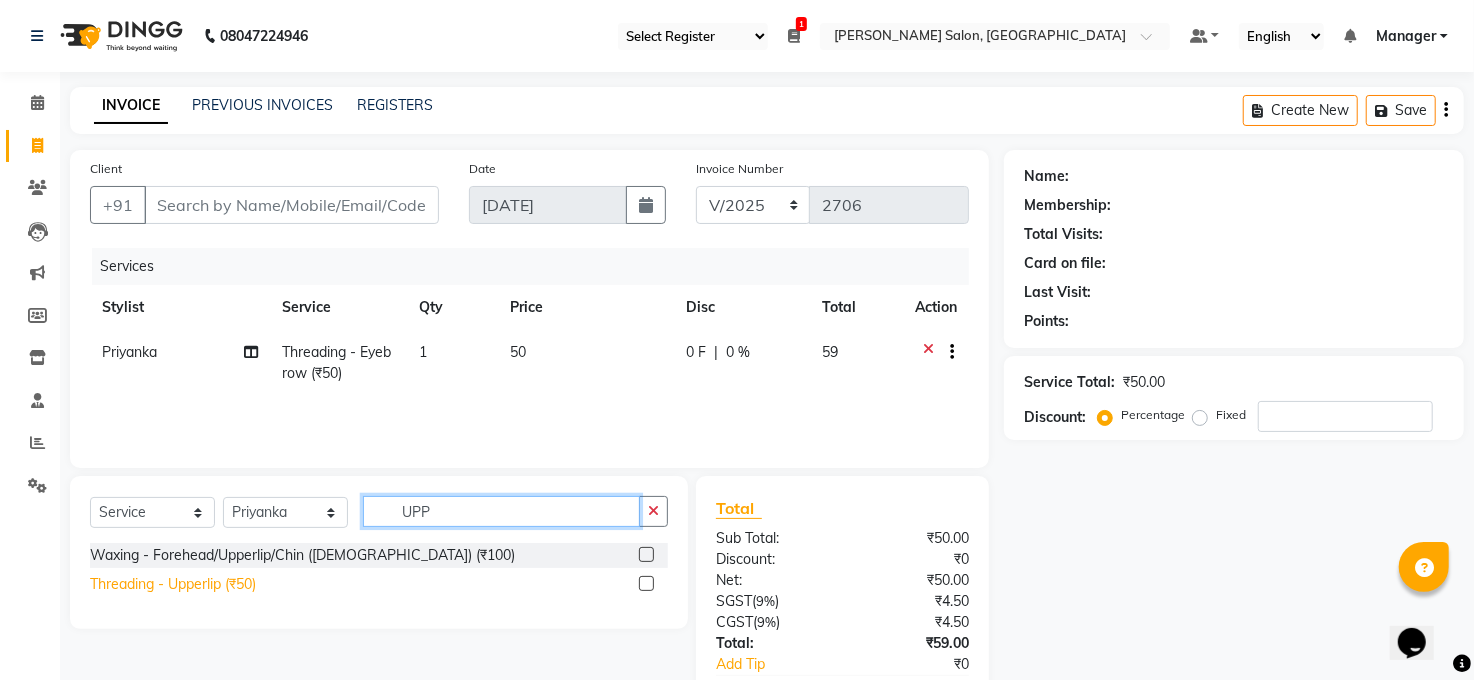 type on "UPP" 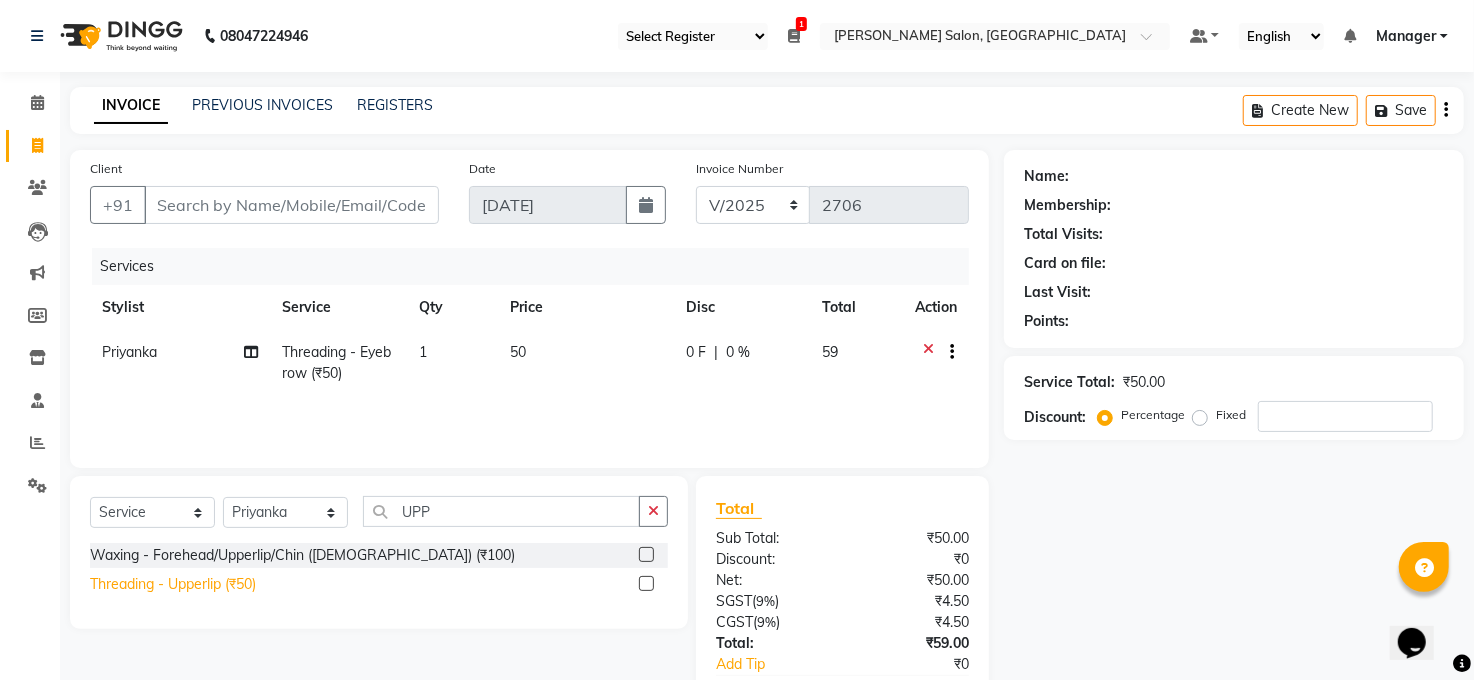 click on "Threading - Upperlip (₹50)" 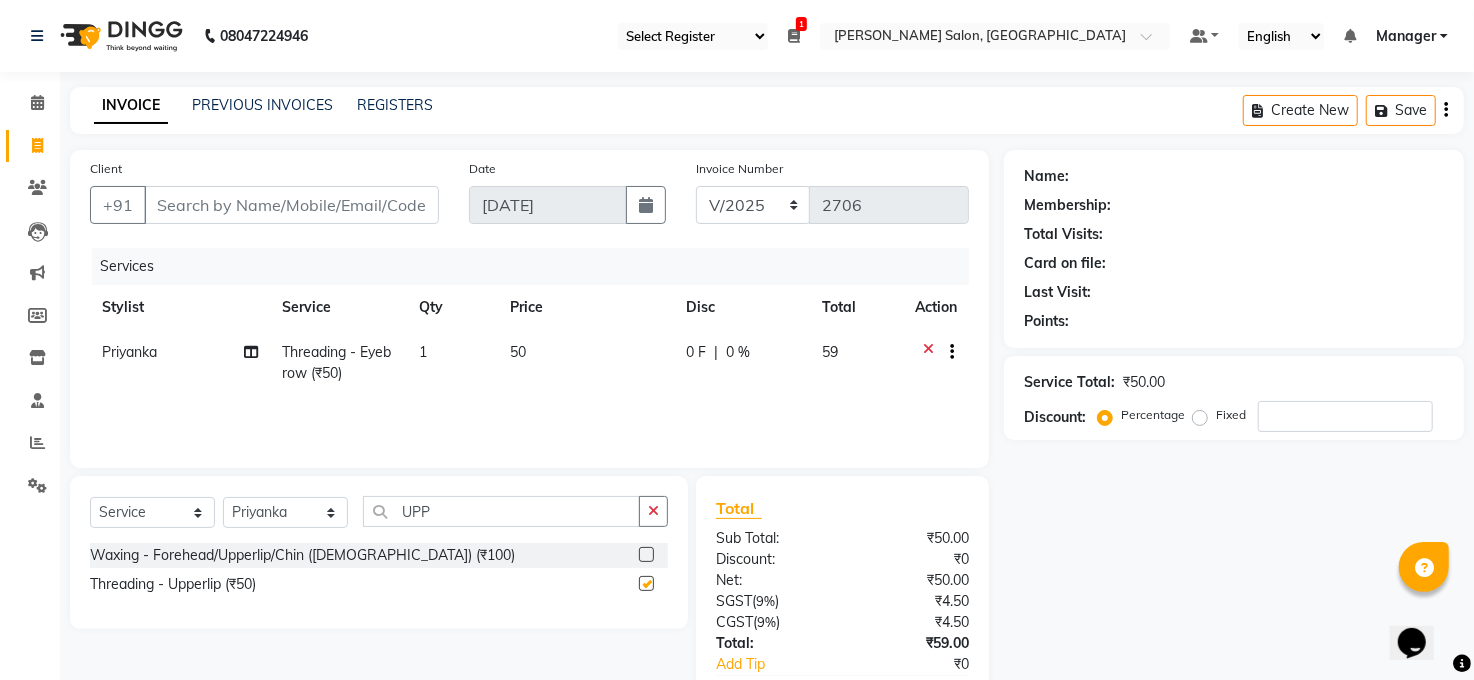 checkbox on "false" 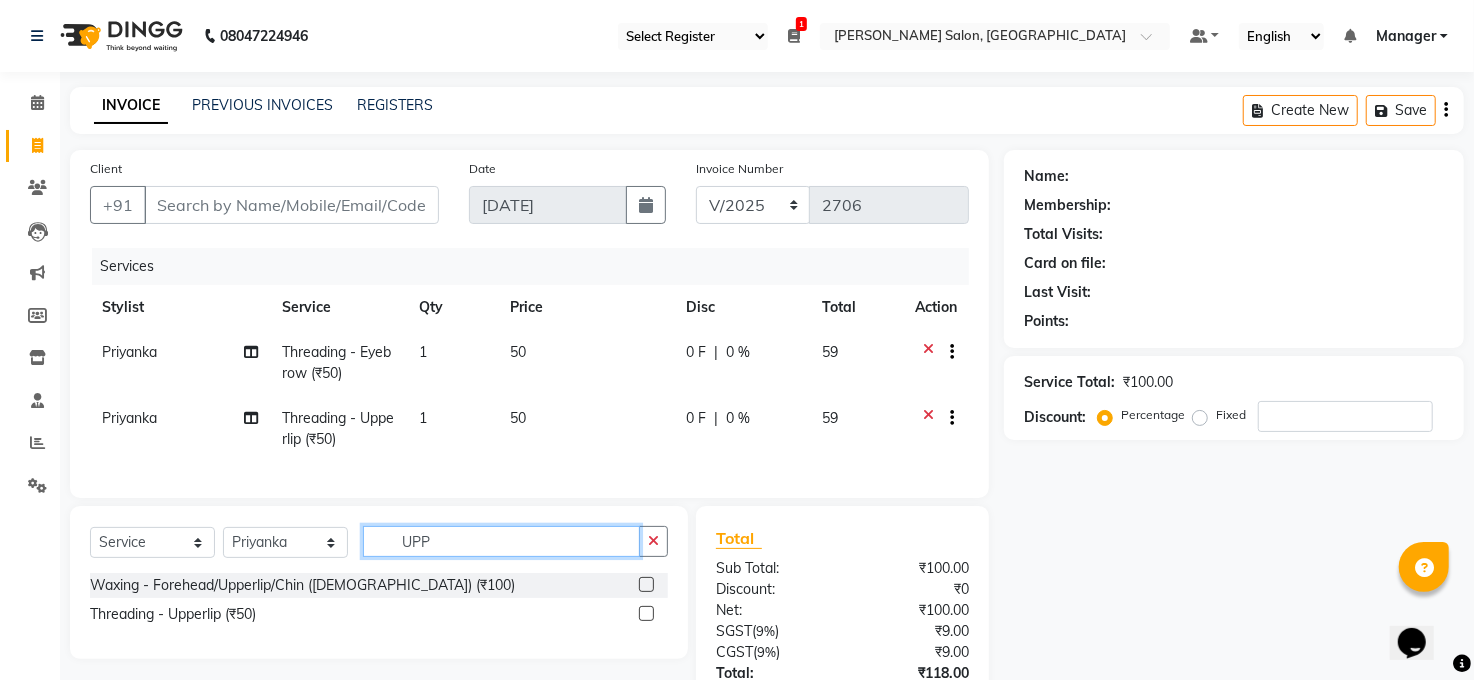 click on "UPP" 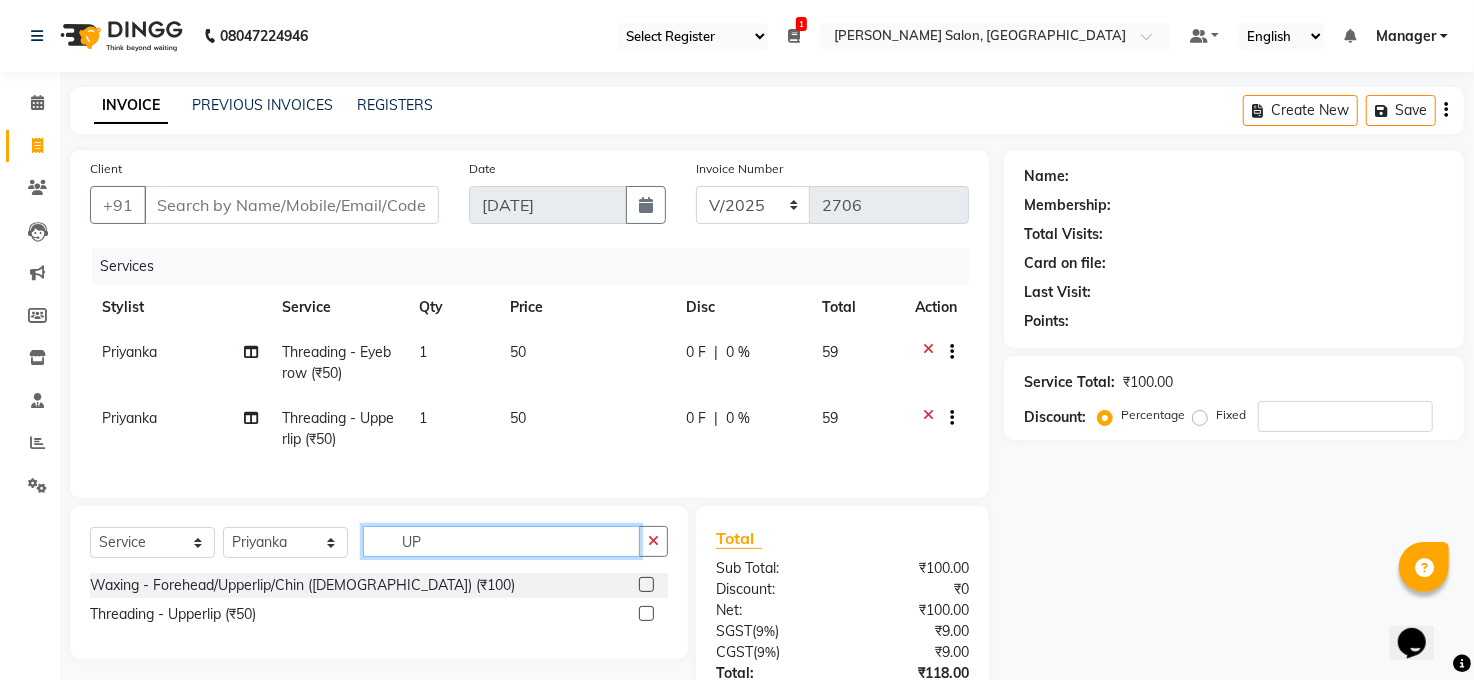 type on "U" 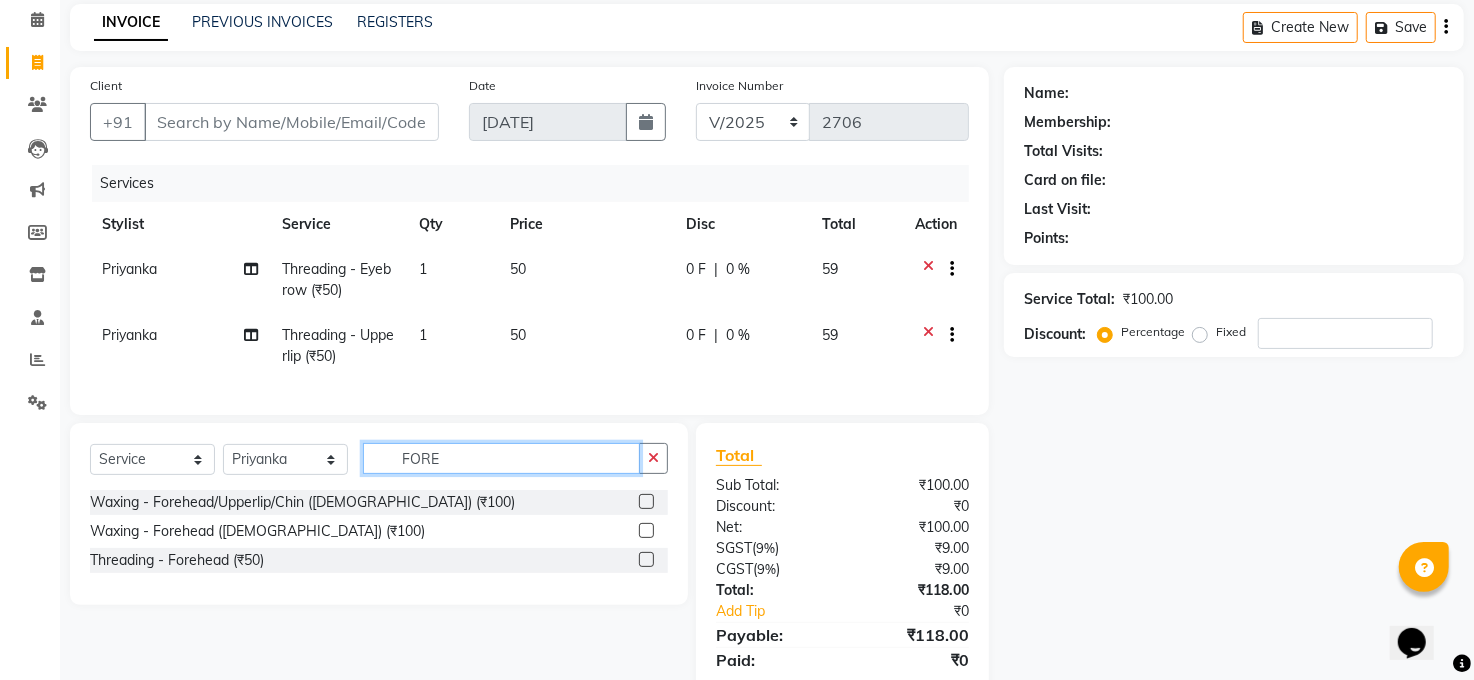 scroll, scrollTop: 169, scrollLeft: 0, axis: vertical 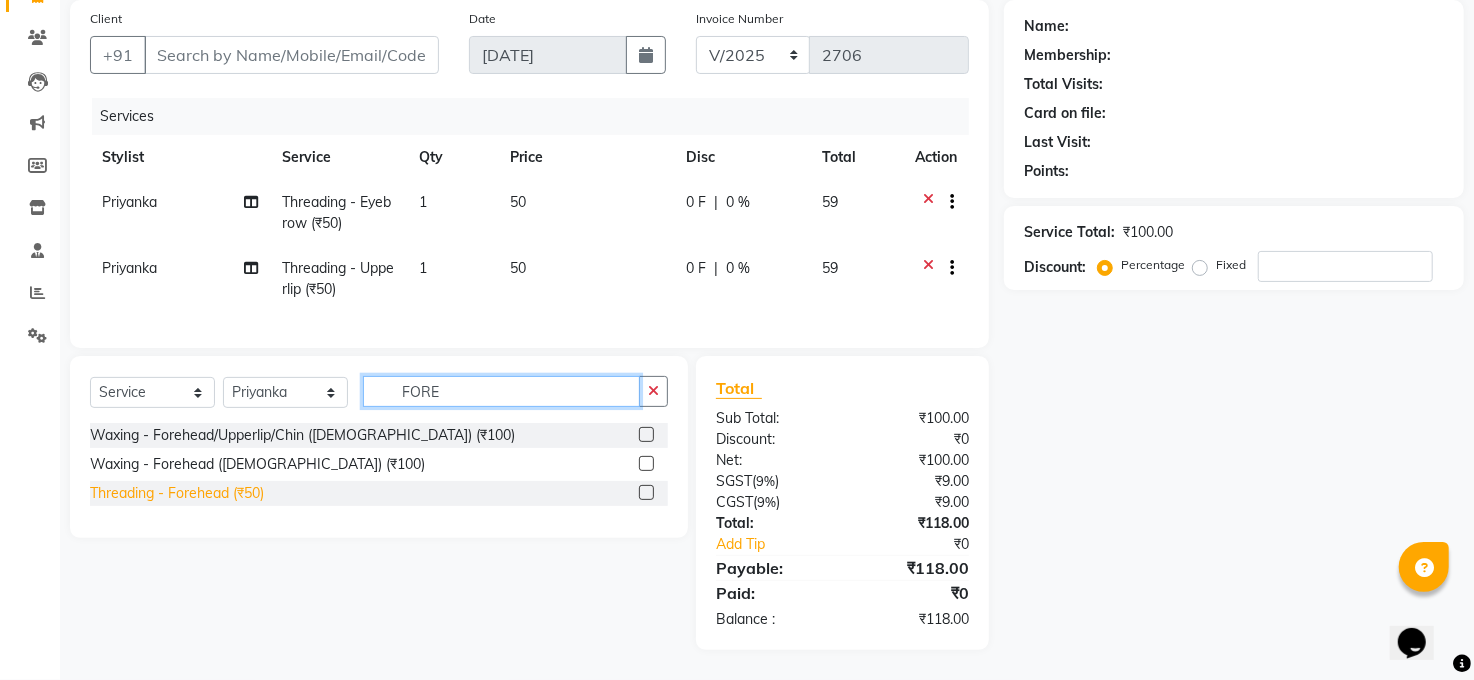 type on "FORE" 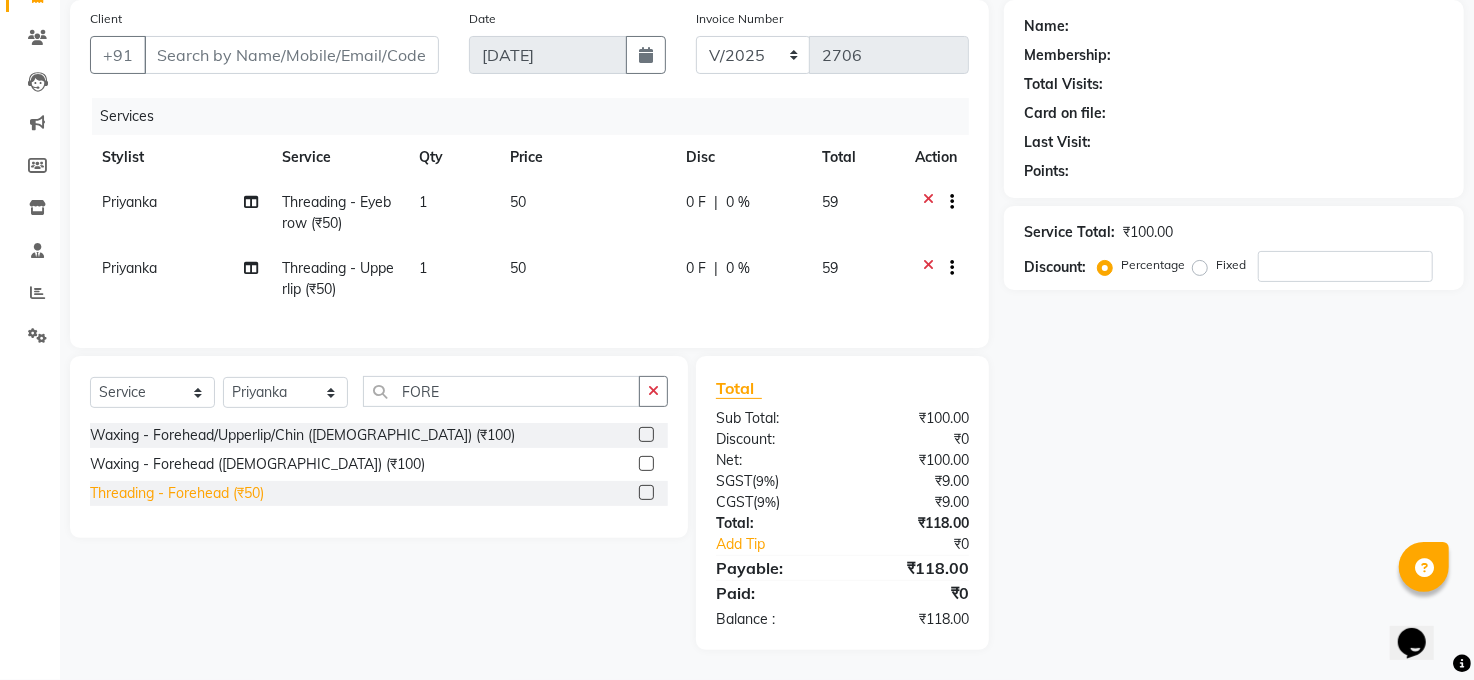 click on "Threading - Forehead  (₹50)" 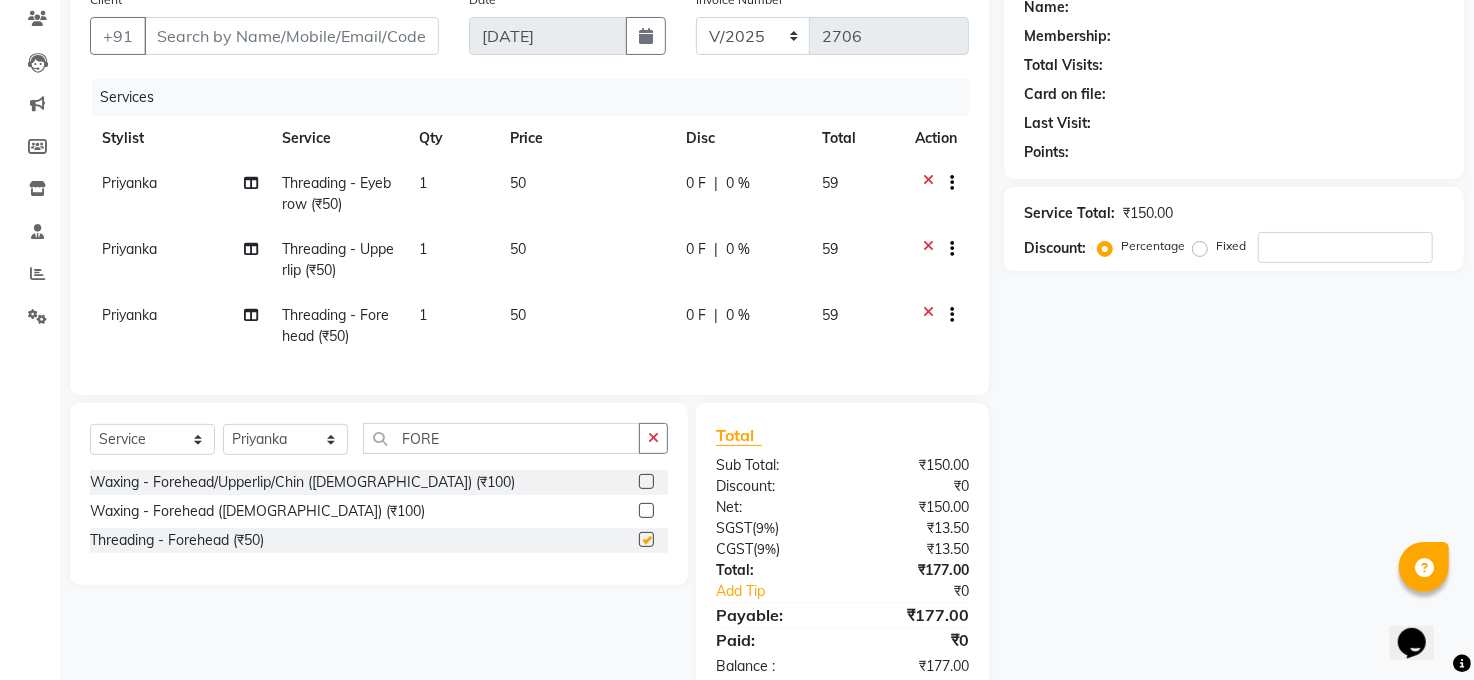 checkbox on "false" 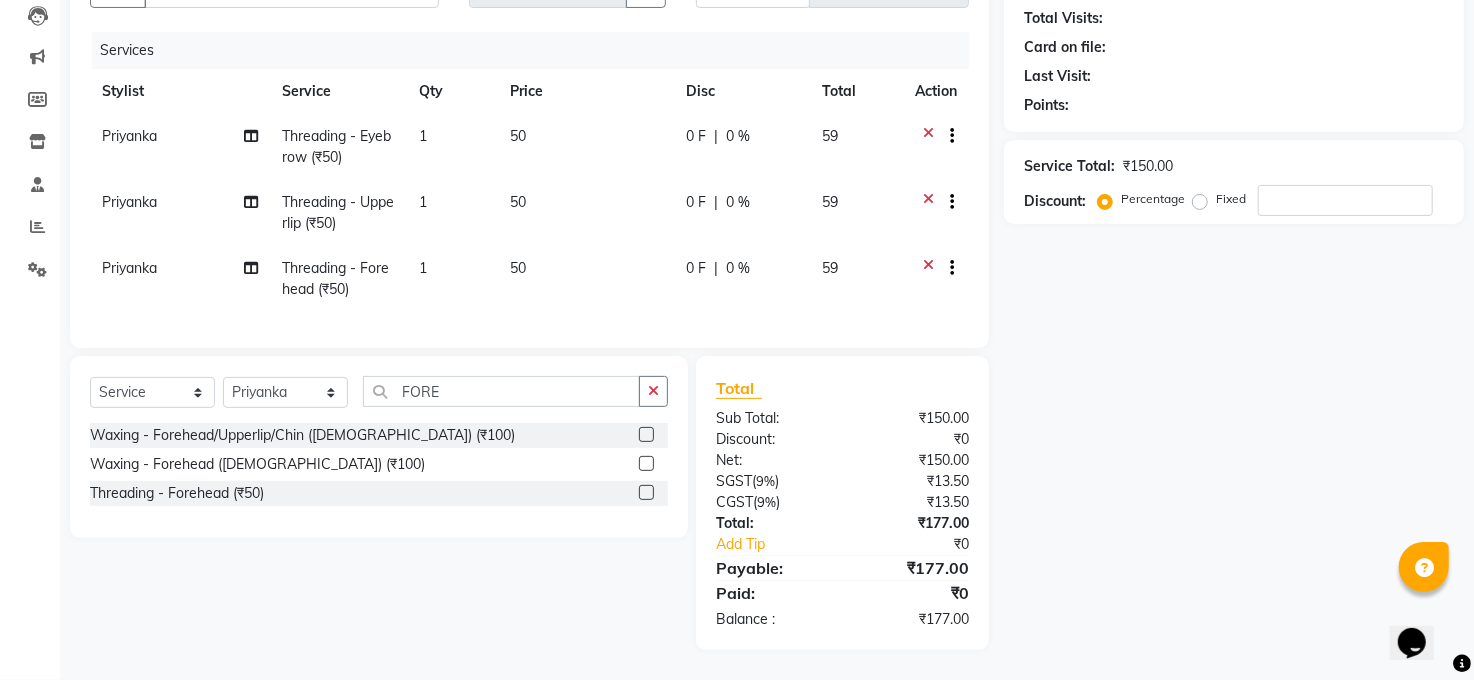 scroll, scrollTop: 234, scrollLeft: 0, axis: vertical 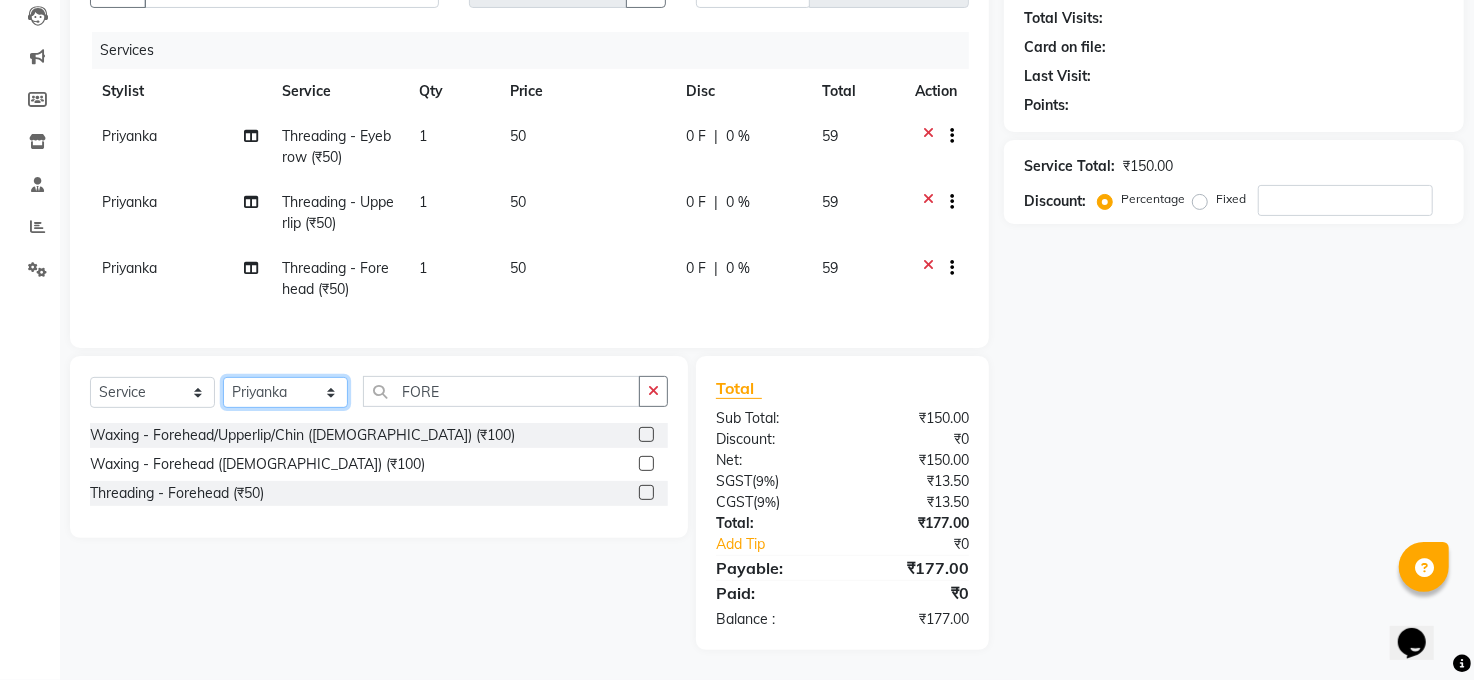 click on "Select Stylist [PERSON_NAME] [PERSON_NAME] [PERSON_NAME] COUNTER  Manager [PERSON_NAME] [PERSON_NAME] [PERSON_NAME] [PERSON_NAME] [PERSON_NAME] Santosh SAURABH [PERSON_NAME] [PERSON_NAME] Veer [PERSON_NAME]" 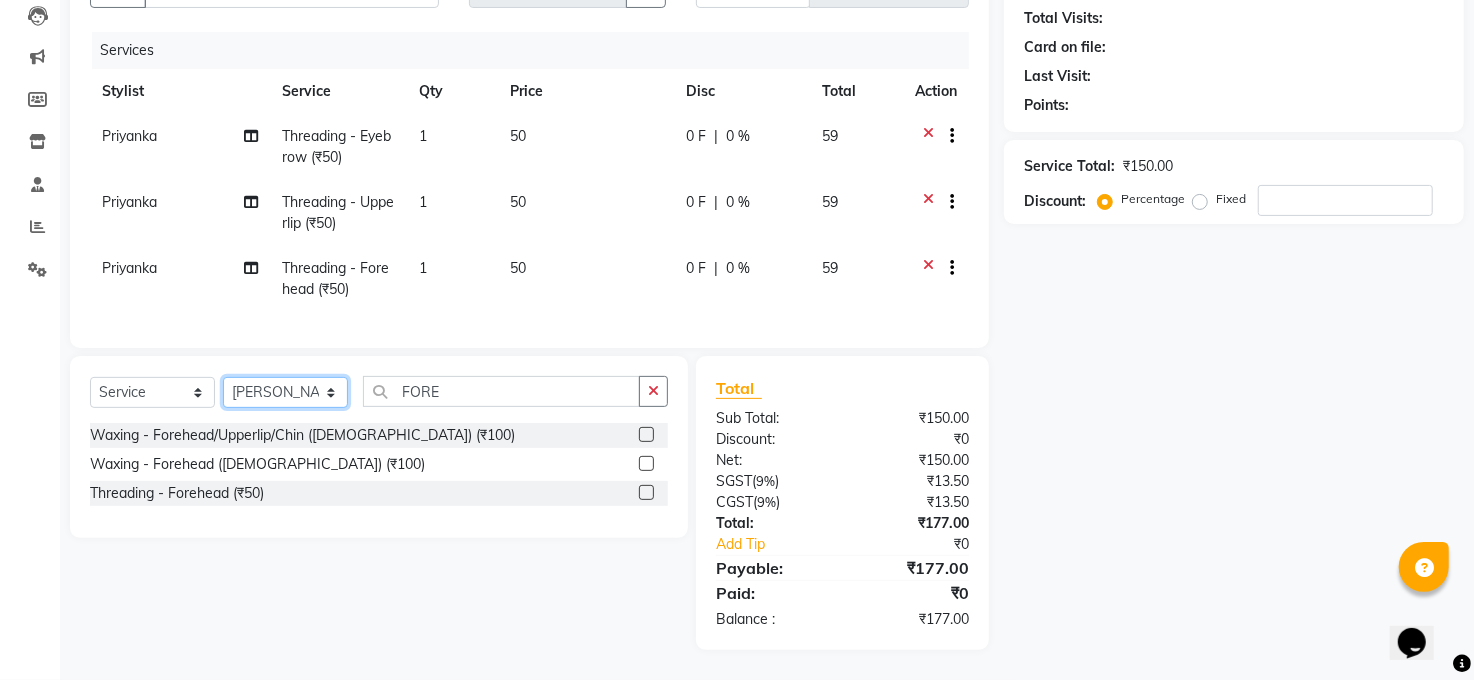 click on "Select Stylist [PERSON_NAME] [PERSON_NAME] [PERSON_NAME] COUNTER  Manager [PERSON_NAME] [PERSON_NAME] [PERSON_NAME] [PERSON_NAME] [PERSON_NAME] Santosh SAURABH [PERSON_NAME] [PERSON_NAME] Veer [PERSON_NAME]" 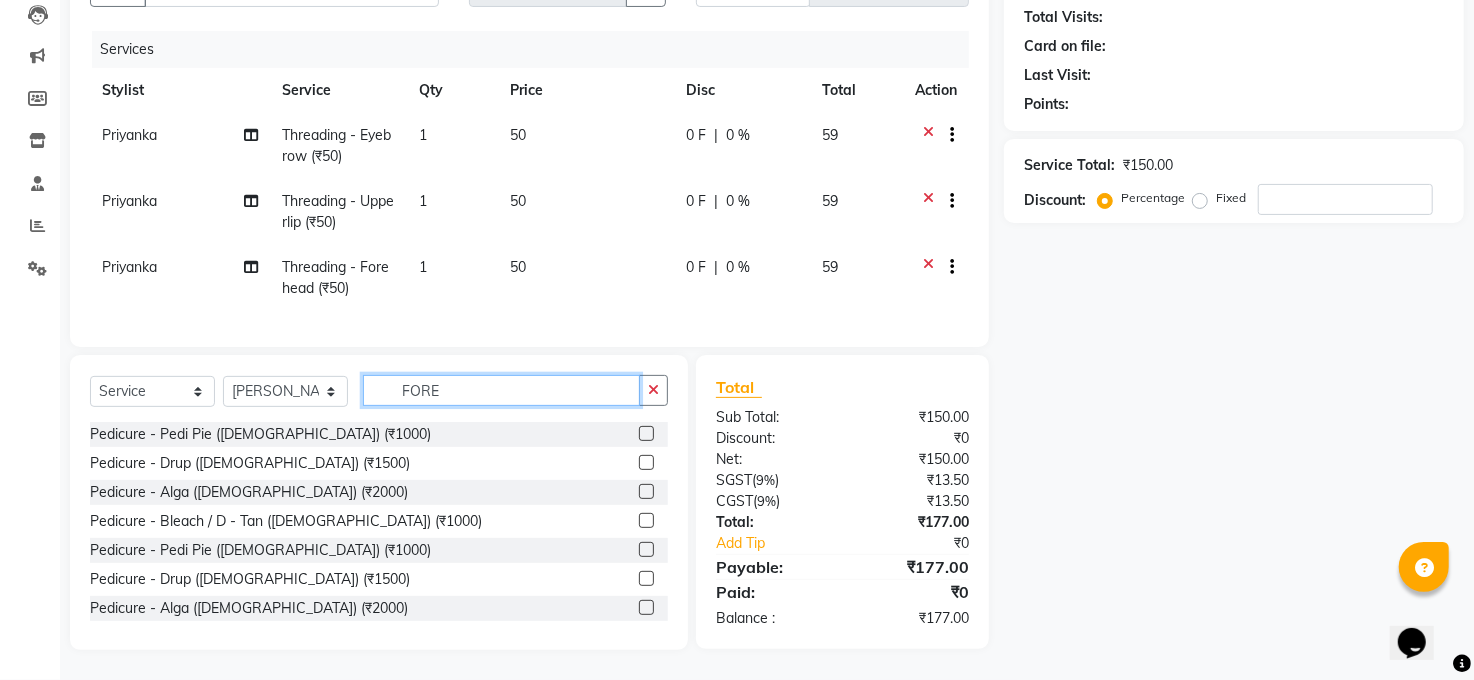 click on "FORE" 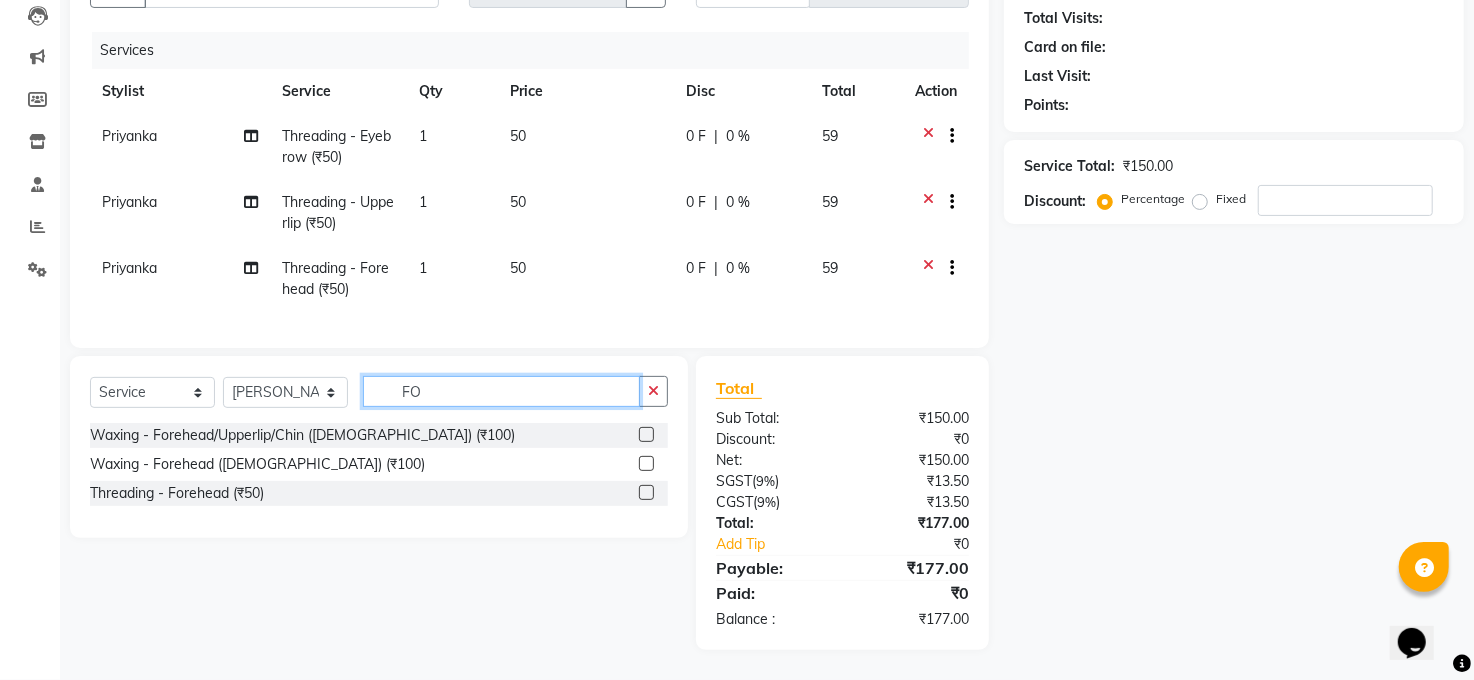 type on "F" 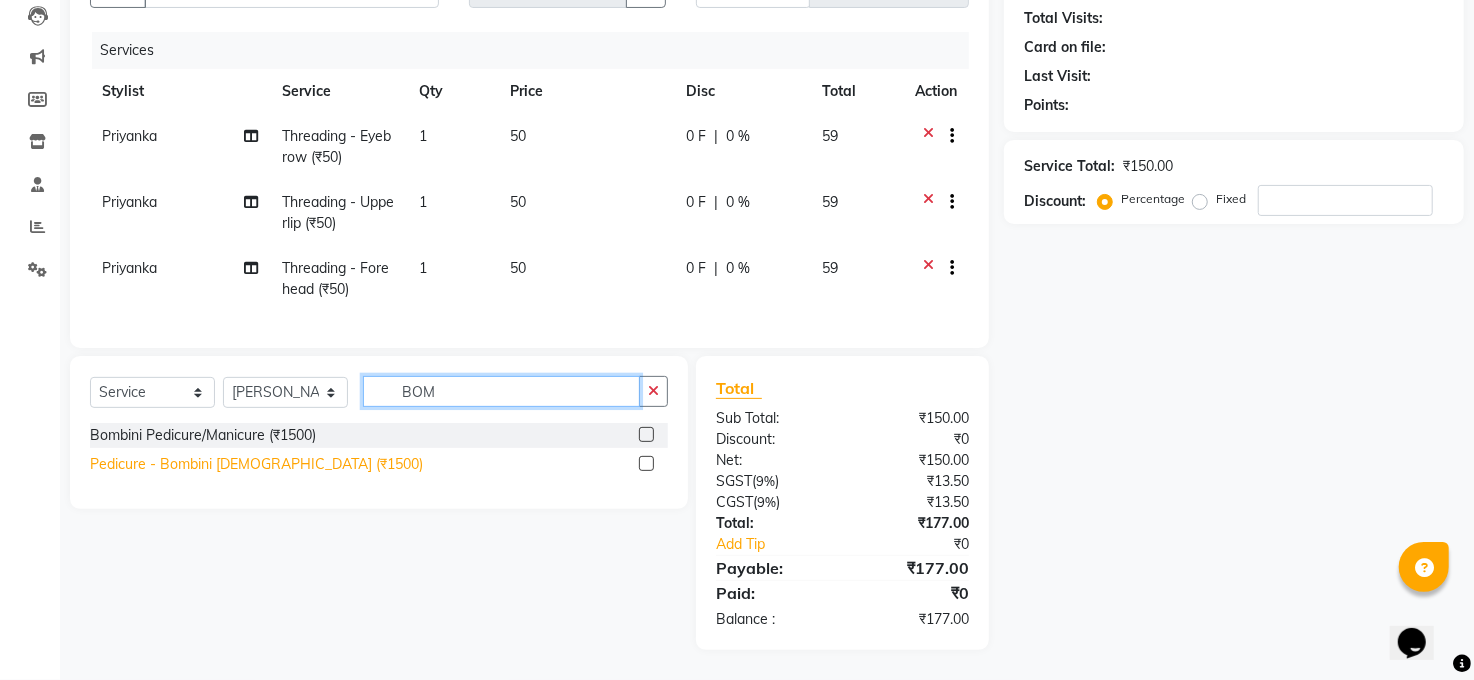 type on "BOM" 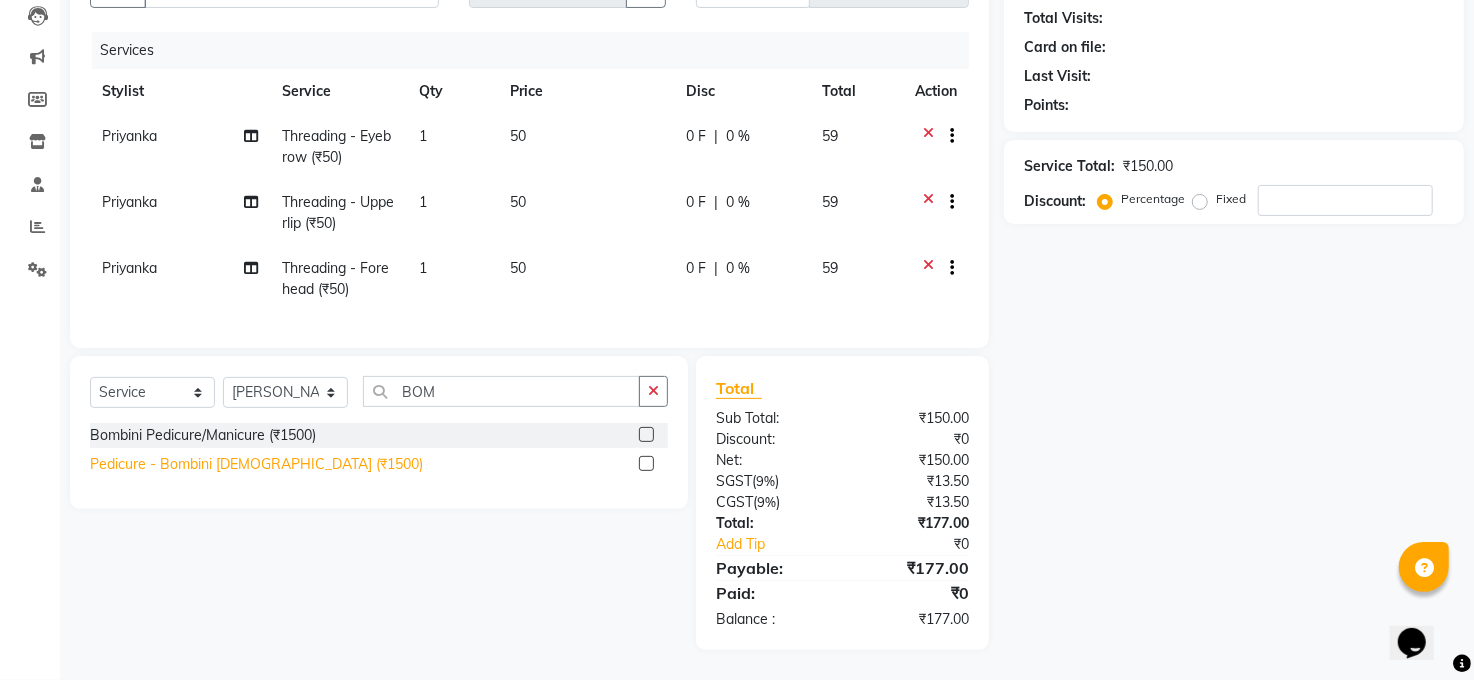 click on "Pedicure - Bombini [DEMOGRAPHIC_DATA] (₹1500)" 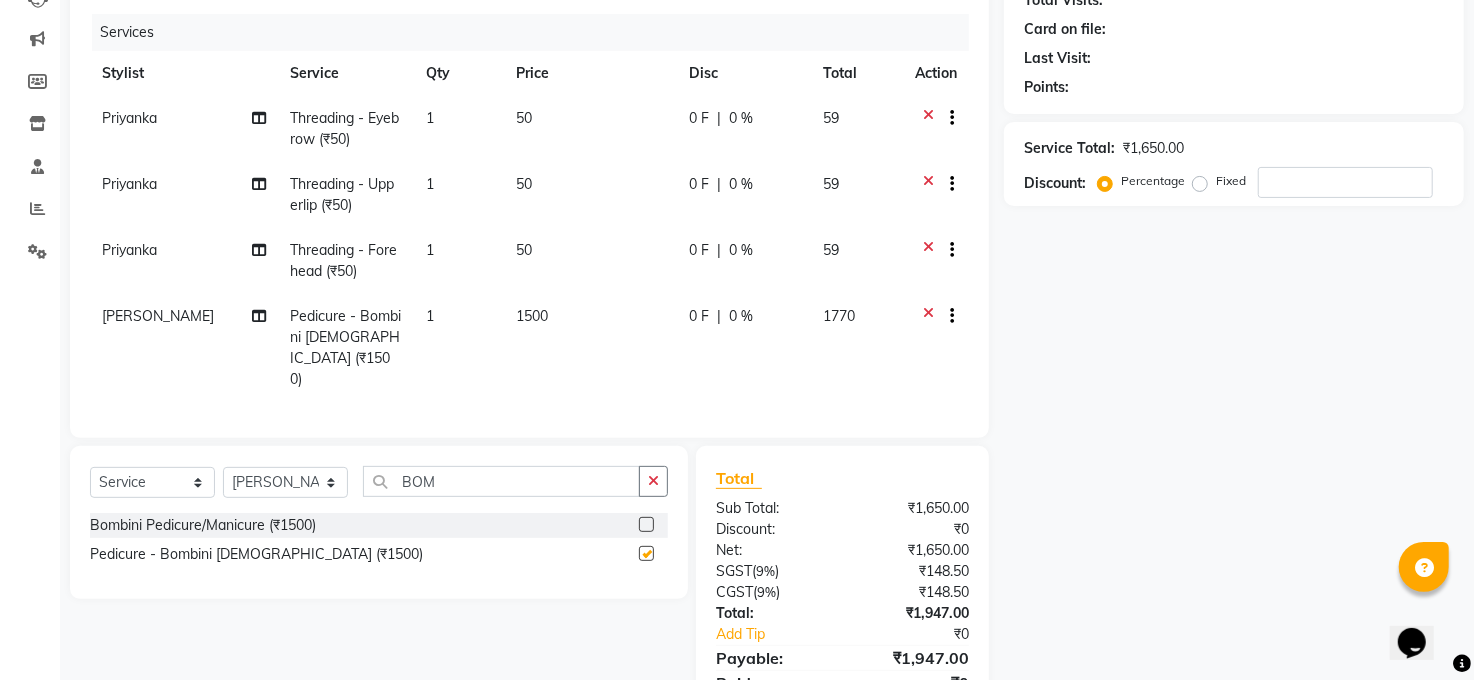 checkbox on "false" 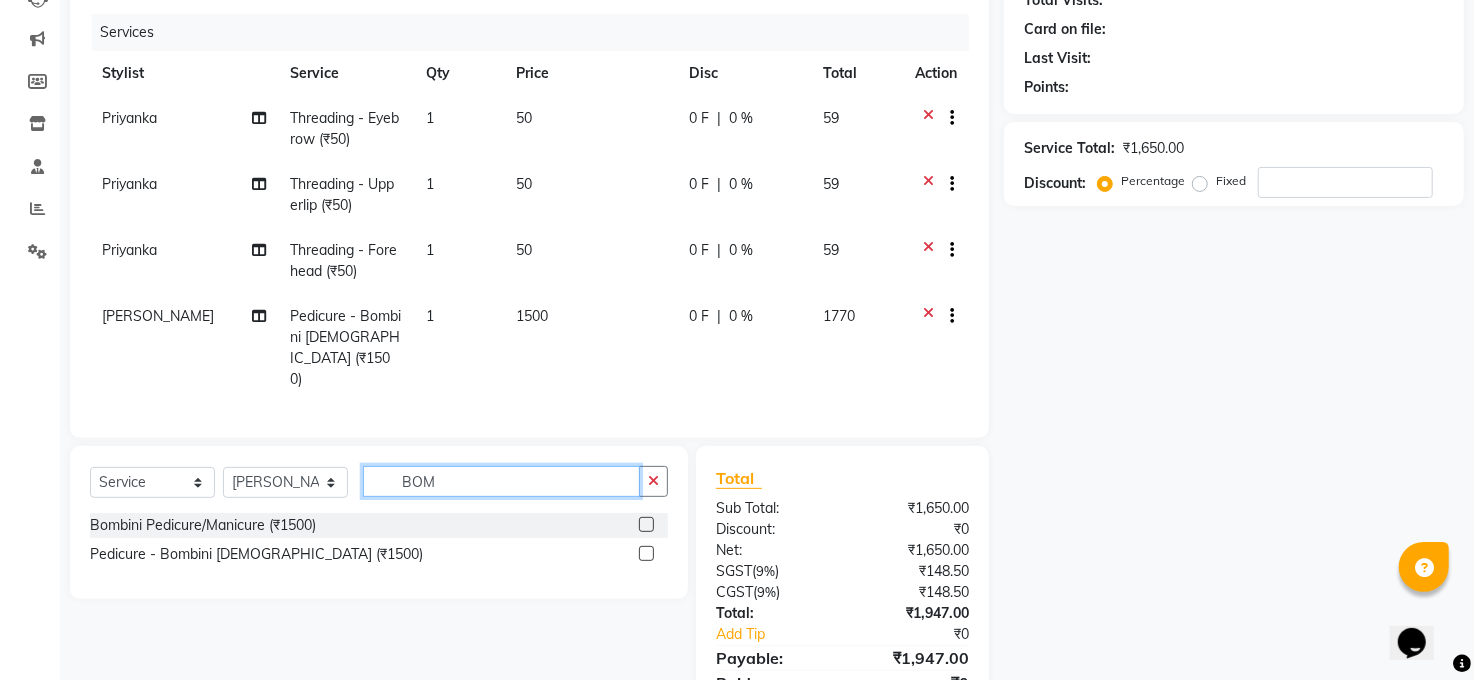 click on "BOM" 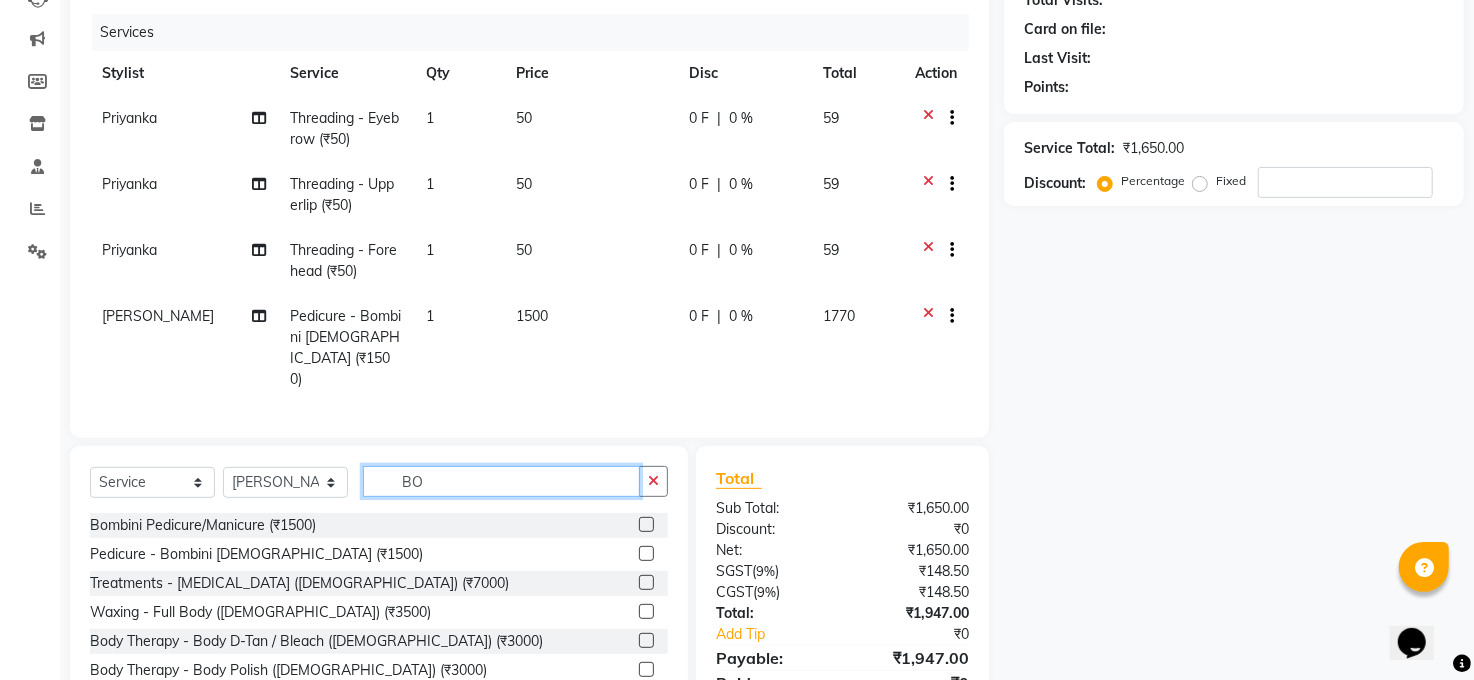 type on "B" 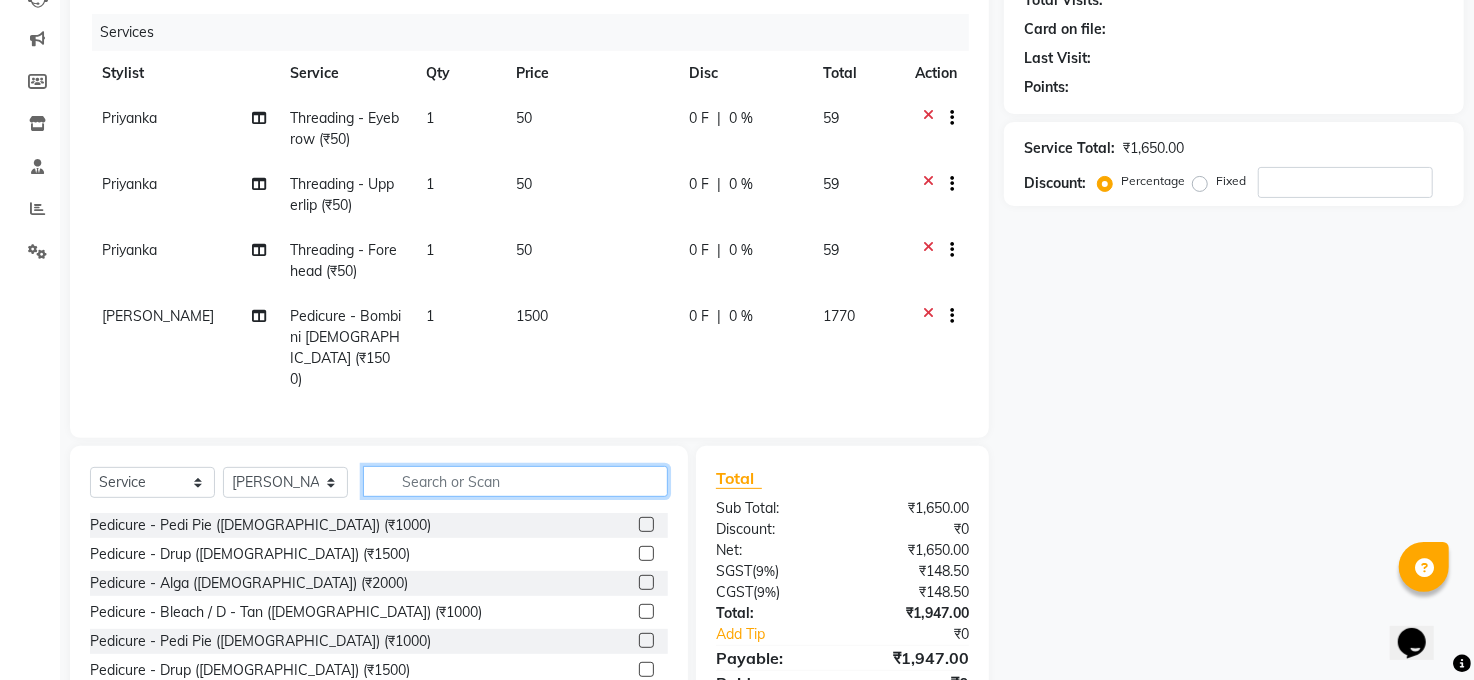 type 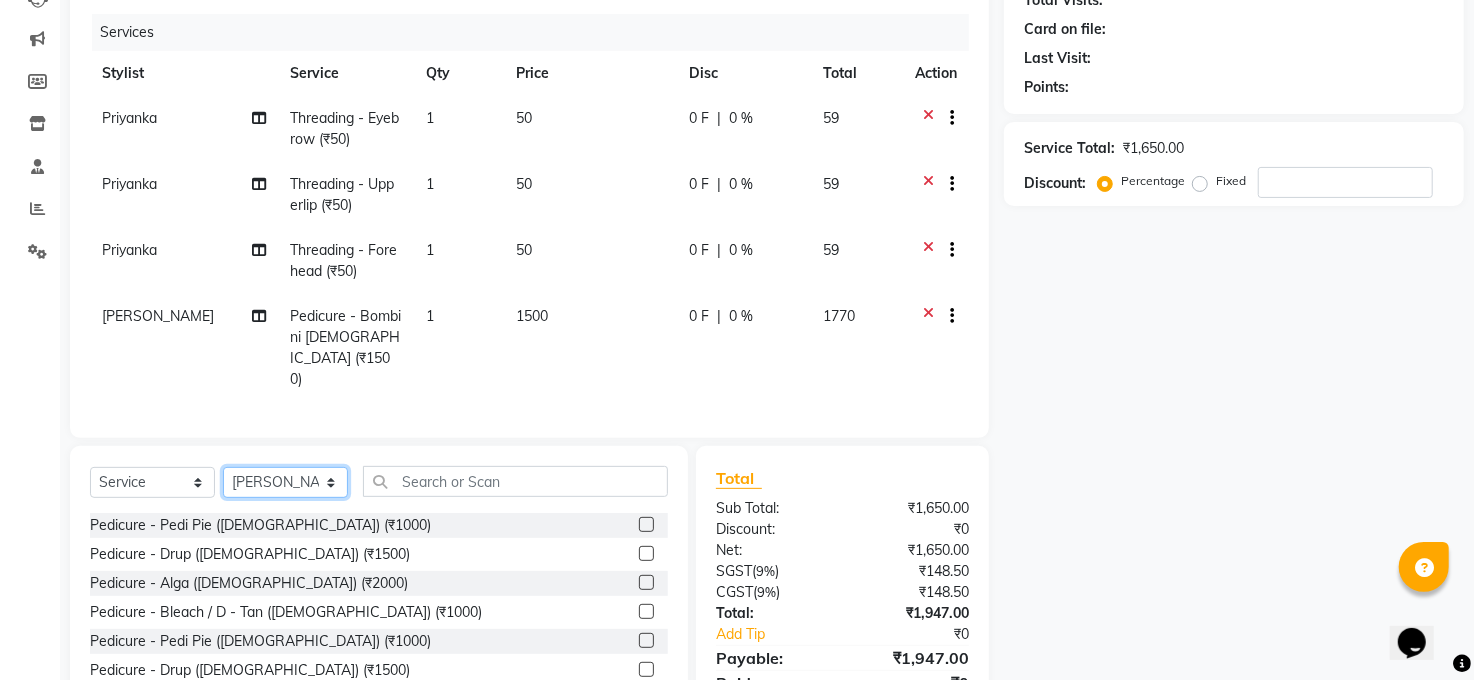 click on "Select Stylist [PERSON_NAME] [PERSON_NAME] [PERSON_NAME] COUNTER  Manager [PERSON_NAME] [PERSON_NAME] [PERSON_NAME] [PERSON_NAME] [PERSON_NAME] Santosh SAURABH [PERSON_NAME] [PERSON_NAME] Veer [PERSON_NAME]" 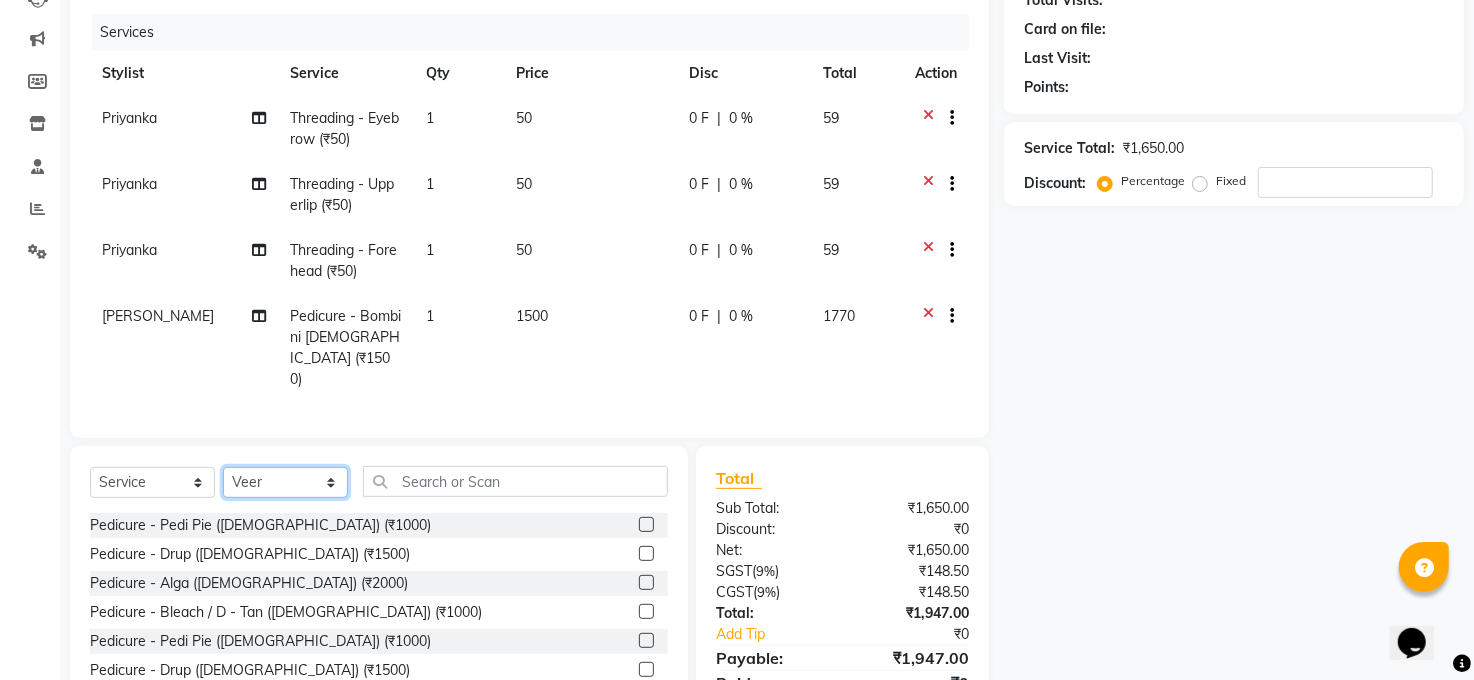 click on "Select Stylist [PERSON_NAME] [PERSON_NAME] [PERSON_NAME] COUNTER  Manager [PERSON_NAME] [PERSON_NAME] [PERSON_NAME] [PERSON_NAME] [PERSON_NAME] Santosh SAURABH [PERSON_NAME] [PERSON_NAME] Veer [PERSON_NAME]" 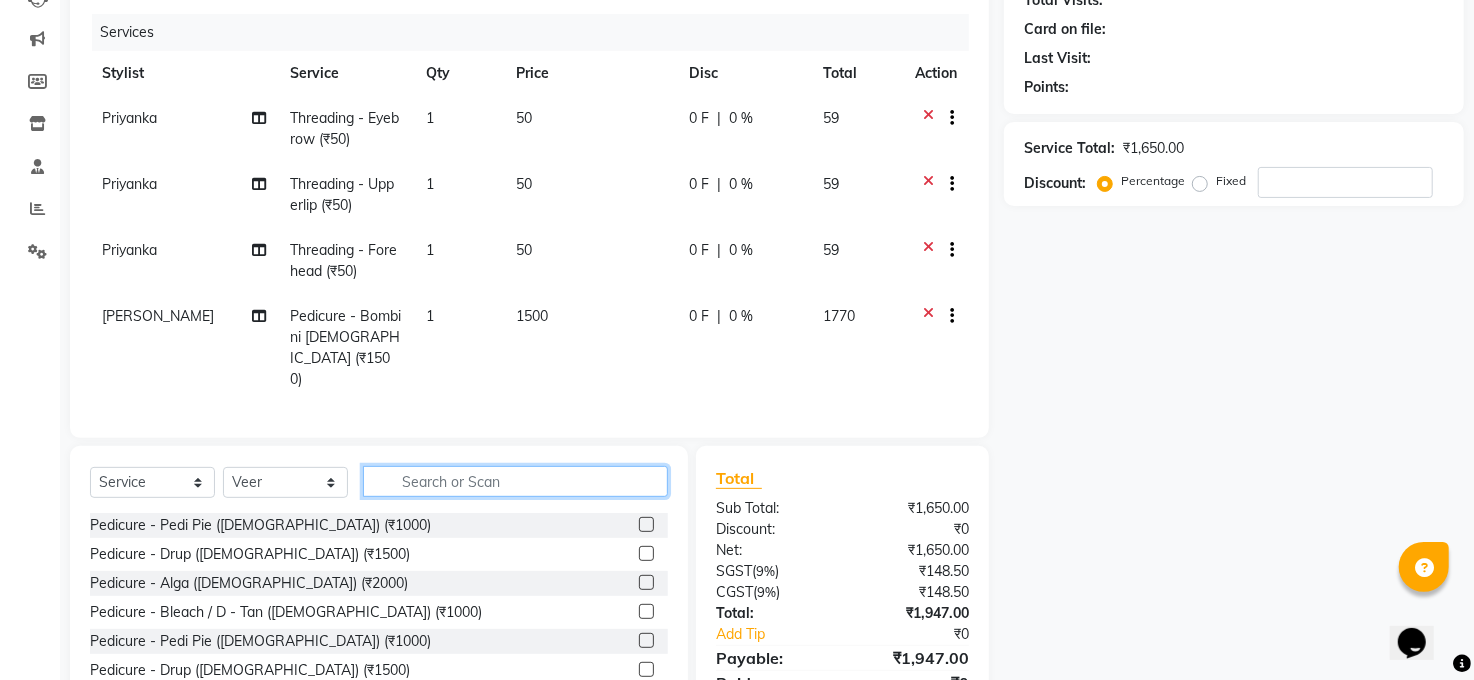 click 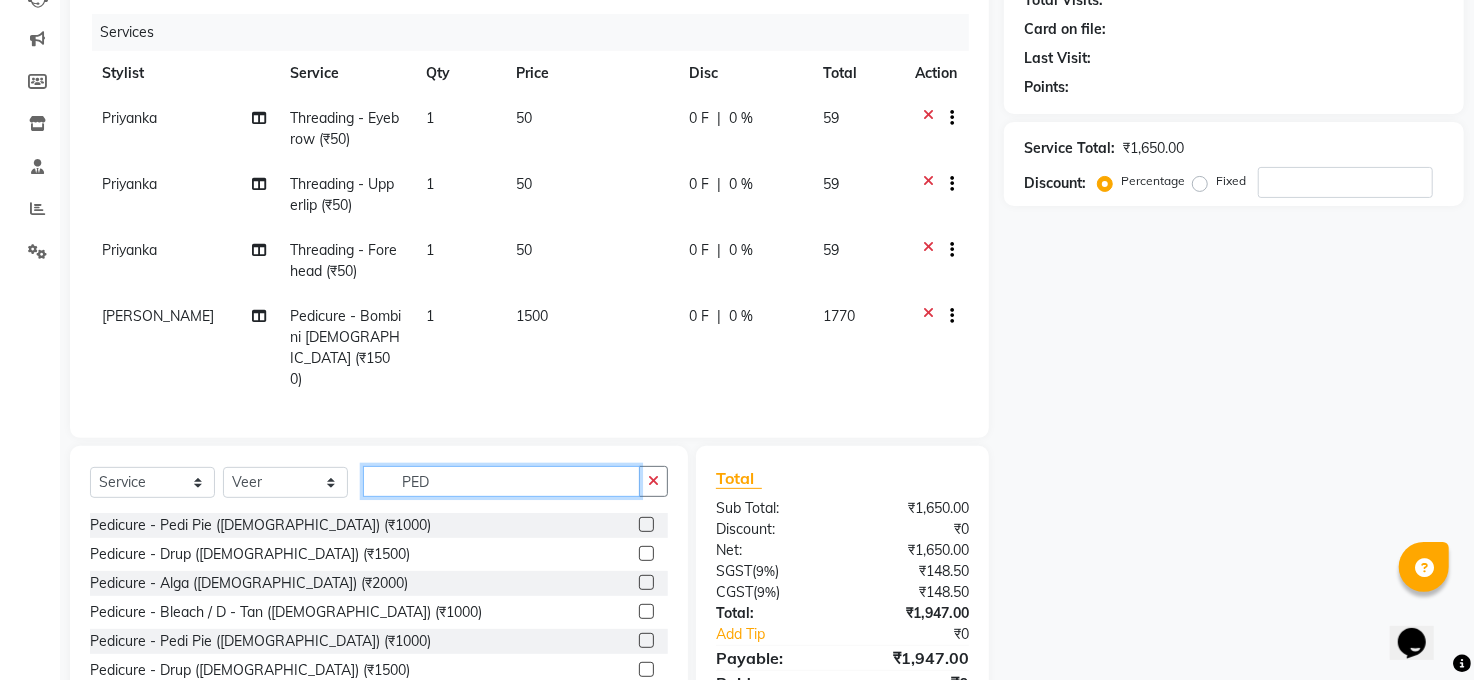 scroll, scrollTop: 301, scrollLeft: 0, axis: vertical 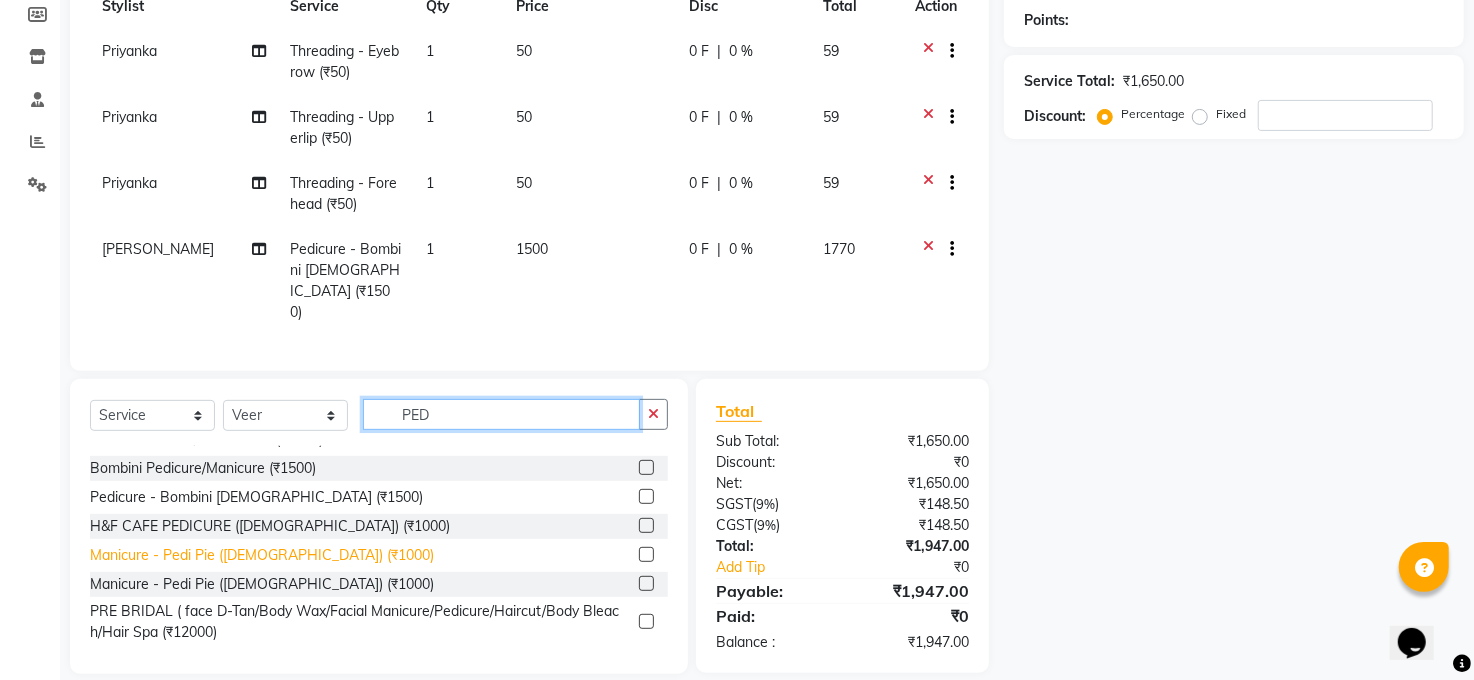 type on "PED" 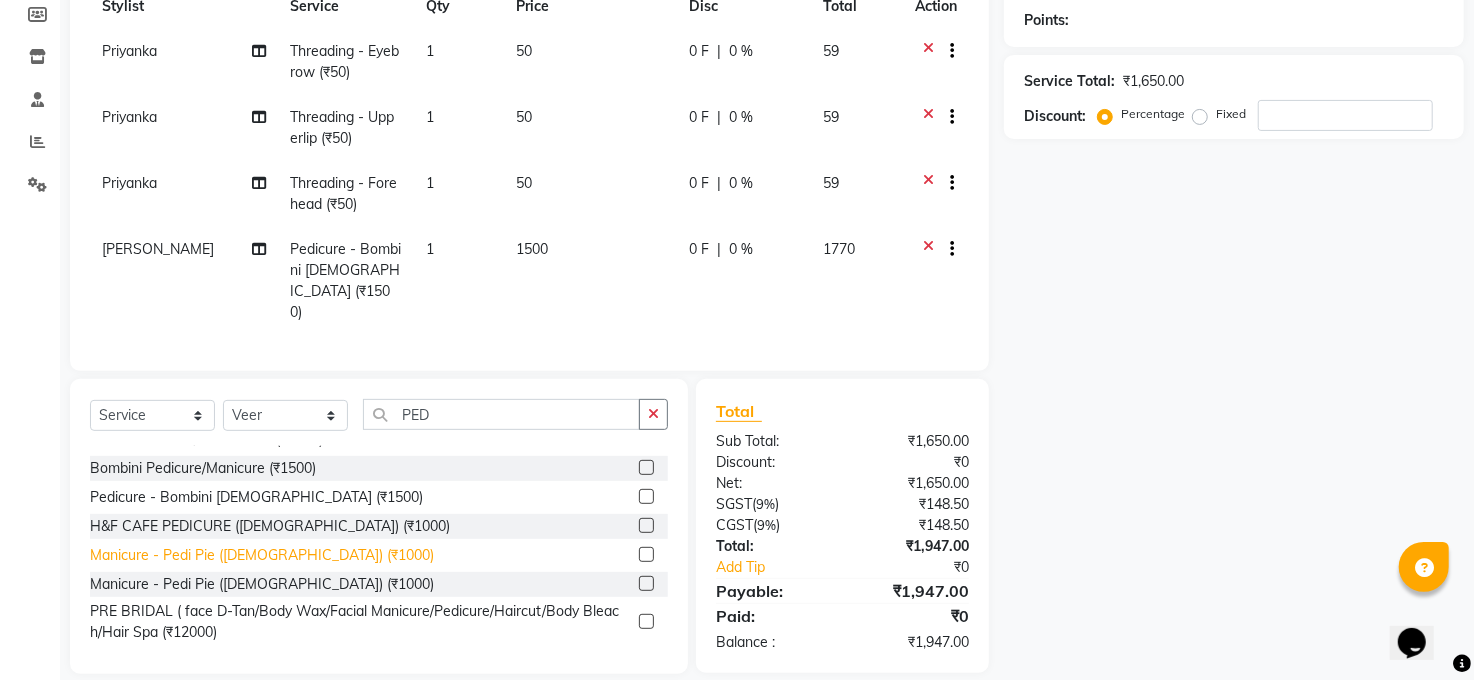 click on "Manicure - Pedi Pie ([DEMOGRAPHIC_DATA]) (₹1000)" 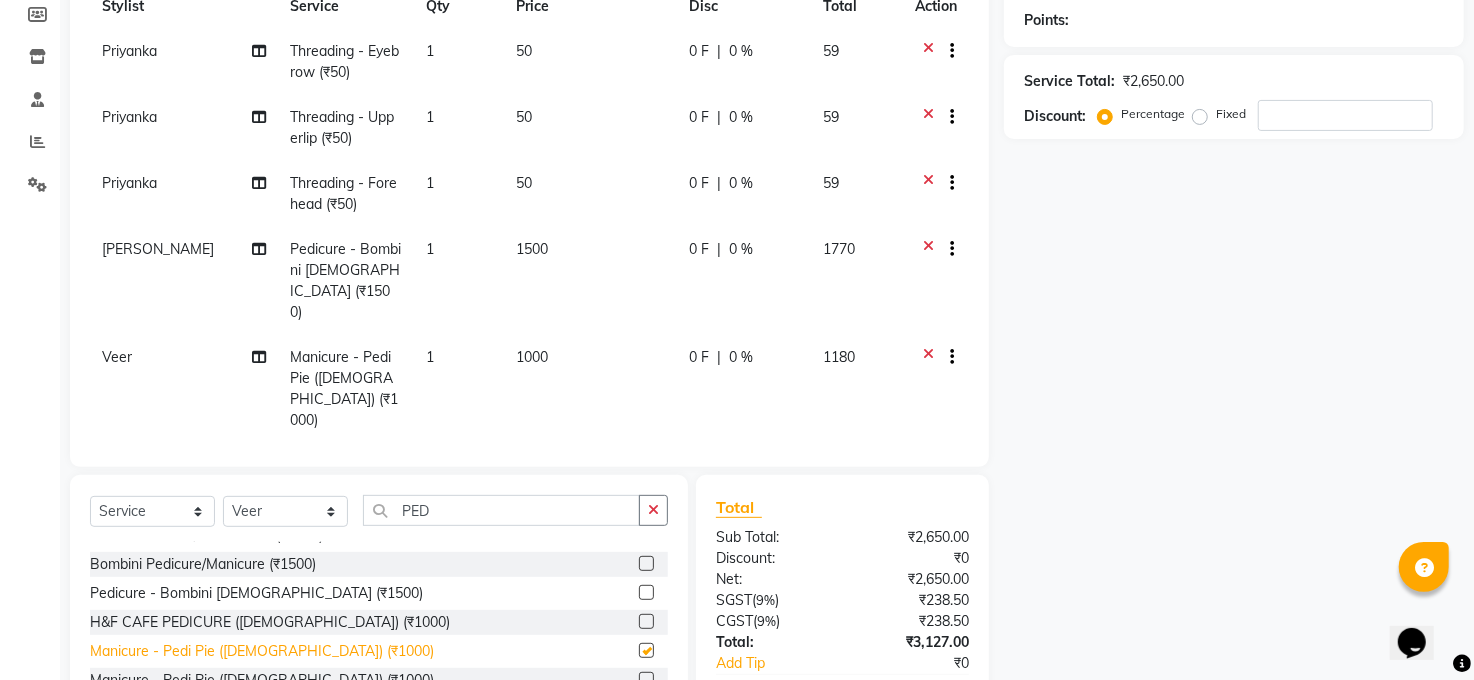 checkbox on "false" 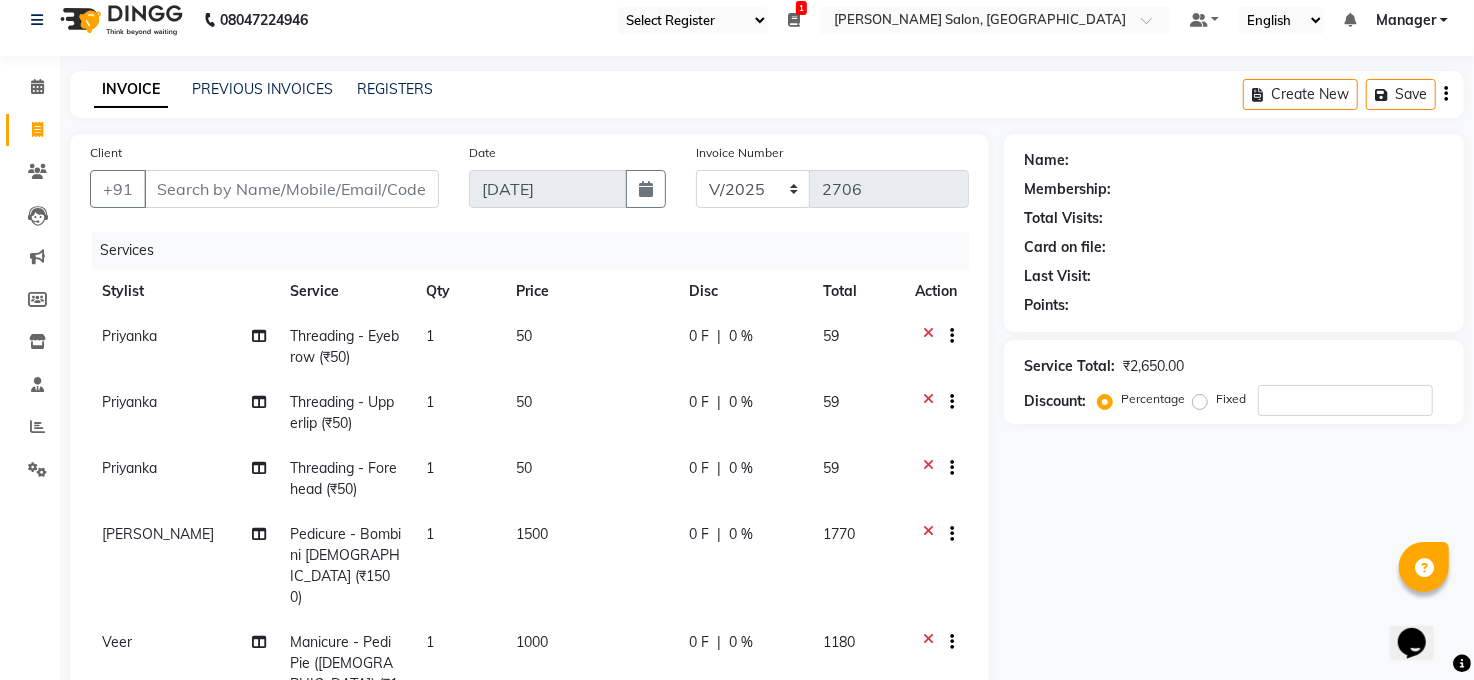 scroll, scrollTop: 0, scrollLeft: 0, axis: both 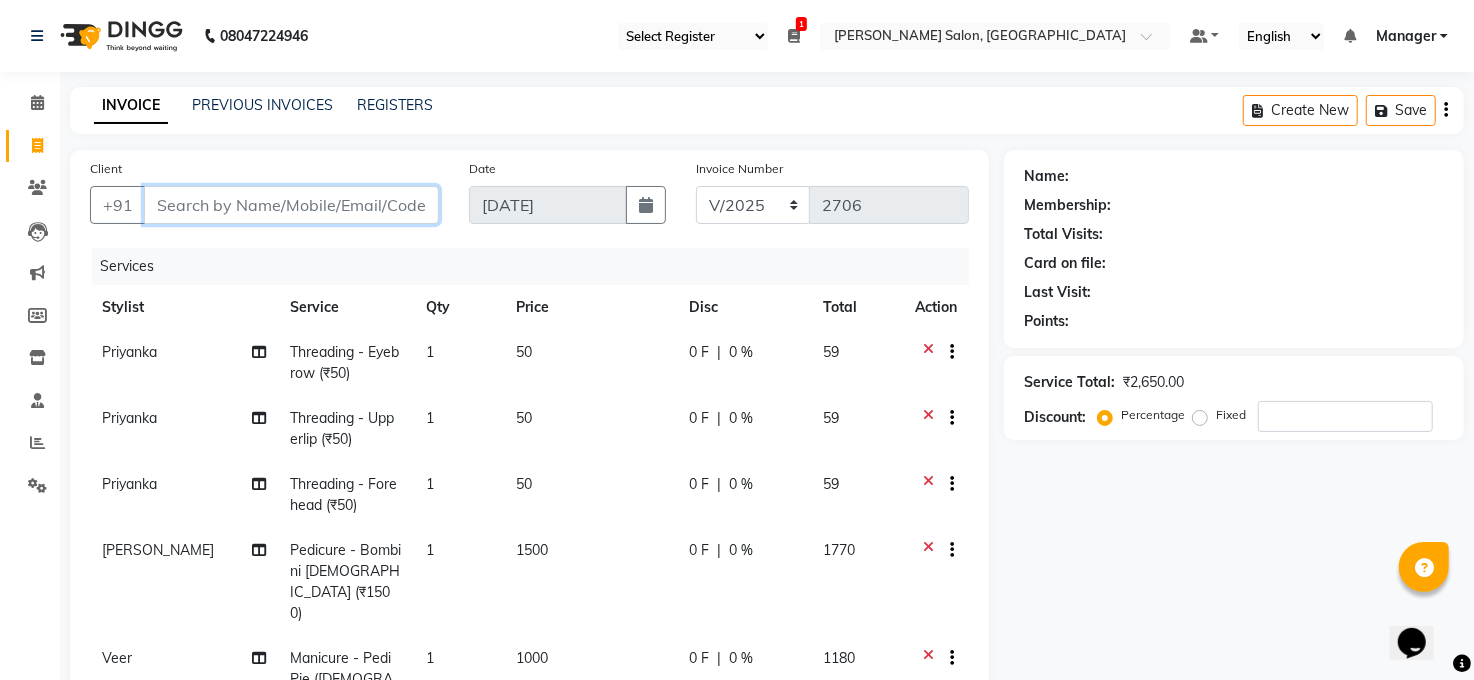 click on "Client" at bounding box center [291, 205] 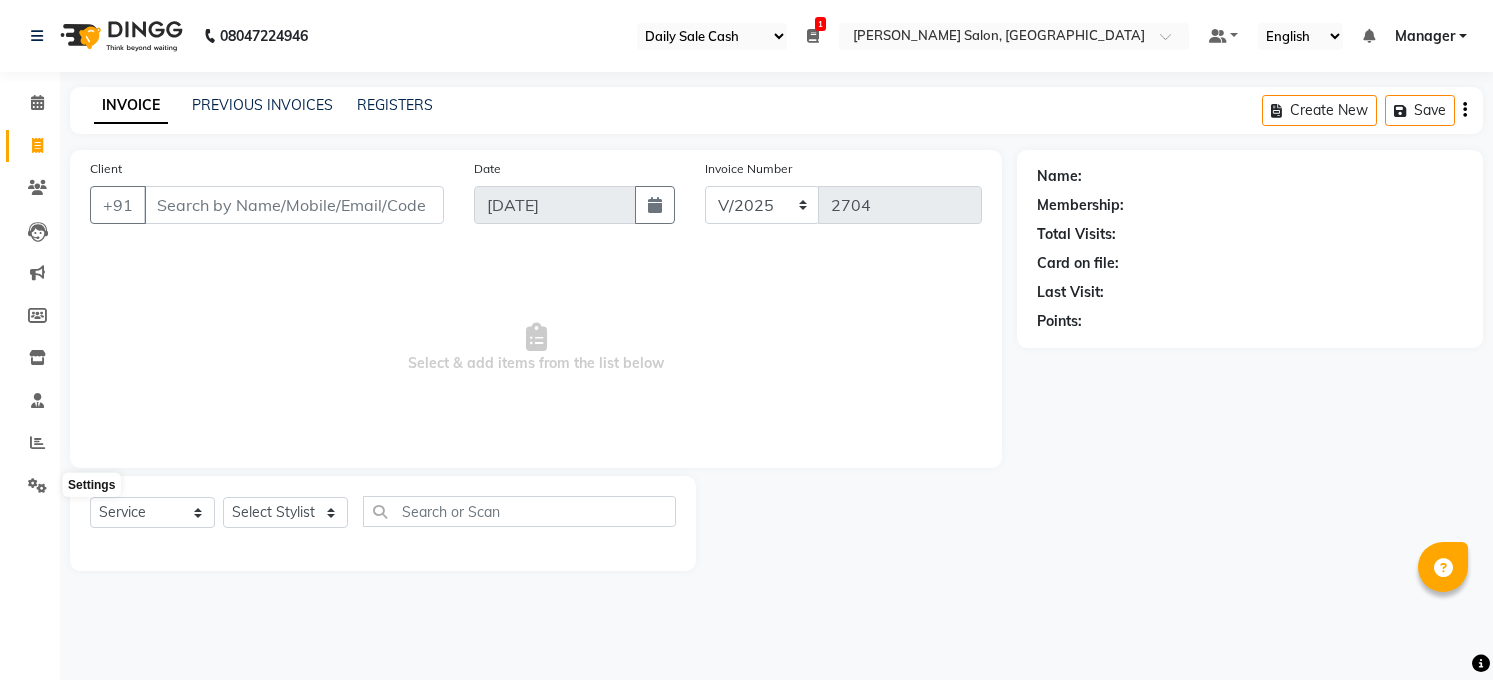 select on "35" 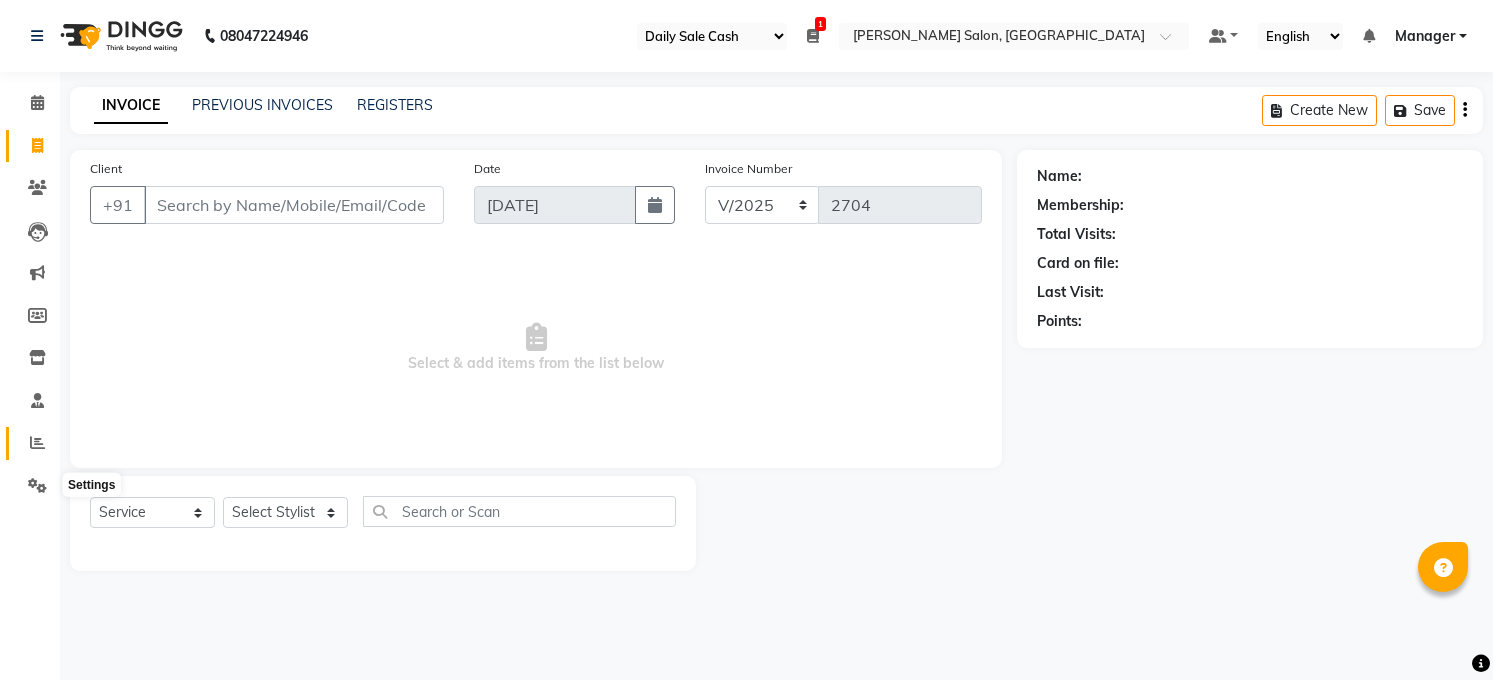 scroll, scrollTop: 0, scrollLeft: 0, axis: both 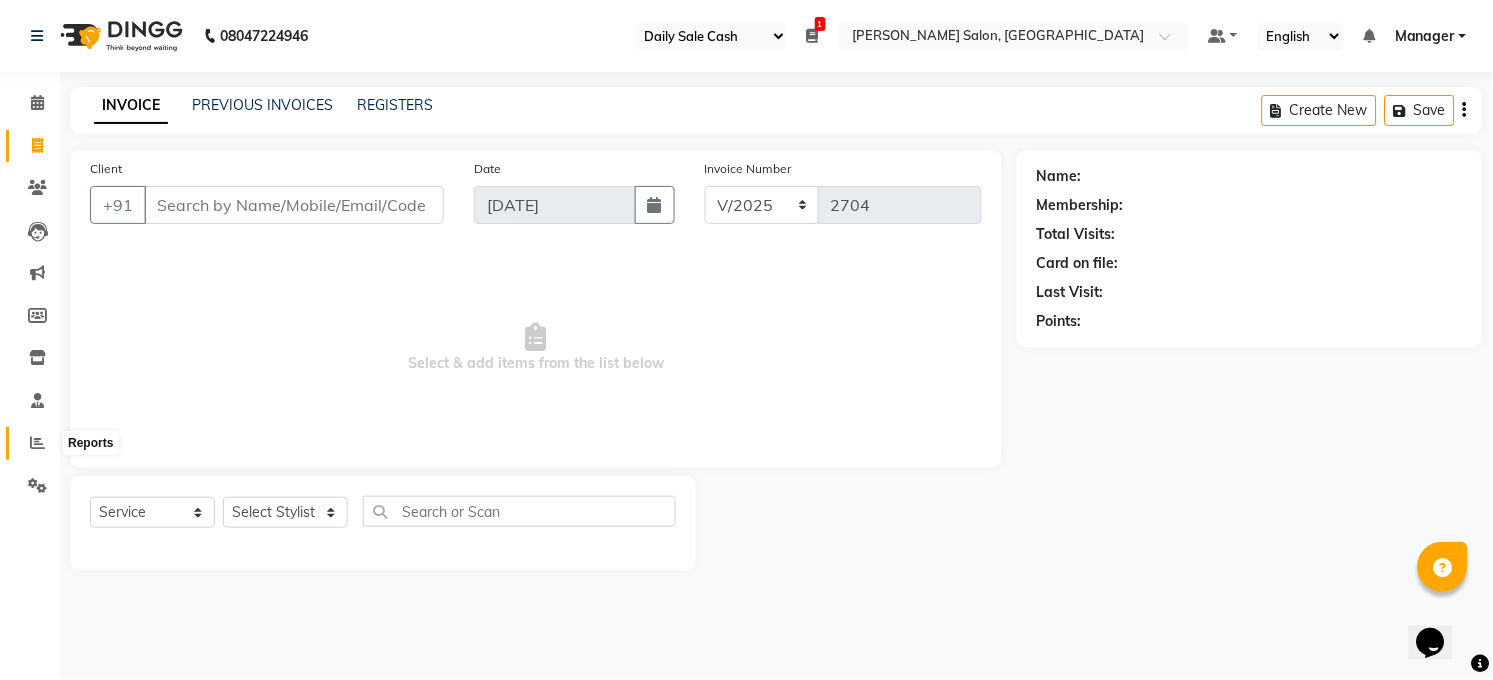click 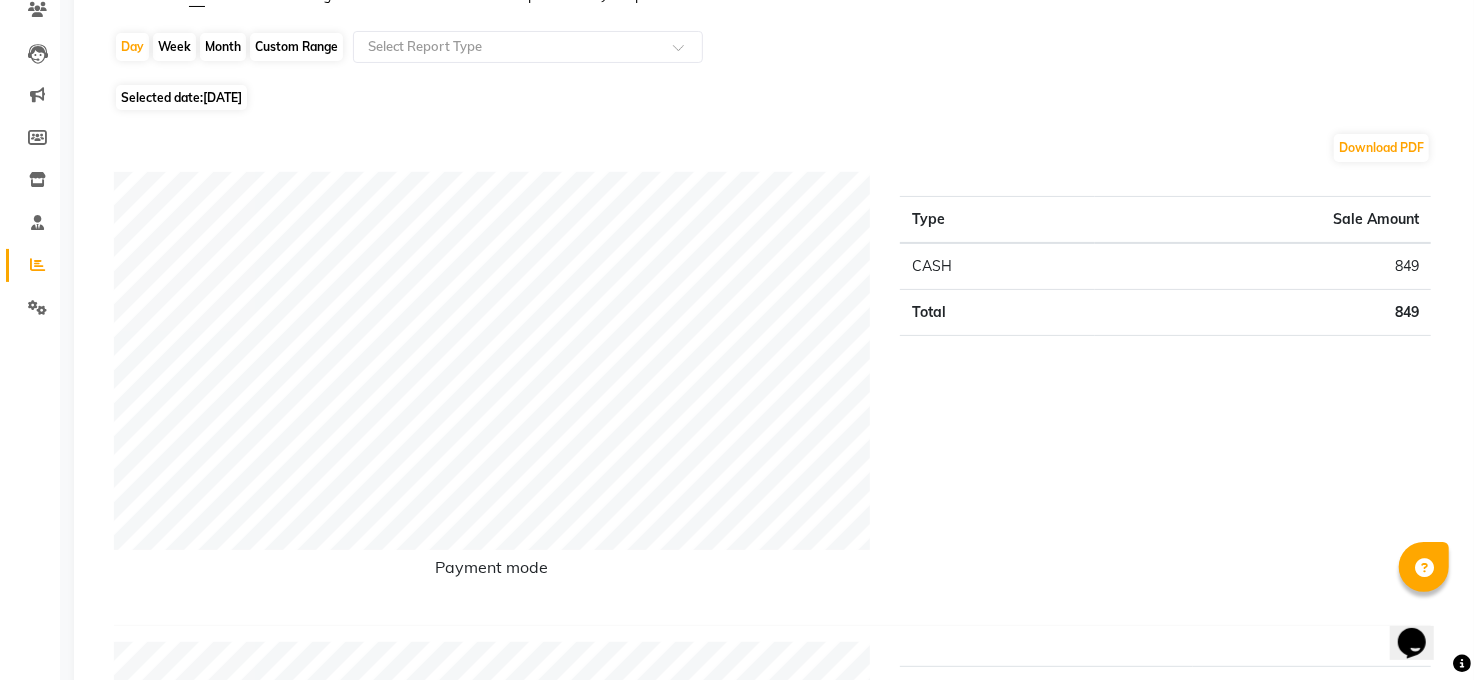 scroll, scrollTop: 0, scrollLeft: 0, axis: both 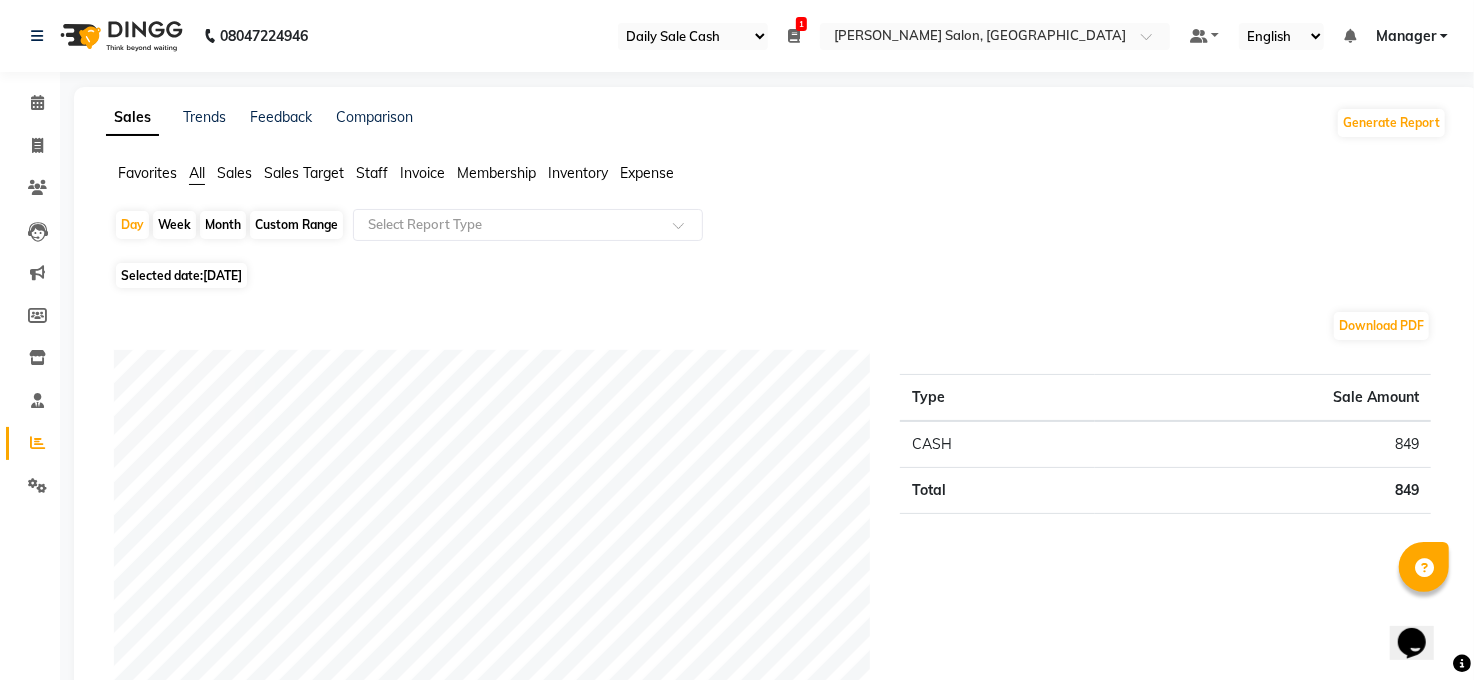 click on "Selected date:  11-07-2025" 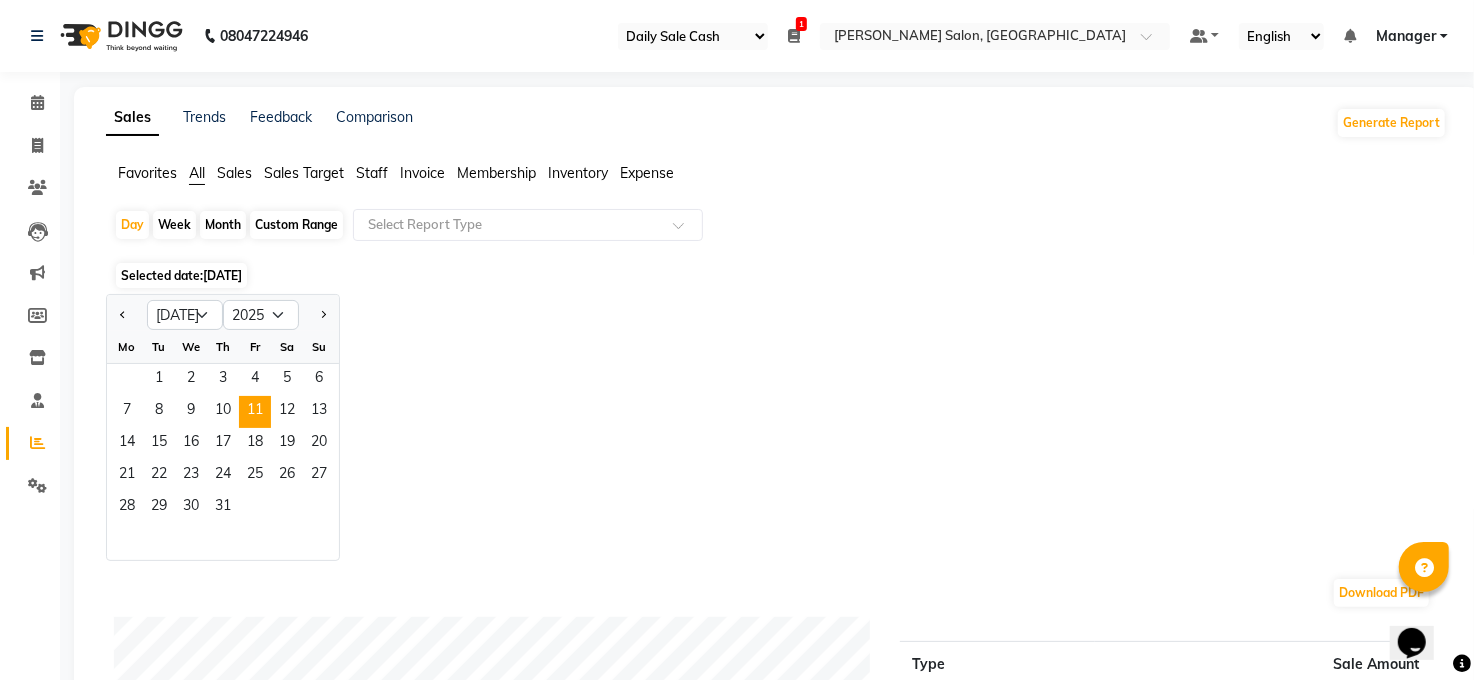click on "Month" 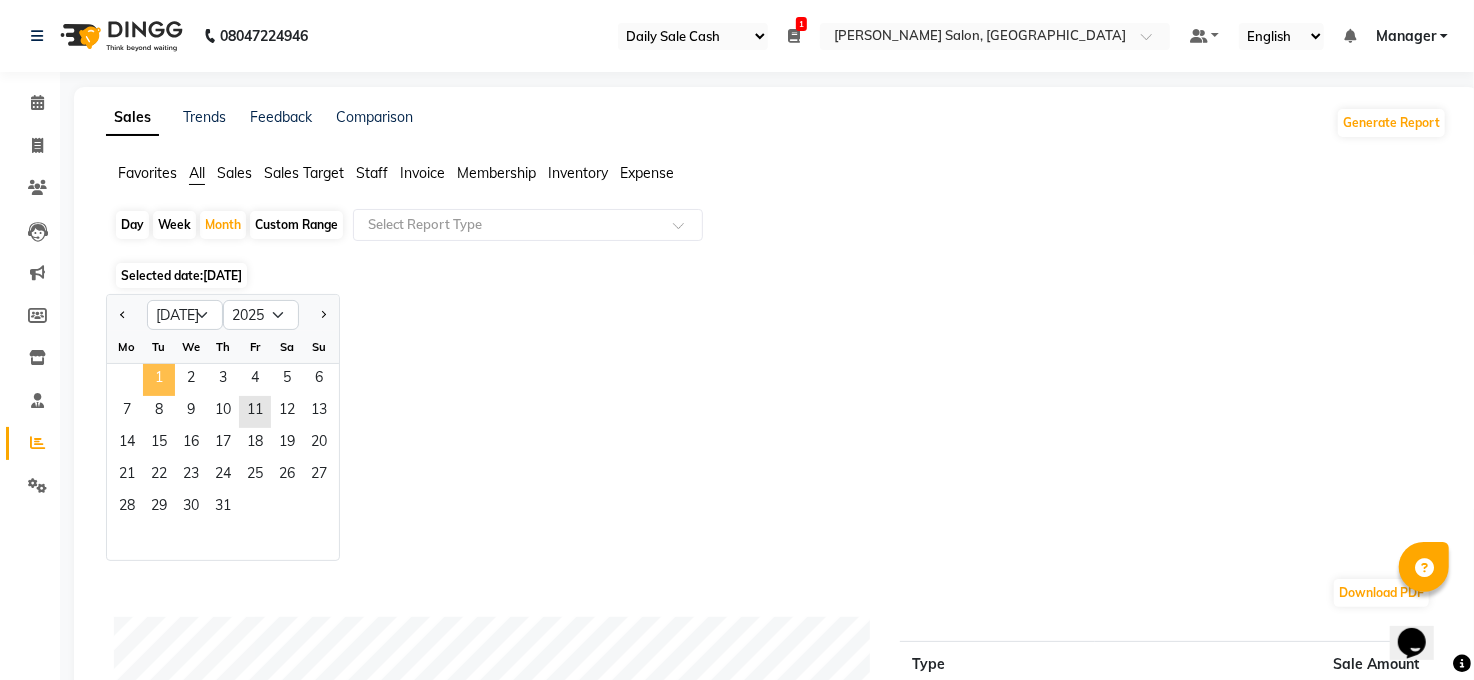 click on "1" 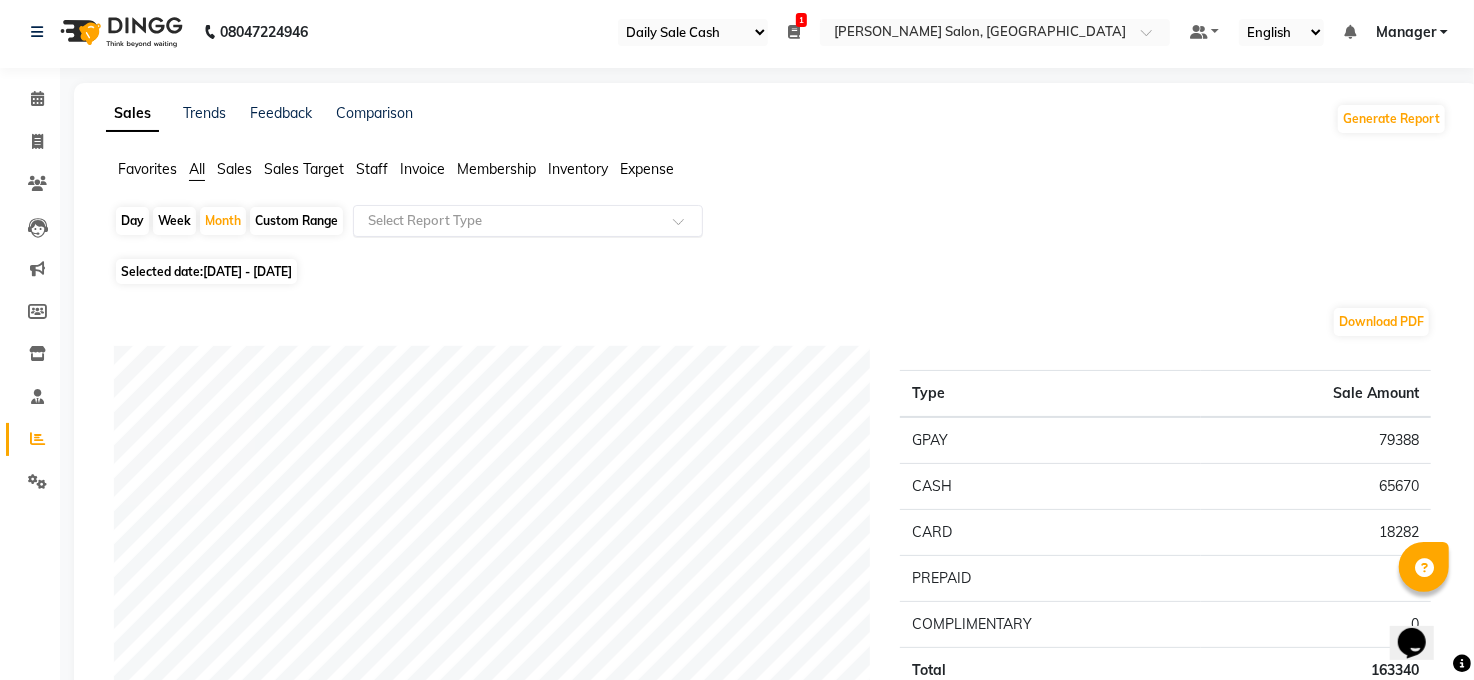 scroll, scrollTop: 0, scrollLeft: 0, axis: both 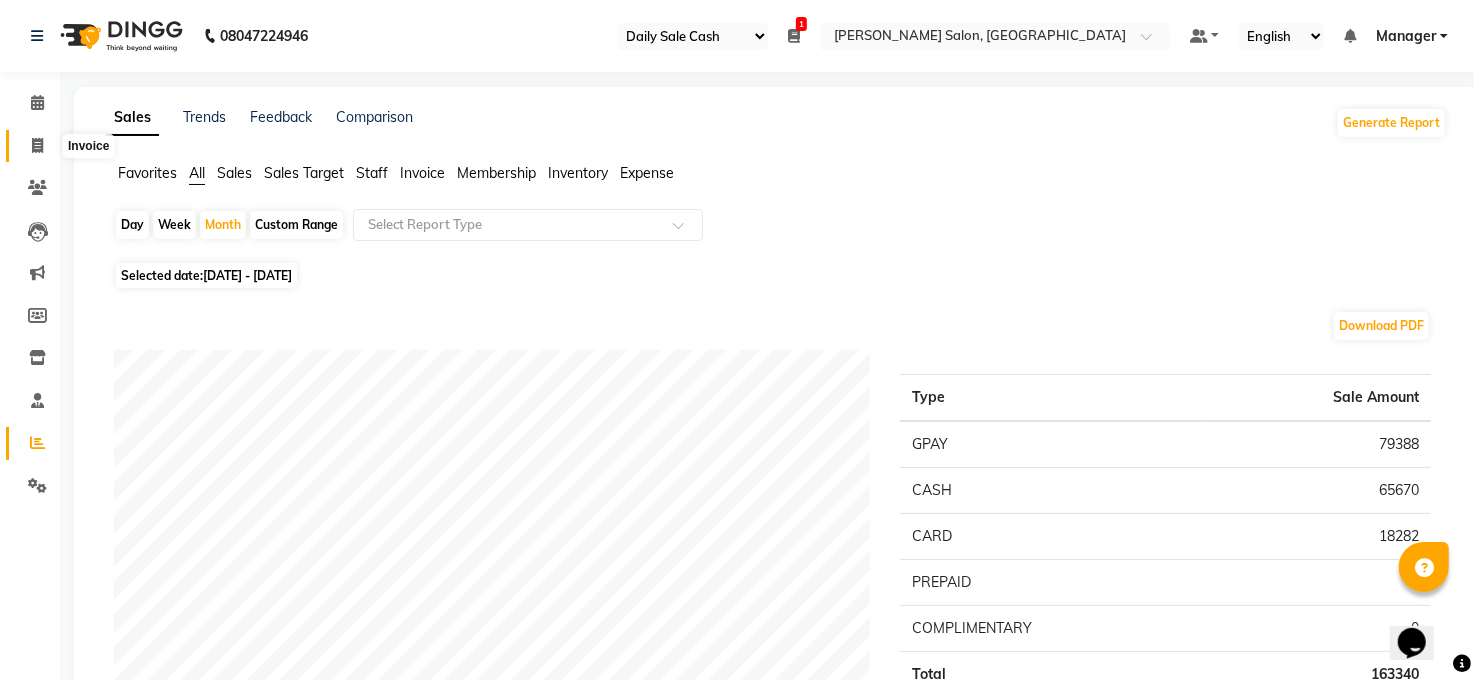 click 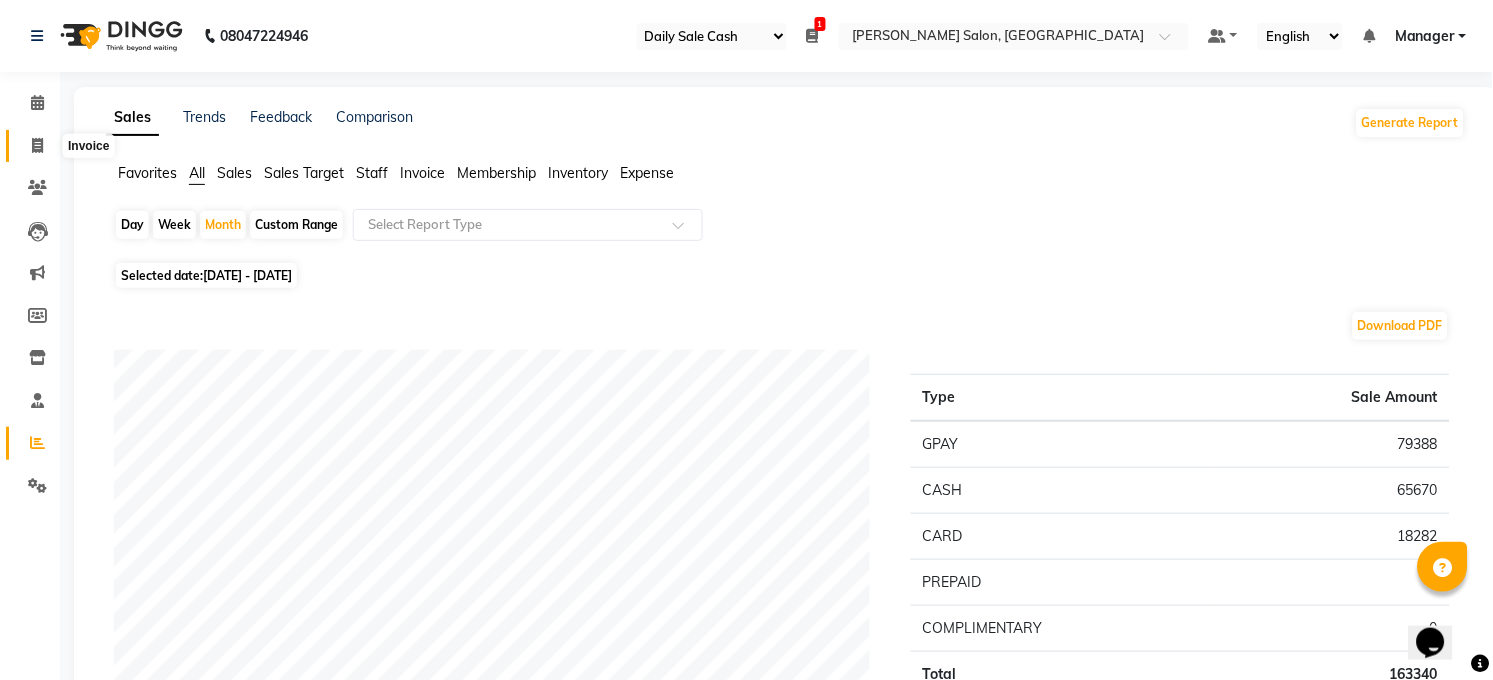 select on "service" 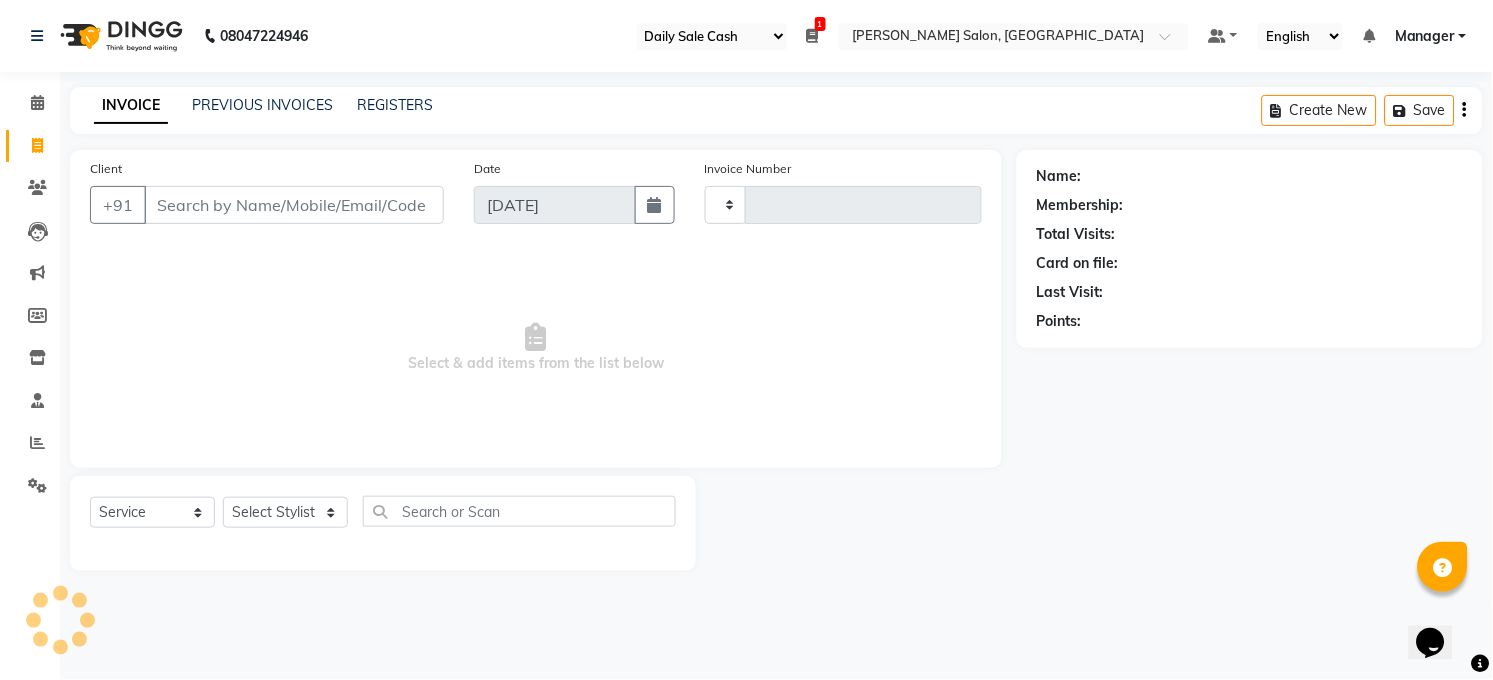 type on "2704" 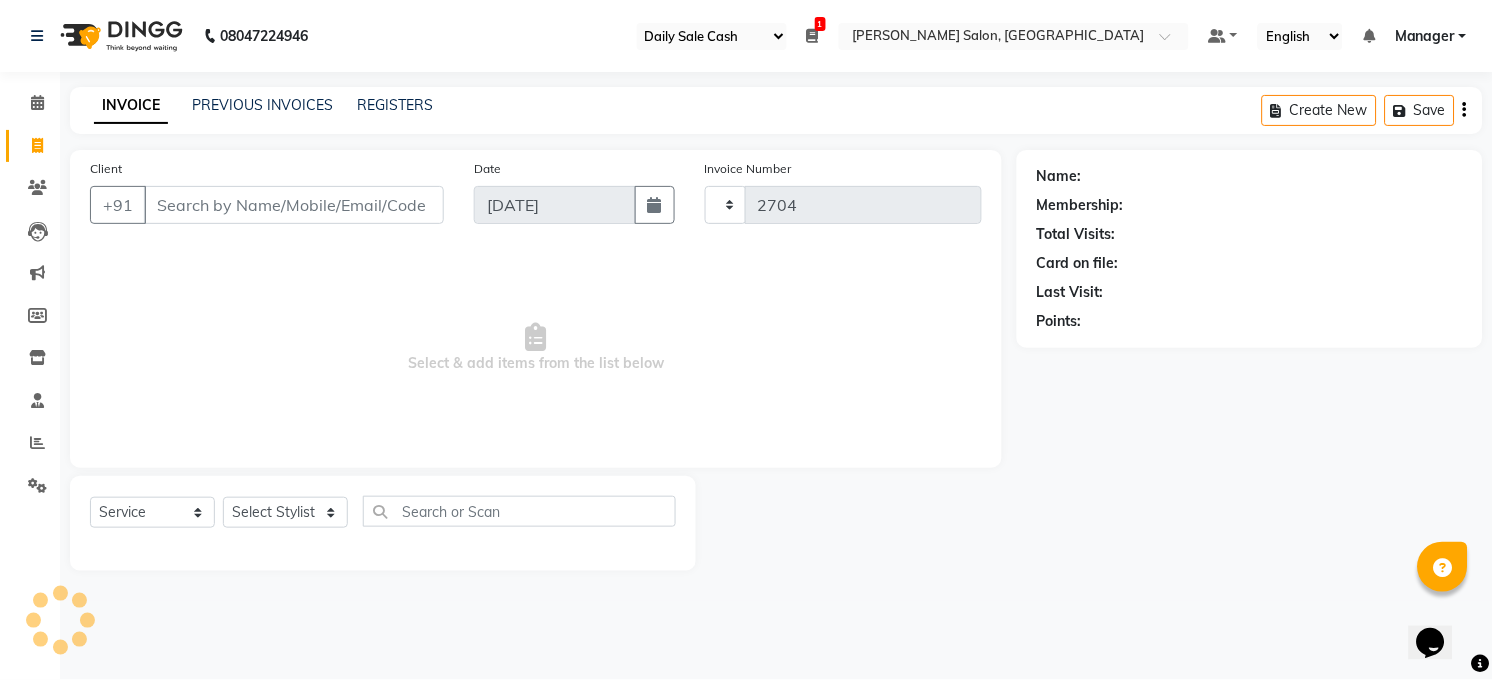 select on "5748" 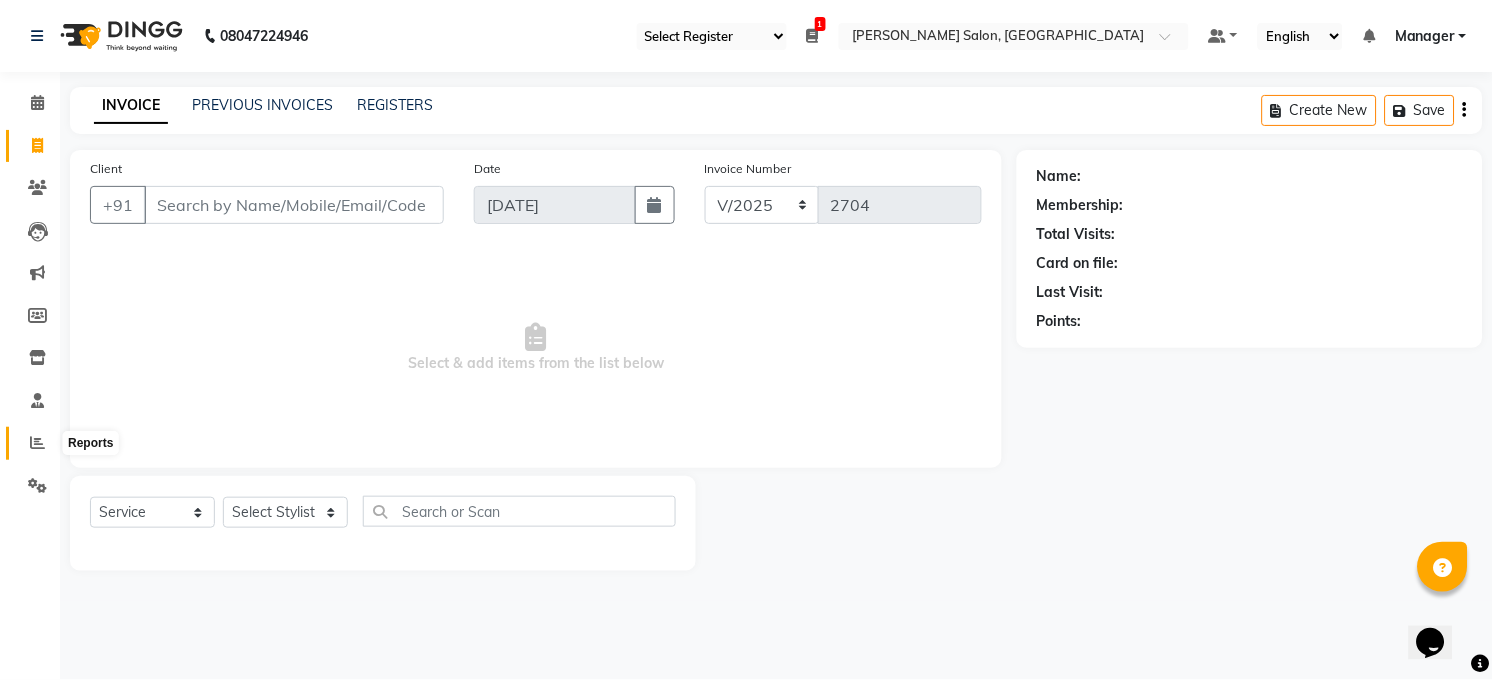 click 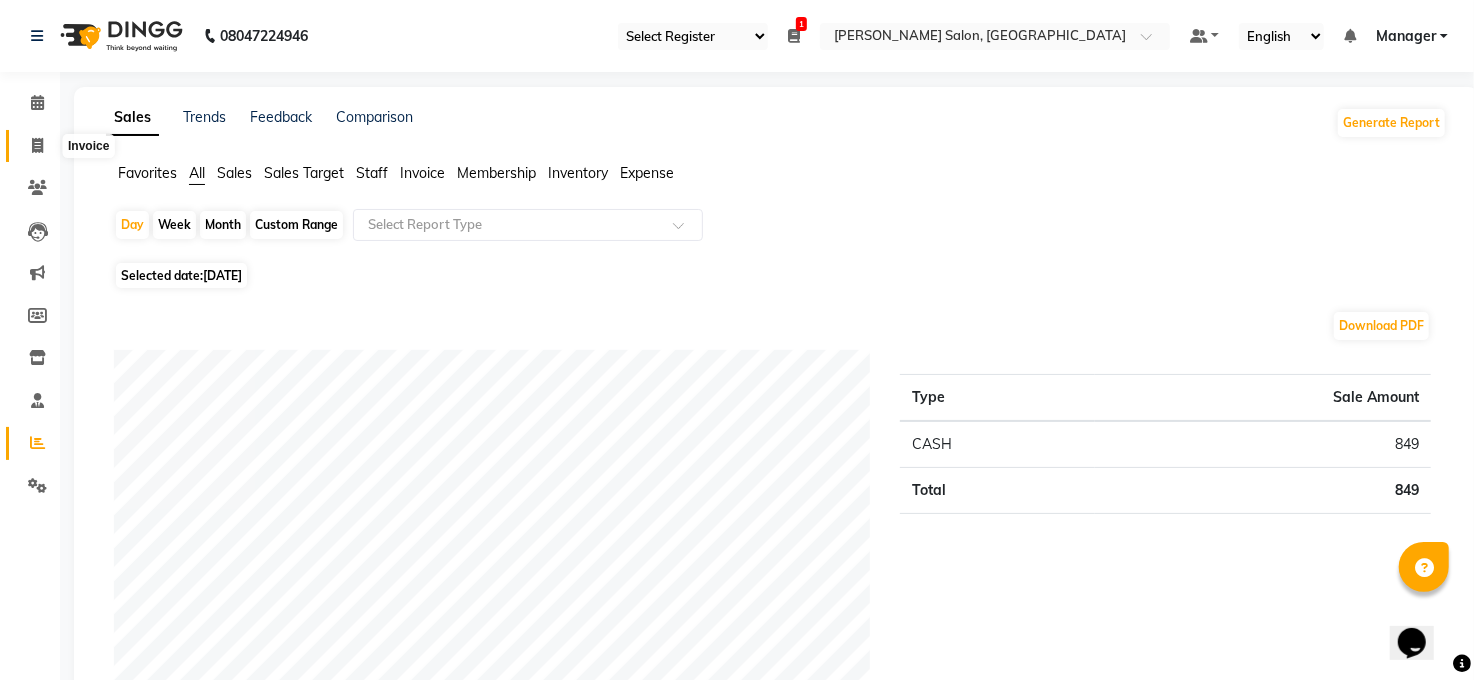 click 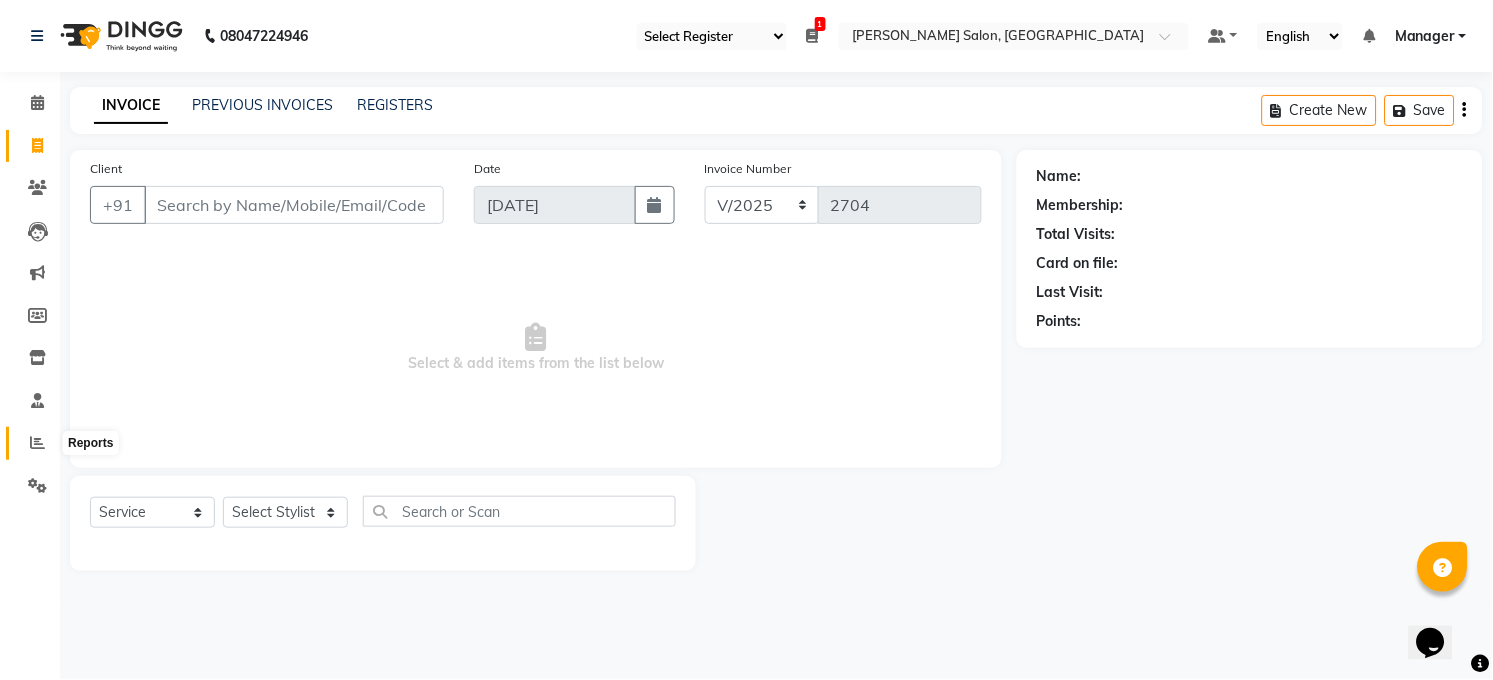 click 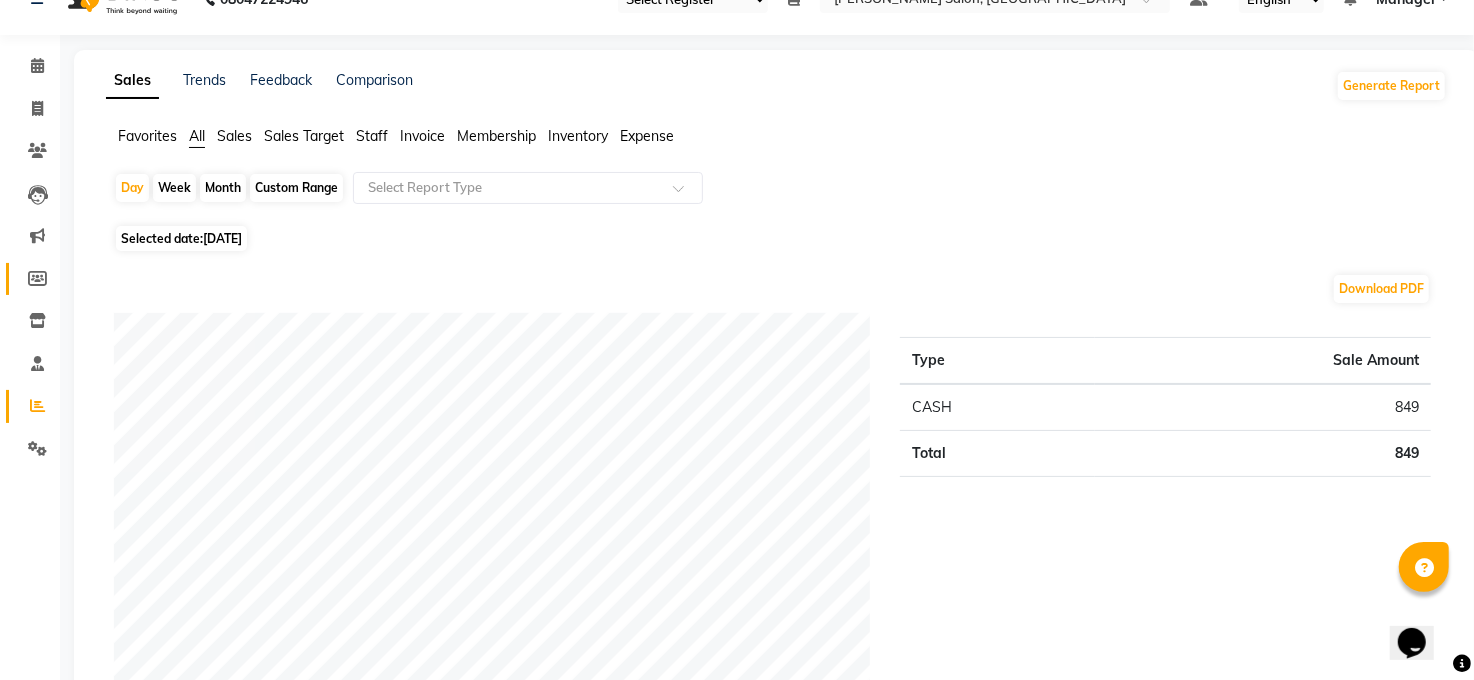 scroll, scrollTop: 0, scrollLeft: 0, axis: both 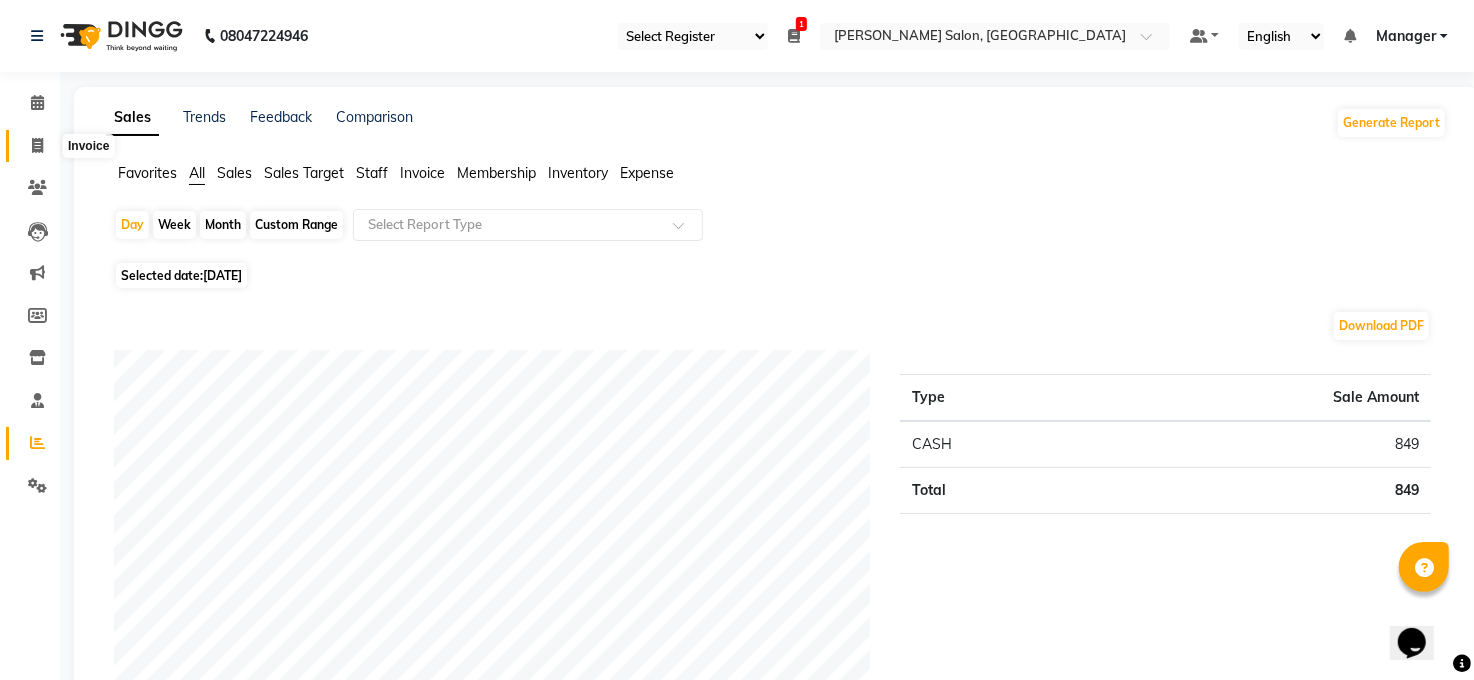 click 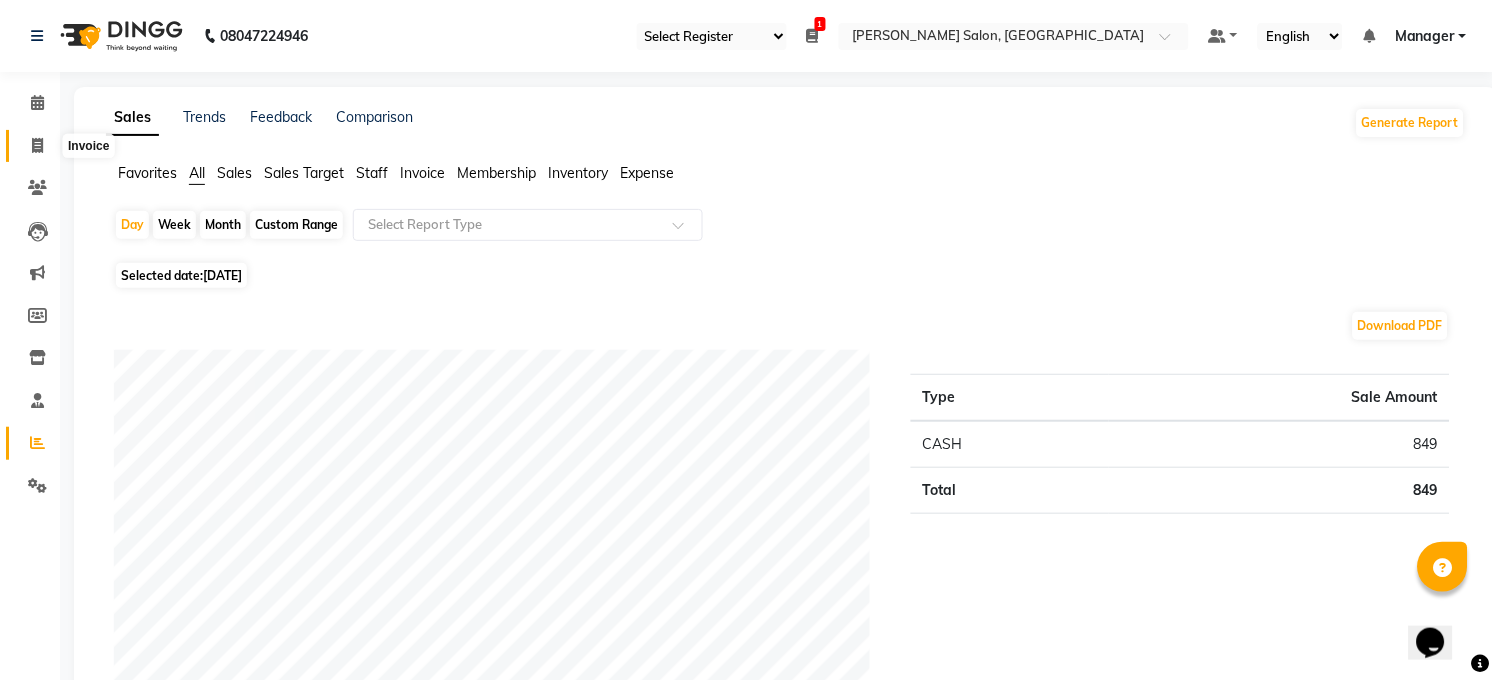 select on "5748" 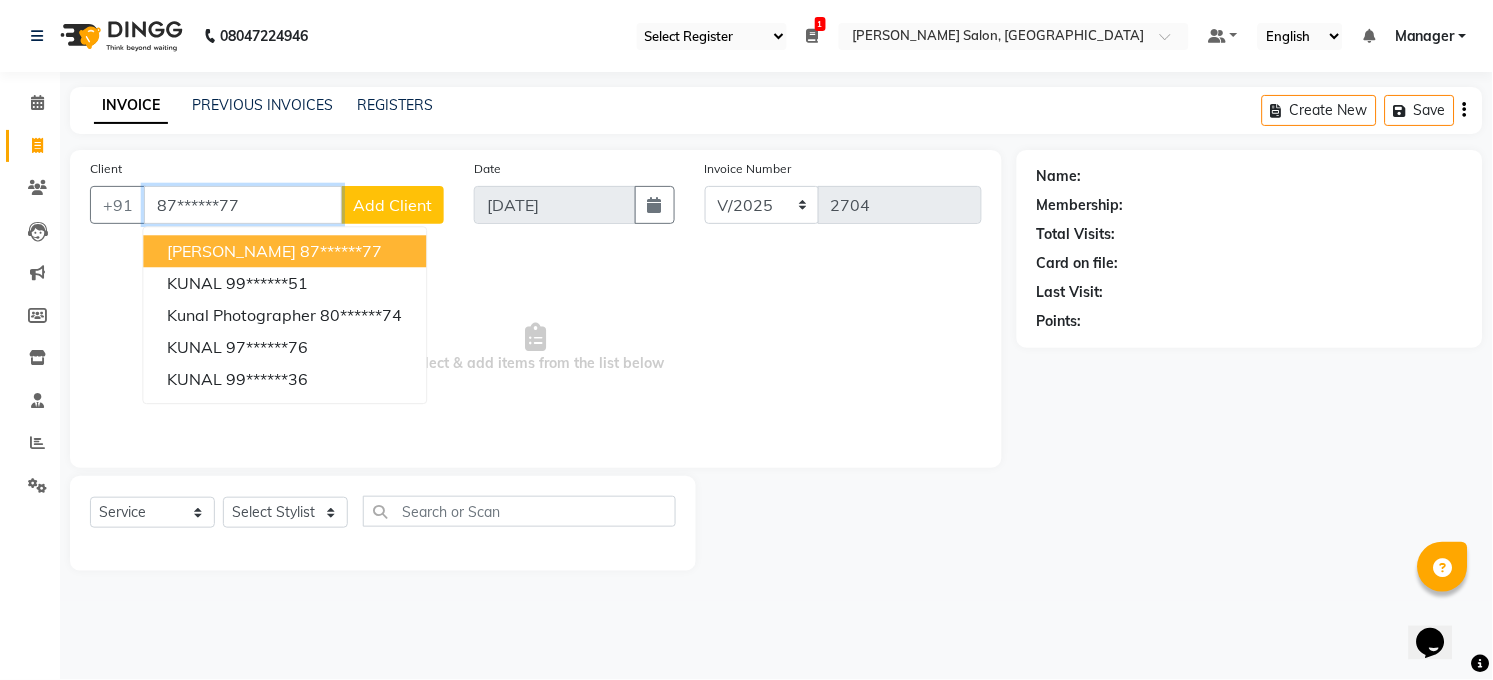 type on "87******77" 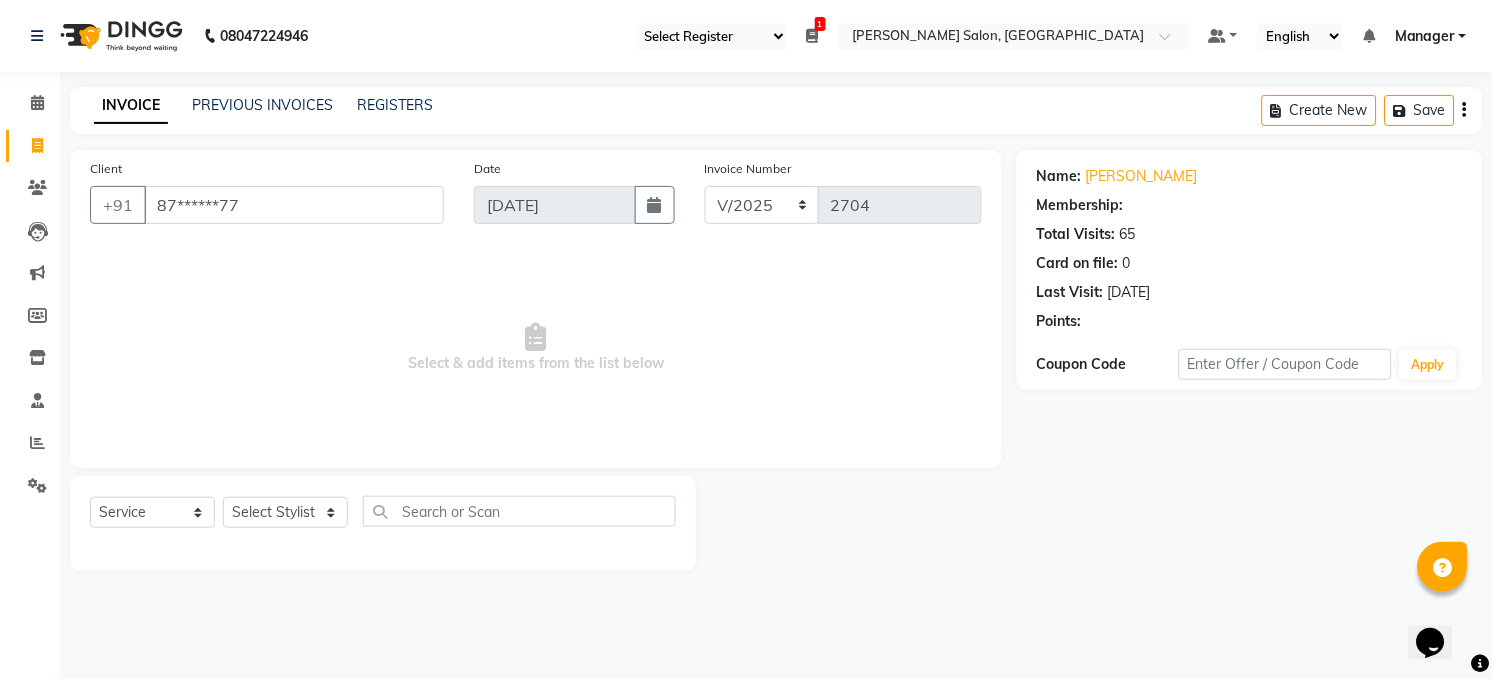 select on "1: Object" 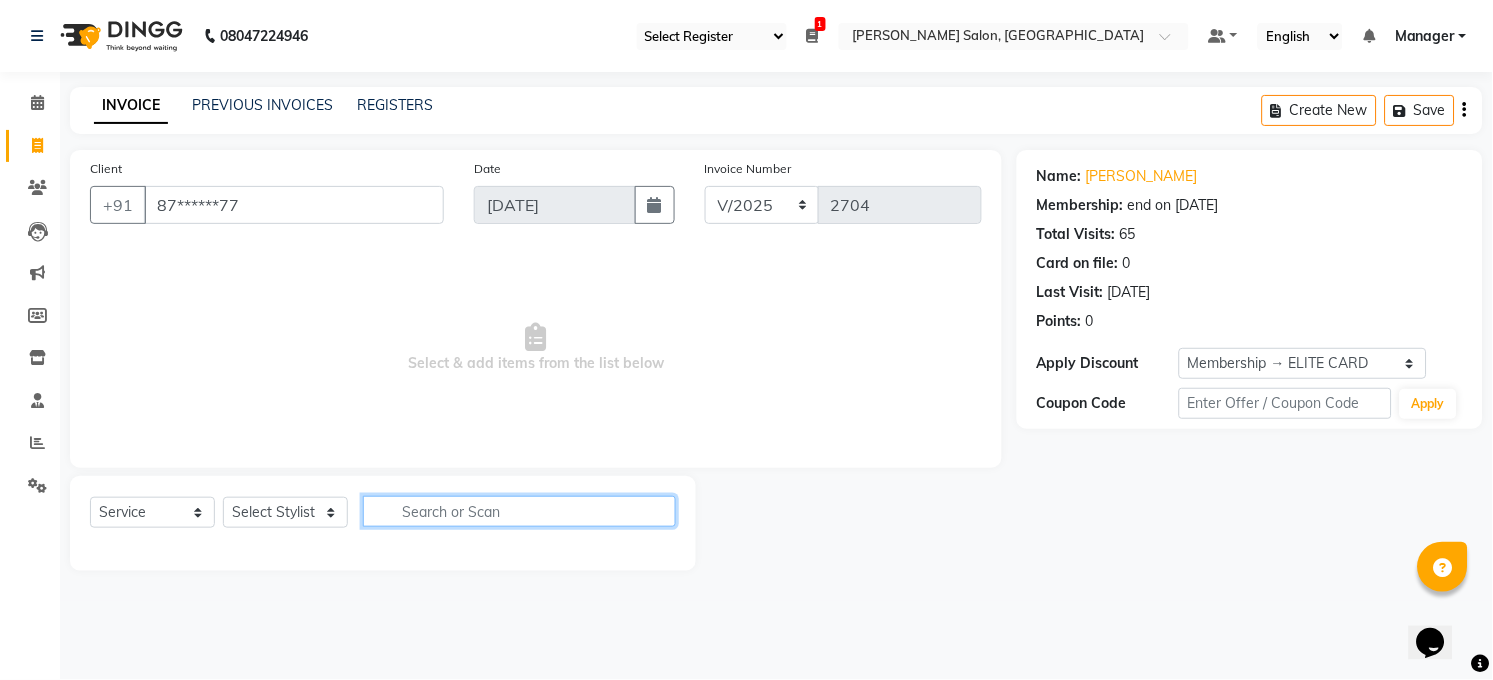 click 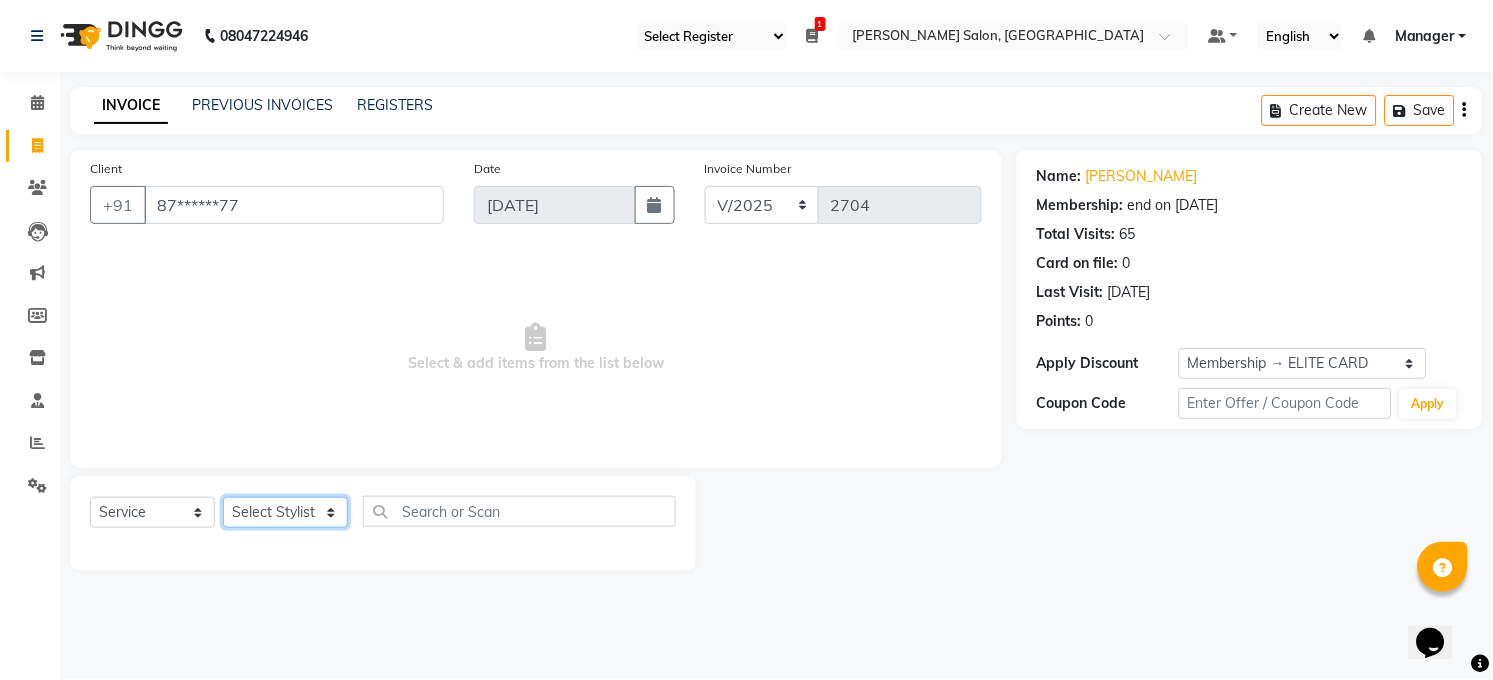 click on "Select Stylist [PERSON_NAME] [PERSON_NAME] [PERSON_NAME] COUNTER  Manager [PERSON_NAME] [PERSON_NAME] [PERSON_NAME] [PERSON_NAME] [PERSON_NAME] Santosh SAURABH [PERSON_NAME] [PERSON_NAME] Veer [PERSON_NAME]" 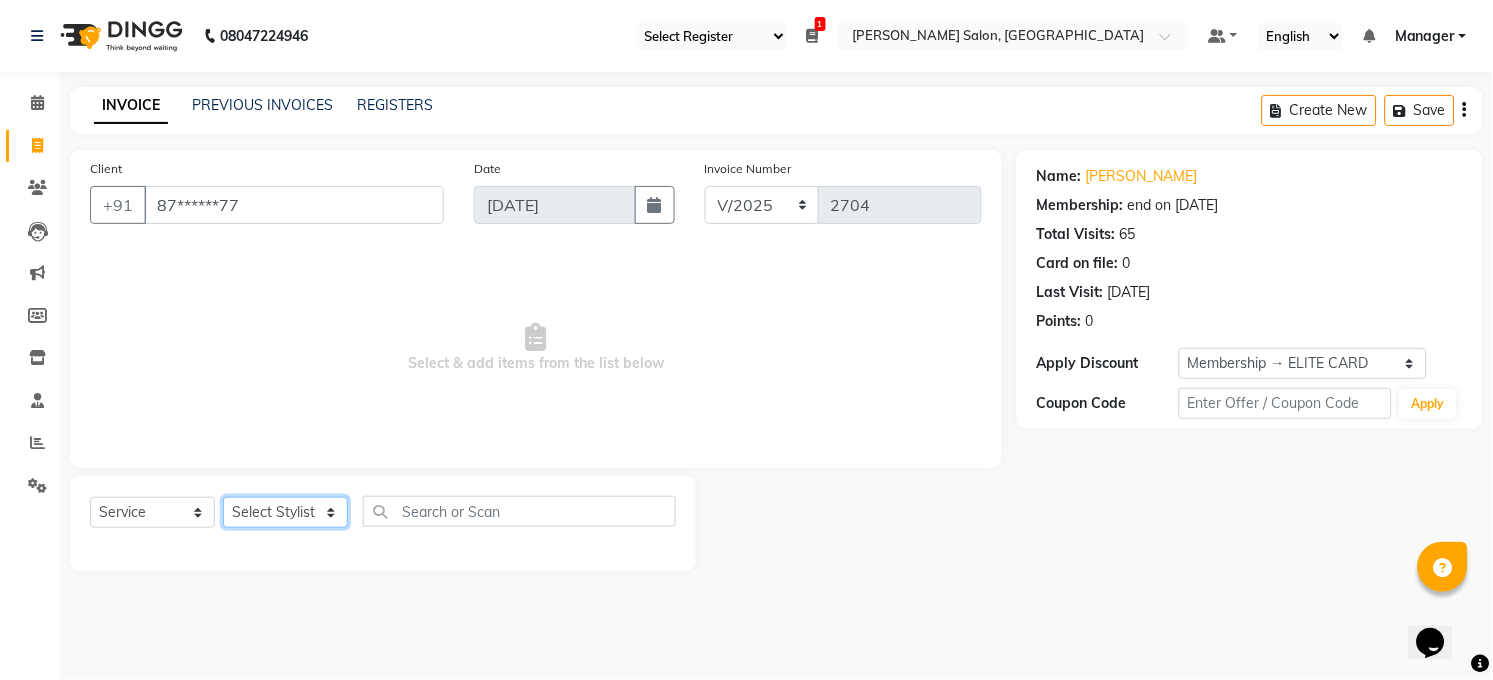 select on "40299" 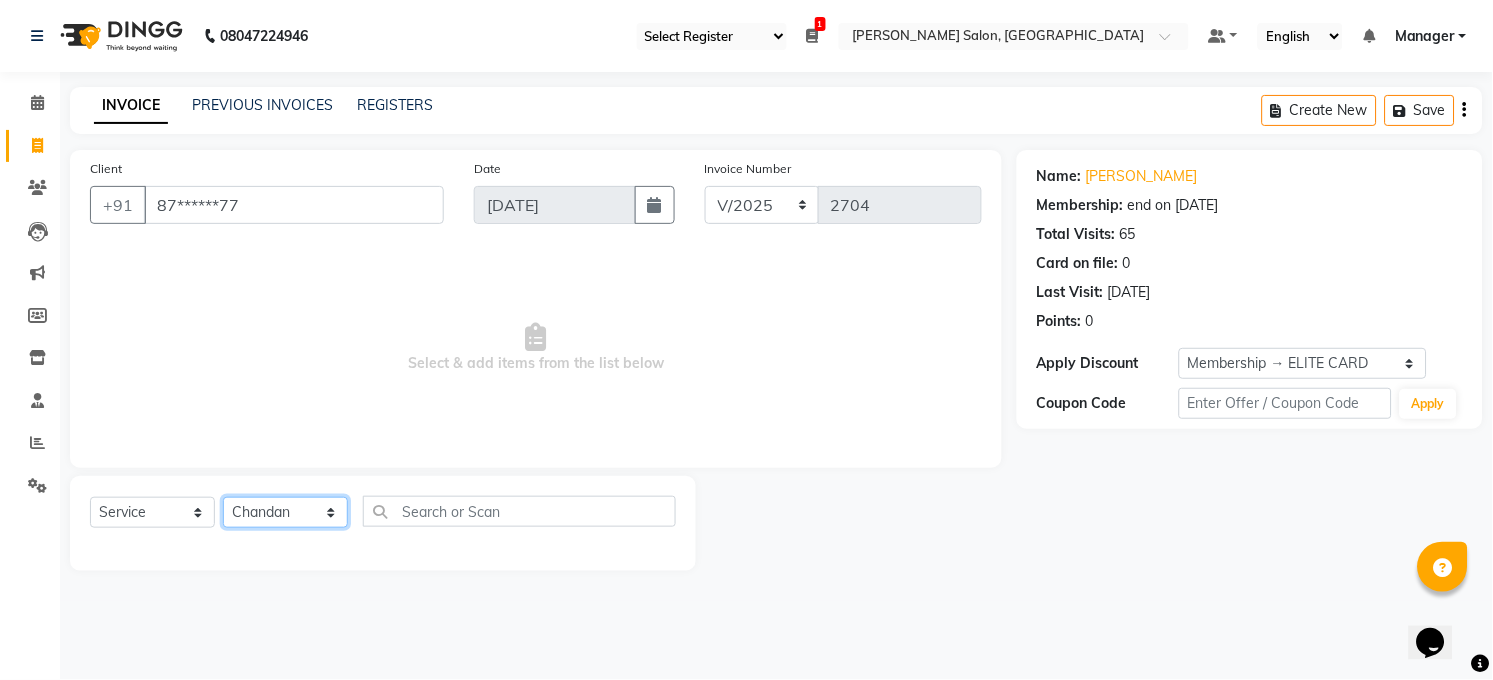 click on "Select Stylist [PERSON_NAME] [PERSON_NAME] [PERSON_NAME] COUNTER  Manager [PERSON_NAME] [PERSON_NAME] [PERSON_NAME] [PERSON_NAME] [PERSON_NAME] Santosh SAURABH [PERSON_NAME] [PERSON_NAME] Veer [PERSON_NAME]" 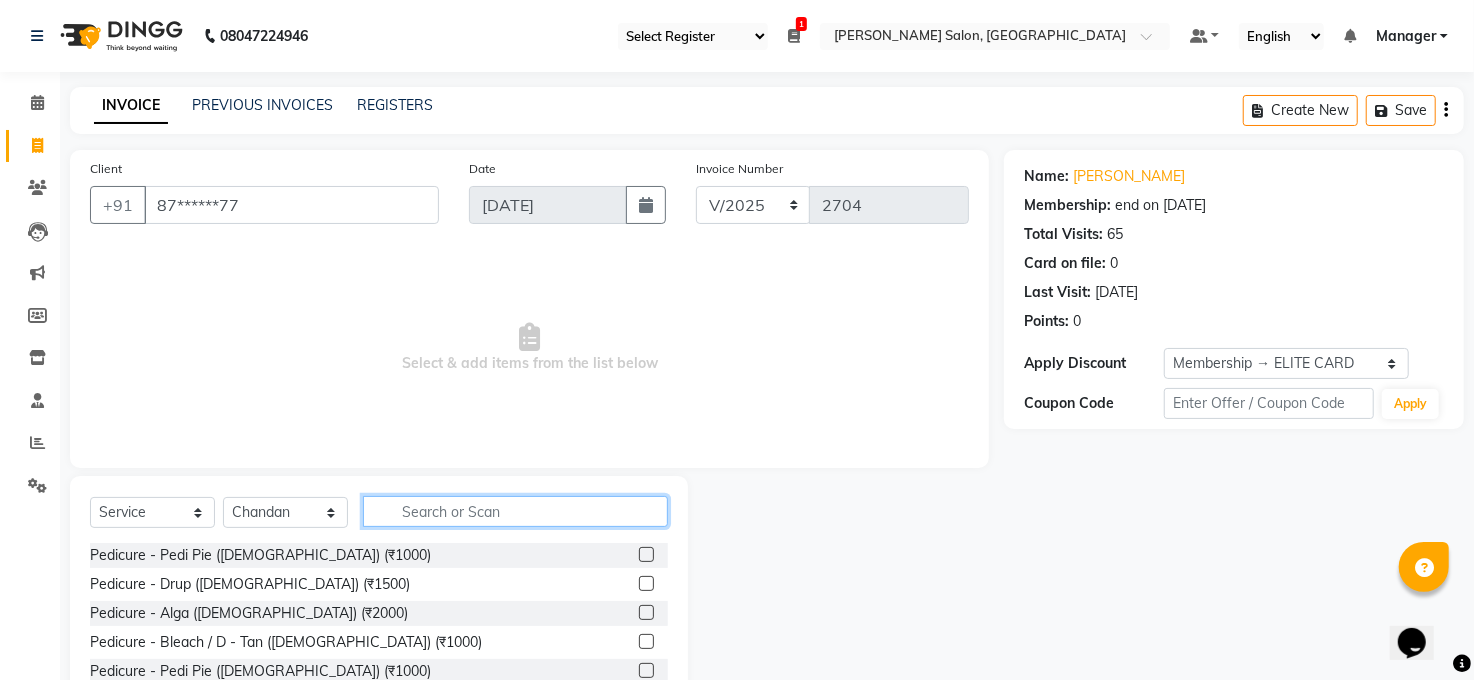 click 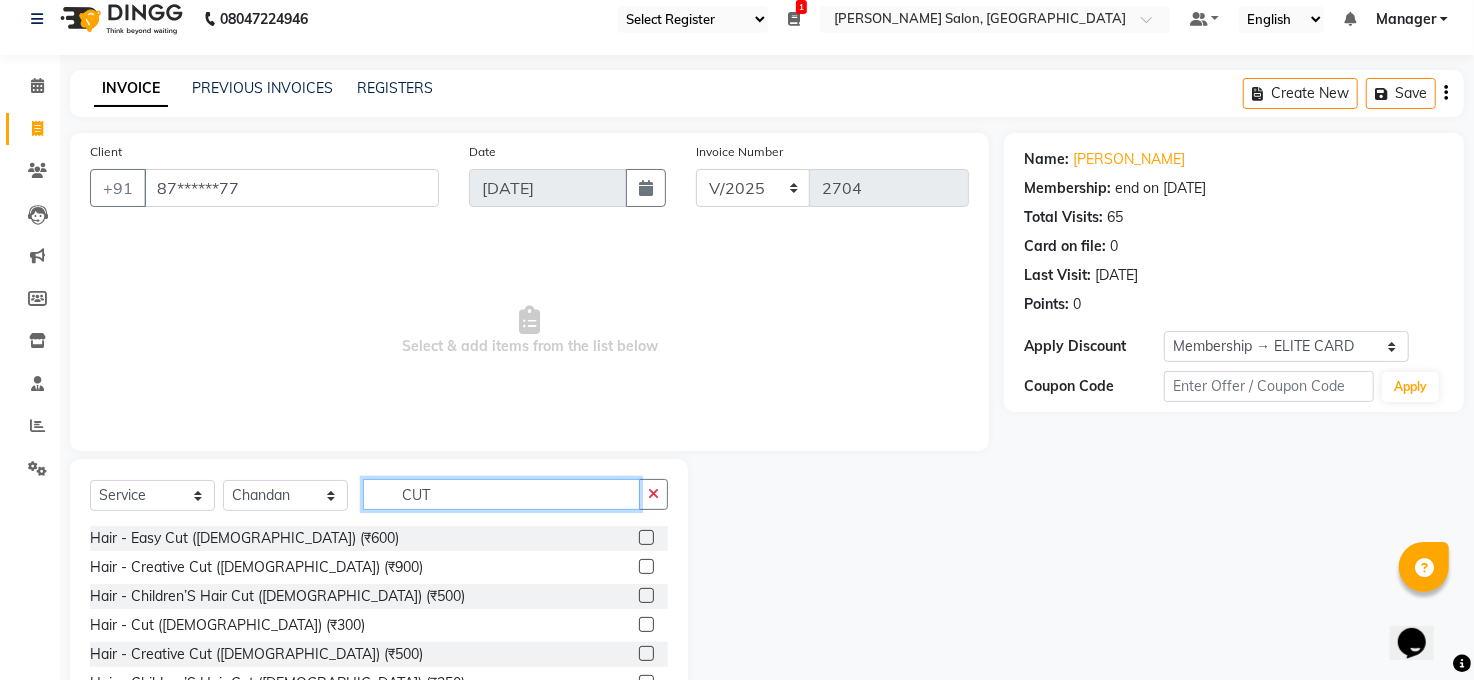 scroll, scrollTop: 44, scrollLeft: 0, axis: vertical 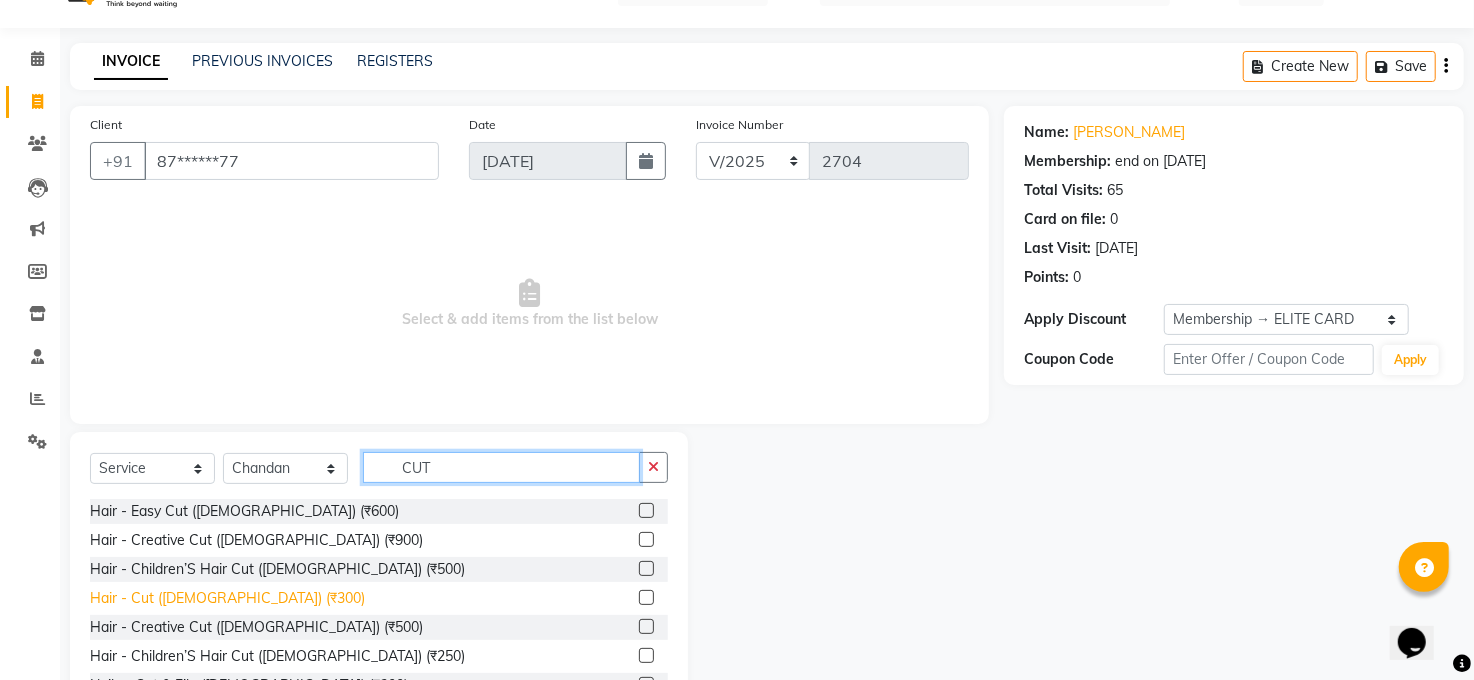 type on "CUT" 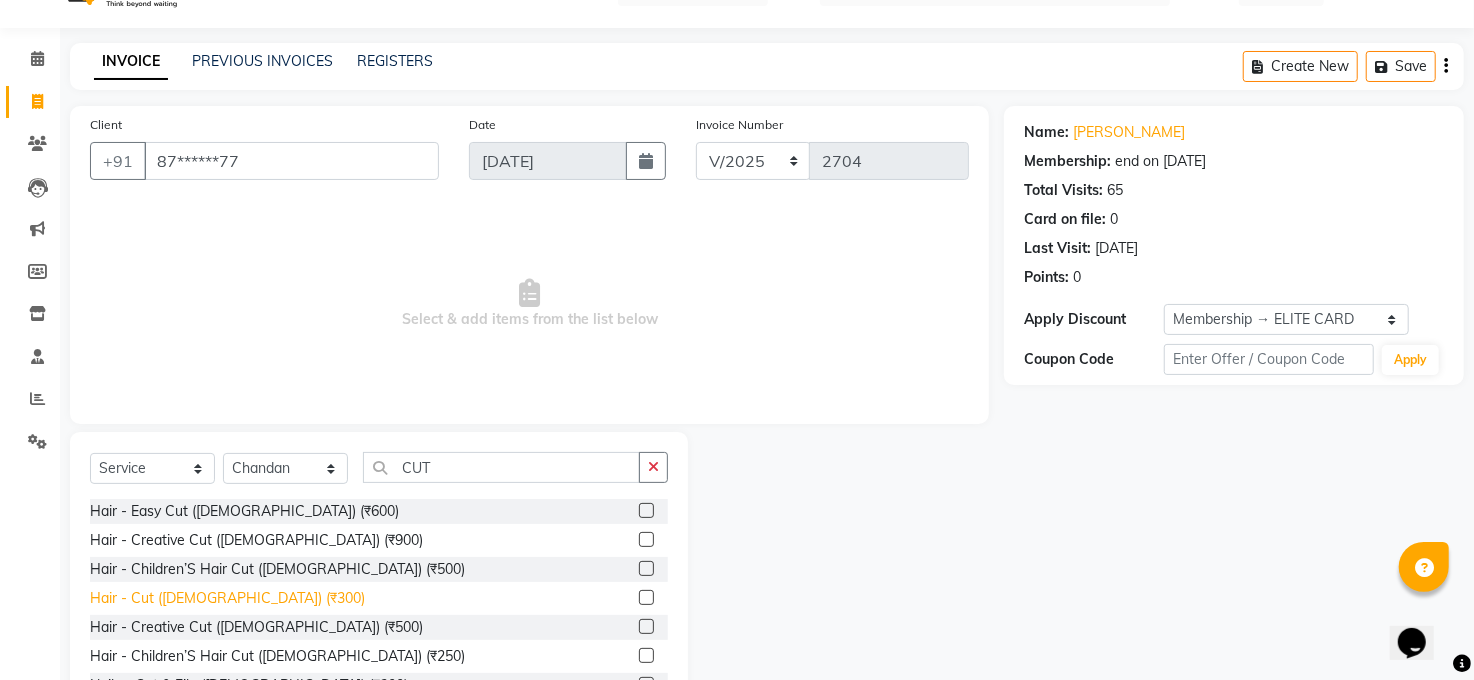 click on "Hair - Cut ([DEMOGRAPHIC_DATA]) (₹300)" 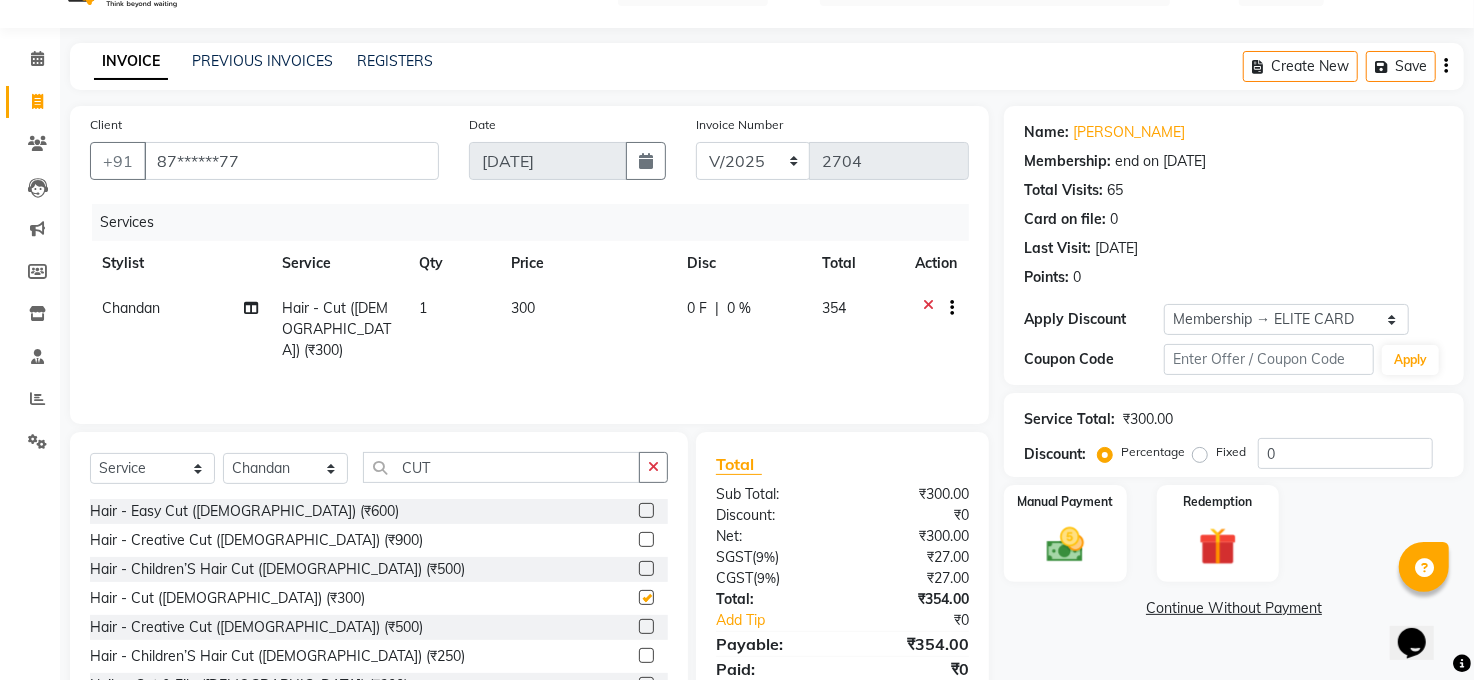 checkbox on "false" 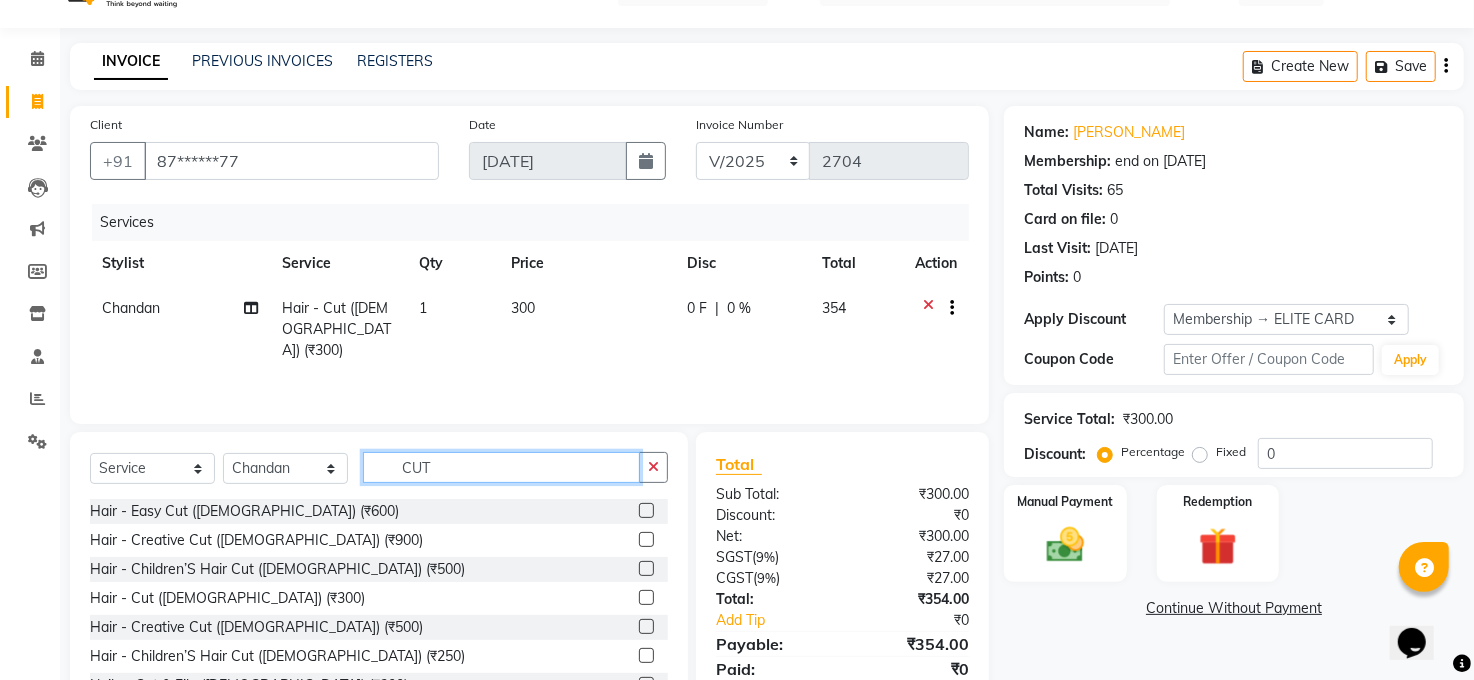 click on "CUT" 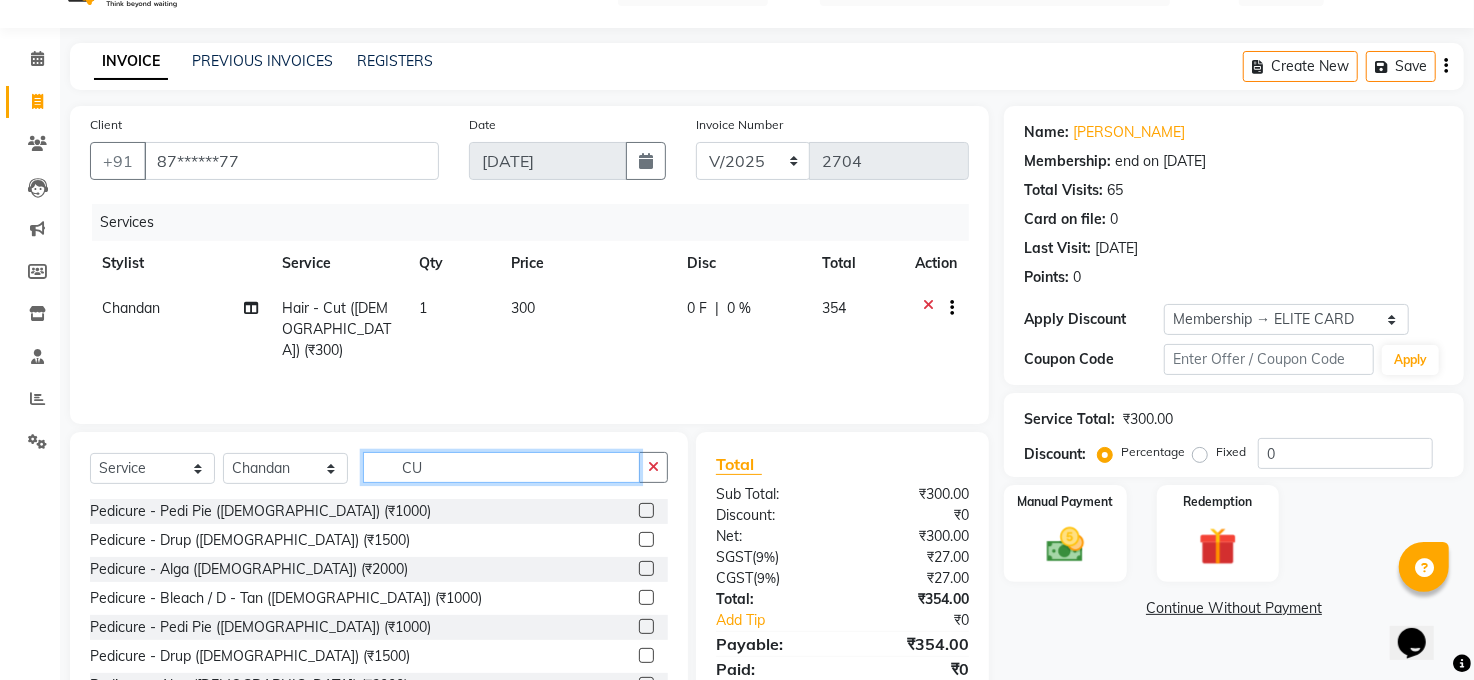 type on "C" 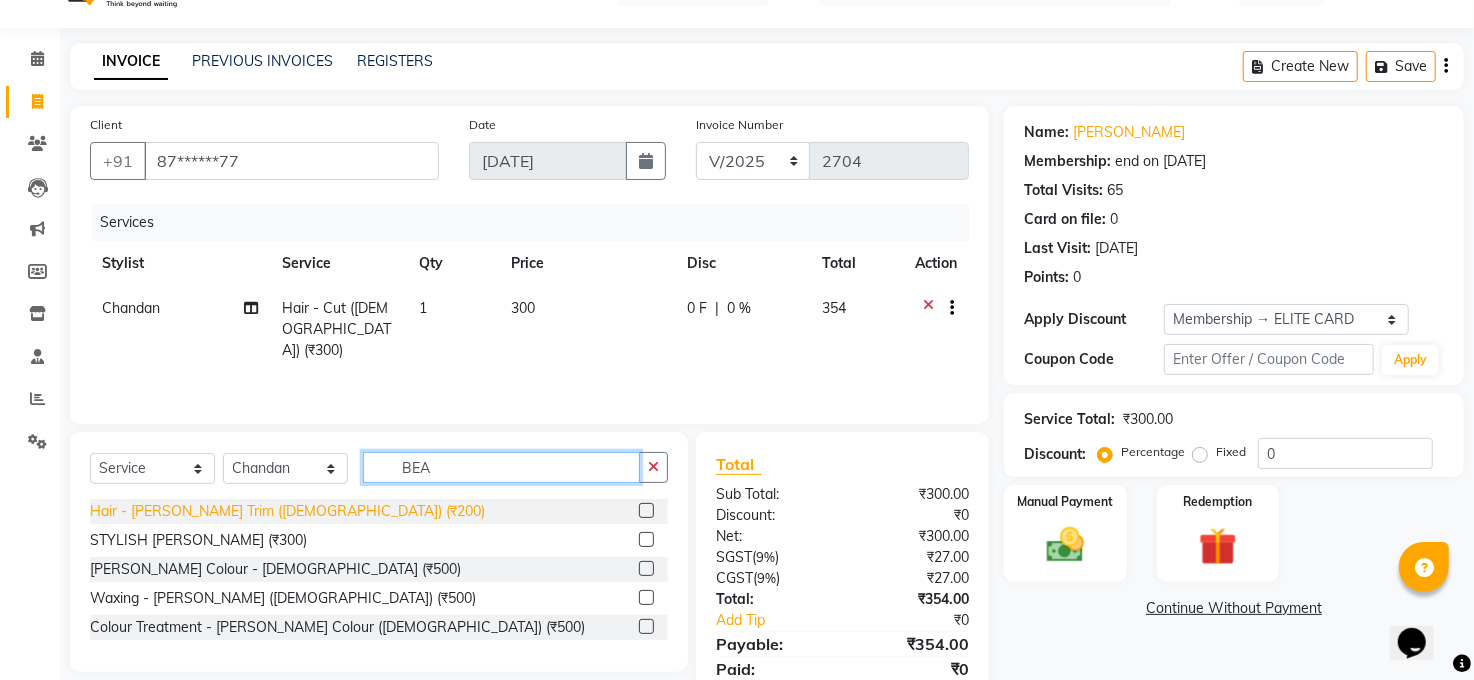 type on "BEA" 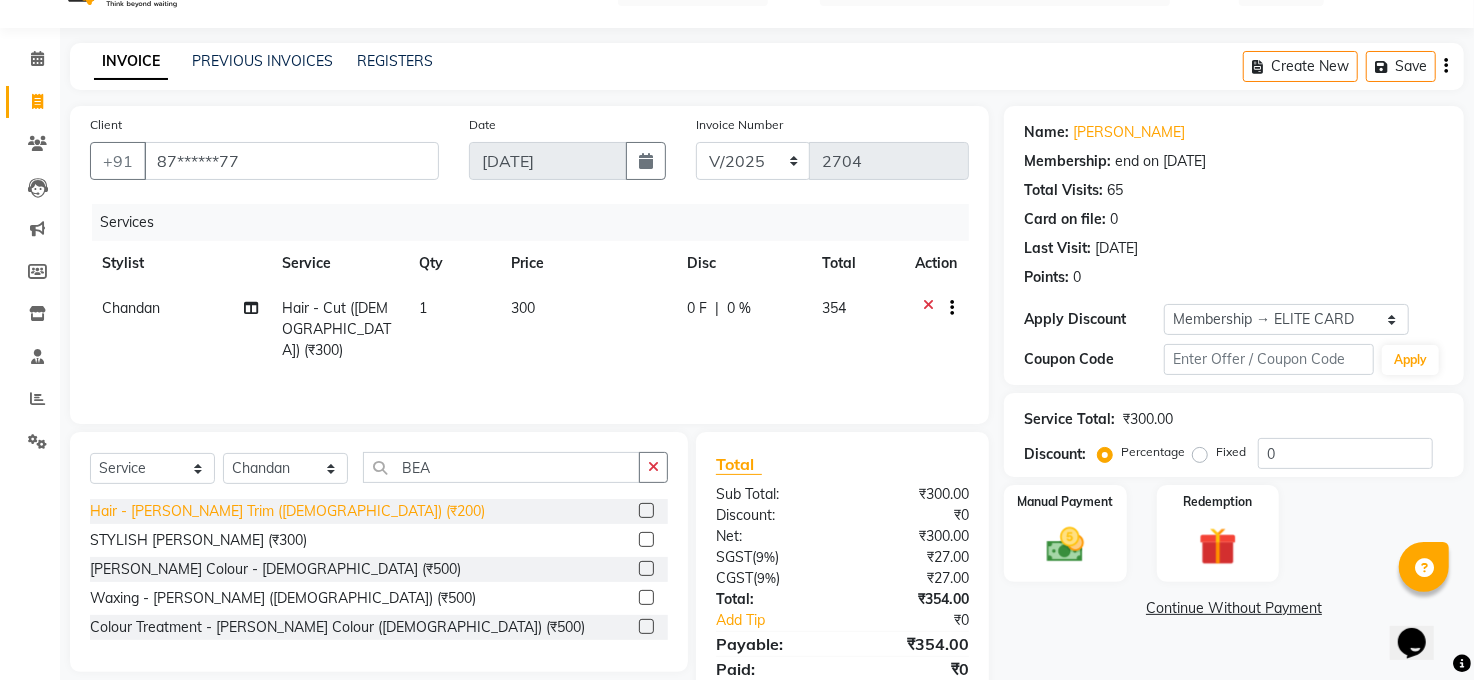 click on "Hair - [PERSON_NAME] Trim ([DEMOGRAPHIC_DATA]) (₹200)" 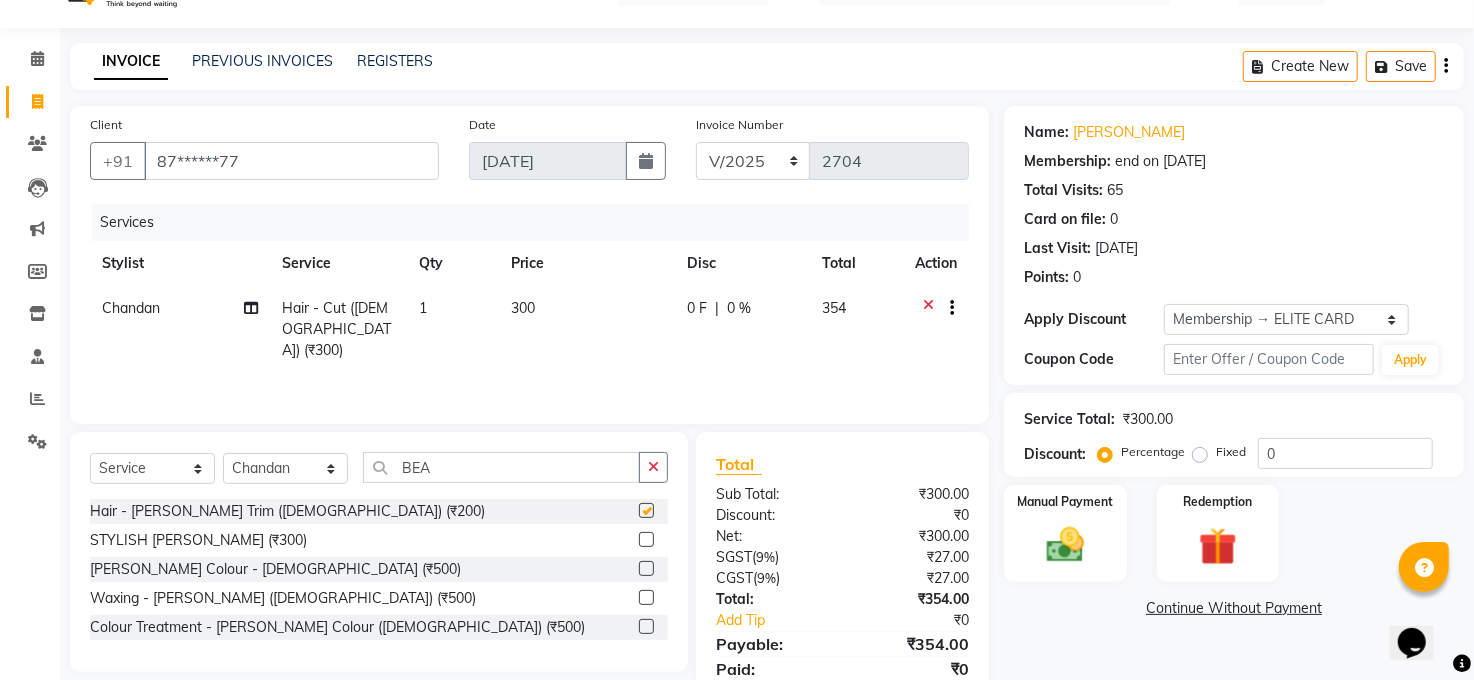 checkbox on "false" 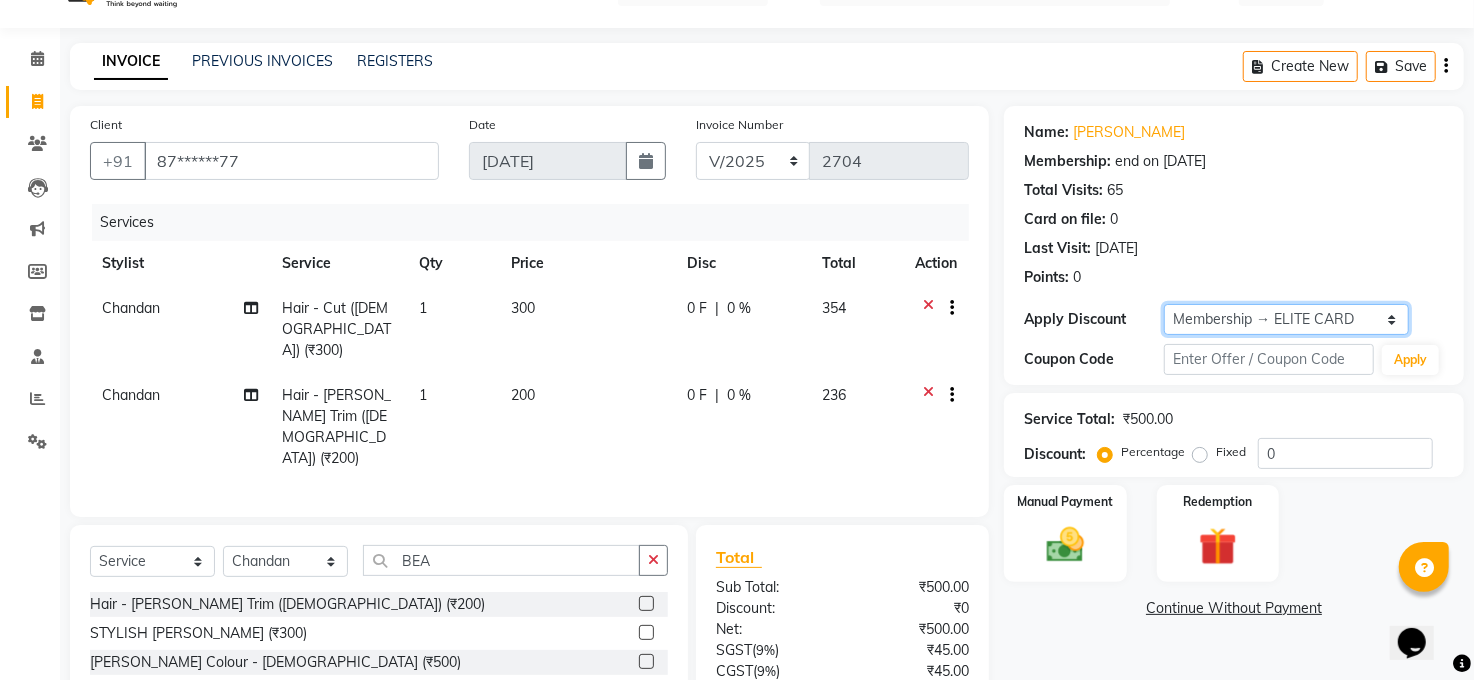 drag, startPoint x: 1355, startPoint y: 306, endPoint x: 1327, endPoint y: 327, distance: 35 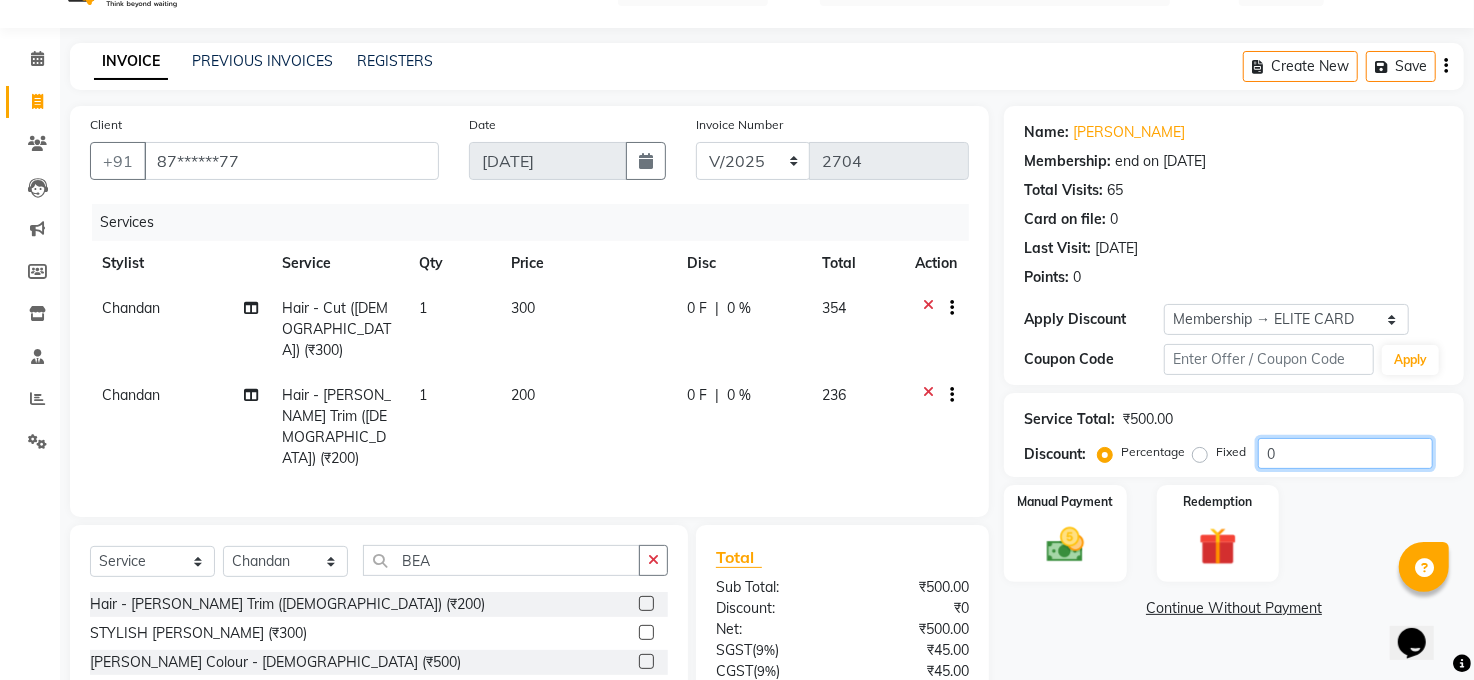 click on "0" 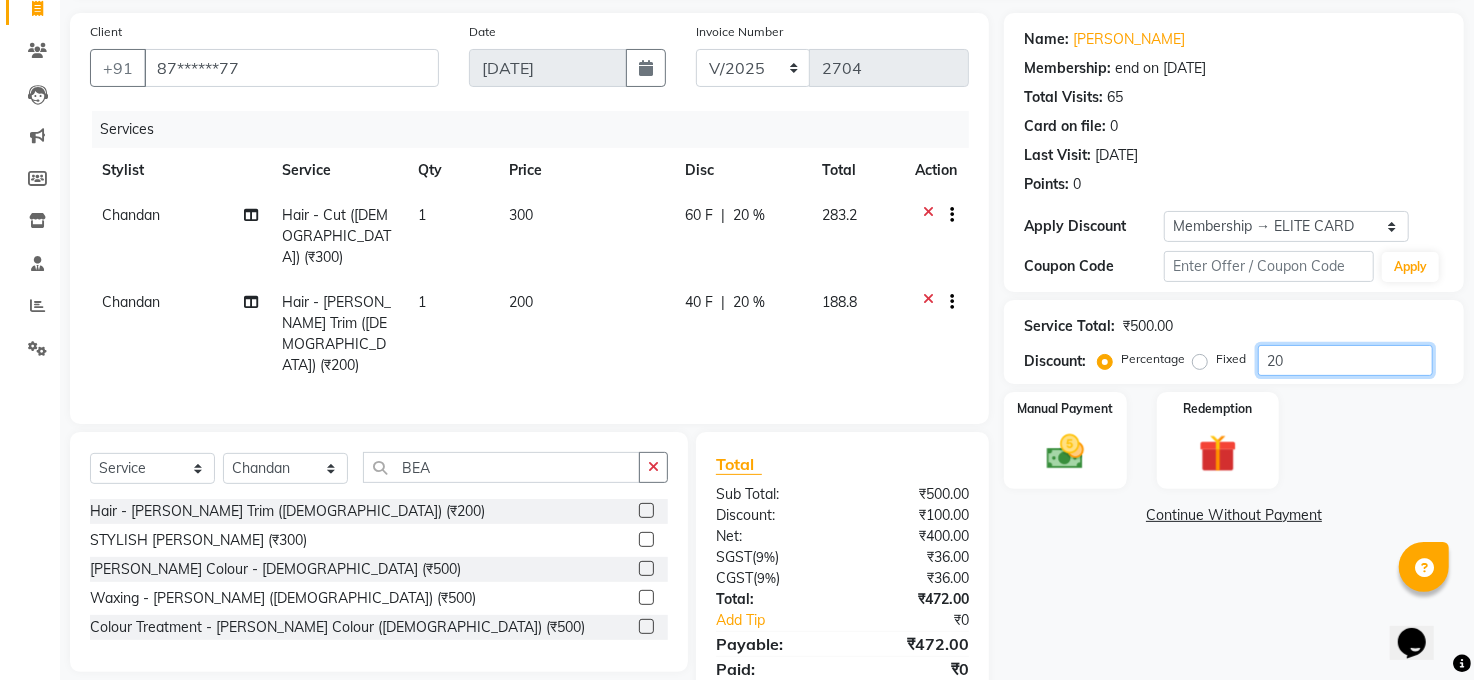 scroll, scrollTop: 36, scrollLeft: 0, axis: vertical 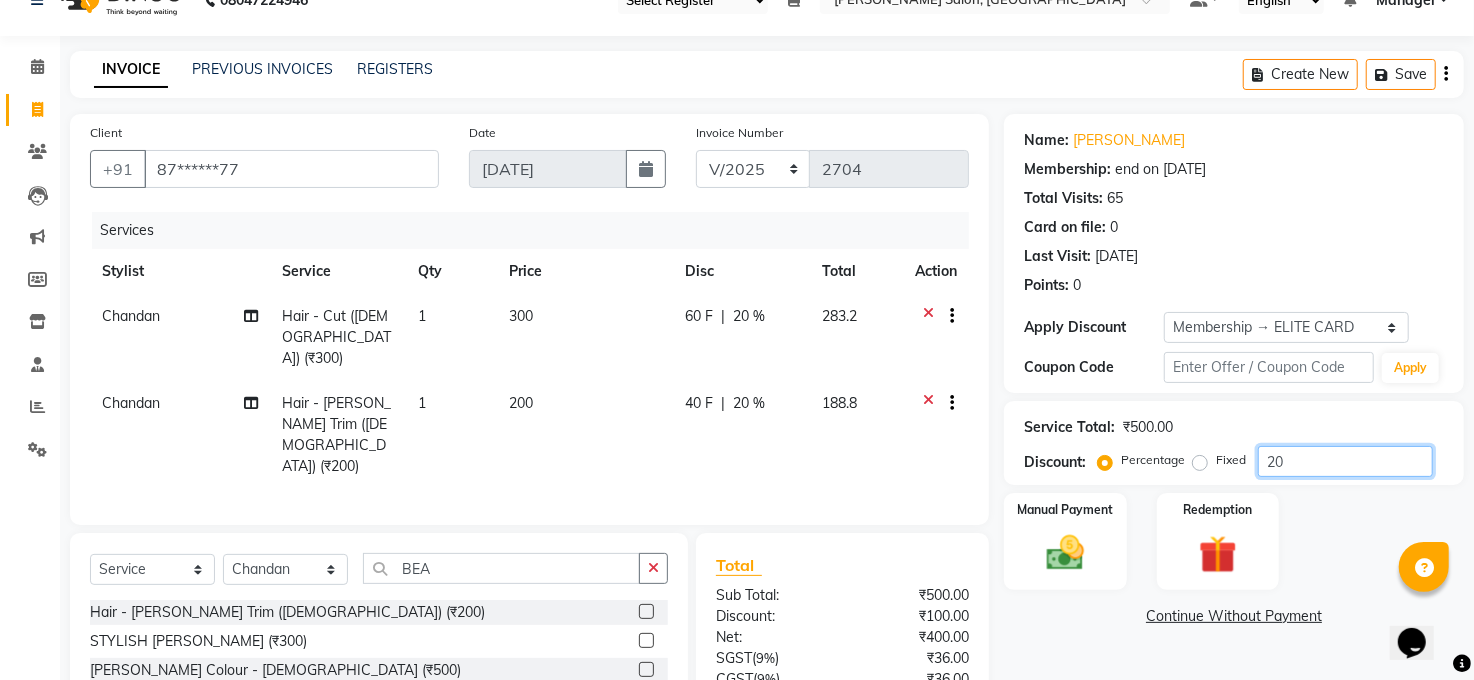 type on "20" 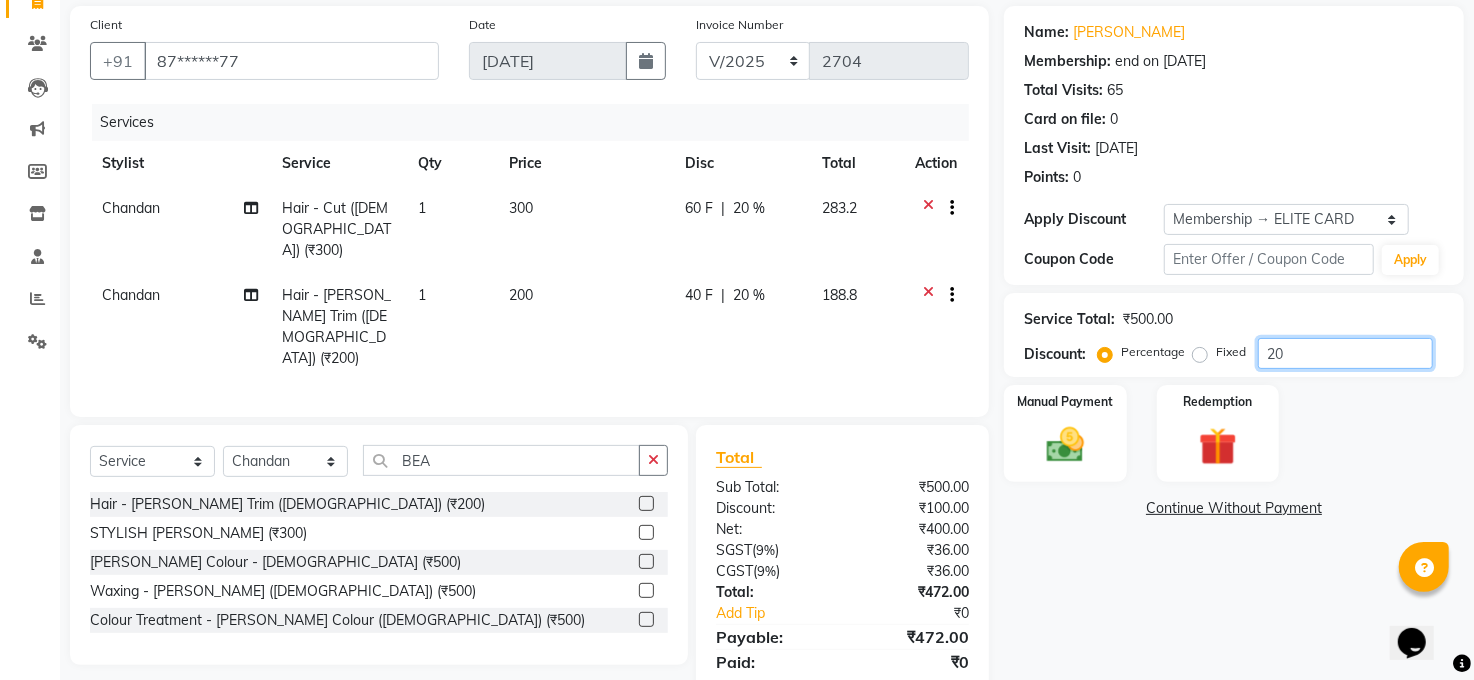 scroll, scrollTop: 169, scrollLeft: 0, axis: vertical 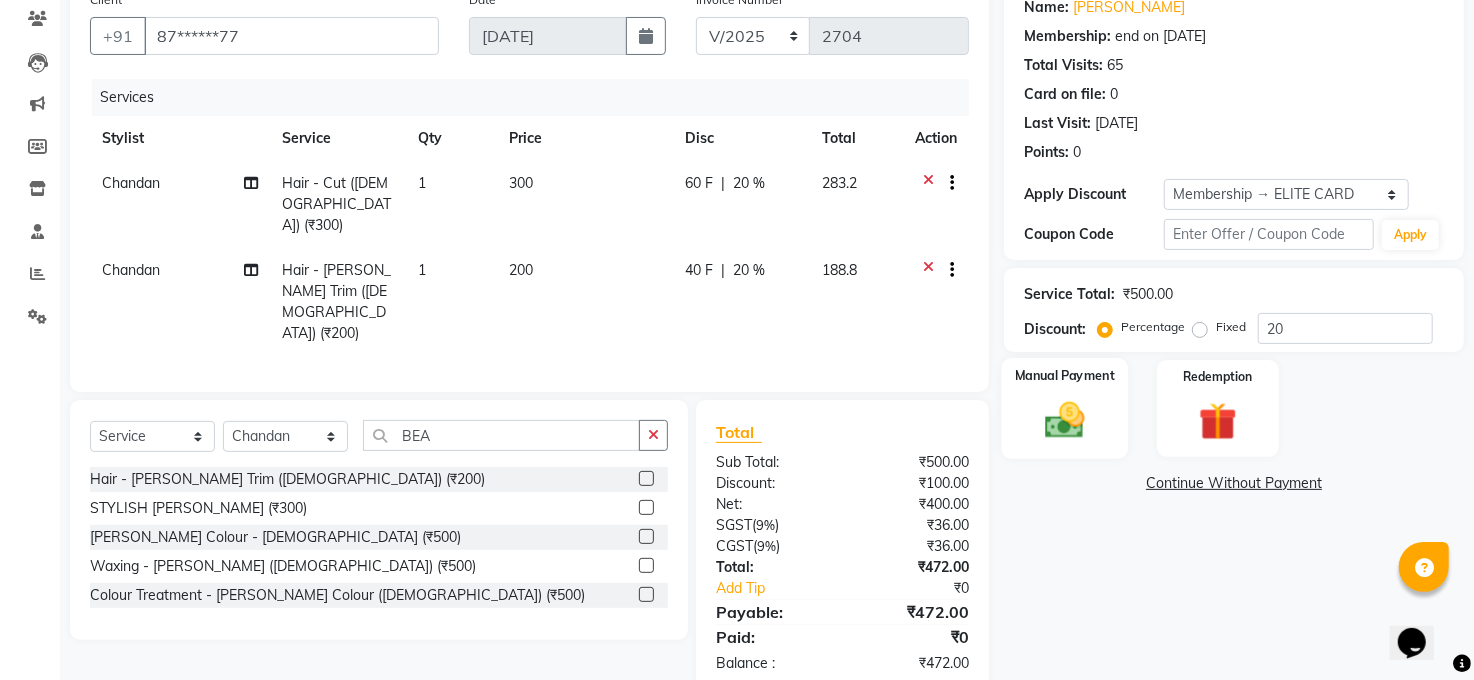 click 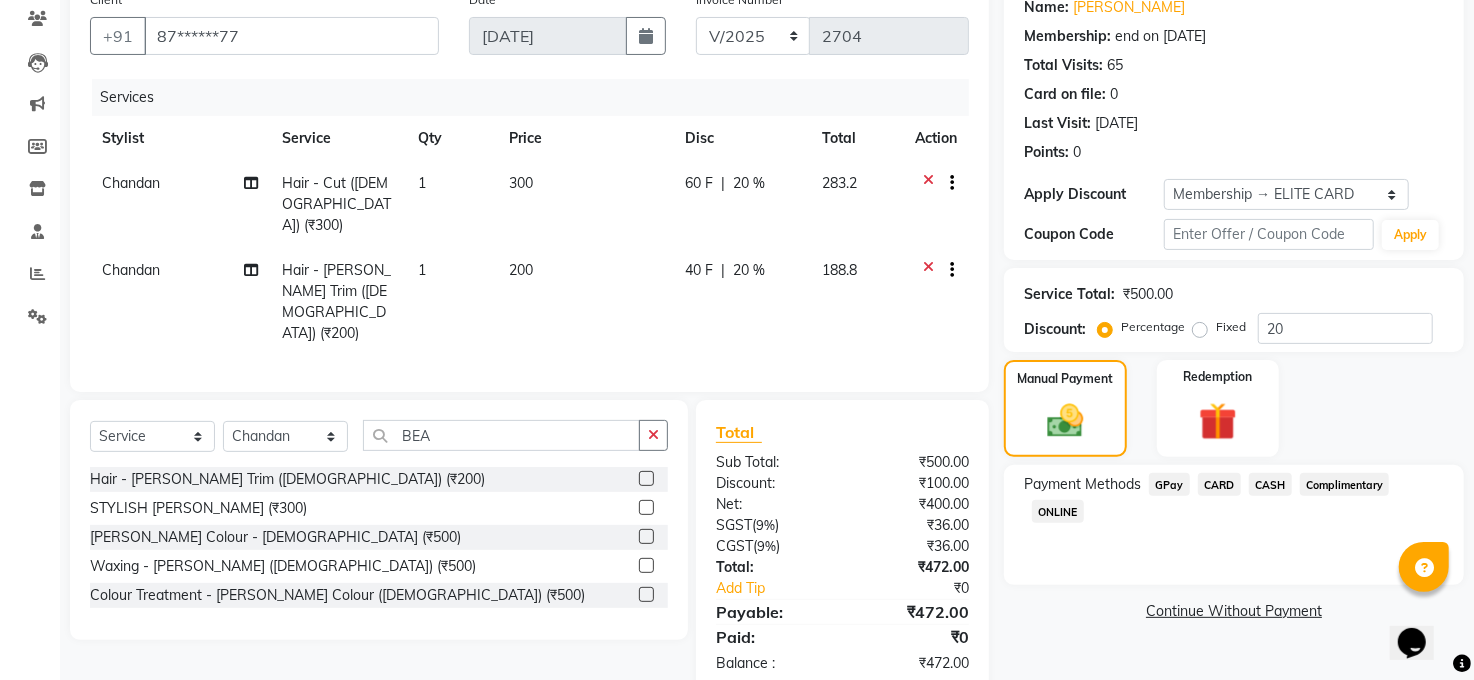 click on "CARD" 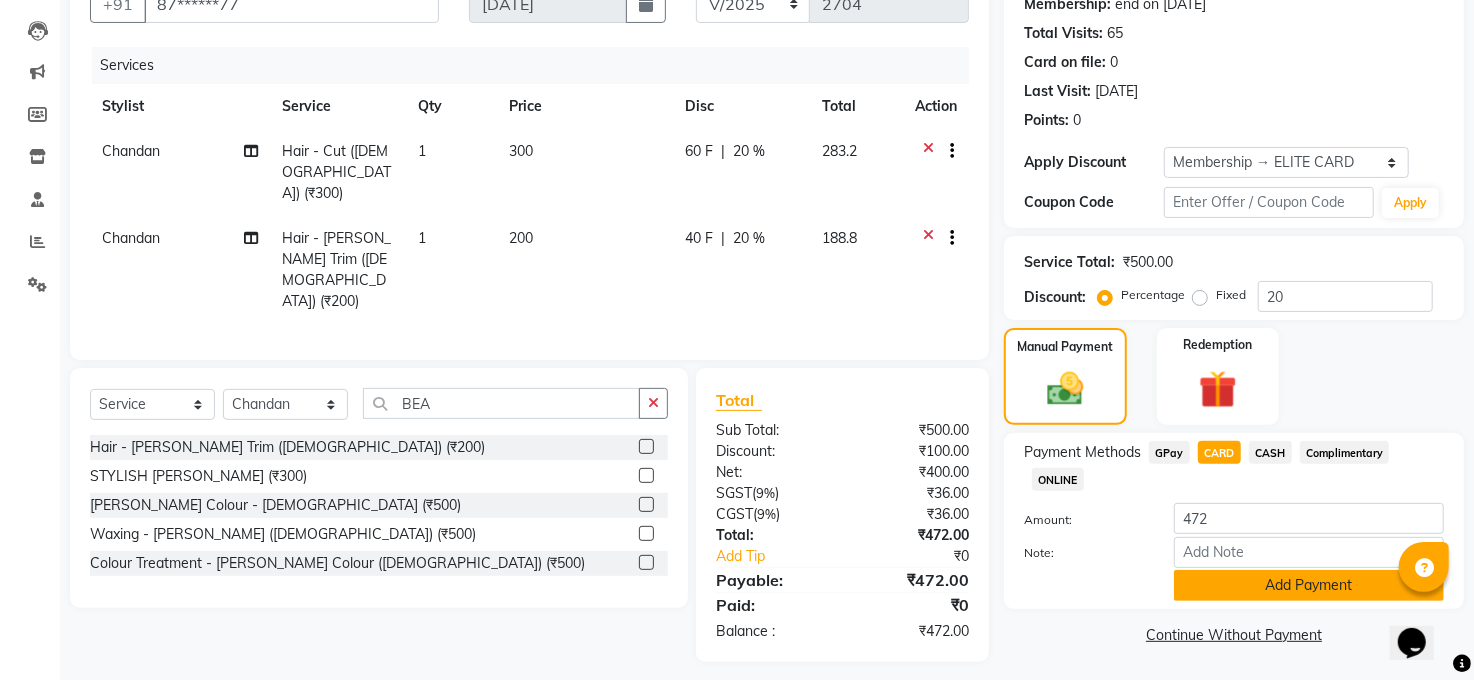 click on "Add Payment" 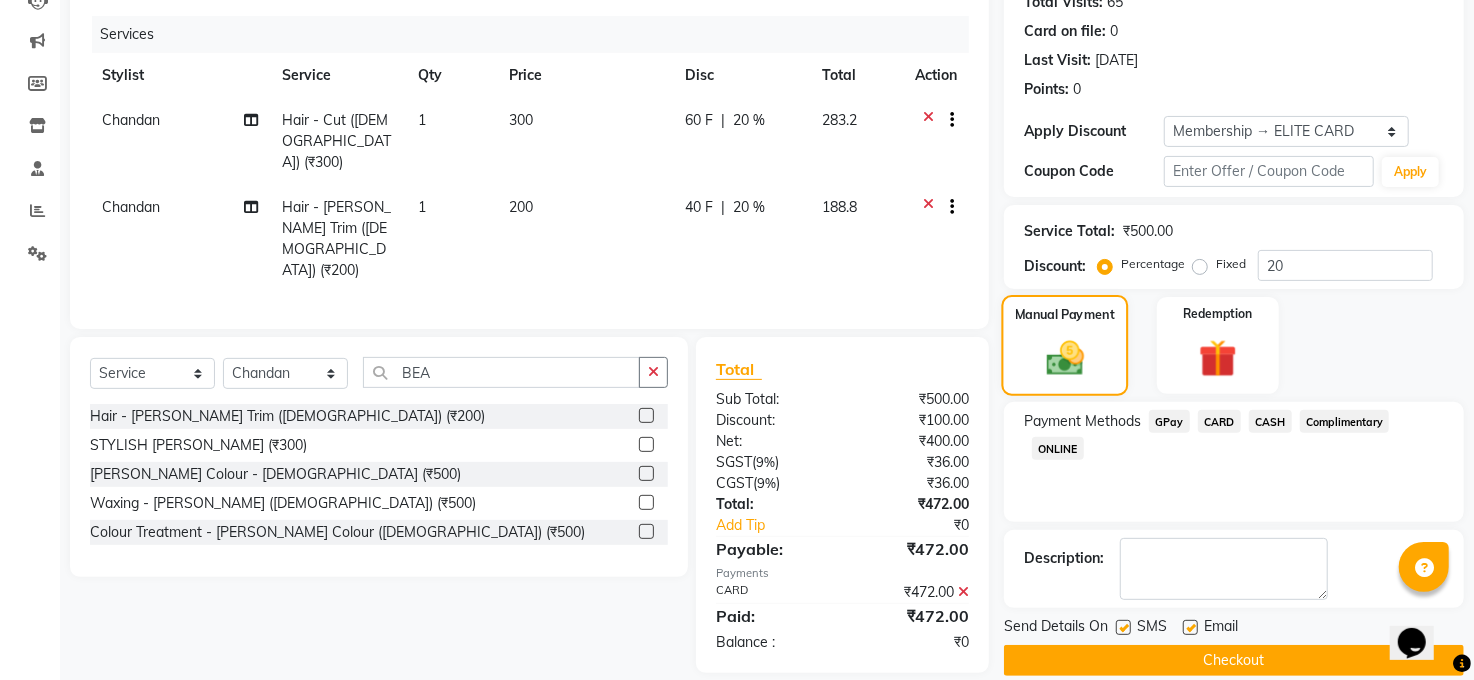 scroll, scrollTop: 257, scrollLeft: 0, axis: vertical 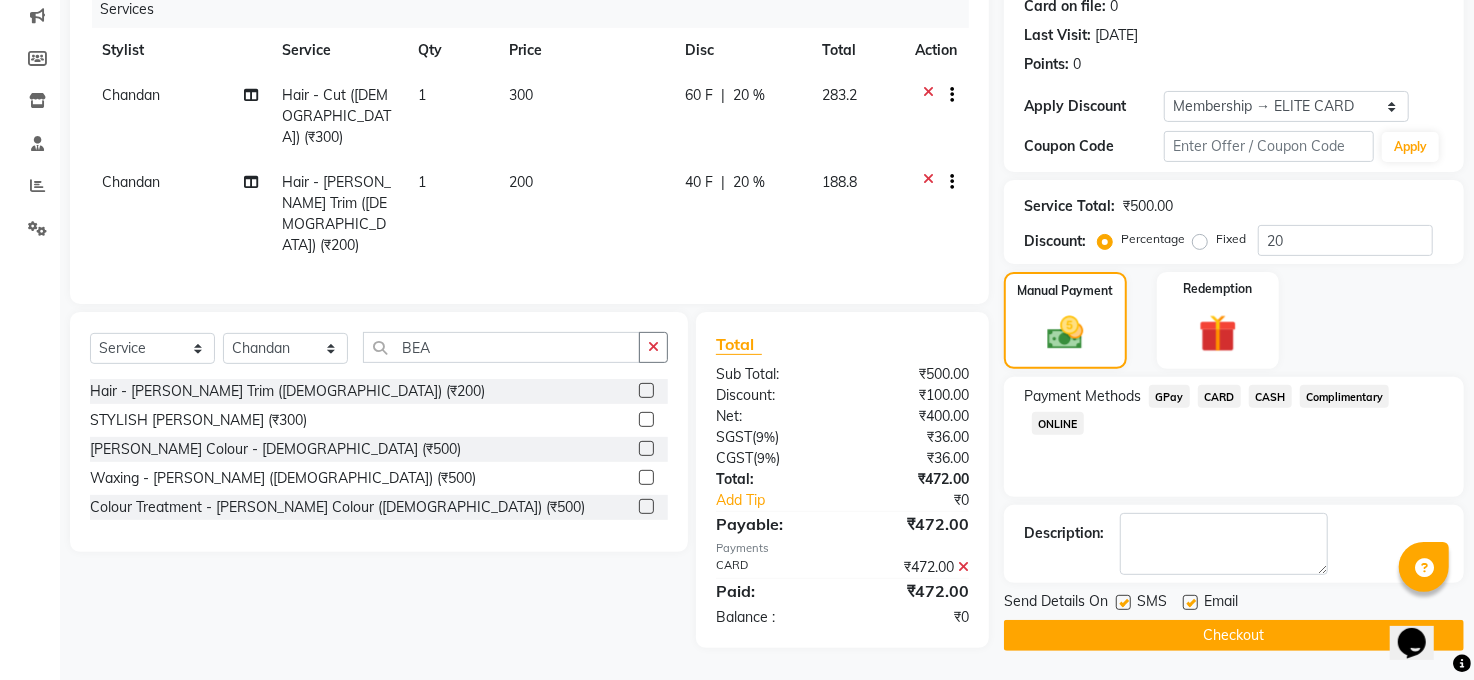 click on "Checkout" 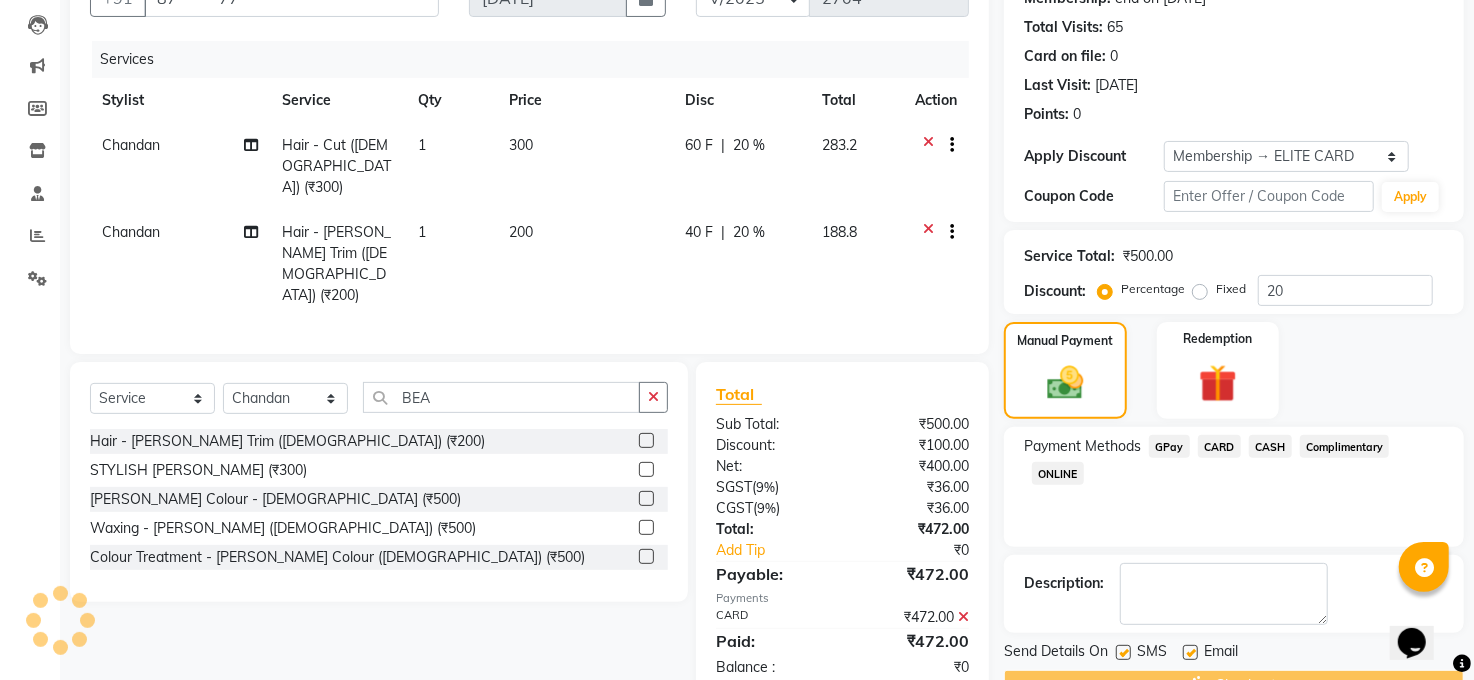 scroll, scrollTop: 10, scrollLeft: 0, axis: vertical 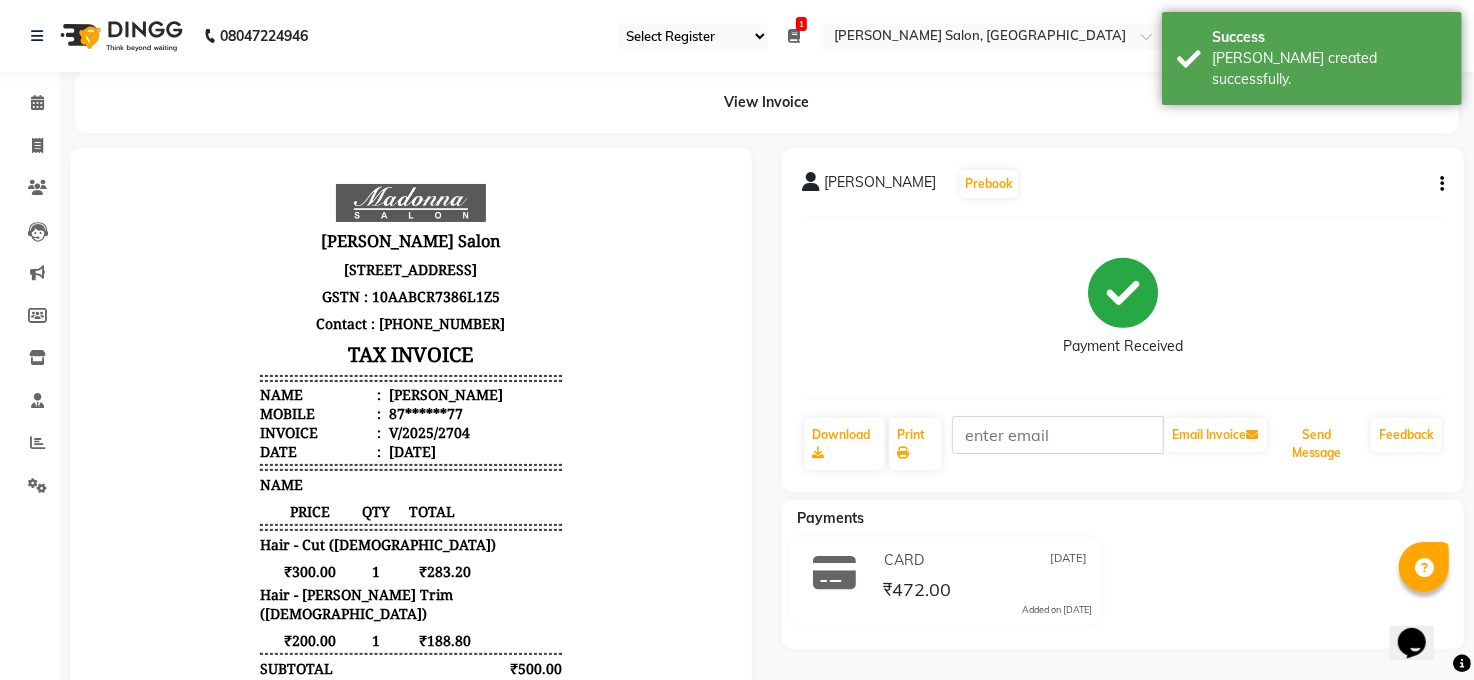 drag, startPoint x: 1307, startPoint y: 431, endPoint x: 1155, endPoint y: 427, distance: 152.05263 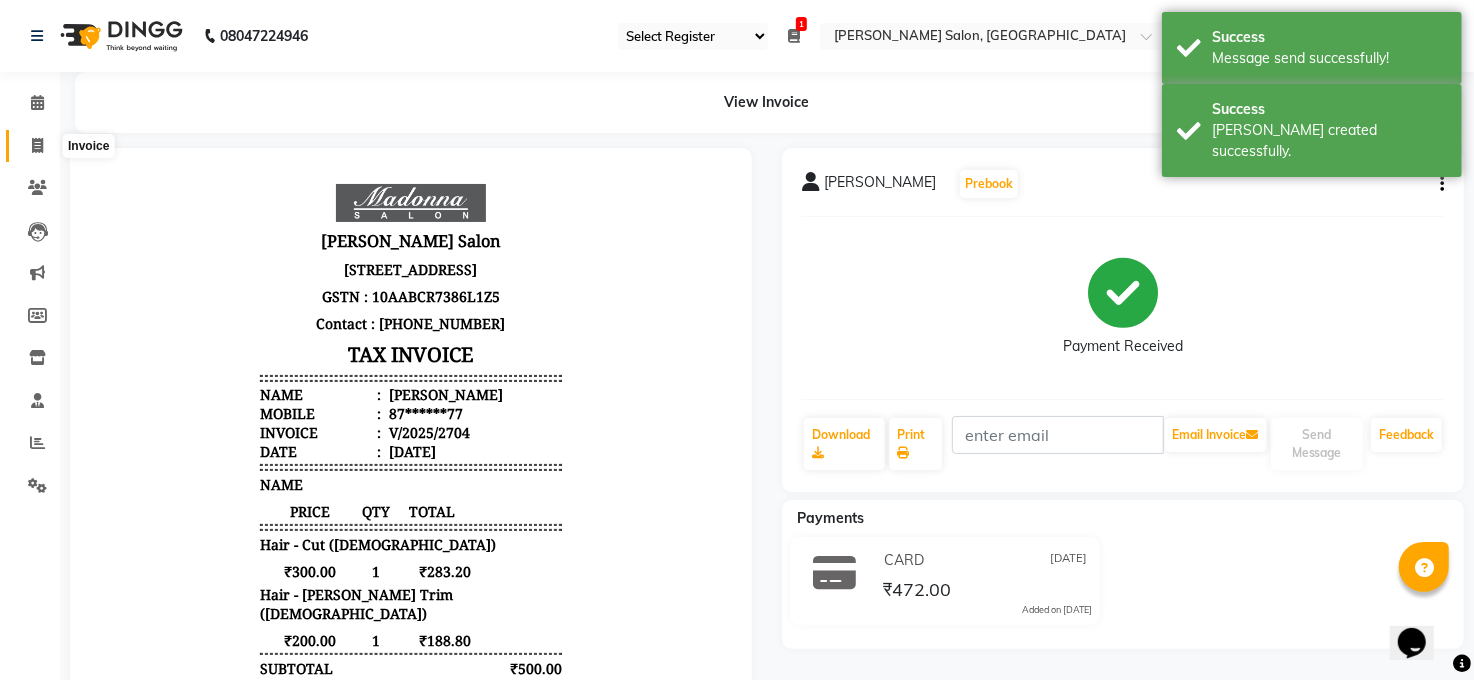 click 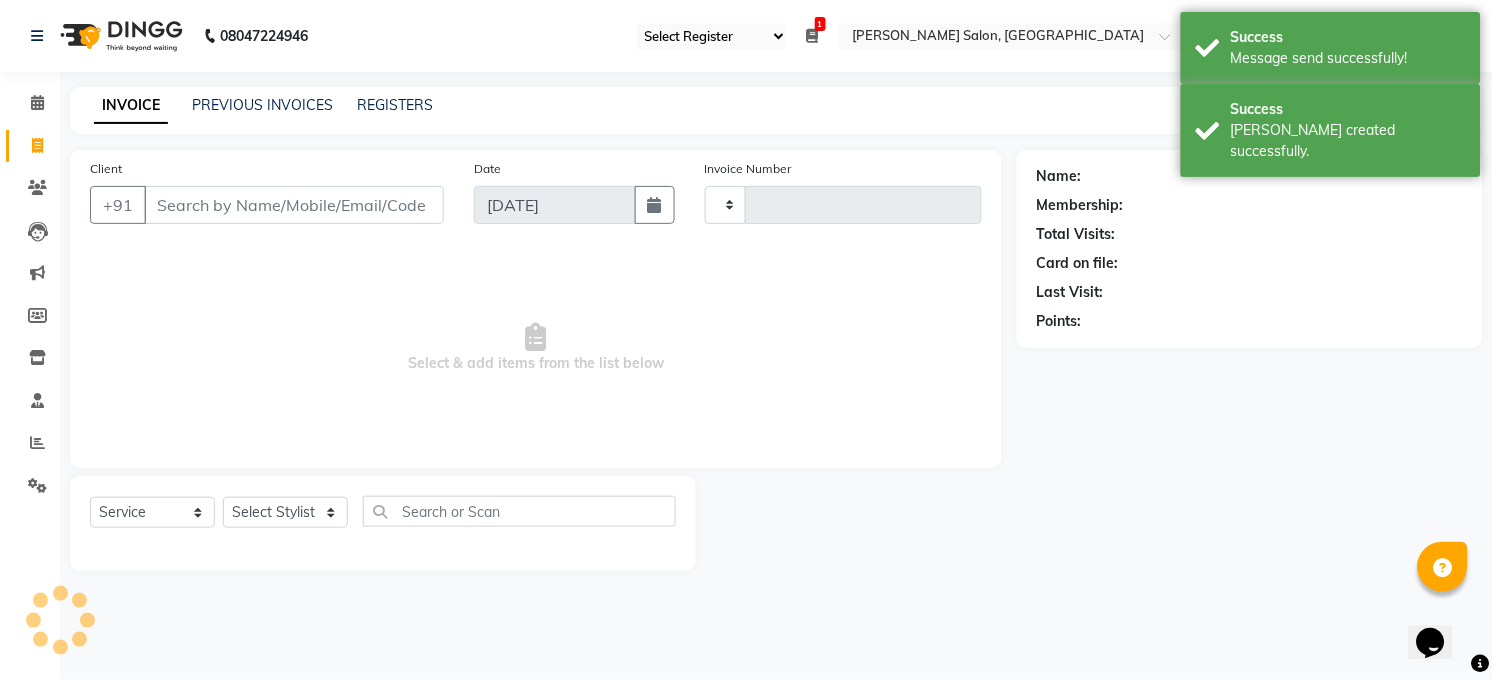 type on "2705" 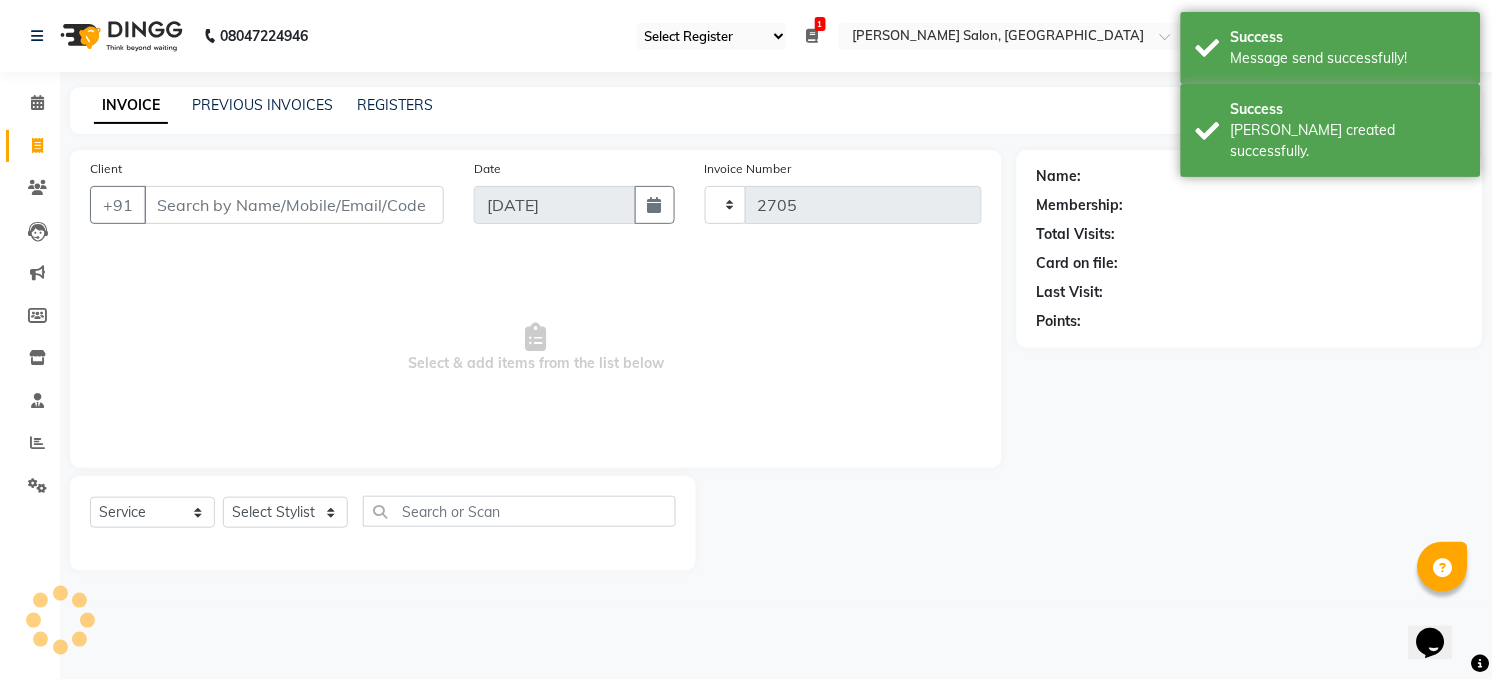 select on "5748" 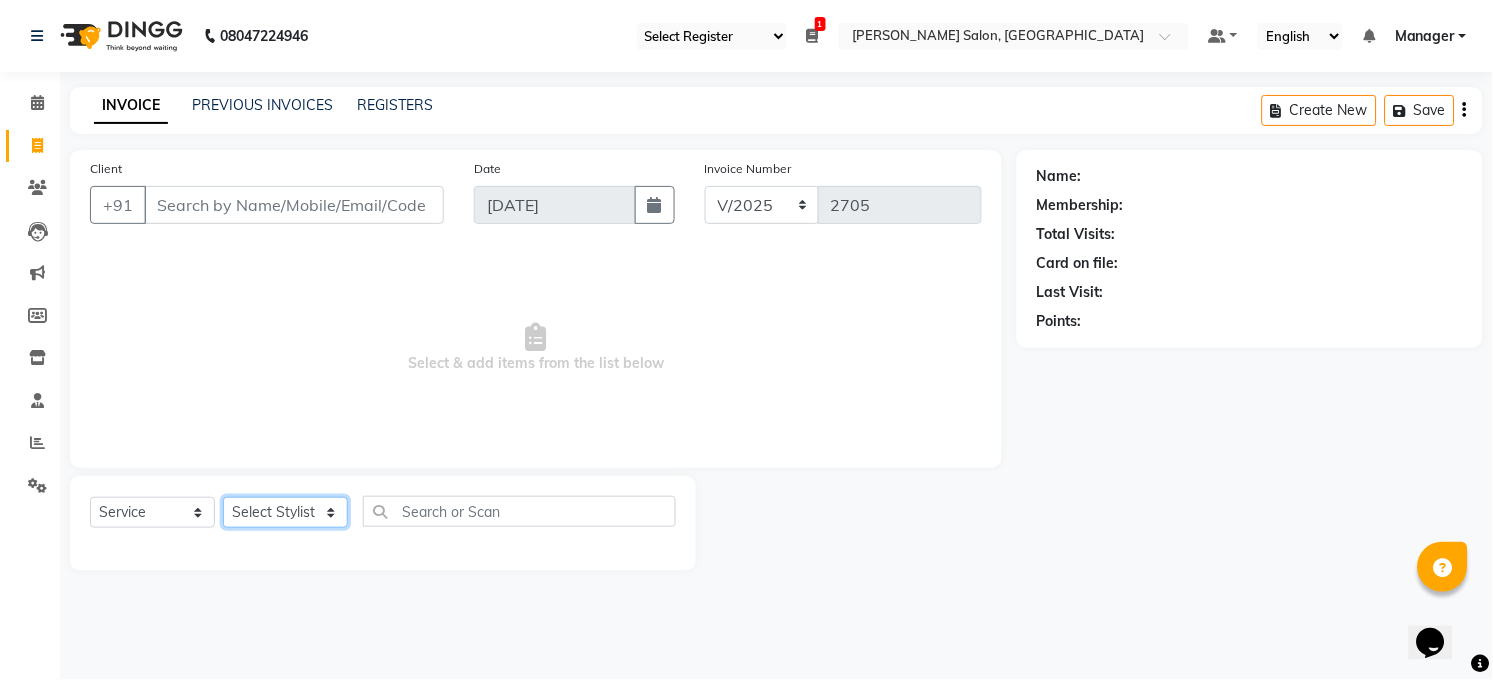 click on "Select Stylist [PERSON_NAME] [PERSON_NAME] [PERSON_NAME] COUNTER  Manager [PERSON_NAME] [PERSON_NAME] [PERSON_NAME] [PERSON_NAME] [PERSON_NAME] Santosh SAURABH [PERSON_NAME] [PERSON_NAME] Veer [PERSON_NAME]" 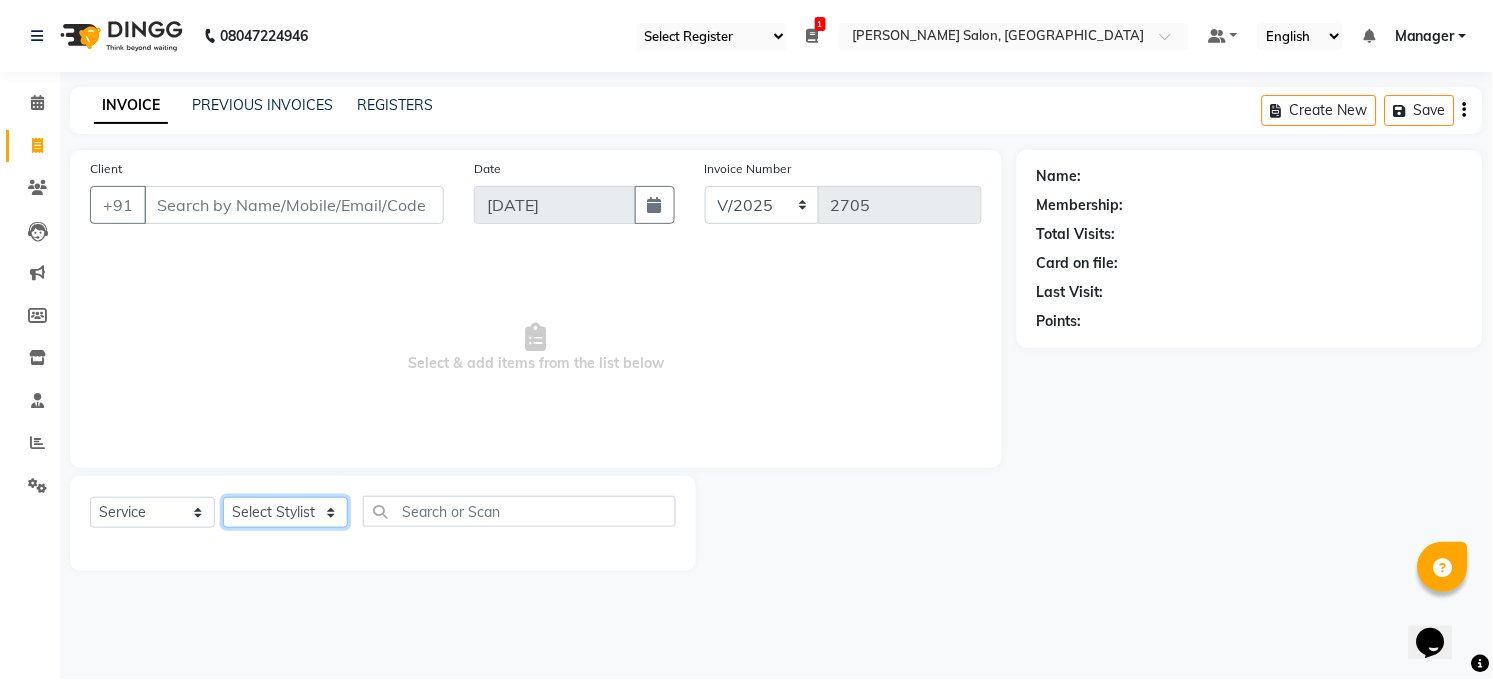 select on "40298" 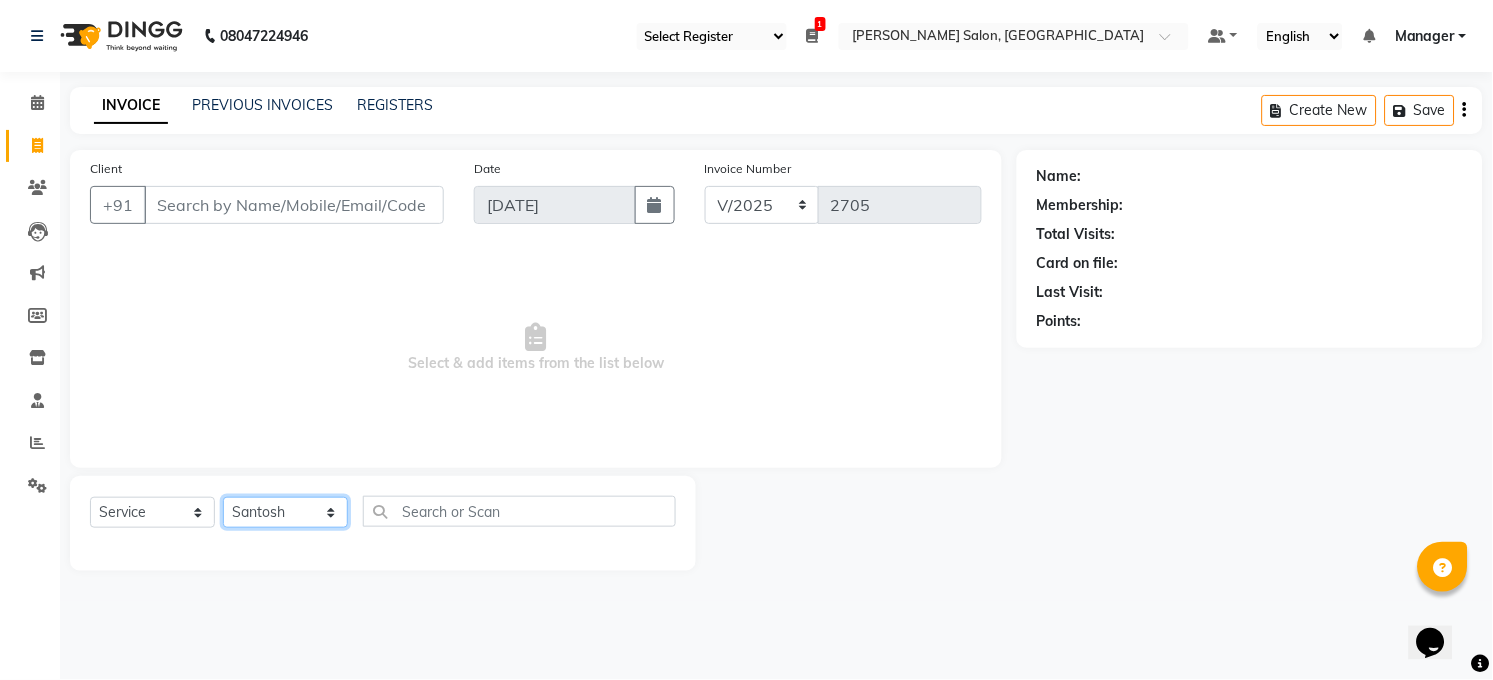 click on "Select Stylist [PERSON_NAME] [PERSON_NAME] [PERSON_NAME] COUNTER  Manager [PERSON_NAME] [PERSON_NAME] [PERSON_NAME] [PERSON_NAME] [PERSON_NAME] Santosh SAURABH [PERSON_NAME] [PERSON_NAME] Veer [PERSON_NAME]" 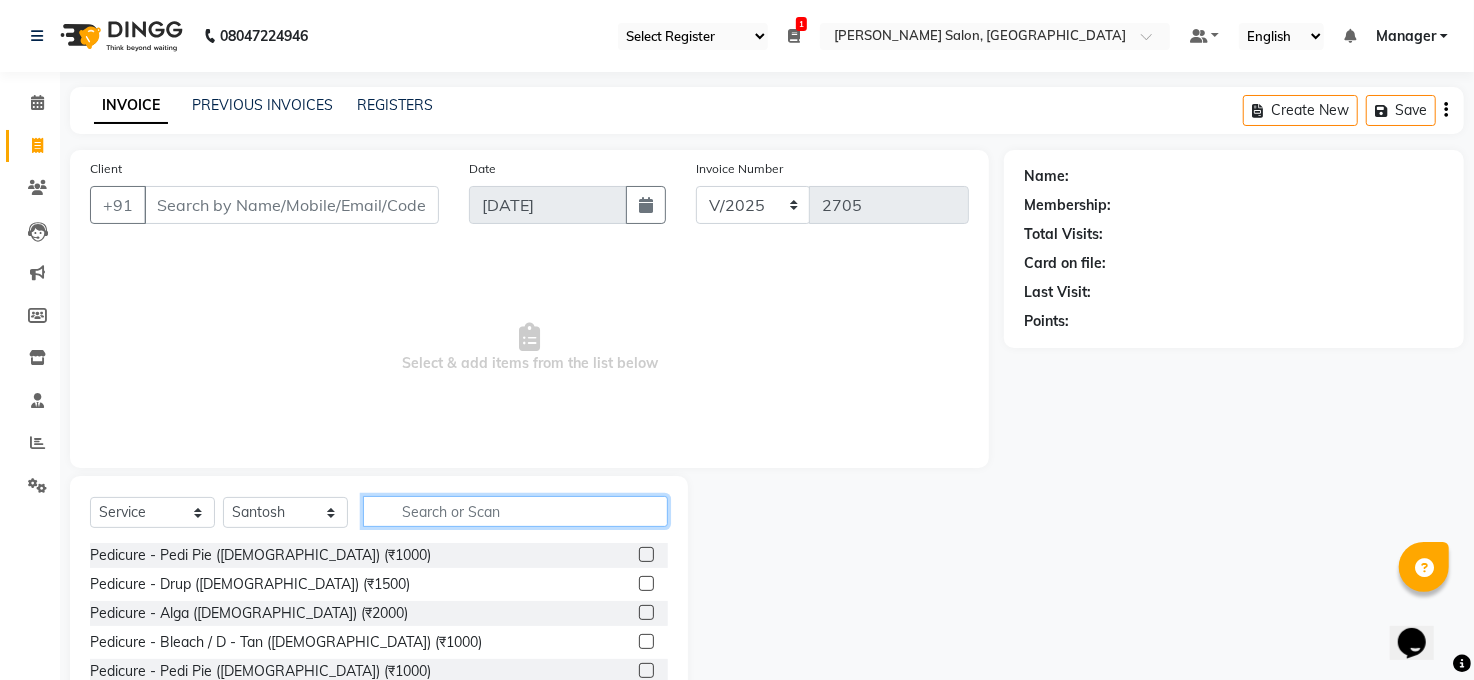 click 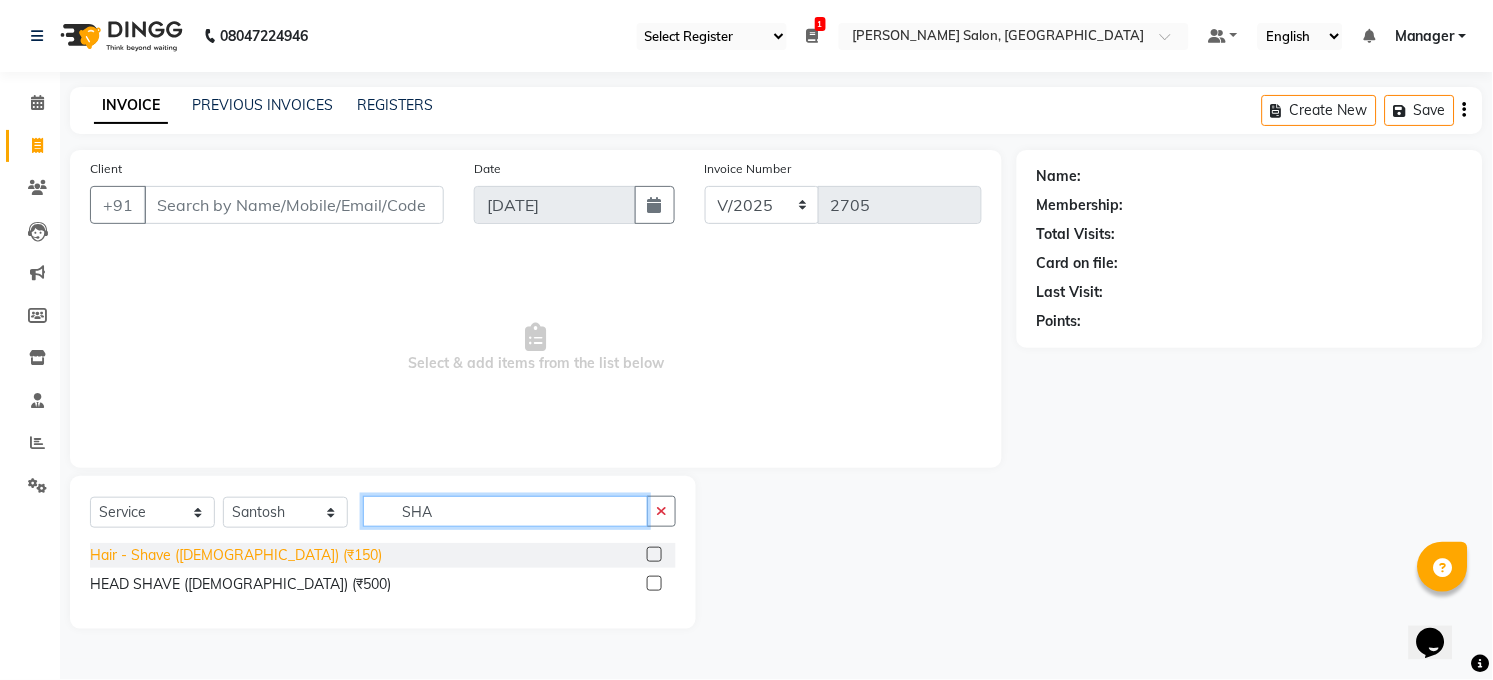 type on "SHA" 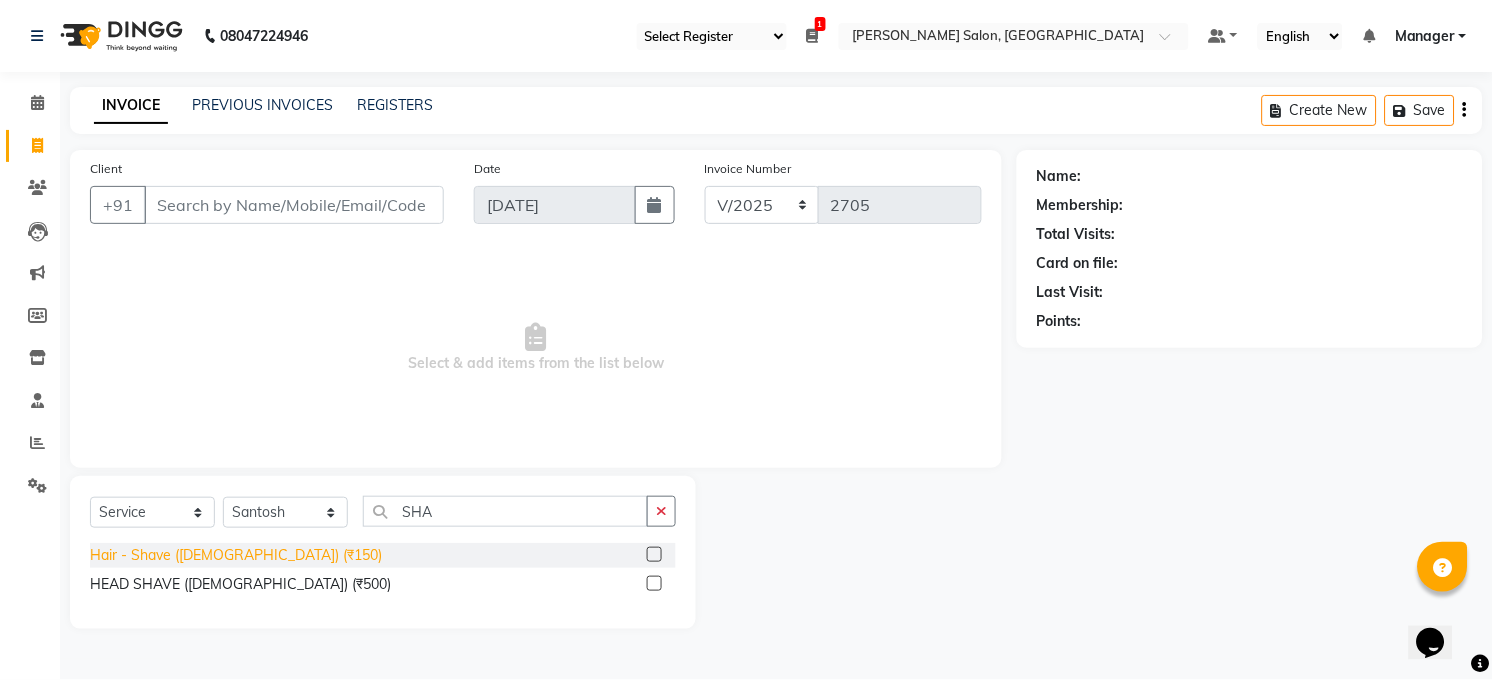 click on "Hair - Shave ([DEMOGRAPHIC_DATA]) (₹150)" 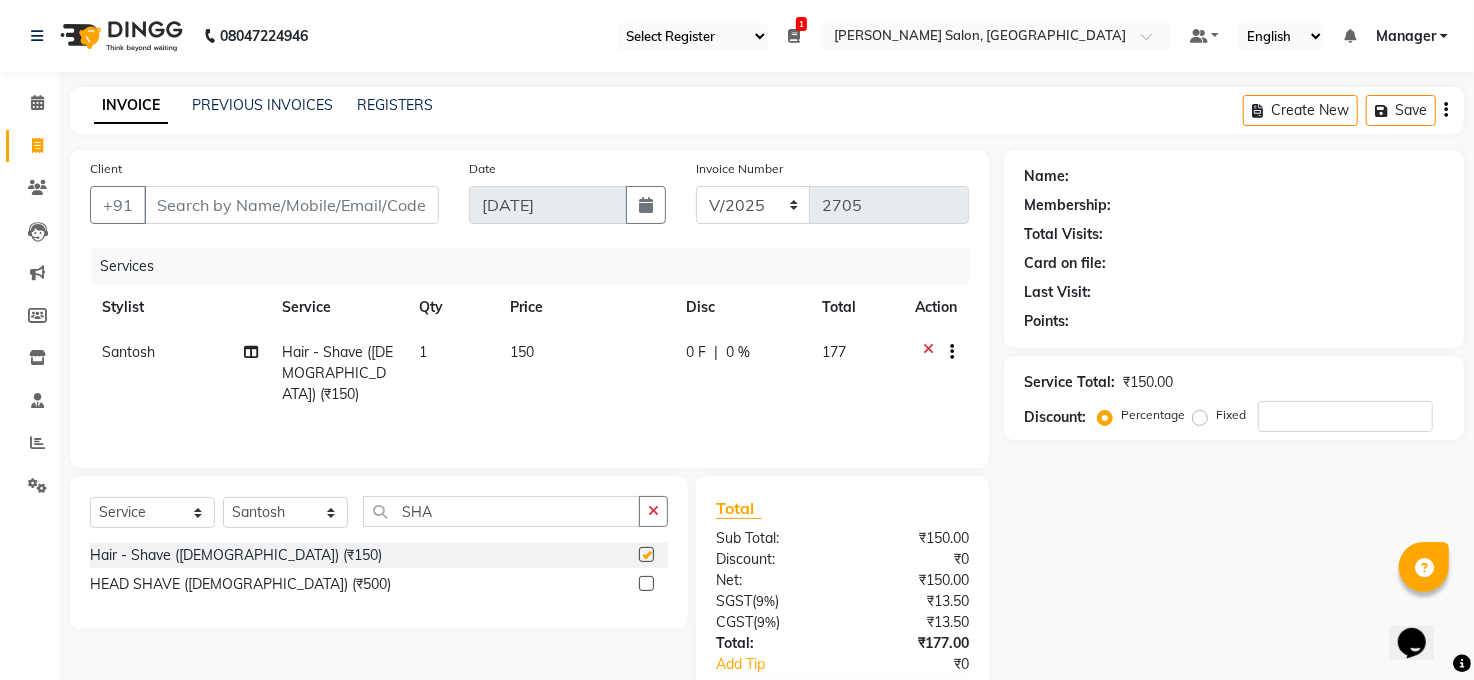 checkbox on "false" 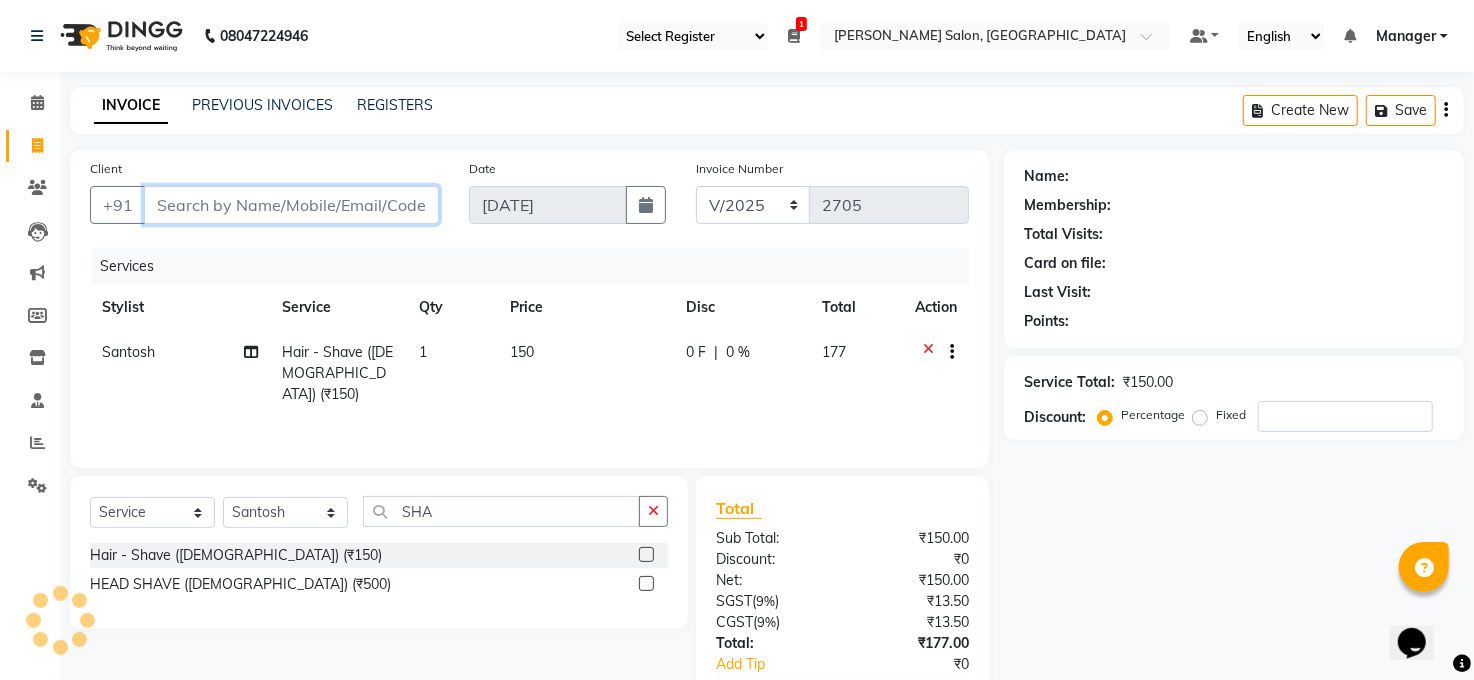 drag, startPoint x: 343, startPoint y: 208, endPoint x: 342, endPoint y: 228, distance: 20.024984 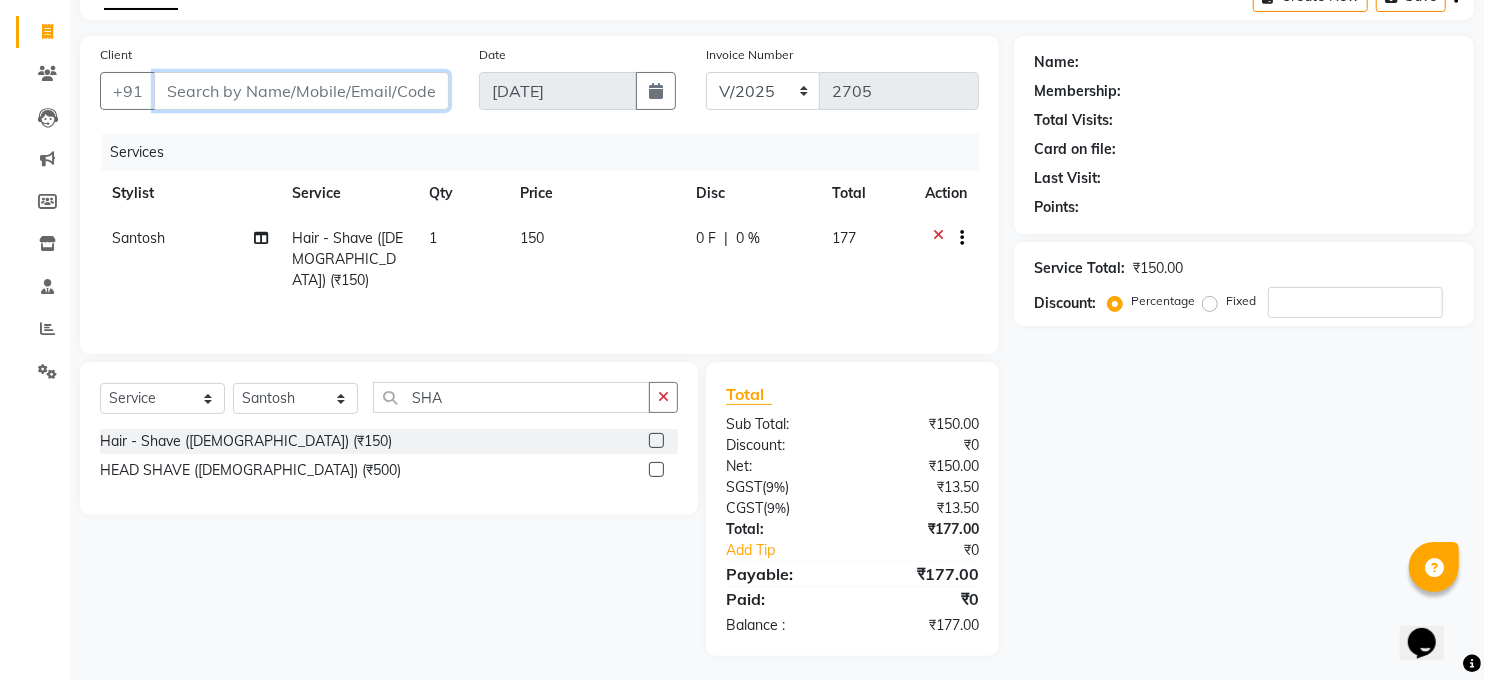 scroll, scrollTop: 119, scrollLeft: 0, axis: vertical 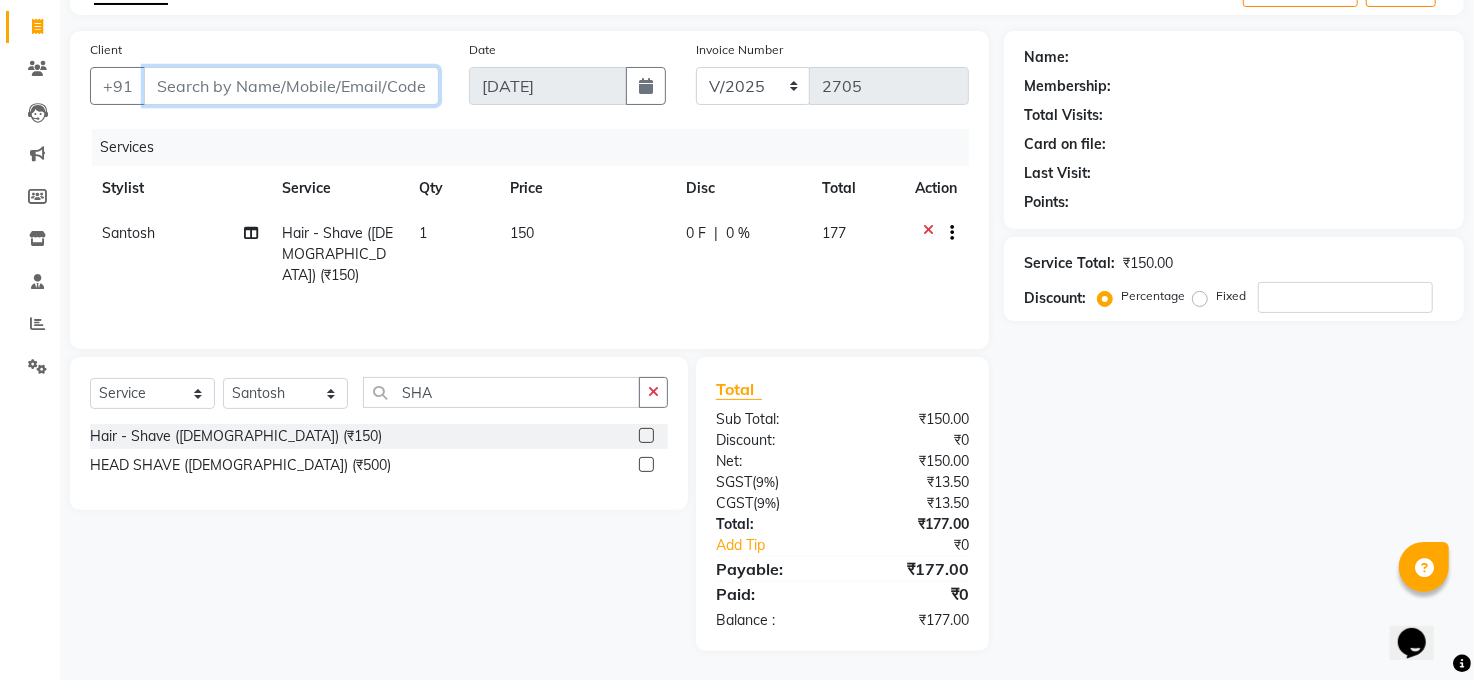 click on "Client" at bounding box center [291, 86] 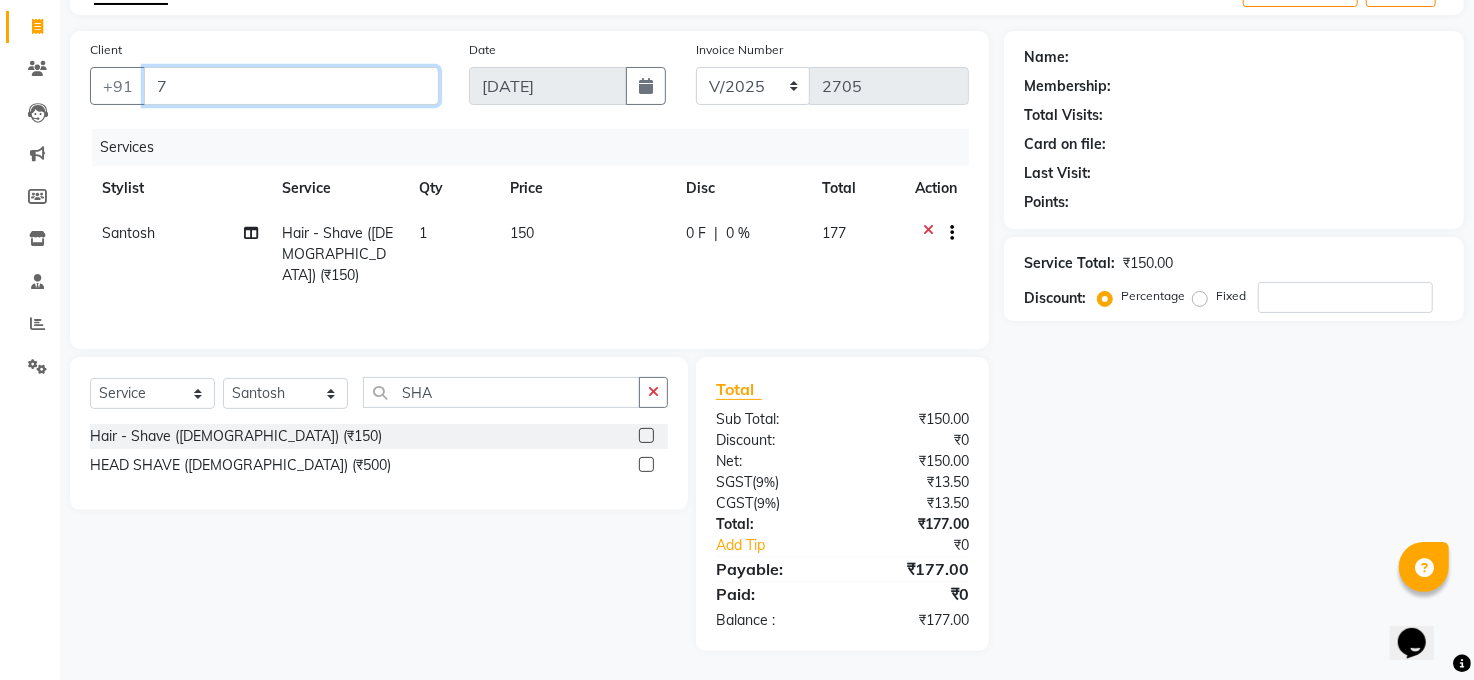 type on "0" 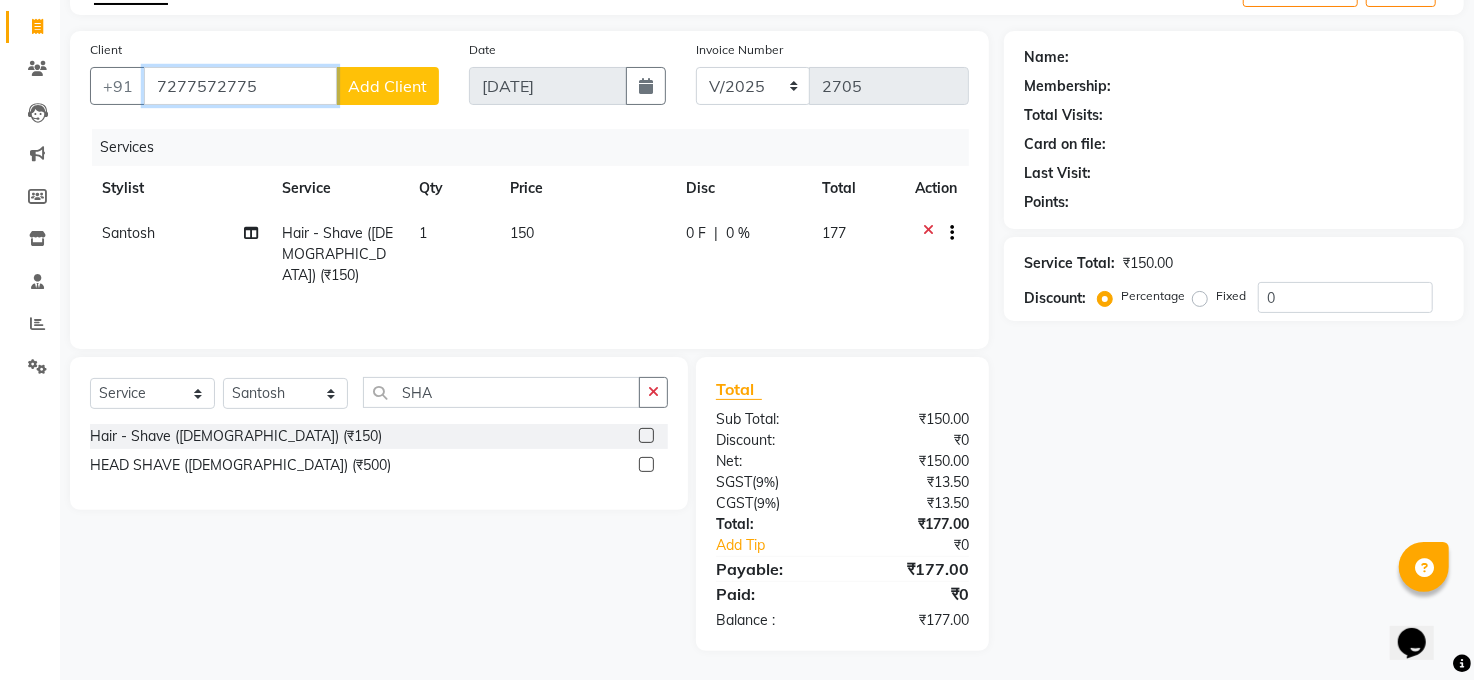 type on "7277572775" 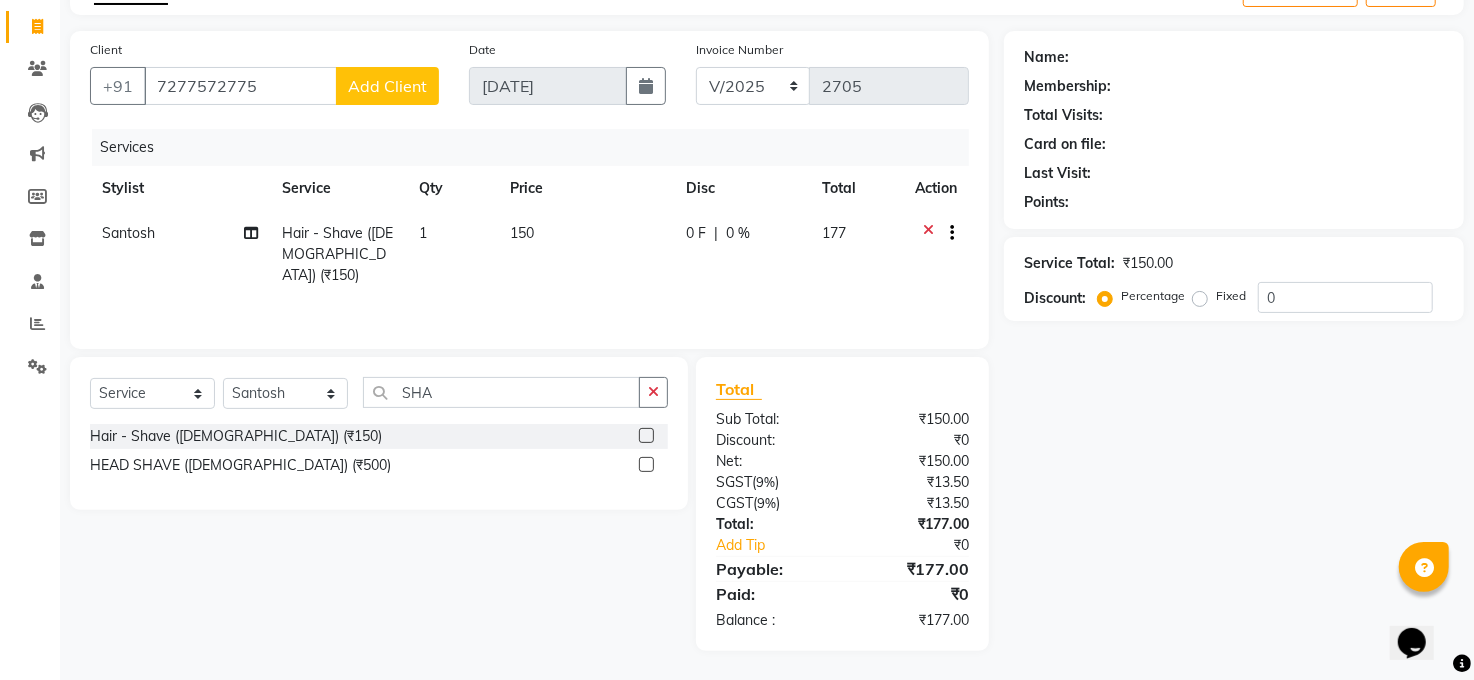 click on "Add Client" 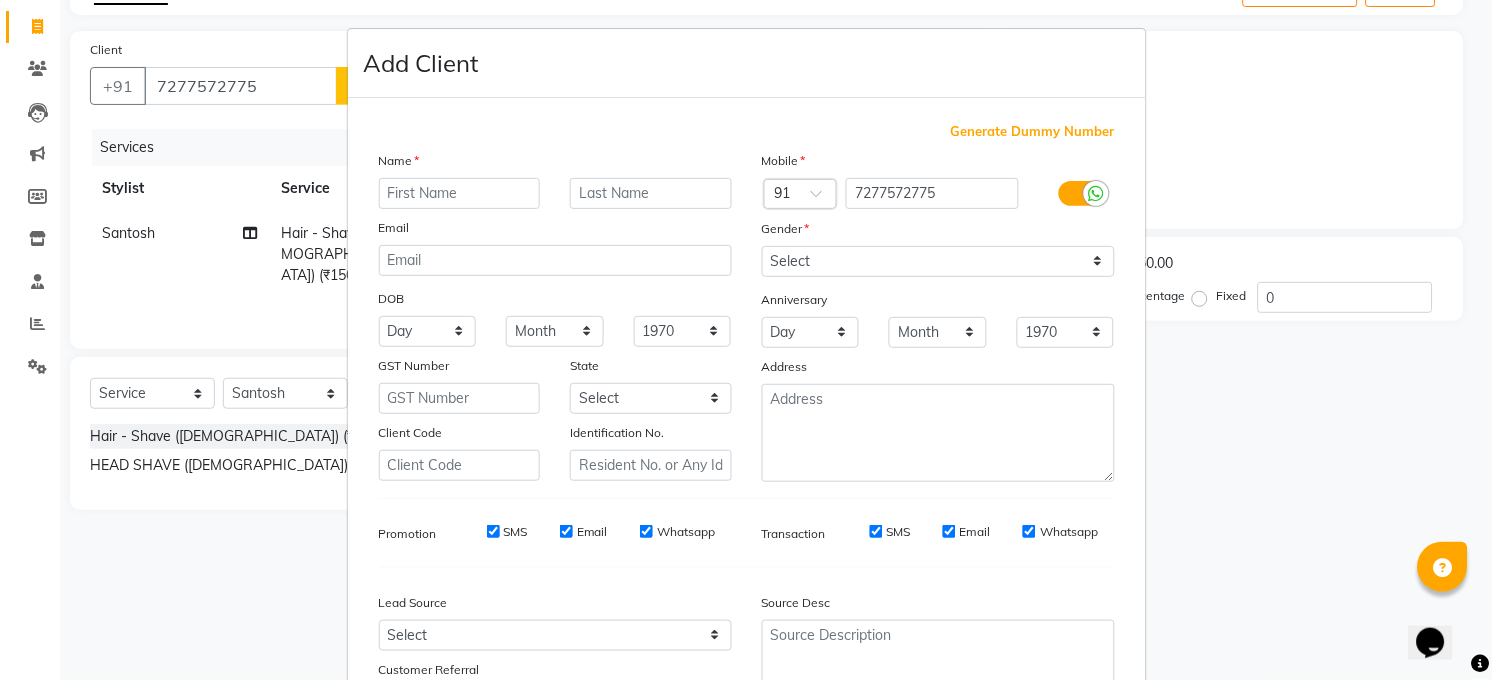 click at bounding box center [460, 193] 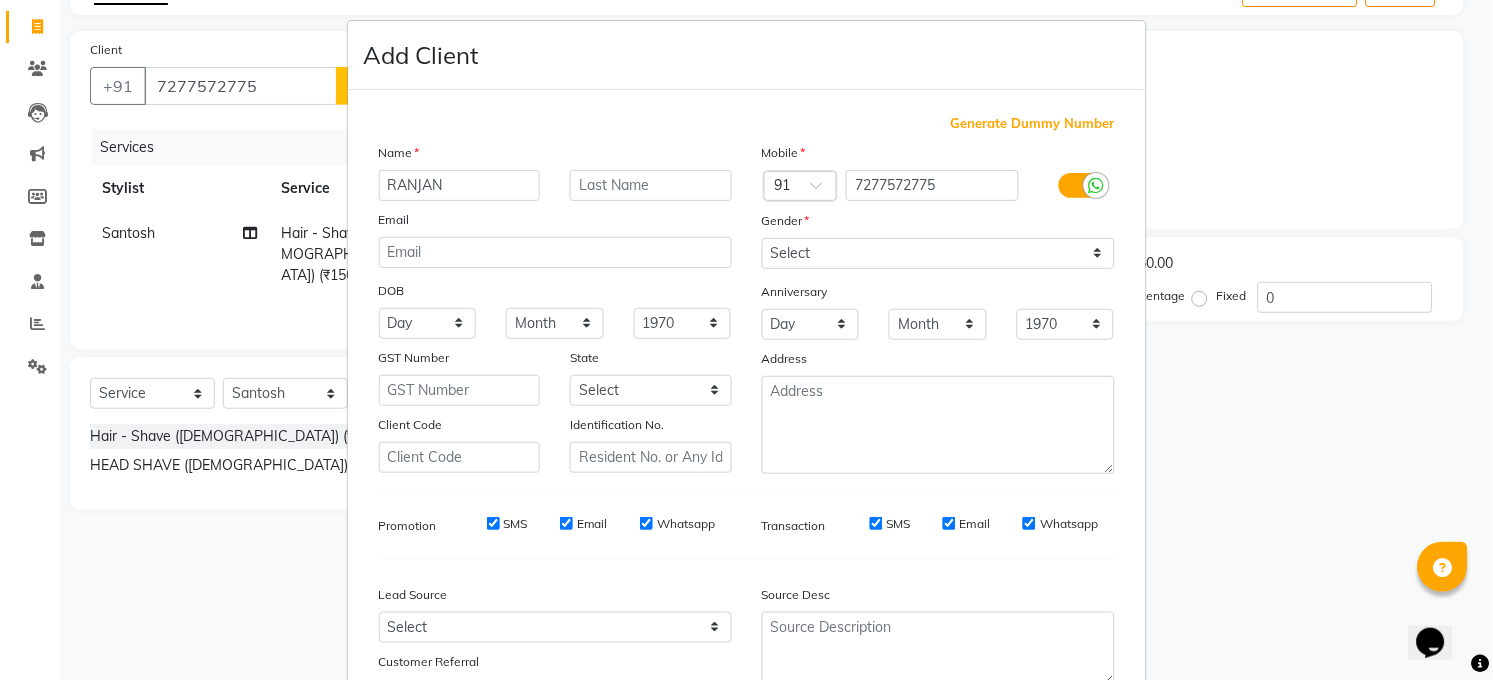 scroll, scrollTop: 0, scrollLeft: 0, axis: both 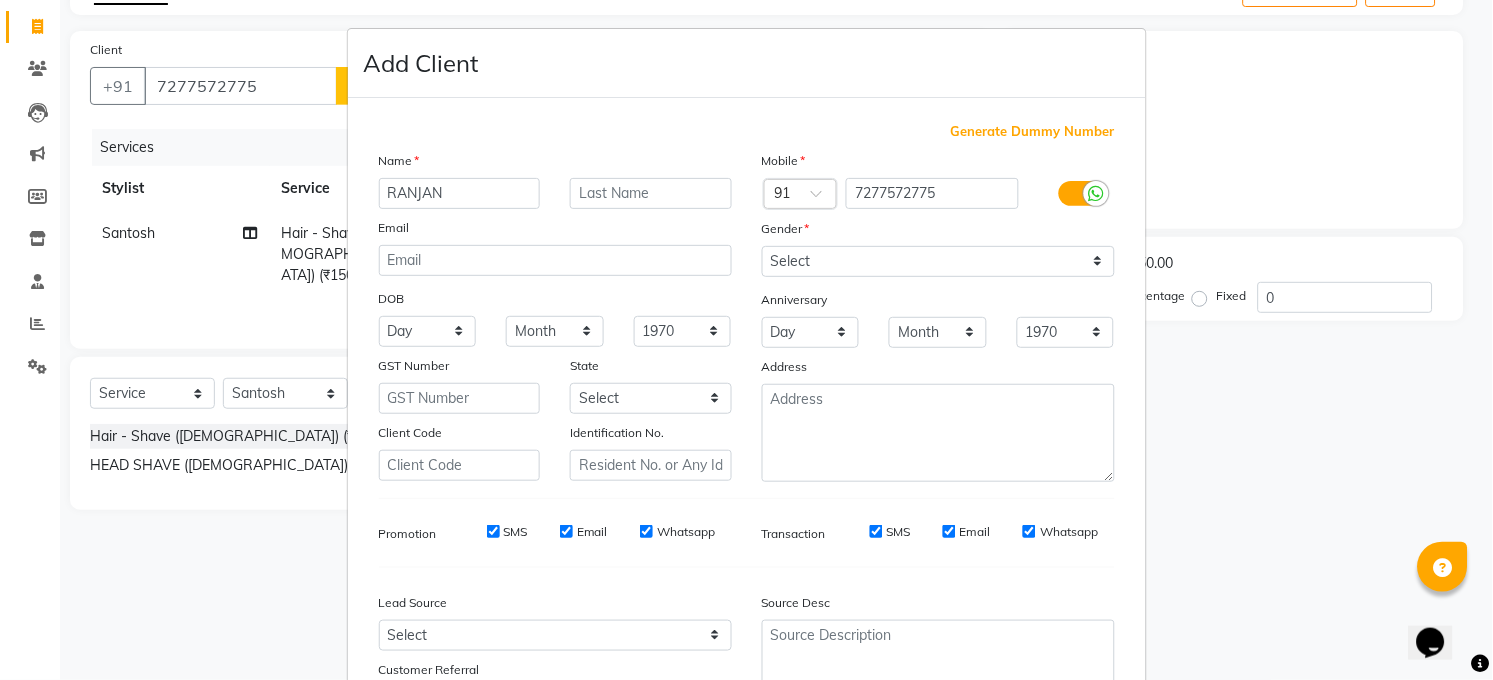 type on "RANJAN" 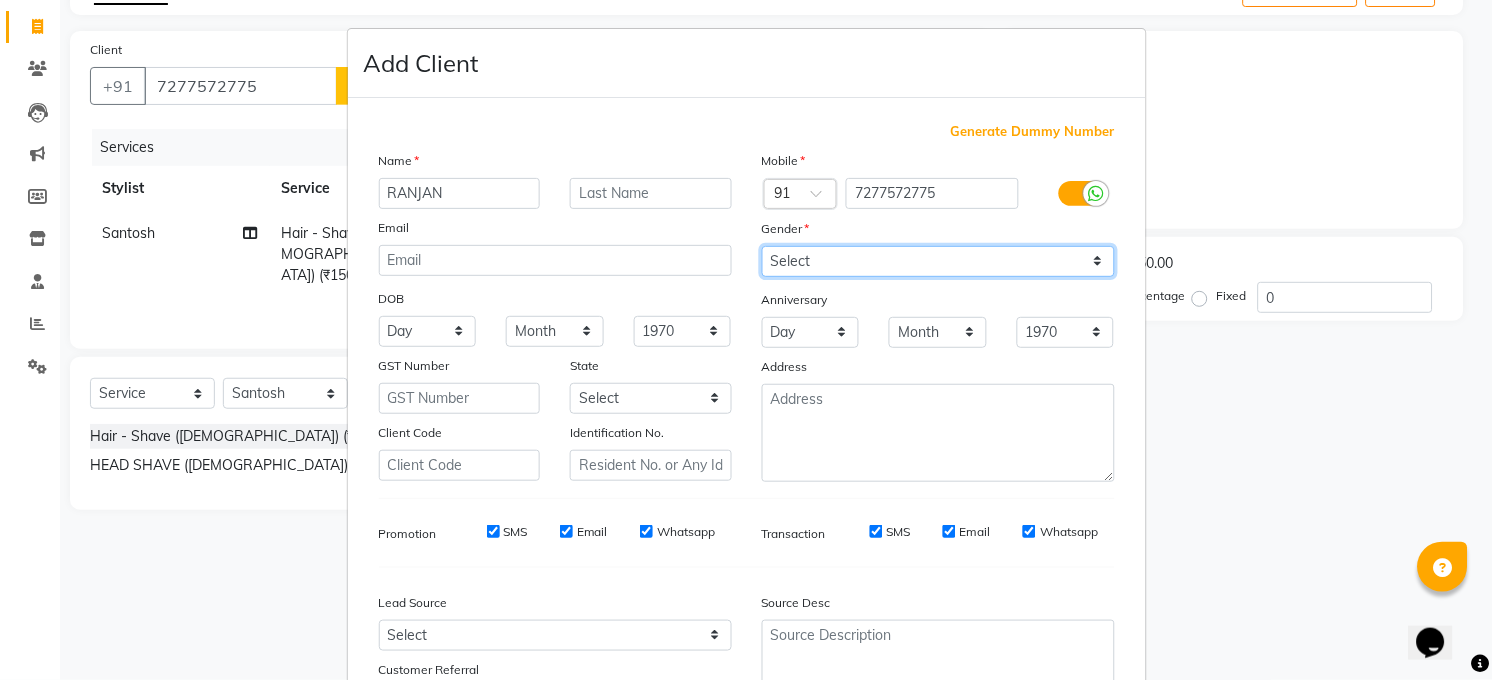 click on "Select Male Female Other Prefer Not To Say" at bounding box center (938, 261) 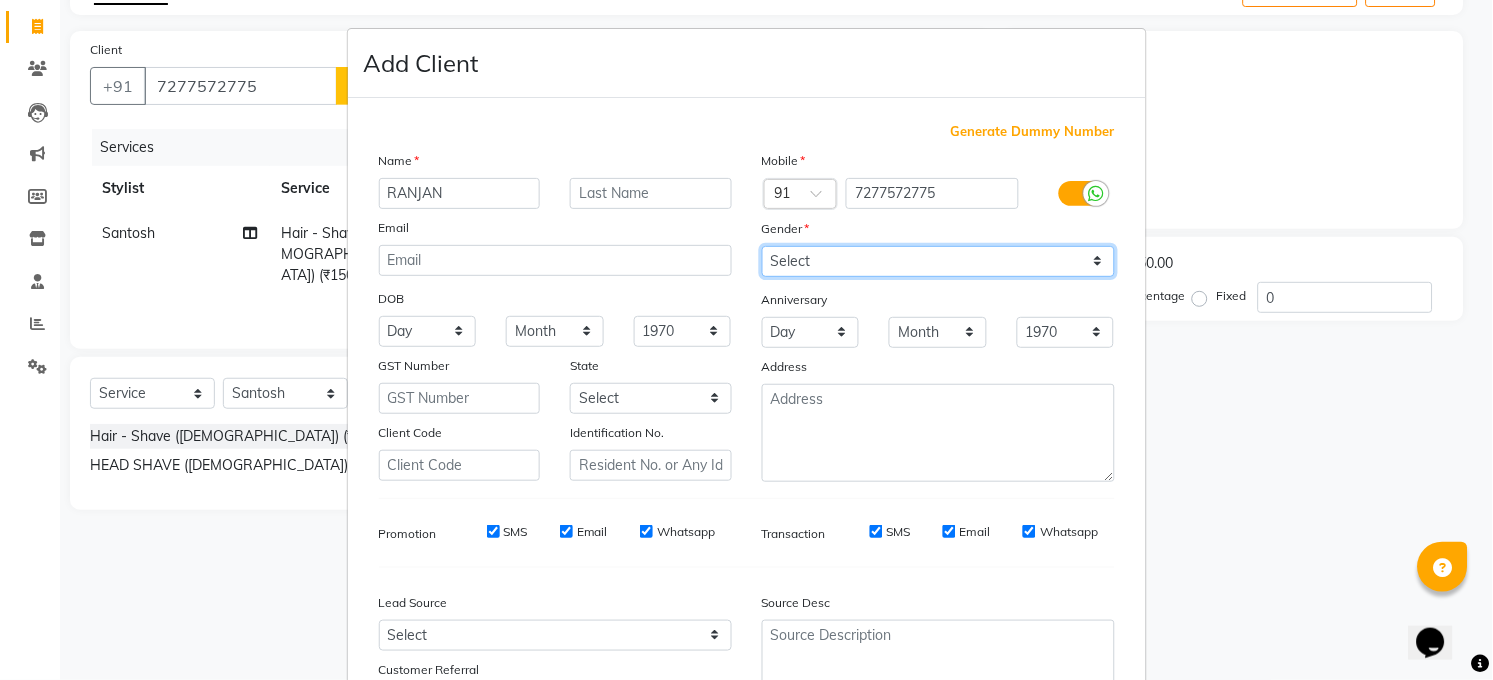 click on "Select Male Female Other Prefer Not To Say" at bounding box center (938, 261) 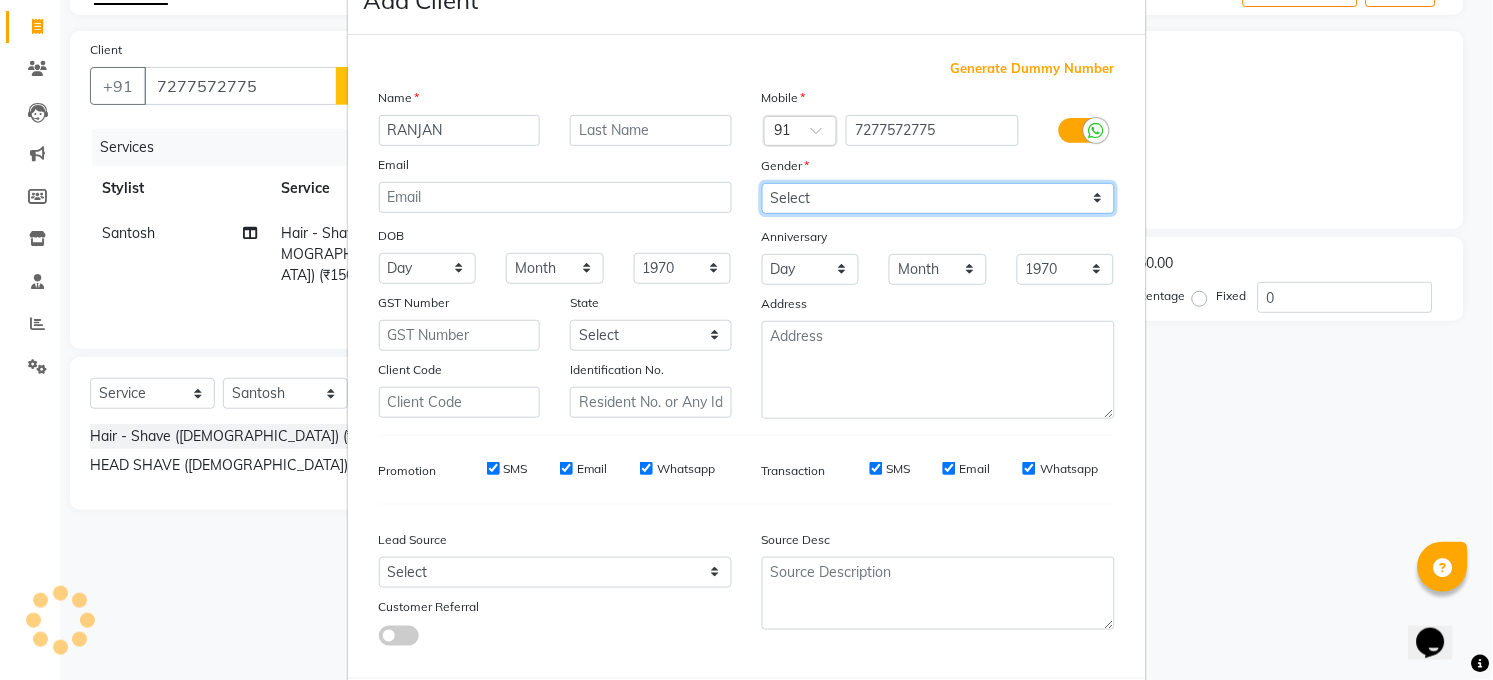 scroll, scrollTop: 169, scrollLeft: 0, axis: vertical 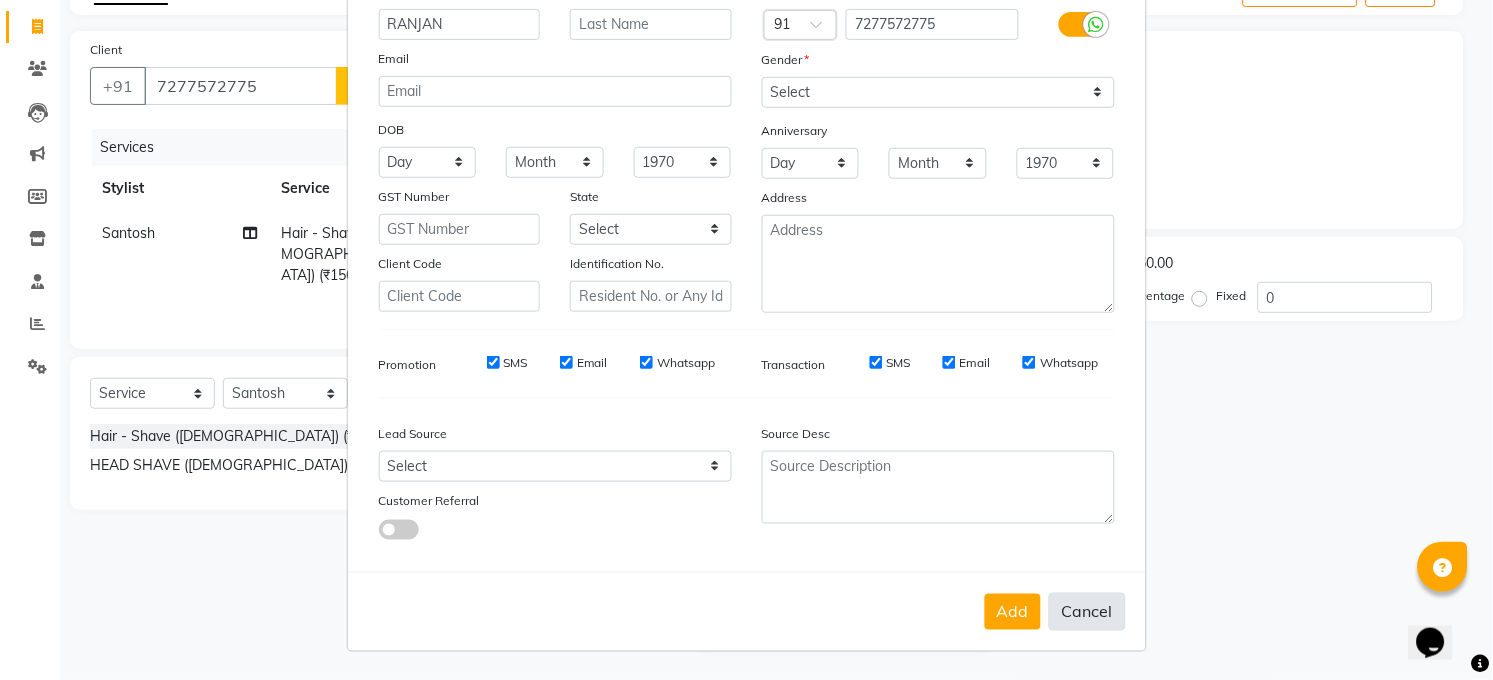 drag, startPoint x: 1083, startPoint y: 621, endPoint x: 1062, endPoint y: 605, distance: 26.400757 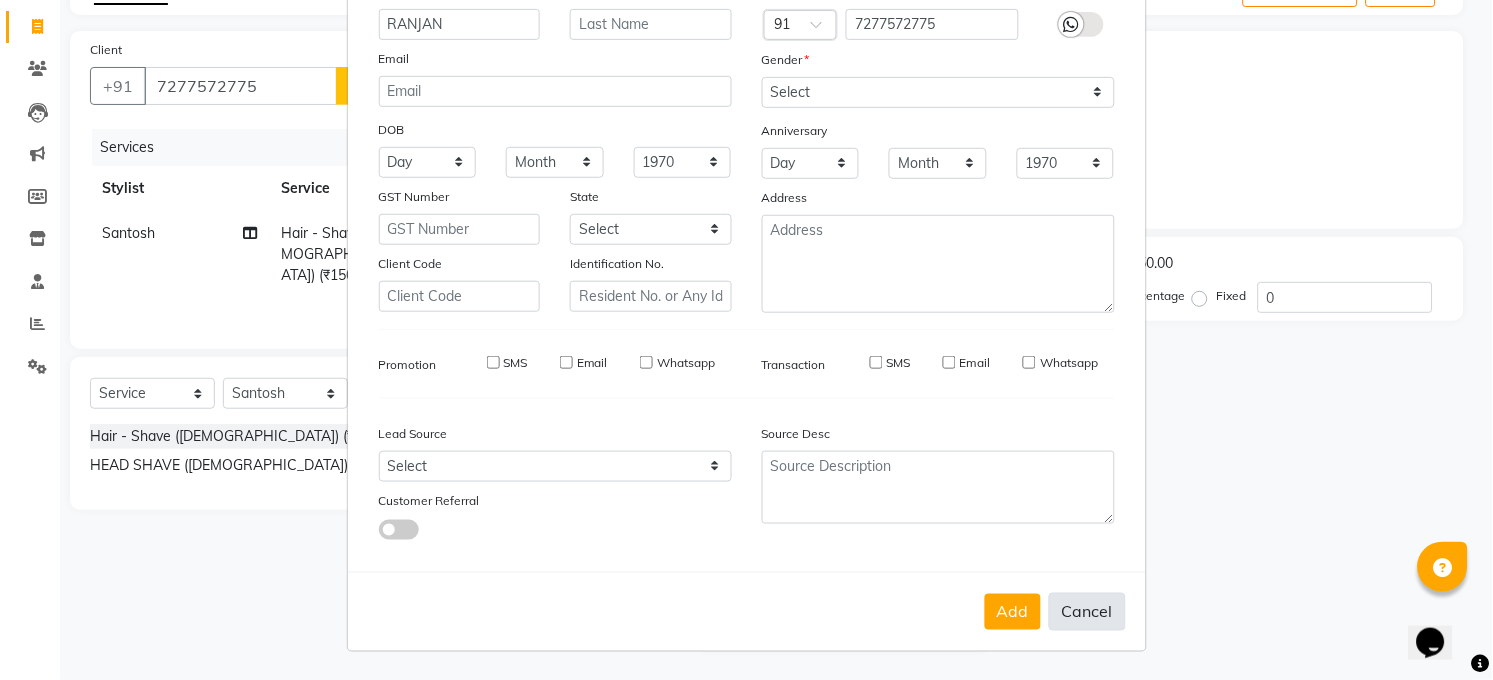 type 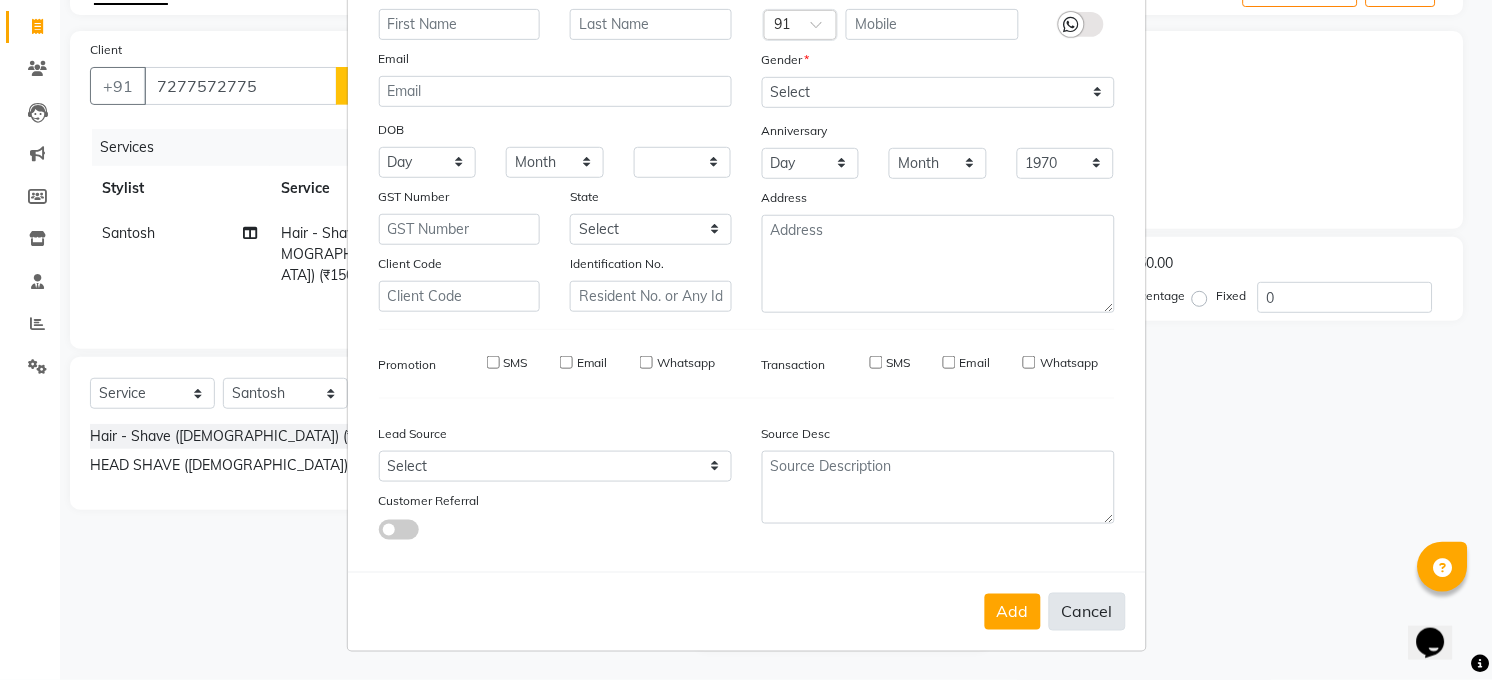 select 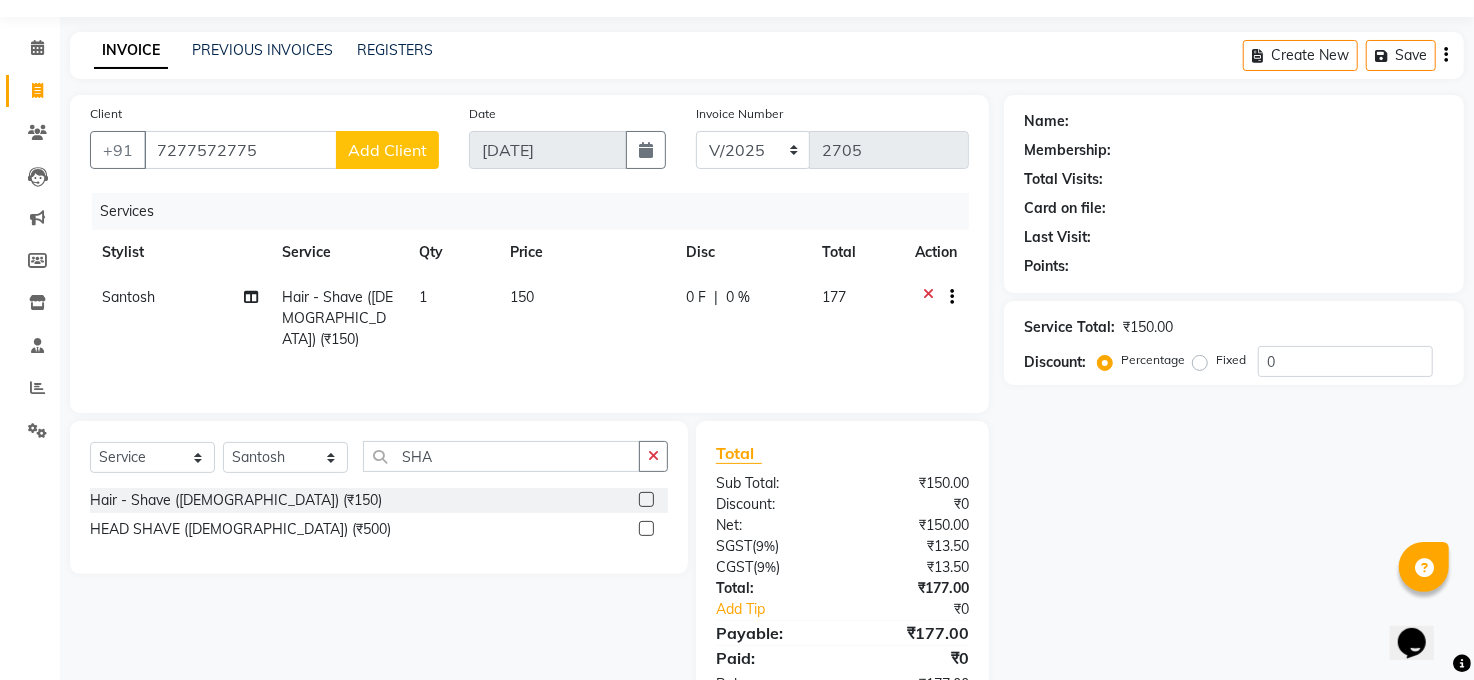 scroll, scrollTop: 0, scrollLeft: 0, axis: both 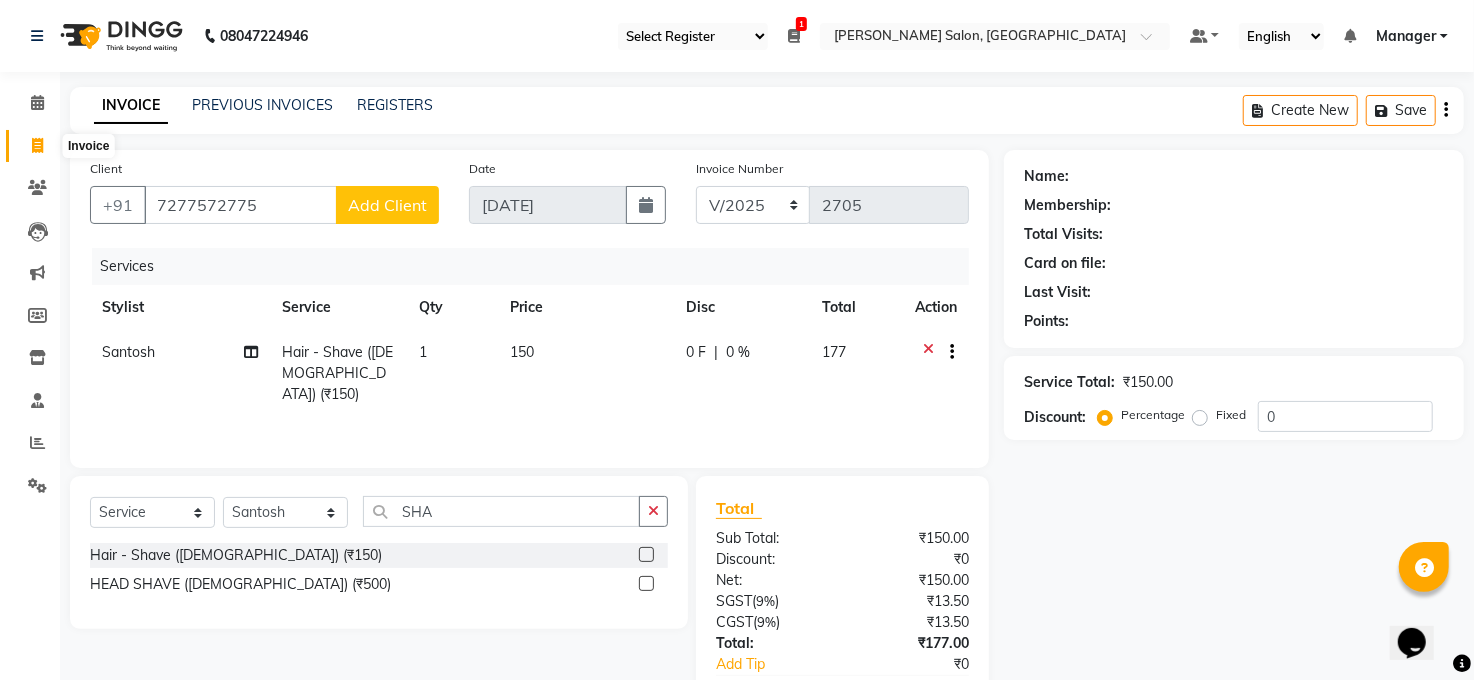 click 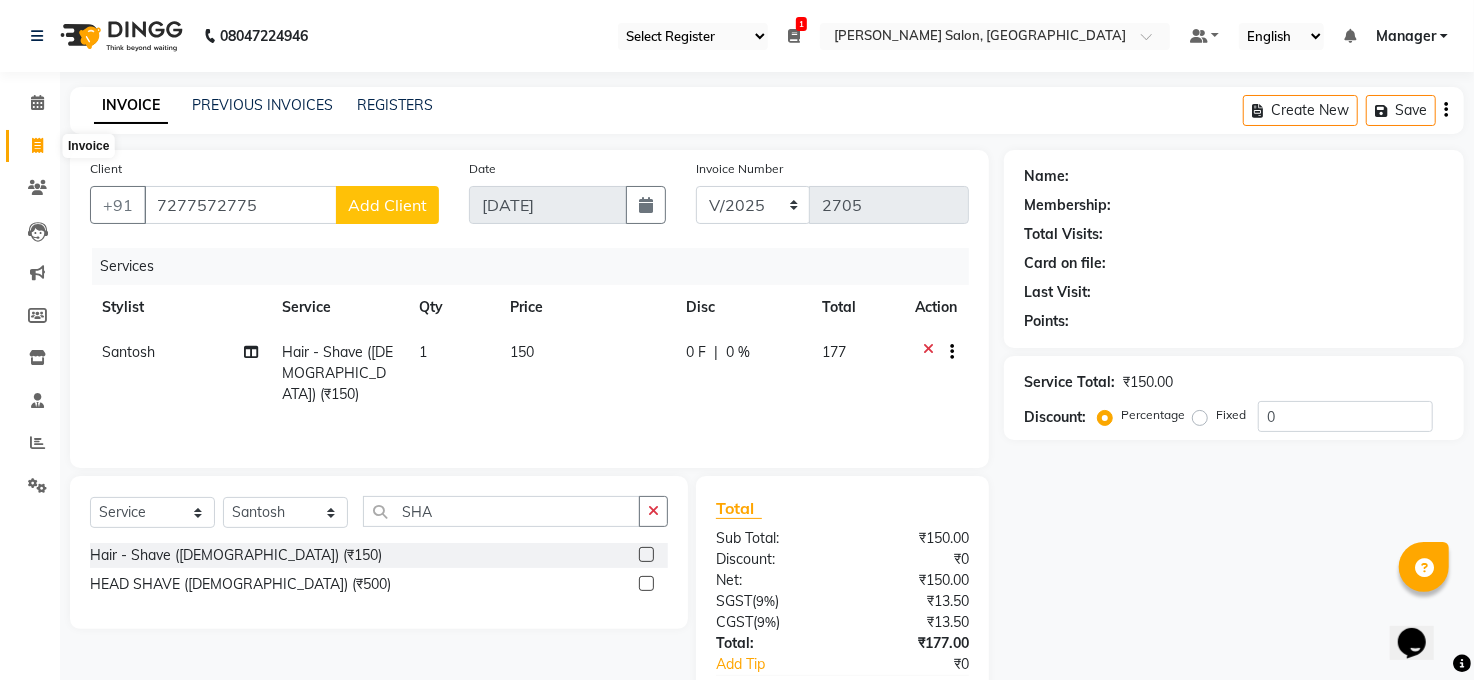 select on "service" 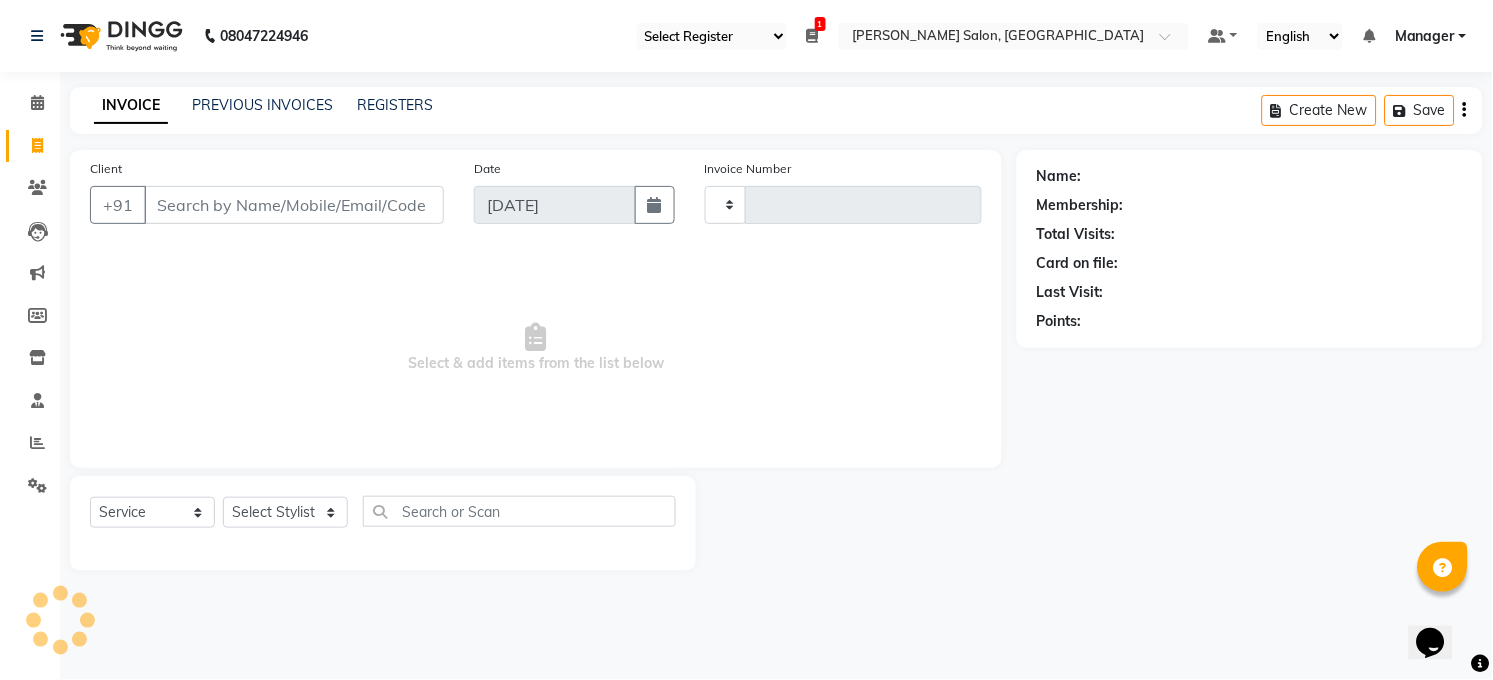 type on "2706" 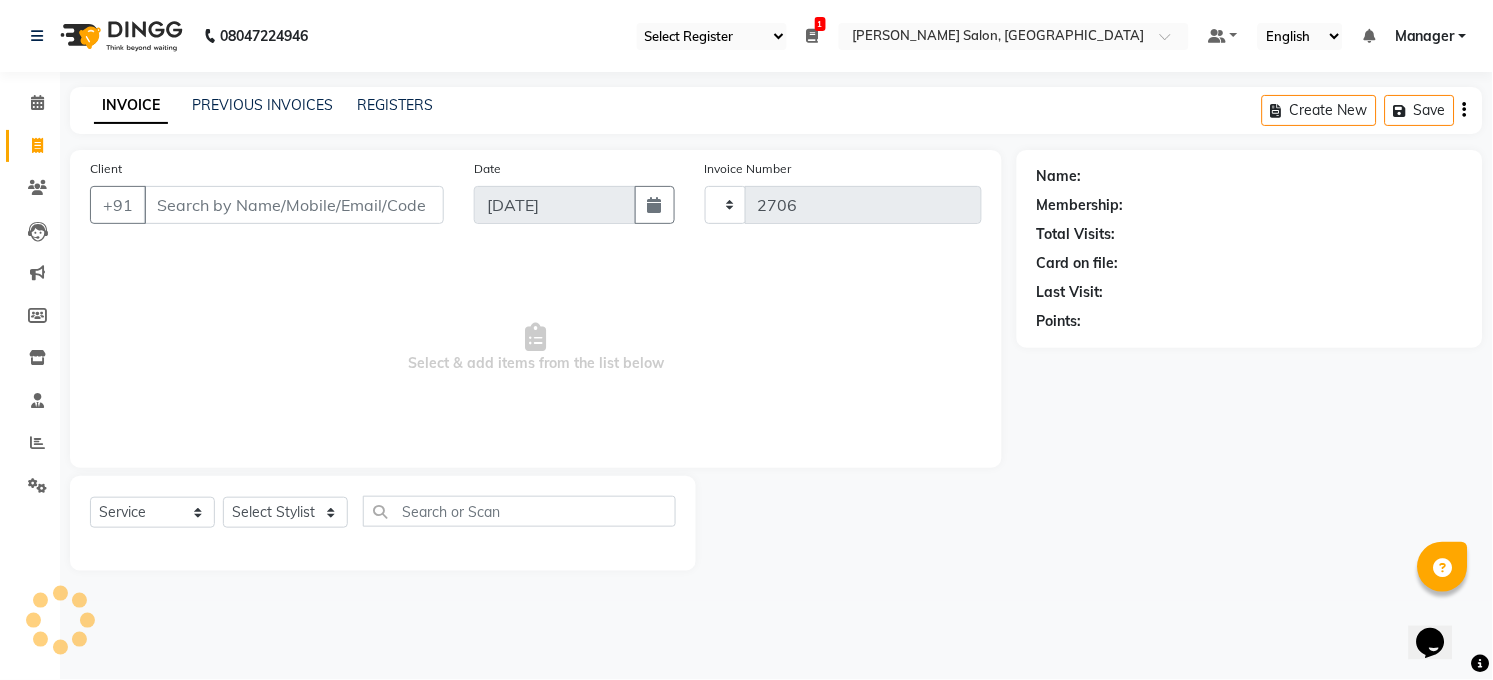 select on "5748" 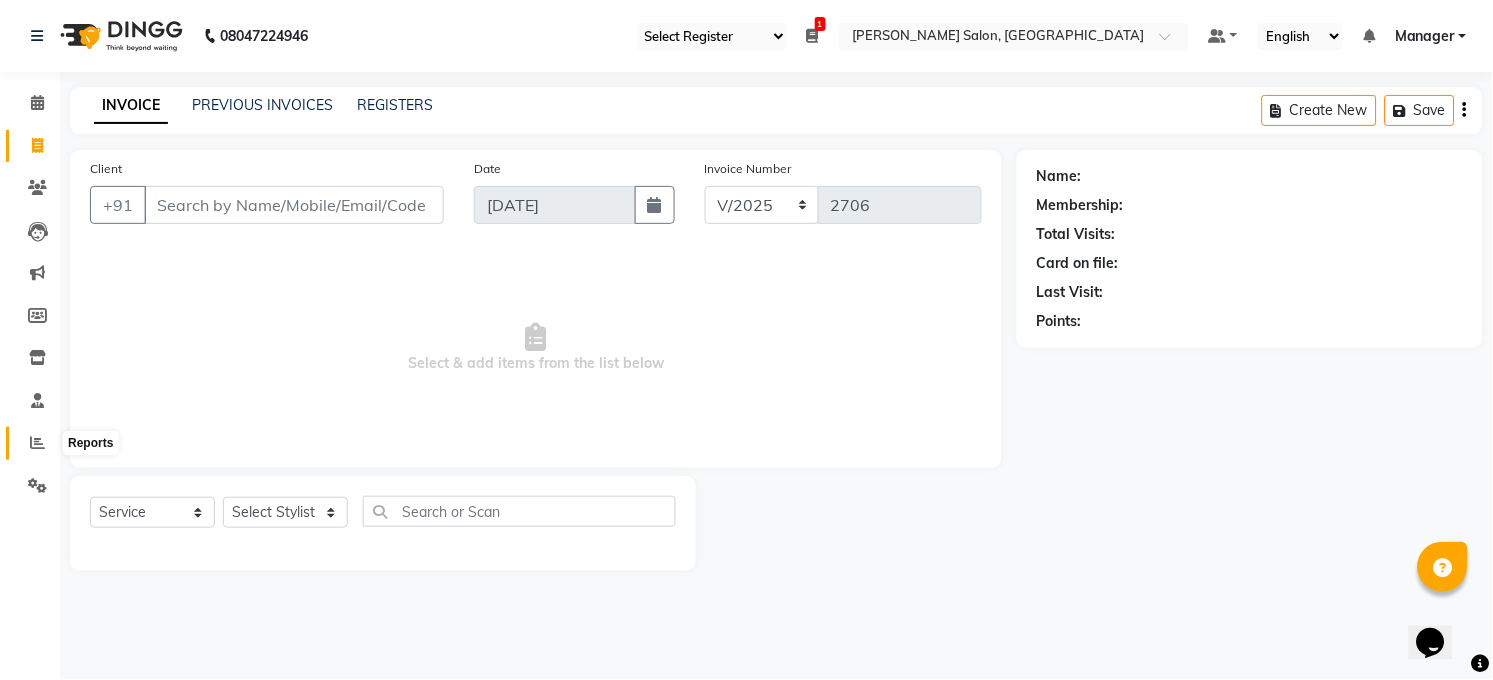 click 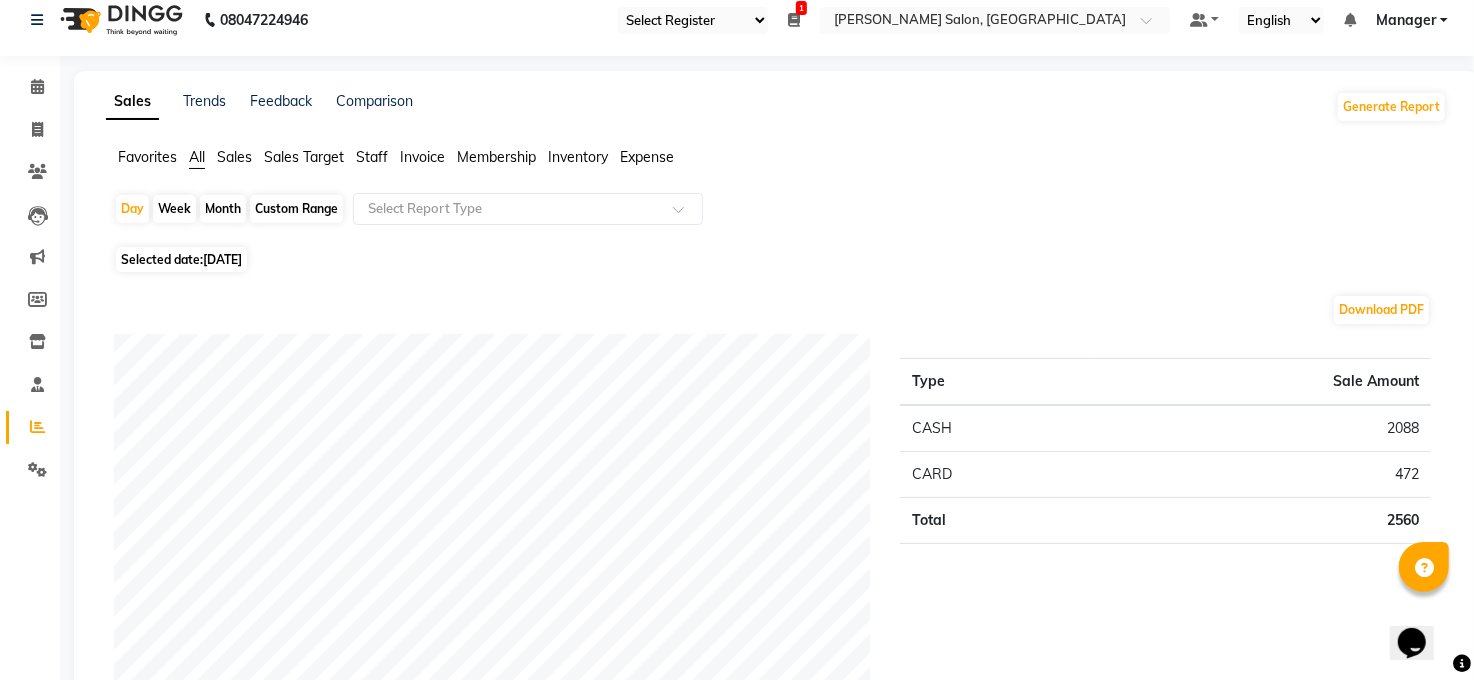 scroll, scrollTop: 0, scrollLeft: 0, axis: both 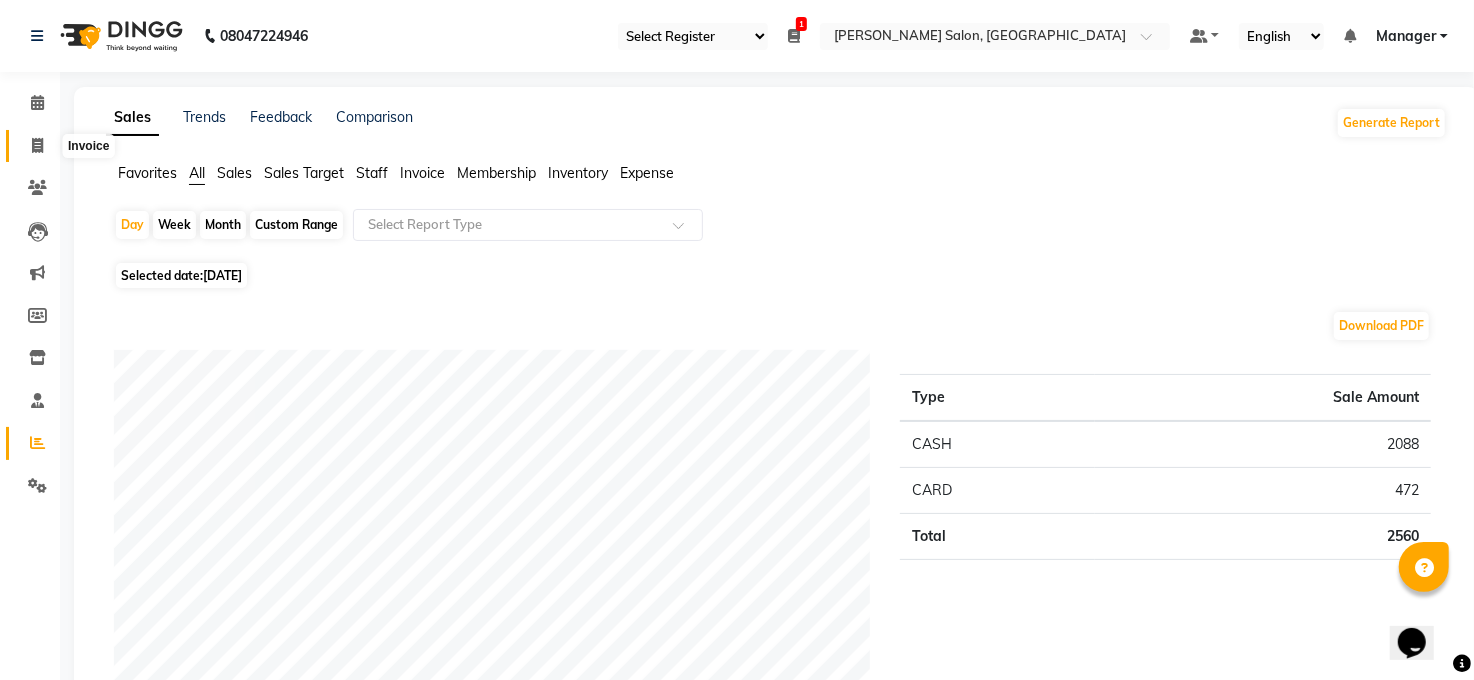 click 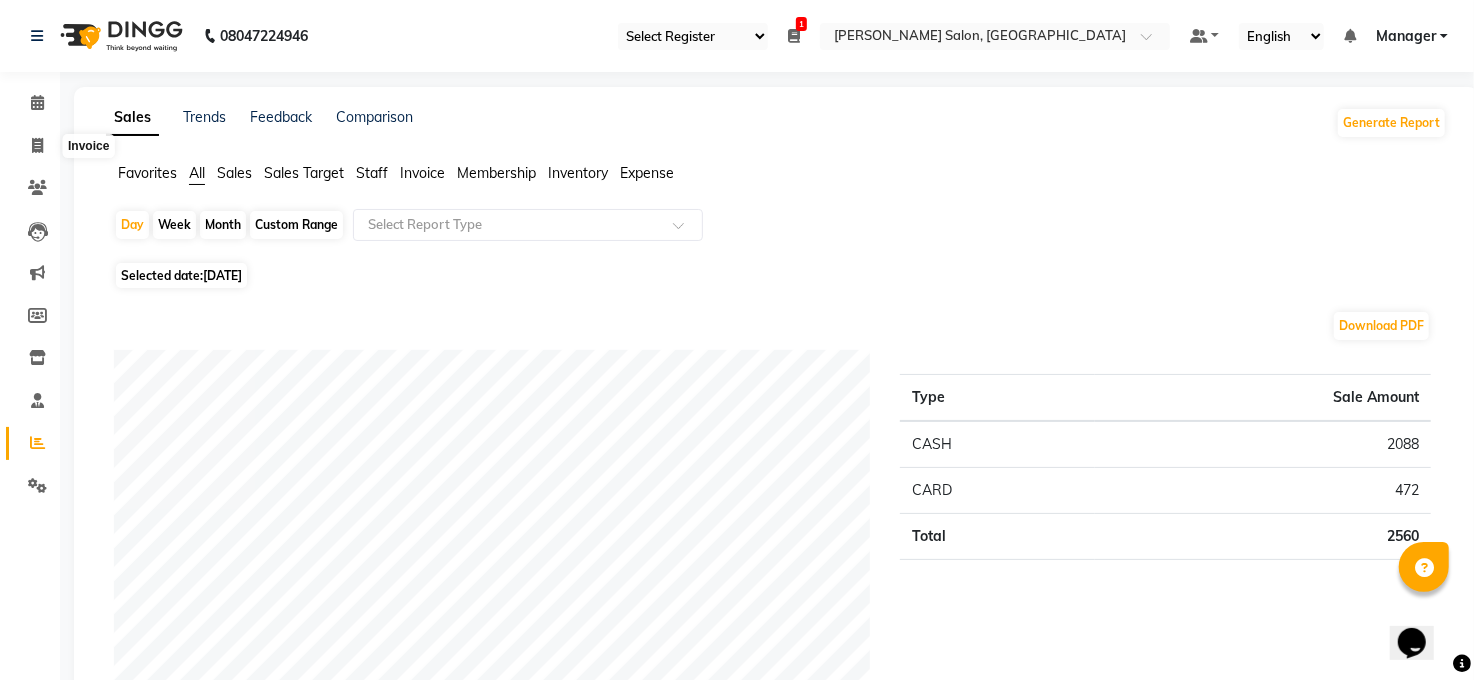 select on "service" 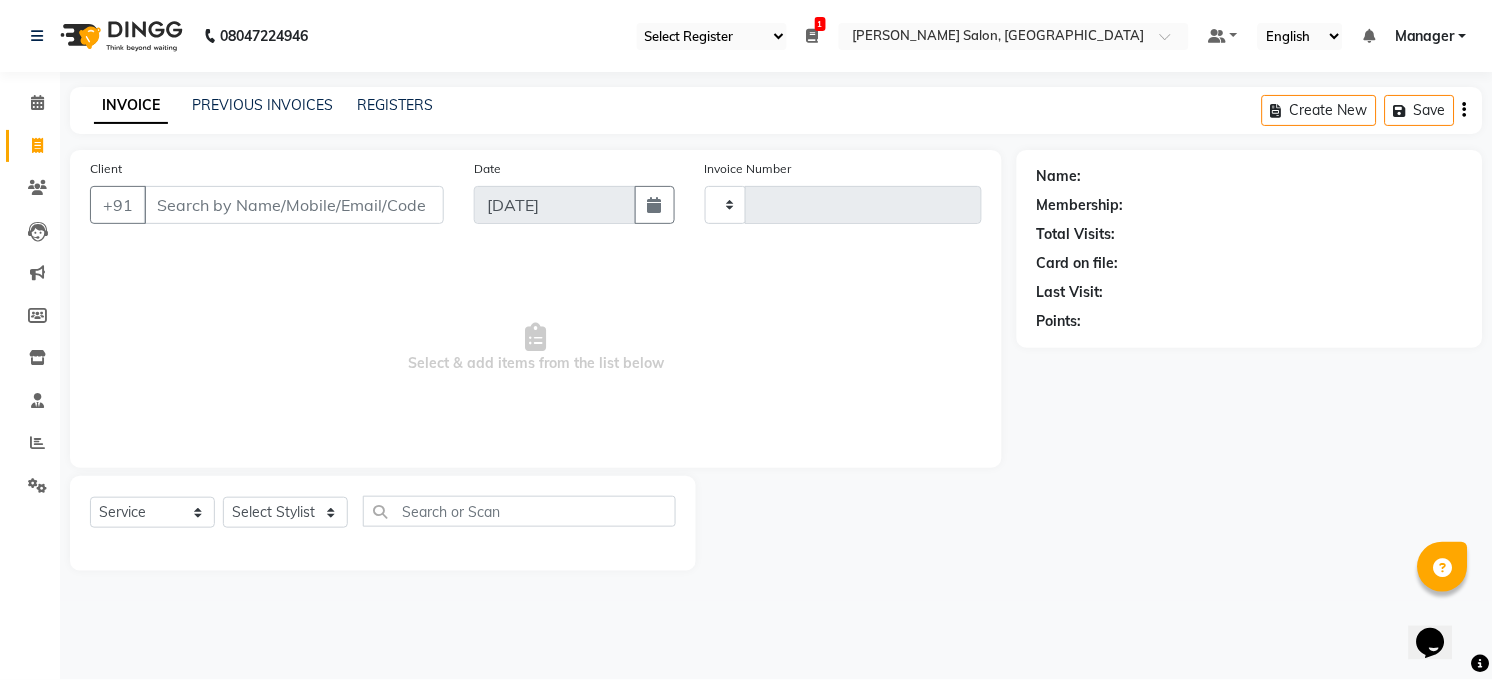 type on "2706" 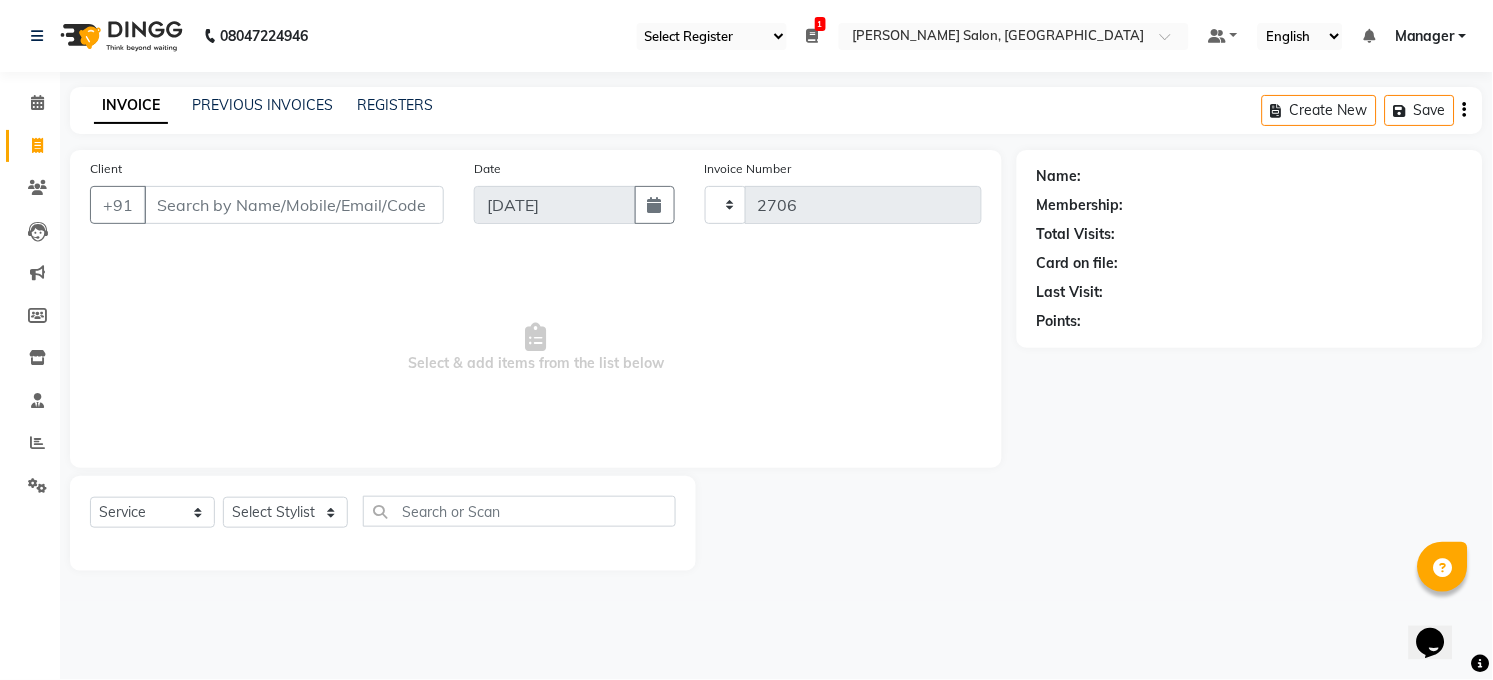 select on "5748" 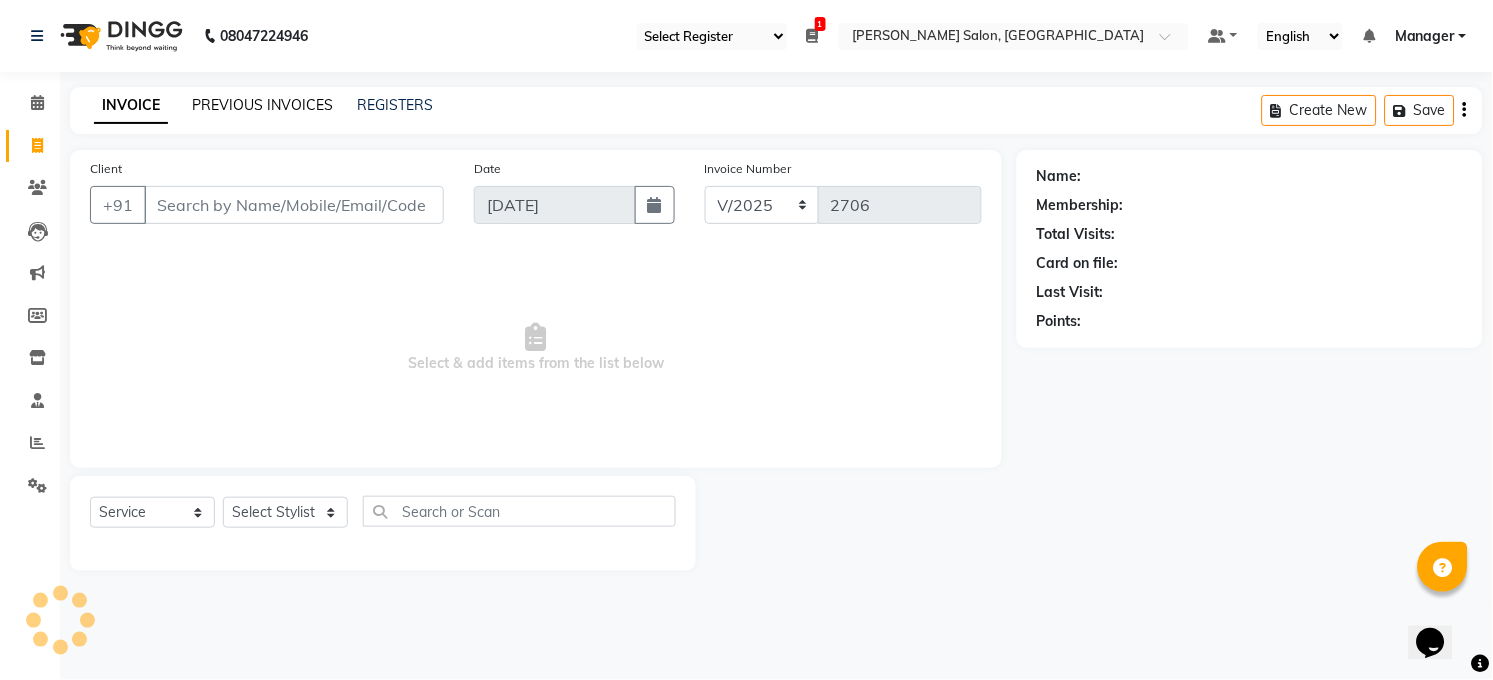 click on "PREVIOUS INVOICES" 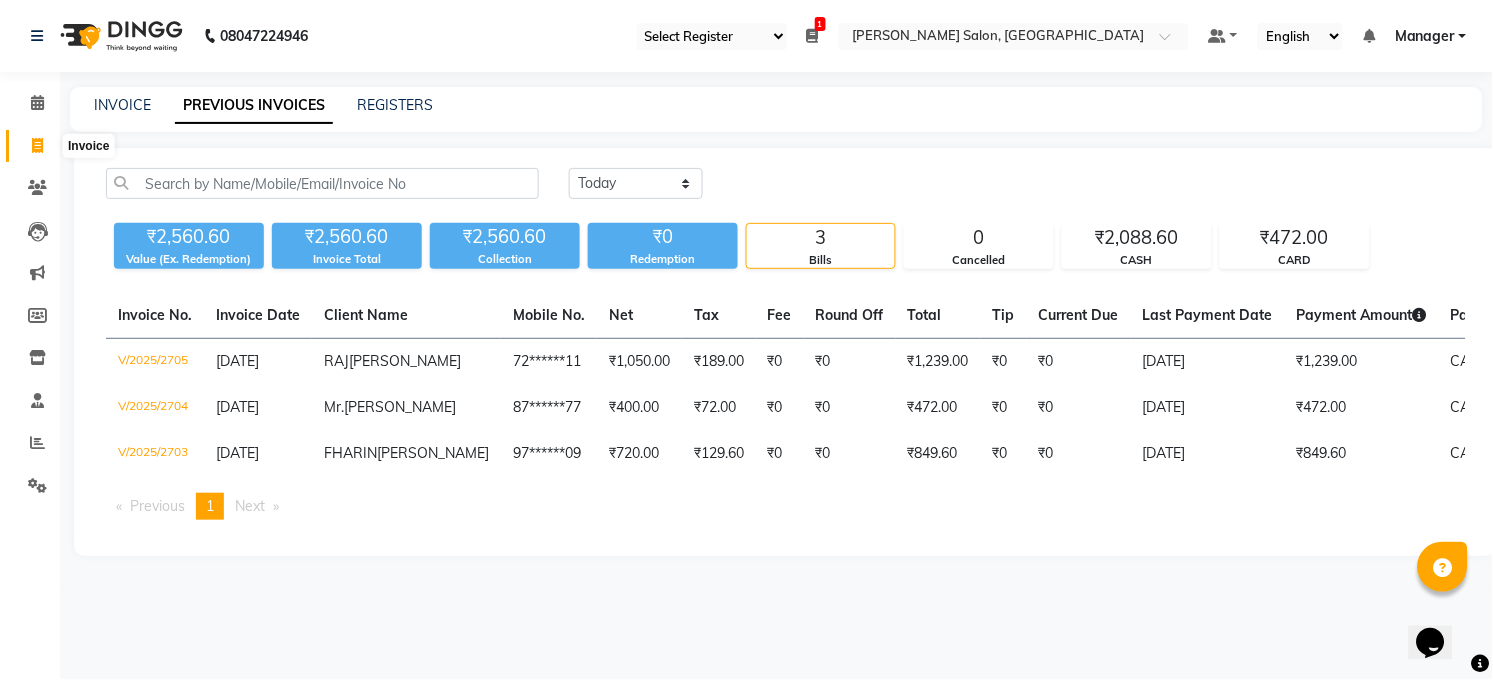click 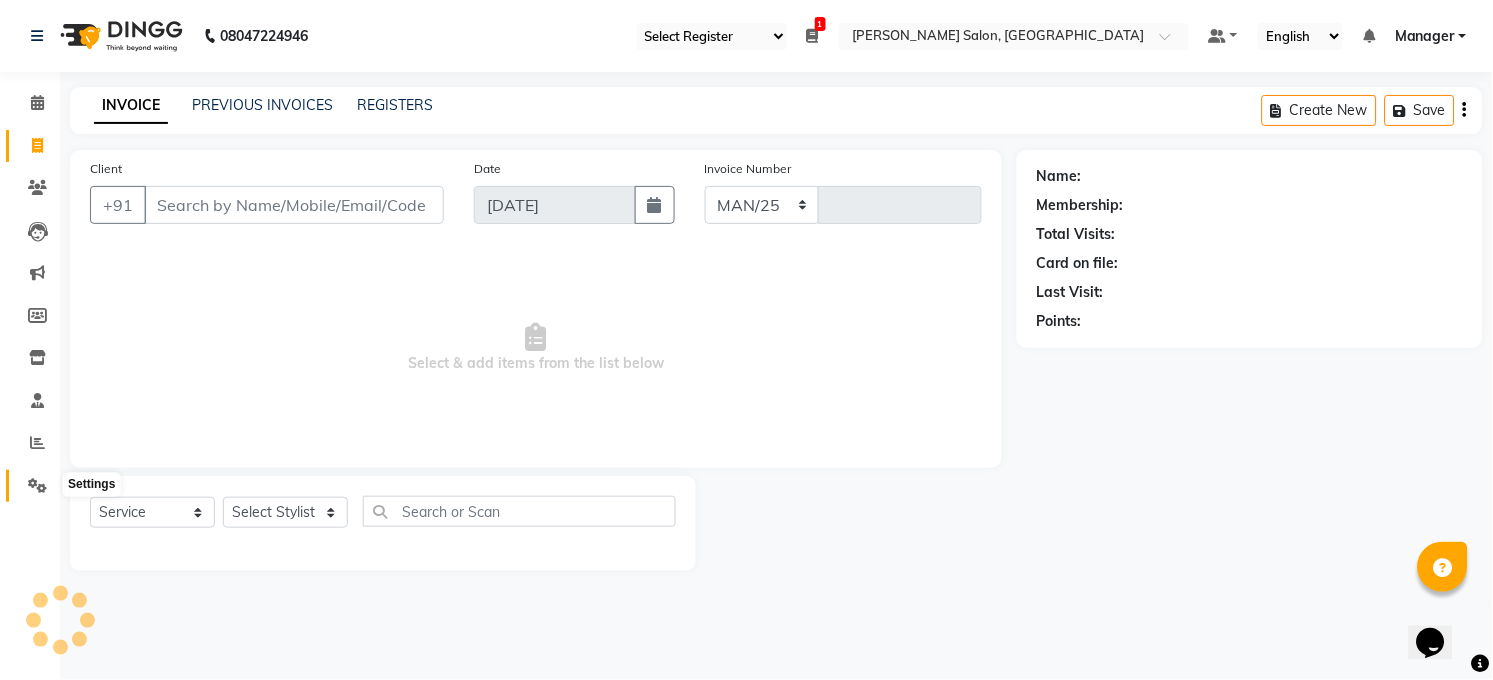 select on "5748" 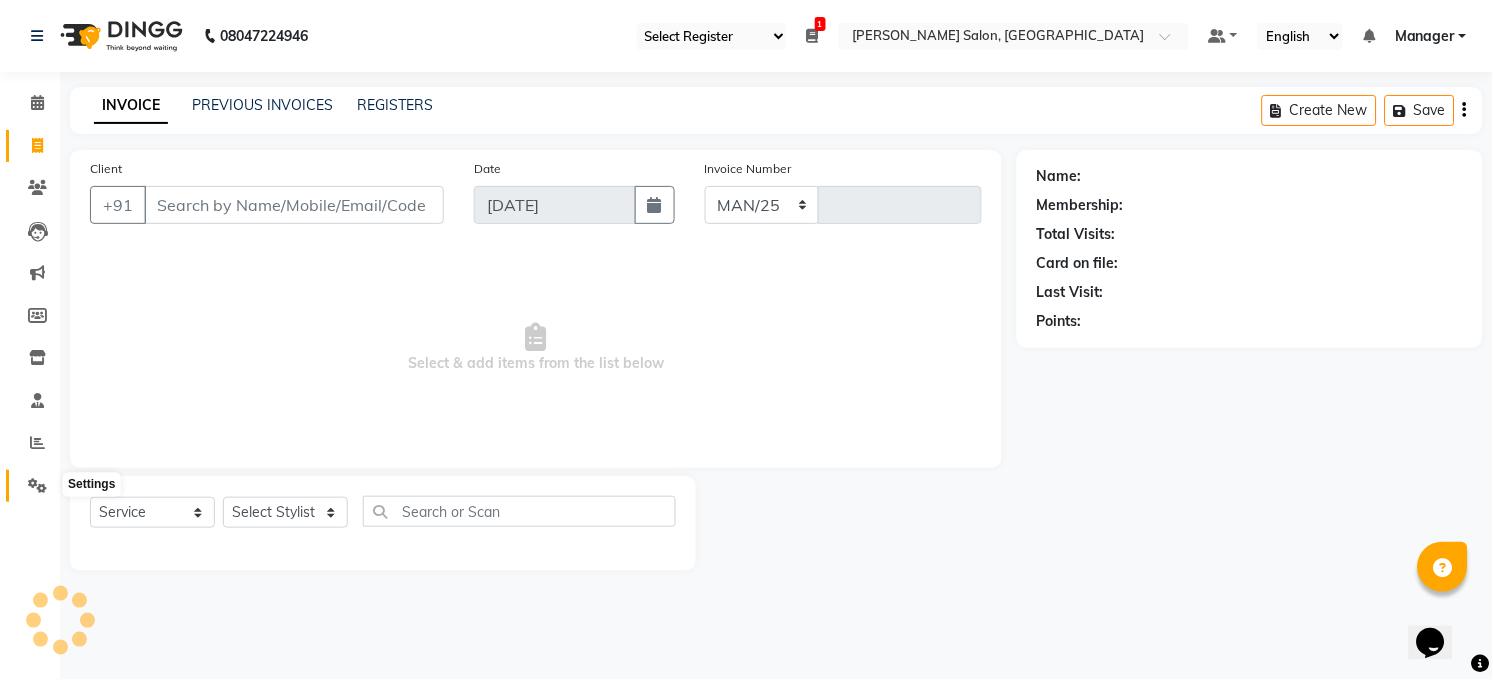 type on "2706" 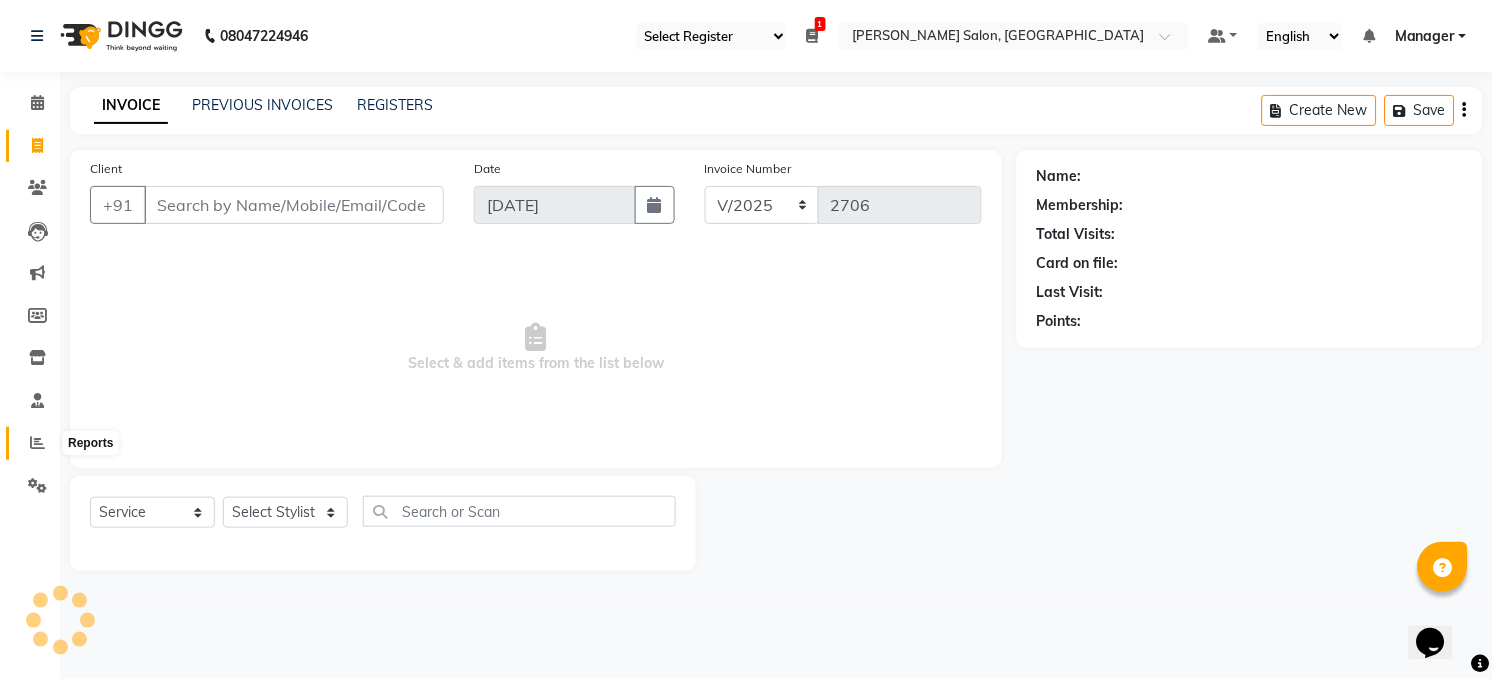 click 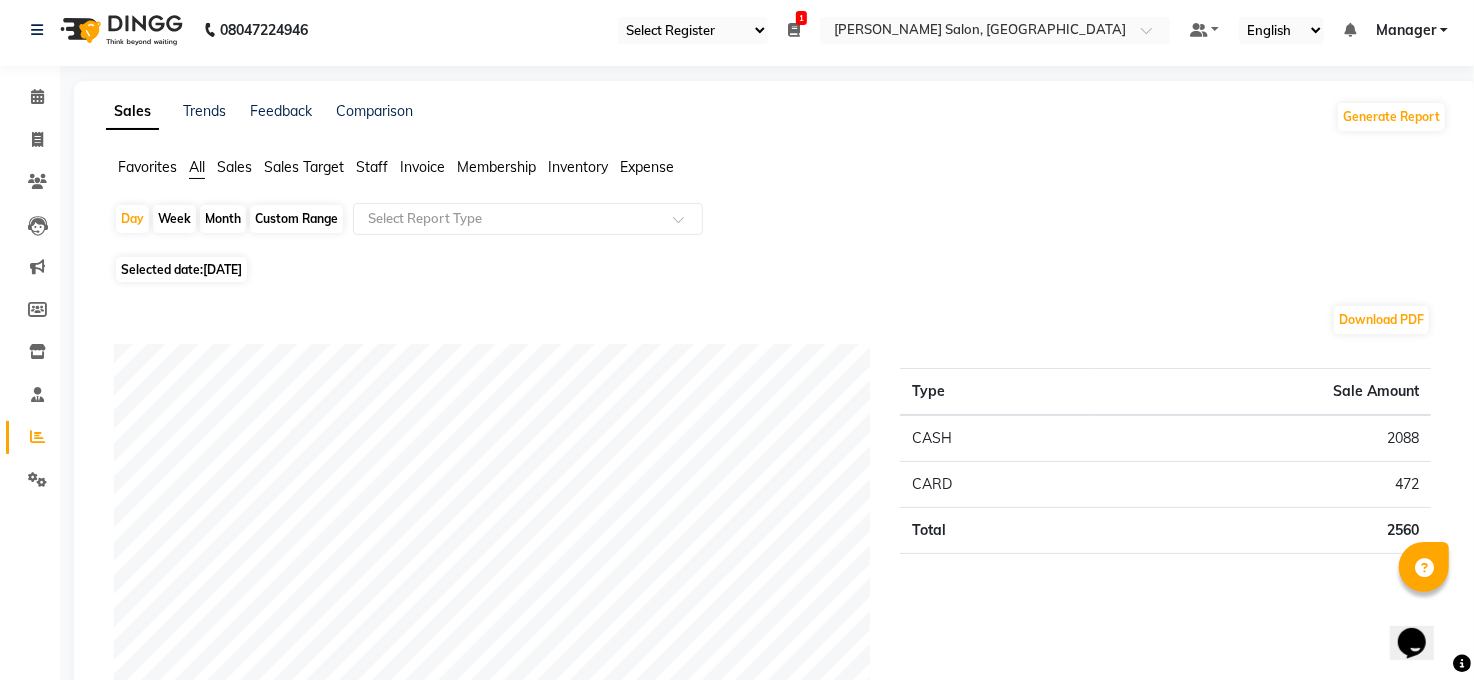 scroll, scrollTop: 0, scrollLeft: 0, axis: both 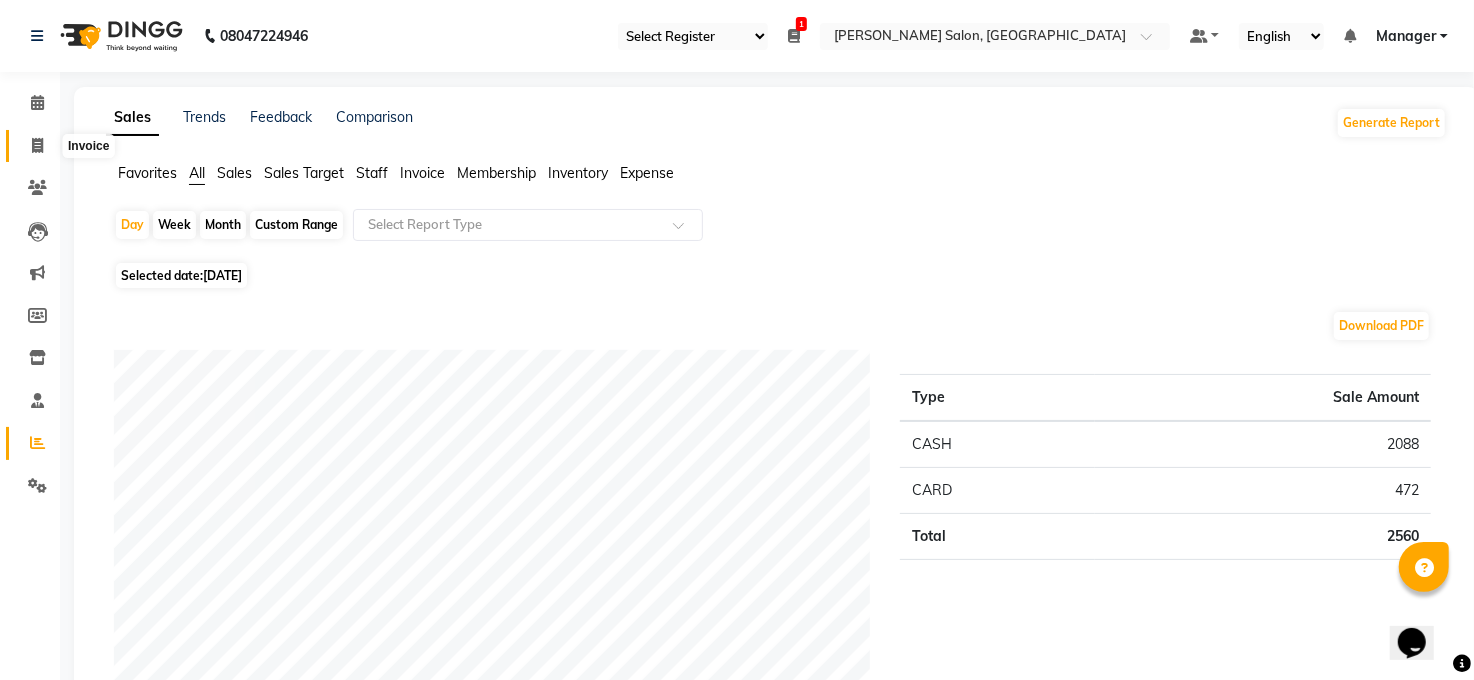 click 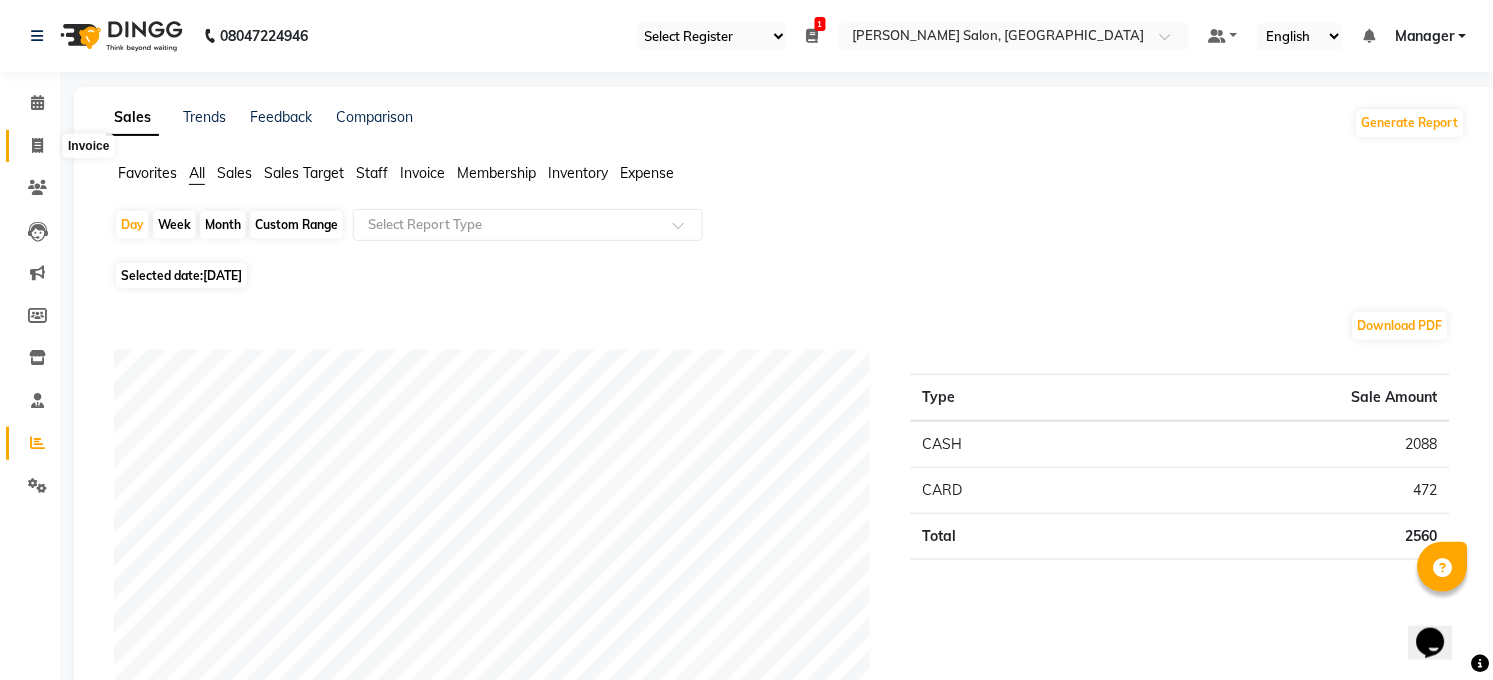 select on "5748" 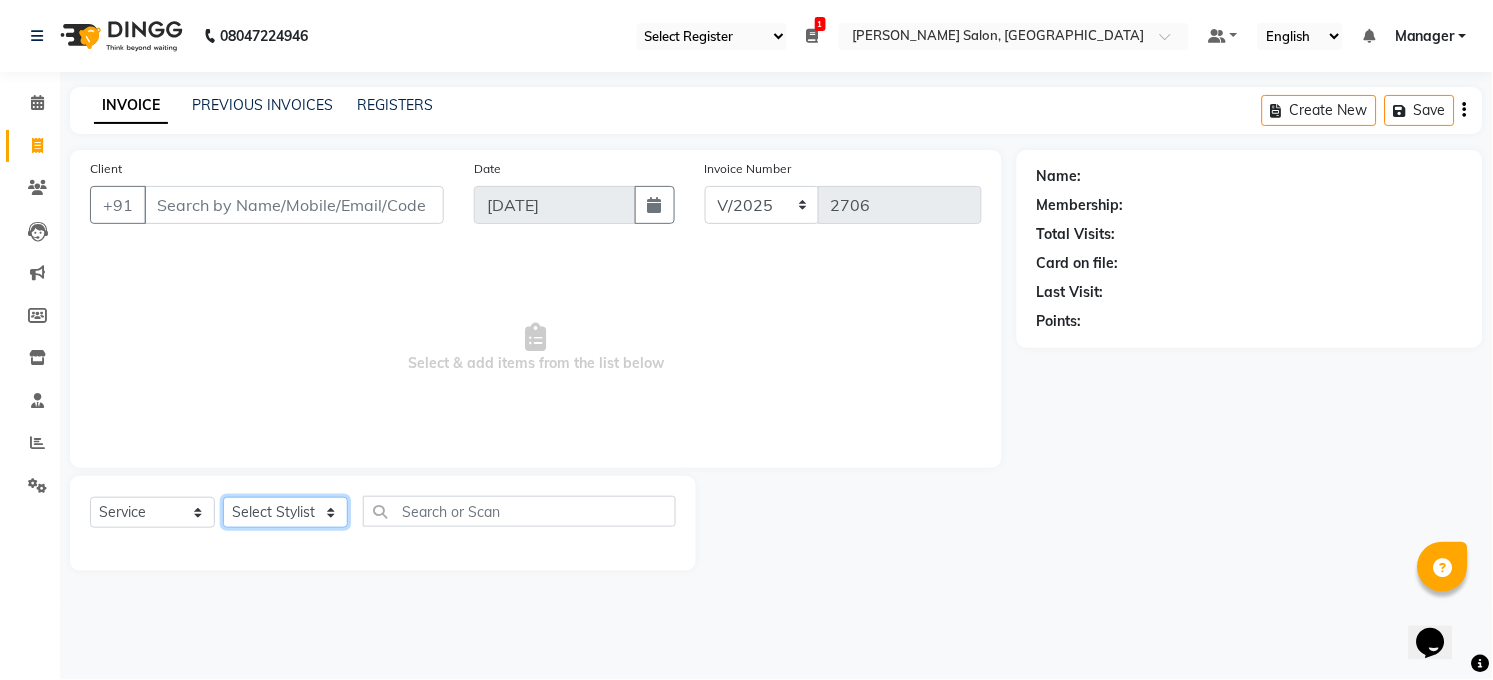 drag, startPoint x: 311, startPoint y: 511, endPoint x: 255, endPoint y: 536, distance: 61.326992 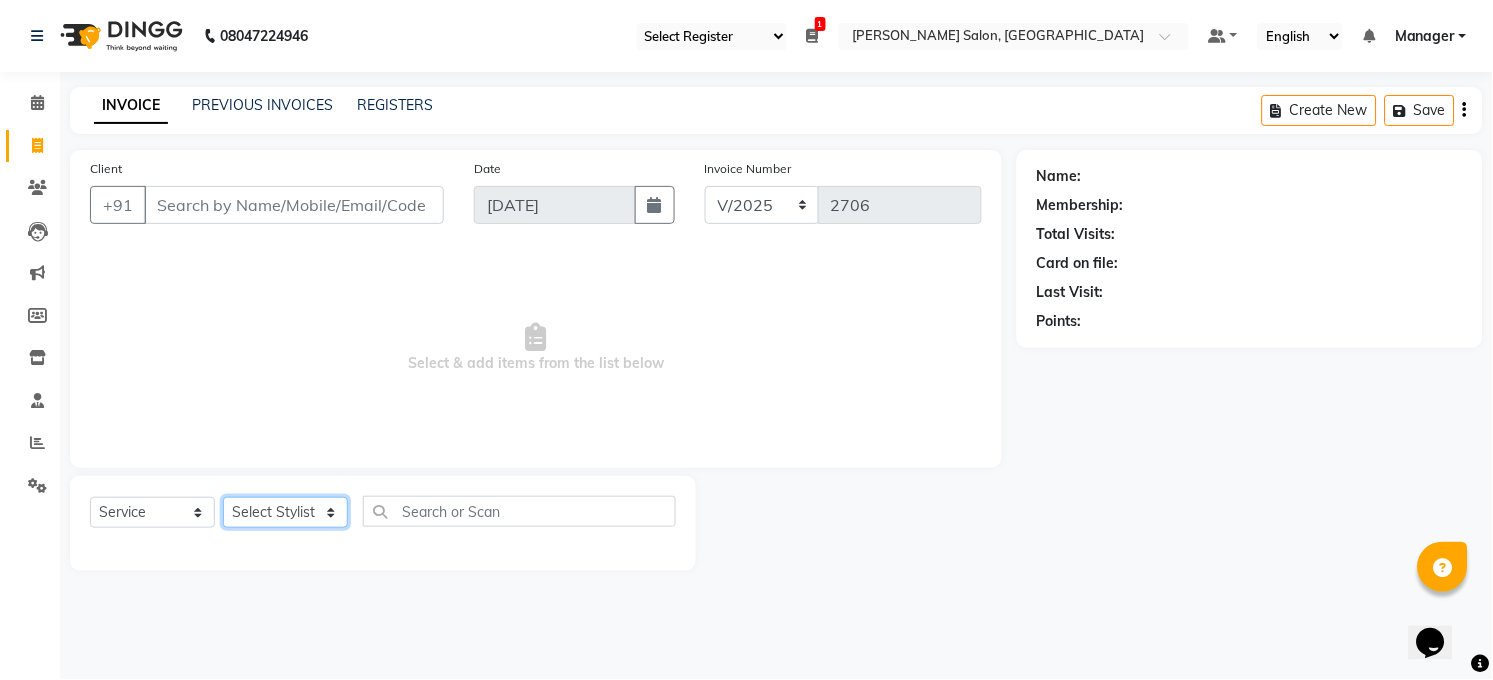 select on "40297" 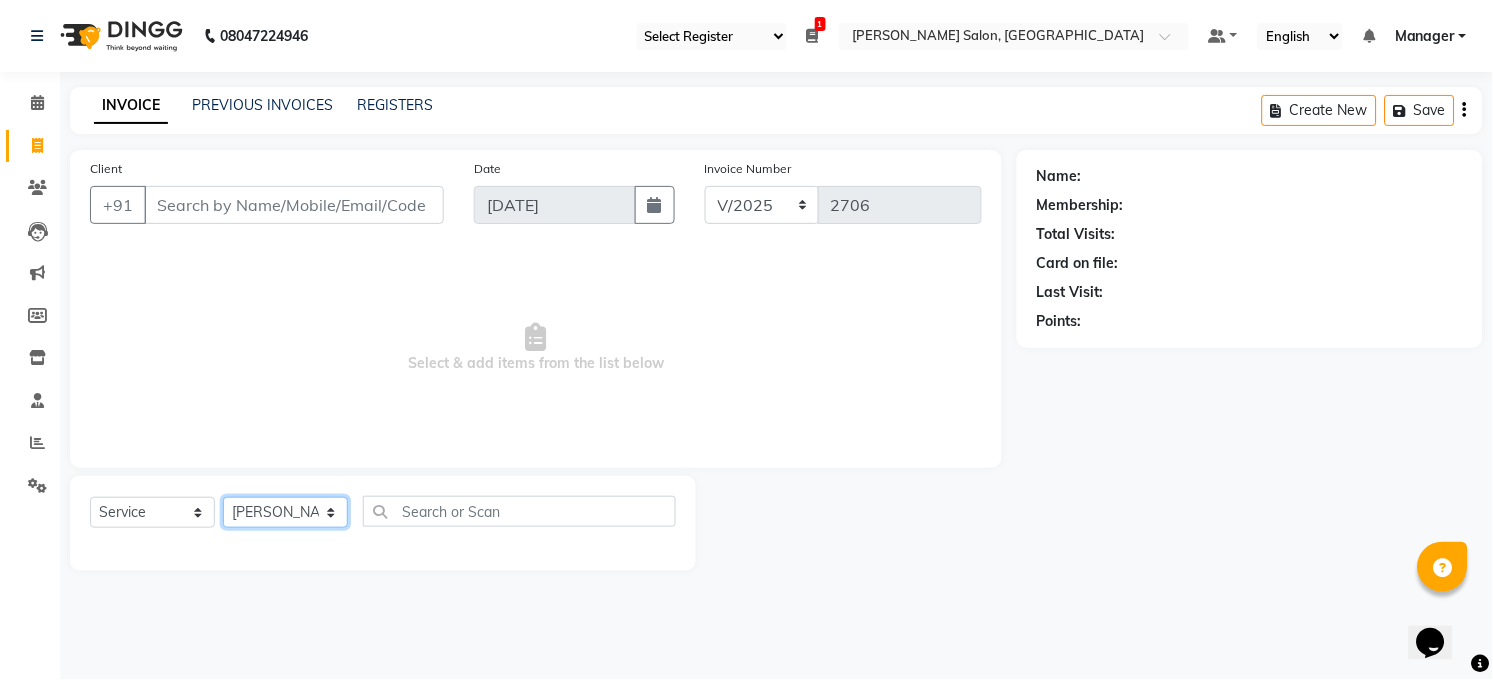 click on "Select Stylist [PERSON_NAME] [PERSON_NAME] [PERSON_NAME] COUNTER  Manager [PERSON_NAME] [PERSON_NAME] [PERSON_NAME] [PERSON_NAME] [PERSON_NAME] Santosh SAURABH [PERSON_NAME] [PERSON_NAME] Veer [PERSON_NAME]" 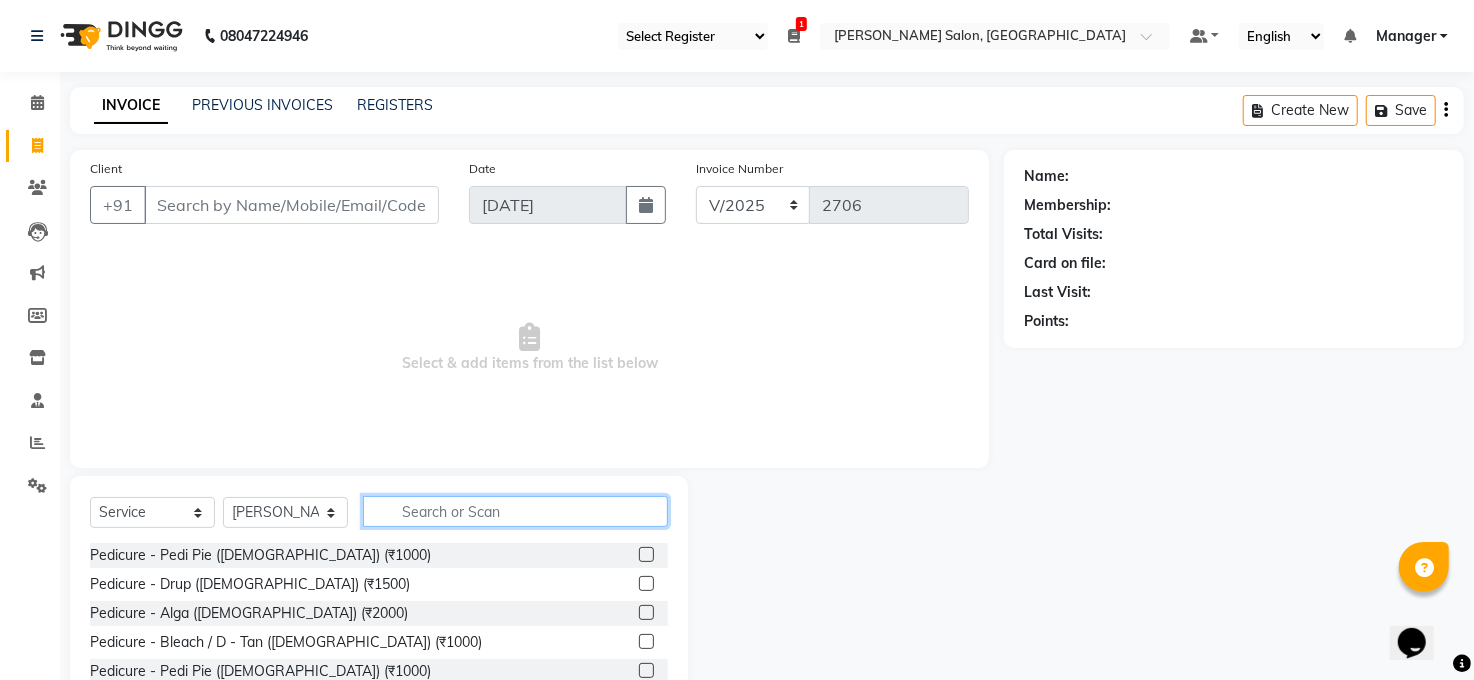 click 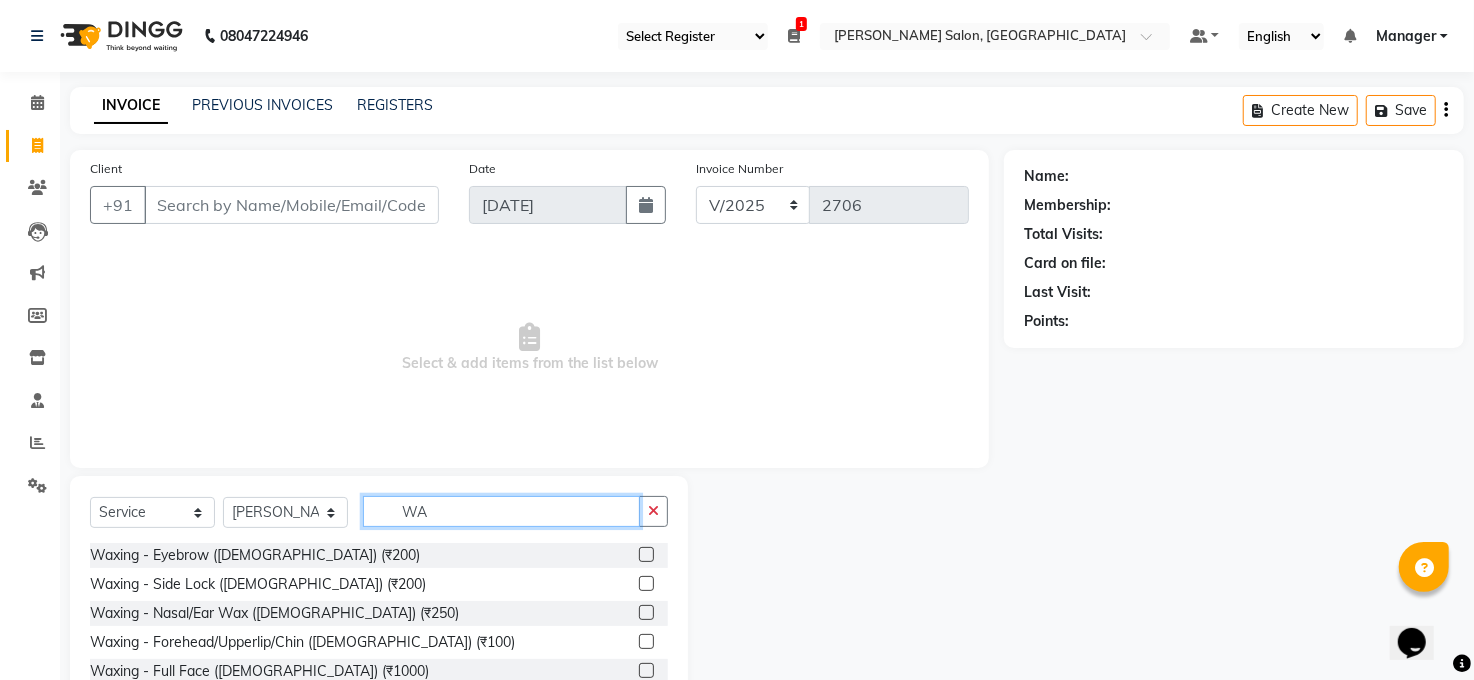 type on "W" 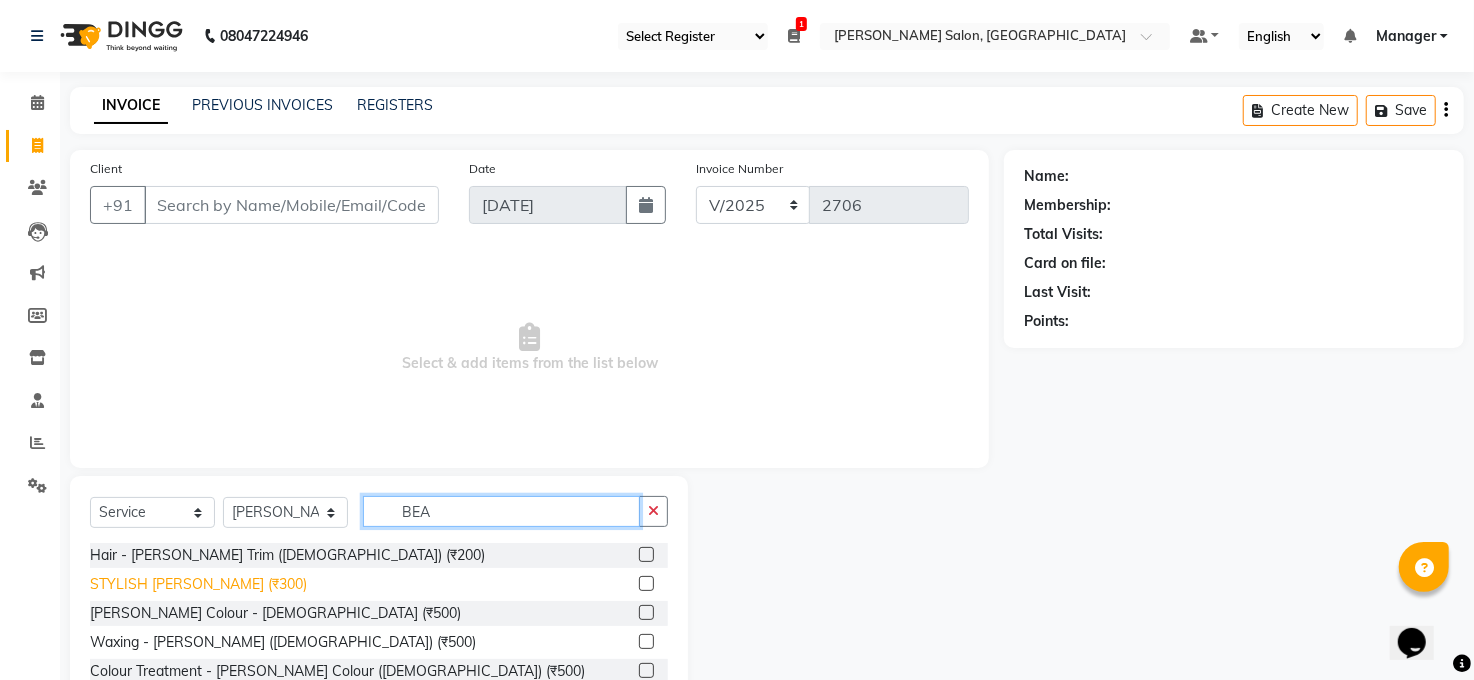 type on "BEA" 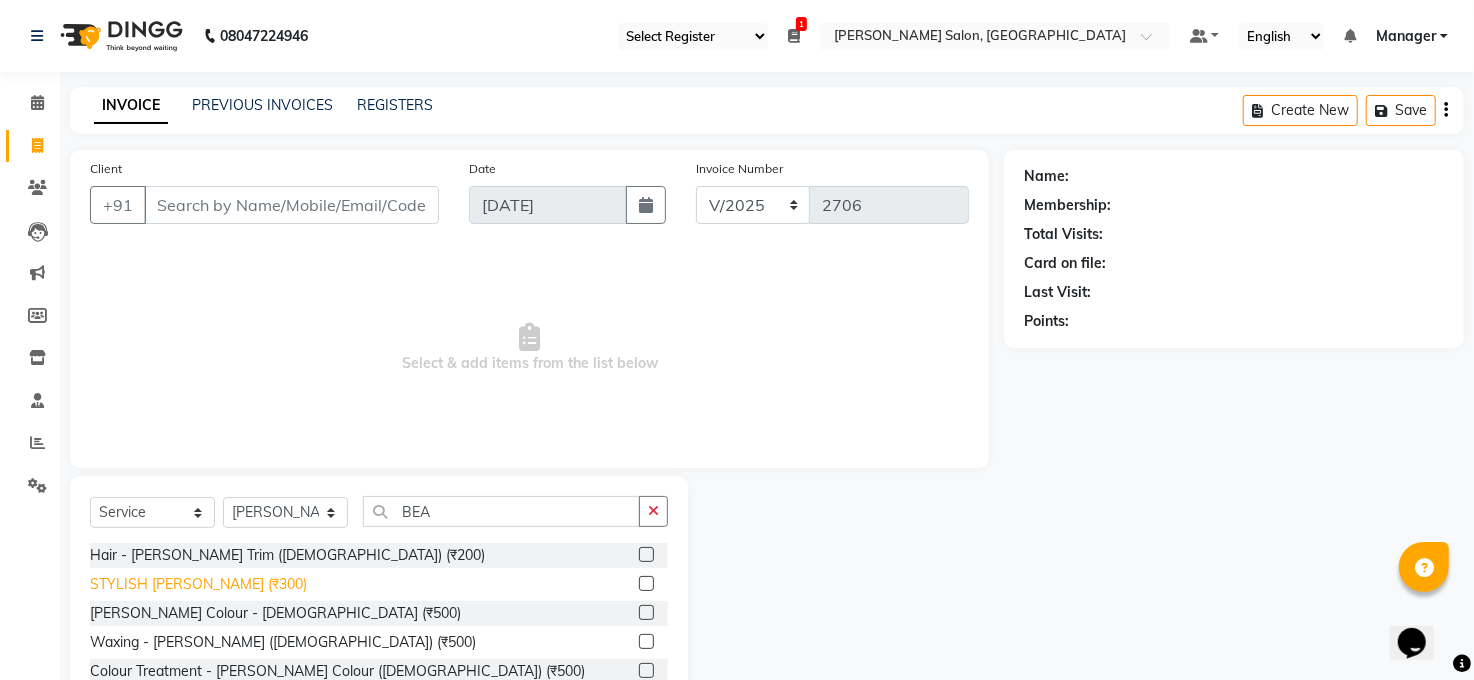 click on "STYLISH [PERSON_NAME]  (₹300)" 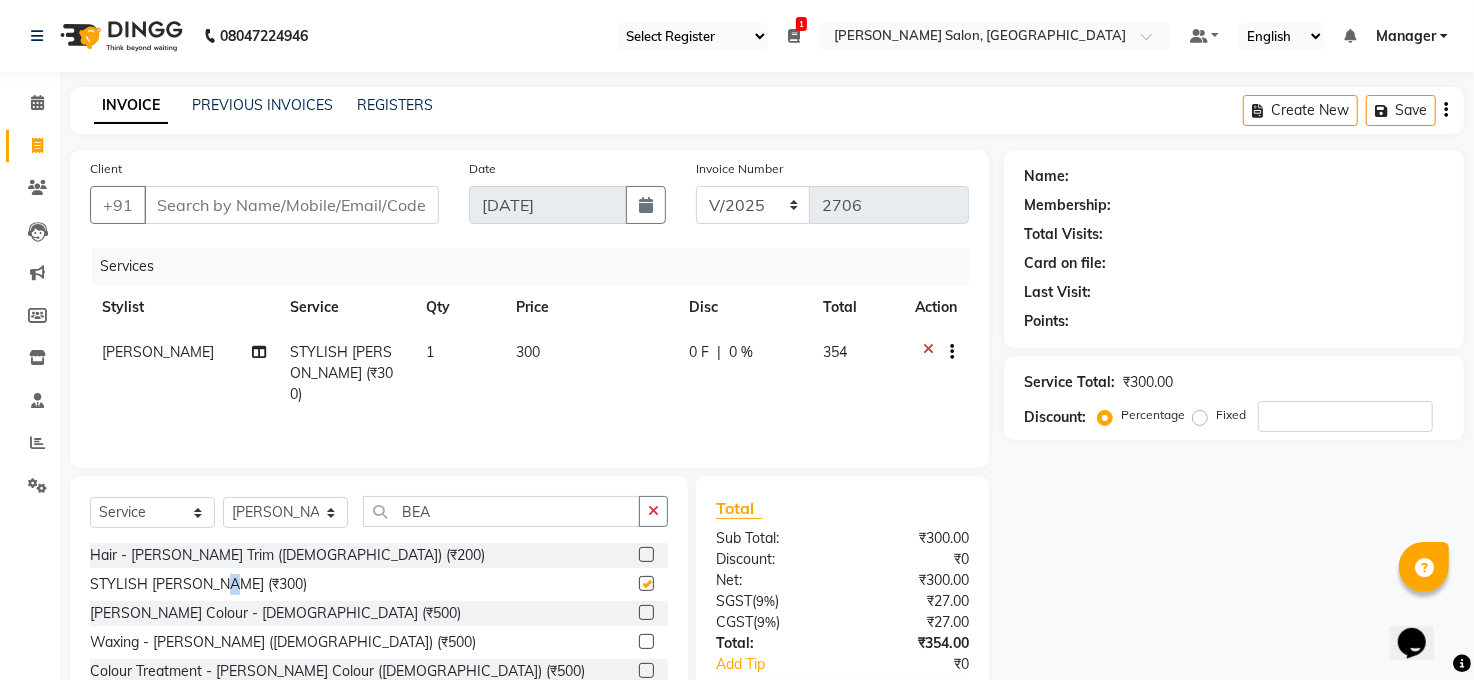 checkbox on "false" 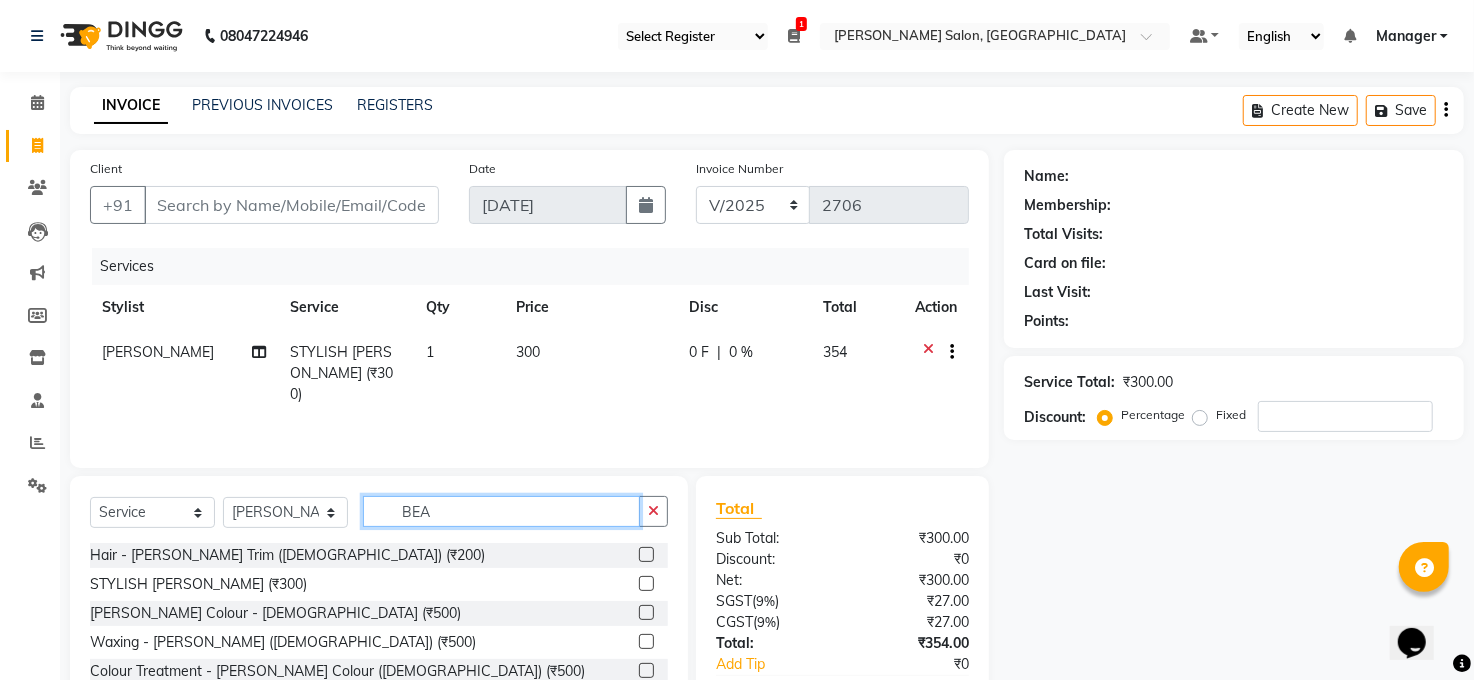 click on "BEA" 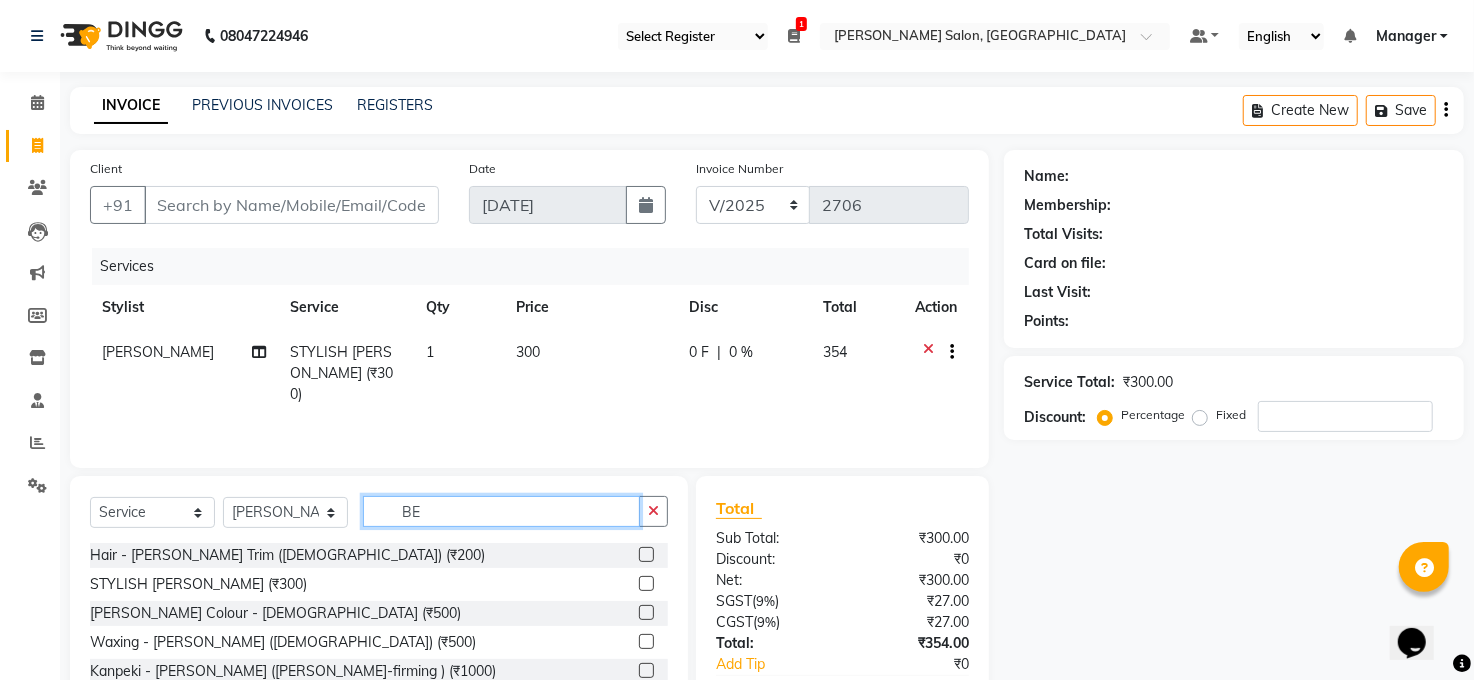 type on "B" 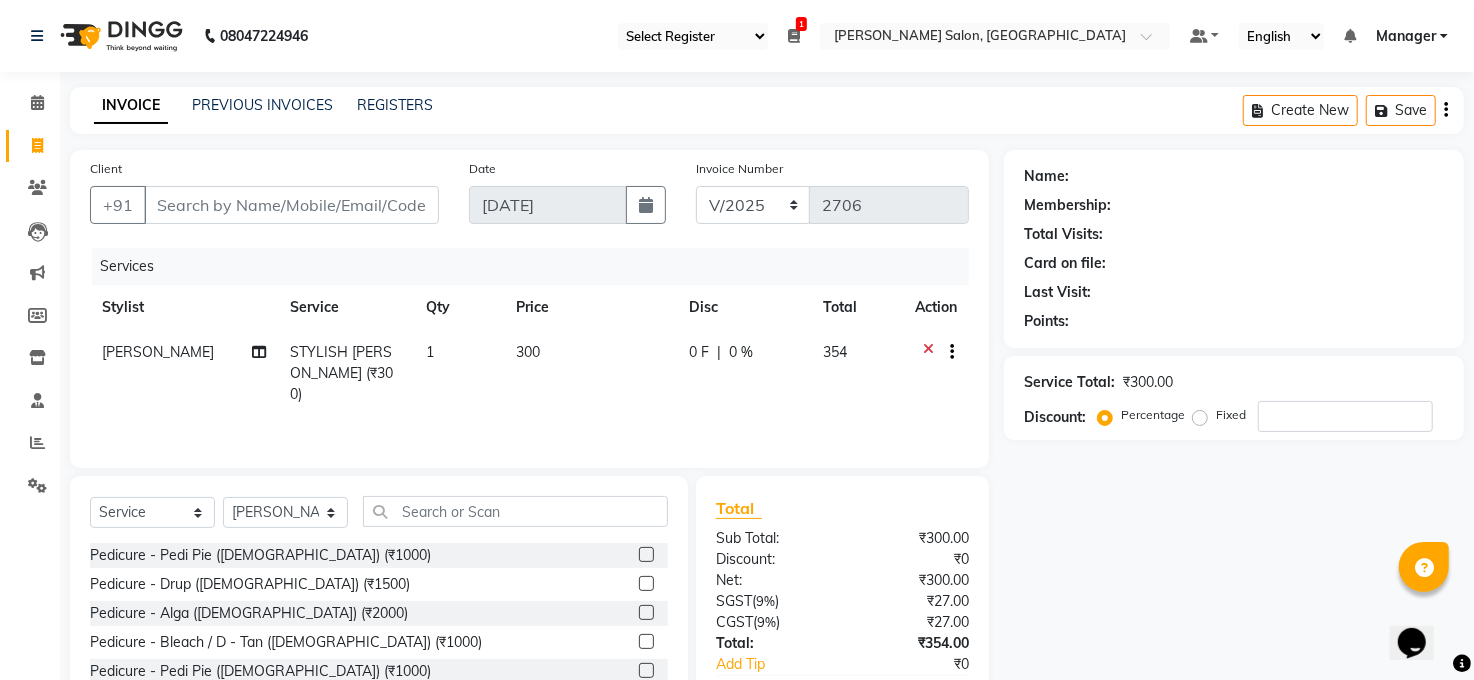 click 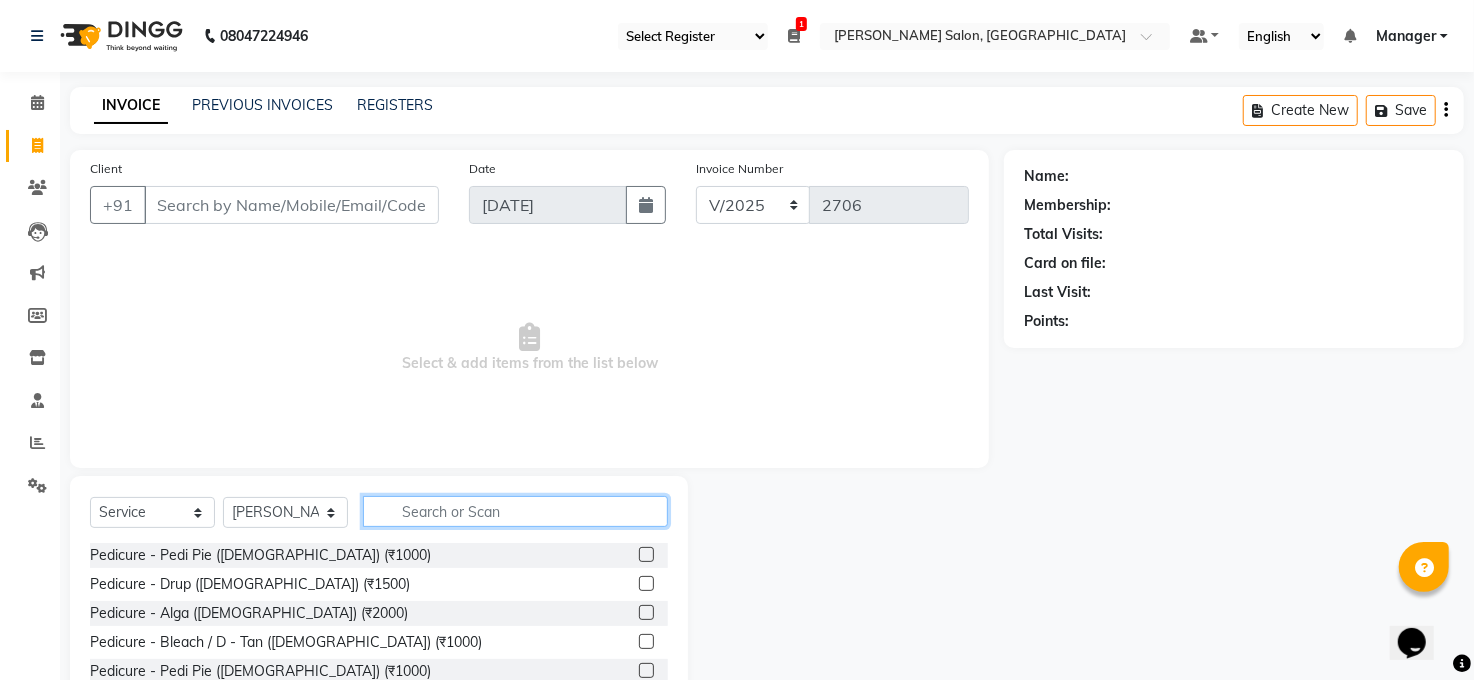 click 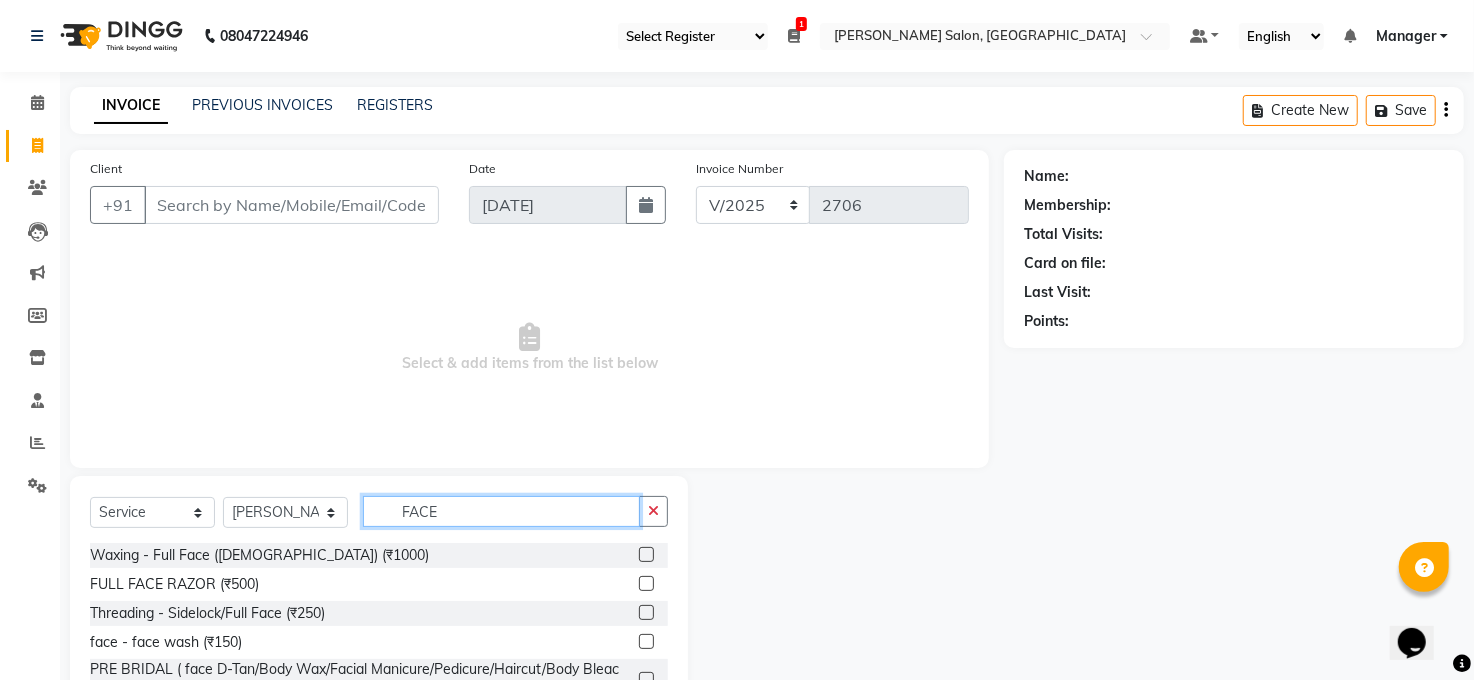 scroll, scrollTop: 81, scrollLeft: 0, axis: vertical 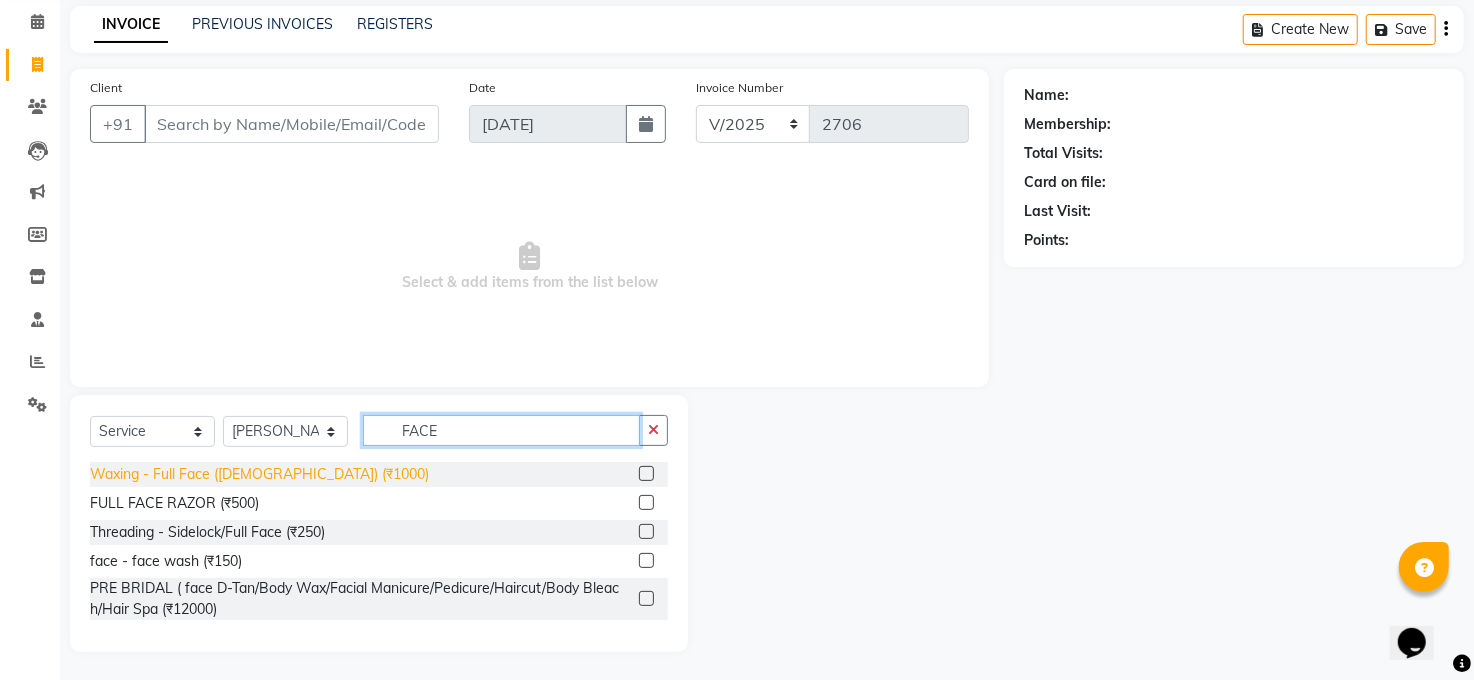 type on "FACE" 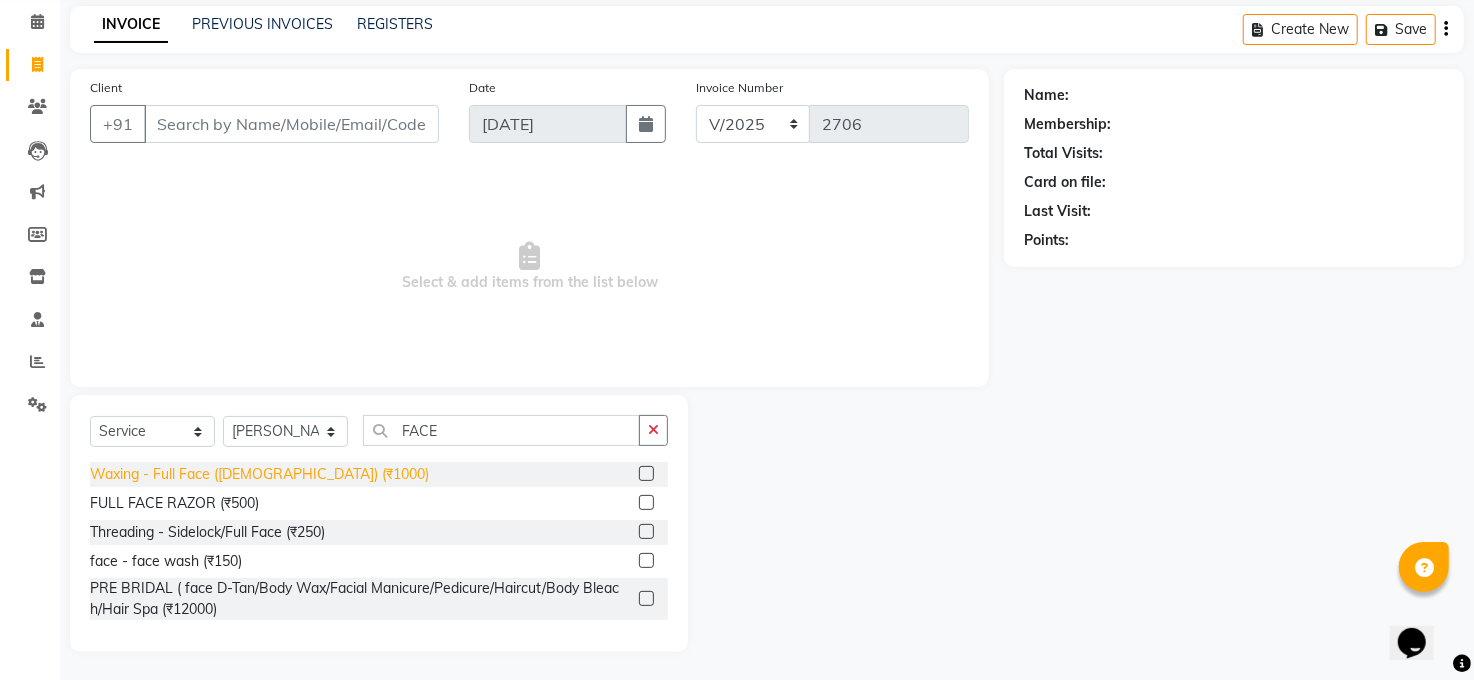 click on "Waxing - Full Face ([DEMOGRAPHIC_DATA]) (₹1000)" 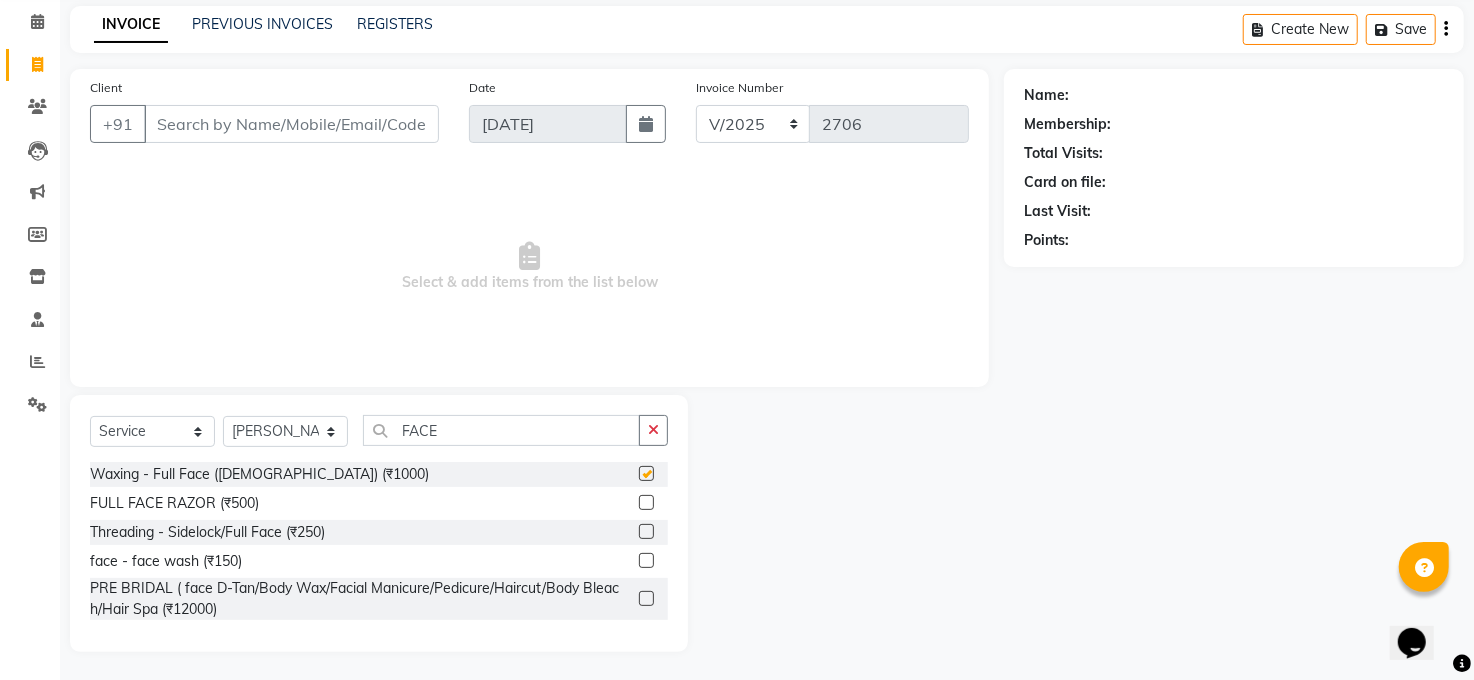checkbox on "false" 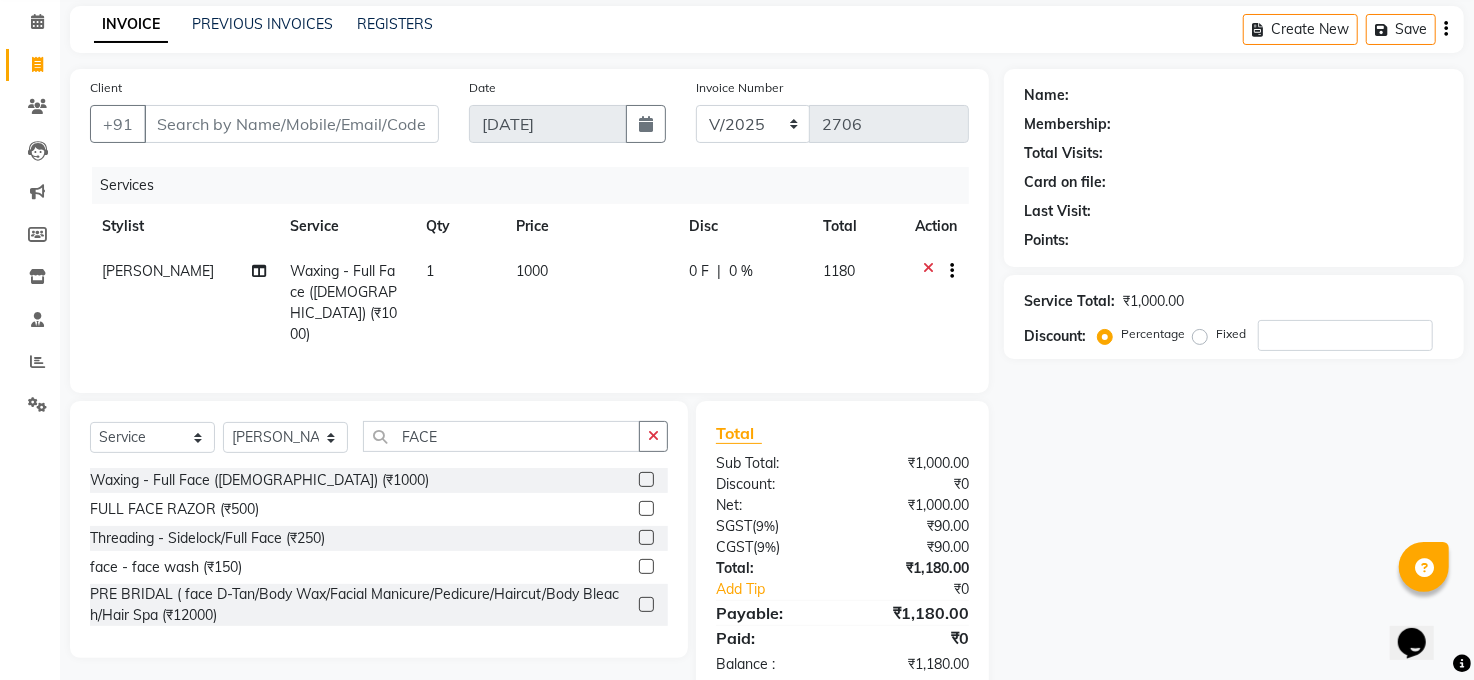 click on "1000" 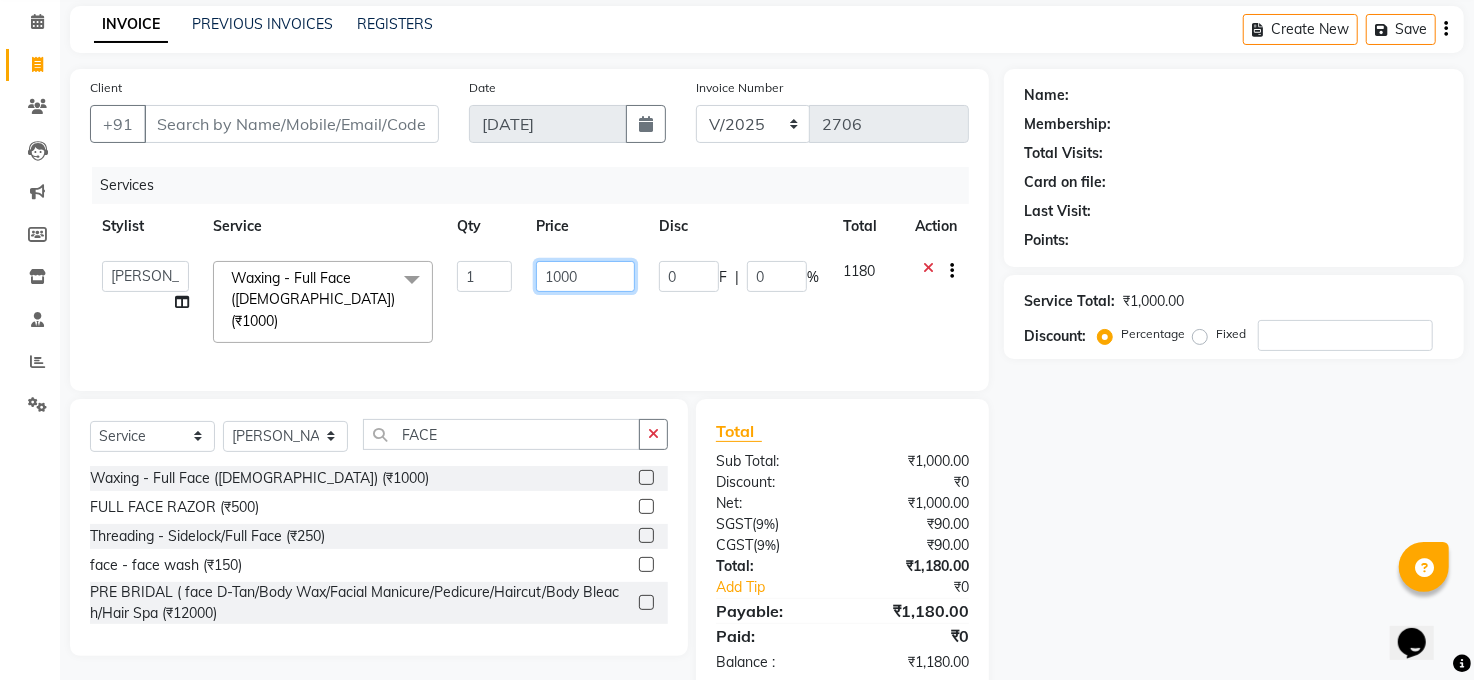 drag, startPoint x: 596, startPoint y: 271, endPoint x: 596, endPoint y: 296, distance: 25 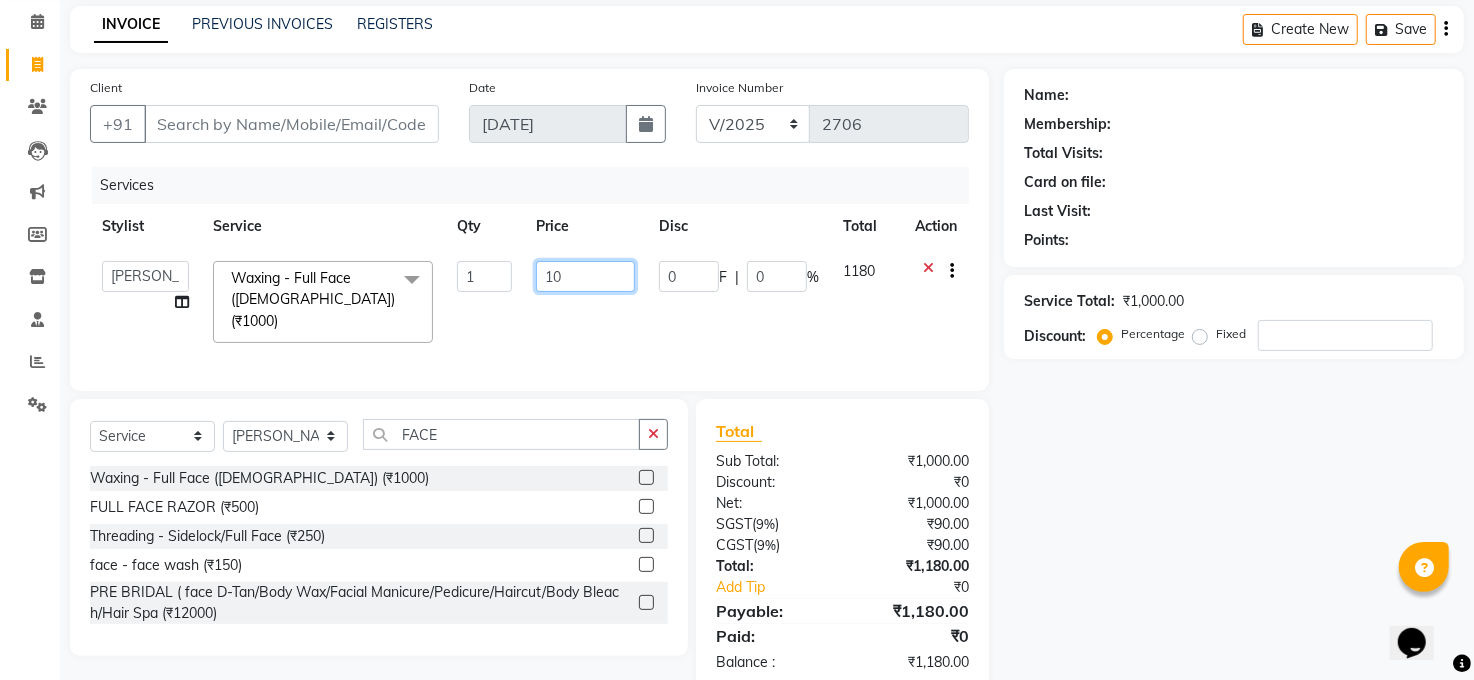 type on "1" 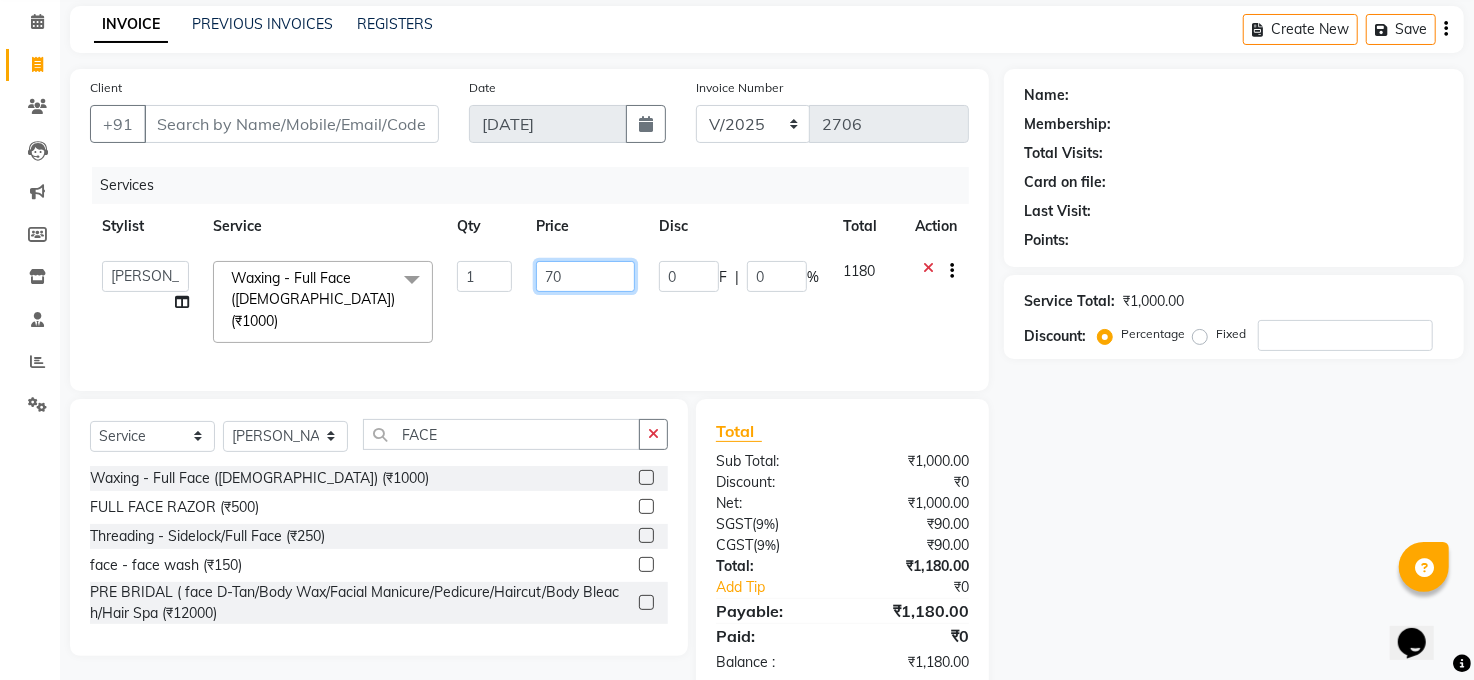 type on "700" 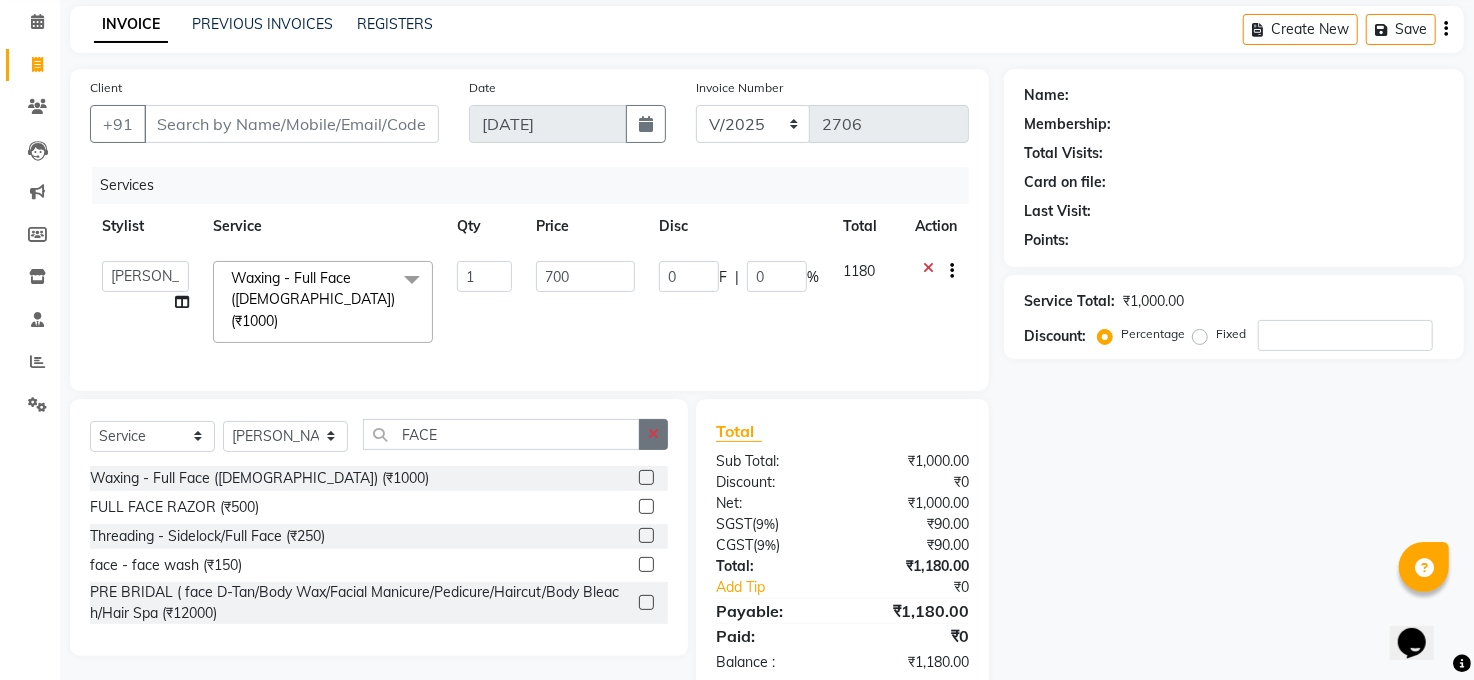 click 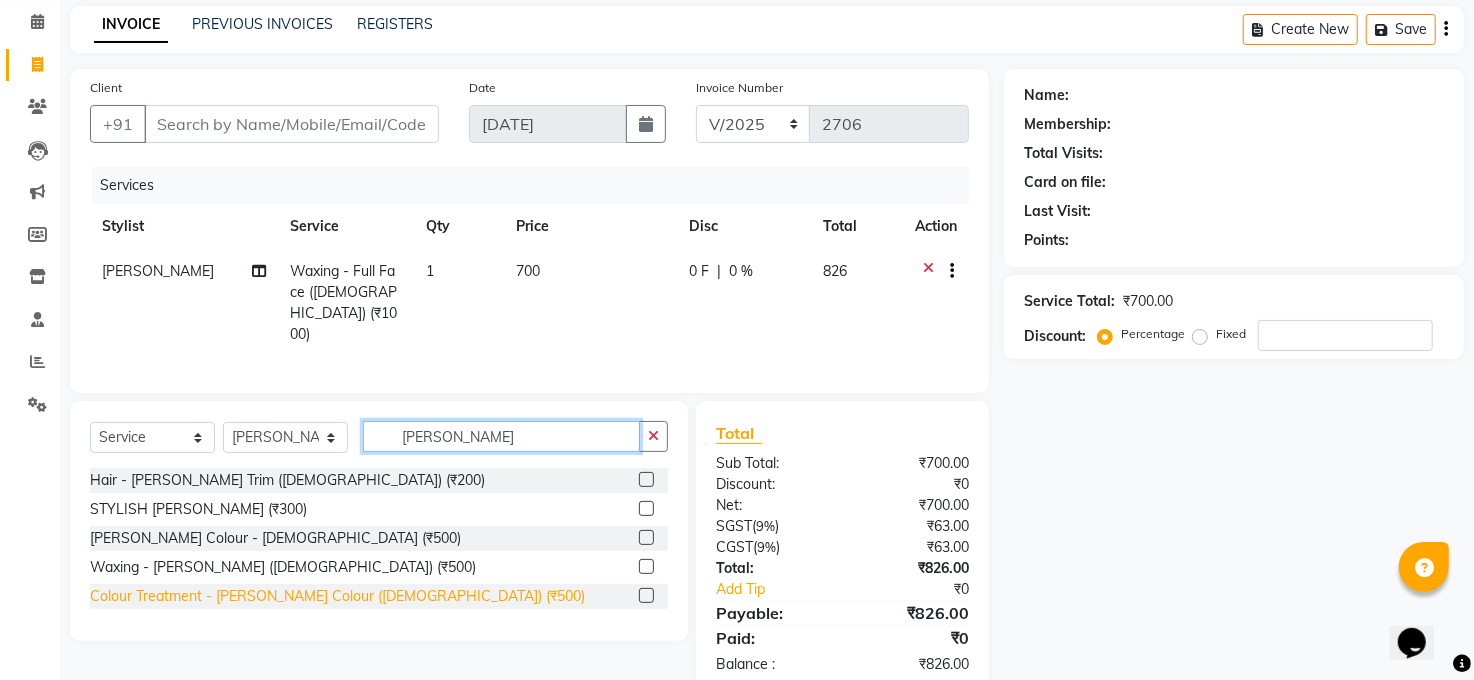 type on "BEARD" 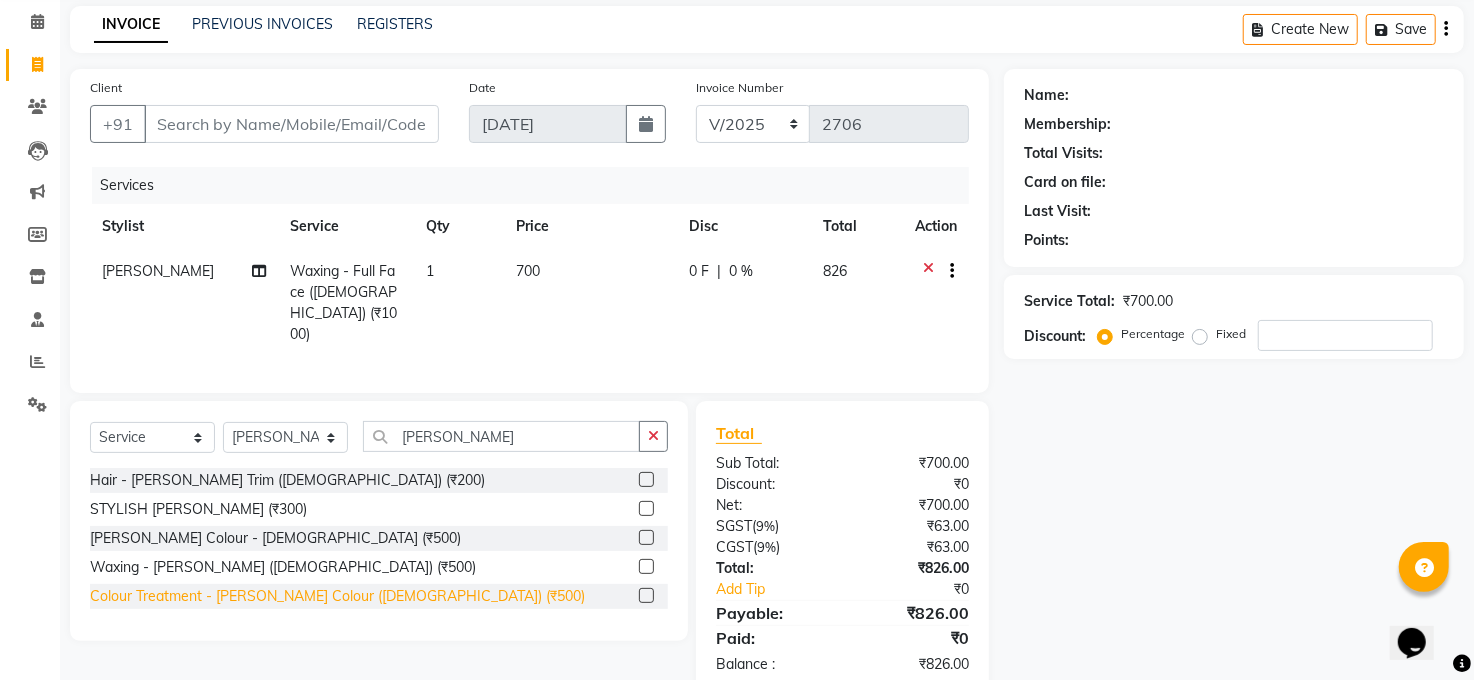 click on "Colour Treatment - [PERSON_NAME] Colour ([DEMOGRAPHIC_DATA]) (₹500)" 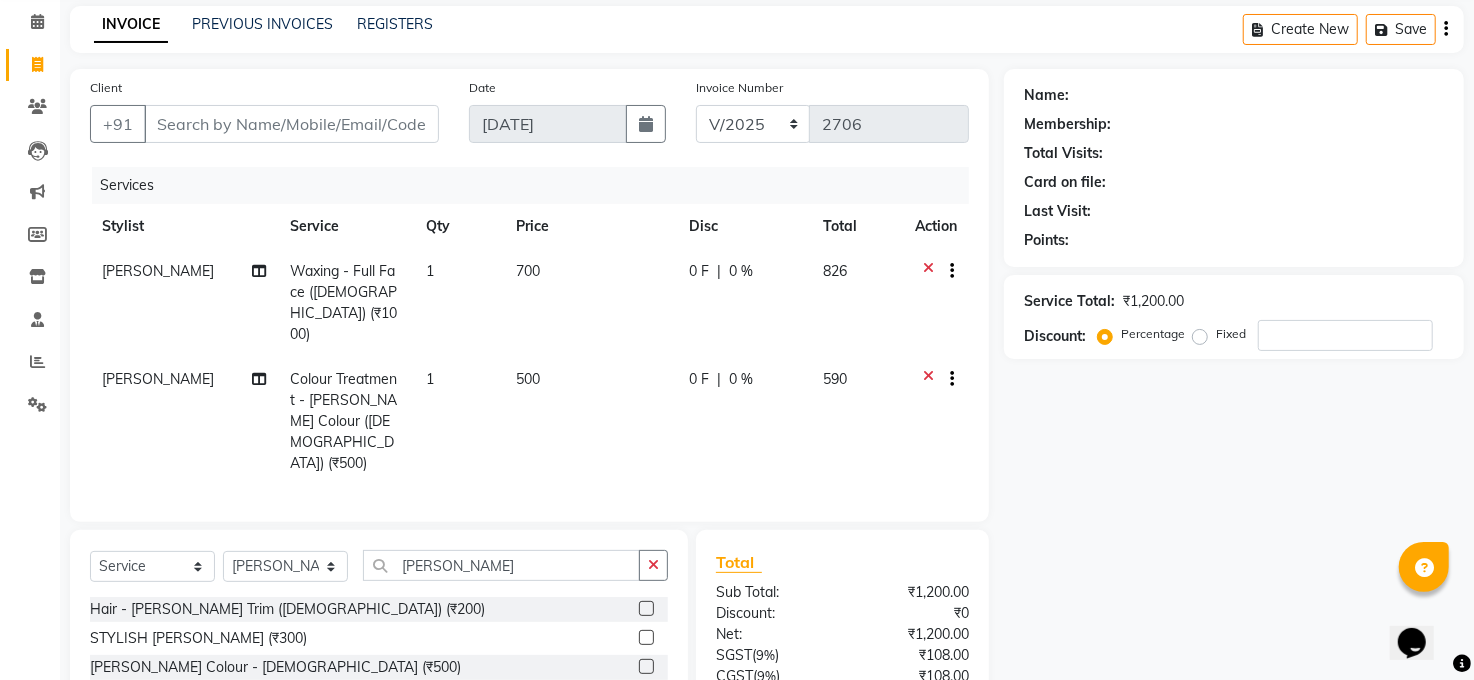 checkbox on "false" 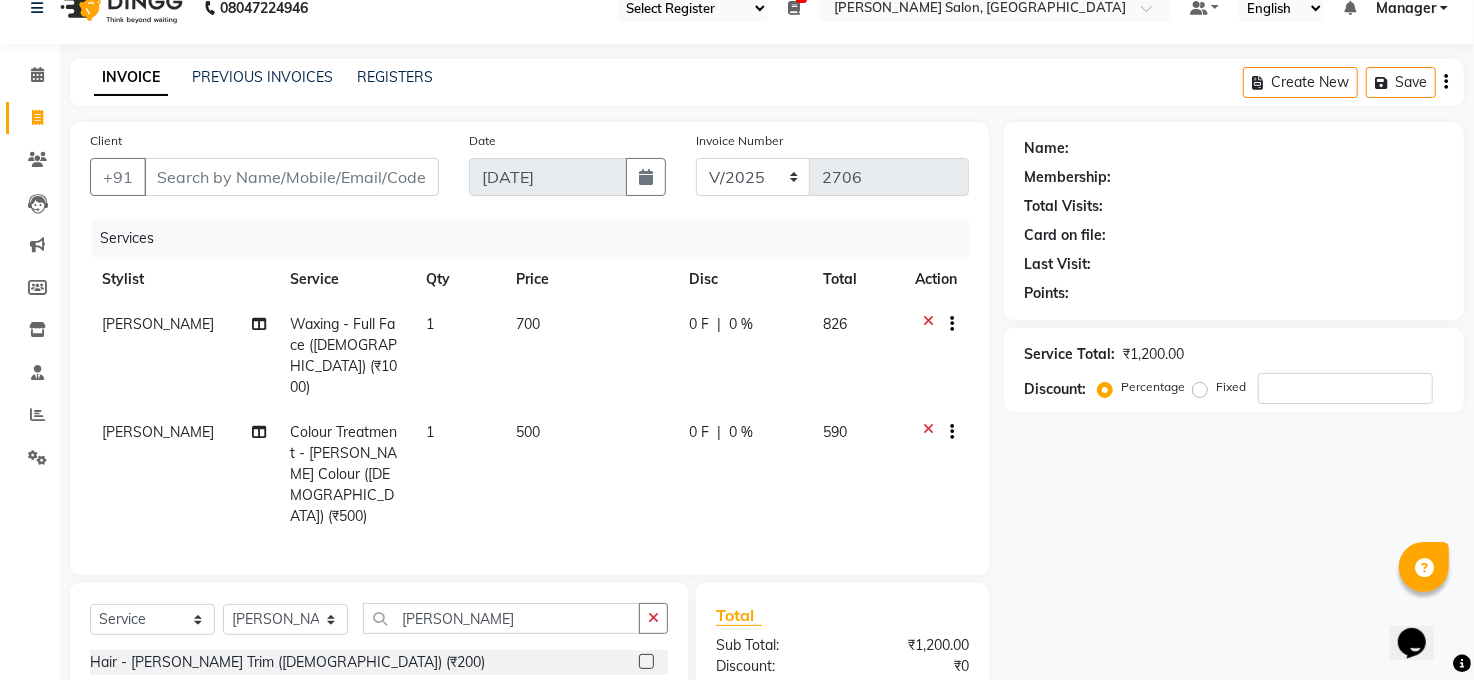 scroll, scrollTop: 0, scrollLeft: 0, axis: both 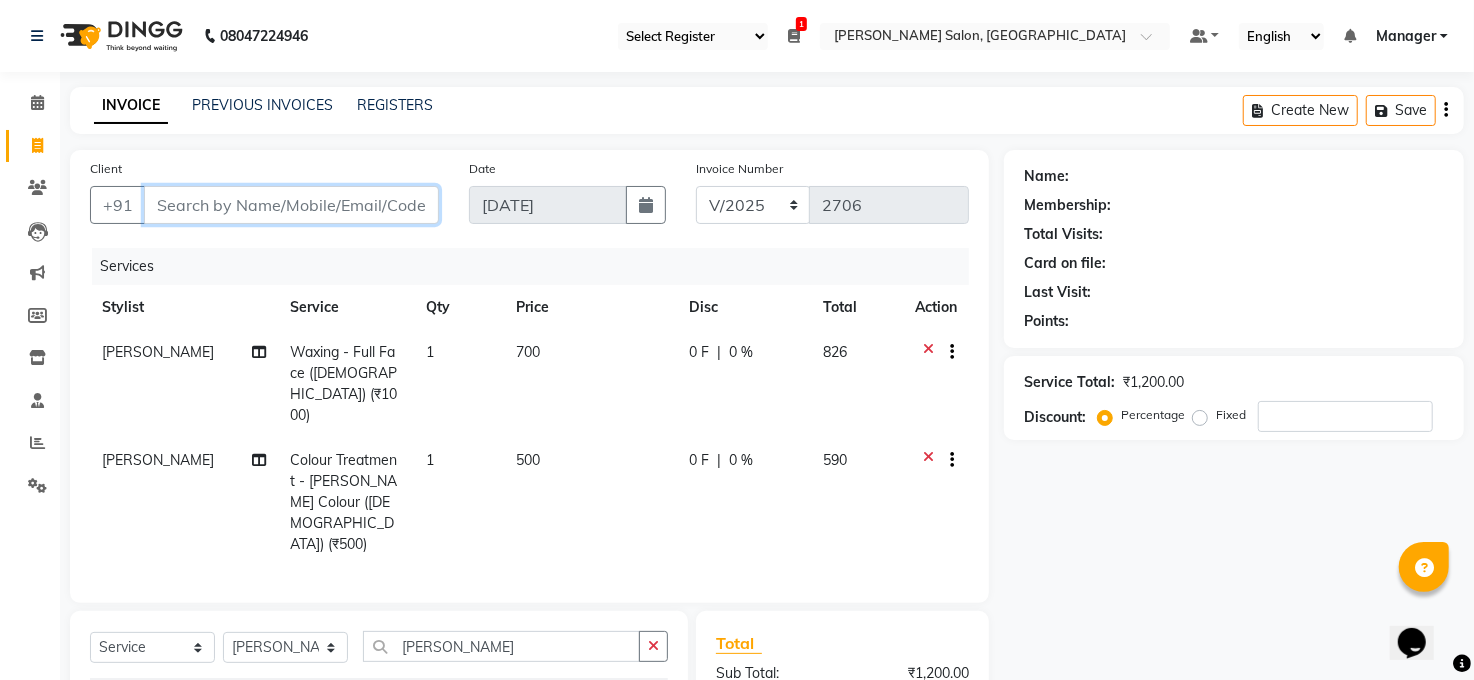 click on "Client" at bounding box center (291, 205) 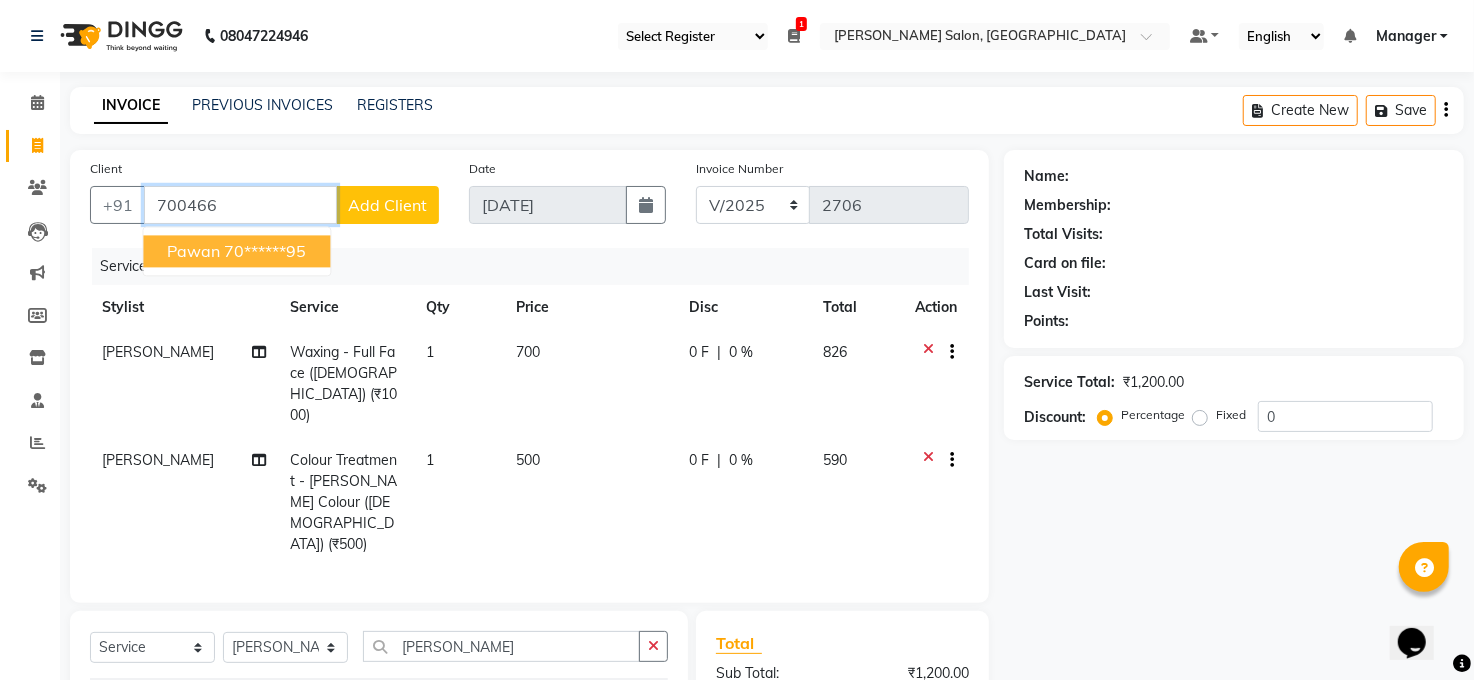 click on "70******95" at bounding box center [265, 251] 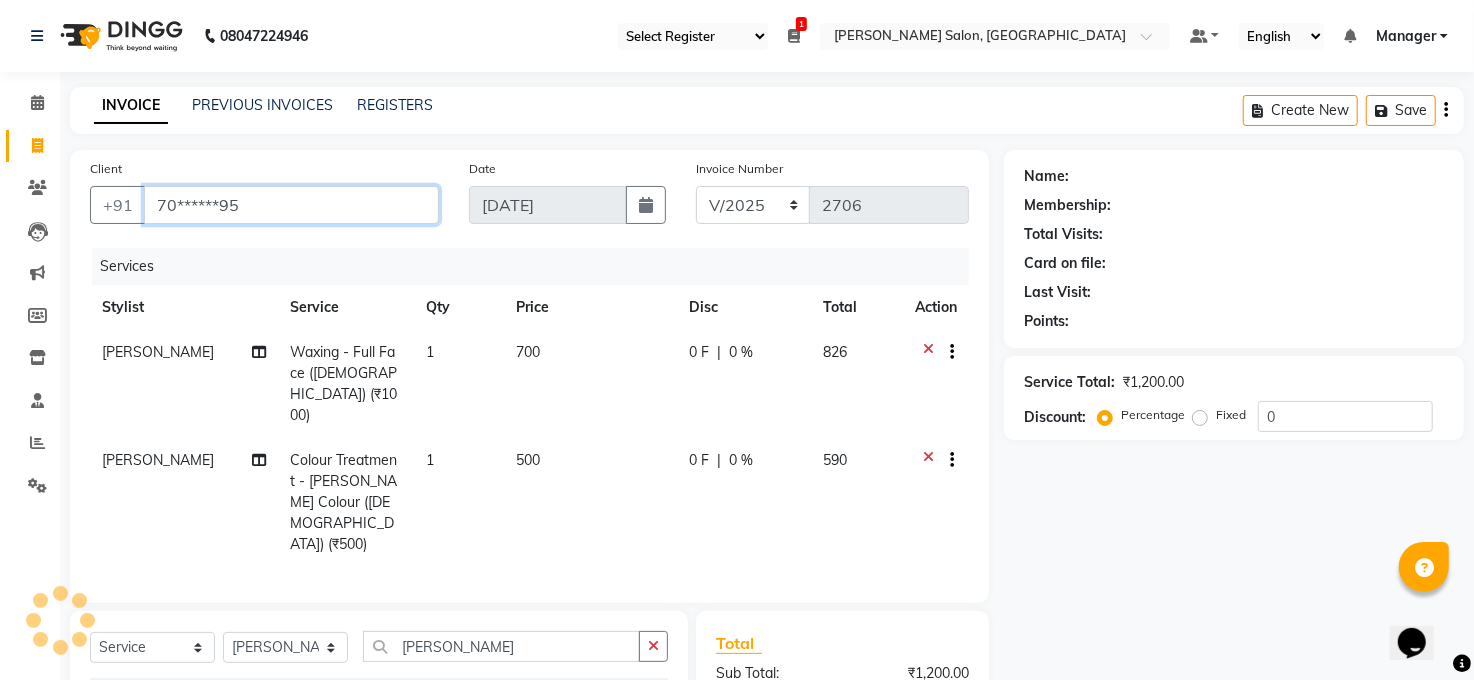 type on "70******95" 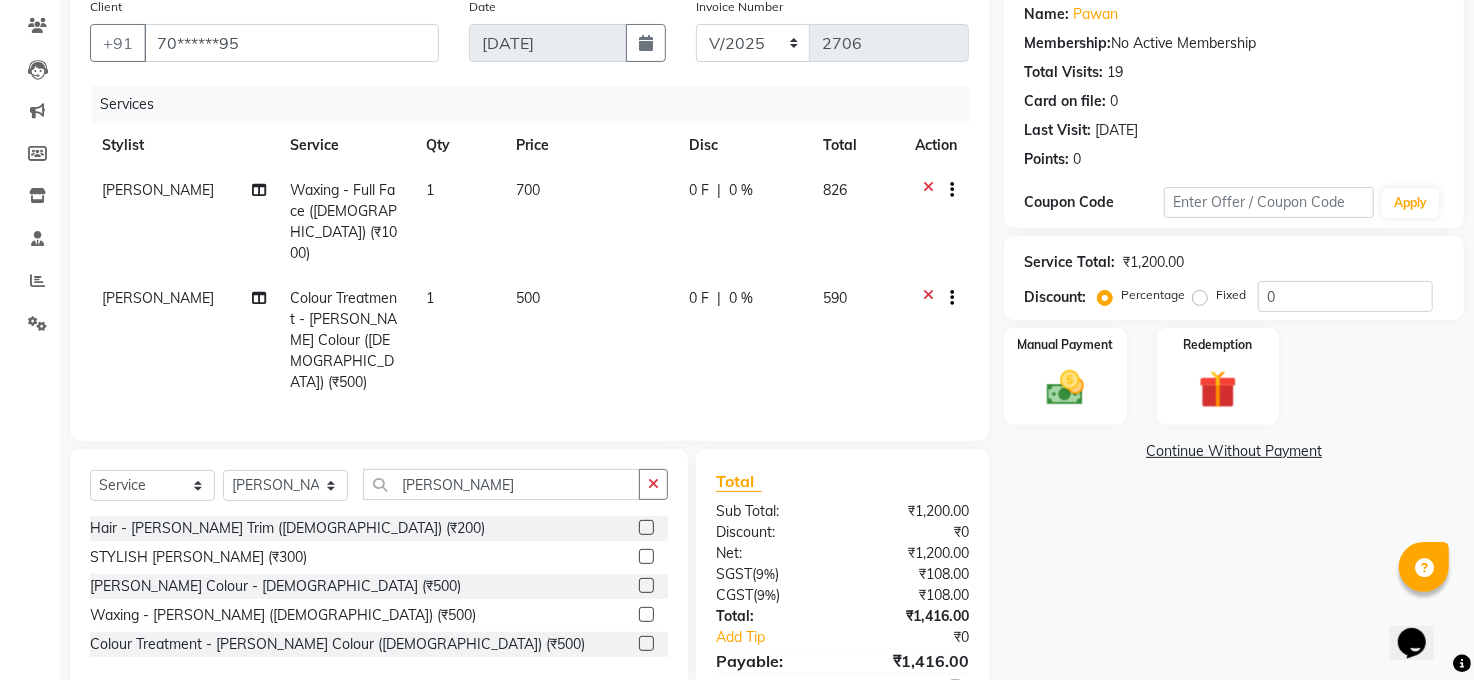 scroll, scrollTop: 210, scrollLeft: 0, axis: vertical 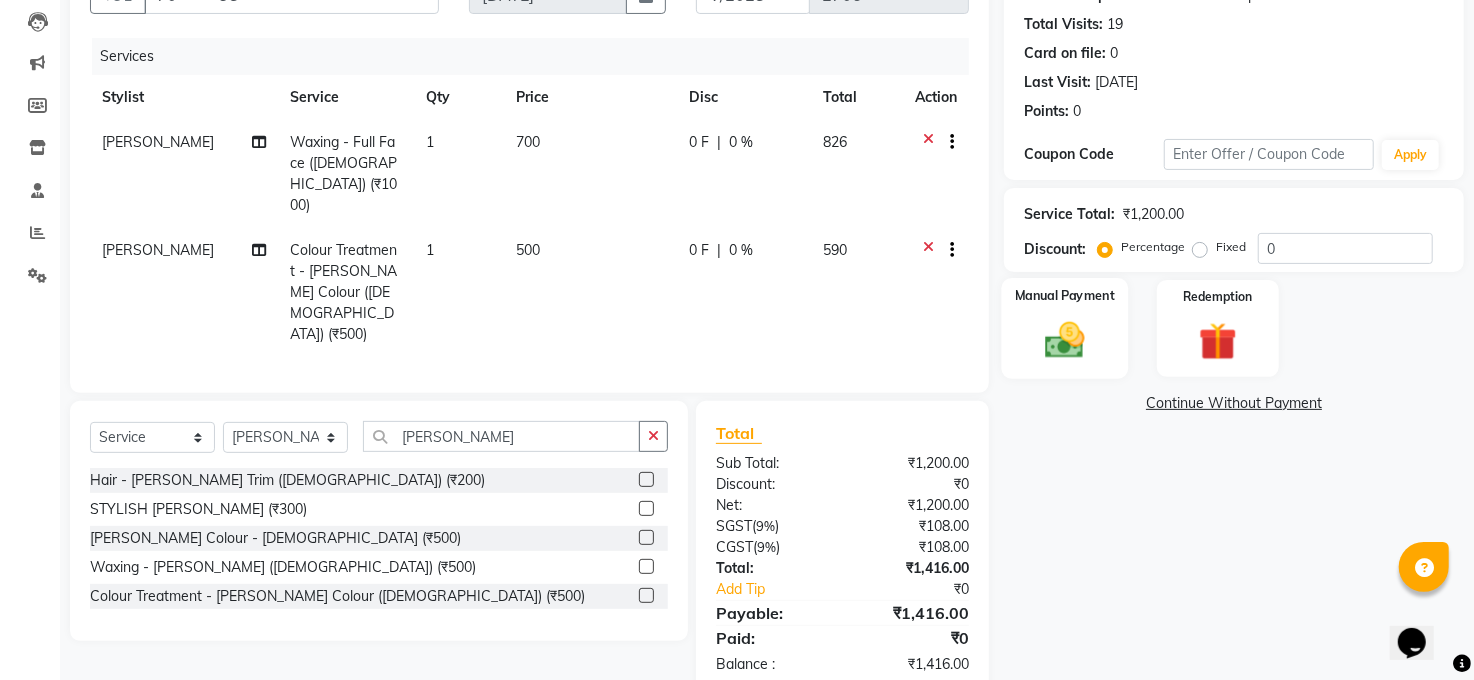 click 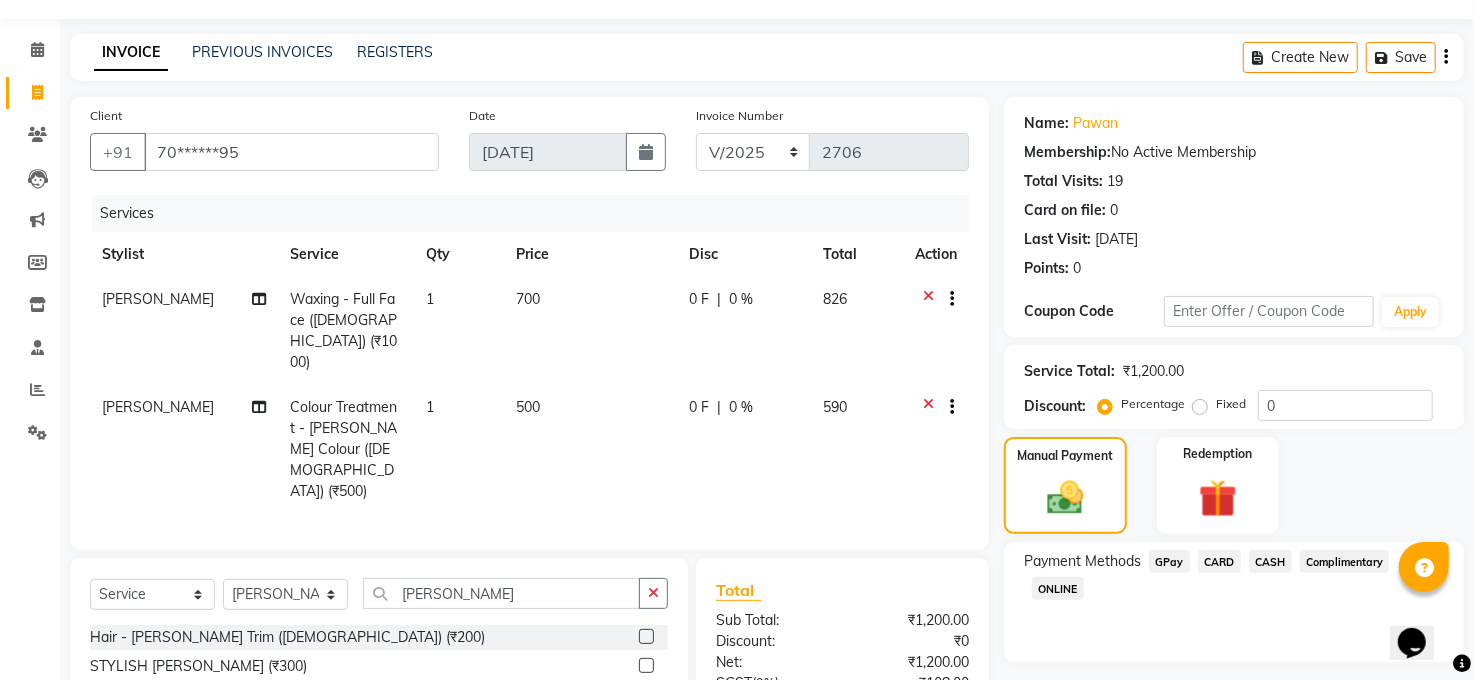 scroll, scrollTop: 210, scrollLeft: 0, axis: vertical 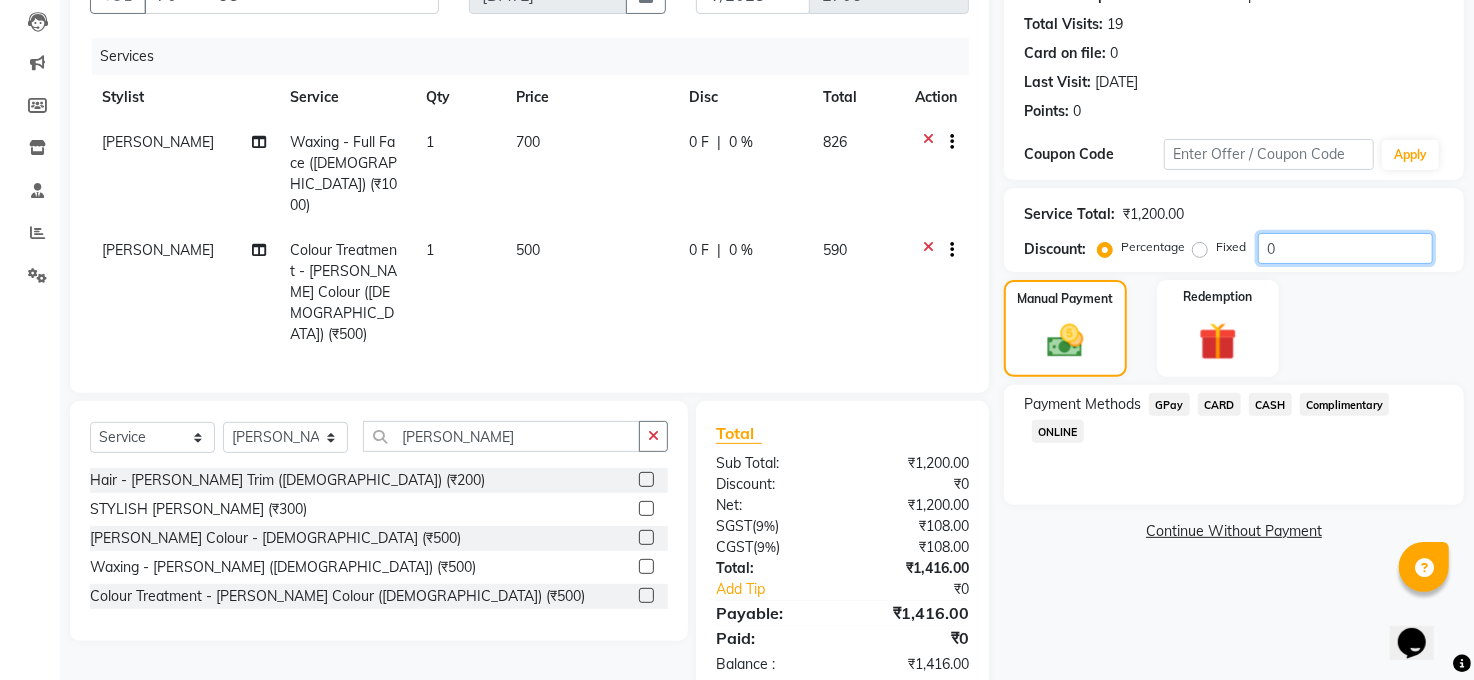click on "0" 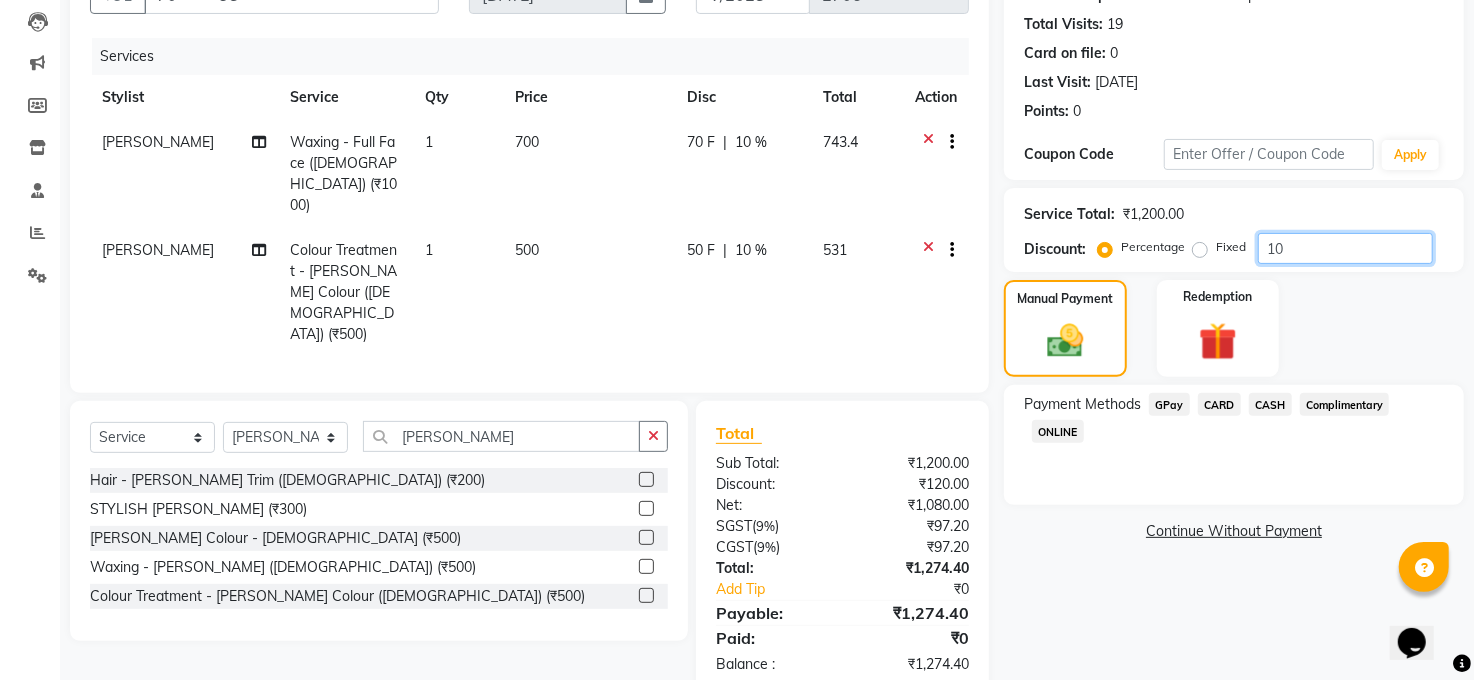 type on "1" 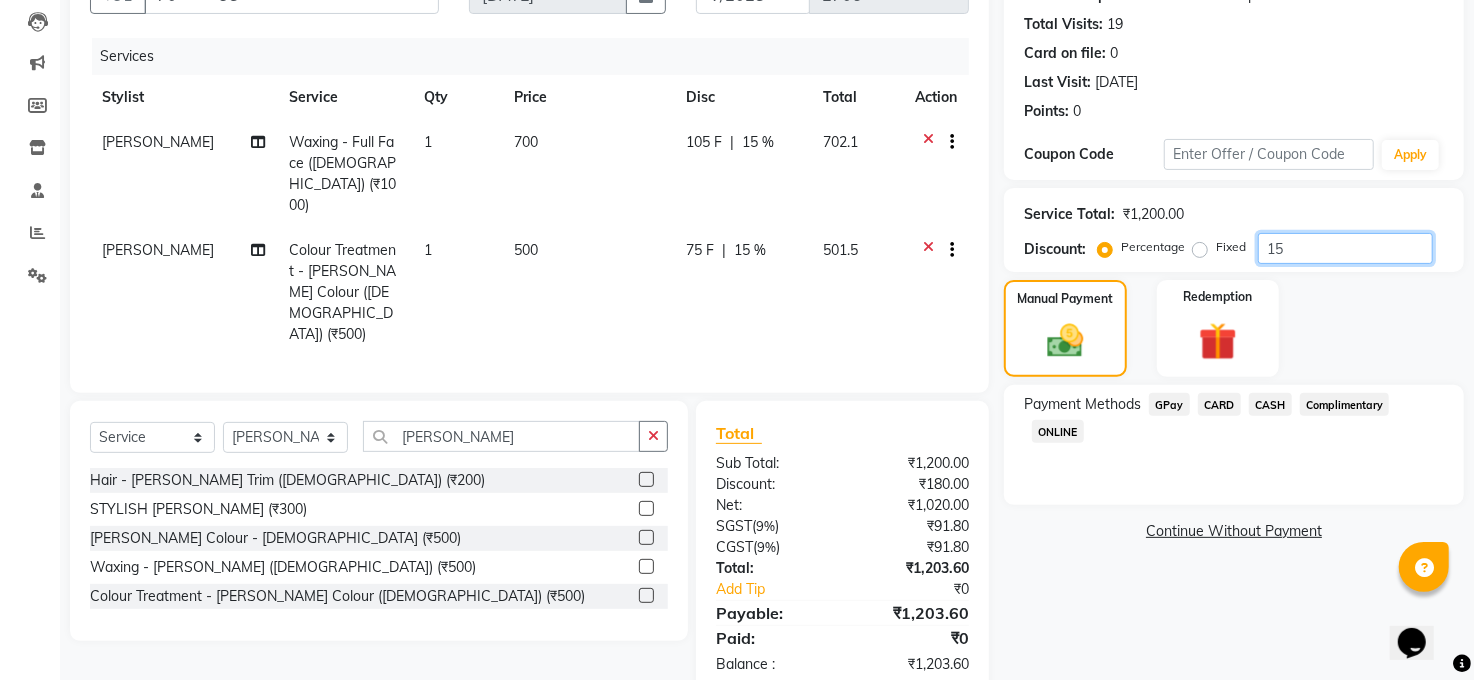 type on "1" 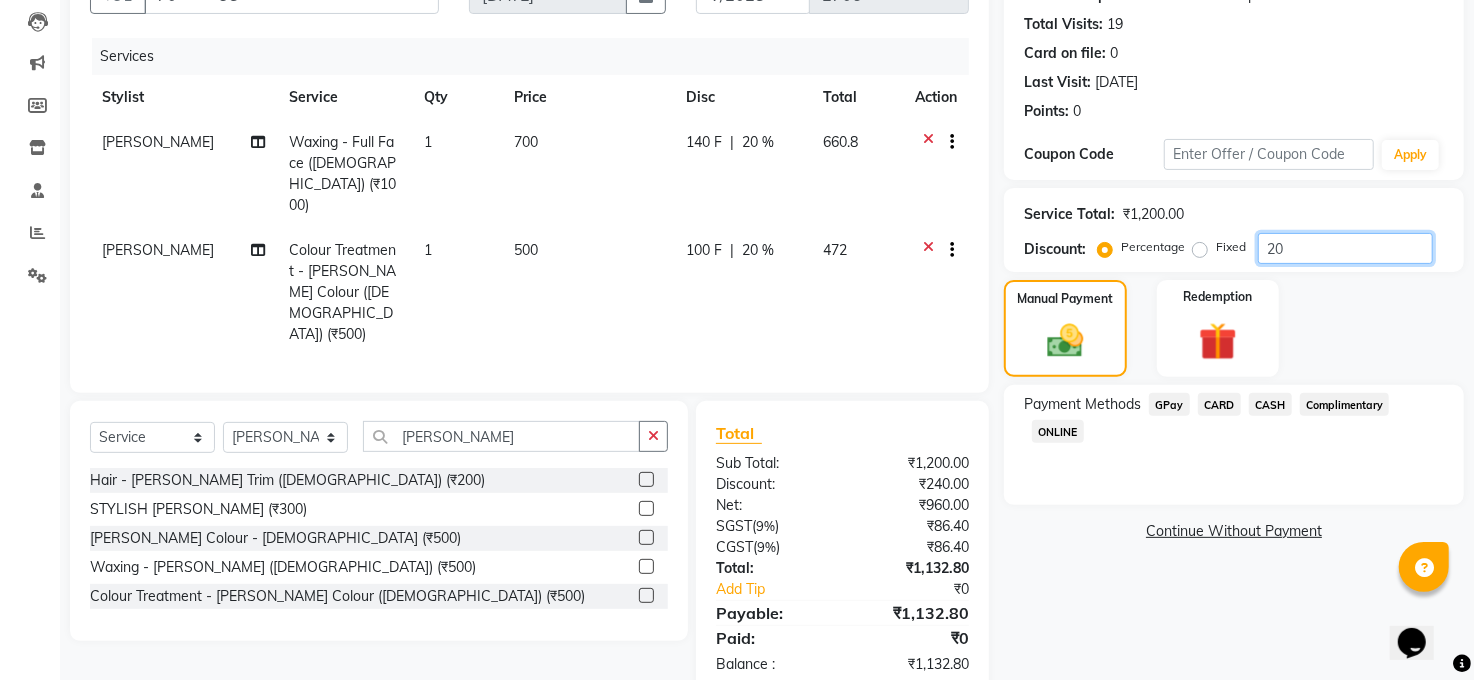 type on "20" 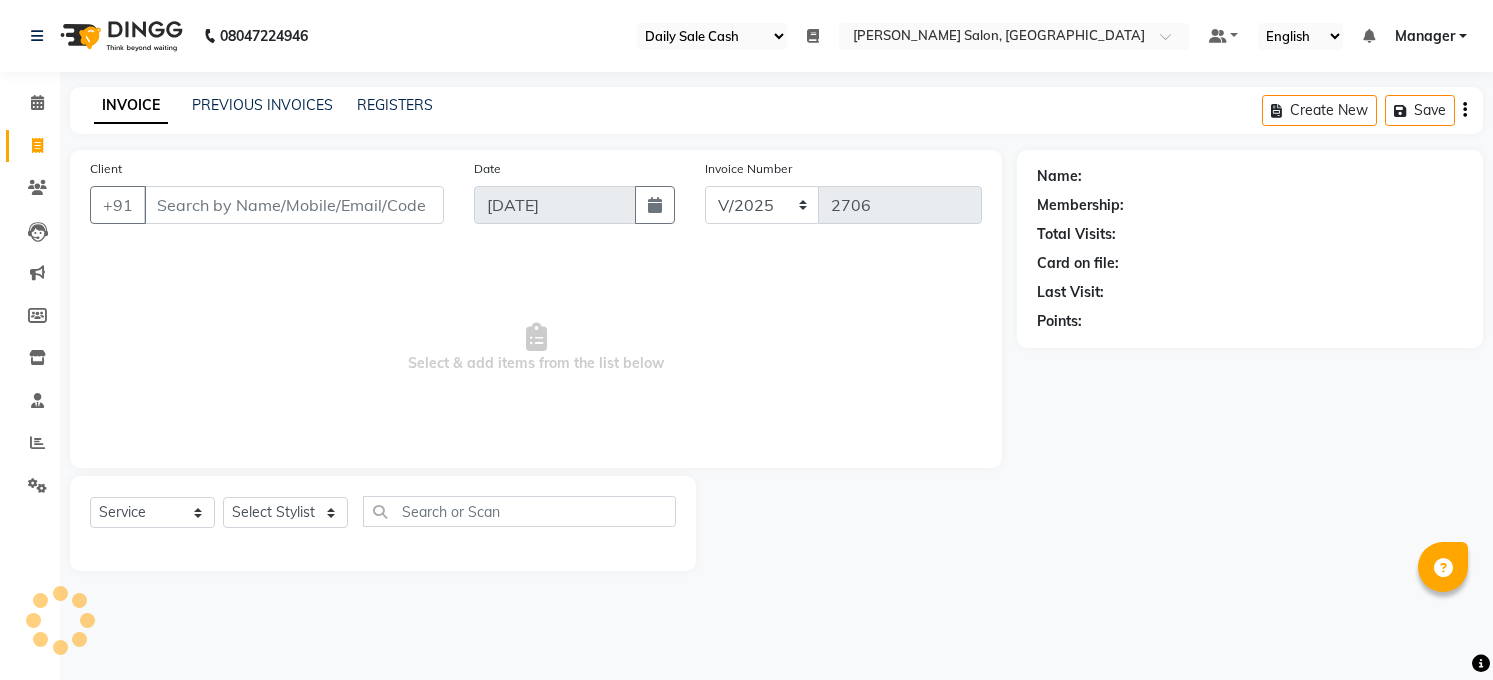 select on "35" 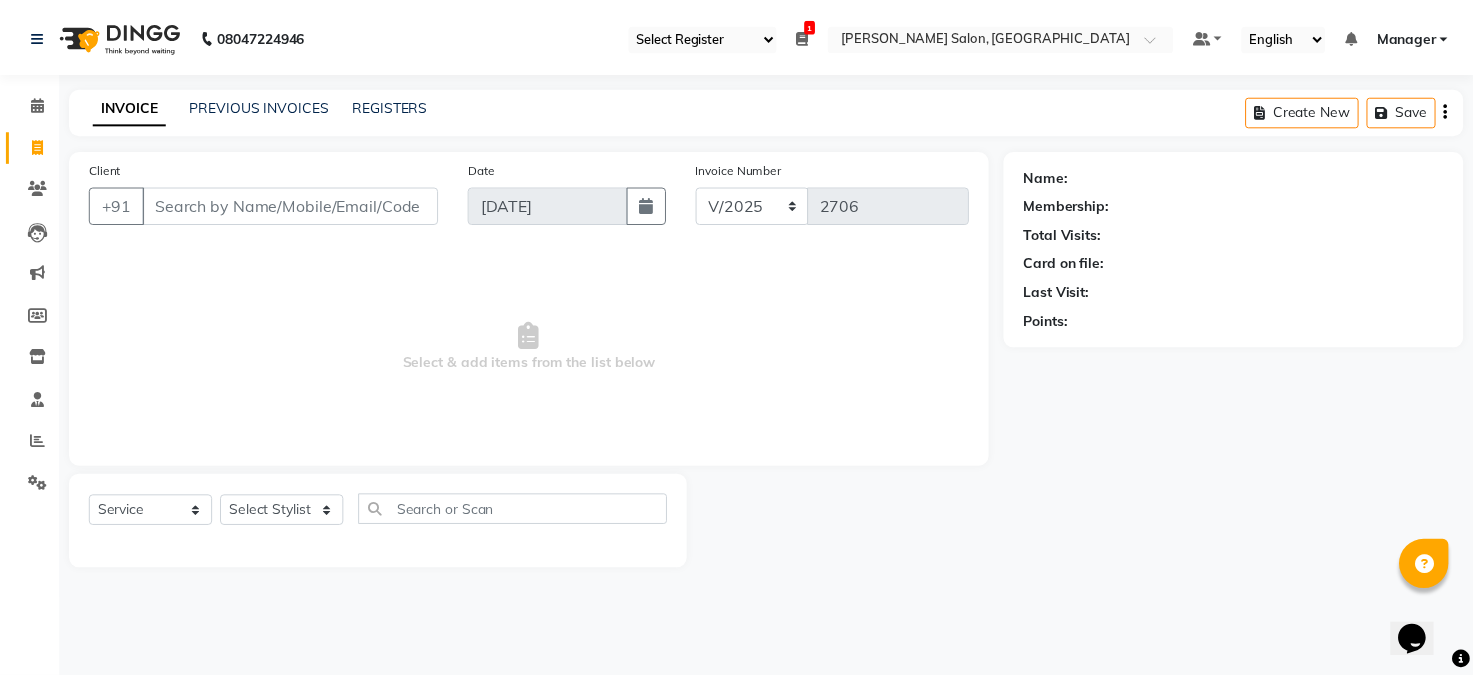 scroll, scrollTop: 0, scrollLeft: 0, axis: both 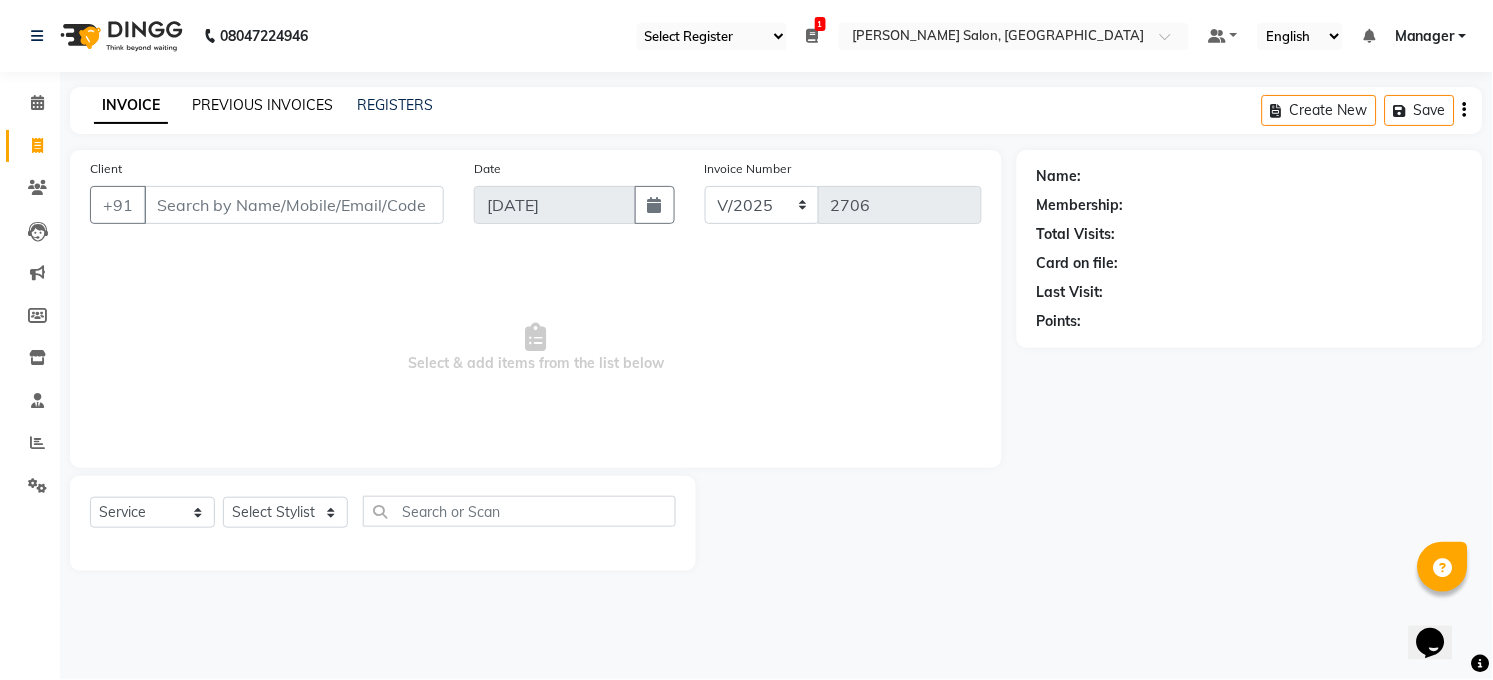 click on "PREVIOUS INVOICES" 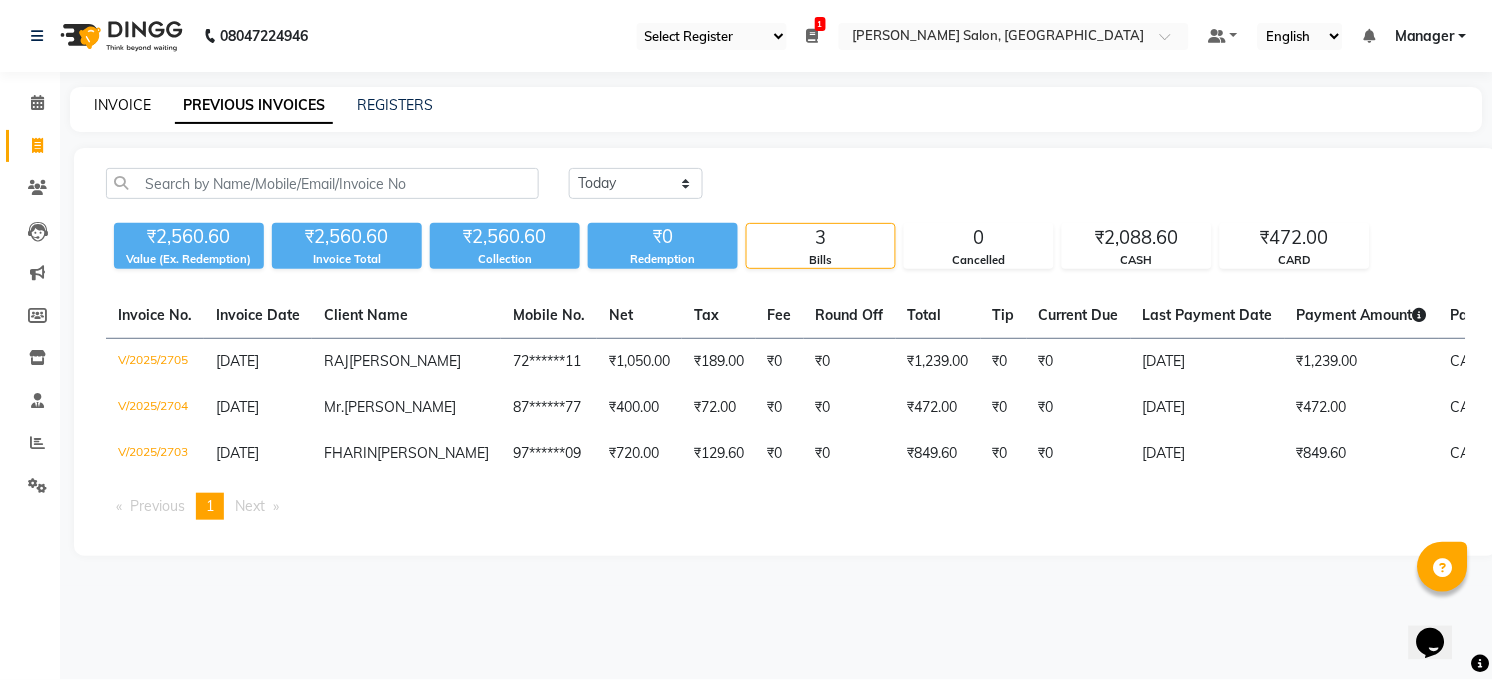 click on "INVOICE" 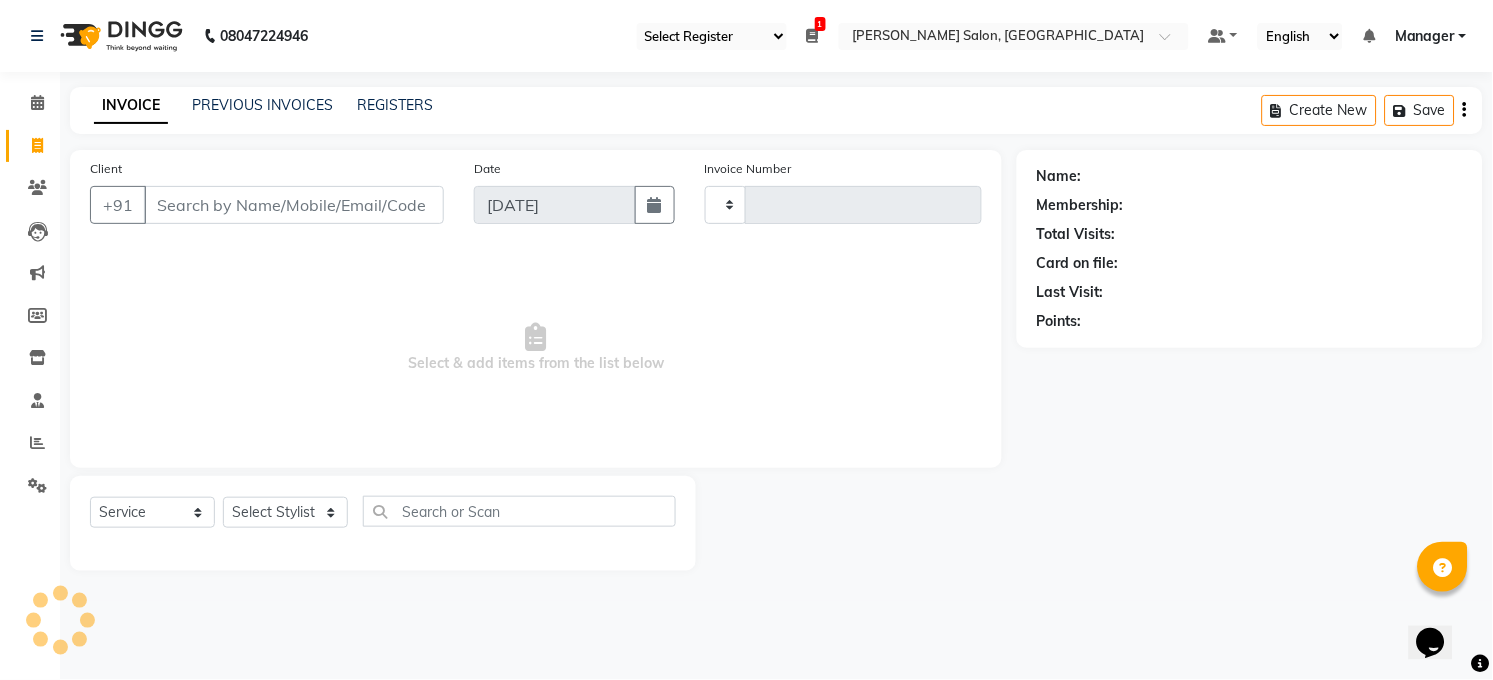 type on "2706" 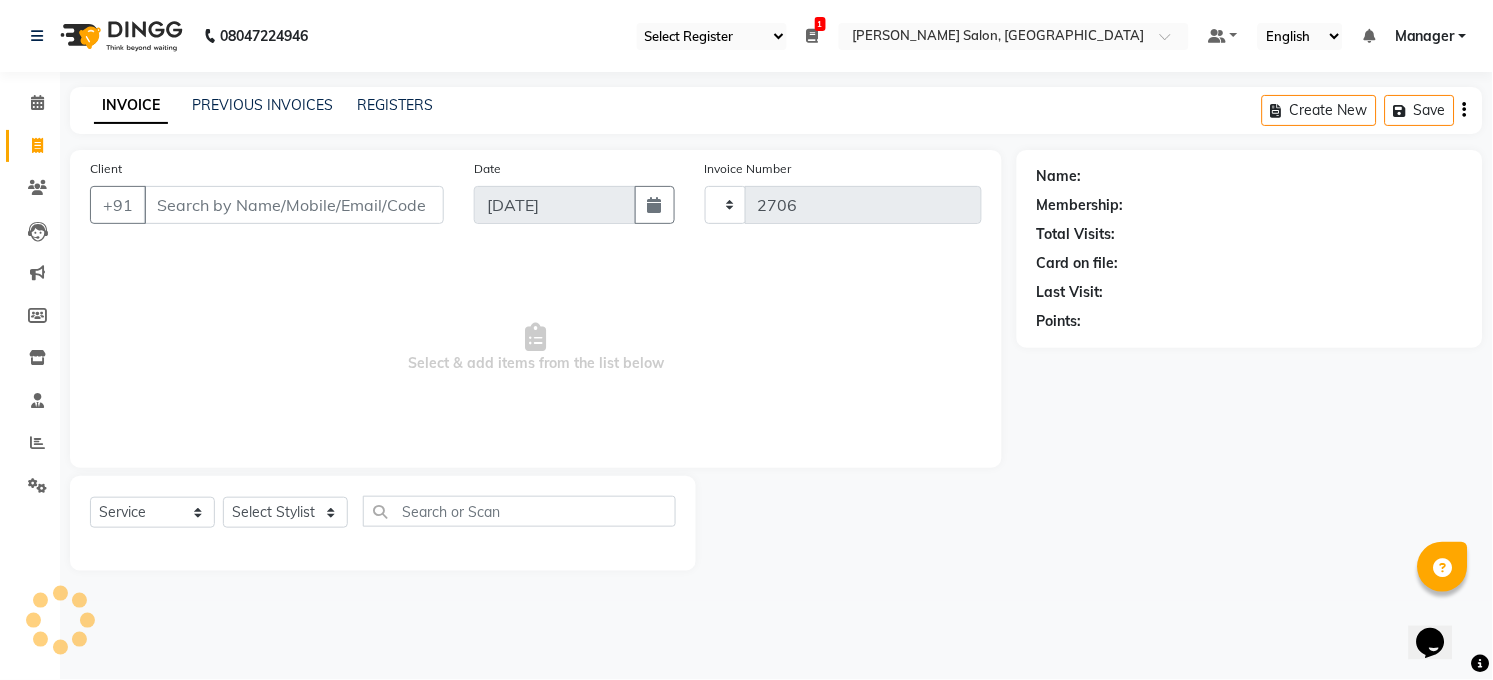 select on "5748" 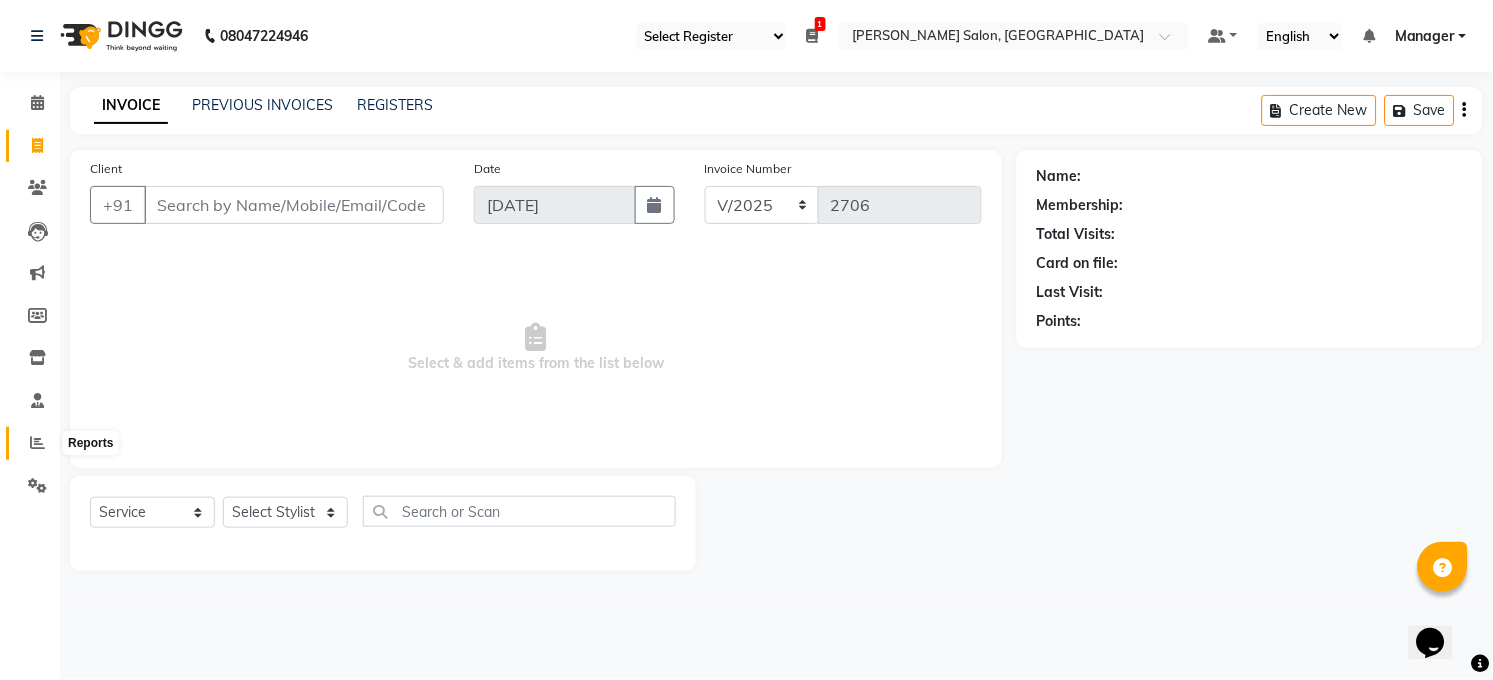 click 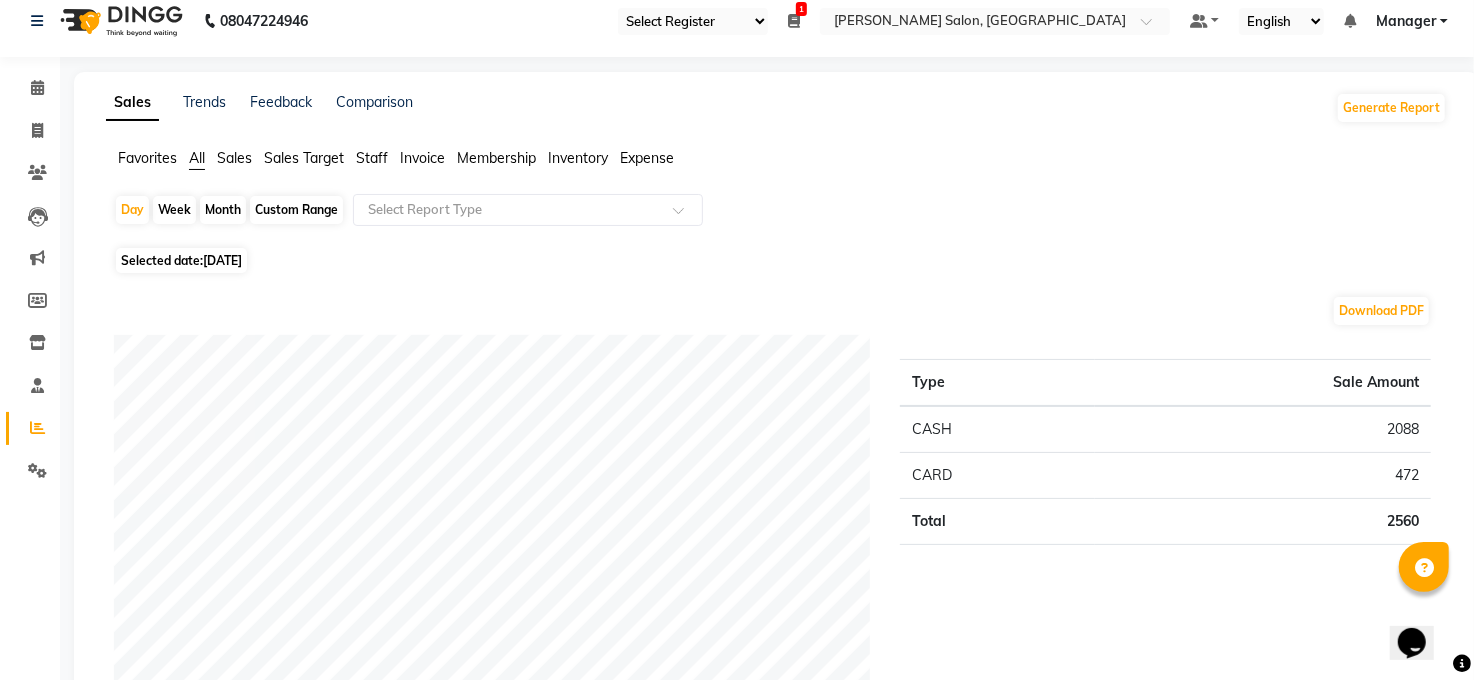 scroll, scrollTop: 0, scrollLeft: 0, axis: both 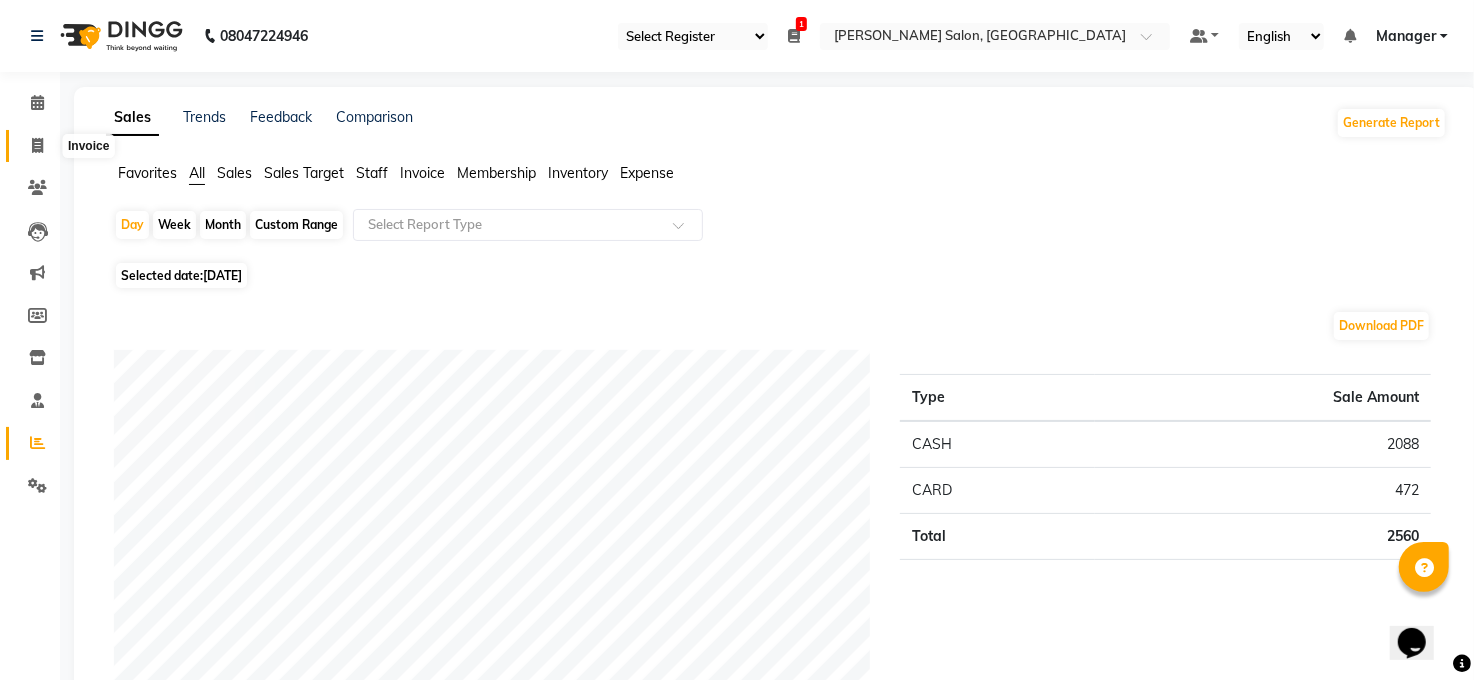 click 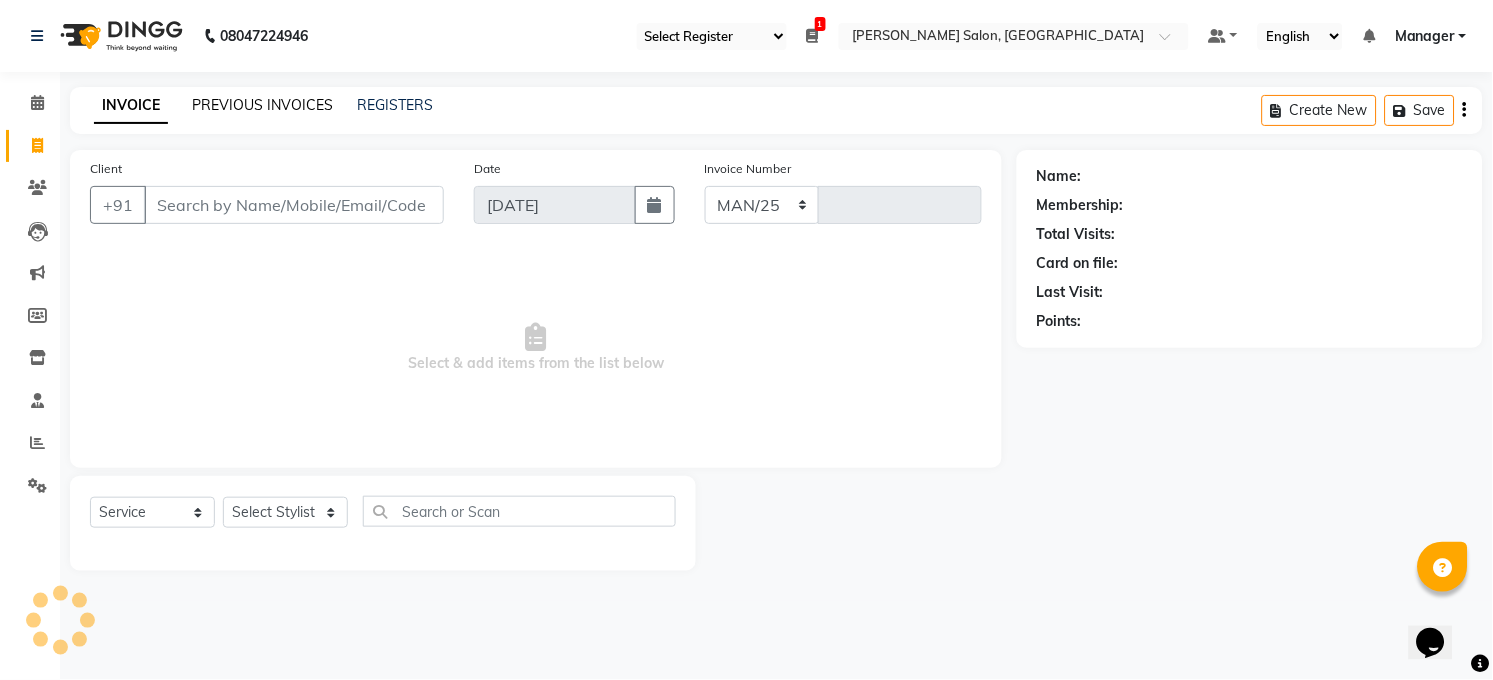 select on "5748" 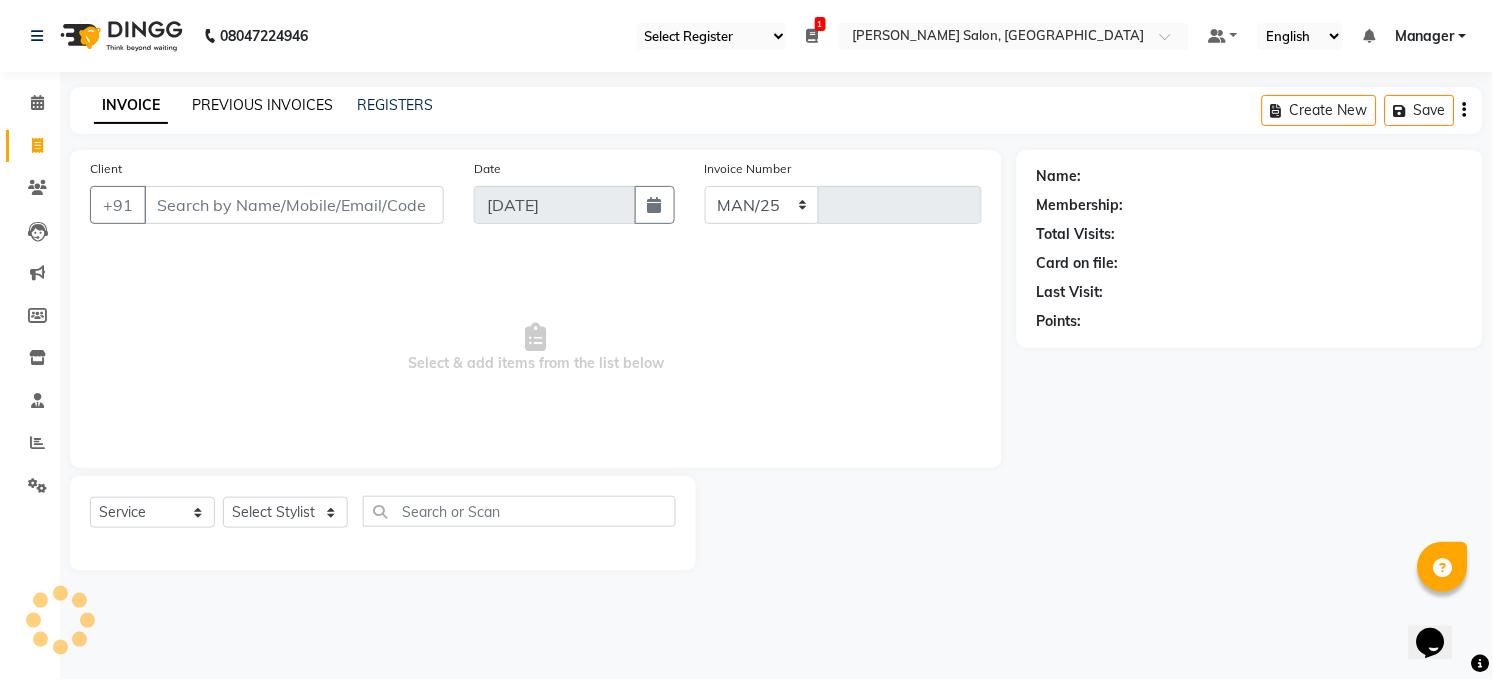 type on "2706" 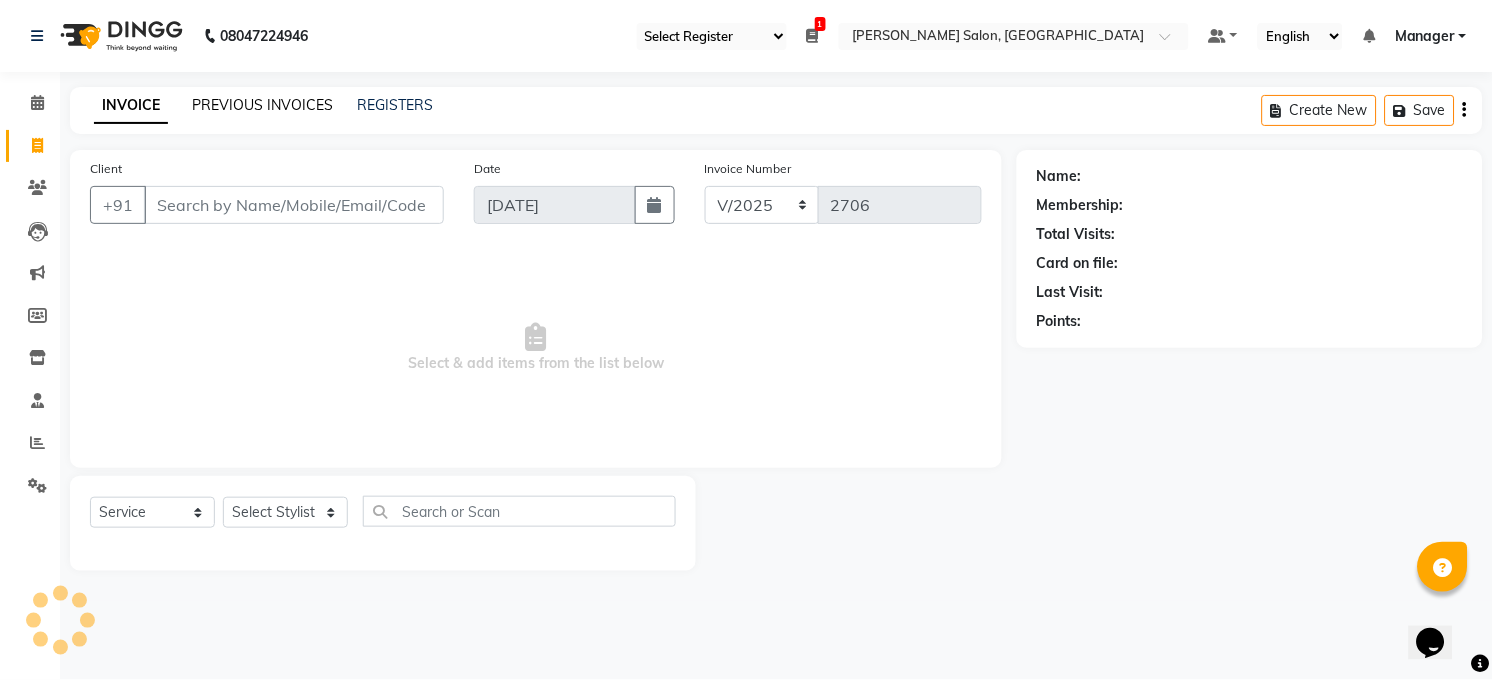 click on "PREVIOUS INVOICES" 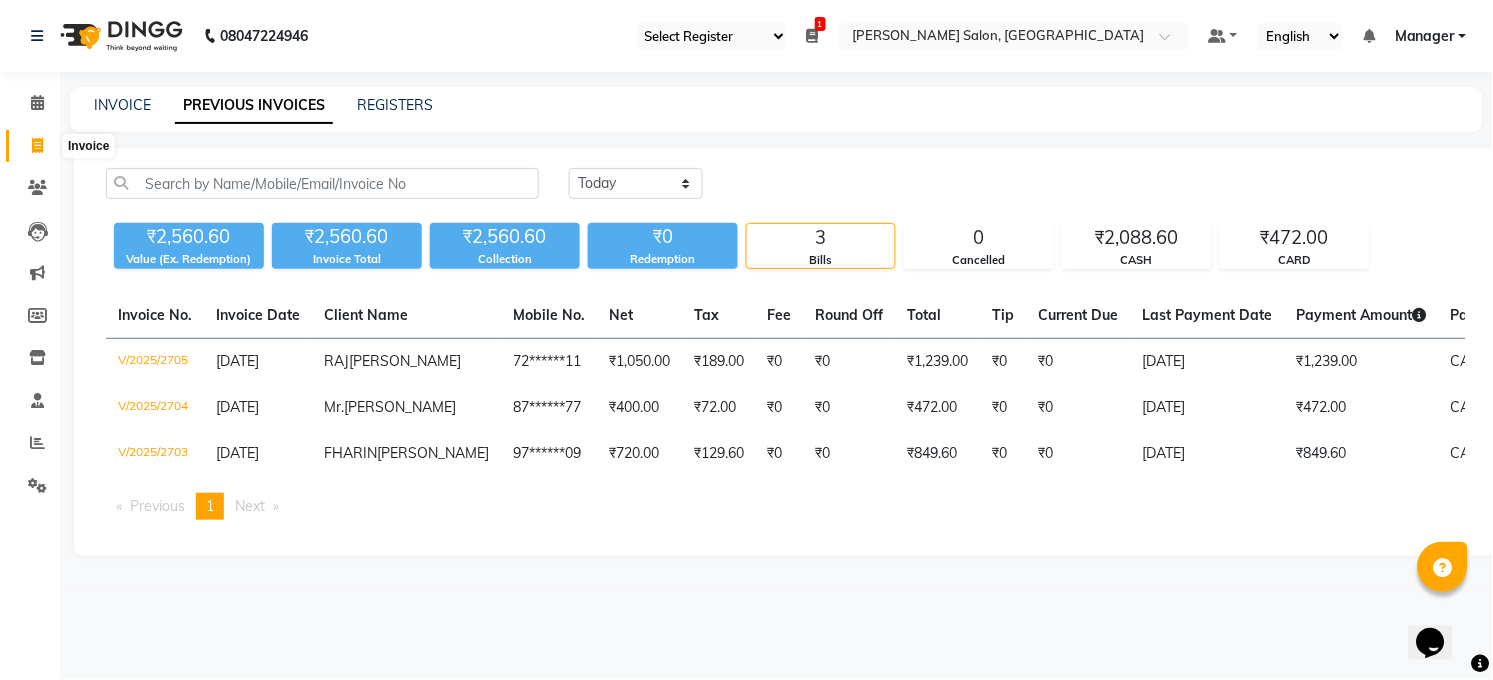 click 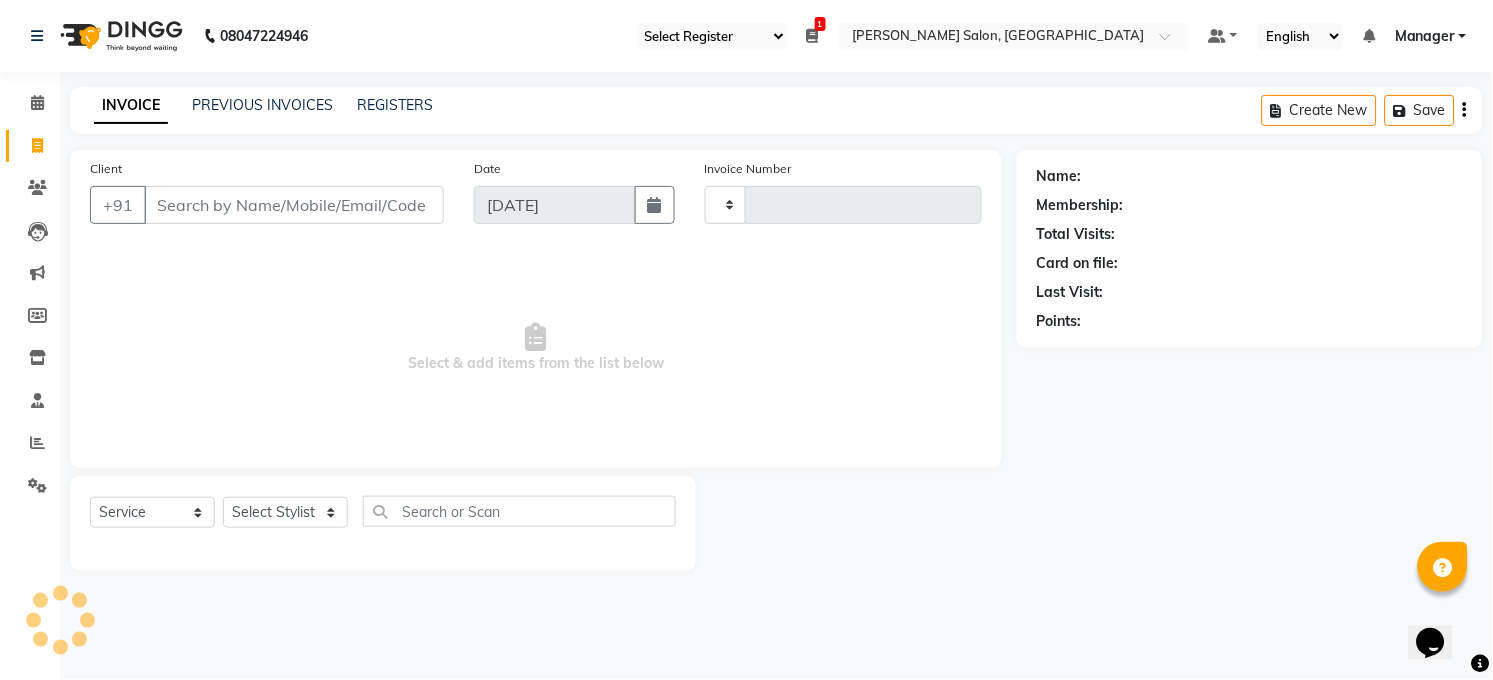 type on "2706" 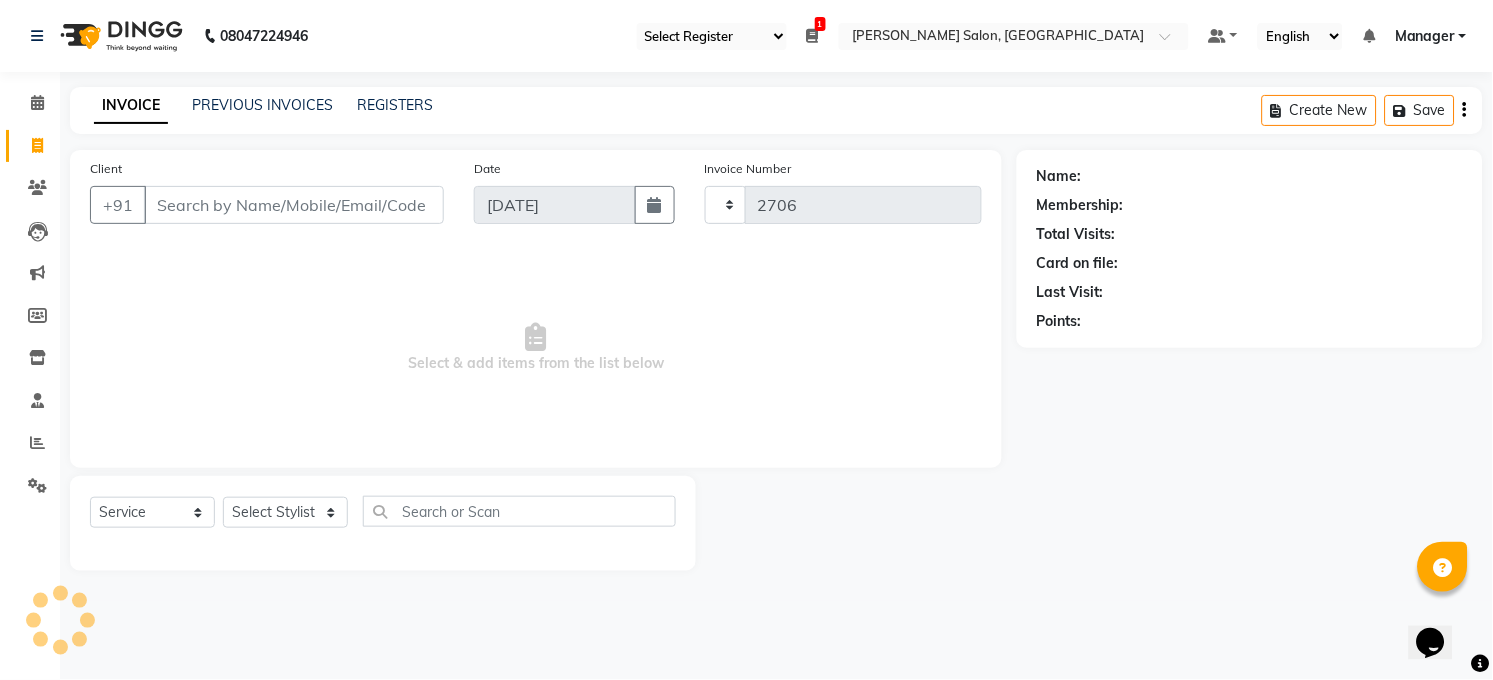 select on "5748" 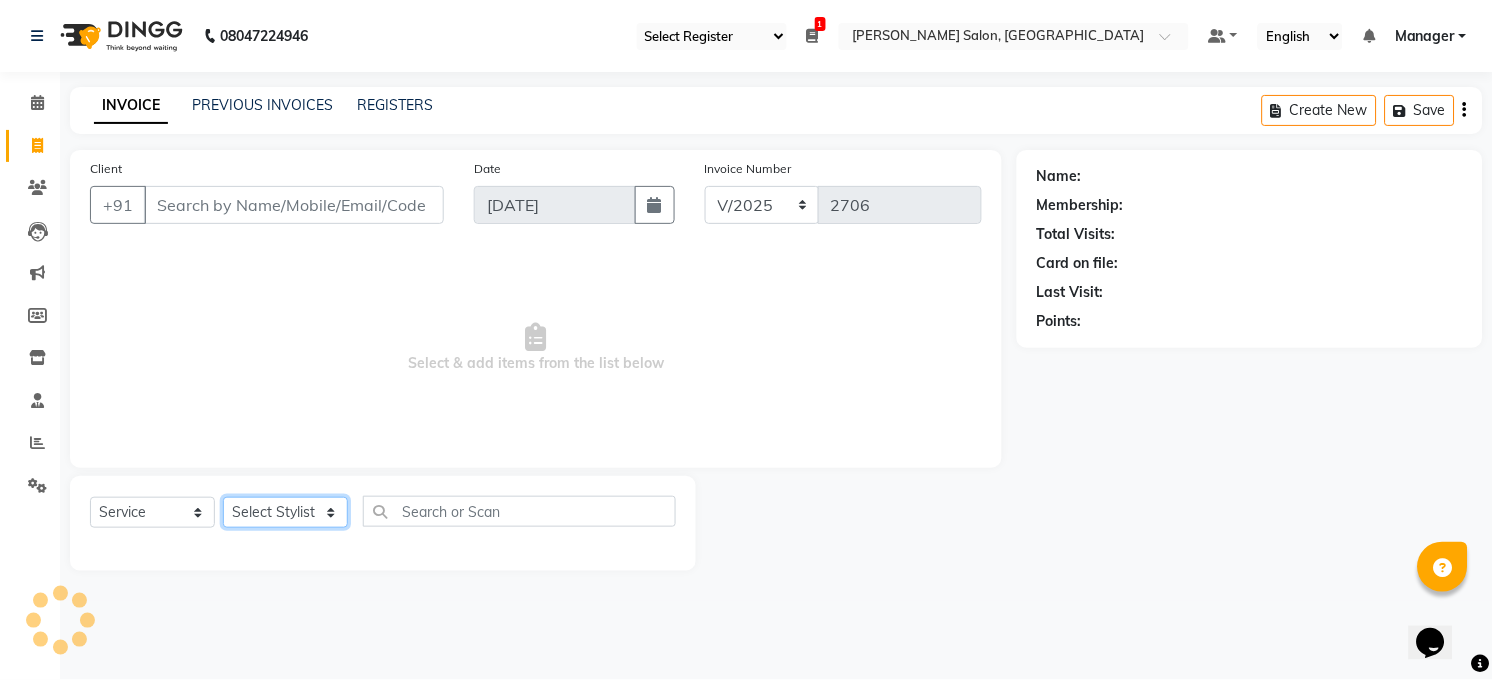 click on "Select Stylist [PERSON_NAME] [PERSON_NAME] [PERSON_NAME] COUNTER  Manager [PERSON_NAME] [PERSON_NAME] [PERSON_NAME] [PERSON_NAME] [PERSON_NAME] Santosh SAURABH [PERSON_NAME] [PERSON_NAME] Veer [PERSON_NAME]" 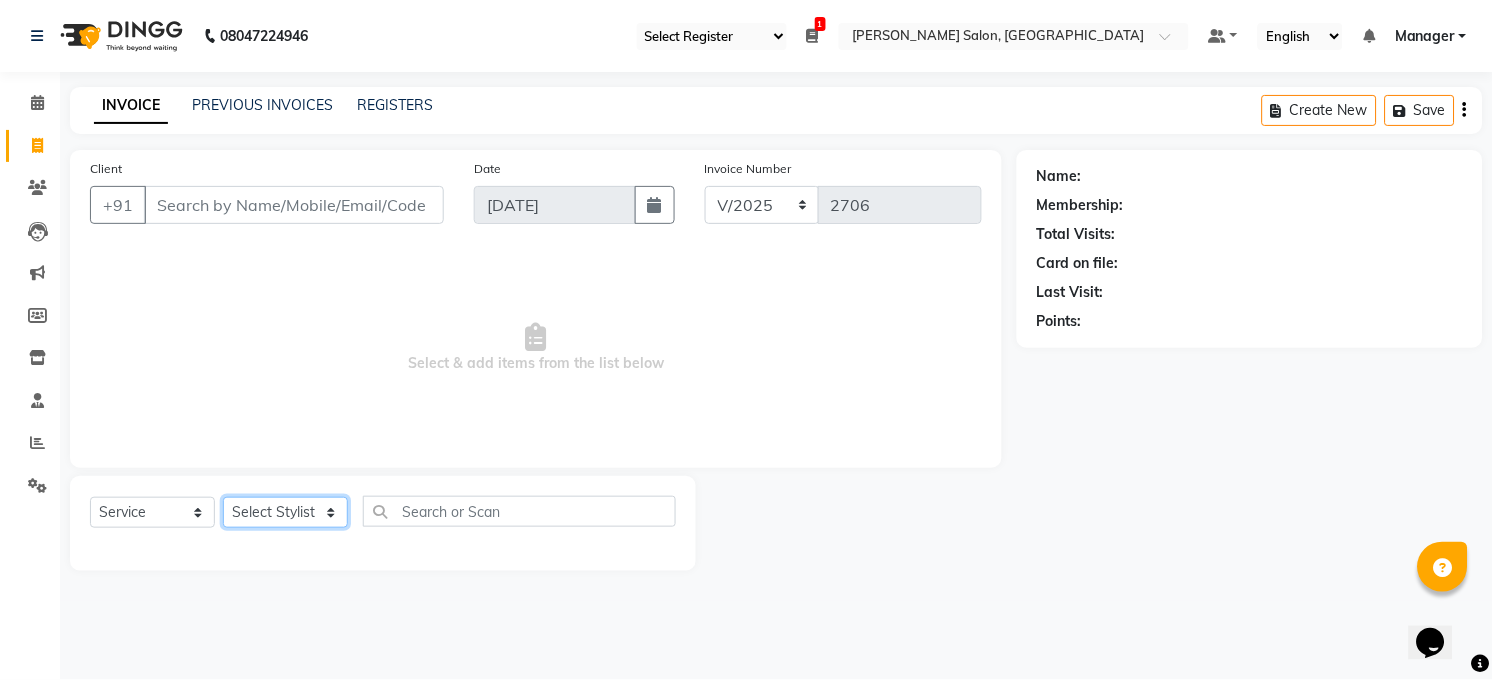 click on "Select Stylist [PERSON_NAME] [PERSON_NAME] [PERSON_NAME] COUNTER  Manager [PERSON_NAME] [PERSON_NAME] [PERSON_NAME] [PERSON_NAME] [PERSON_NAME] Santosh SAURABH [PERSON_NAME] [PERSON_NAME] Veer [PERSON_NAME]" 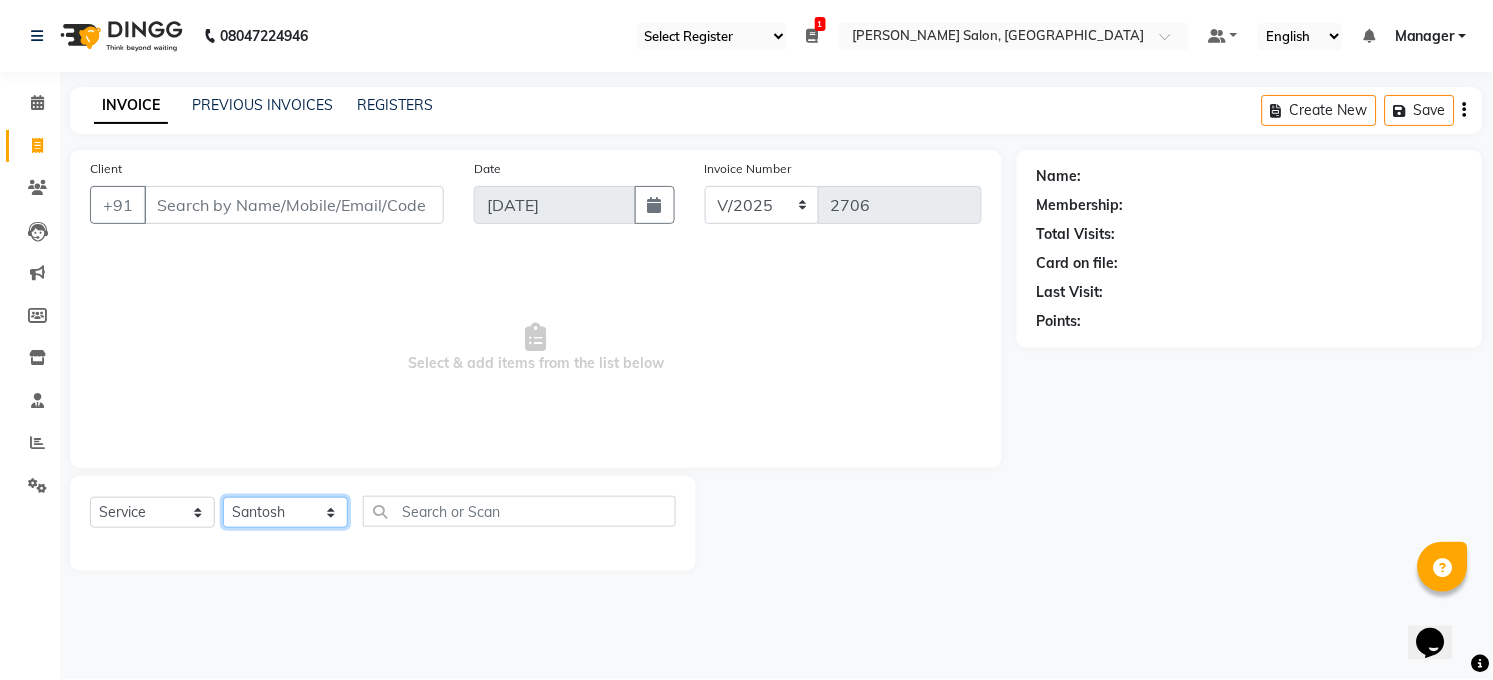 click on "Select Stylist [PERSON_NAME] [PERSON_NAME] [PERSON_NAME] COUNTER  Manager [PERSON_NAME] [PERSON_NAME] [PERSON_NAME] [PERSON_NAME] [PERSON_NAME] Santosh SAURABH [PERSON_NAME] [PERSON_NAME] Veer [PERSON_NAME]" 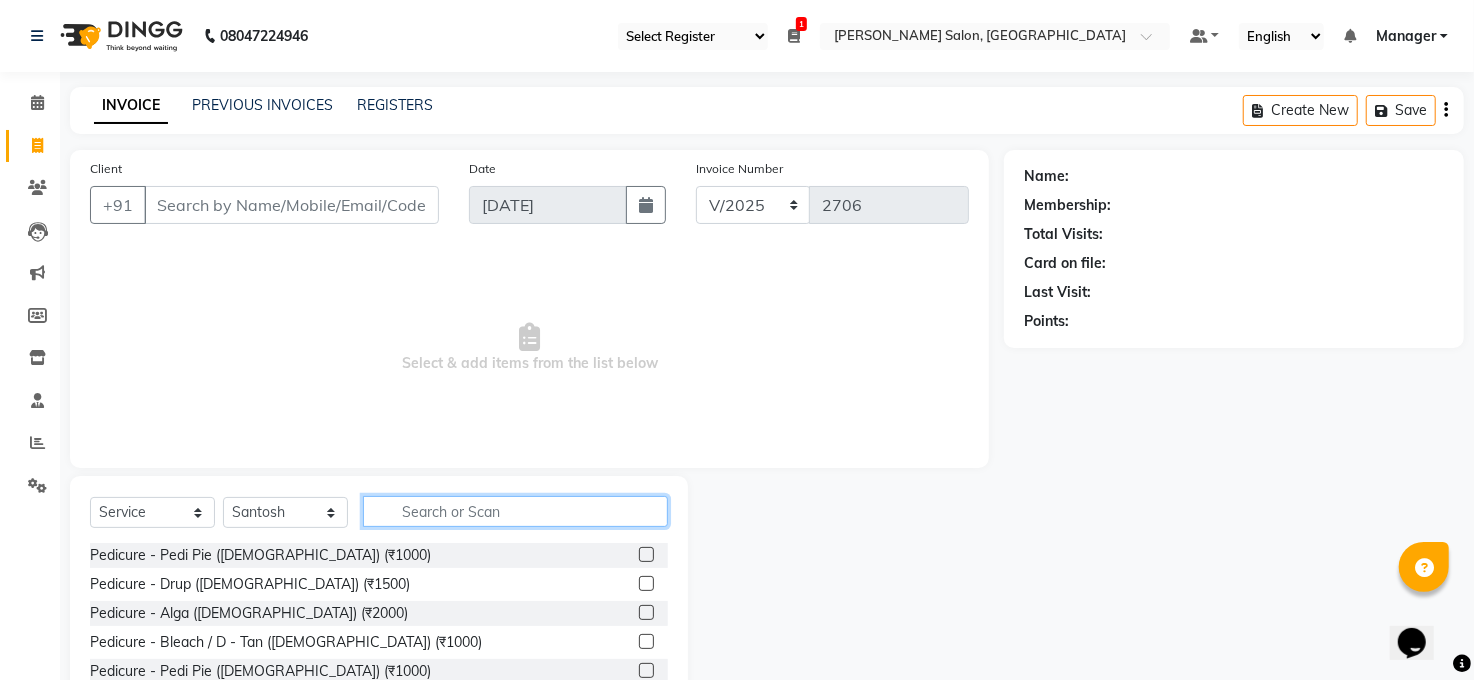 click 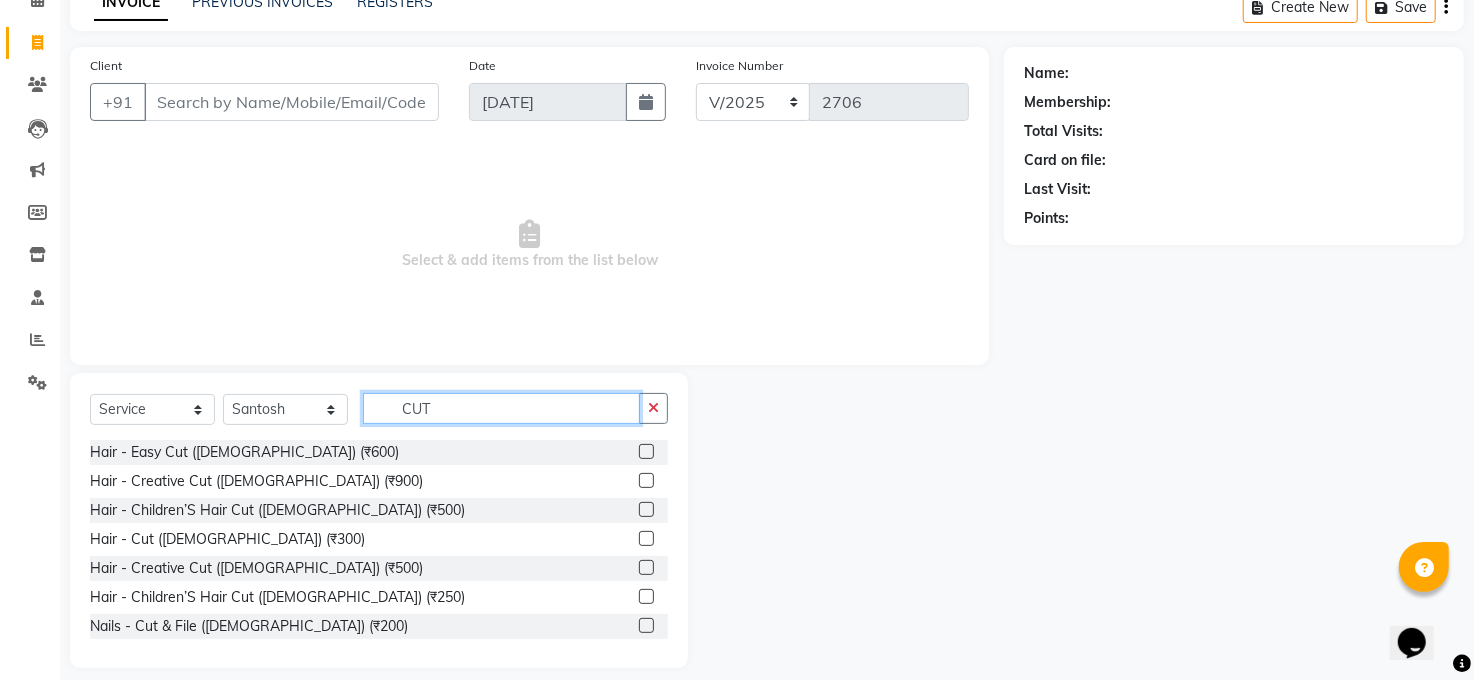 scroll, scrollTop: 120, scrollLeft: 0, axis: vertical 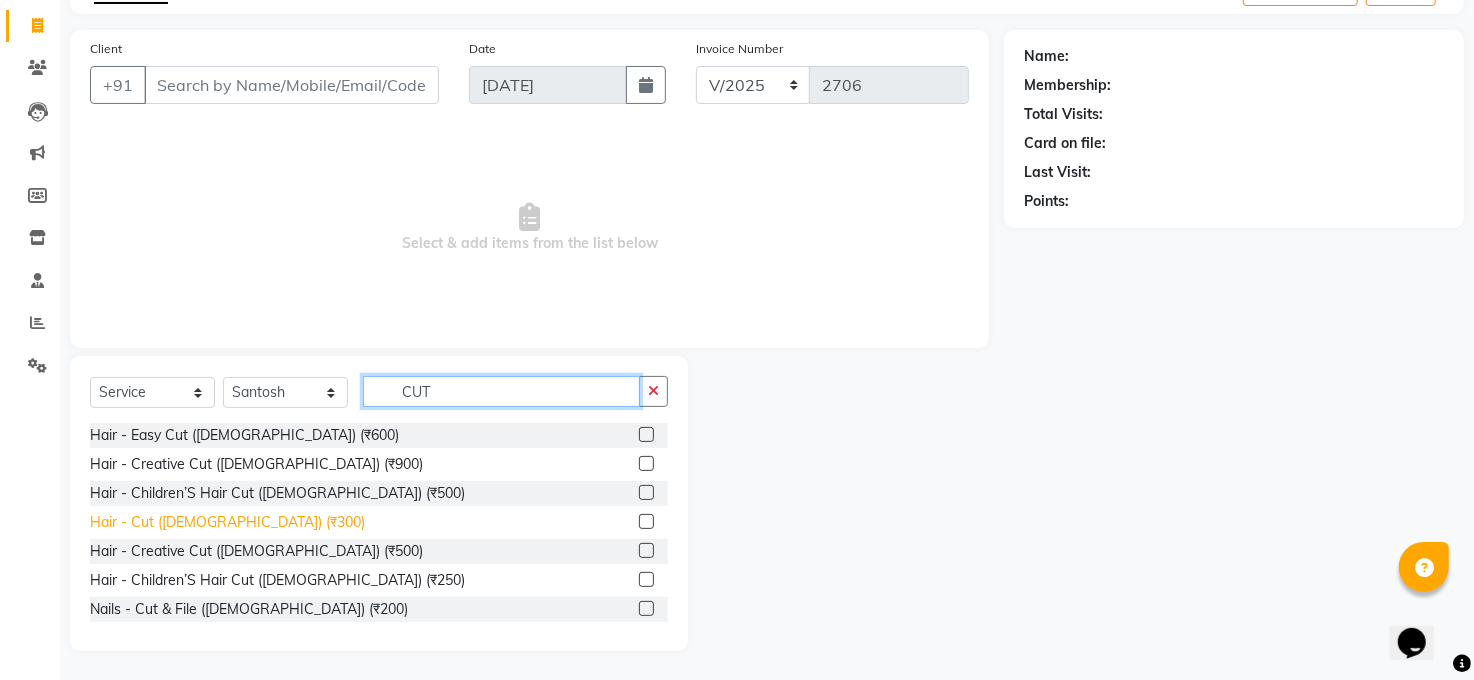 type on "CUT" 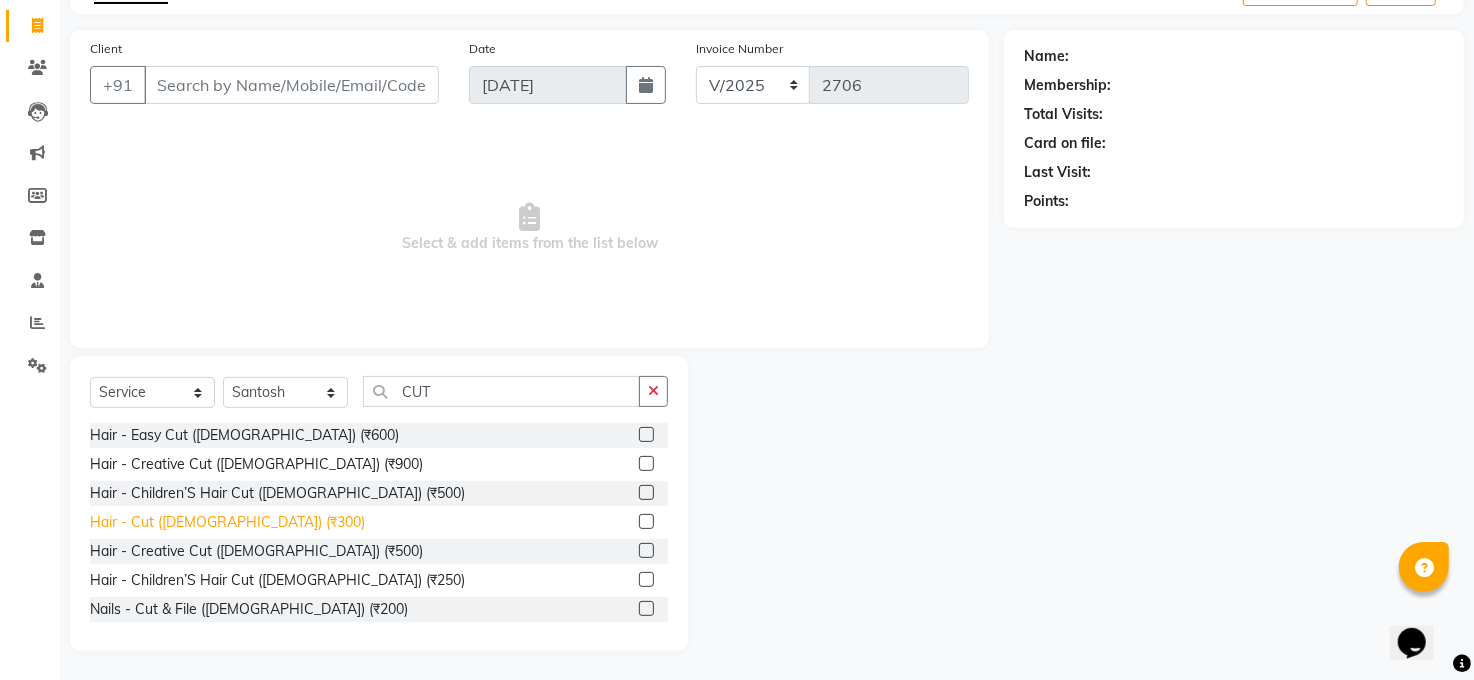 click on "Hair - Cut ([DEMOGRAPHIC_DATA]) (₹300)" 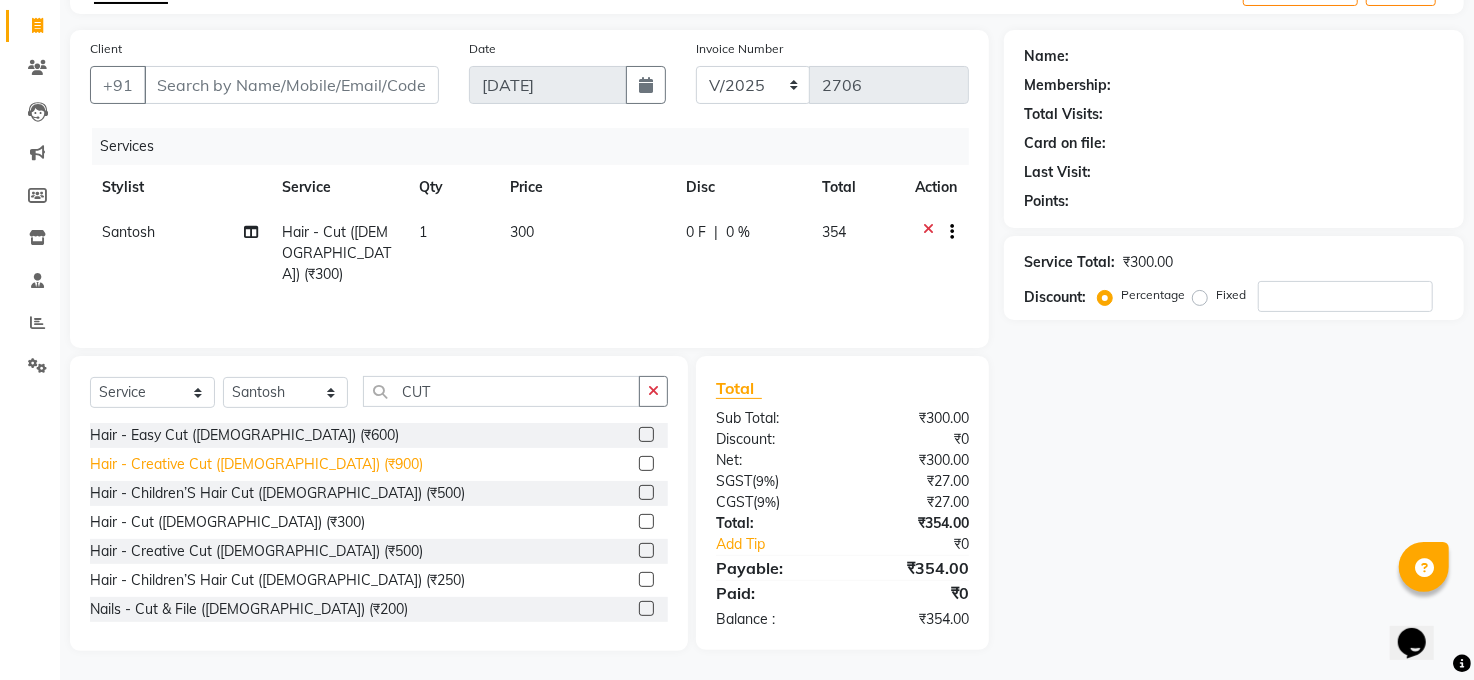 click on "Hair - Cut ([DEMOGRAPHIC_DATA]) (₹300)" 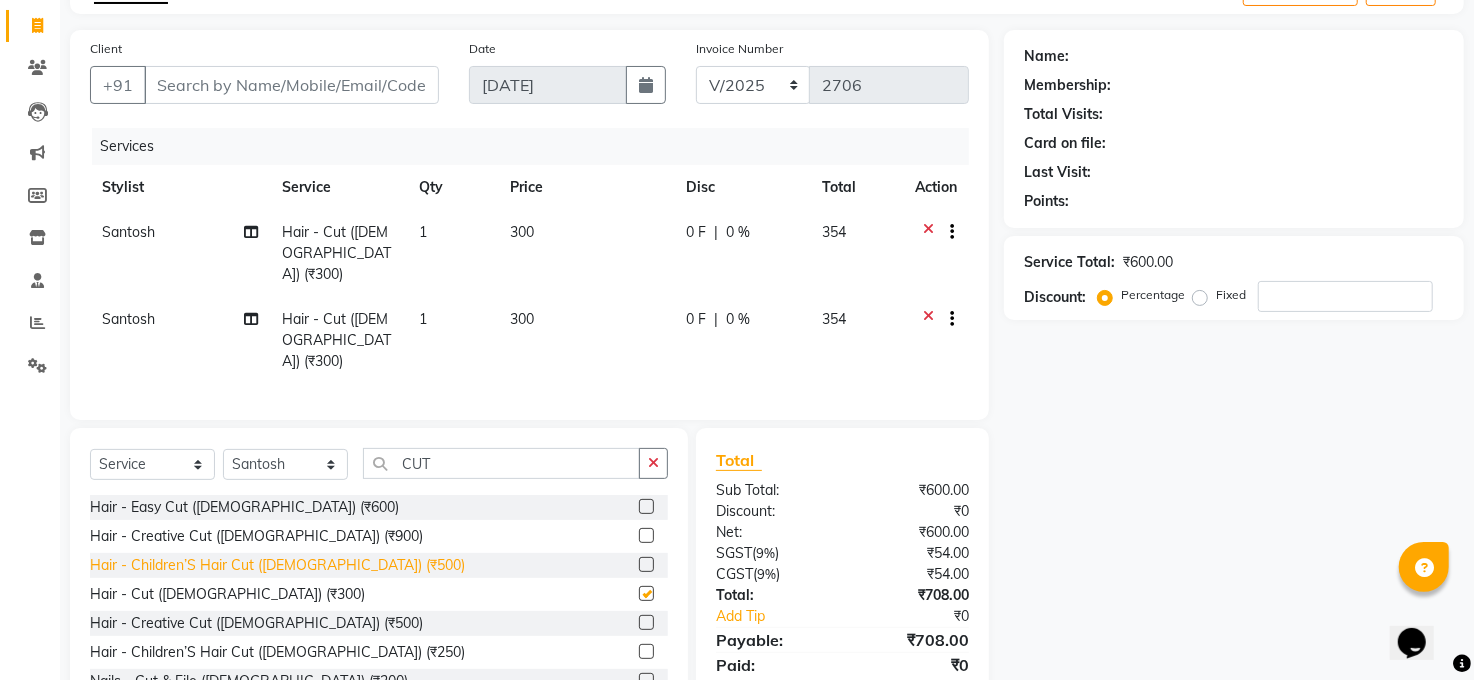 checkbox on "false" 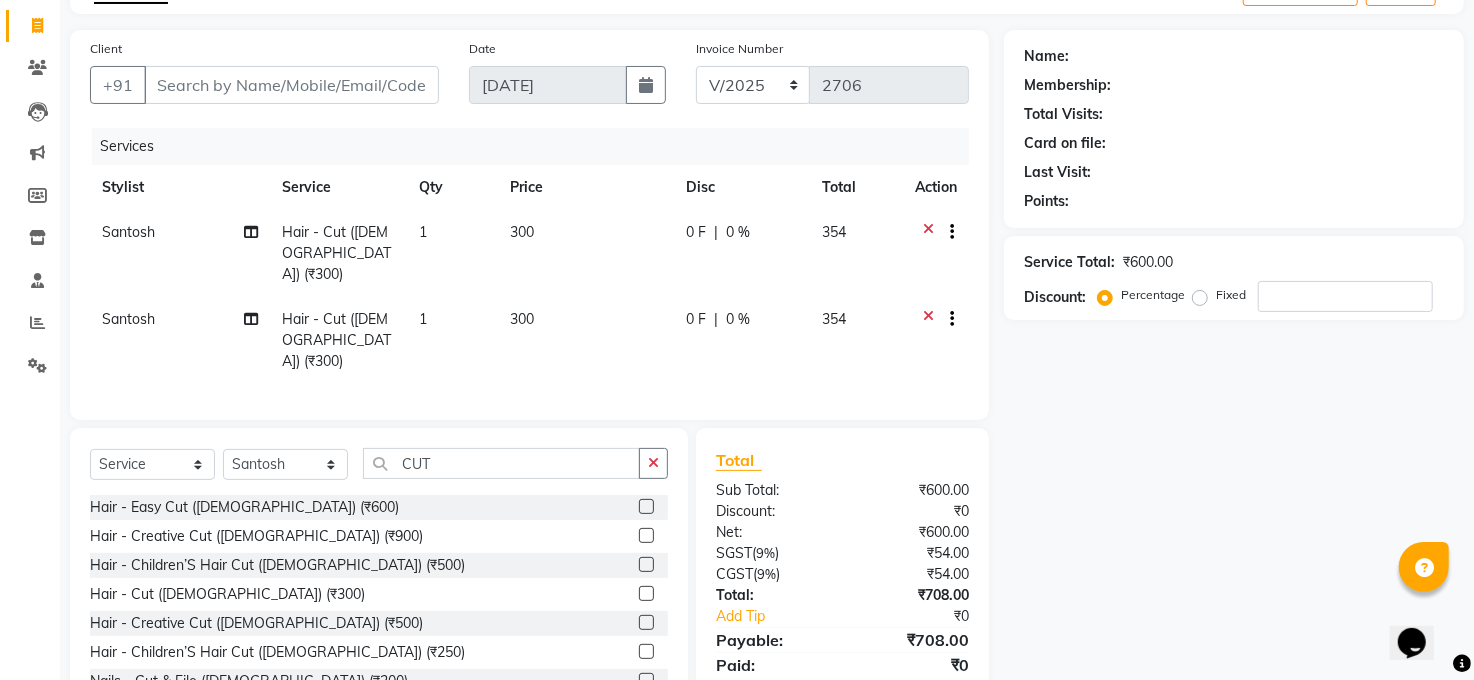 click on "Santosh" 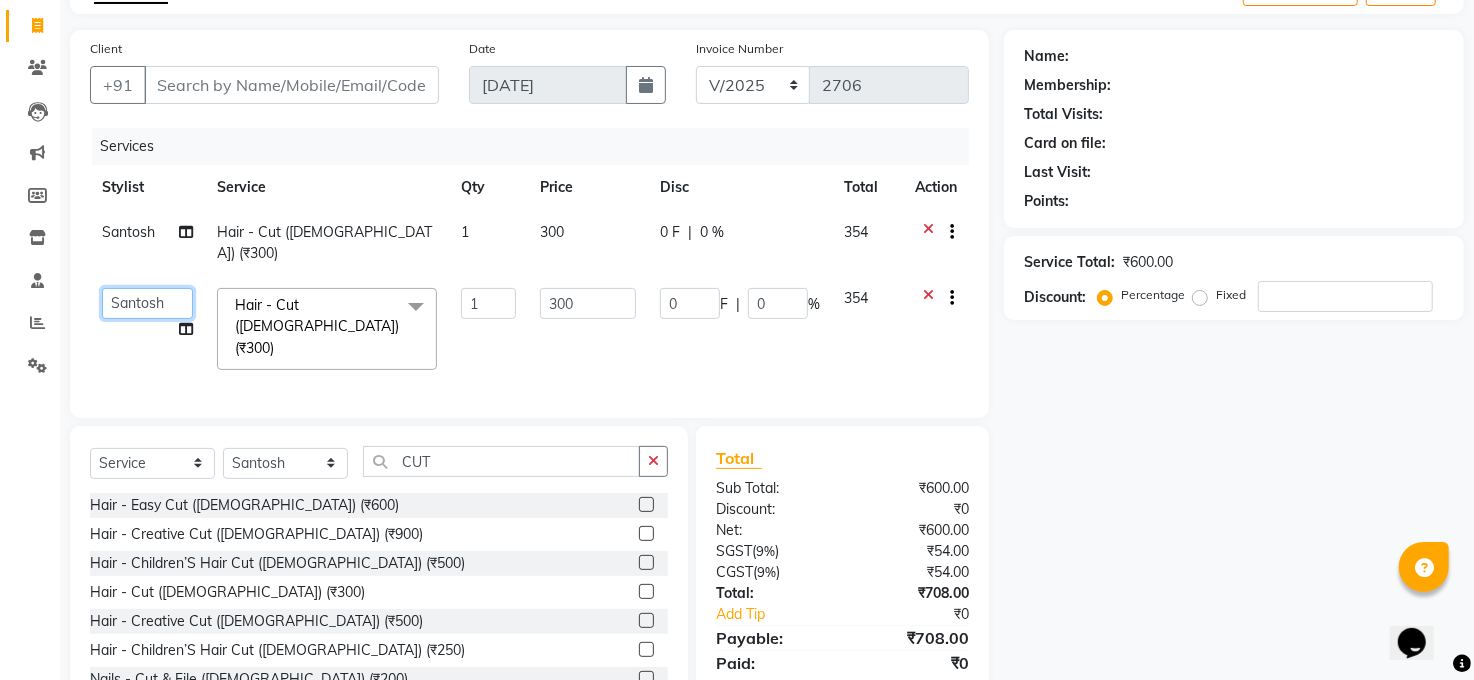 click on "[PERSON_NAME]   [PERSON_NAME]   [PERSON_NAME]   COUNTER    Manager   [PERSON_NAME]   [PERSON_NAME]   [PERSON_NAME]   [PERSON_NAME]   Santosh   SAURABH   [PERSON_NAME]   [PERSON_NAME]   Veer   [PERSON_NAME]" 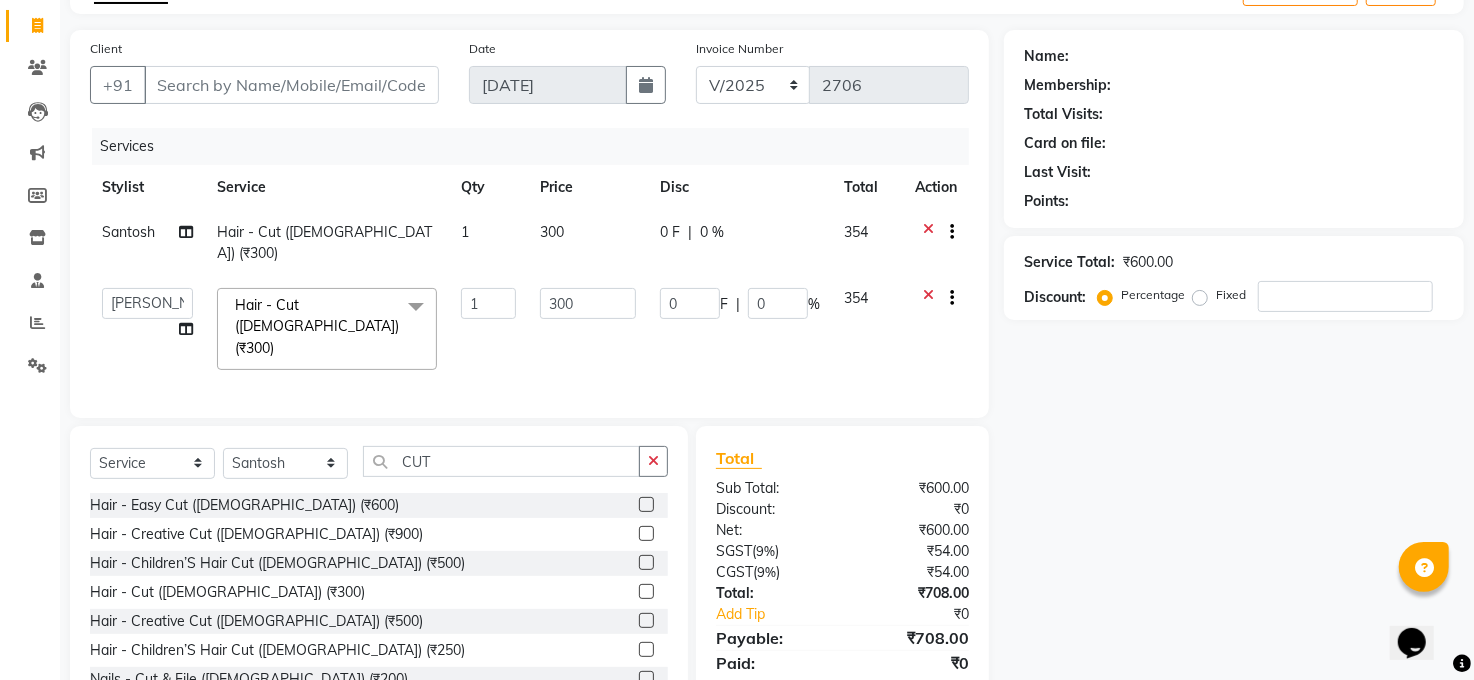 select on "45734" 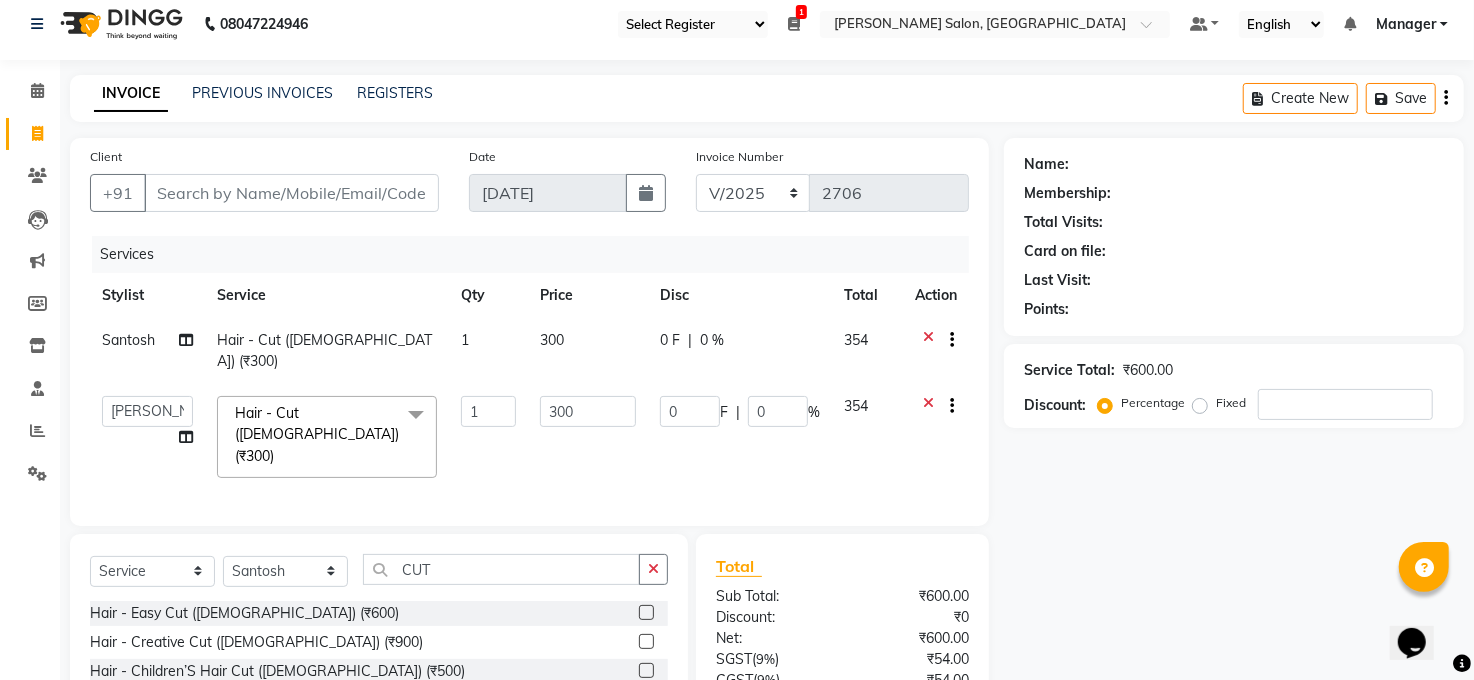 scroll, scrollTop: 0, scrollLeft: 0, axis: both 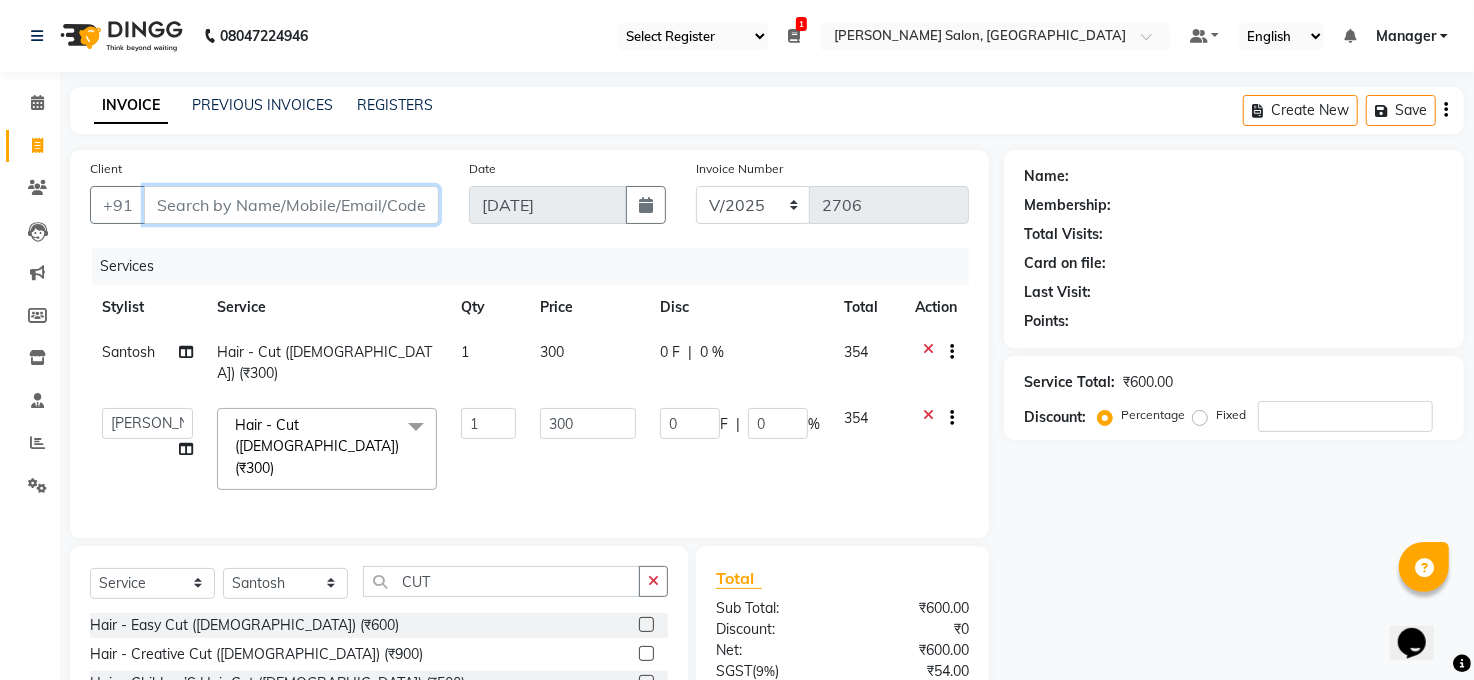 drag, startPoint x: 278, startPoint y: 200, endPoint x: 298, endPoint y: 228, distance: 34.4093 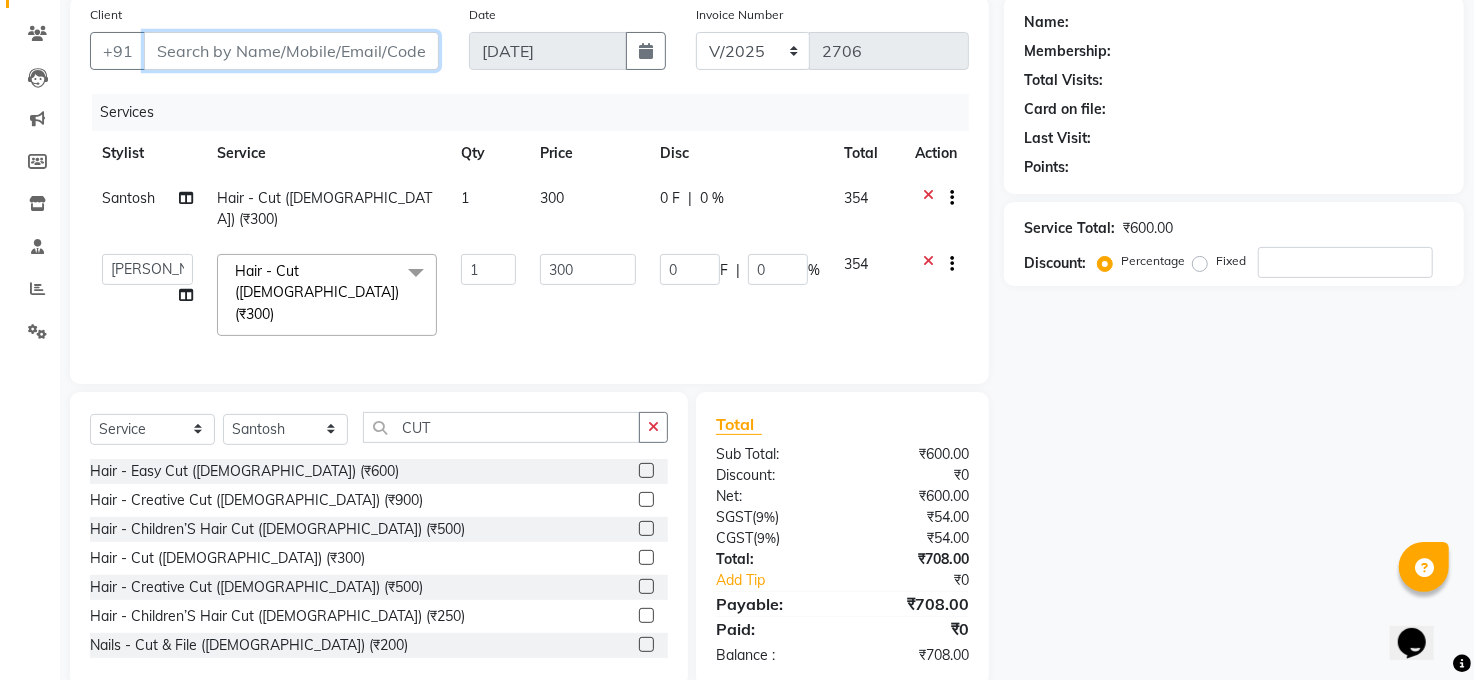 scroll, scrollTop: 162, scrollLeft: 0, axis: vertical 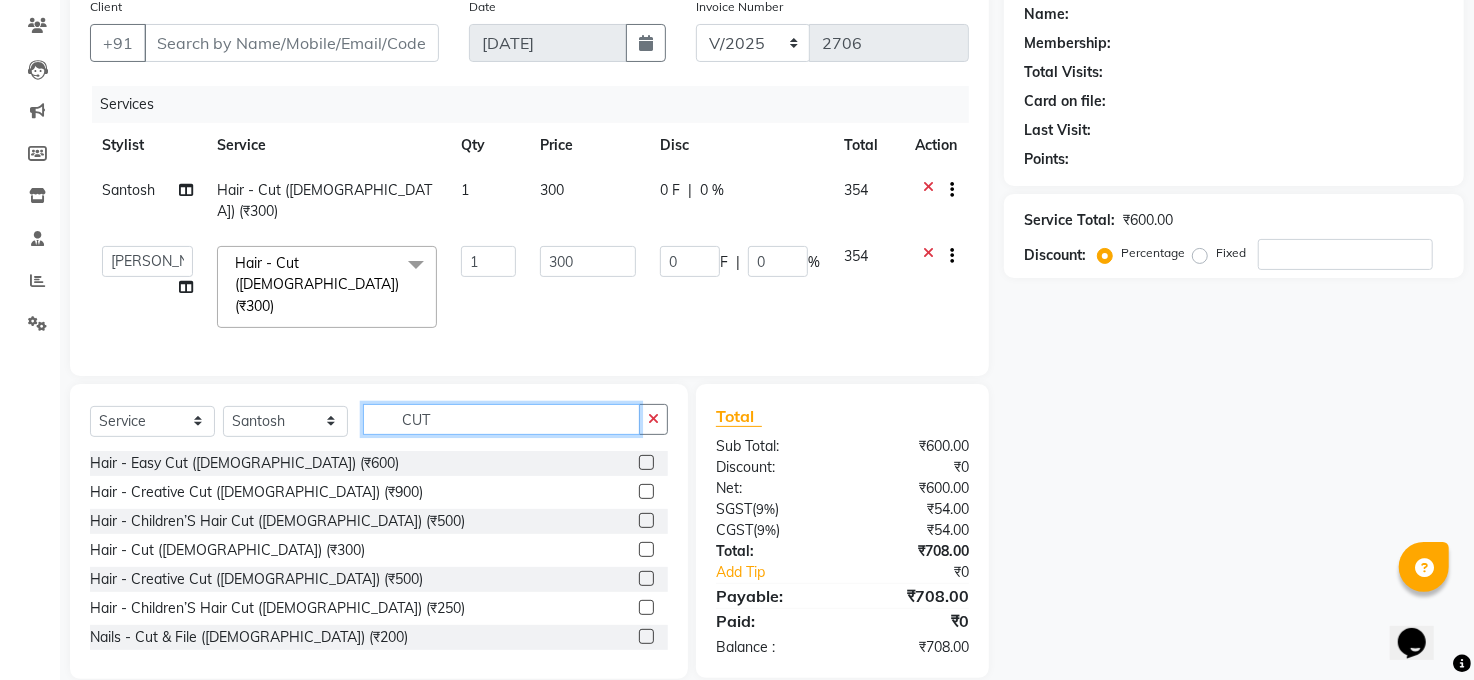 click on "CUT" 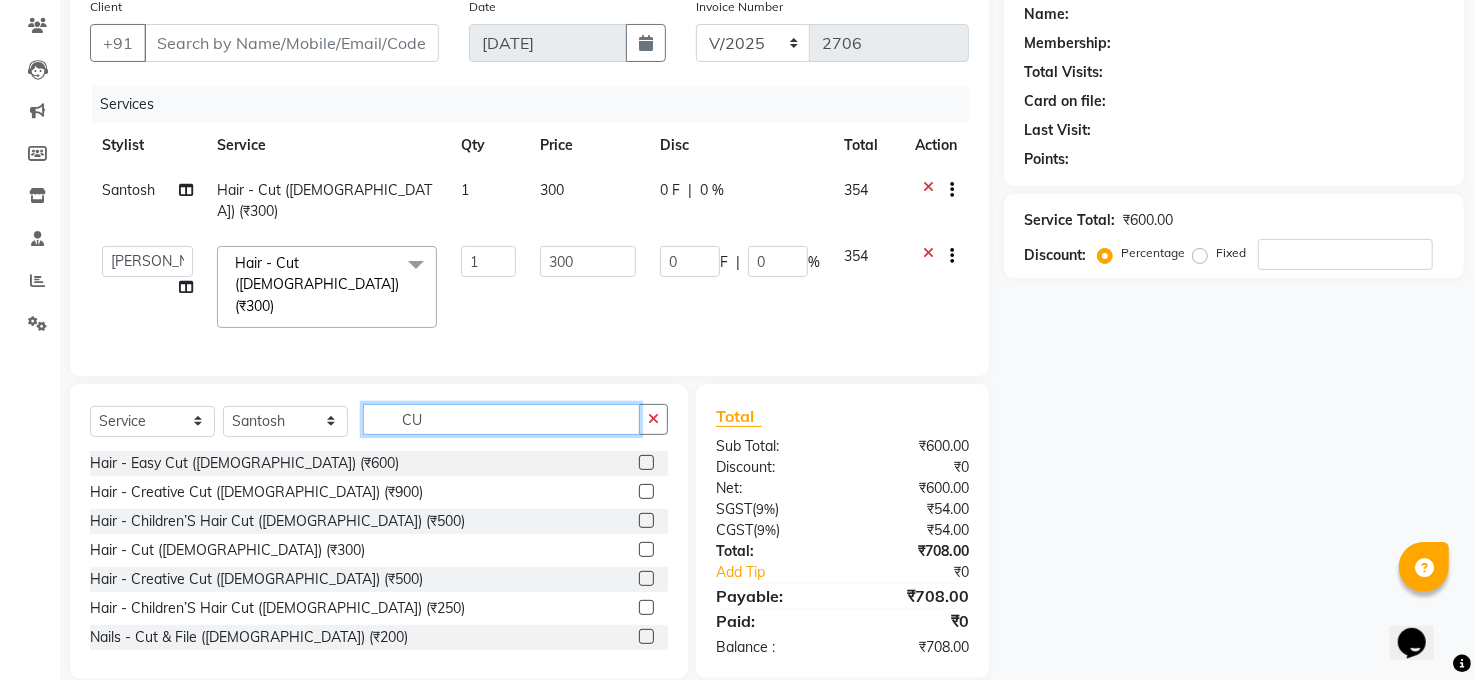 type on "C" 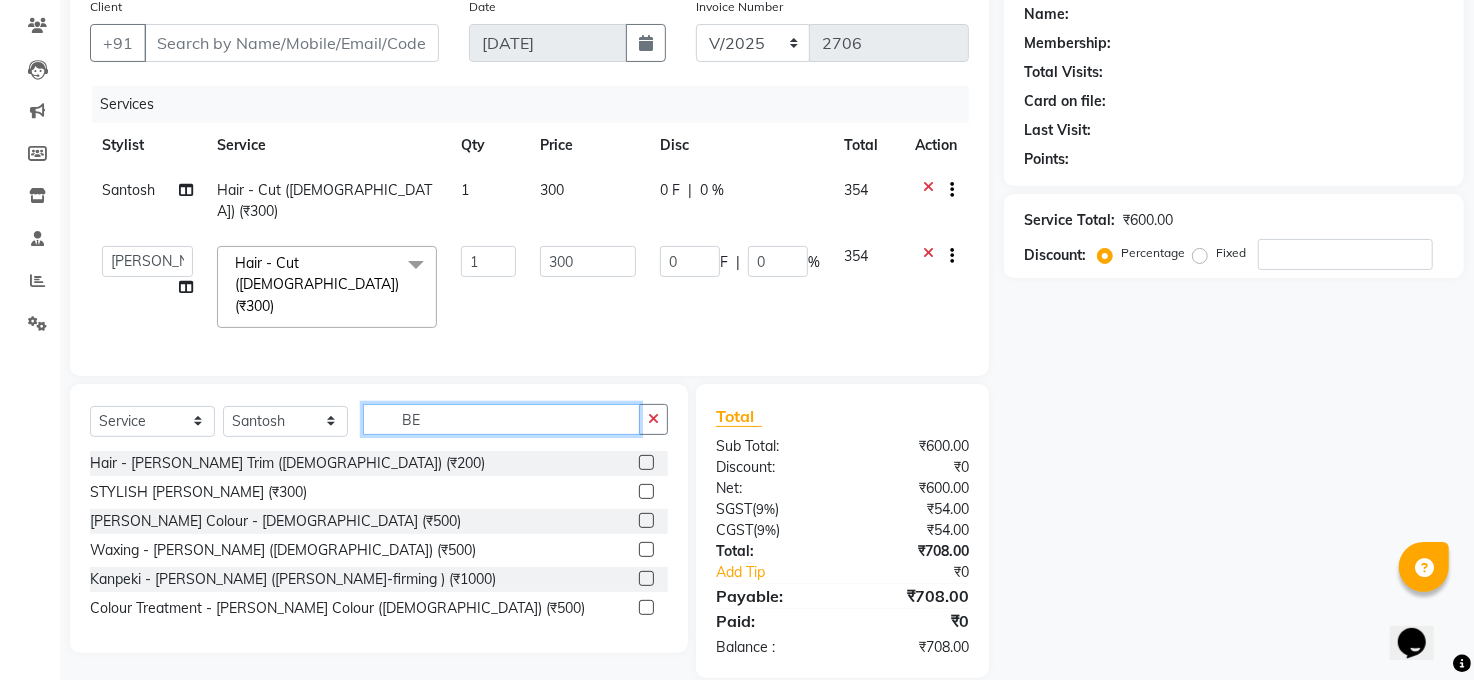 scroll, scrollTop: 161, scrollLeft: 0, axis: vertical 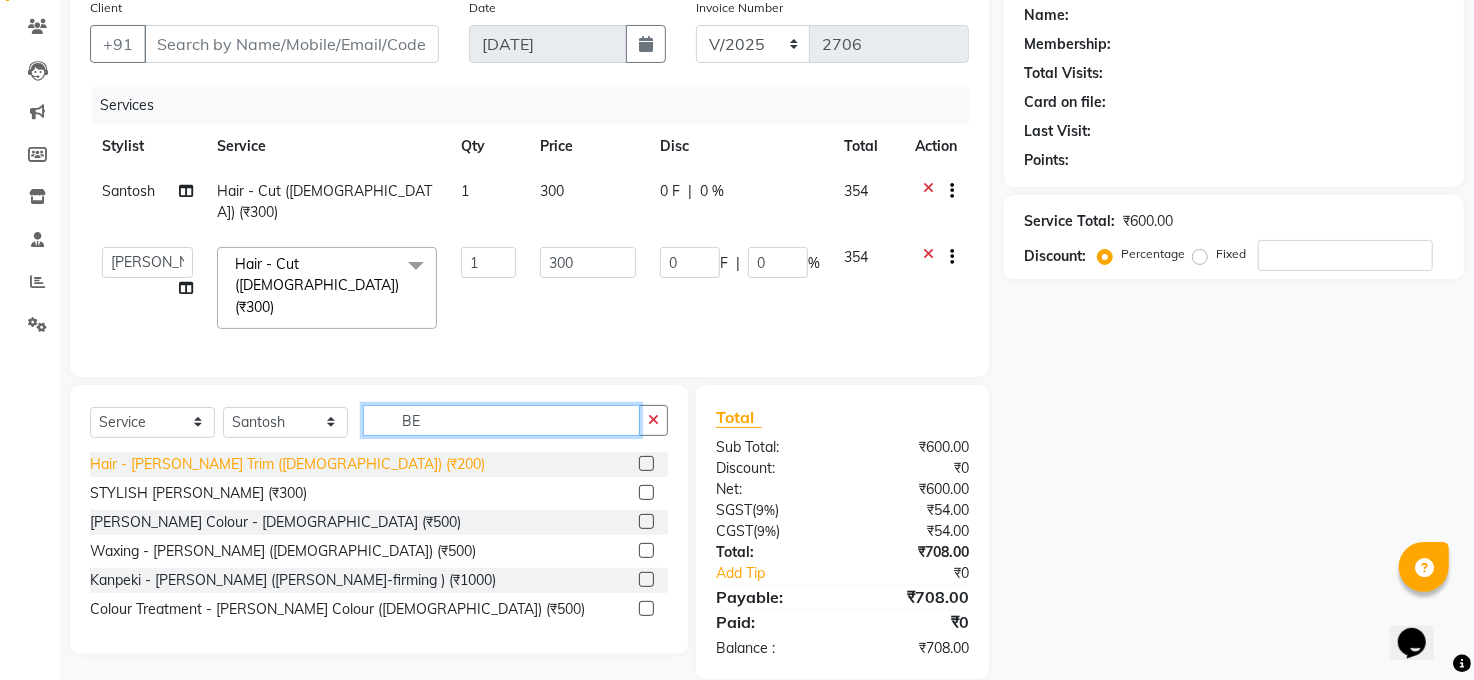 type on "BE" 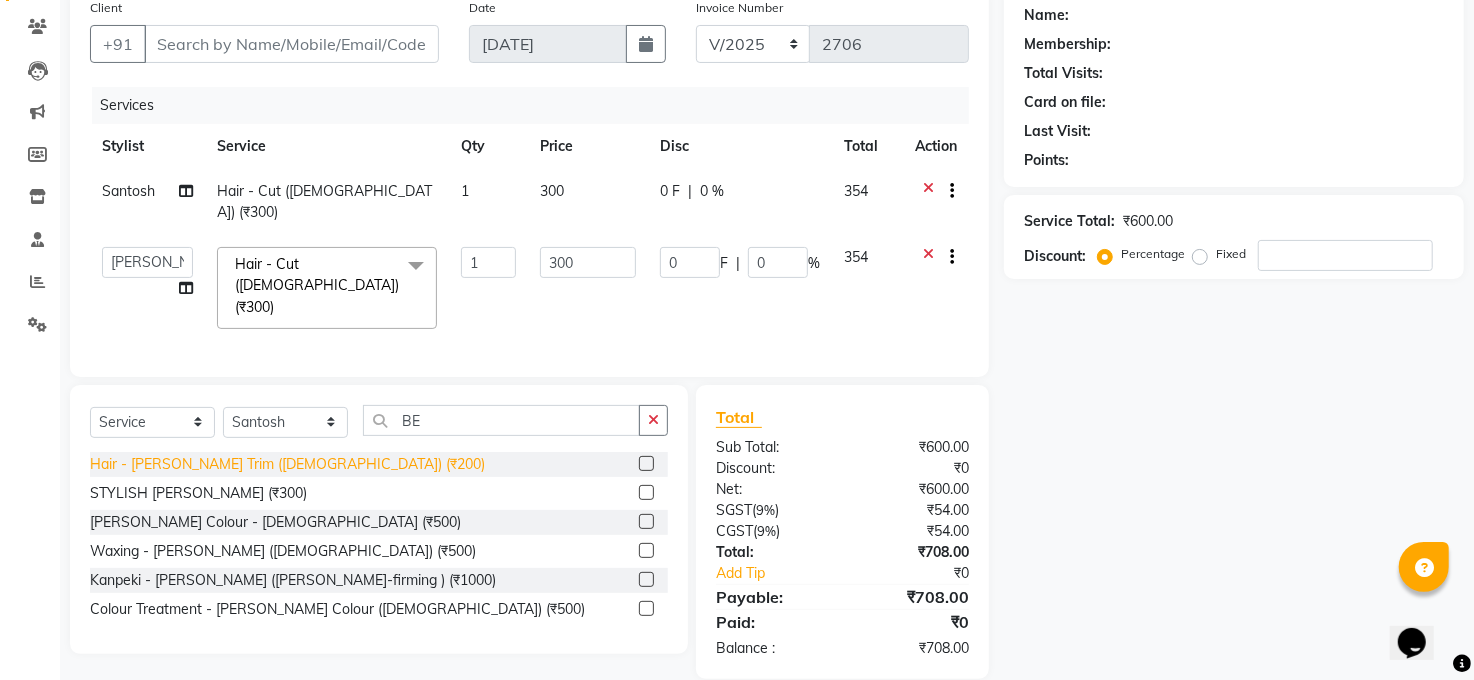 click on "Hair - [PERSON_NAME] Trim ([DEMOGRAPHIC_DATA]) (₹200)" 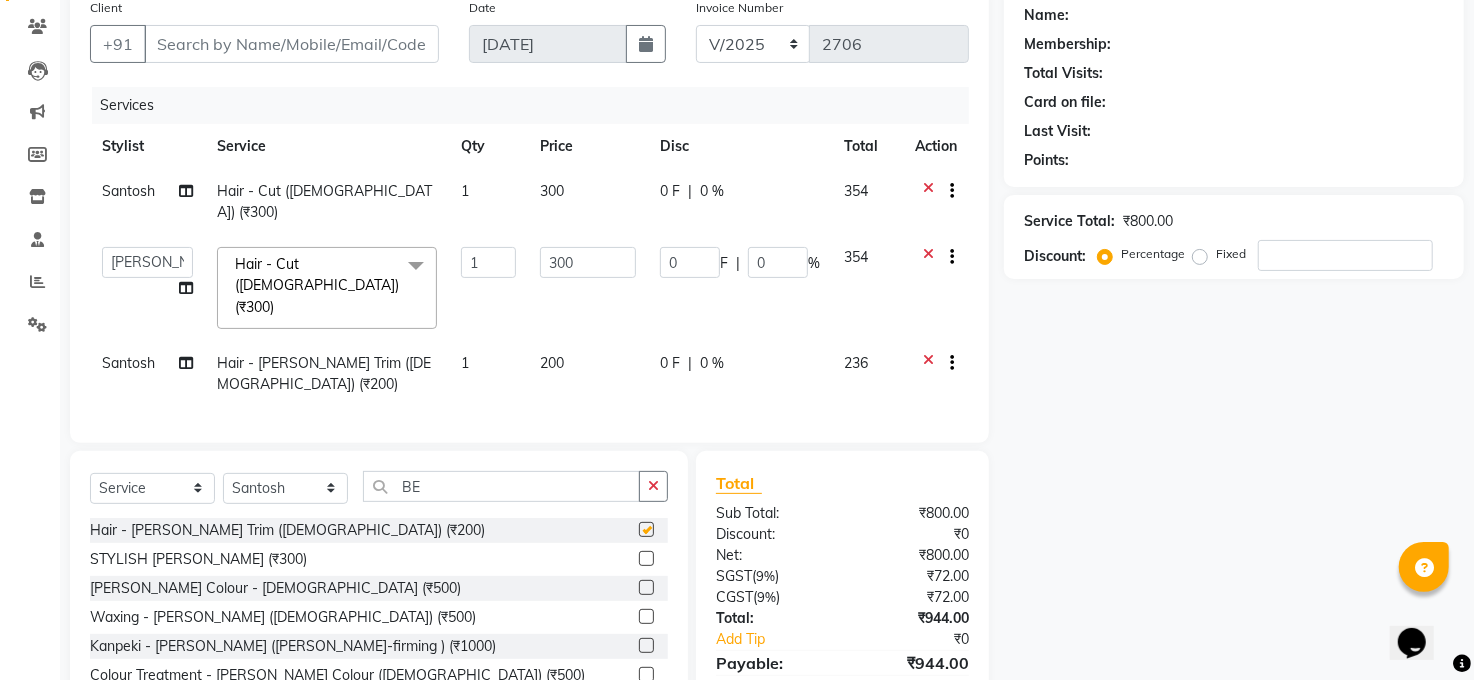 checkbox on "false" 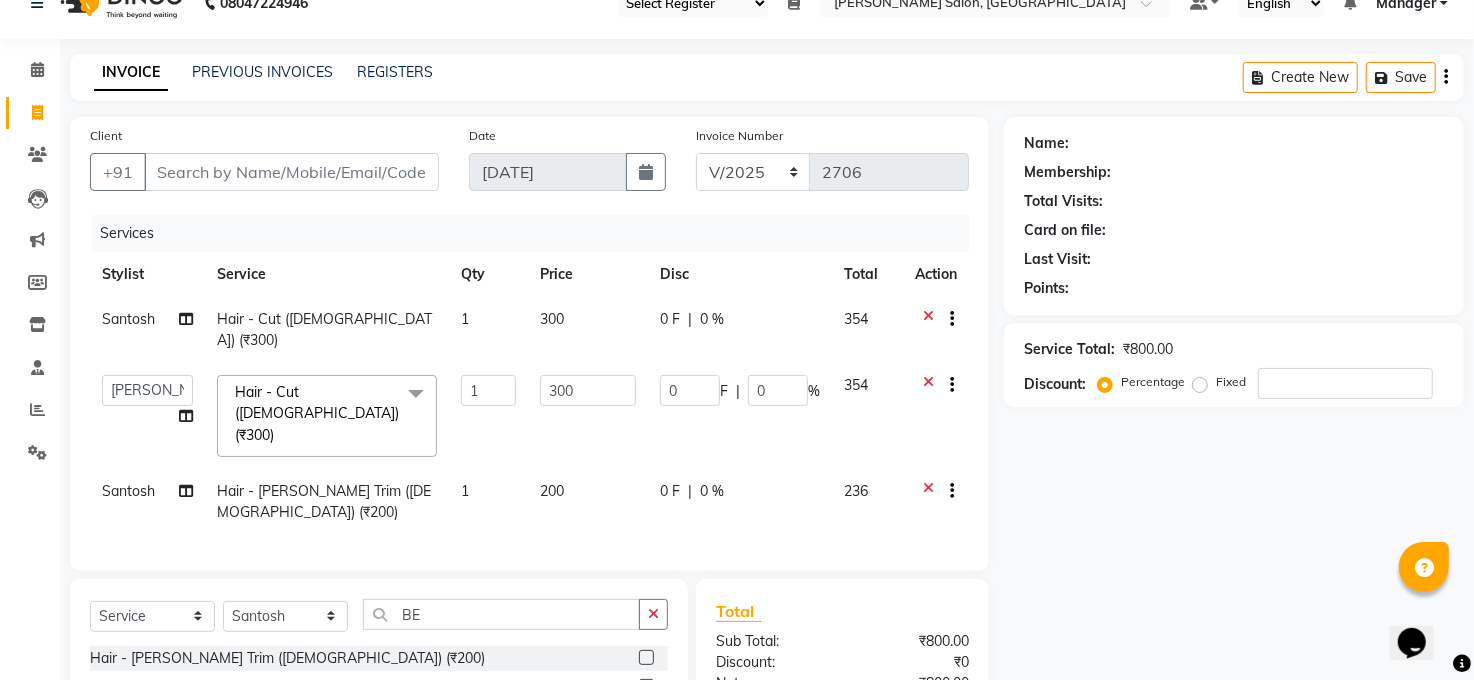 scroll, scrollTop: 32, scrollLeft: 0, axis: vertical 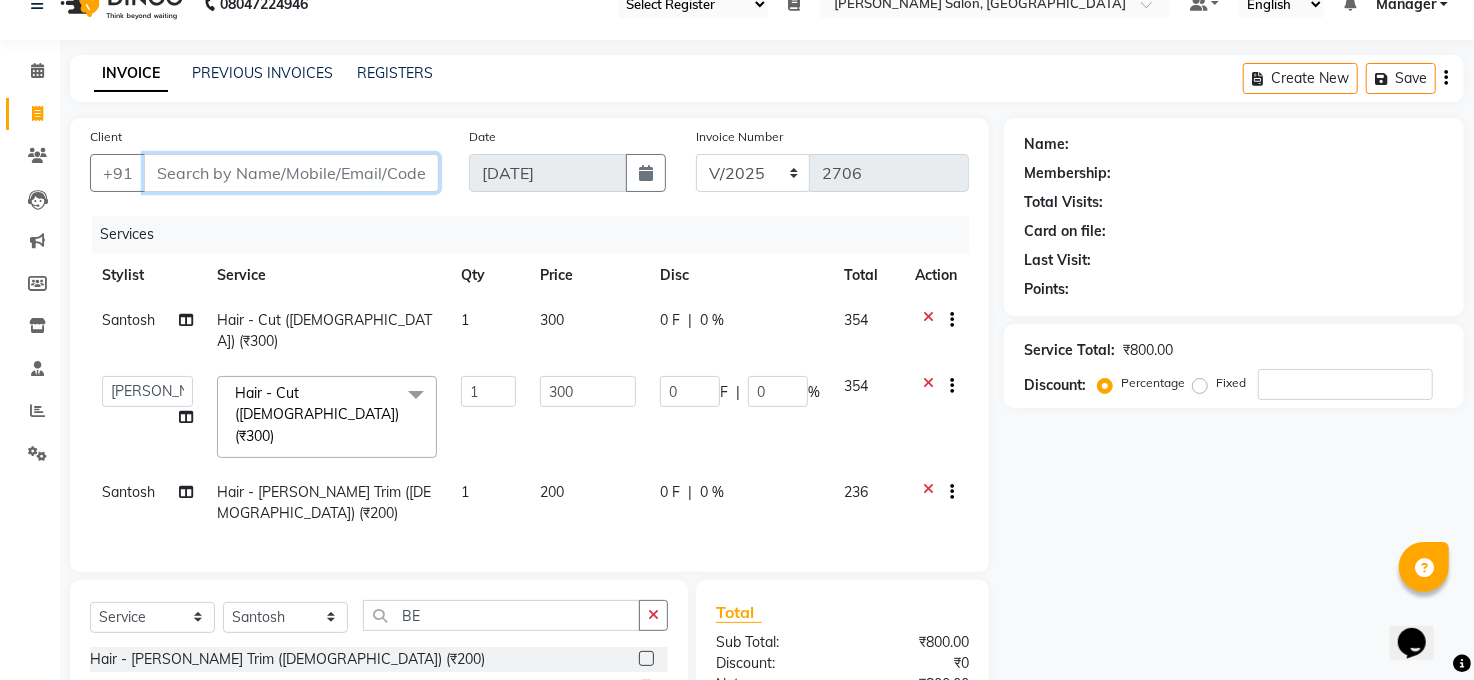 click on "Client" at bounding box center (291, 173) 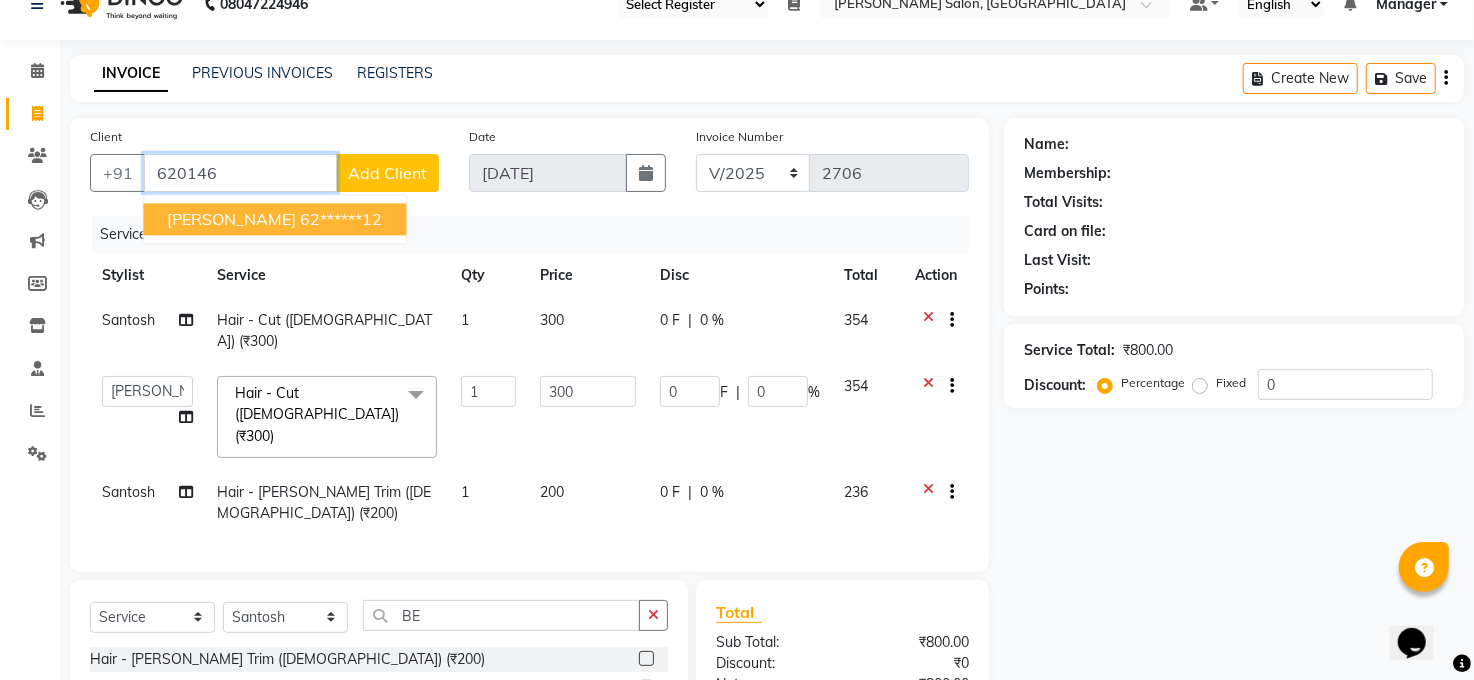 click on "Sunny yadav" at bounding box center (231, 219) 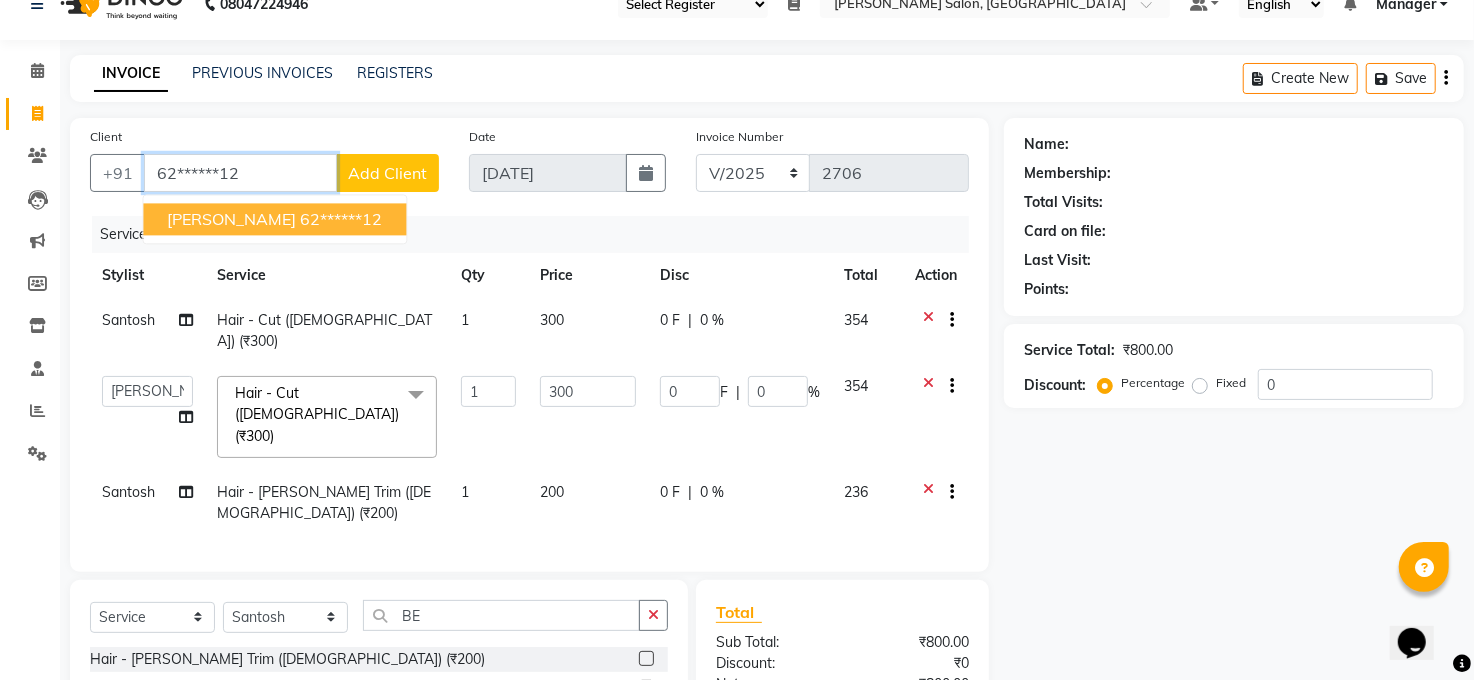 type on "62******12" 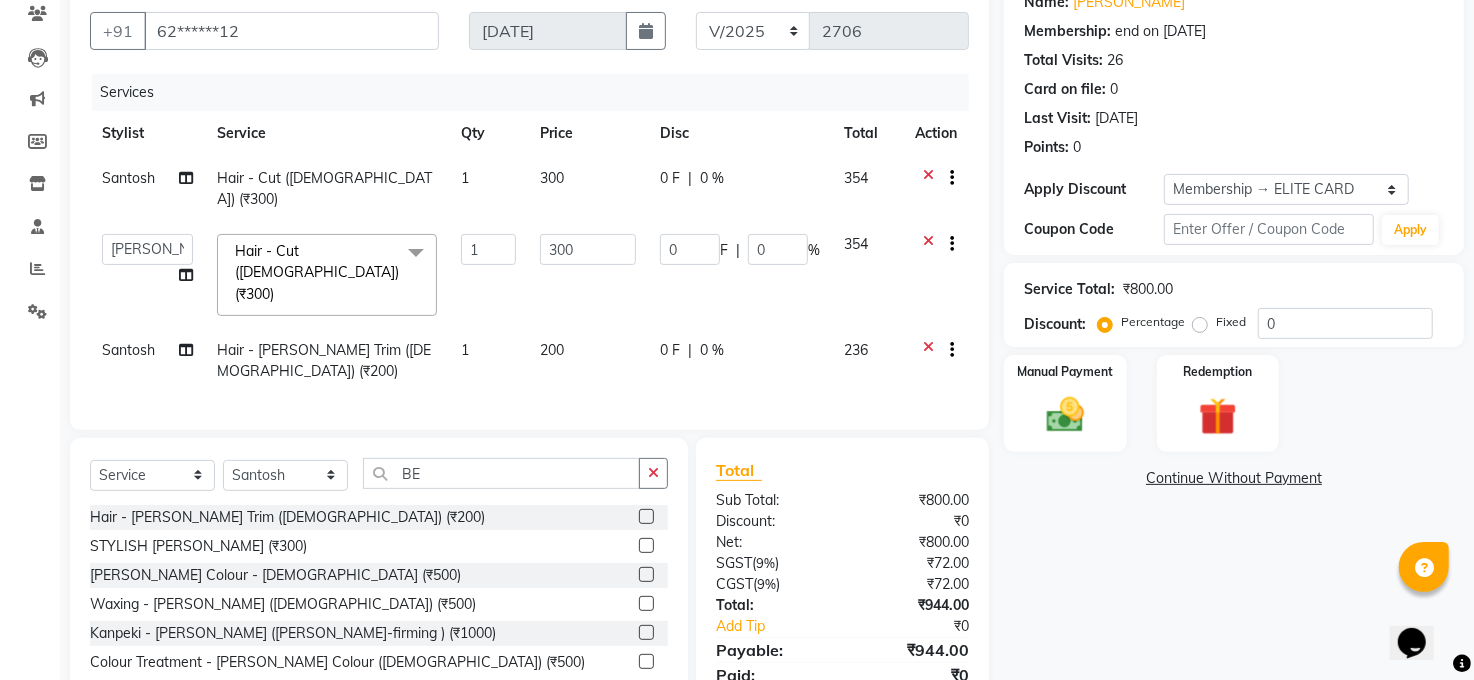 scroll, scrollTop: 210, scrollLeft: 0, axis: vertical 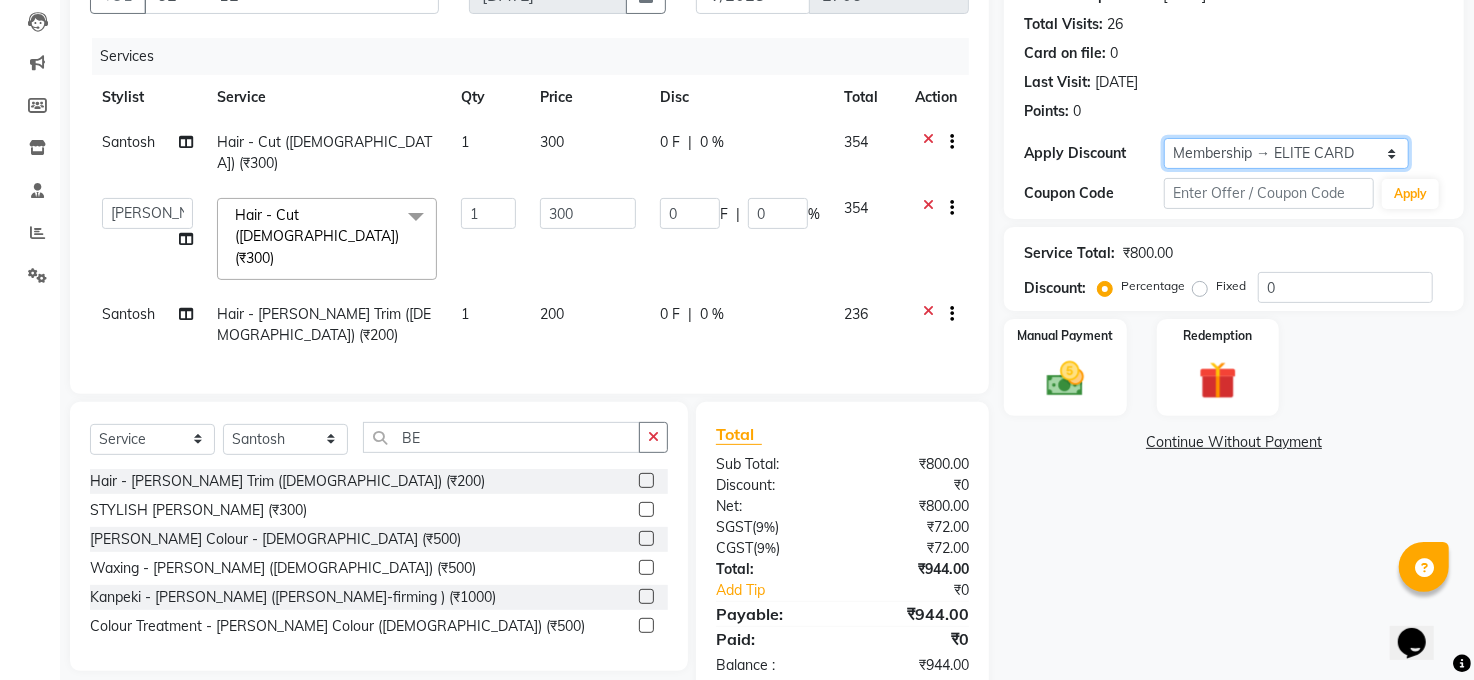 click on "Select Membership → ELITE CARD" 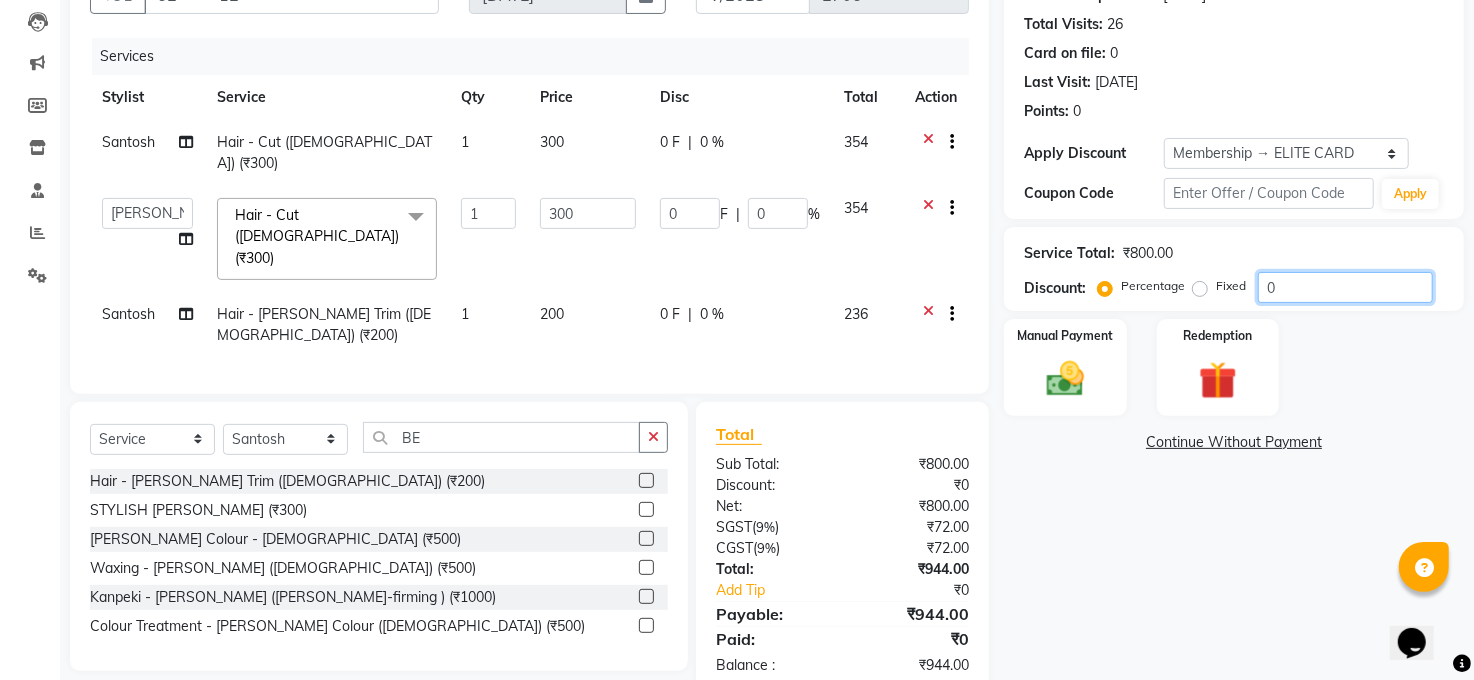 click on "0" 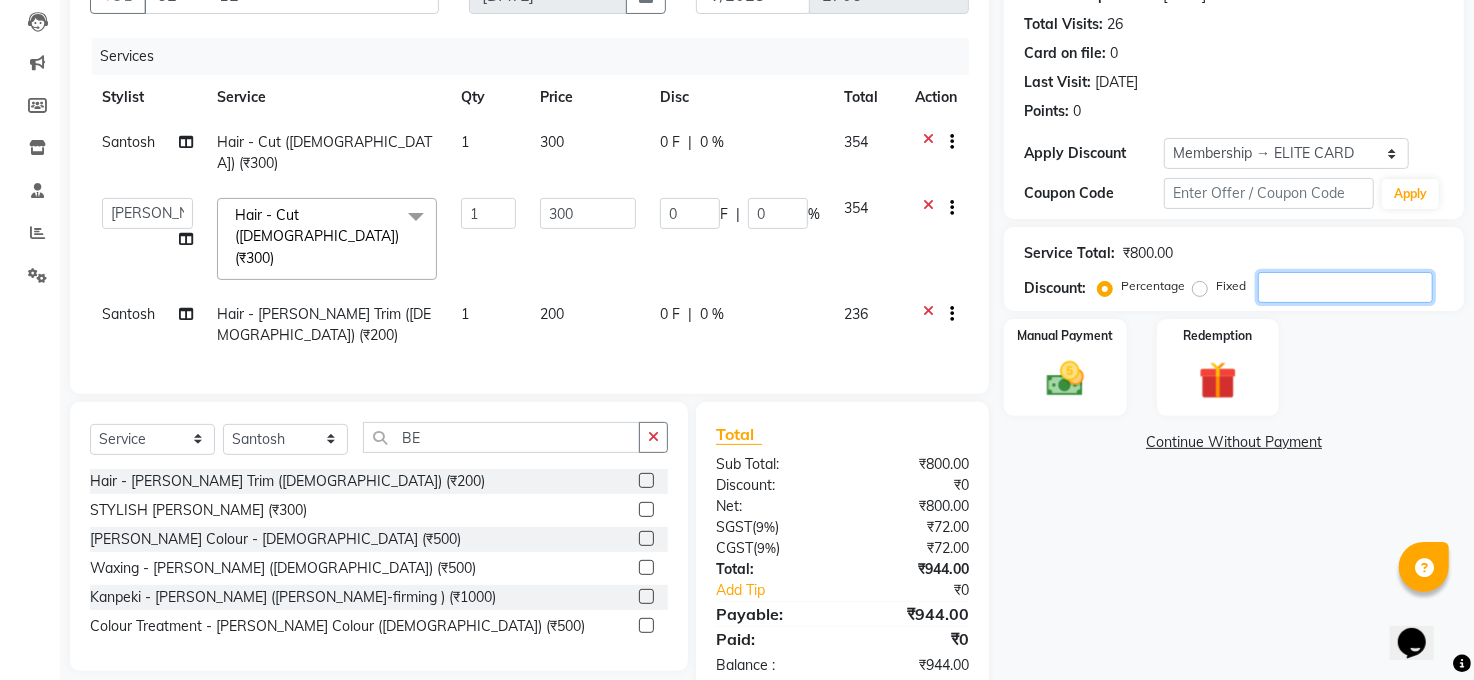 type on "2" 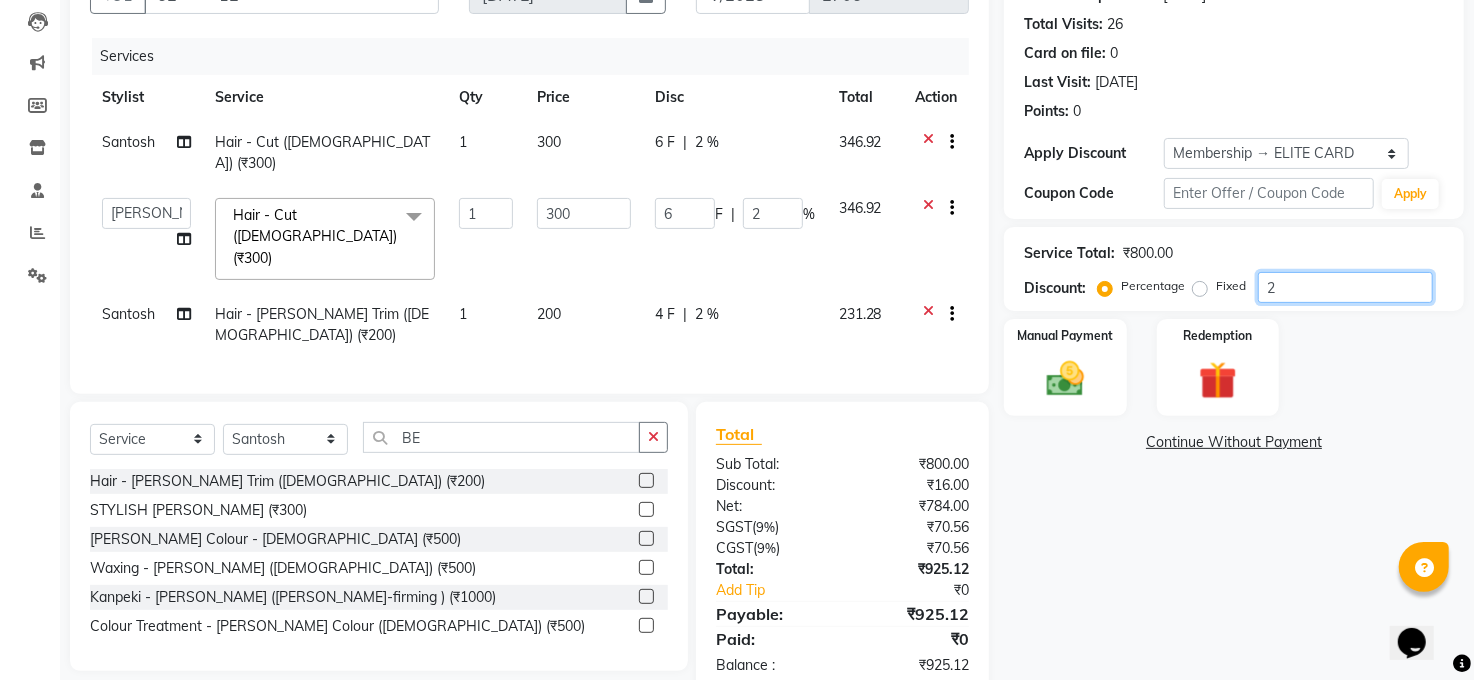 type on "20" 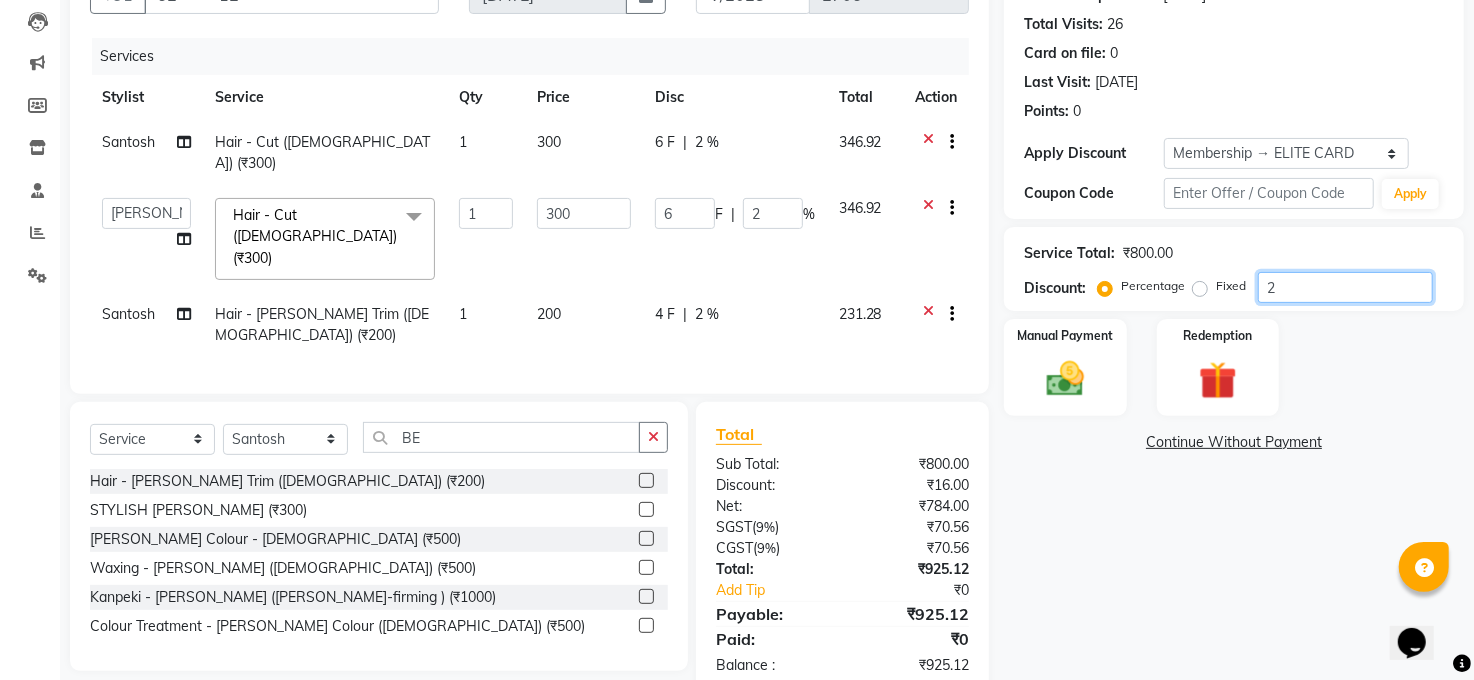 type on "60" 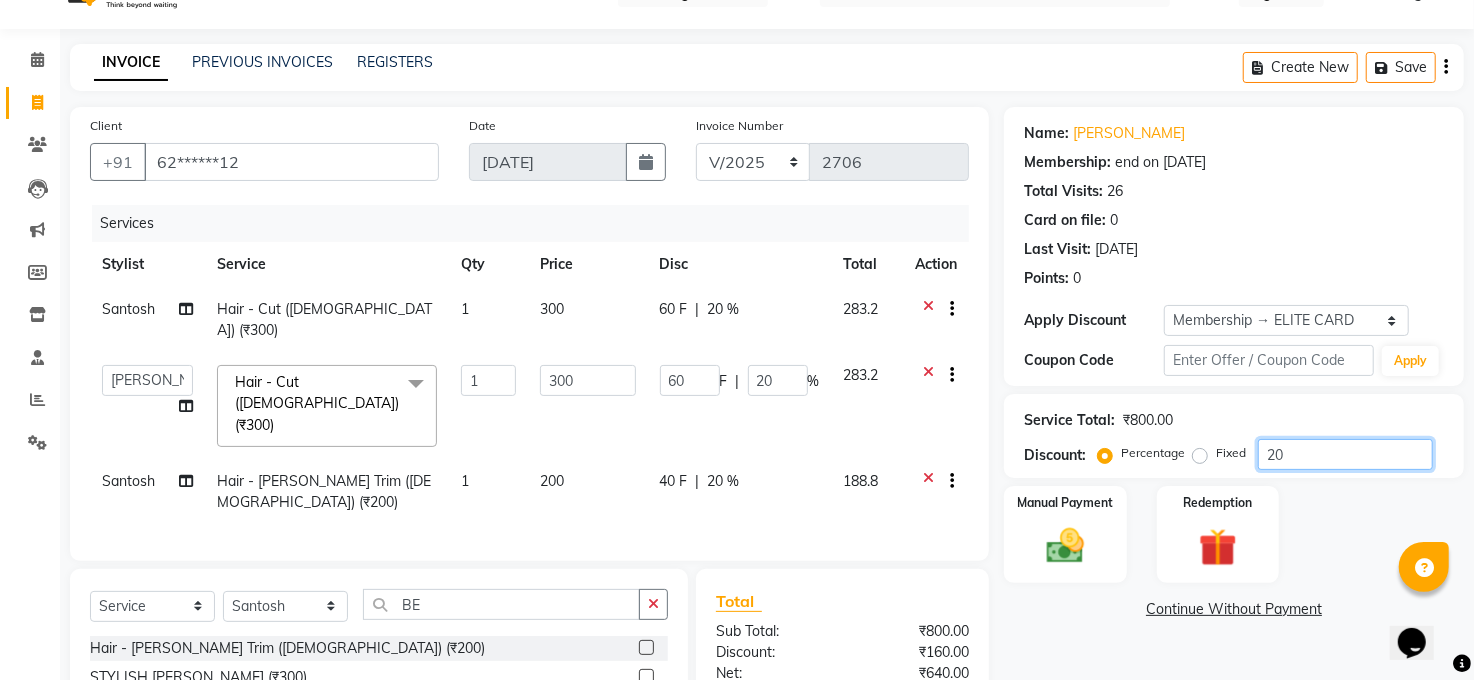 scroll, scrollTop: 0, scrollLeft: 0, axis: both 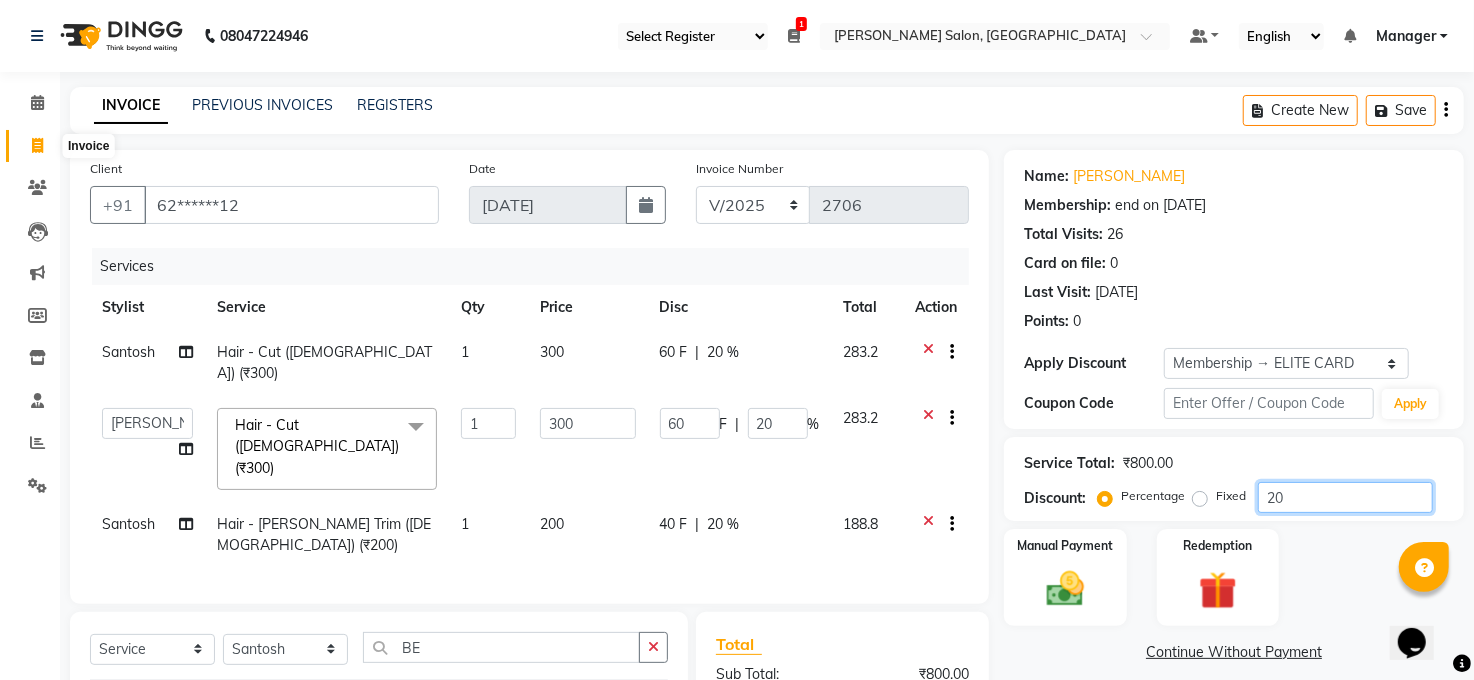 type on "20" 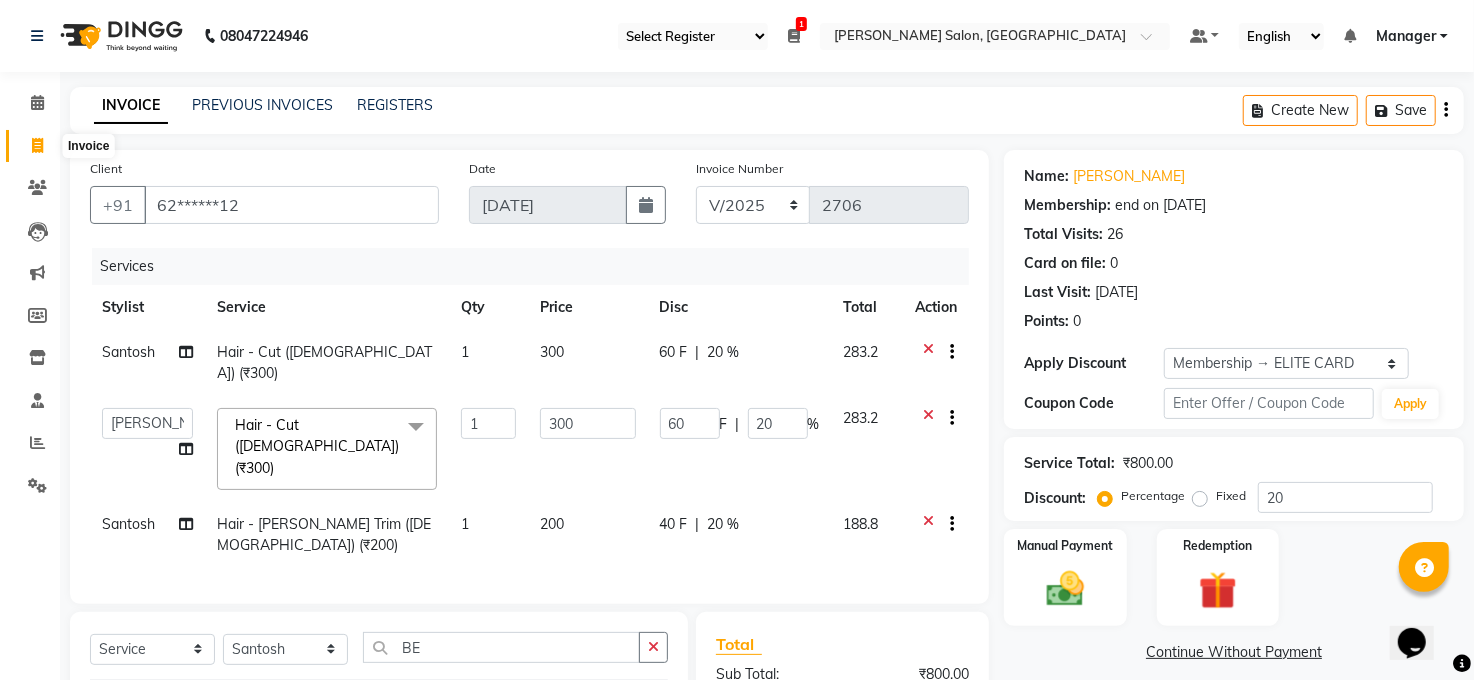 click 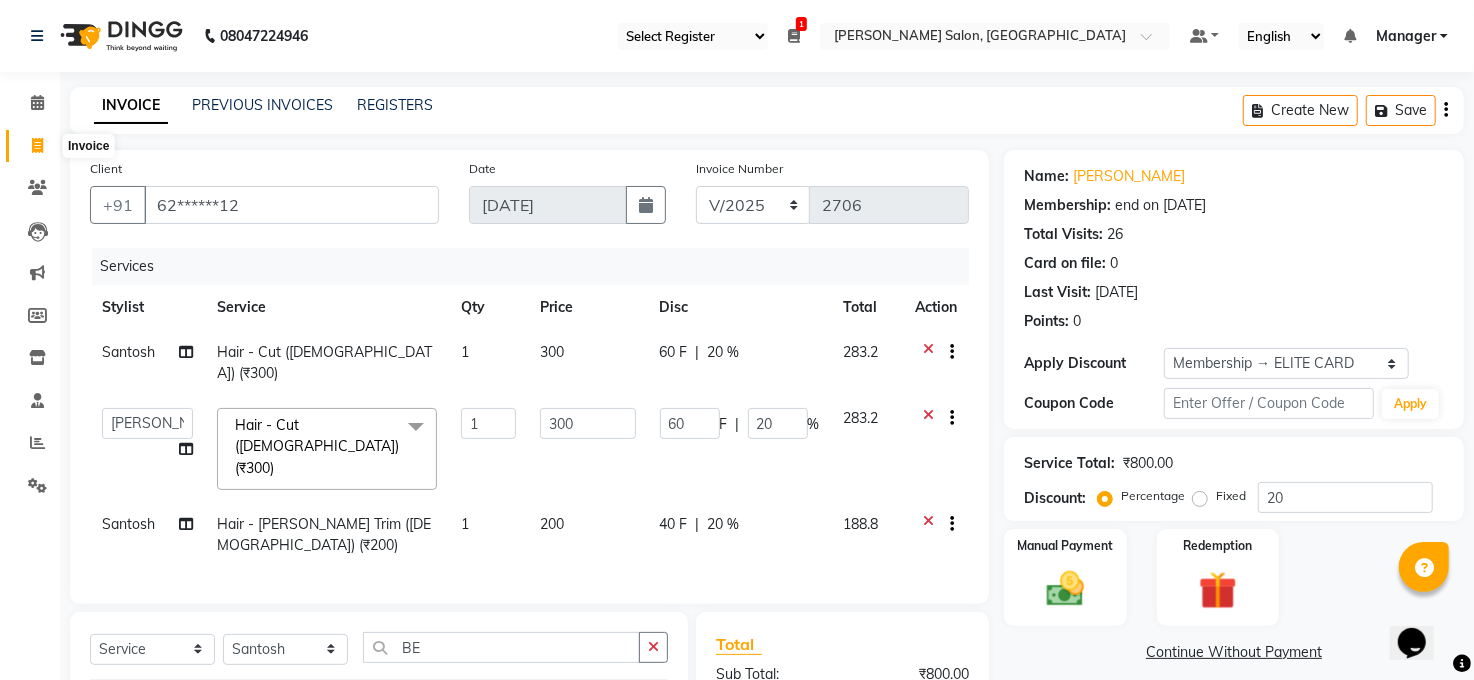select on "service" 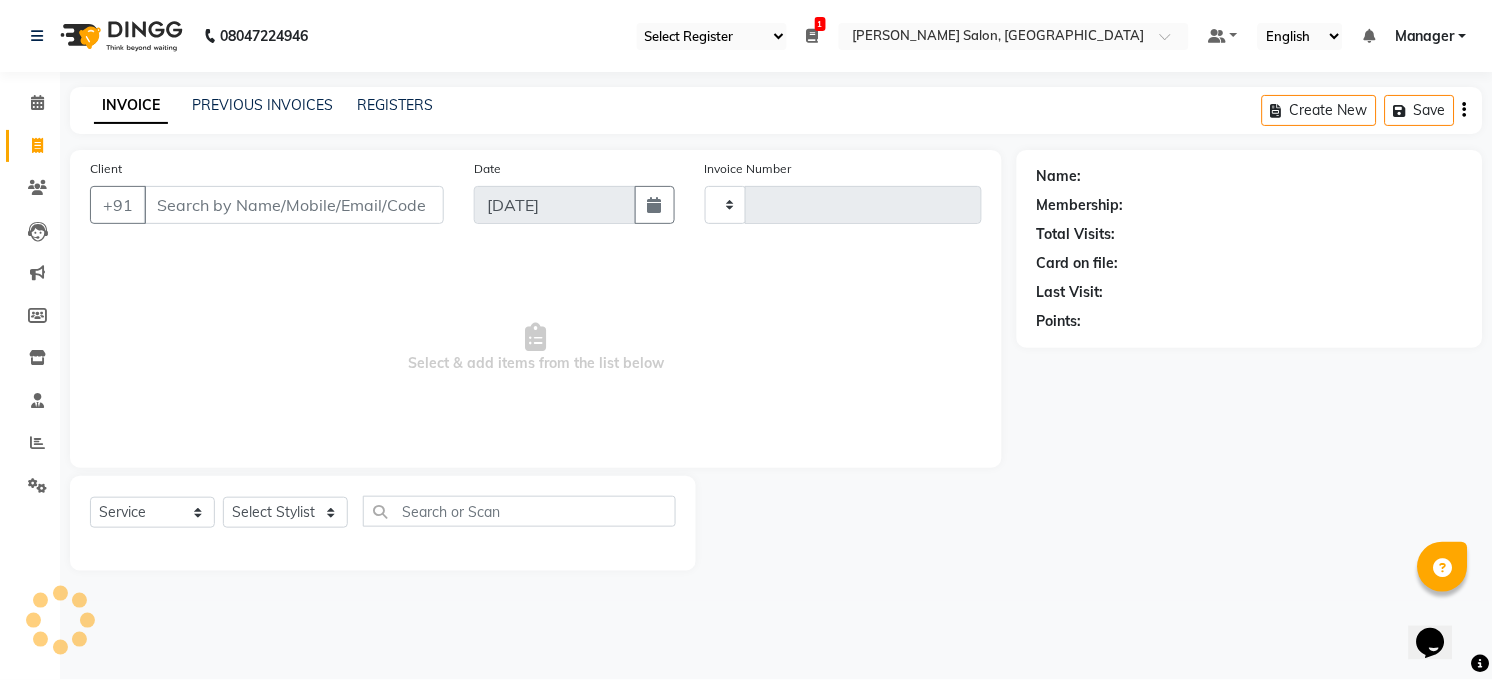 type on "2706" 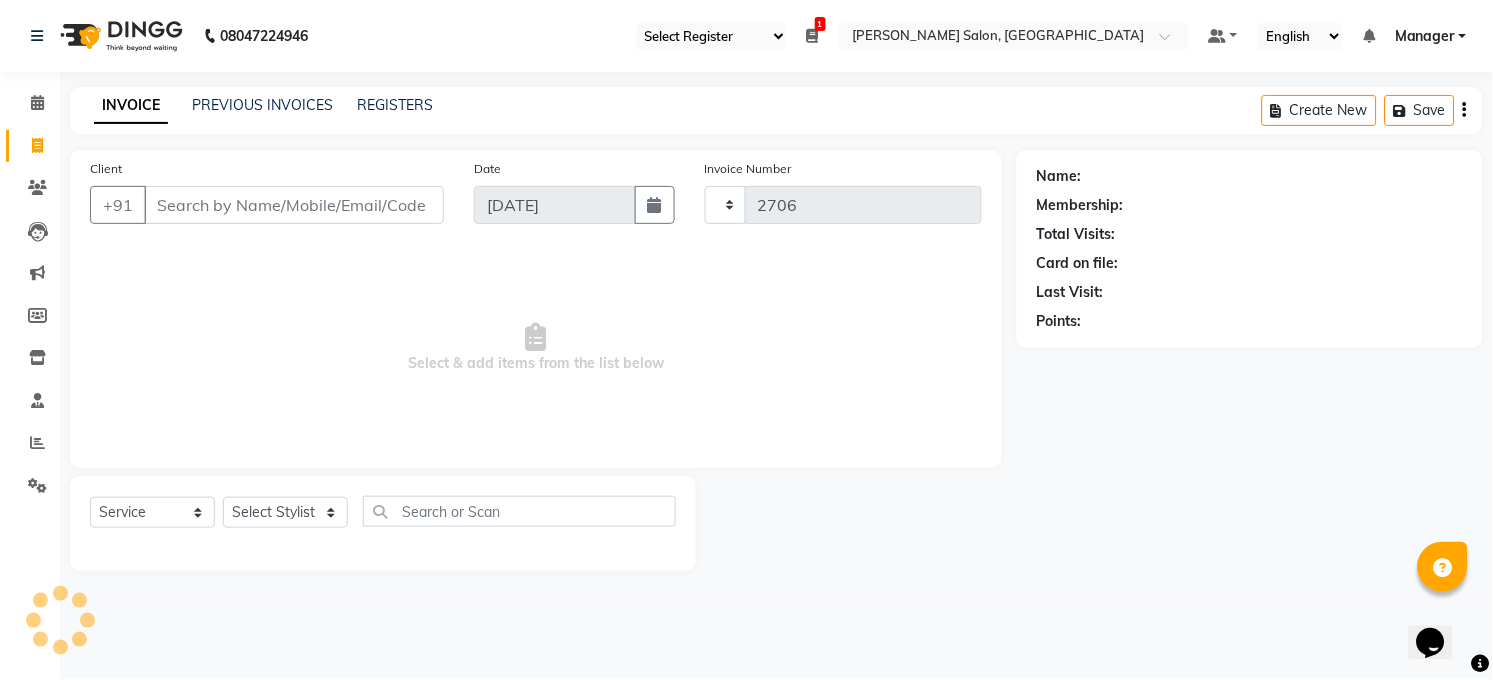 select on "5748" 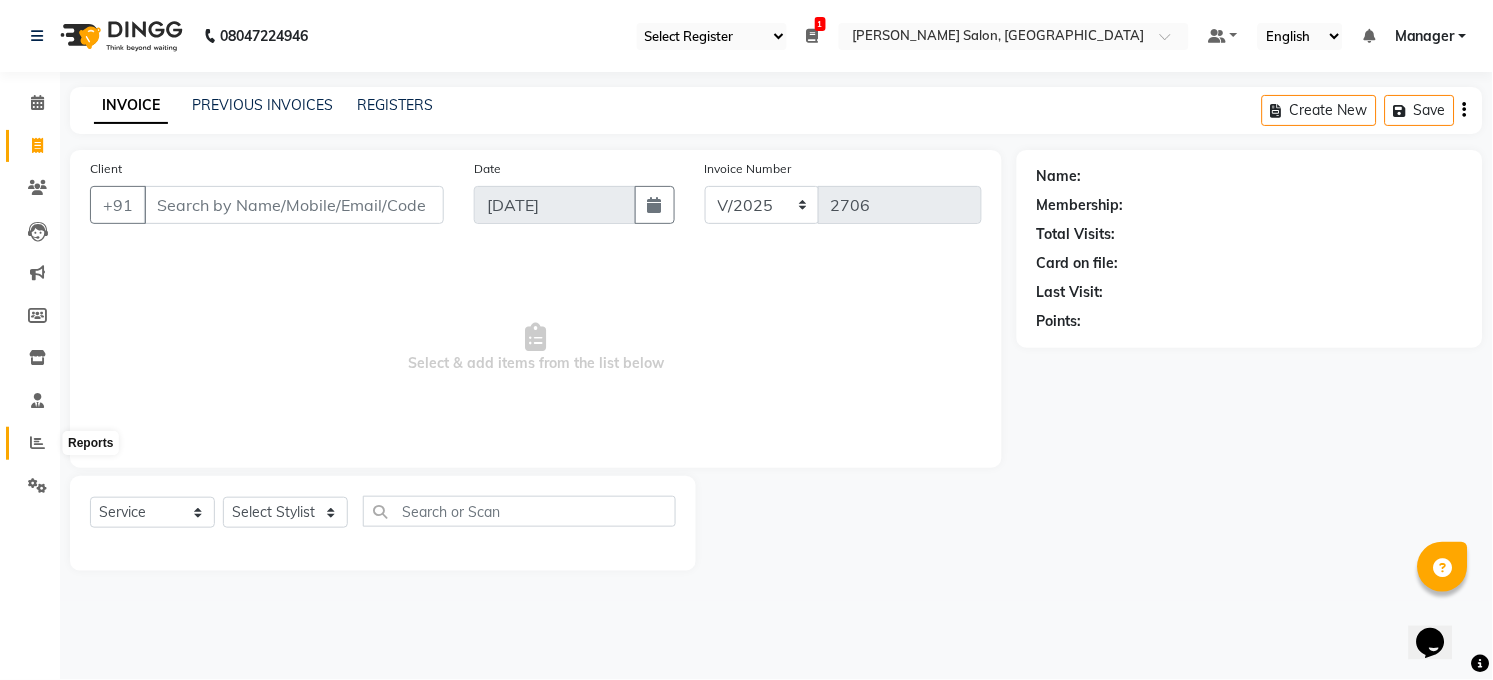 click 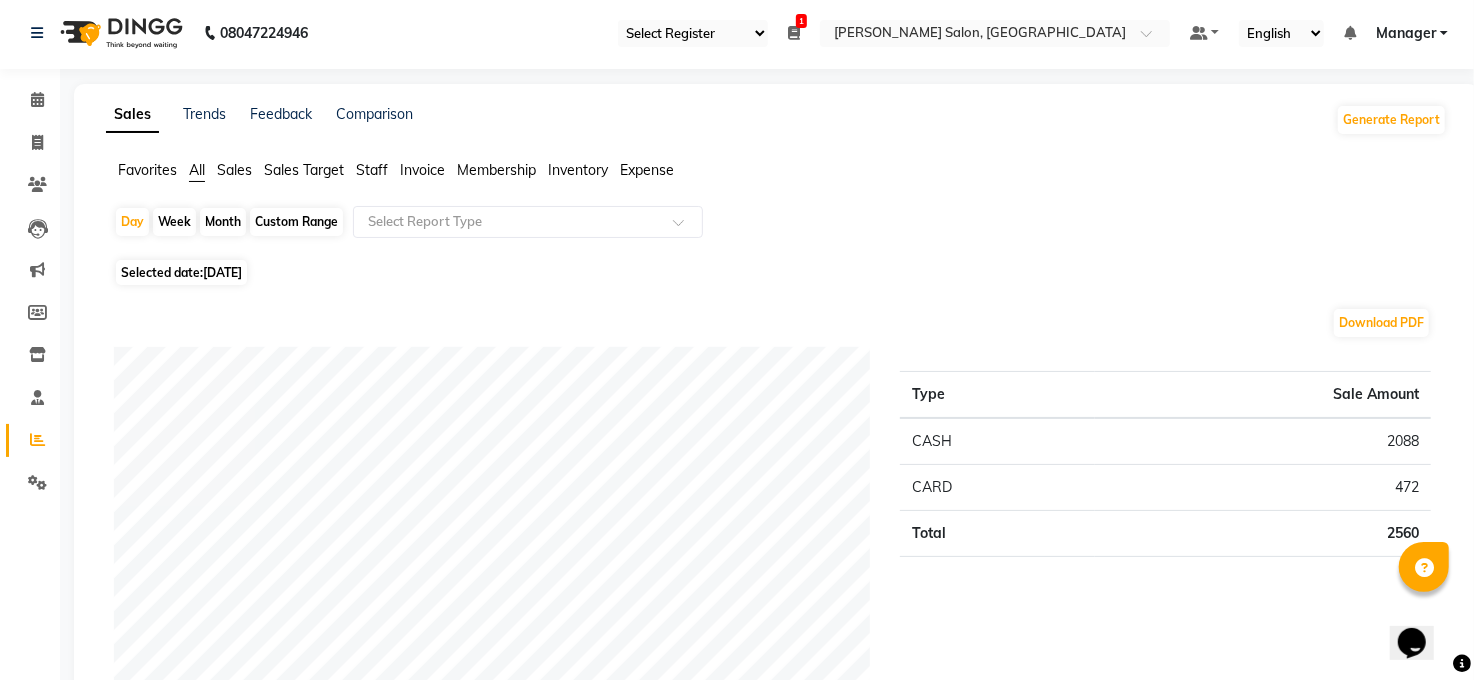 scroll, scrollTop: 0, scrollLeft: 0, axis: both 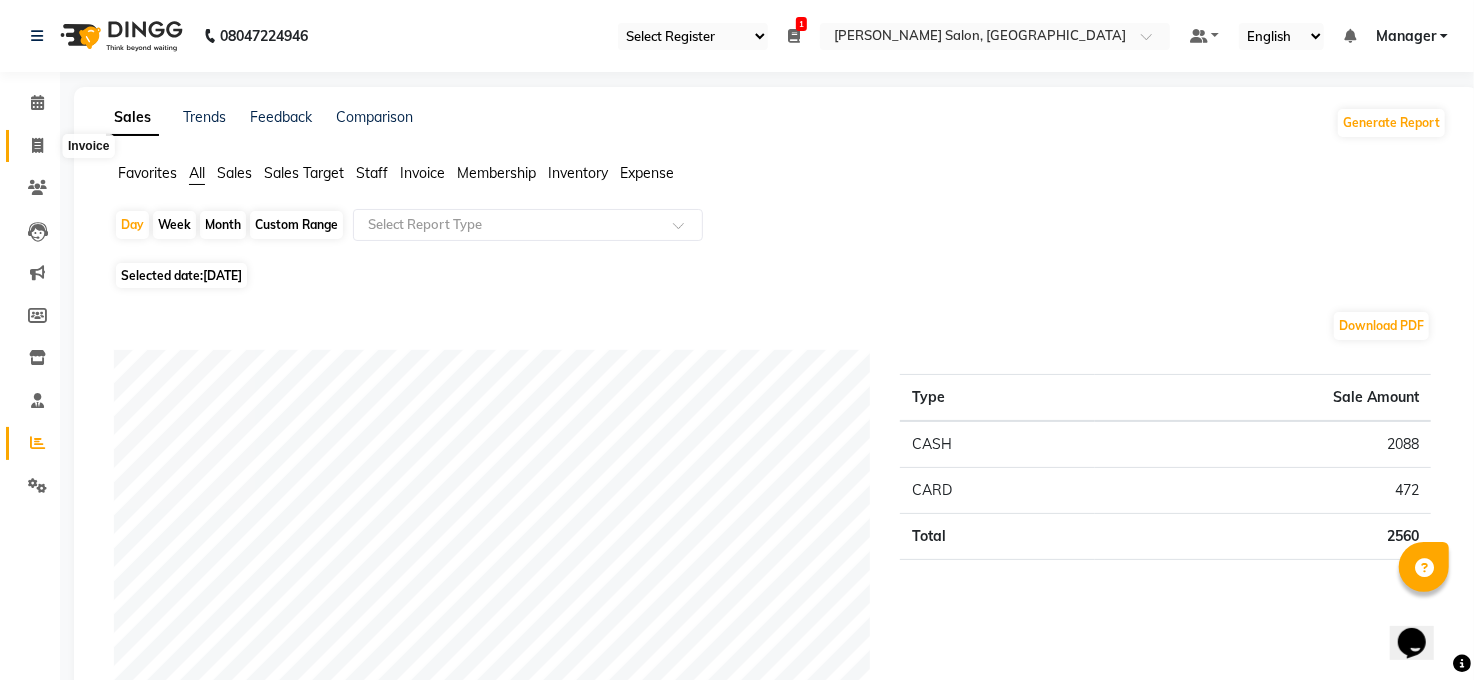 click 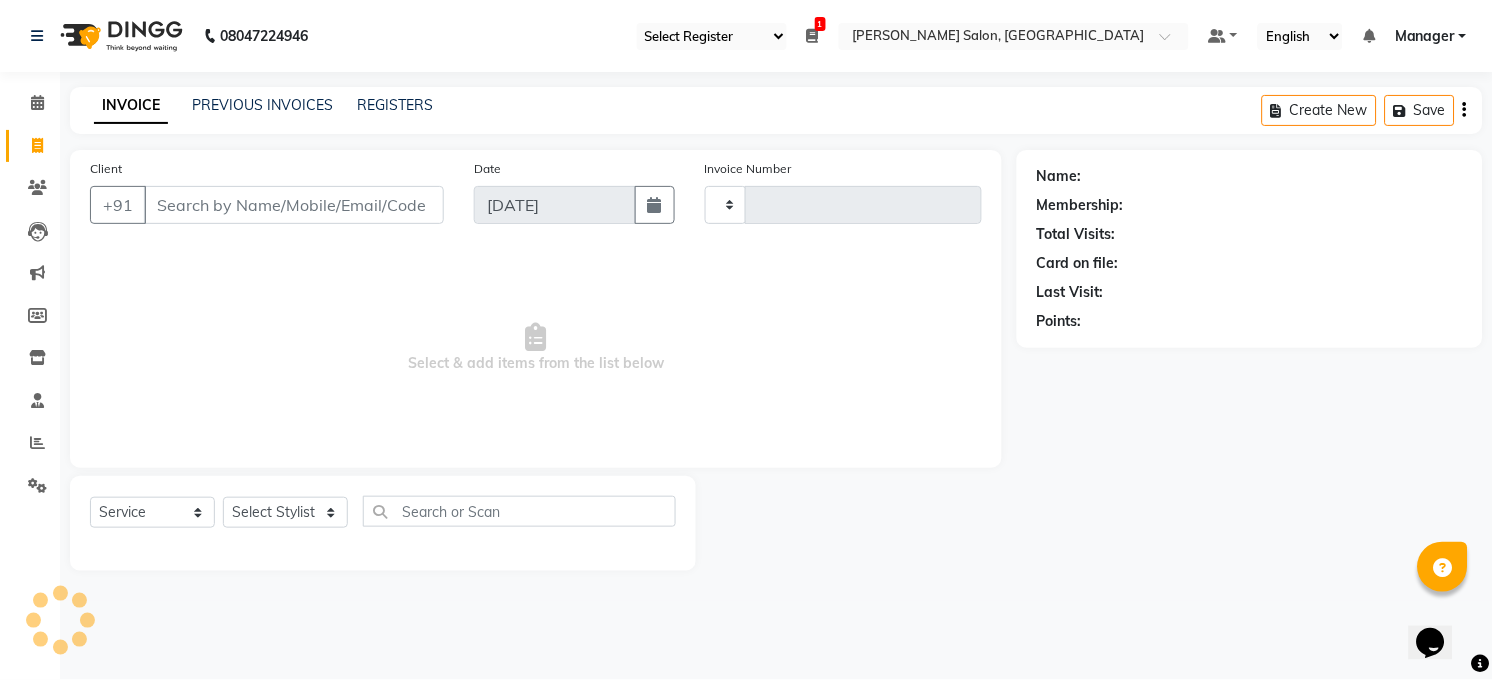 type on "2706" 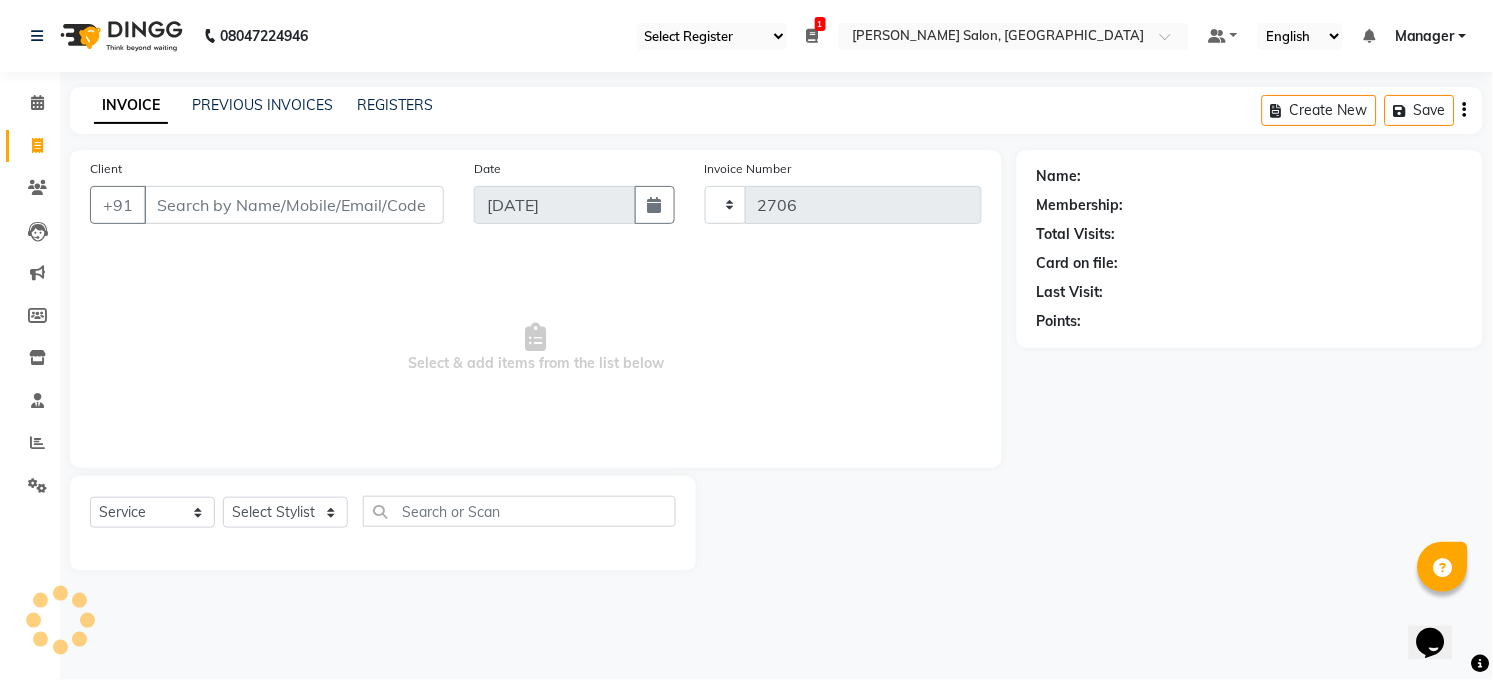 select on "5748" 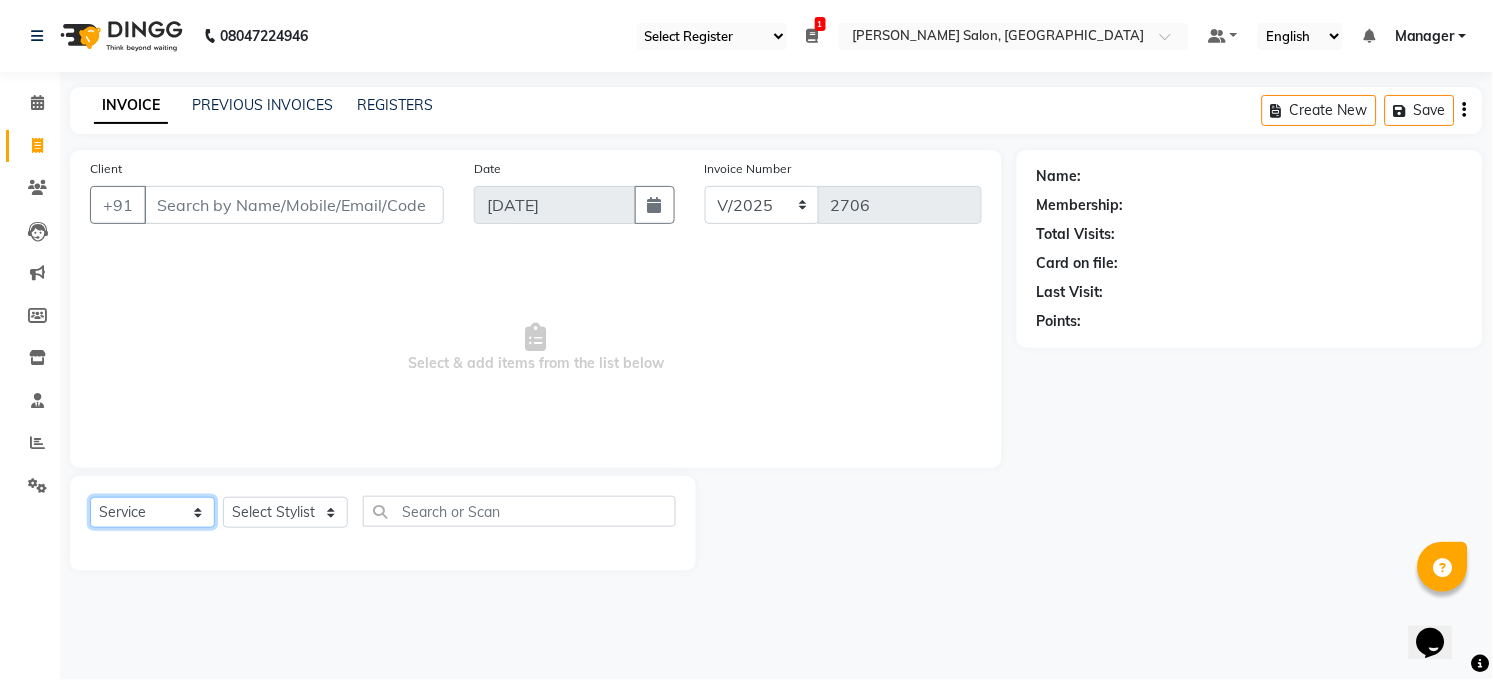 click on "Select  Service  Product  Membership  Package Voucher Prepaid Gift Card" 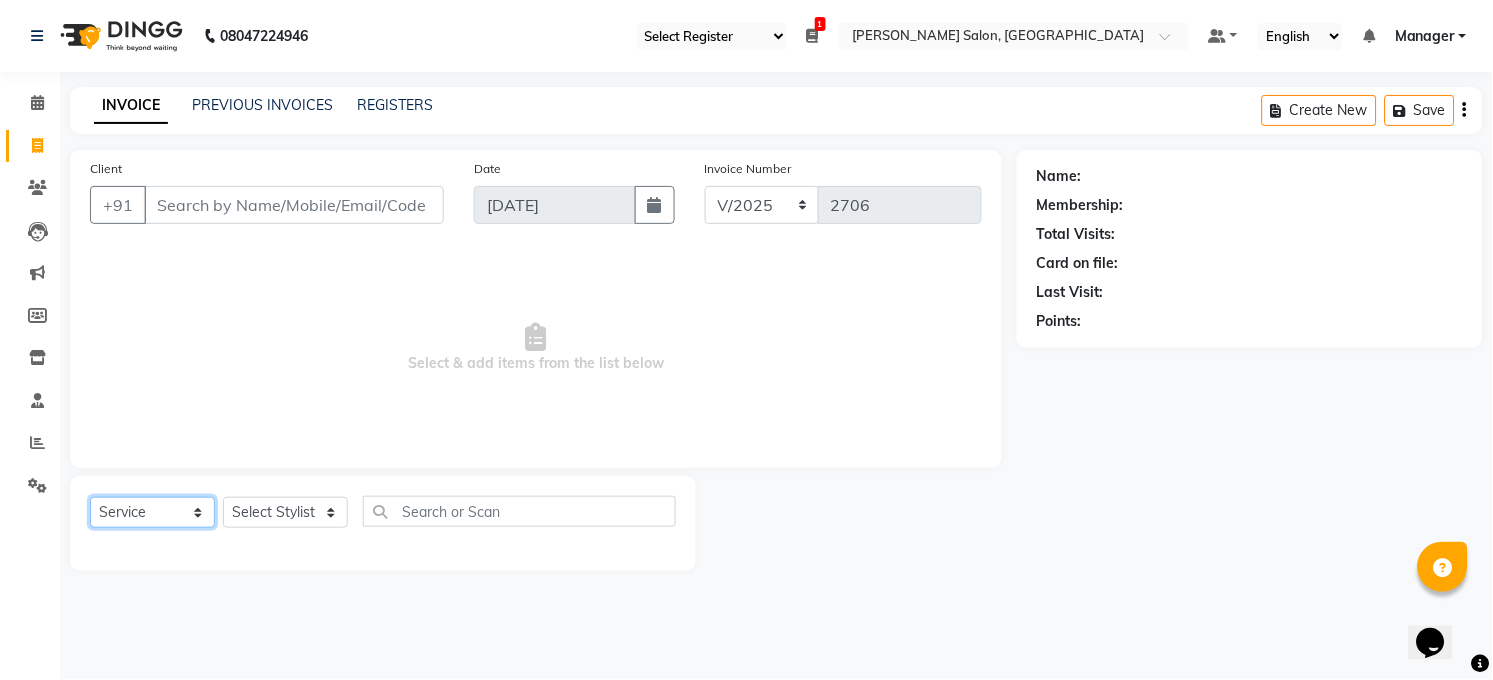 select on "product" 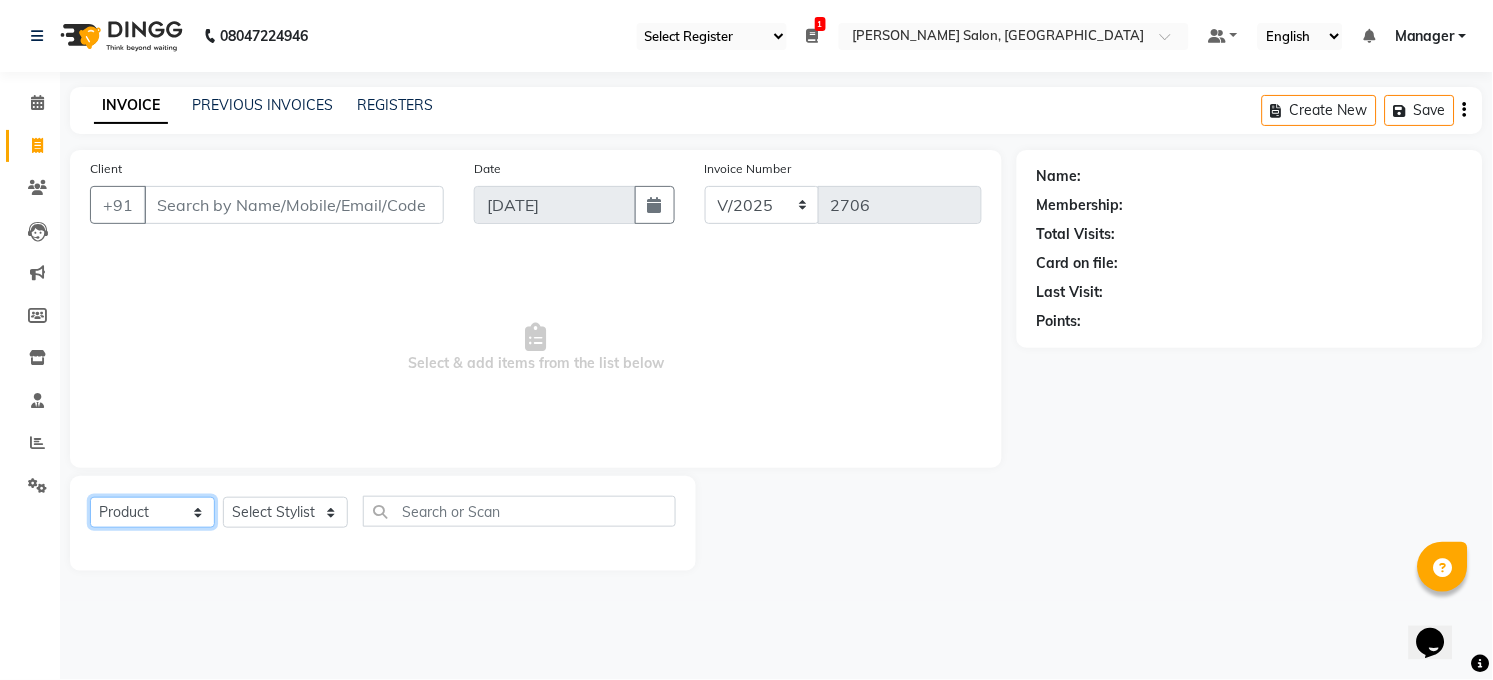 click on "Select  Service  Product  Membership  Package Voucher Prepaid Gift Card" 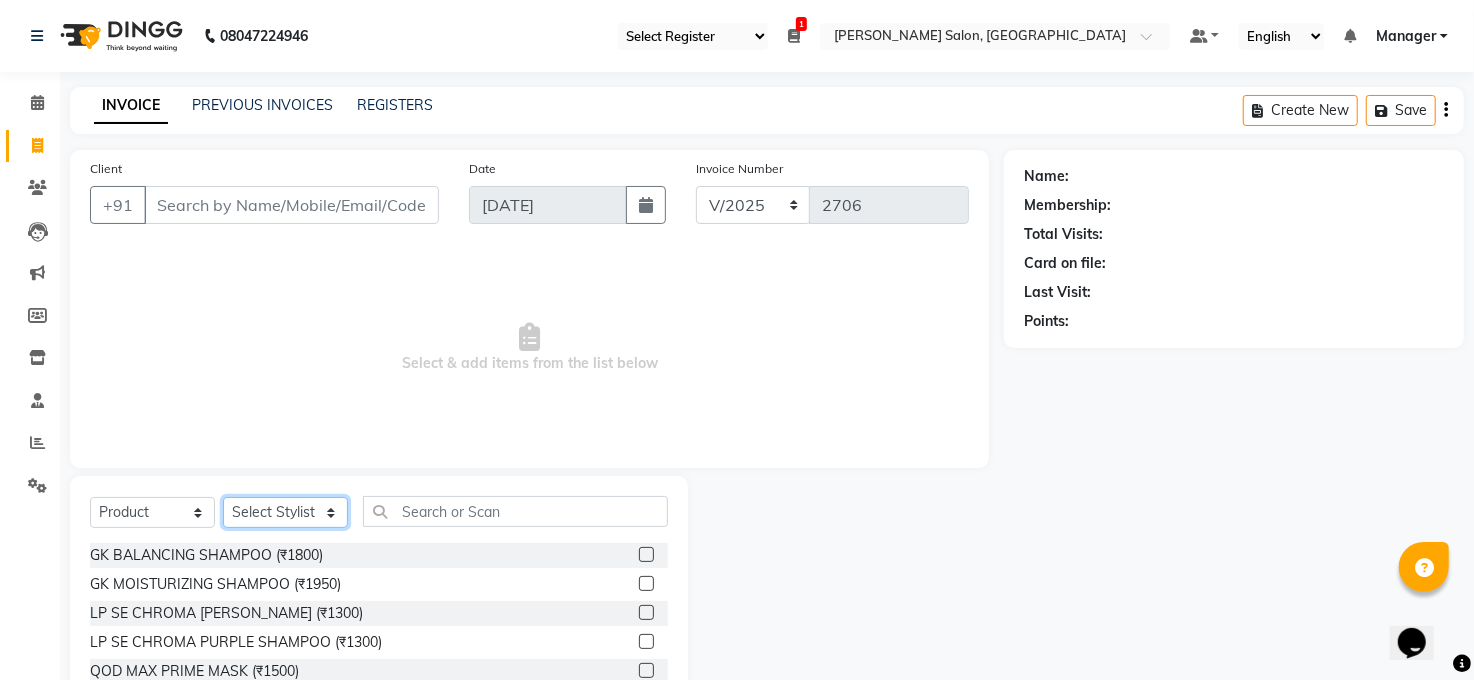 click on "Select Stylist [PERSON_NAME] [PERSON_NAME] [PERSON_NAME] COUNTER  Manager [PERSON_NAME] [PERSON_NAME] [PERSON_NAME] [PERSON_NAME] [PERSON_NAME] Santosh SAURABH [PERSON_NAME] [PERSON_NAME] Veer [PERSON_NAME]" 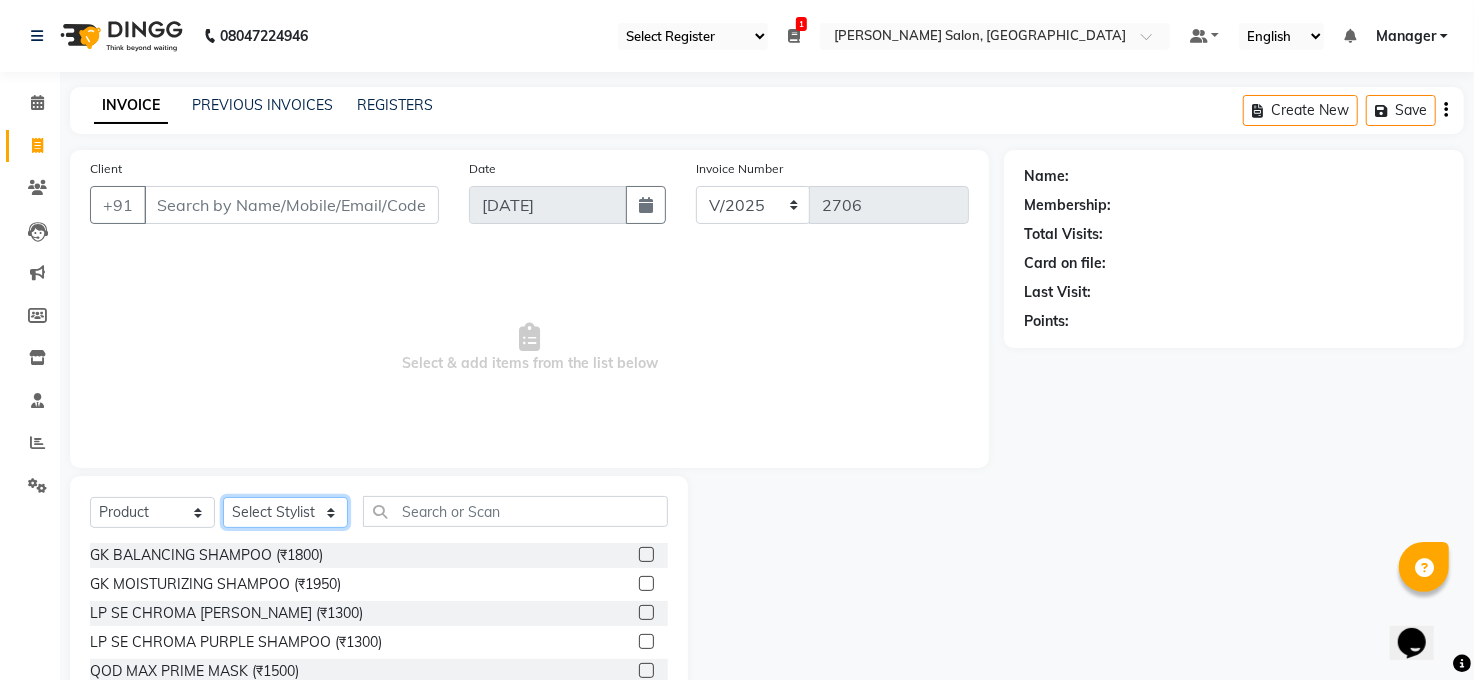 select on "45734" 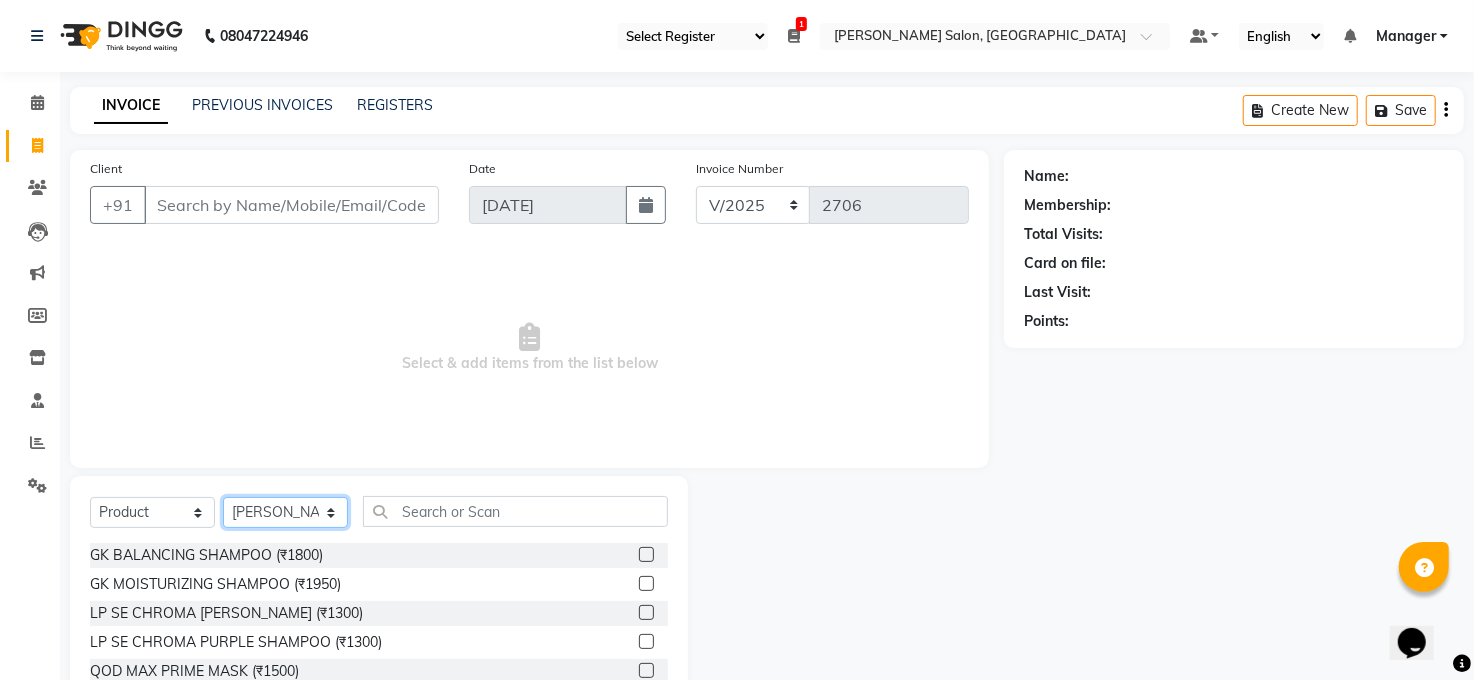 click on "Select Stylist [PERSON_NAME] [PERSON_NAME] [PERSON_NAME] COUNTER  Manager [PERSON_NAME] [PERSON_NAME] [PERSON_NAME] [PERSON_NAME] [PERSON_NAME] Santosh SAURABH [PERSON_NAME] [PERSON_NAME] Veer [PERSON_NAME]" 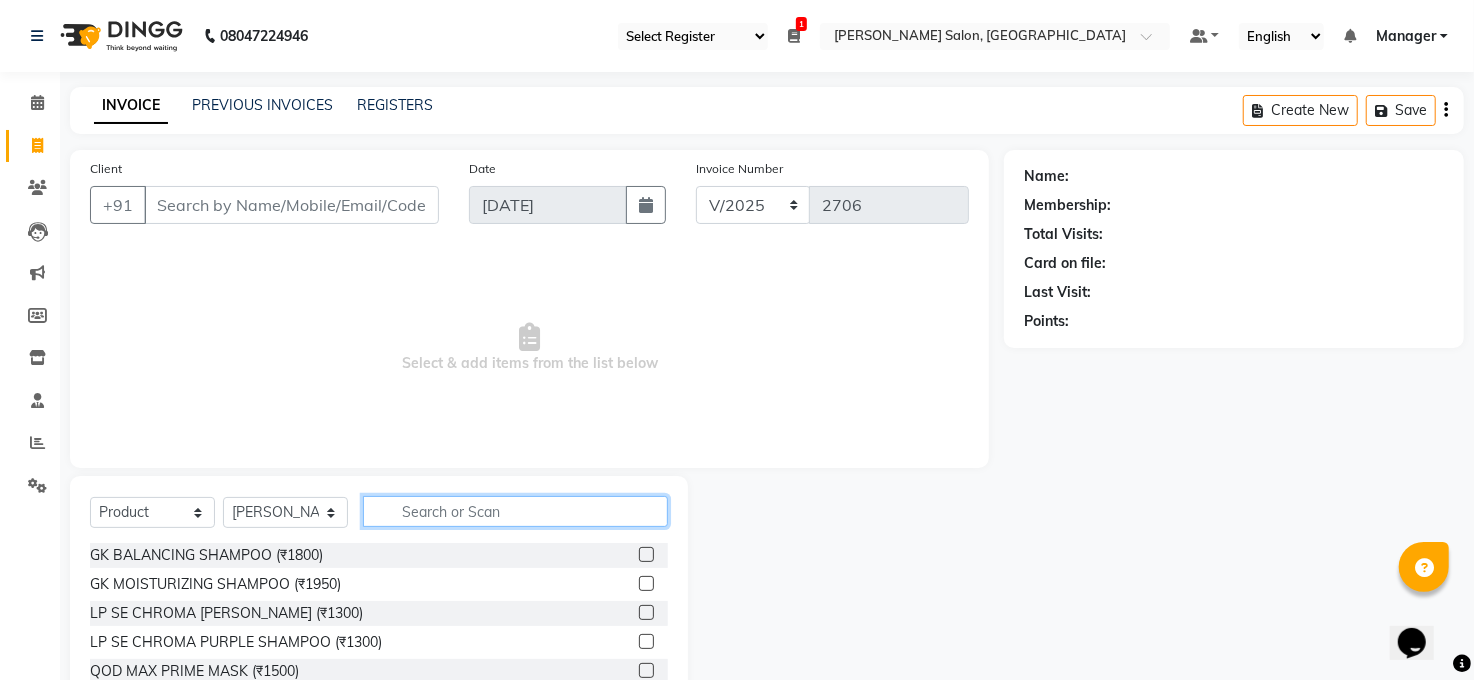 click 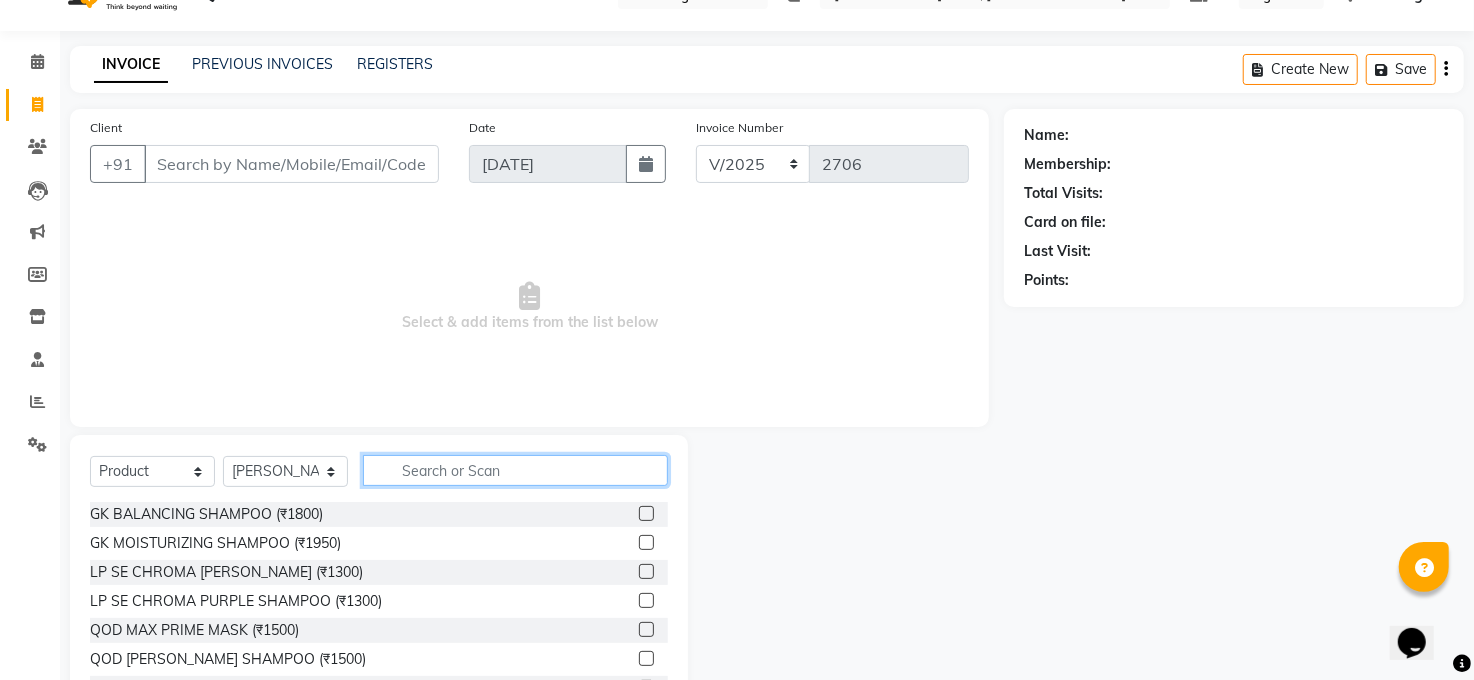 scroll, scrollTop: 0, scrollLeft: 0, axis: both 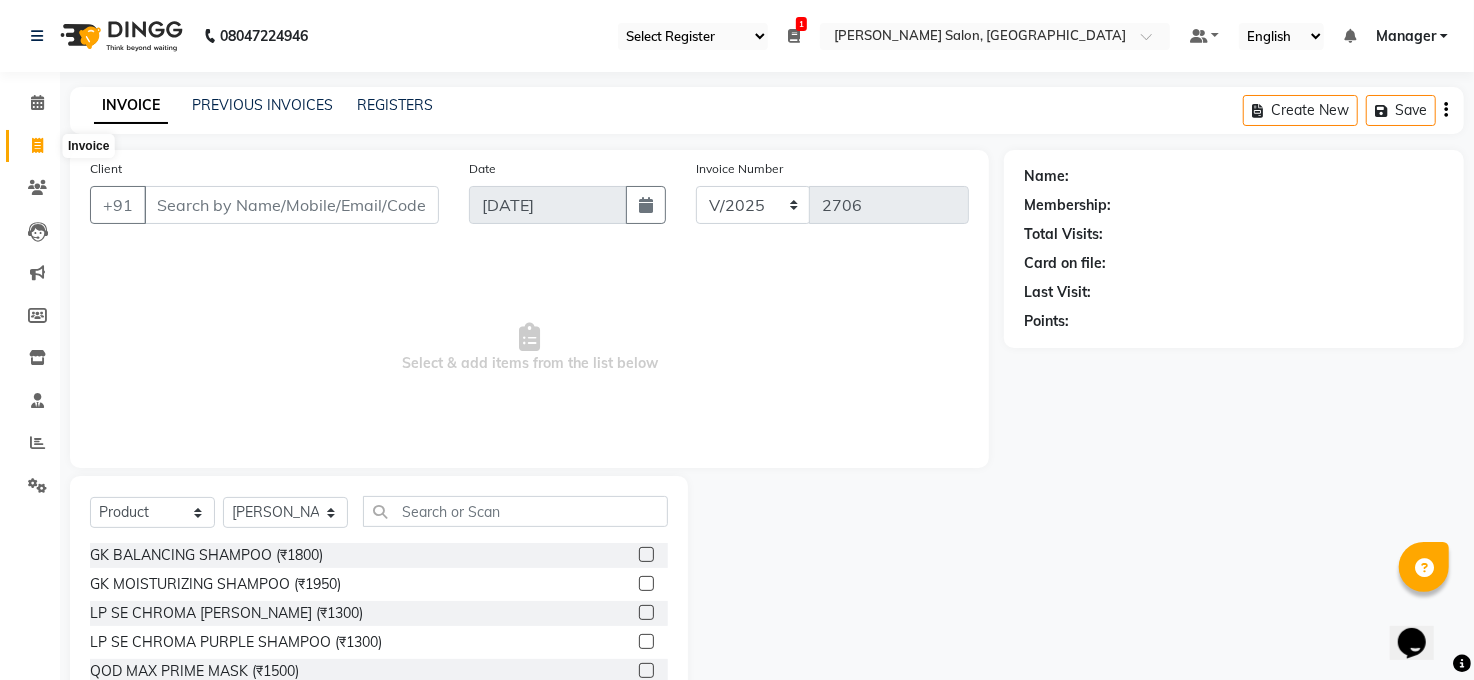 click 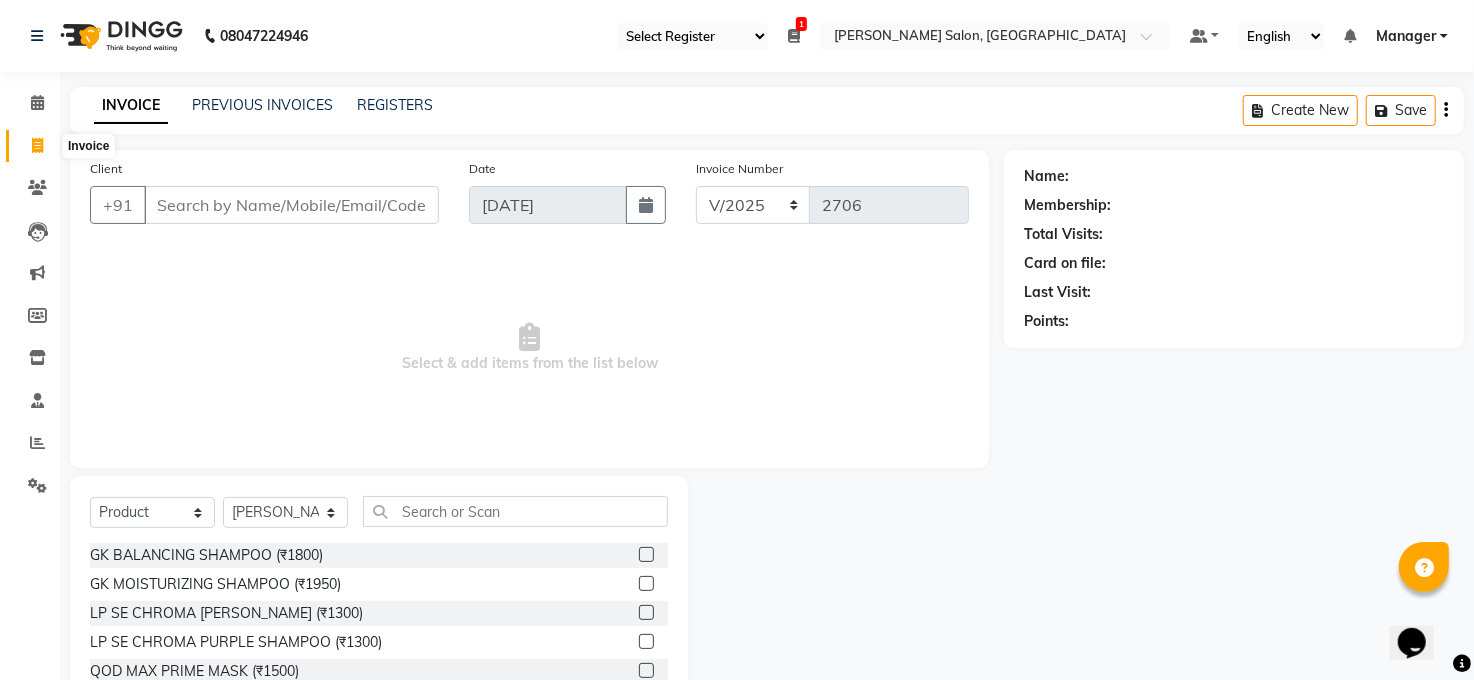 select on "service" 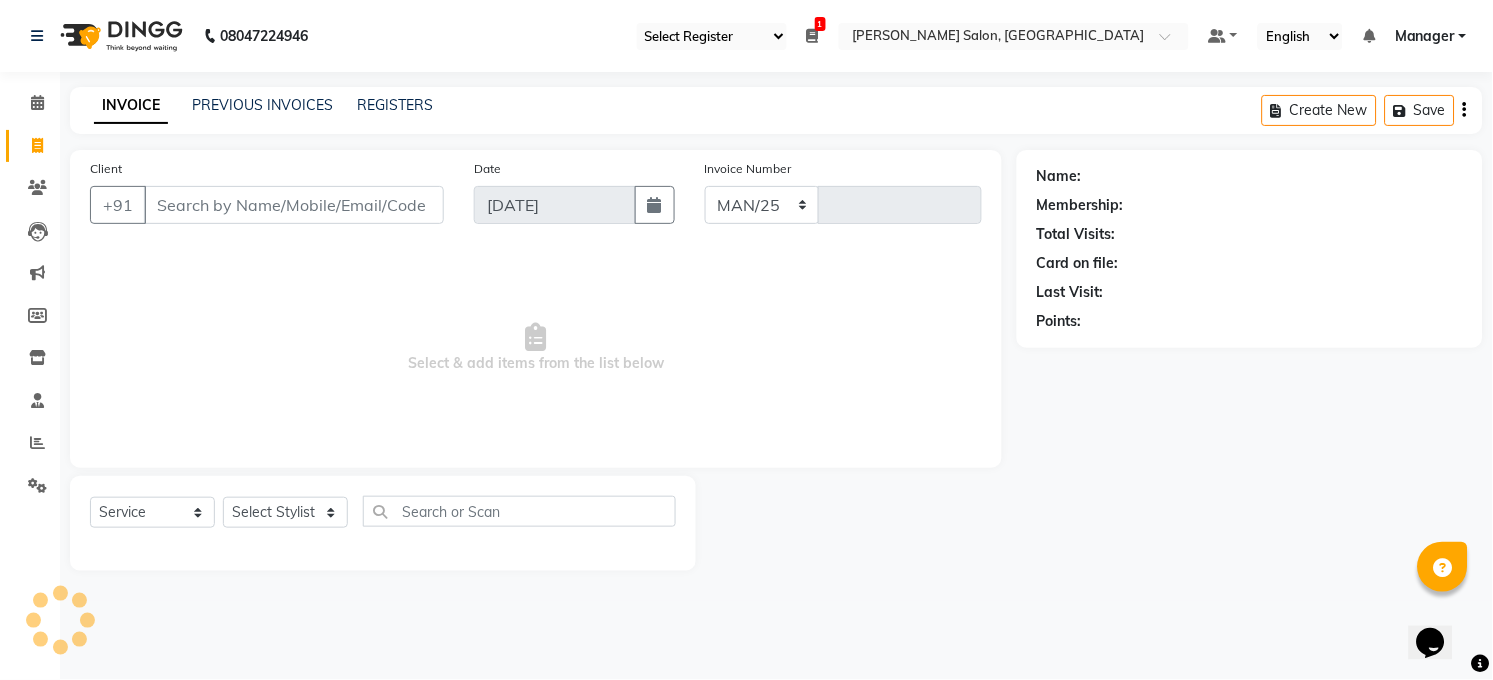 select on "5748" 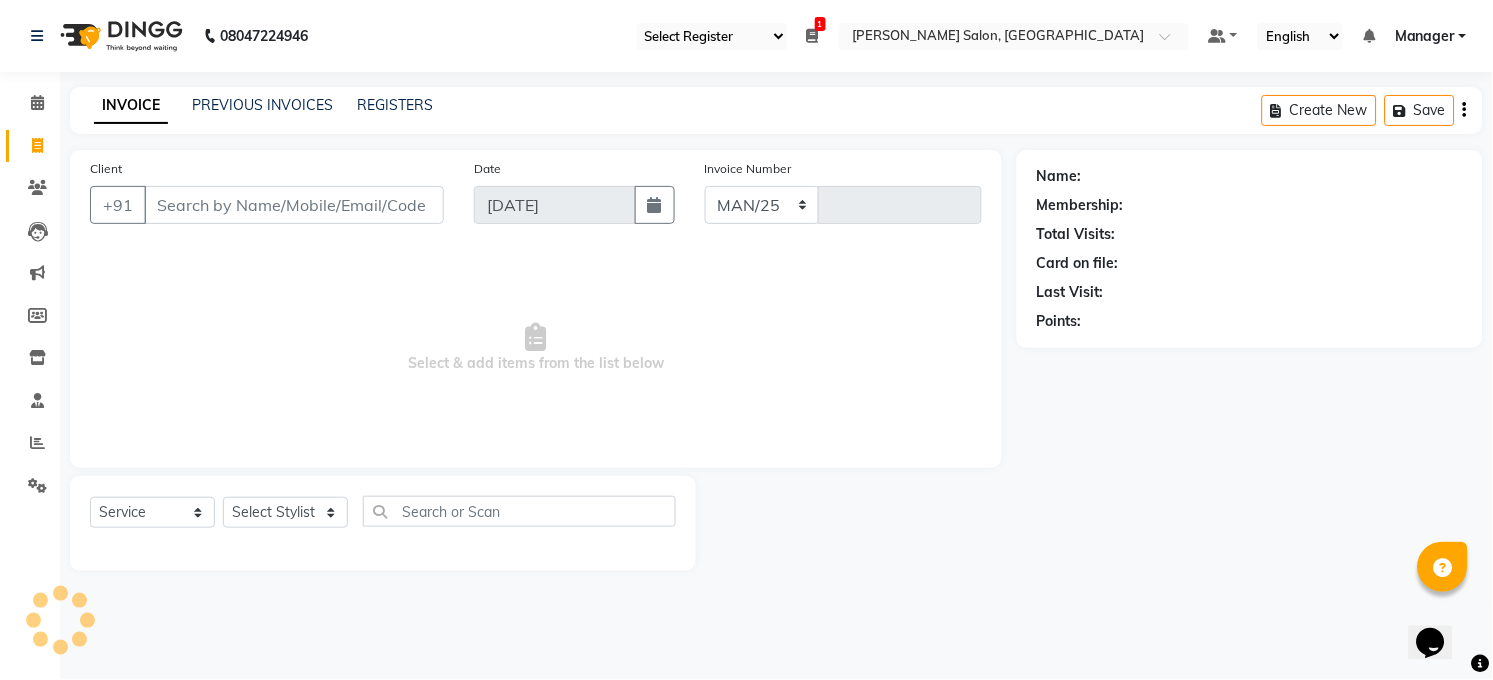 type on "2706" 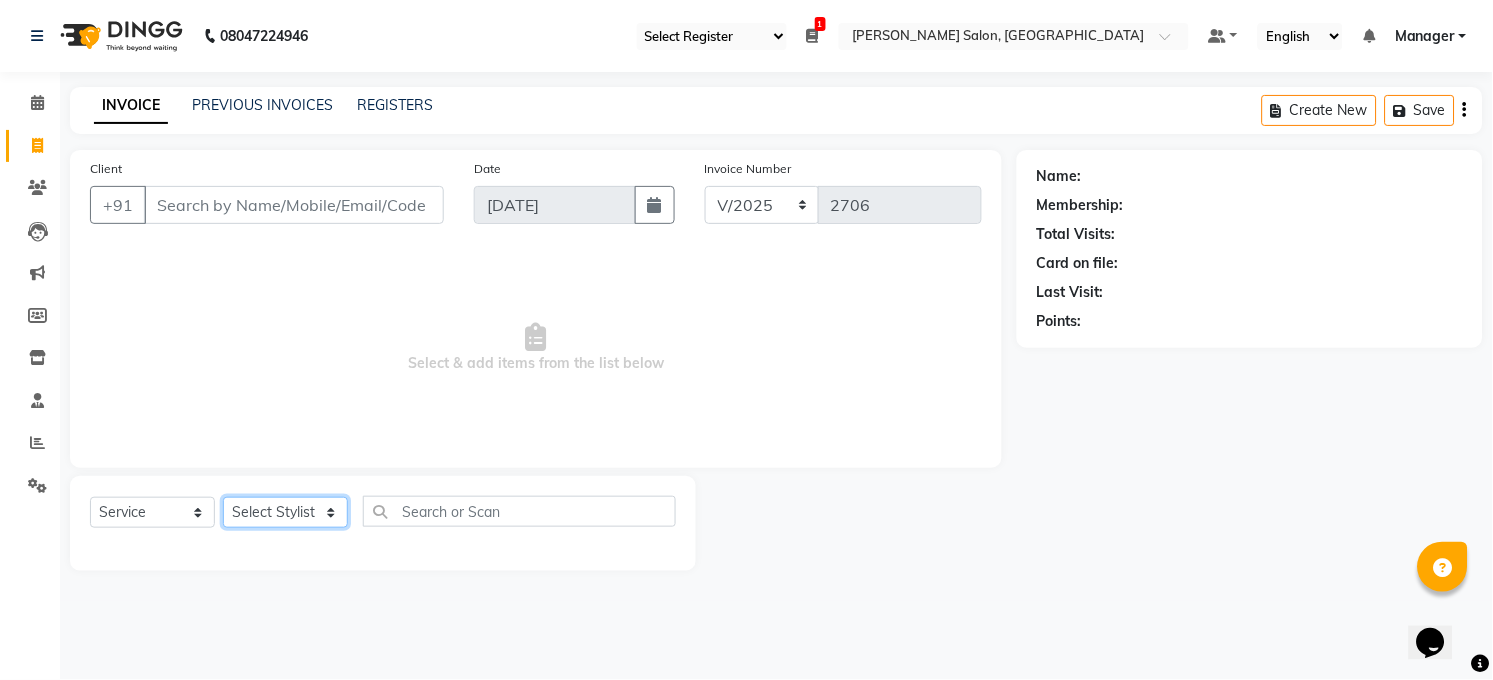 click on "Select Stylist [PERSON_NAME] [PERSON_NAME] [PERSON_NAME] COUNTER  Manager [PERSON_NAME] [PERSON_NAME] [PERSON_NAME] [PERSON_NAME] [PERSON_NAME] Santosh SAURABH [PERSON_NAME] [PERSON_NAME] Veer [PERSON_NAME]" 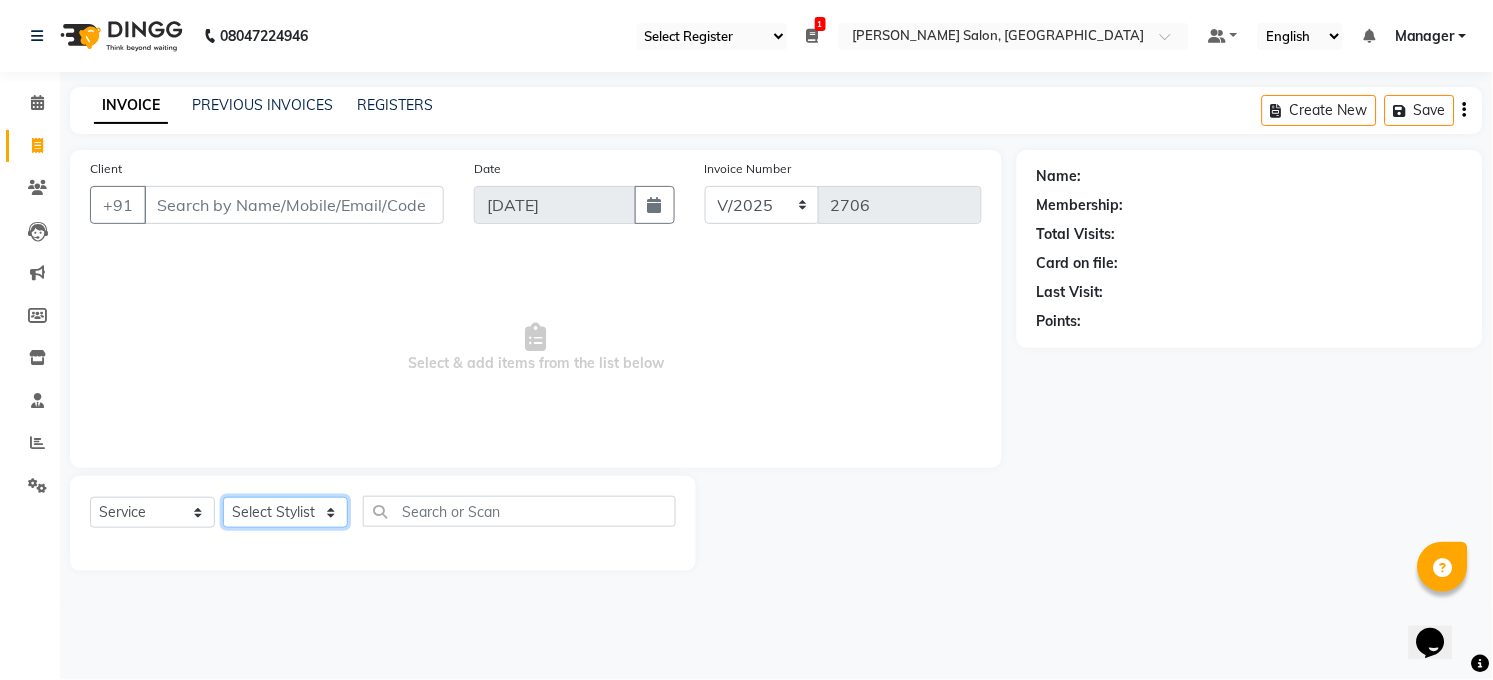 select on "45734" 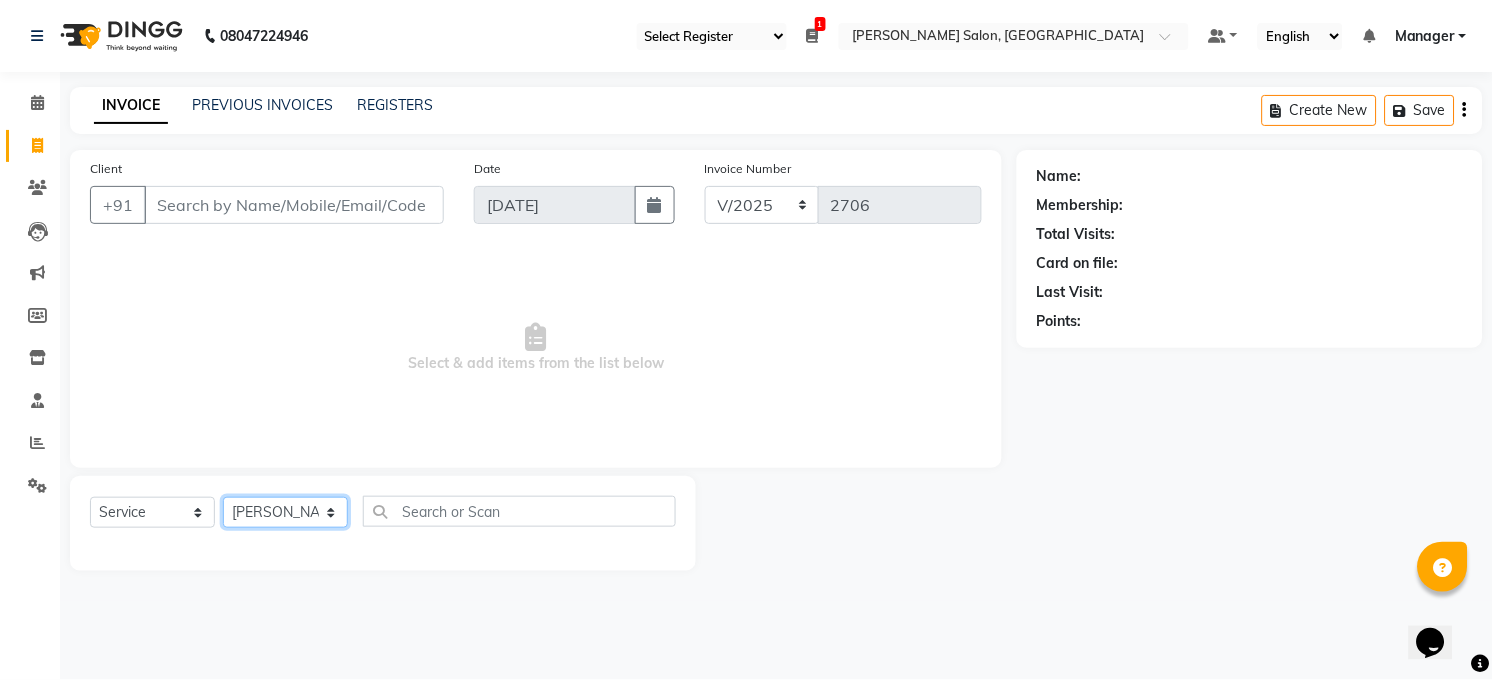 click on "Select Stylist [PERSON_NAME] [PERSON_NAME] [PERSON_NAME] COUNTER  Manager [PERSON_NAME] [PERSON_NAME] [PERSON_NAME] [PERSON_NAME] [PERSON_NAME] Santosh SAURABH [PERSON_NAME] [PERSON_NAME] Veer [PERSON_NAME]" 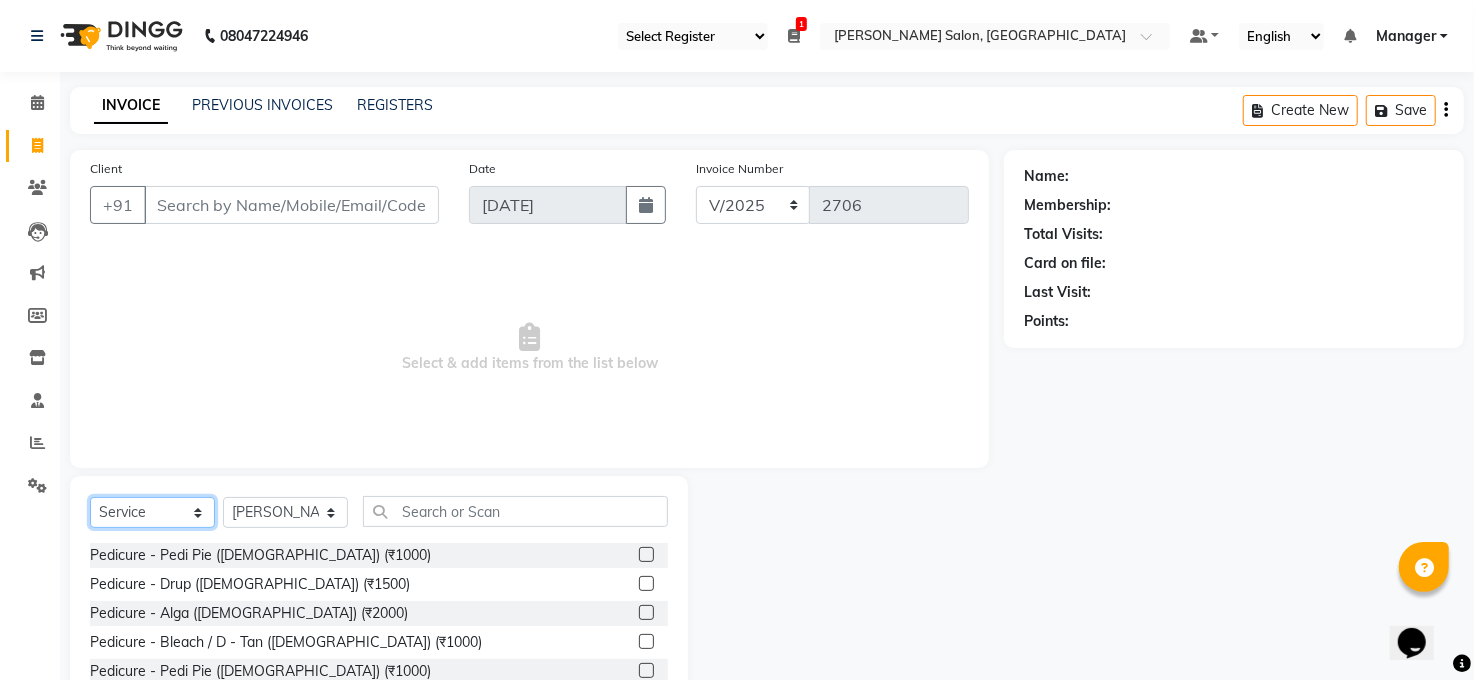 click on "Select  Service  Product  Membership  Package Voucher Prepaid Gift Card" 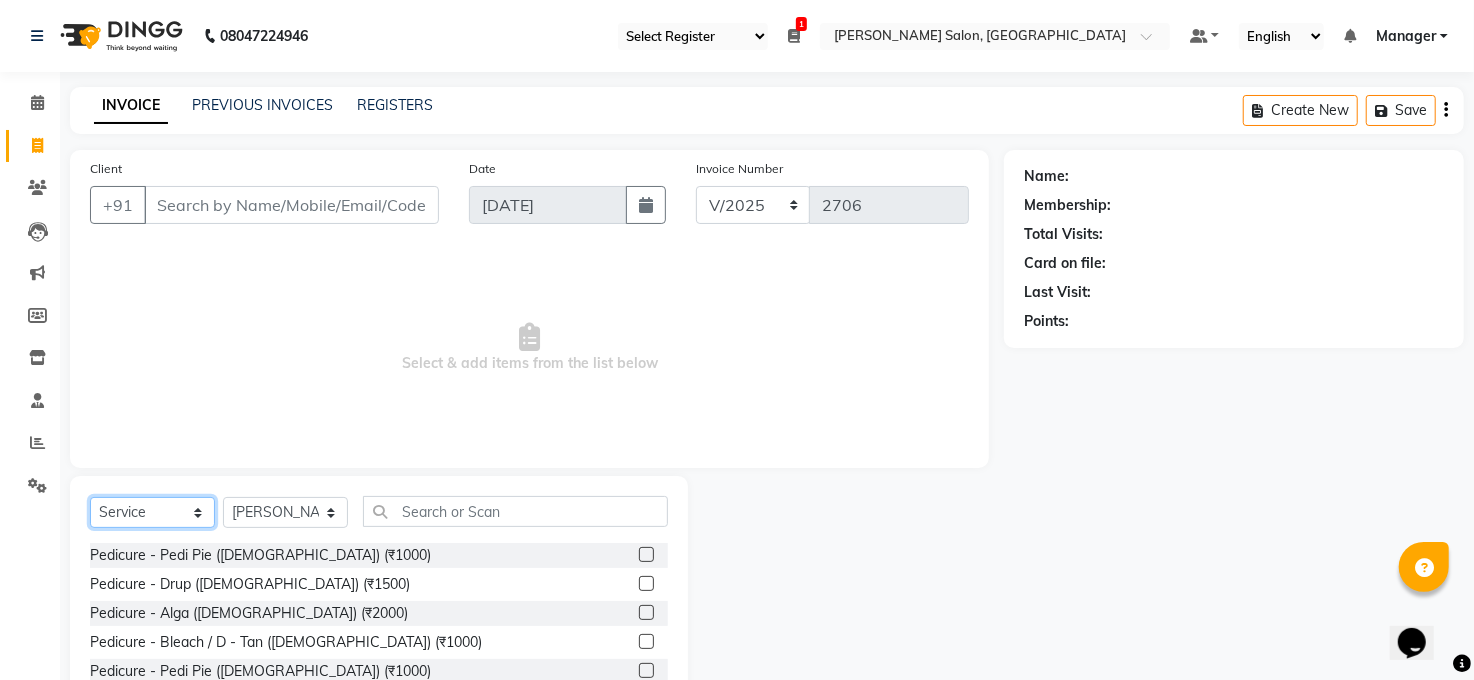 select on "product" 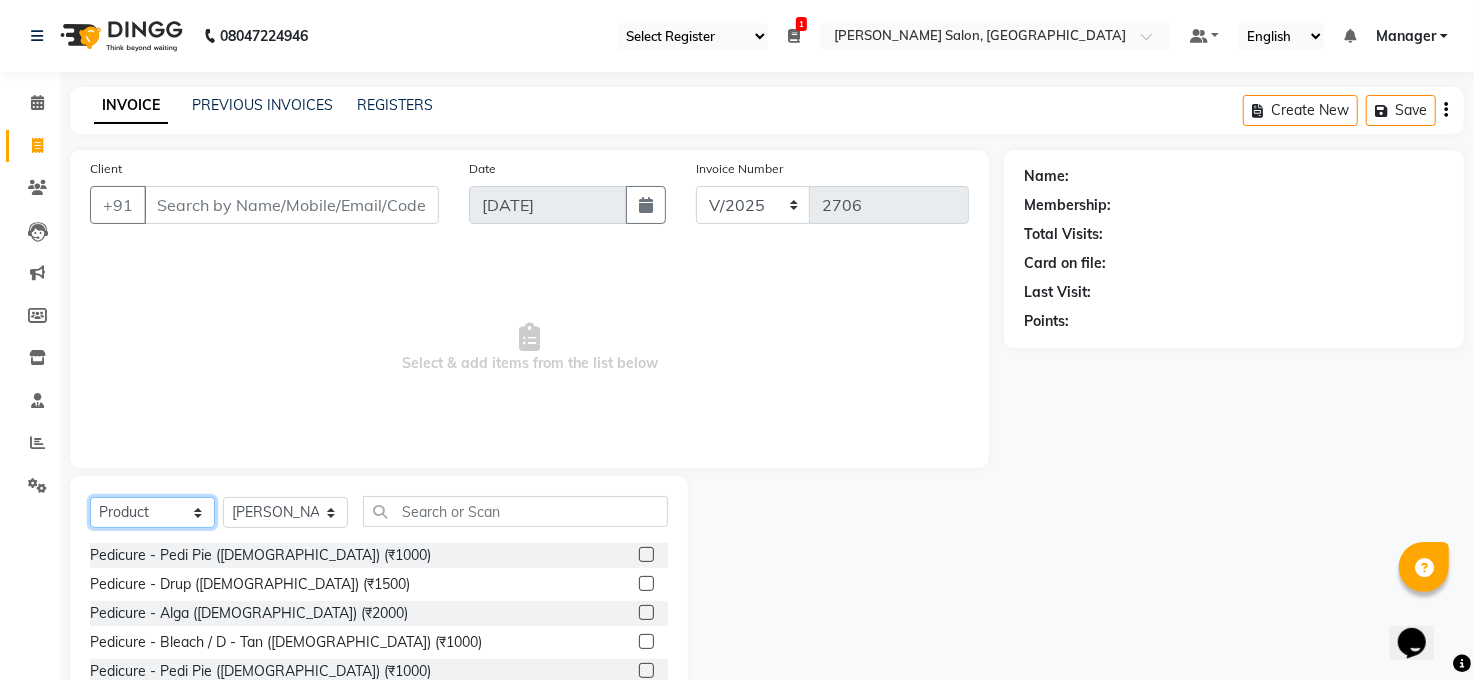 click on "Select  Service  Product  Membership  Package Voucher Prepaid Gift Card" 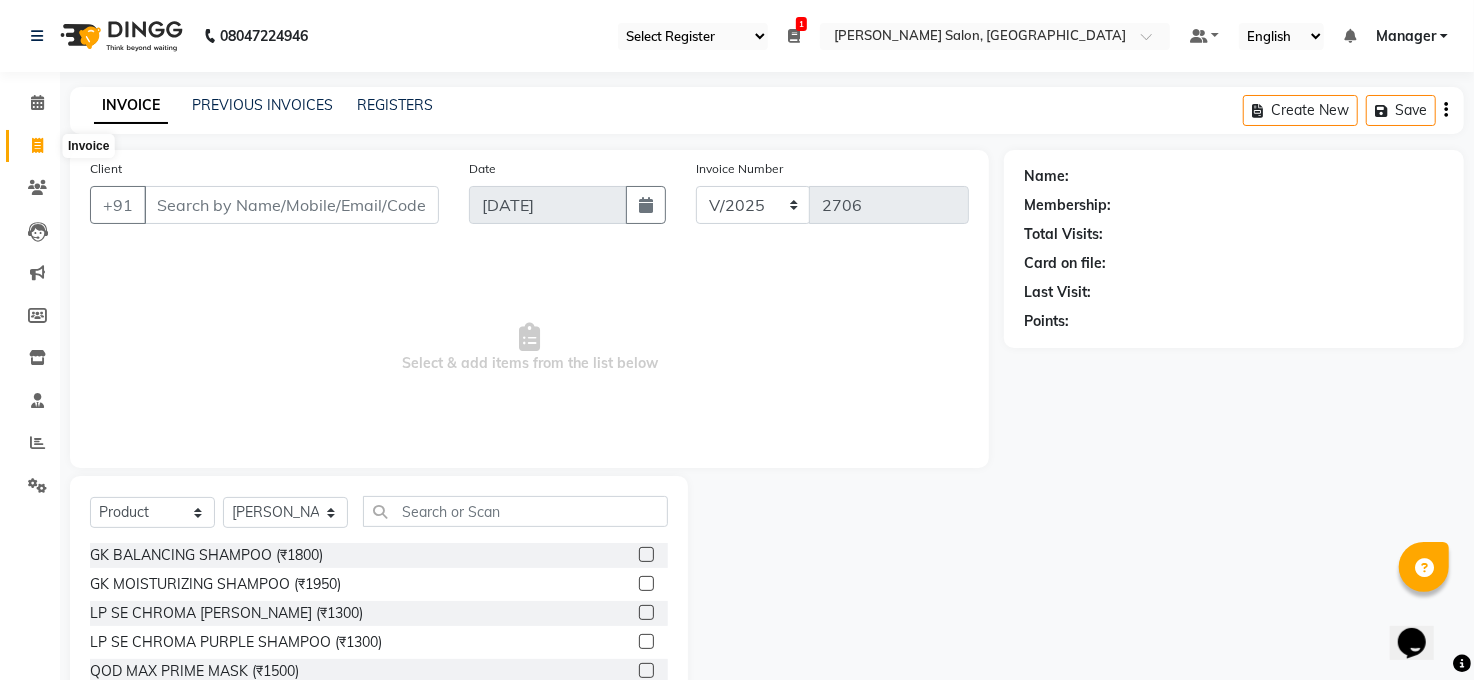 click 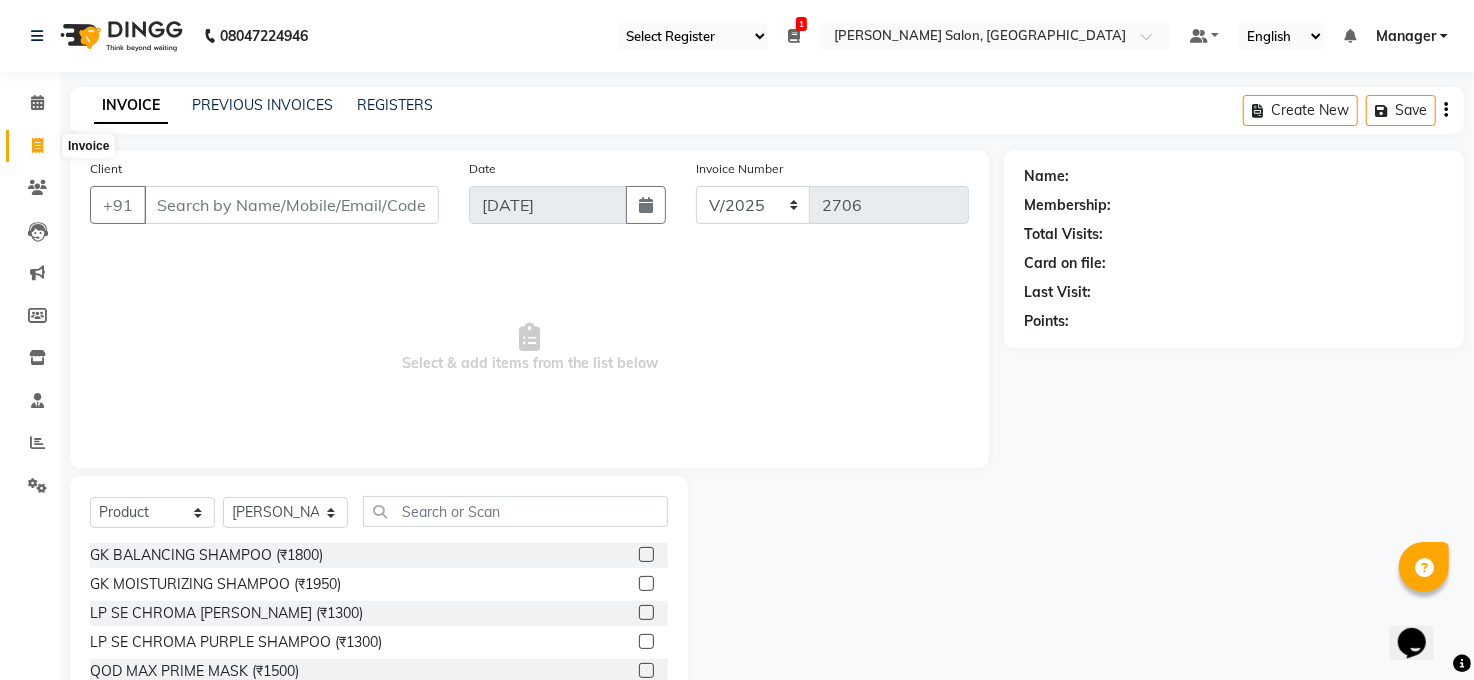 select on "service" 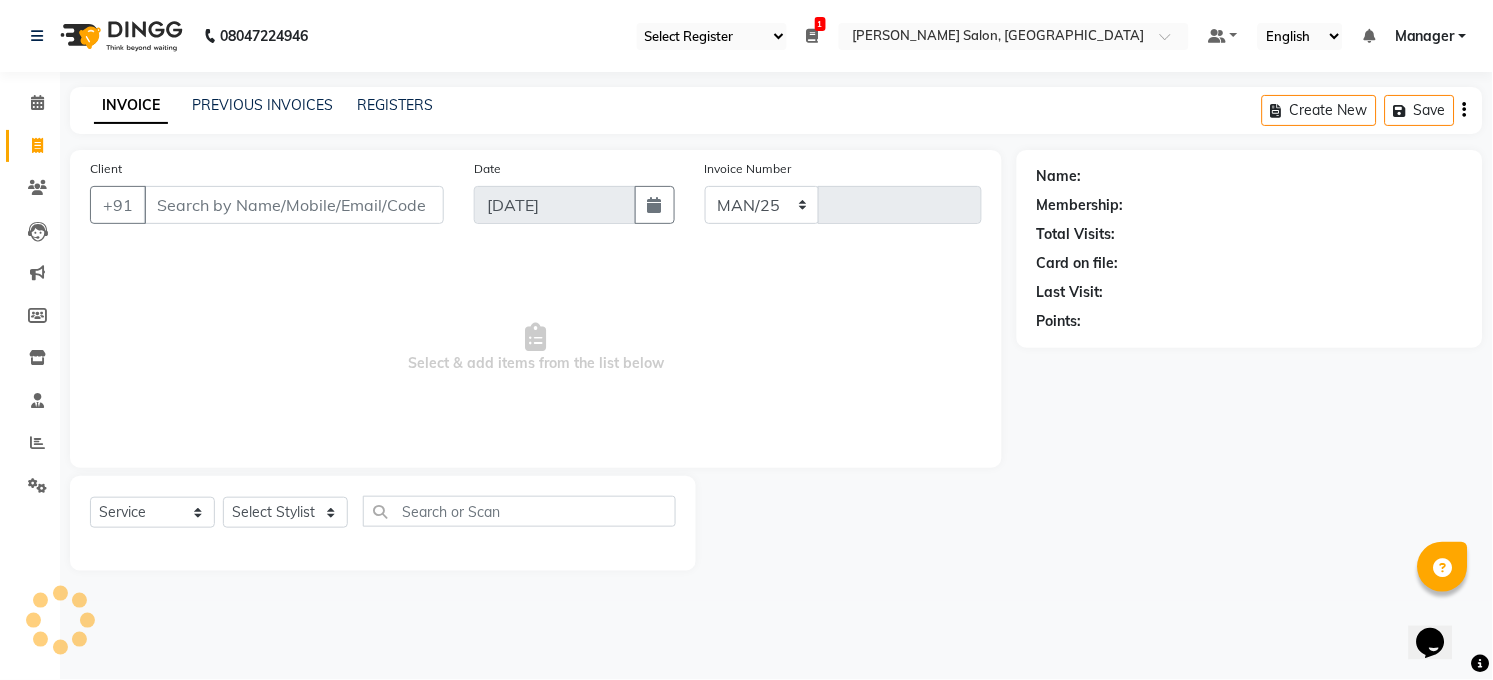 select on "5748" 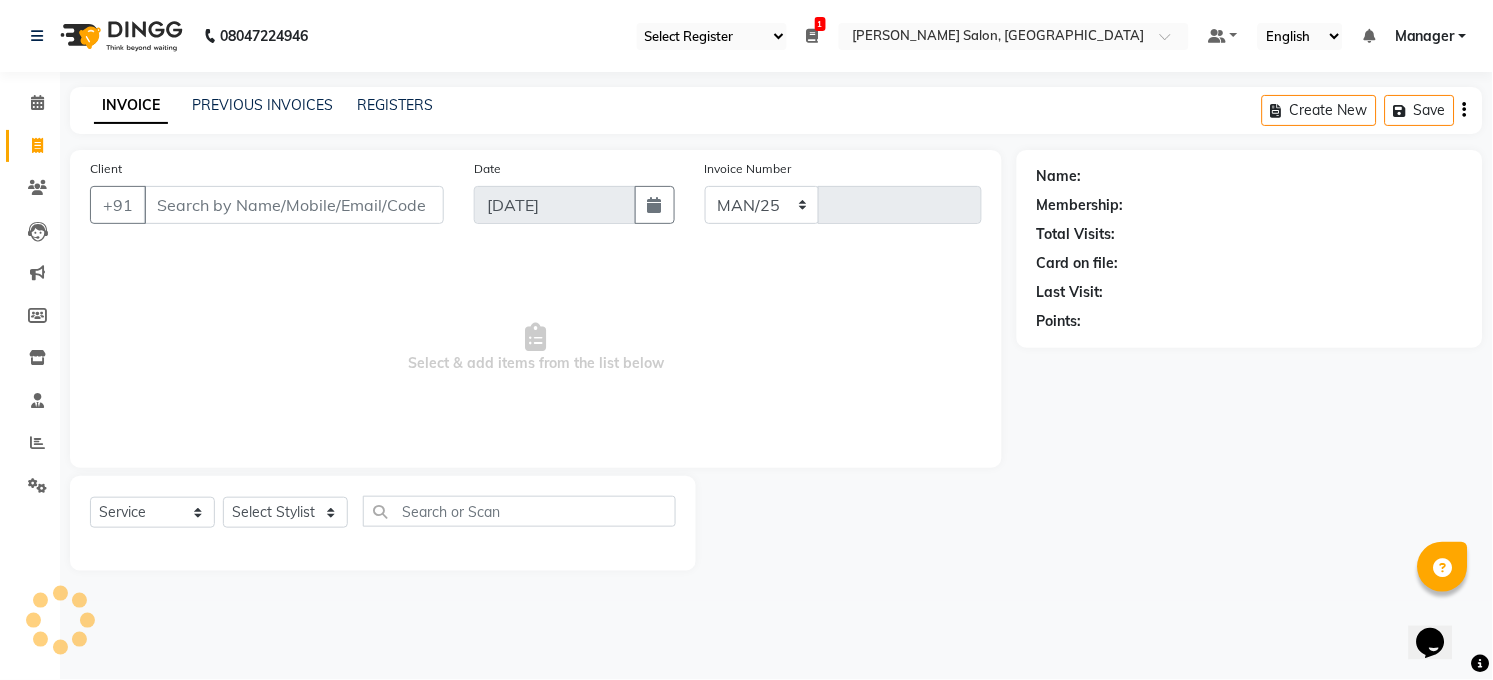 type on "2706" 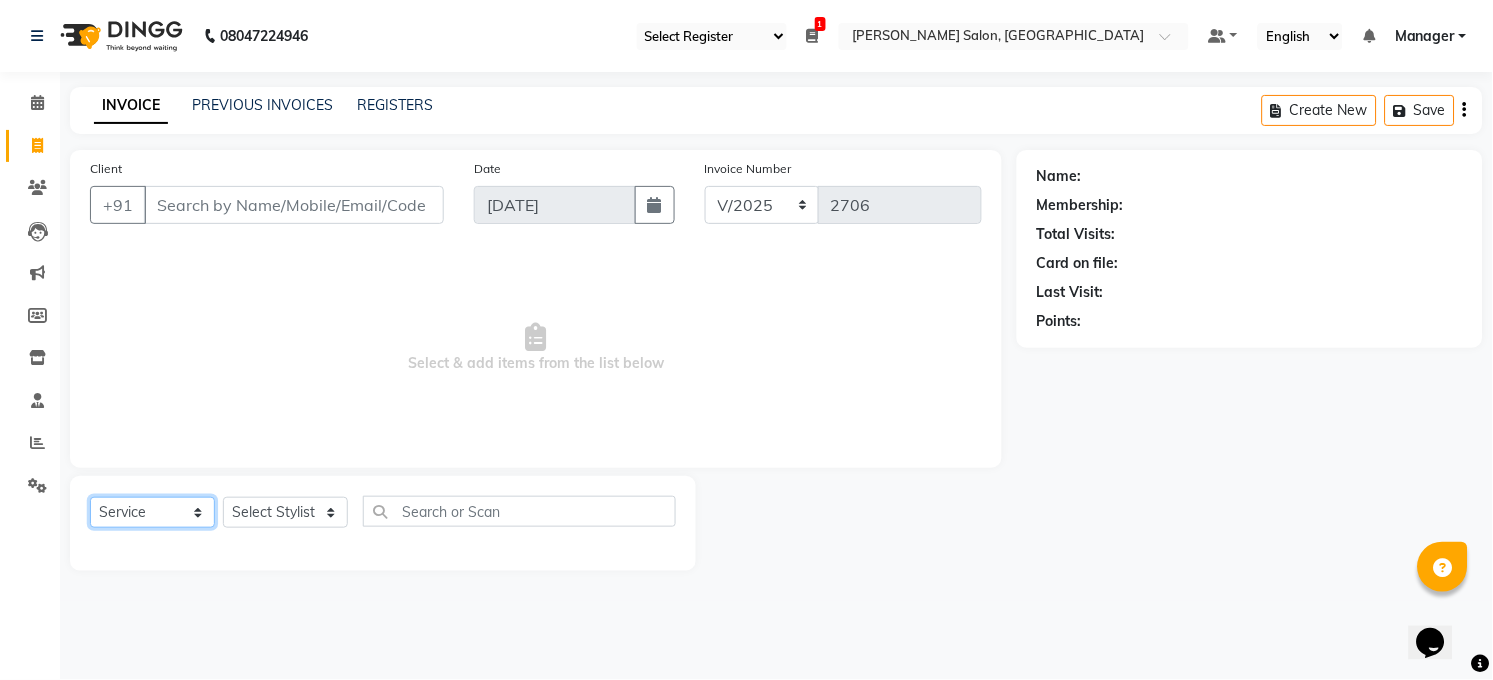 click on "Select  Service  Product  Membership  Package Voucher Prepaid Gift Card" 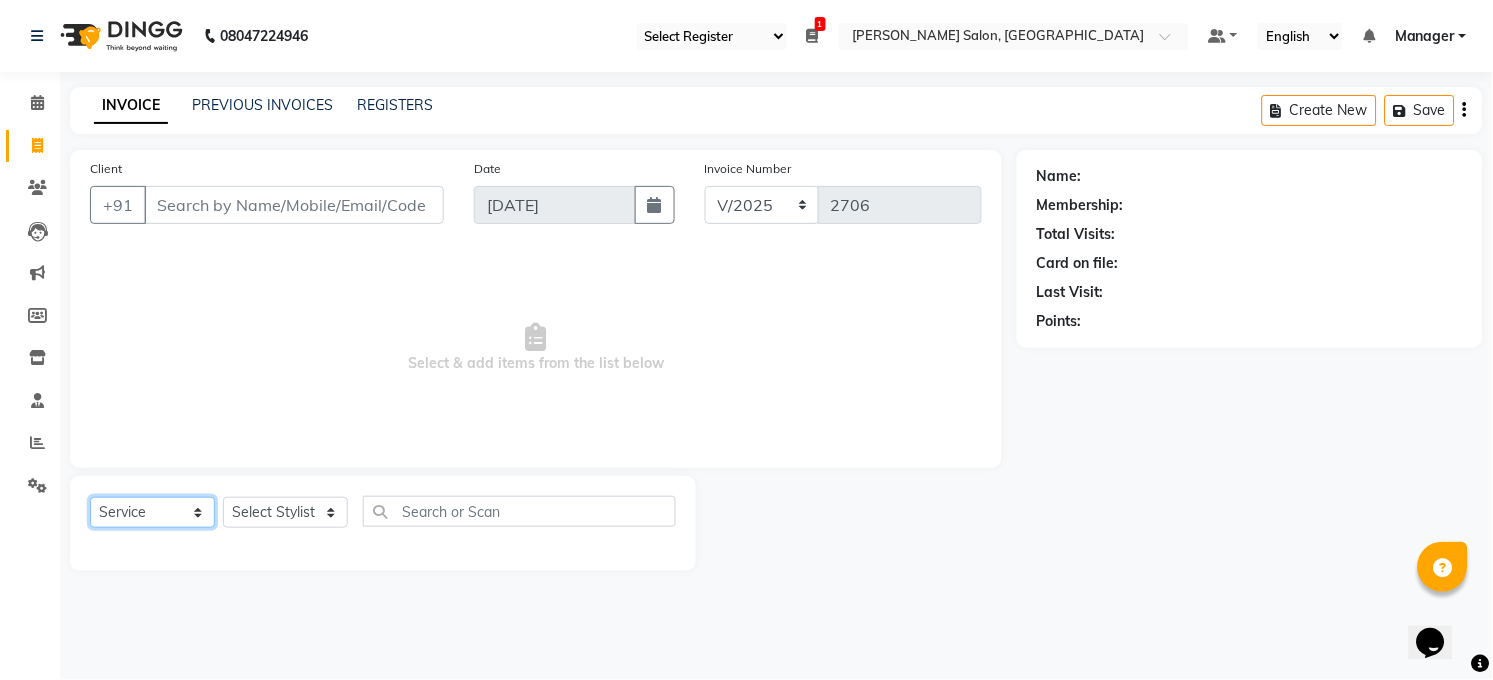 select on "product" 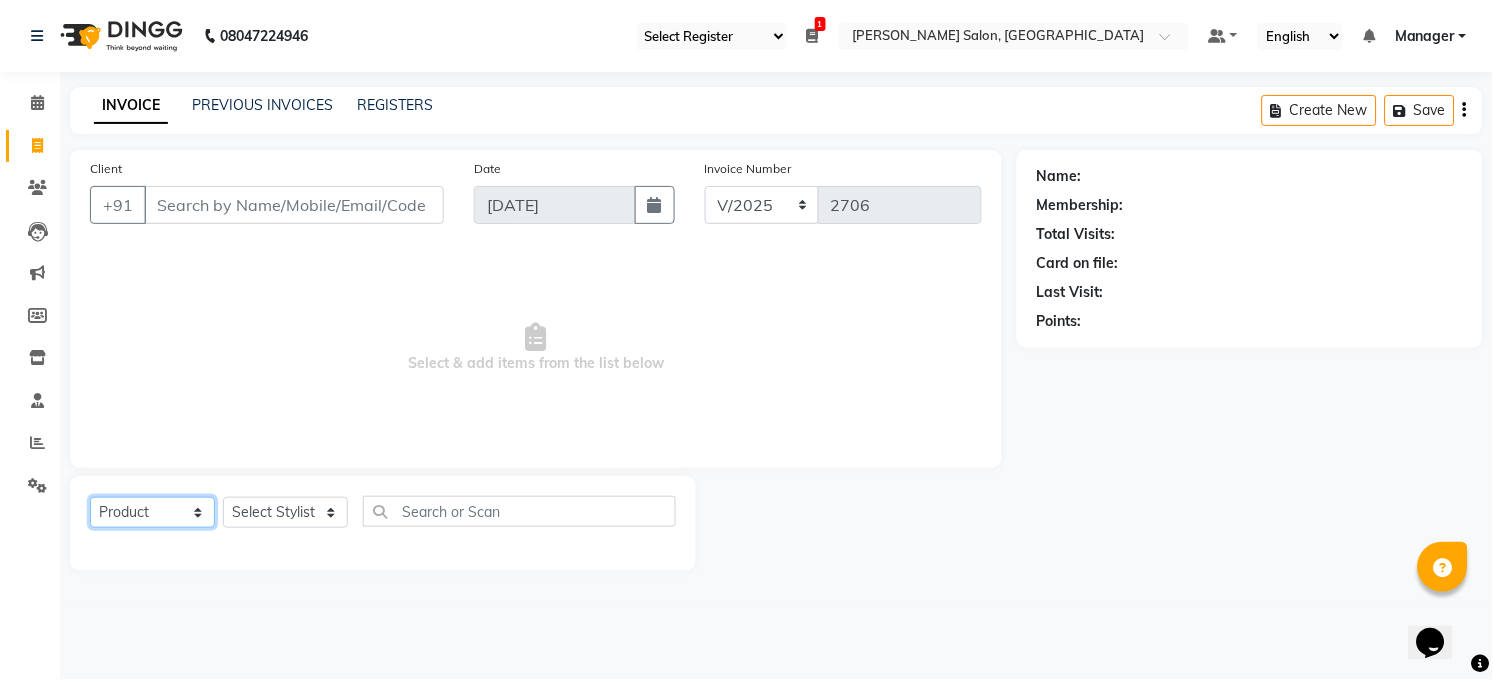 click on "Select  Service  Product  Membership  Package Voucher Prepaid Gift Card" 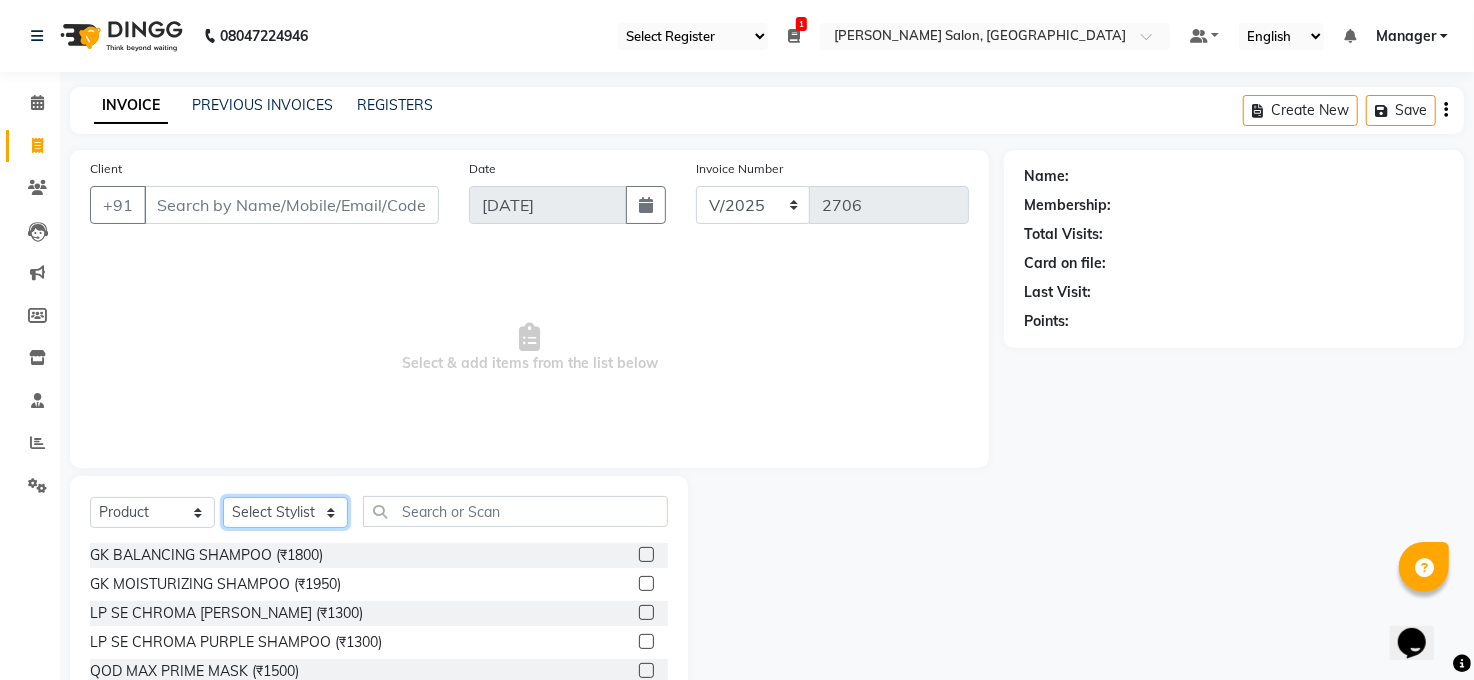 click on "Select Stylist [PERSON_NAME] [PERSON_NAME] [PERSON_NAME] COUNTER  Manager [PERSON_NAME] [PERSON_NAME] [PERSON_NAME] [PERSON_NAME] [PERSON_NAME] Santosh SAURABH [PERSON_NAME] [PERSON_NAME] Veer [PERSON_NAME]" 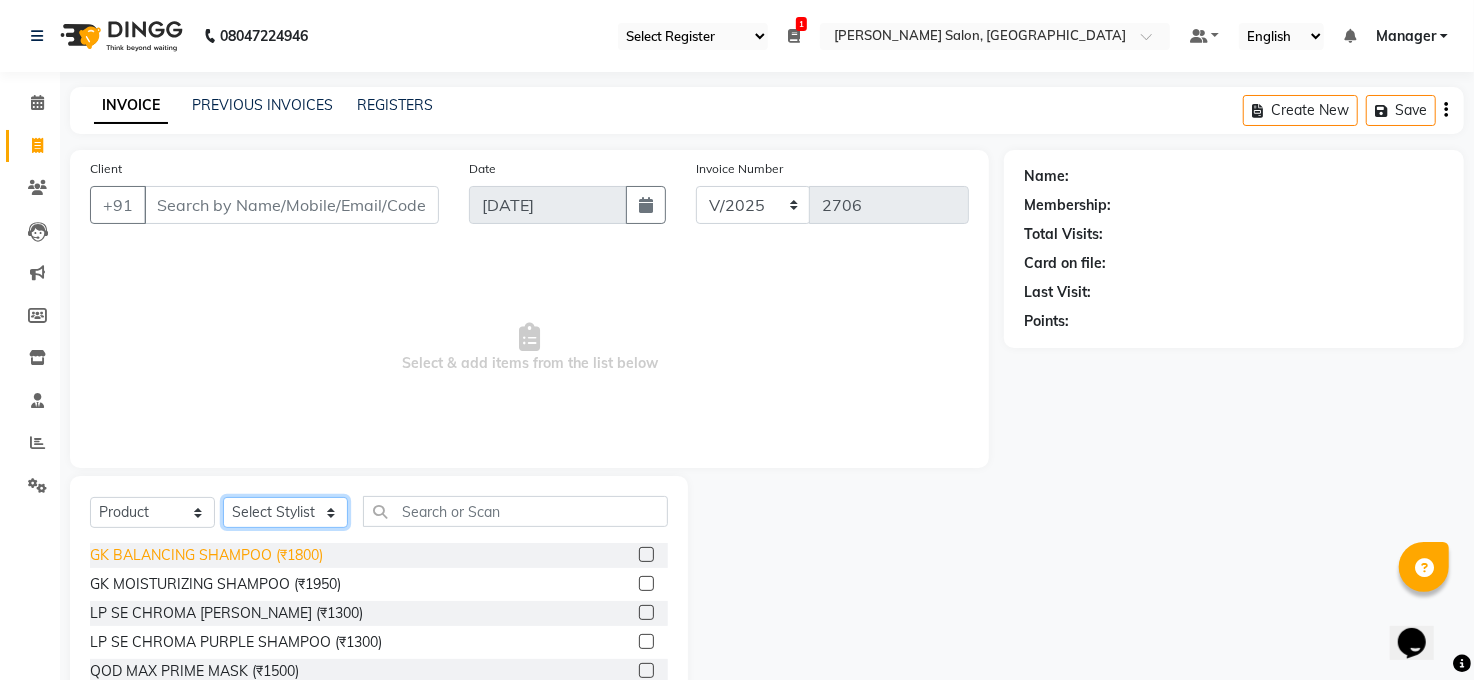 select on "45734" 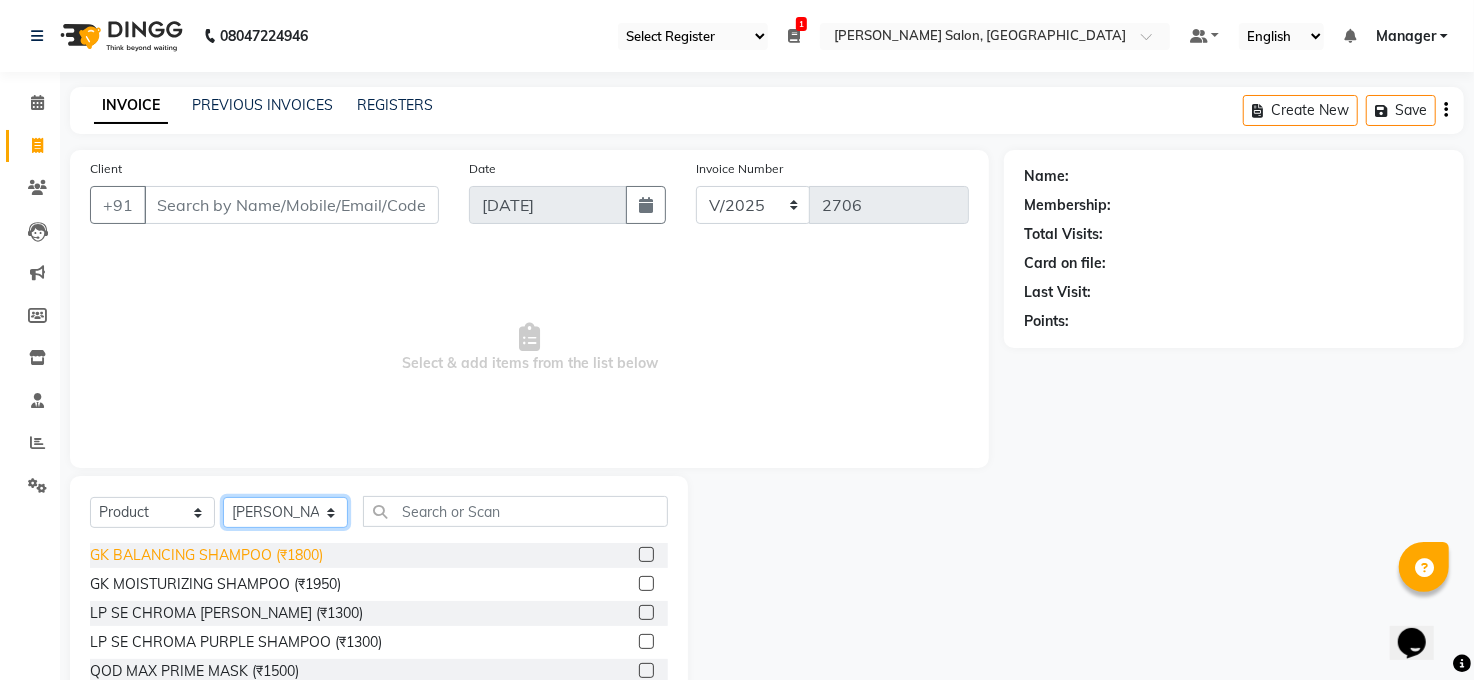 click on "Select Stylist [PERSON_NAME] [PERSON_NAME] [PERSON_NAME] COUNTER  Manager [PERSON_NAME] [PERSON_NAME] [PERSON_NAME] [PERSON_NAME] [PERSON_NAME] Santosh SAURABH [PERSON_NAME] [PERSON_NAME] Veer [PERSON_NAME]" 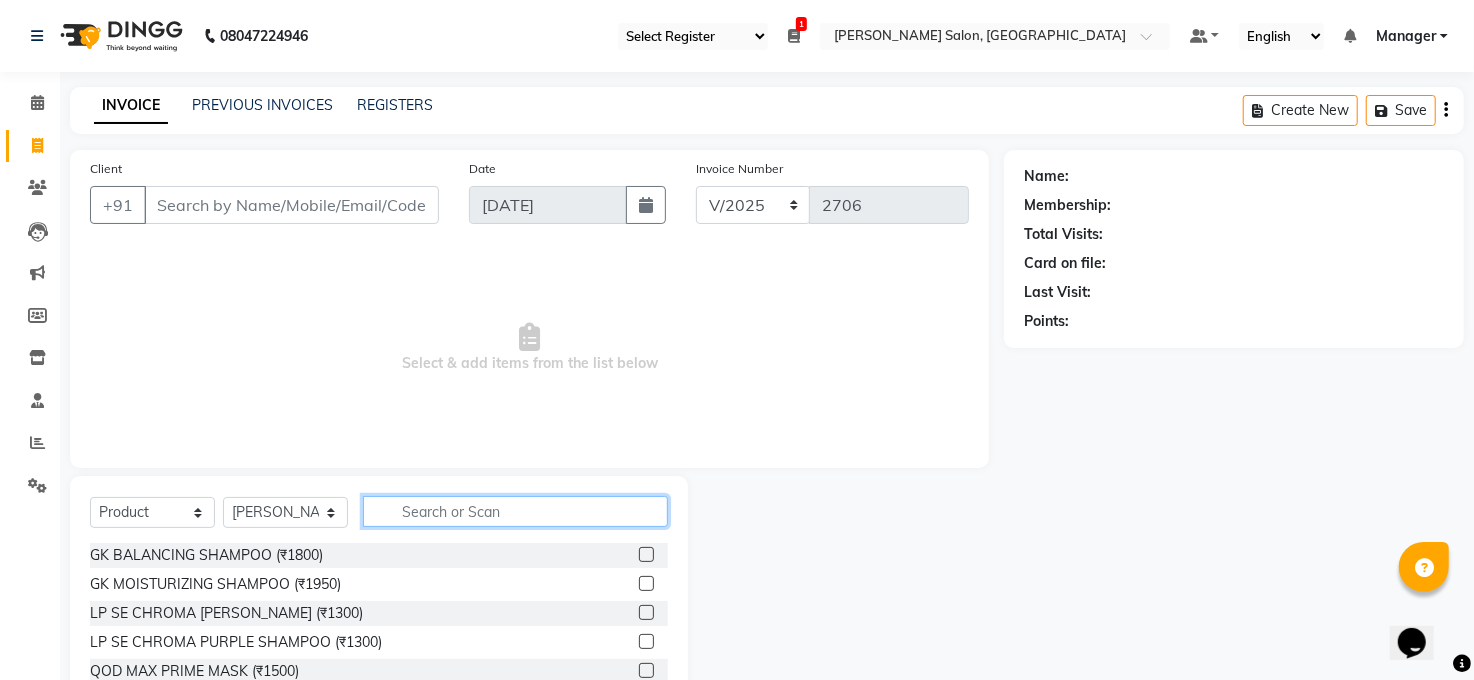 click 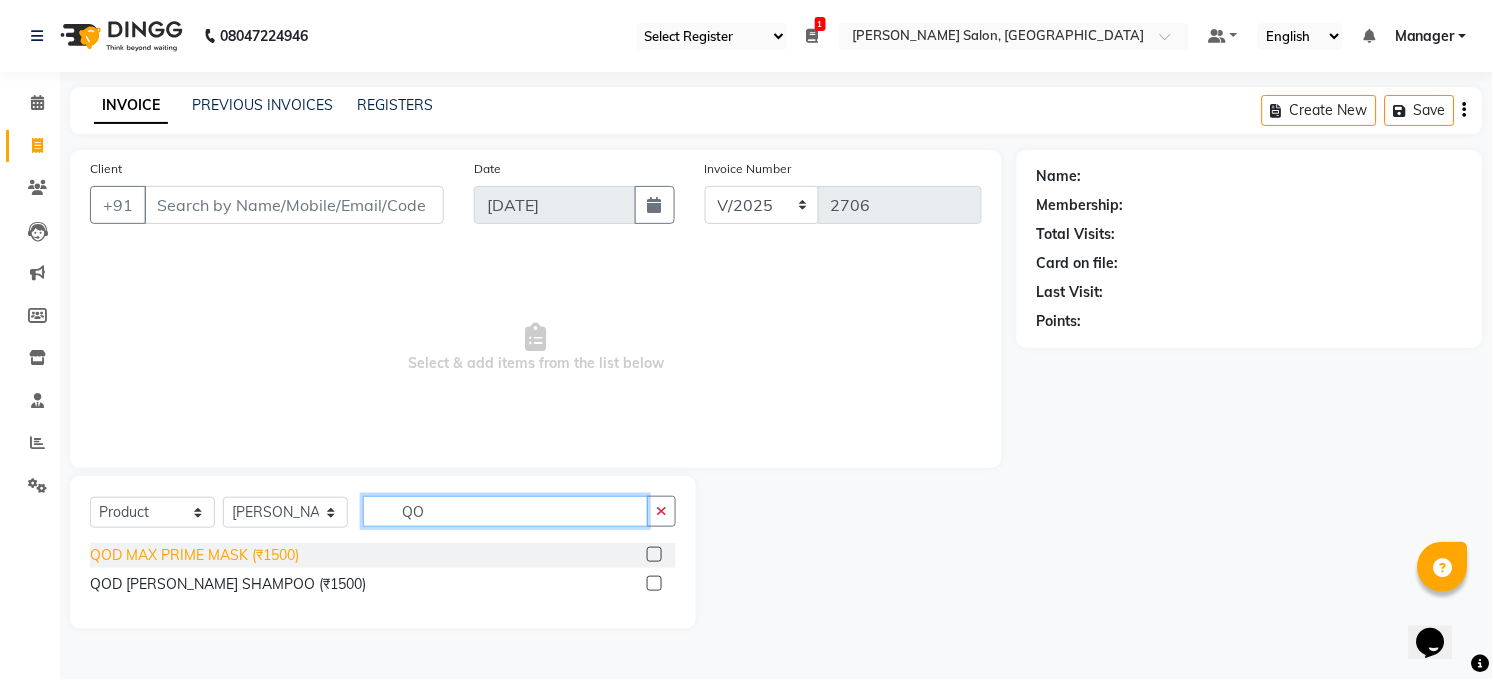 type on "QO" 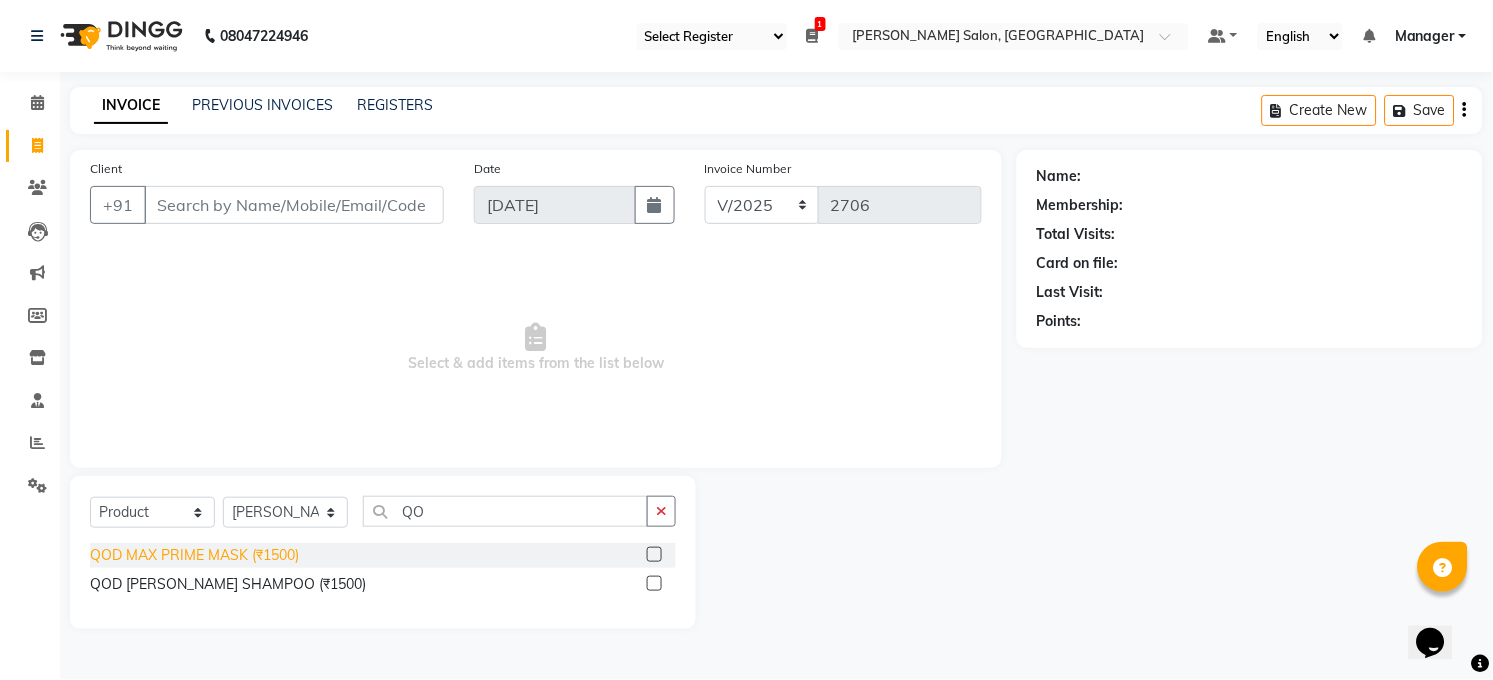 click on "QOD MAX PRIME MASK (₹1500)" 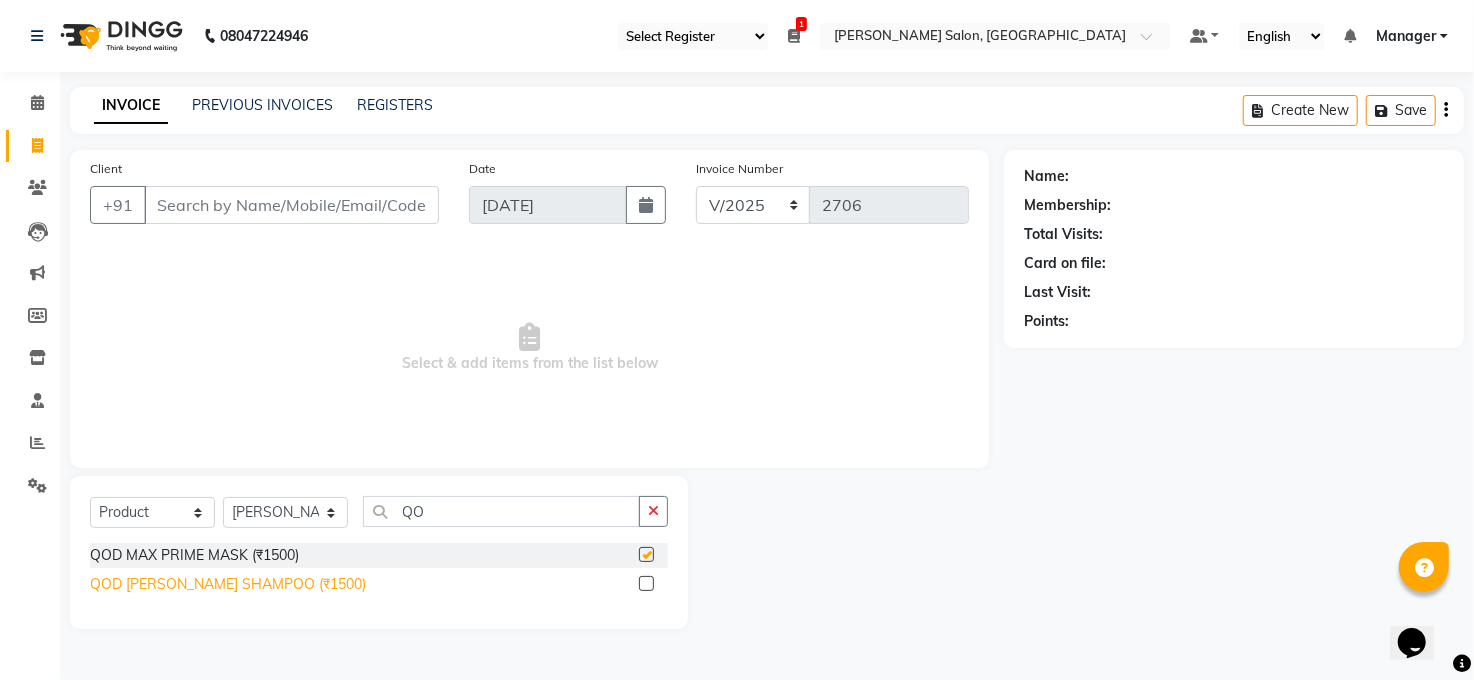 checkbox on "false" 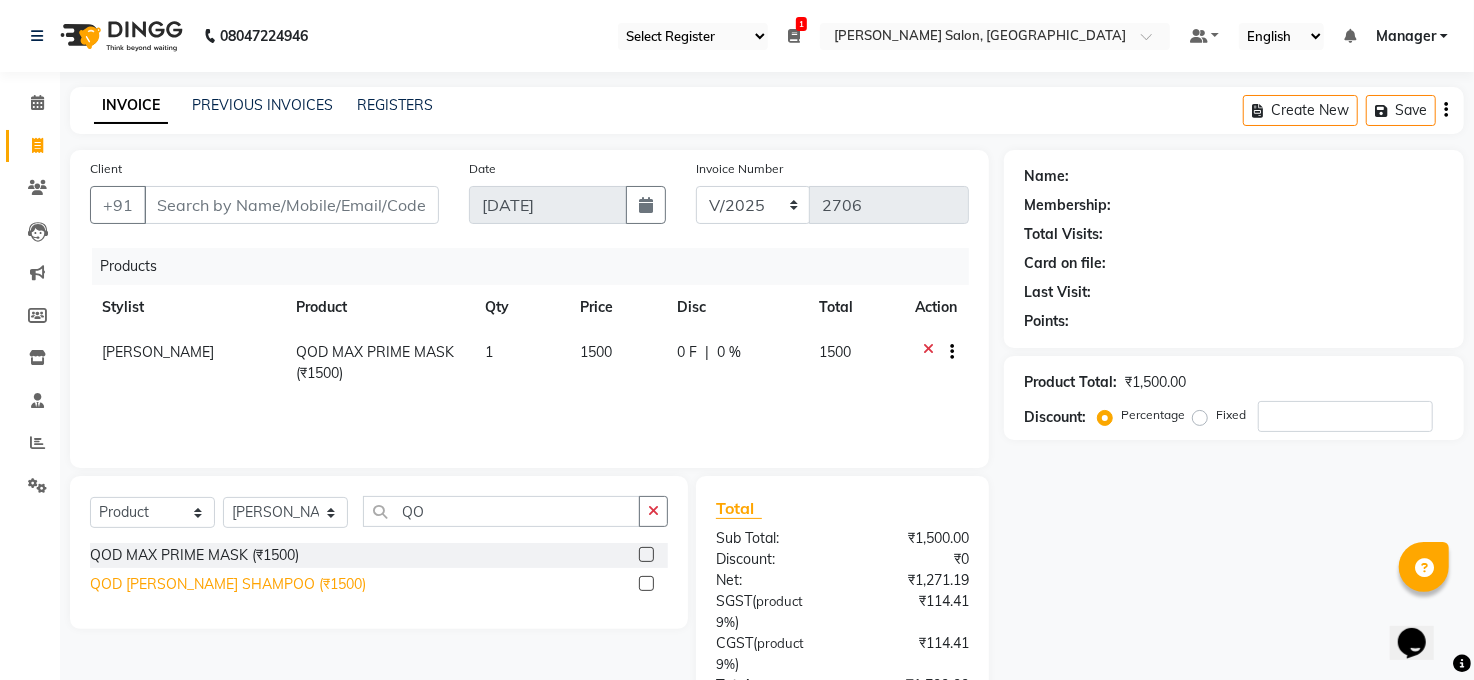 click on "QOD MAX PRIM  SHAMPOO (₹1500)" 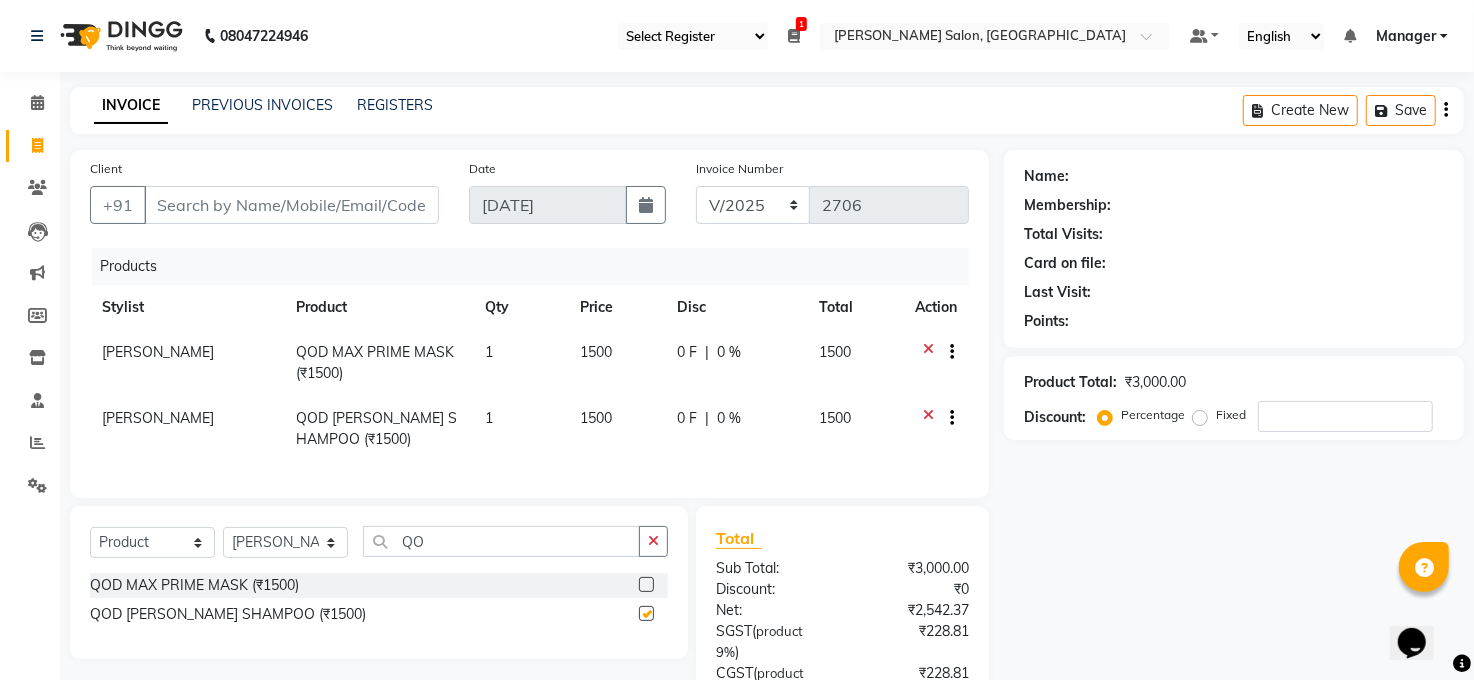 checkbox on "false" 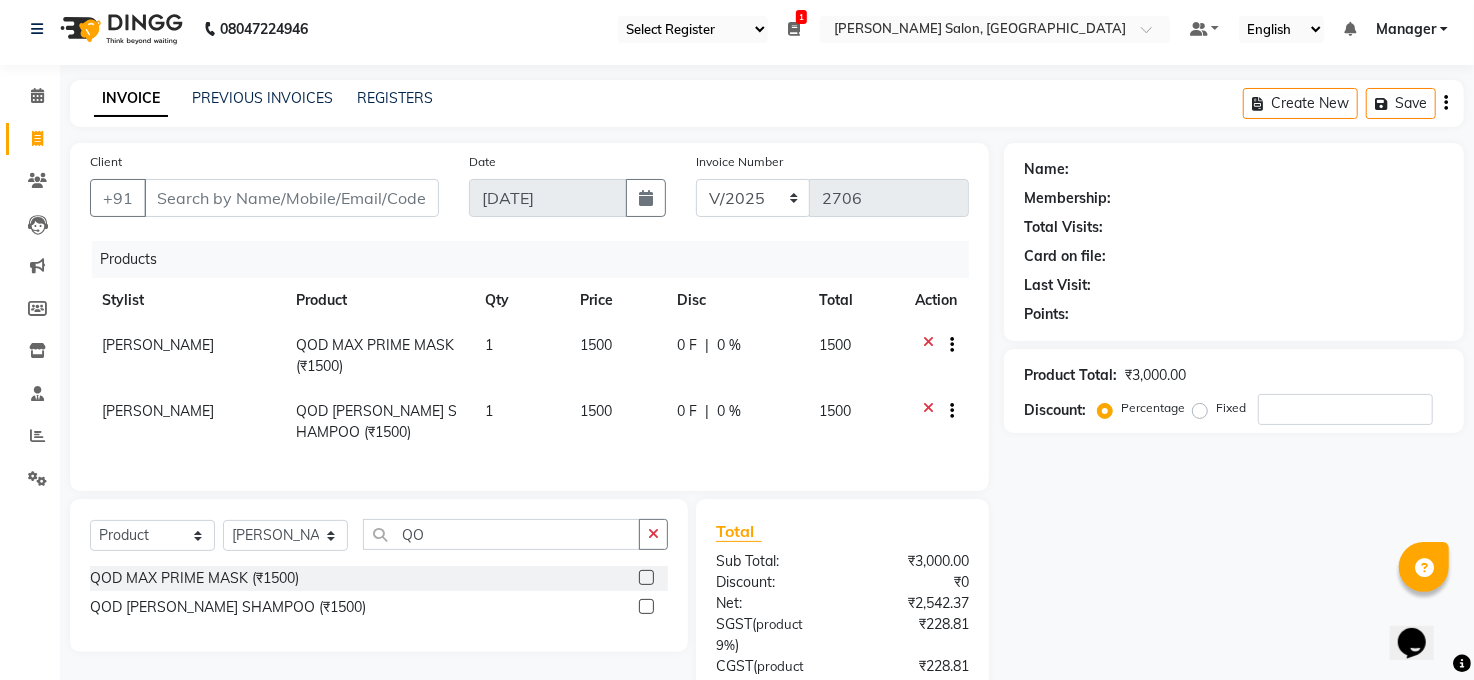 scroll, scrollTop: 0, scrollLeft: 0, axis: both 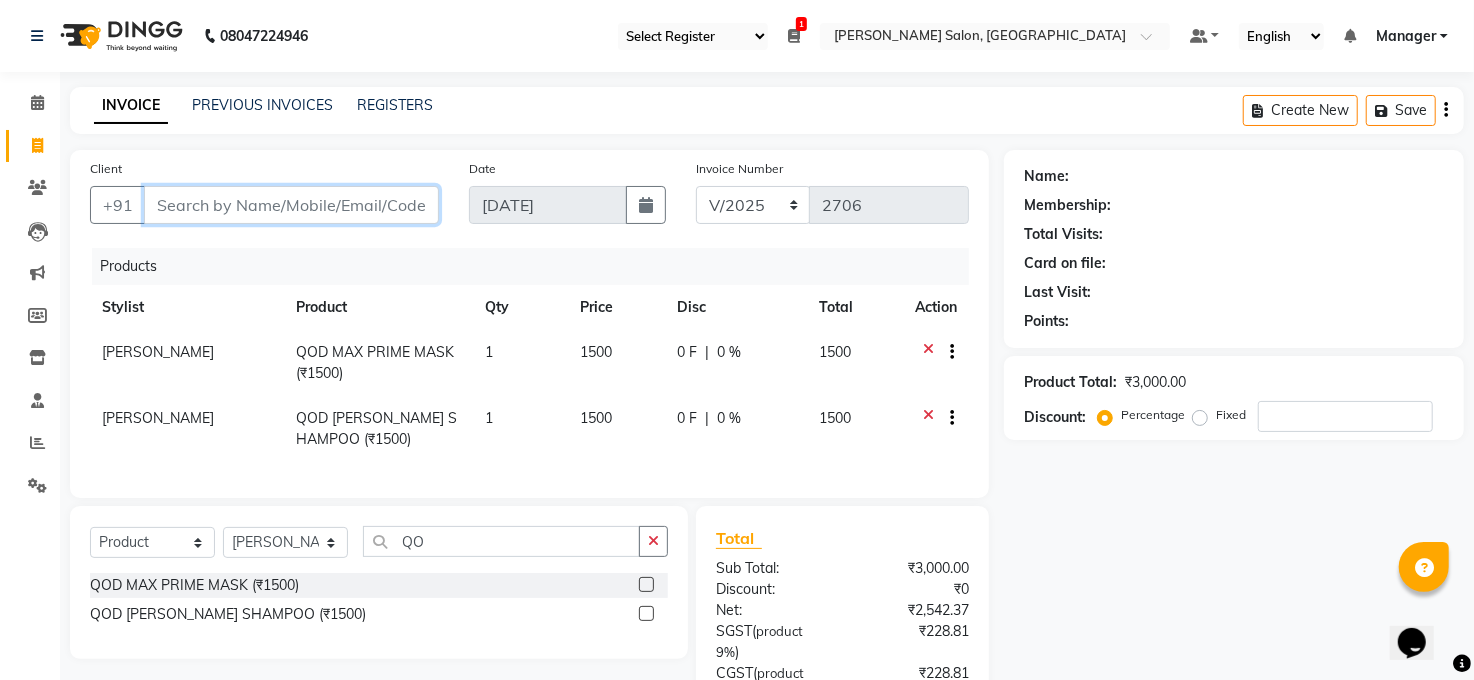 click on "Client" at bounding box center (291, 205) 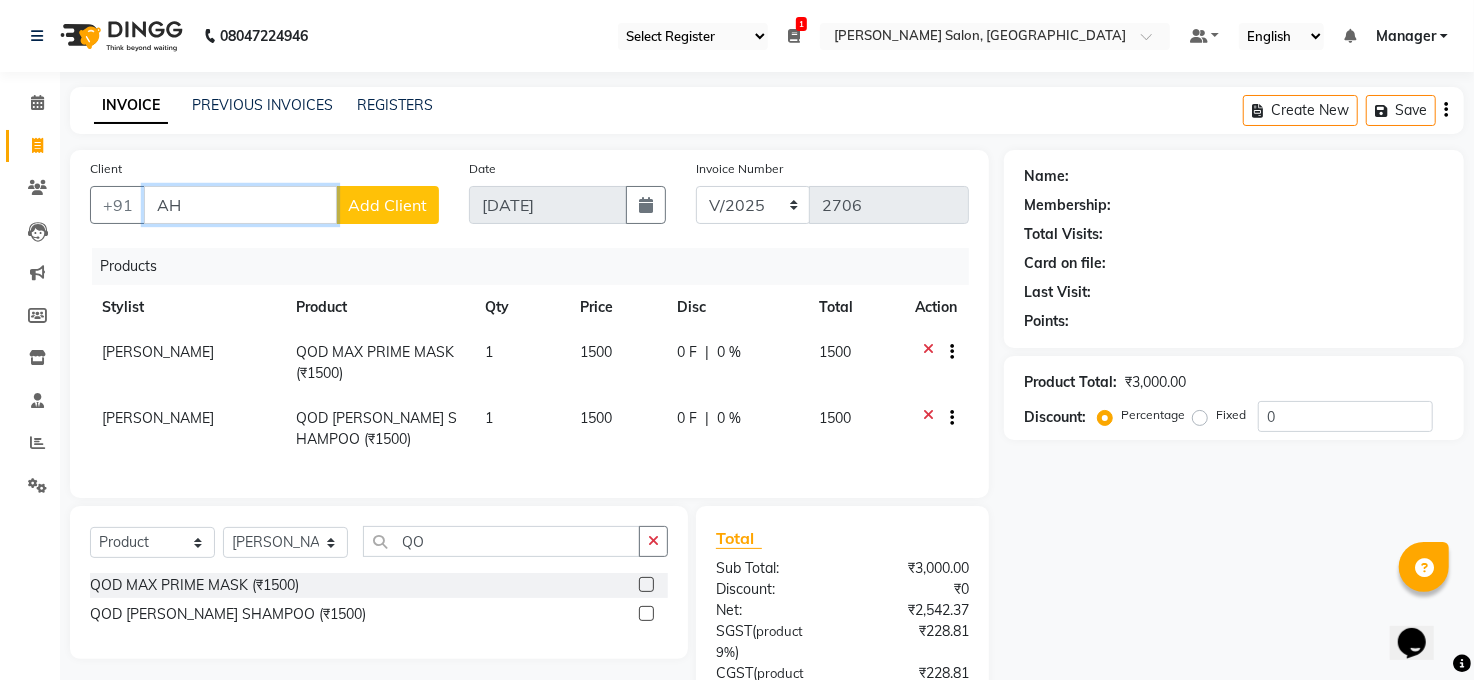type on "A" 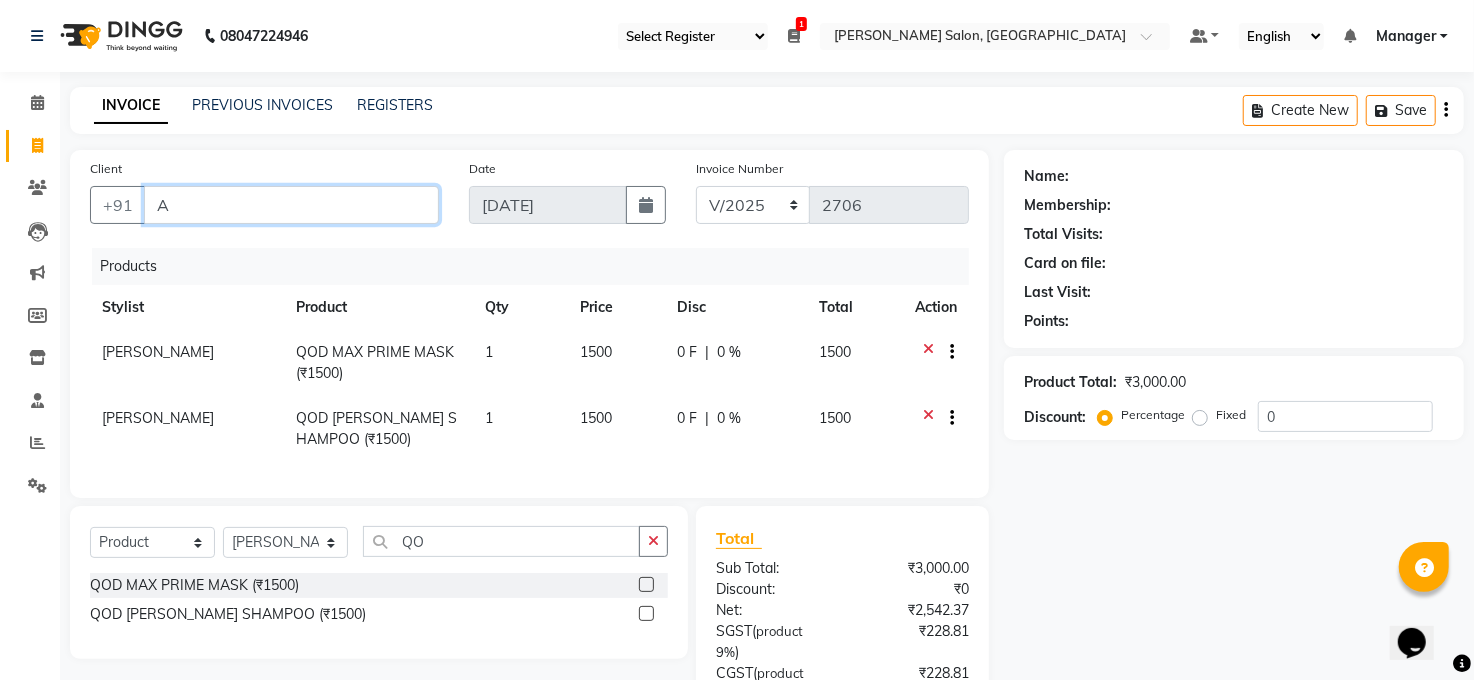 type 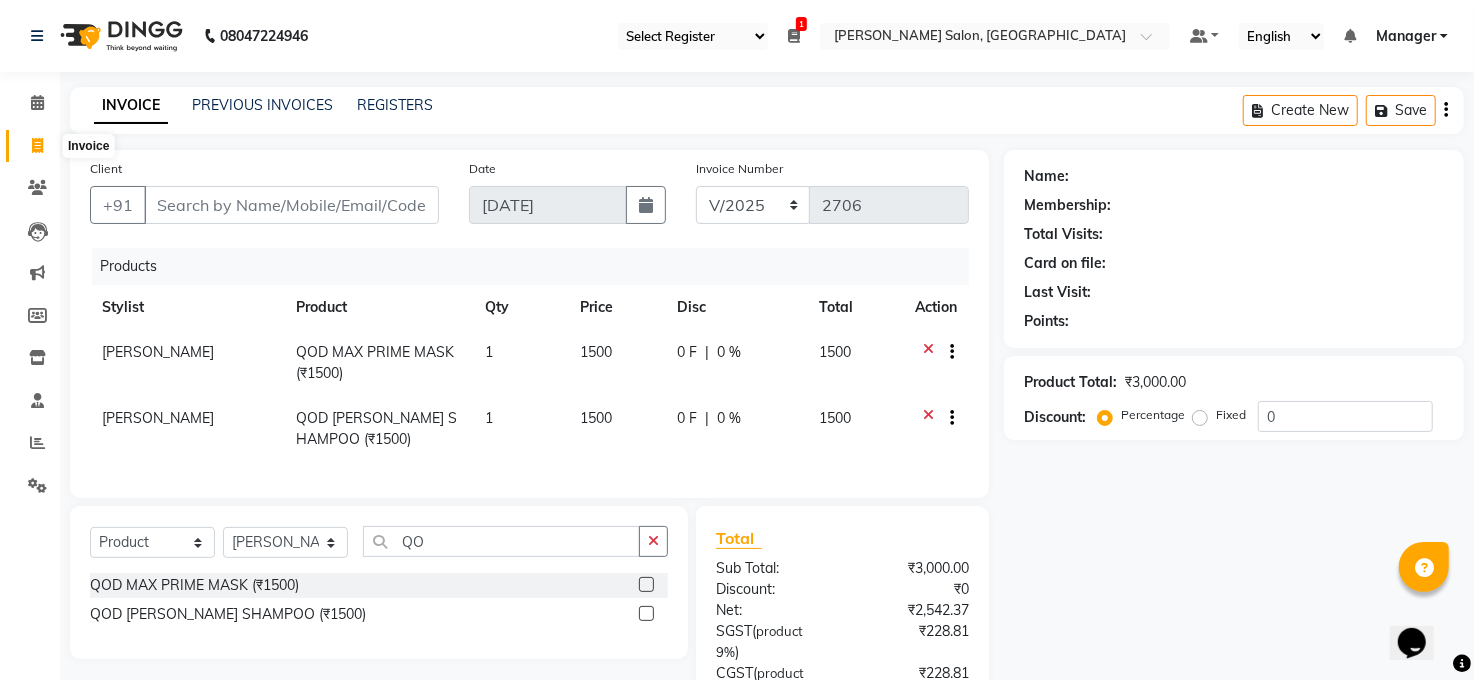 click 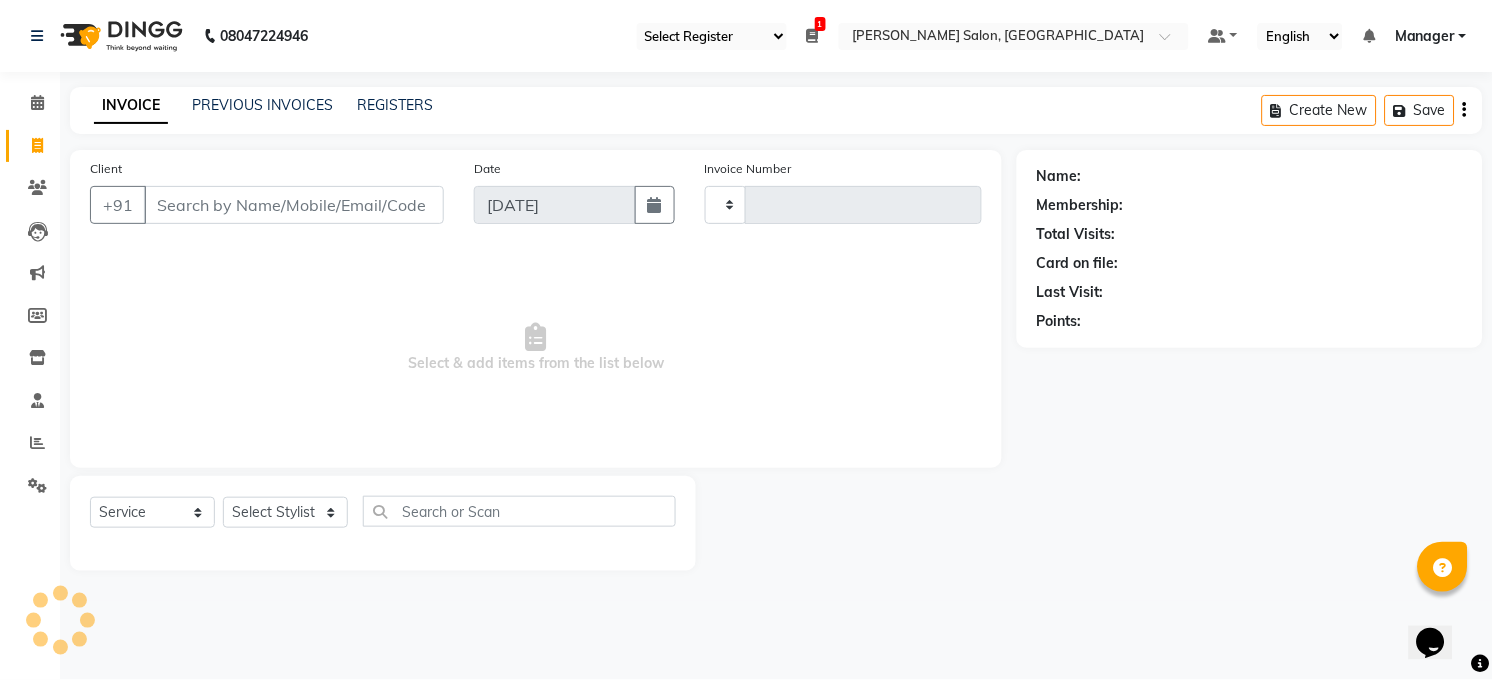 type on "2706" 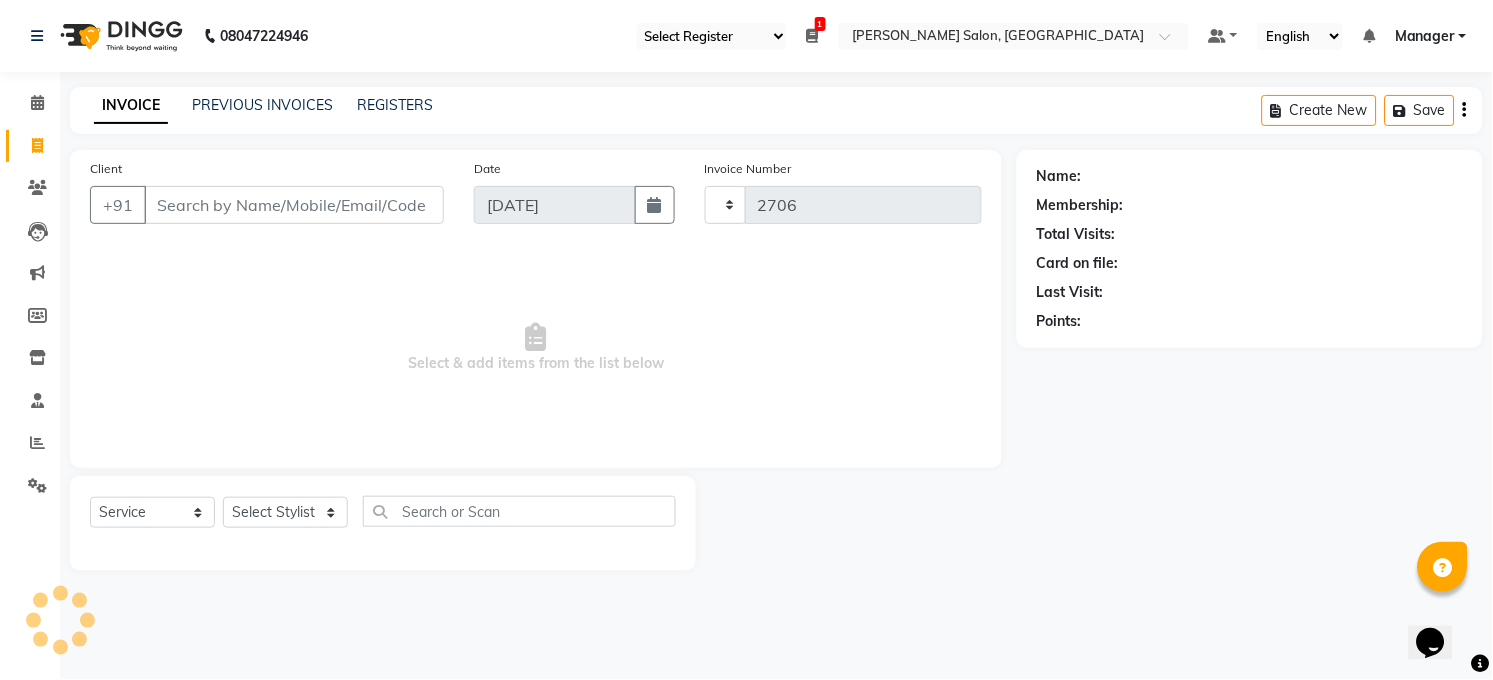 select on "5748" 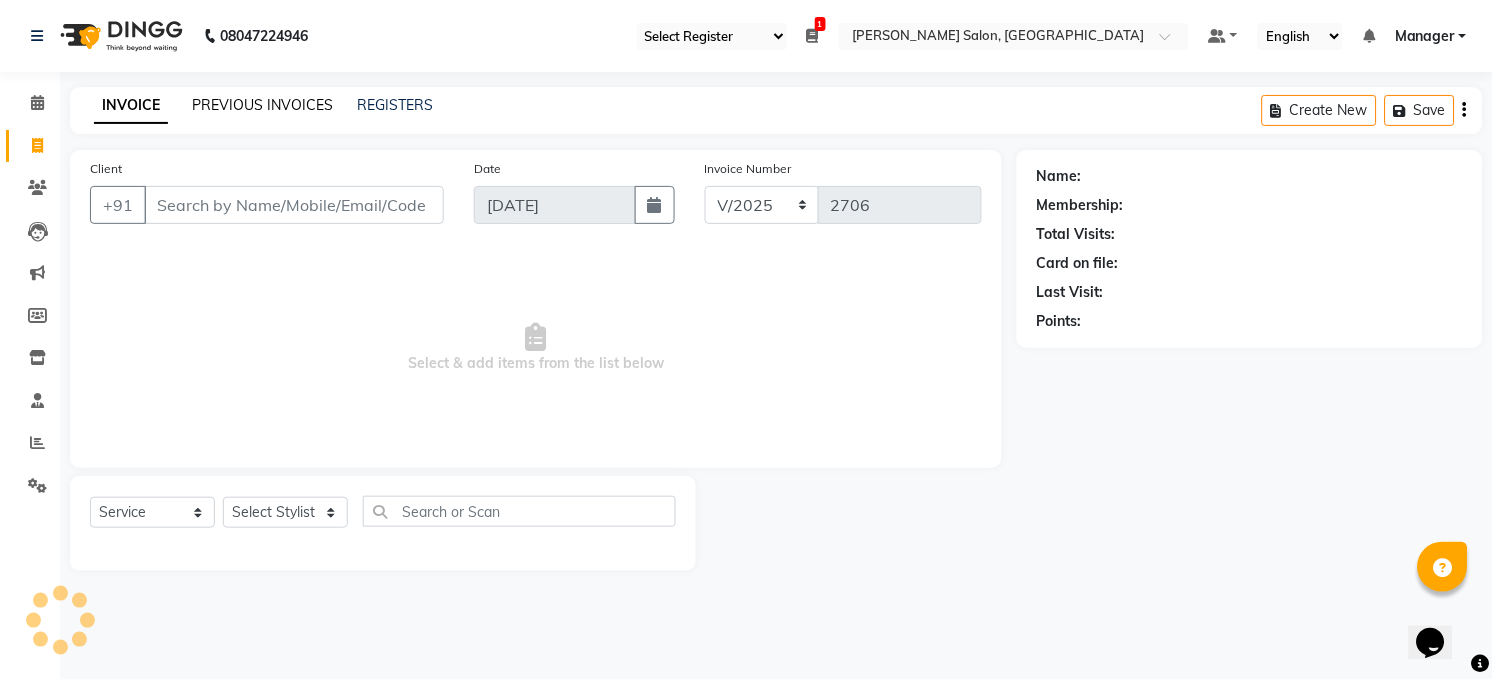 click on "PREVIOUS INVOICES" 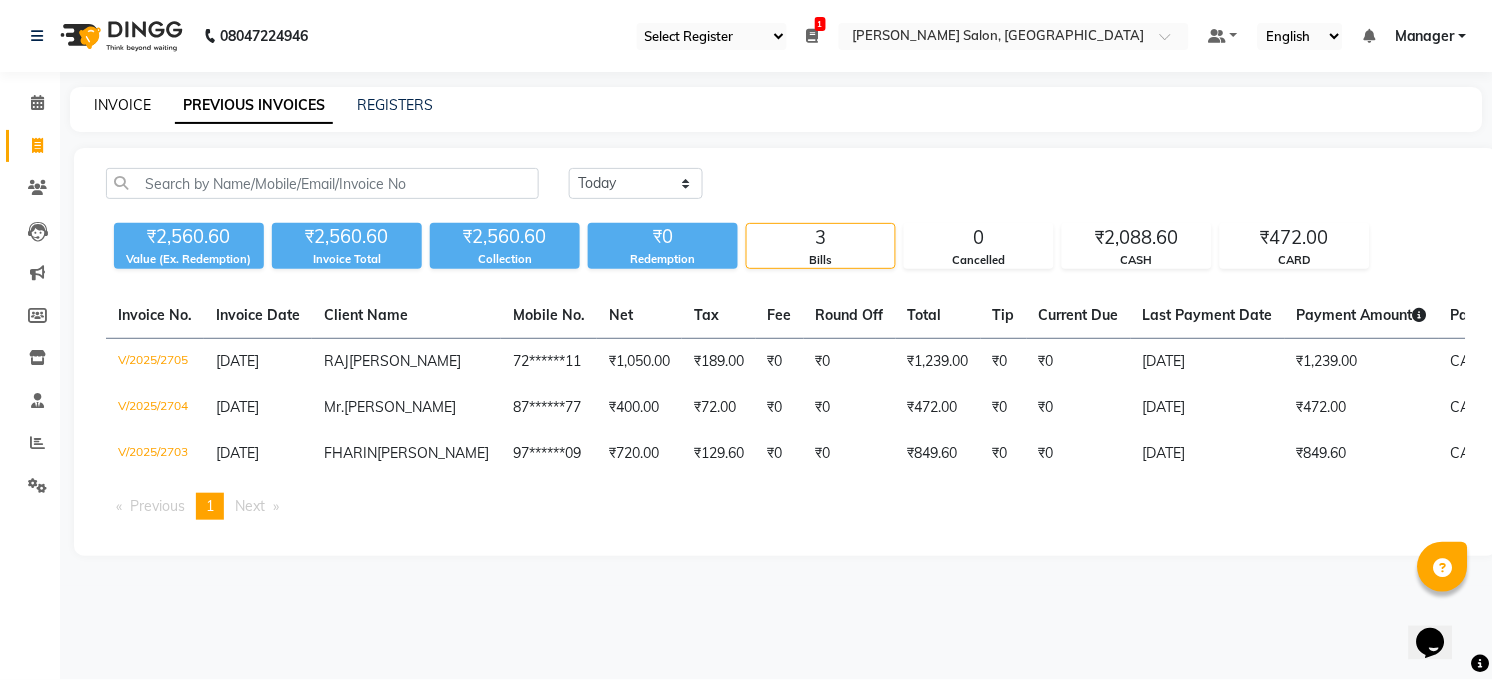 click on "INVOICE" 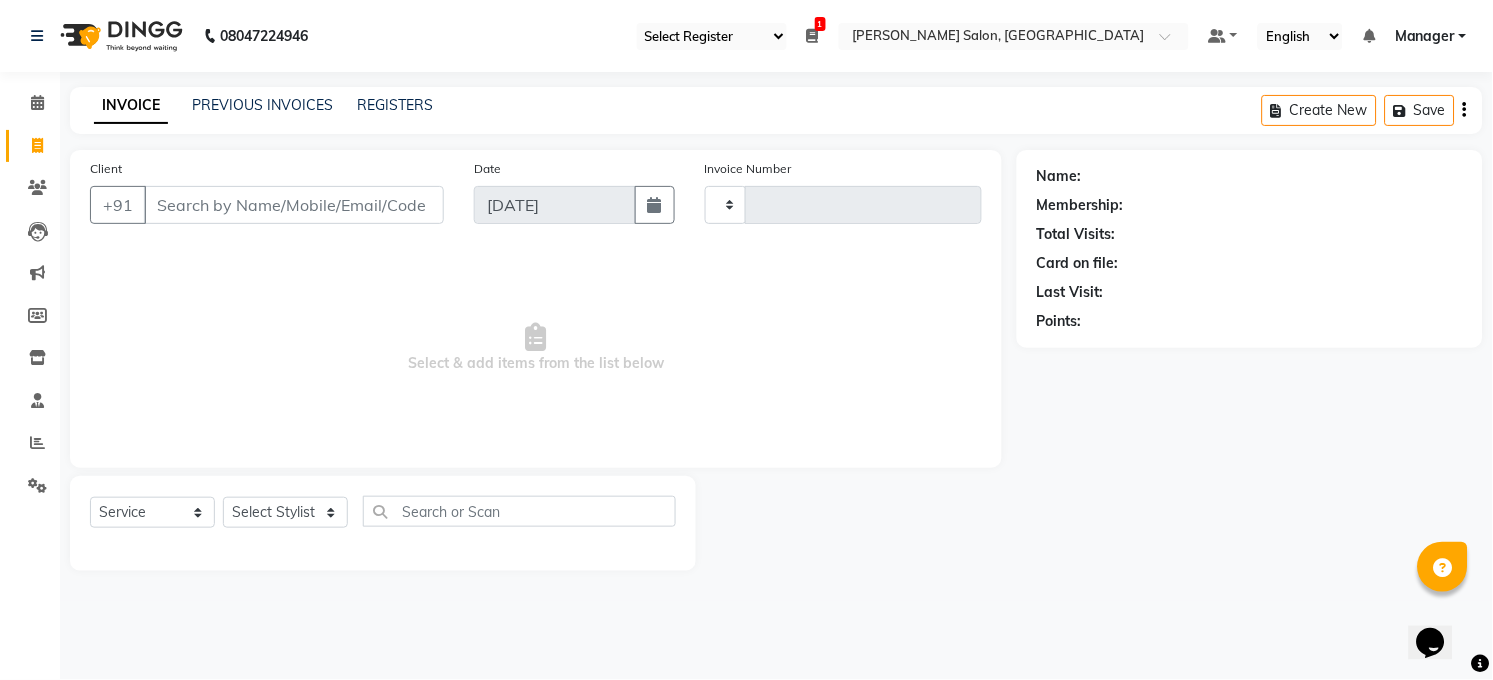type on "2706" 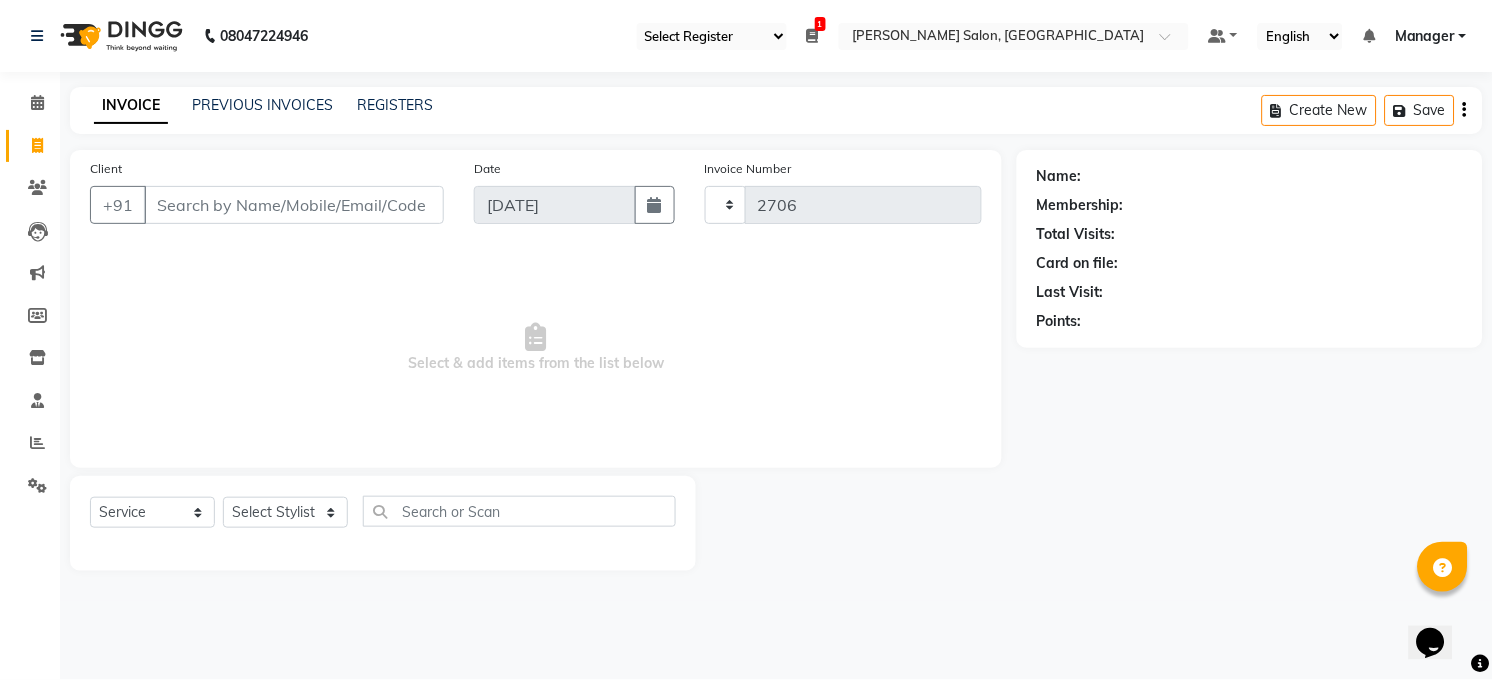 select on "5748" 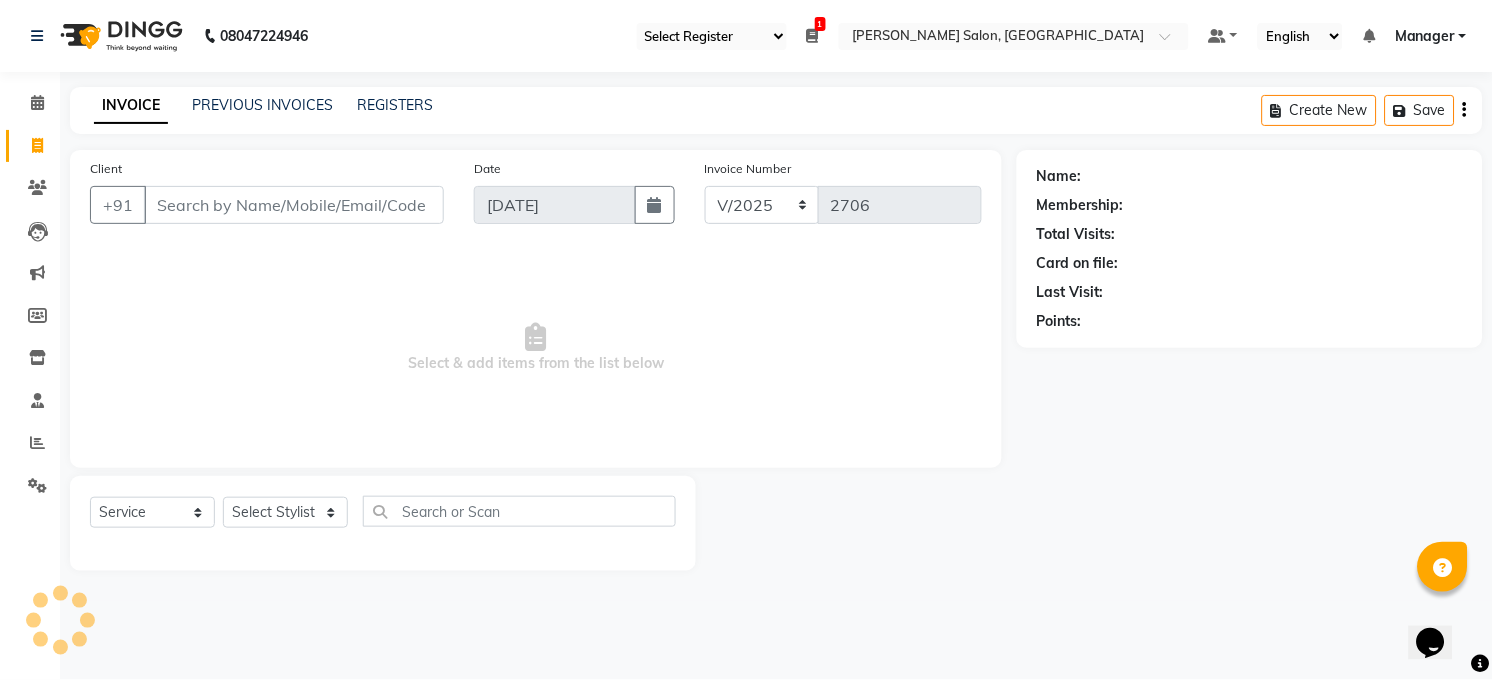 click on "Client" at bounding box center [294, 205] 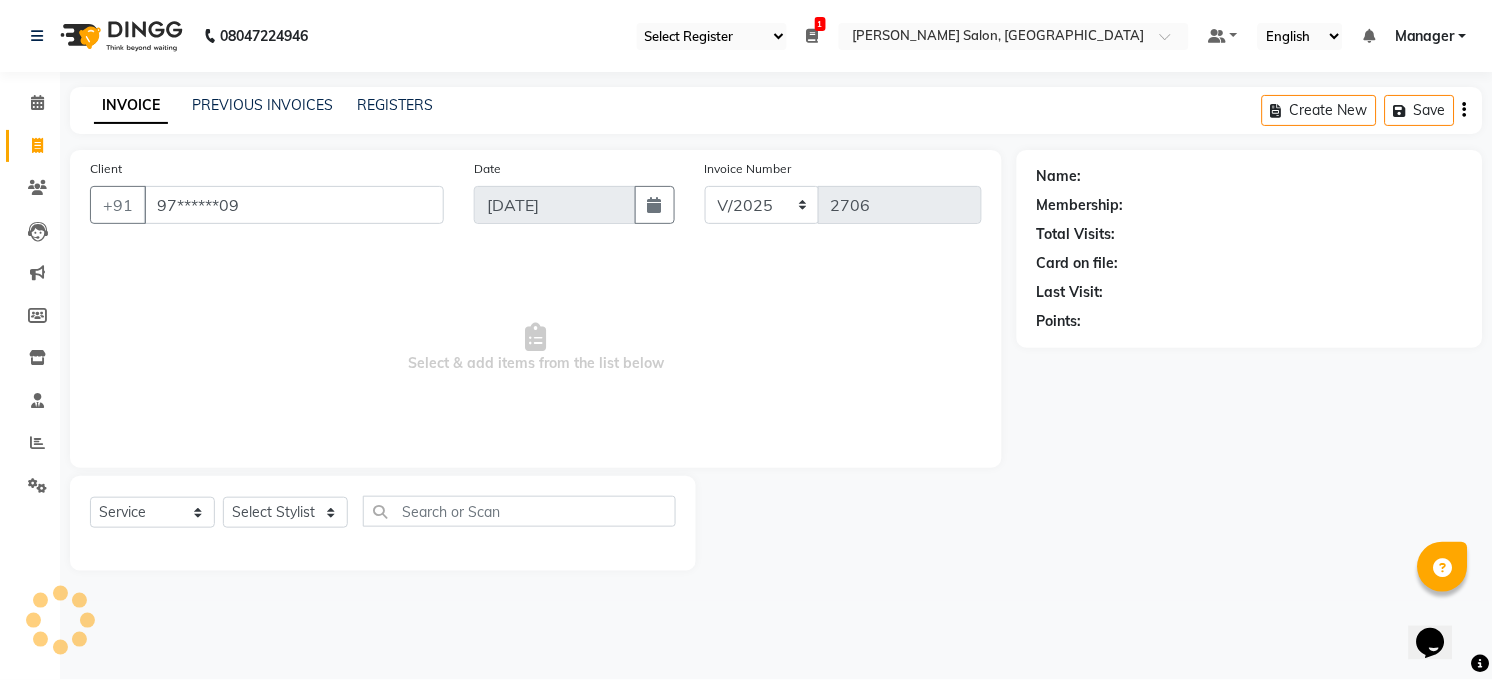 type on "97******09" 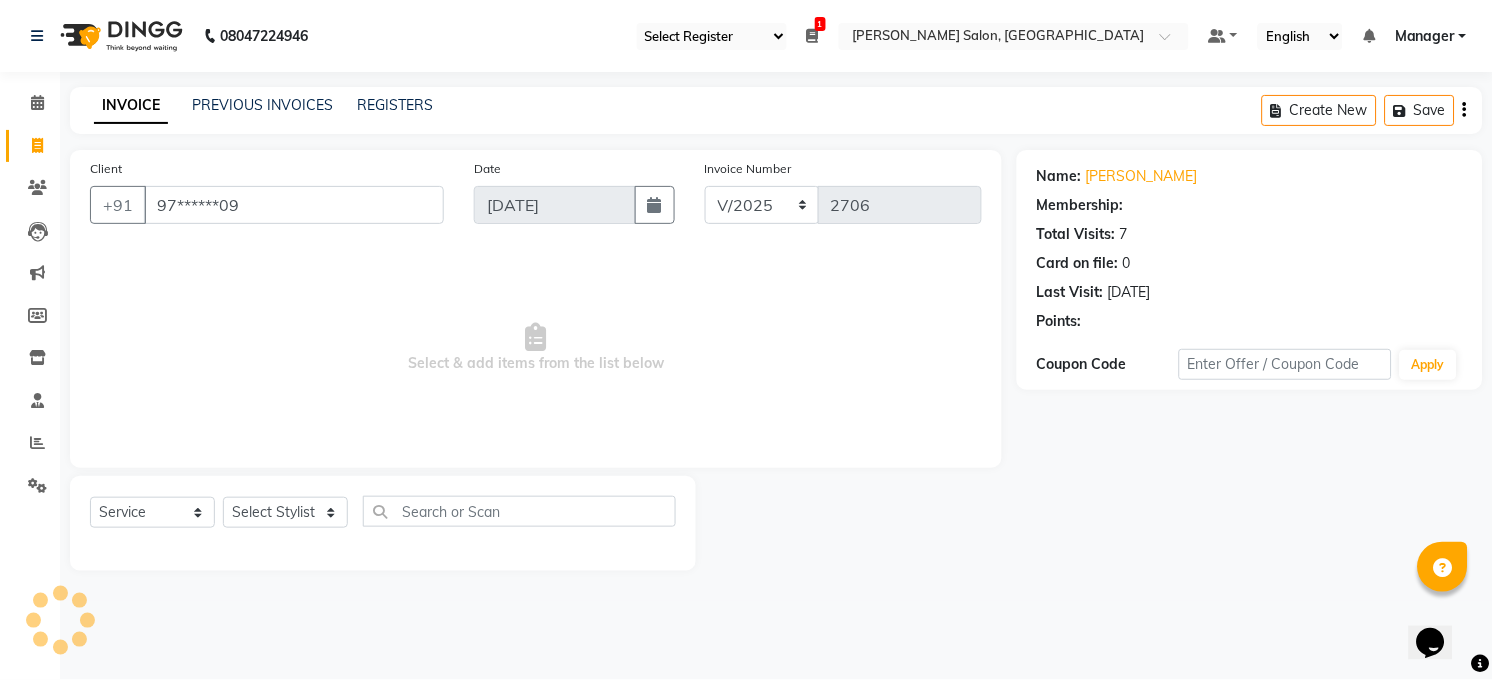 select on "2: Object" 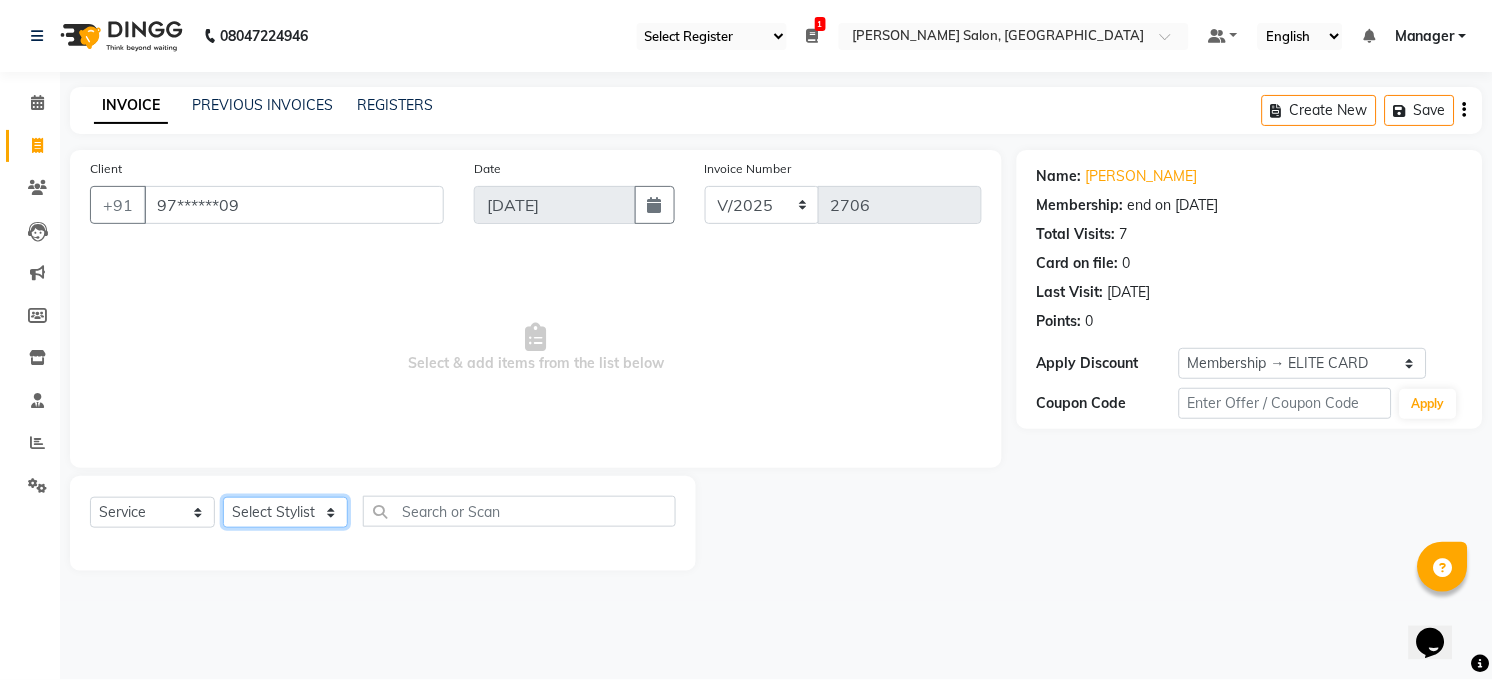 click on "Select Stylist [PERSON_NAME] [PERSON_NAME] [PERSON_NAME] COUNTER  Manager [PERSON_NAME] [PERSON_NAME] [PERSON_NAME] [PERSON_NAME] [PERSON_NAME] Santosh SAURABH [PERSON_NAME] [PERSON_NAME] Veer [PERSON_NAME]" 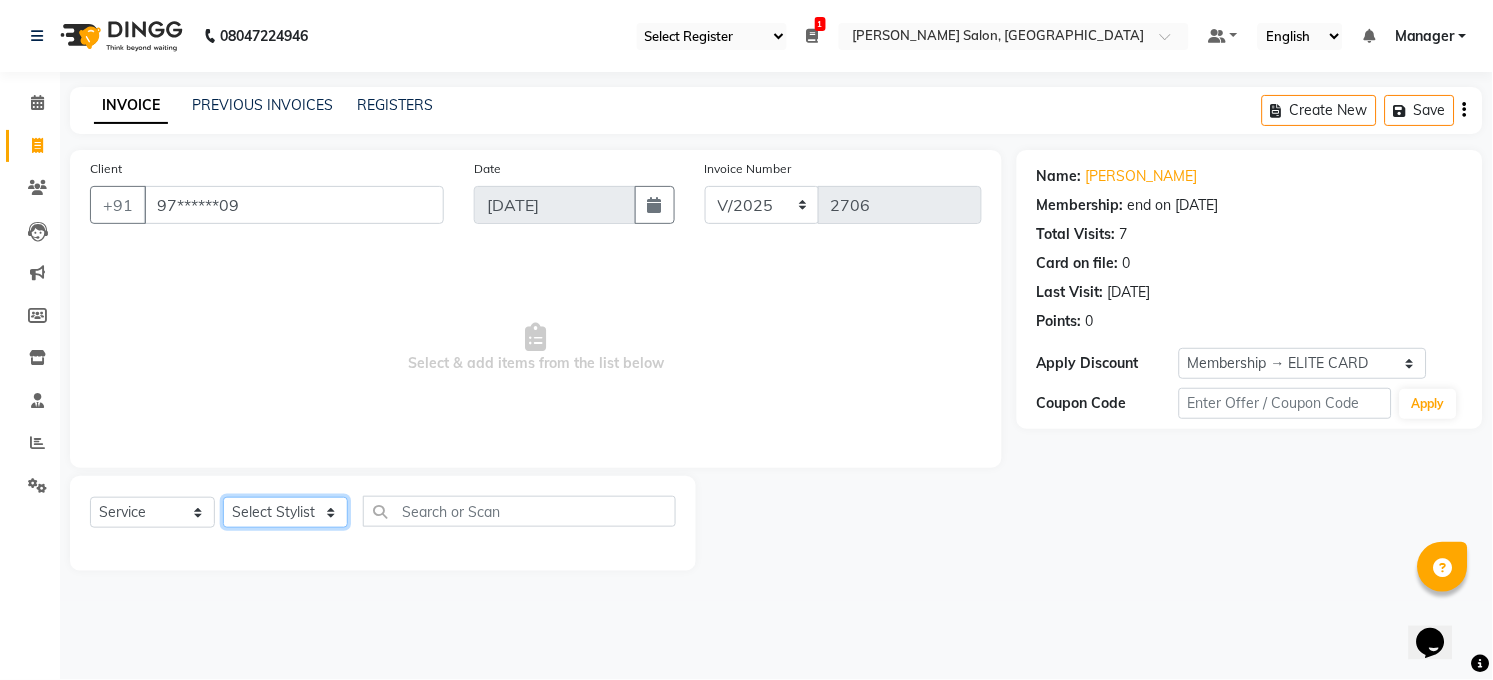 select on "45734" 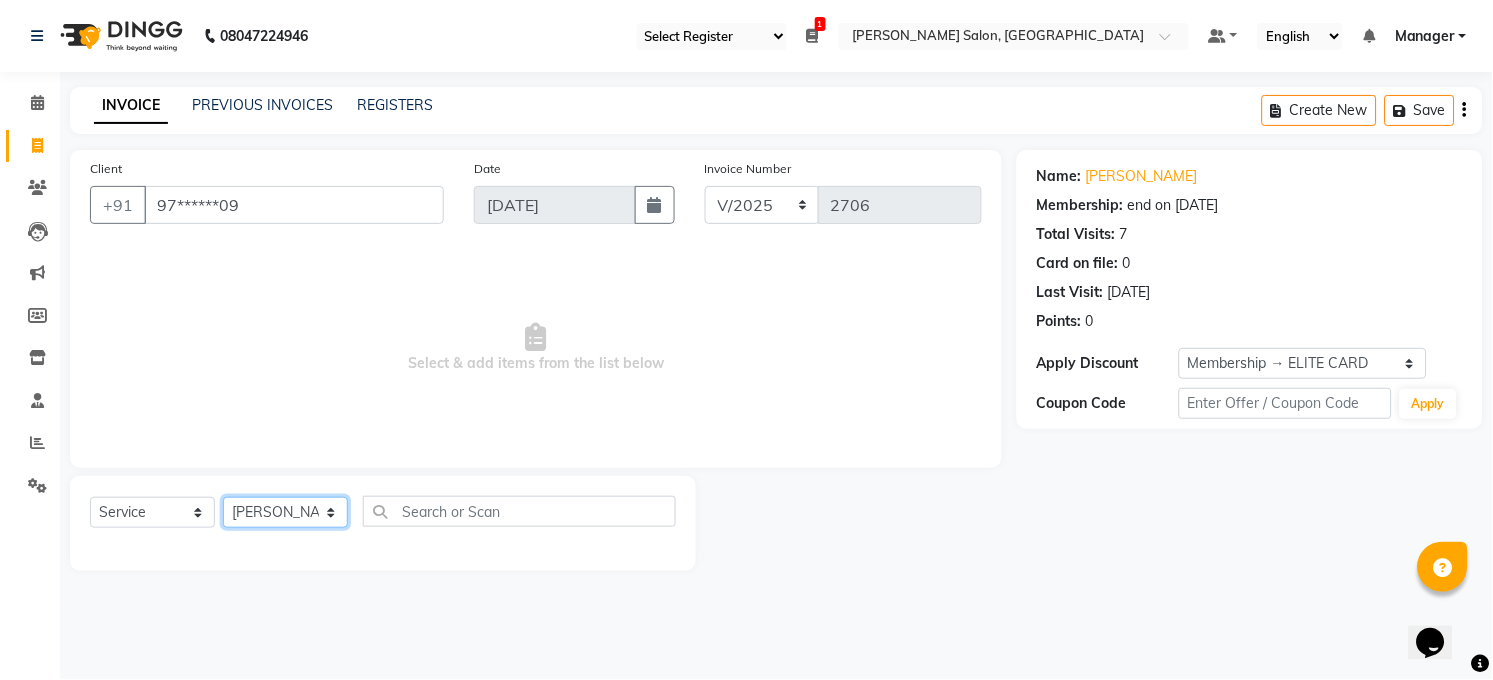 click on "Select Stylist [PERSON_NAME] [PERSON_NAME] [PERSON_NAME] COUNTER  Manager [PERSON_NAME] [PERSON_NAME] [PERSON_NAME] [PERSON_NAME] [PERSON_NAME] Santosh SAURABH [PERSON_NAME] [PERSON_NAME] Veer [PERSON_NAME]" 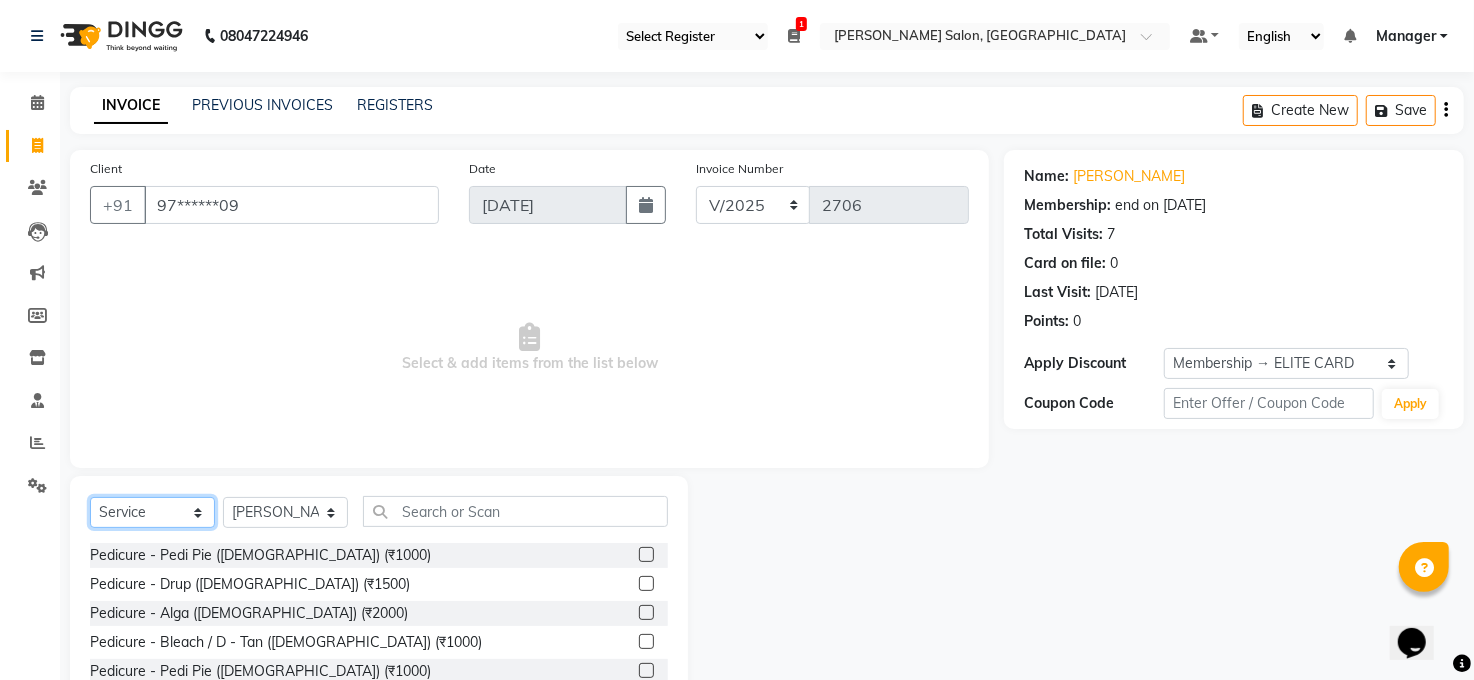 click on "Select  Service  Product  Membership  Package Voucher Prepaid Gift Card" 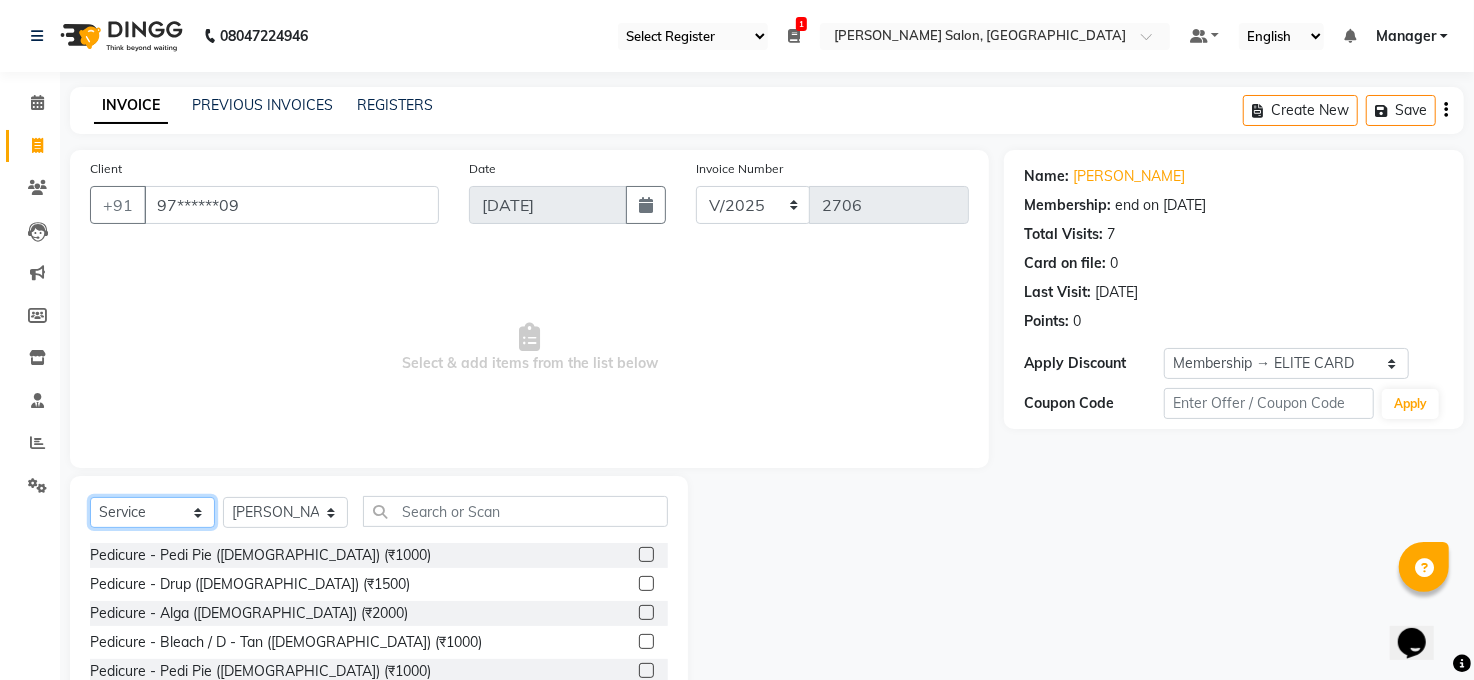 select on "product" 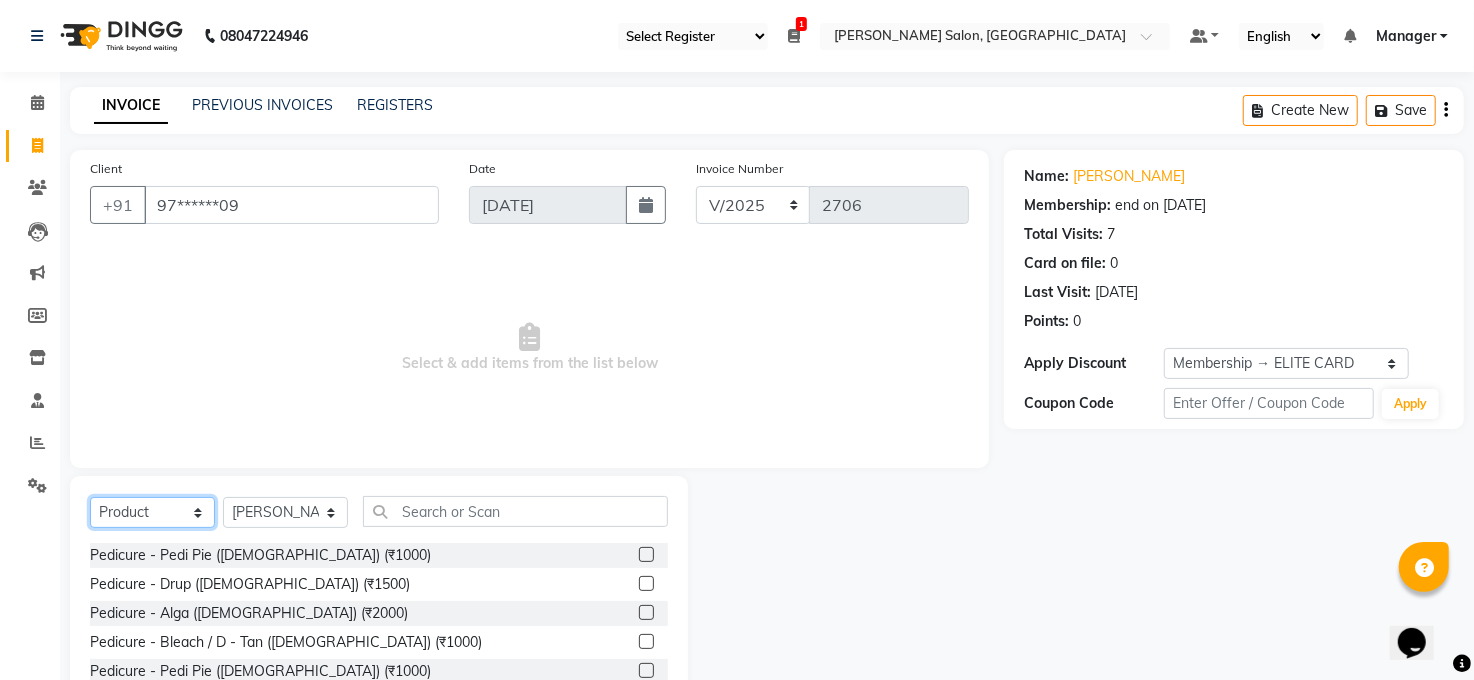 click on "Select  Service  Product  Membership  Package Voucher Prepaid Gift Card" 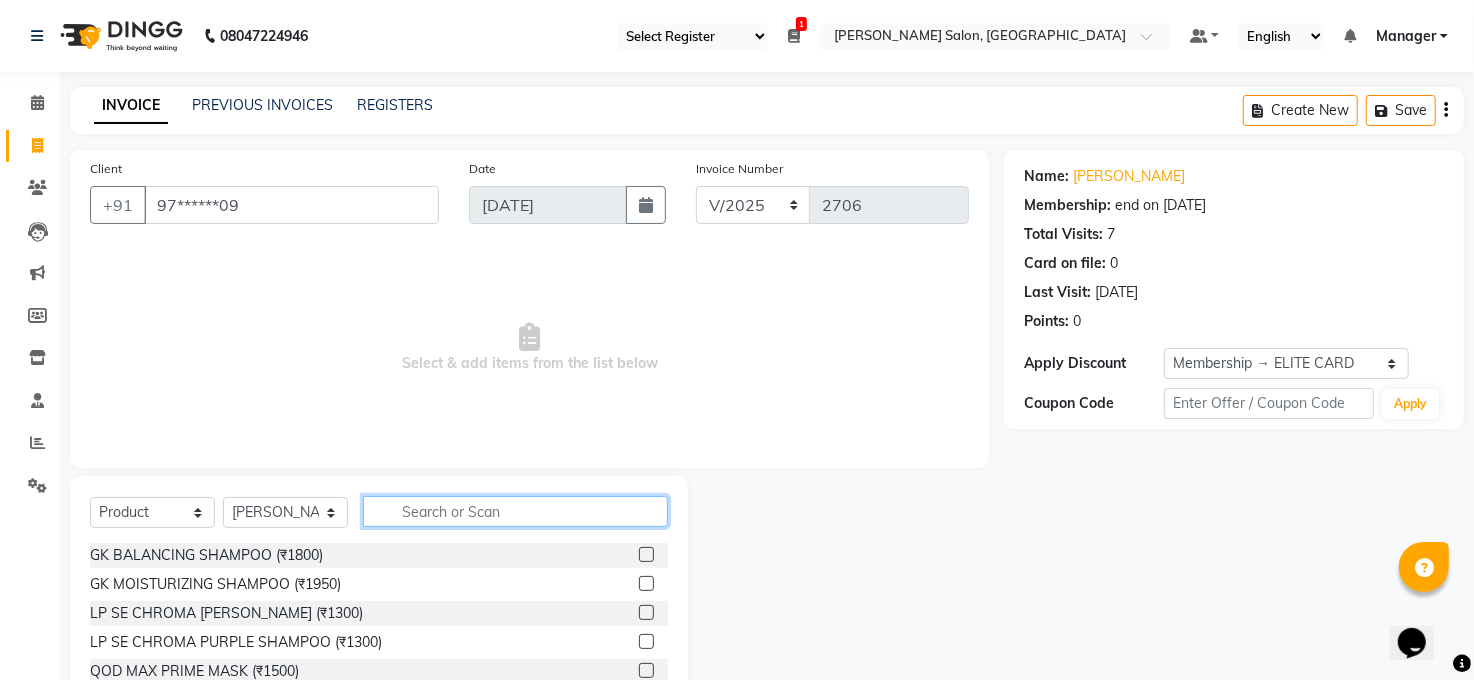 click 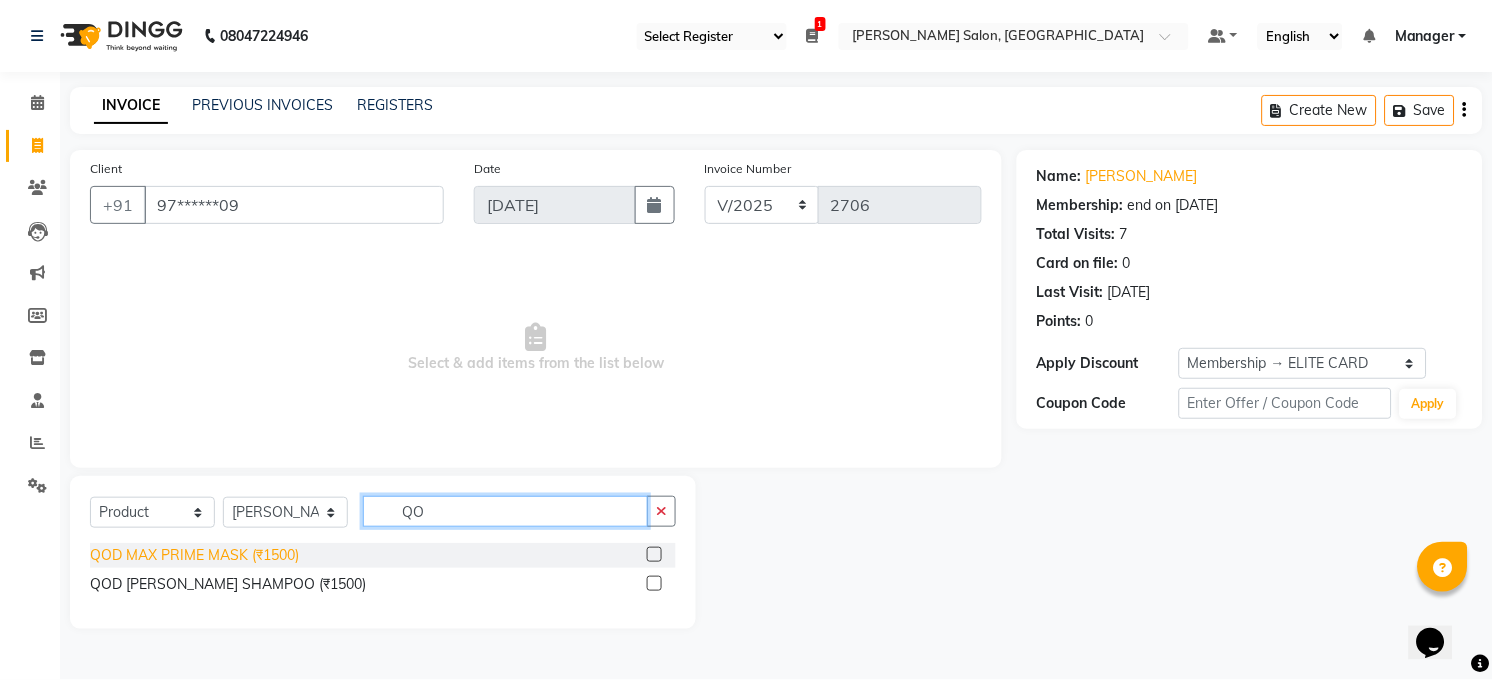 type on "QO" 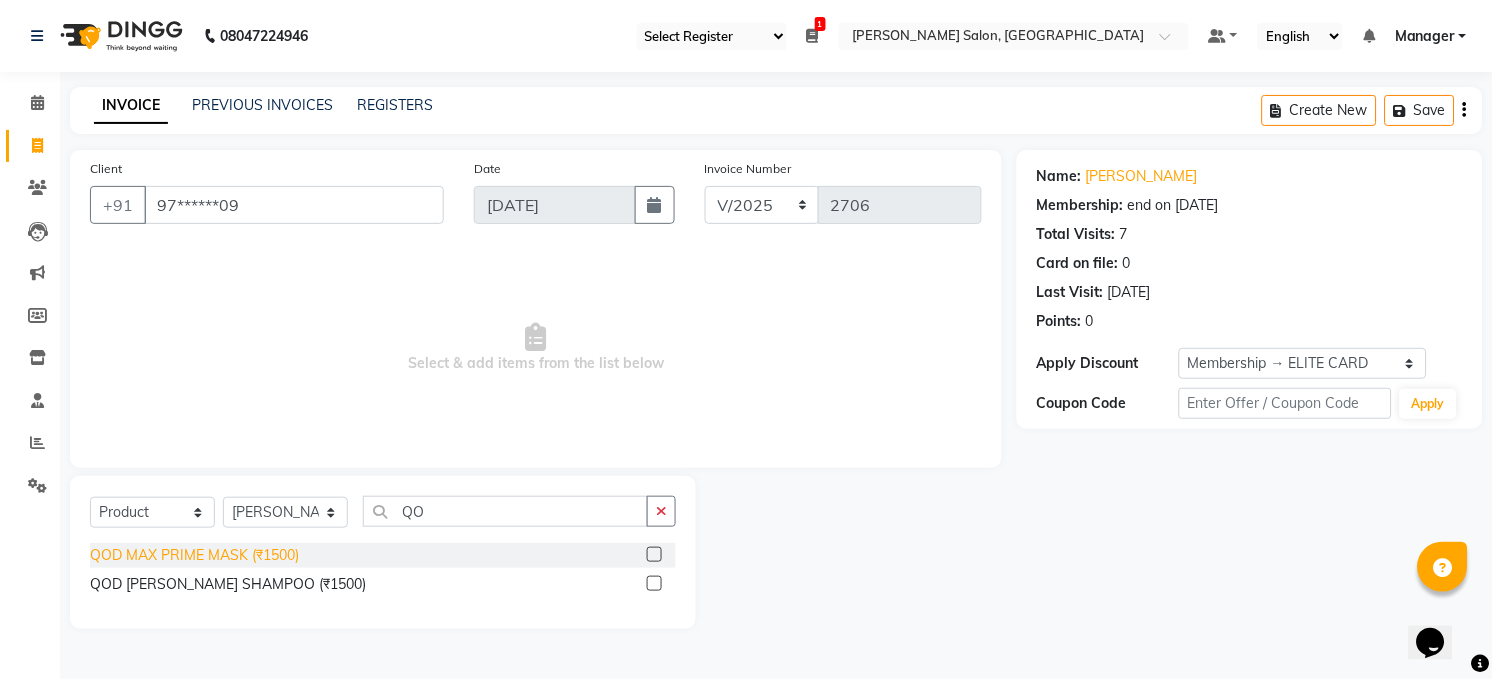 click on "QOD MAX PRIME MASK (₹1500)" 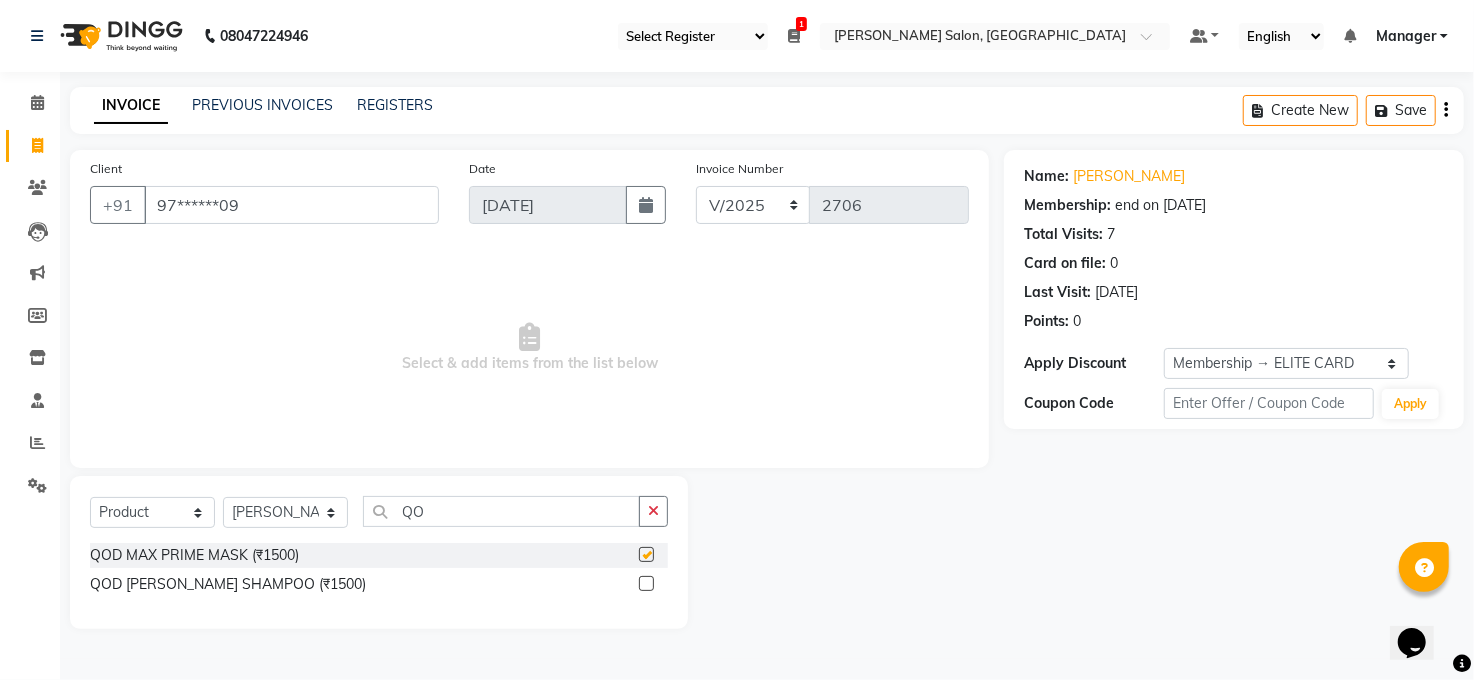 checkbox on "false" 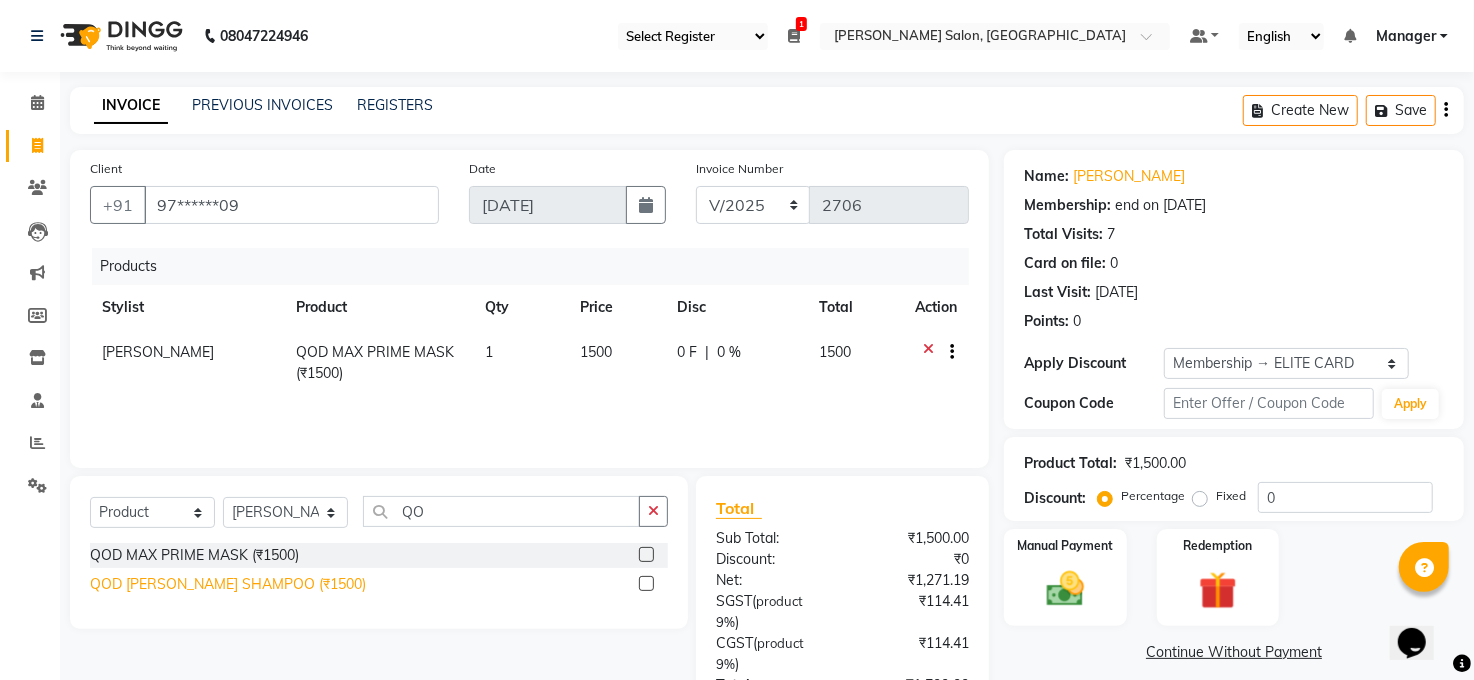 click on "QOD MAX PRIM  SHAMPOO (₹1500)" 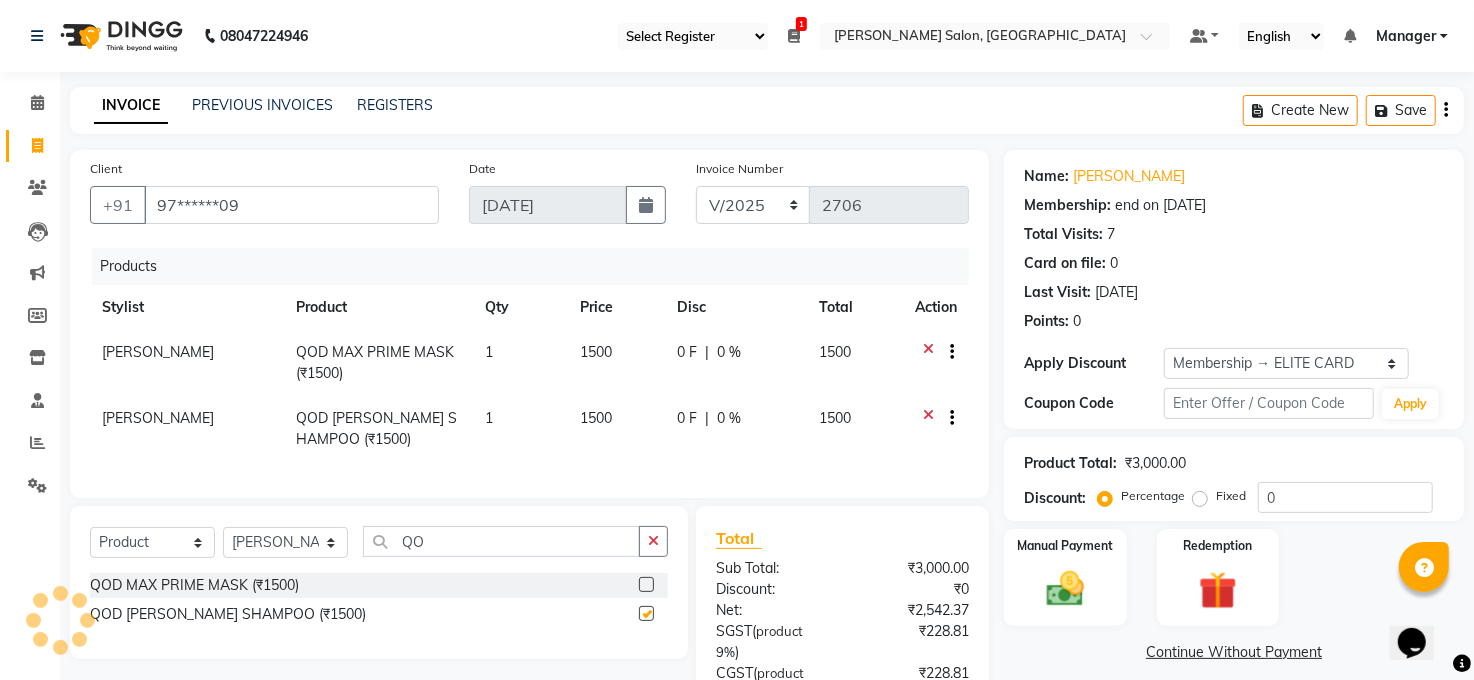 checkbox on "false" 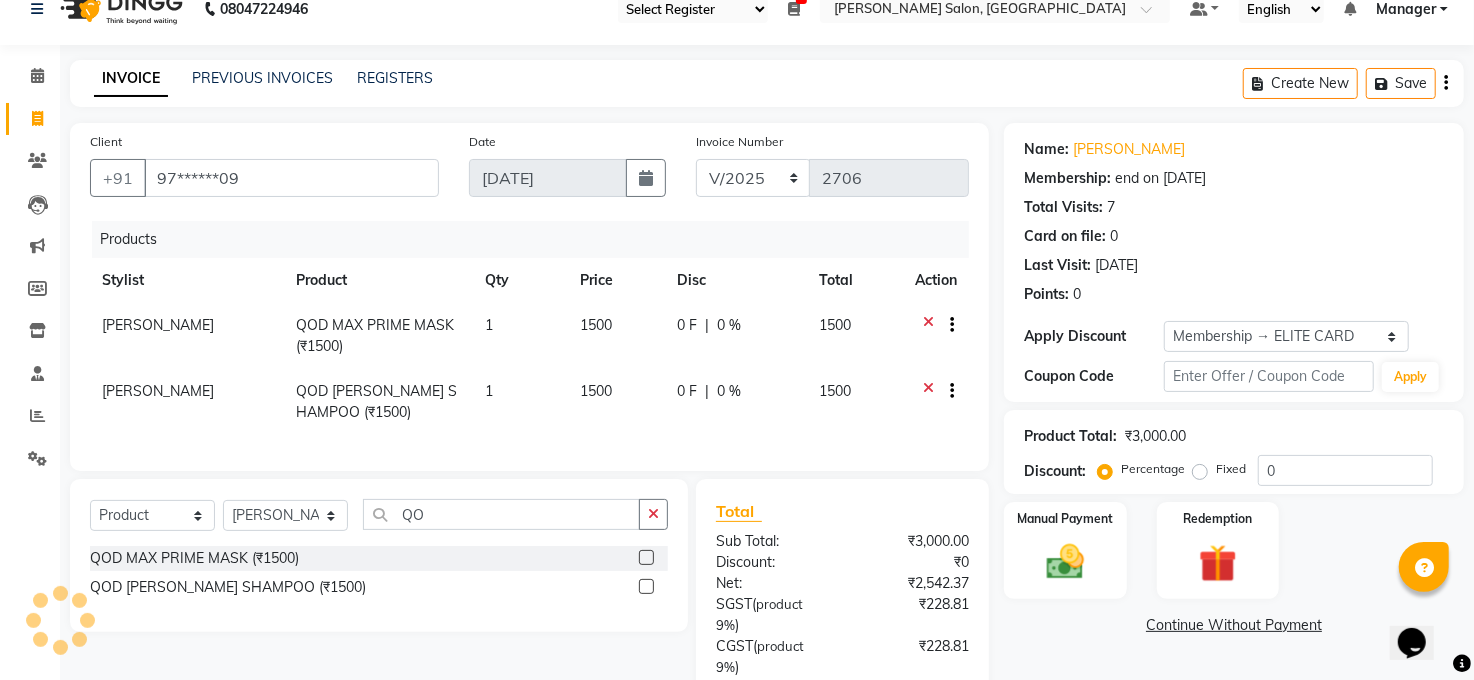 scroll, scrollTop: 190, scrollLeft: 0, axis: vertical 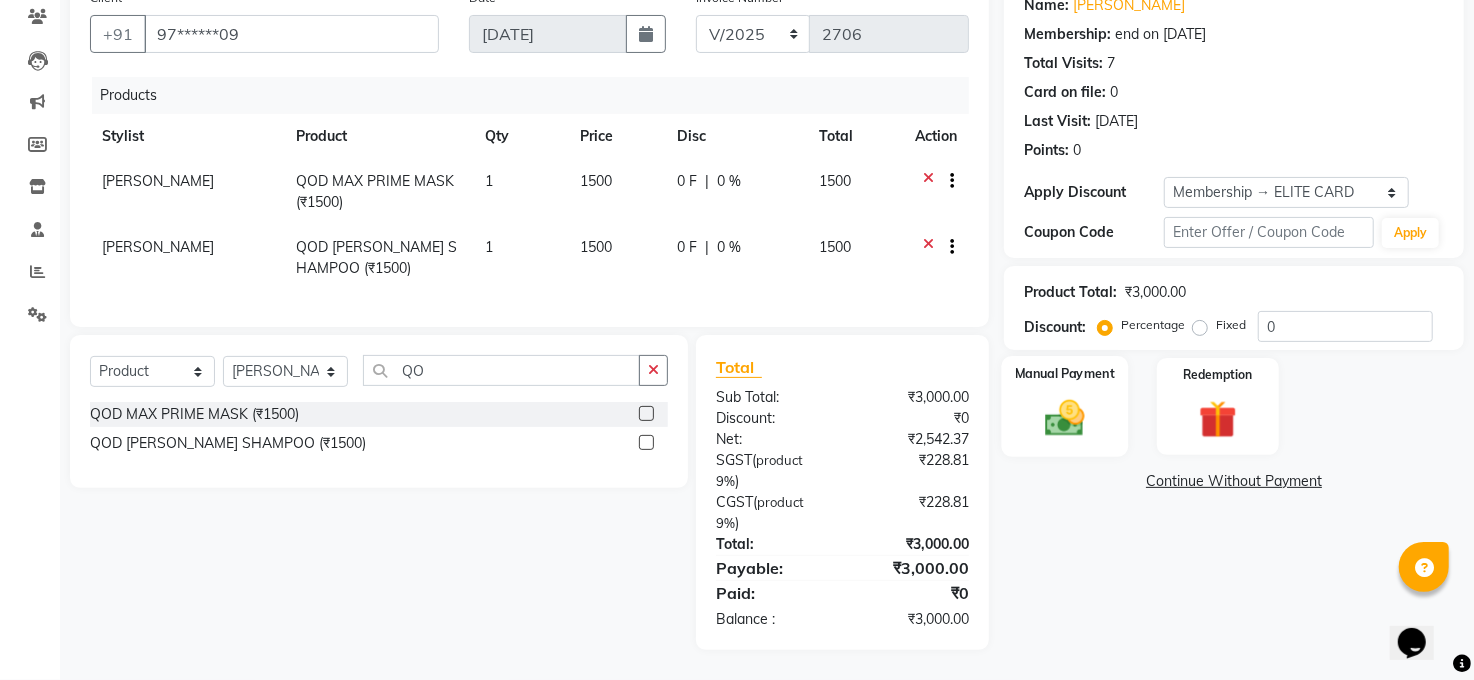 click 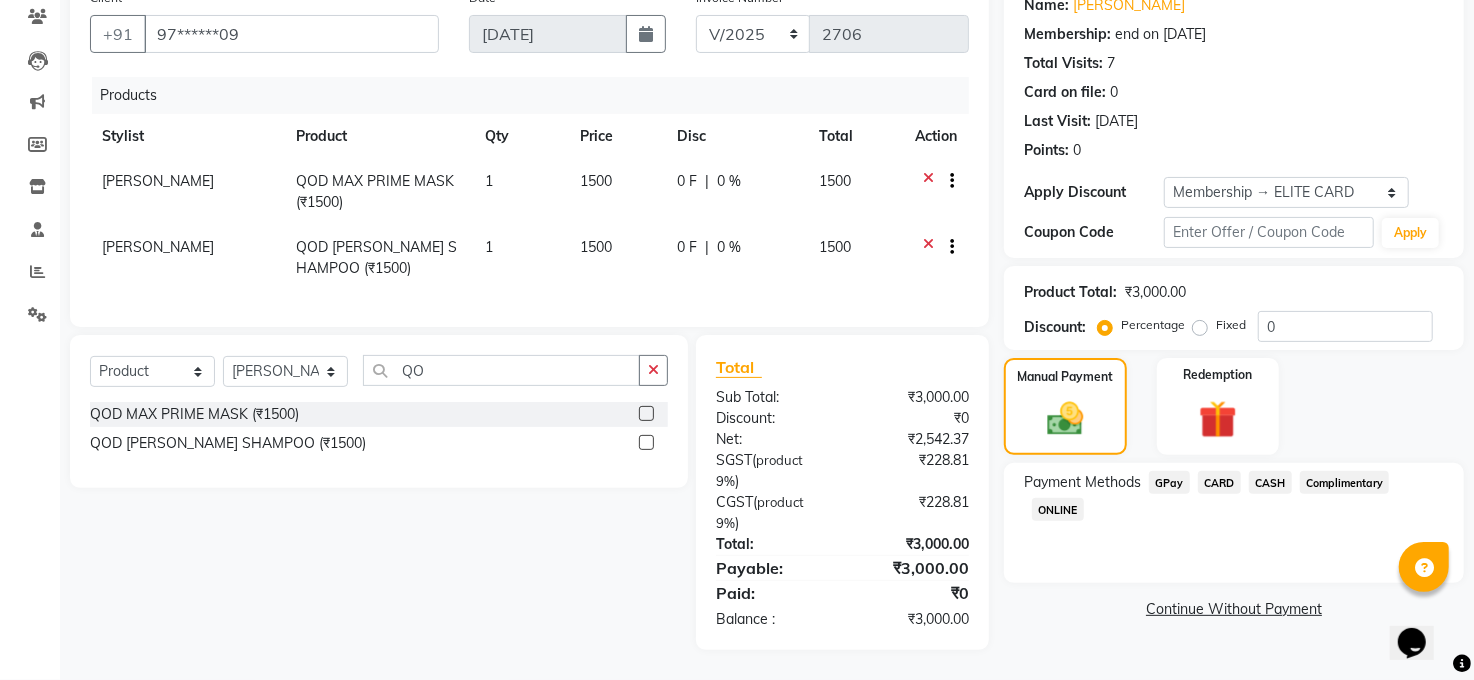 click on "CASH" 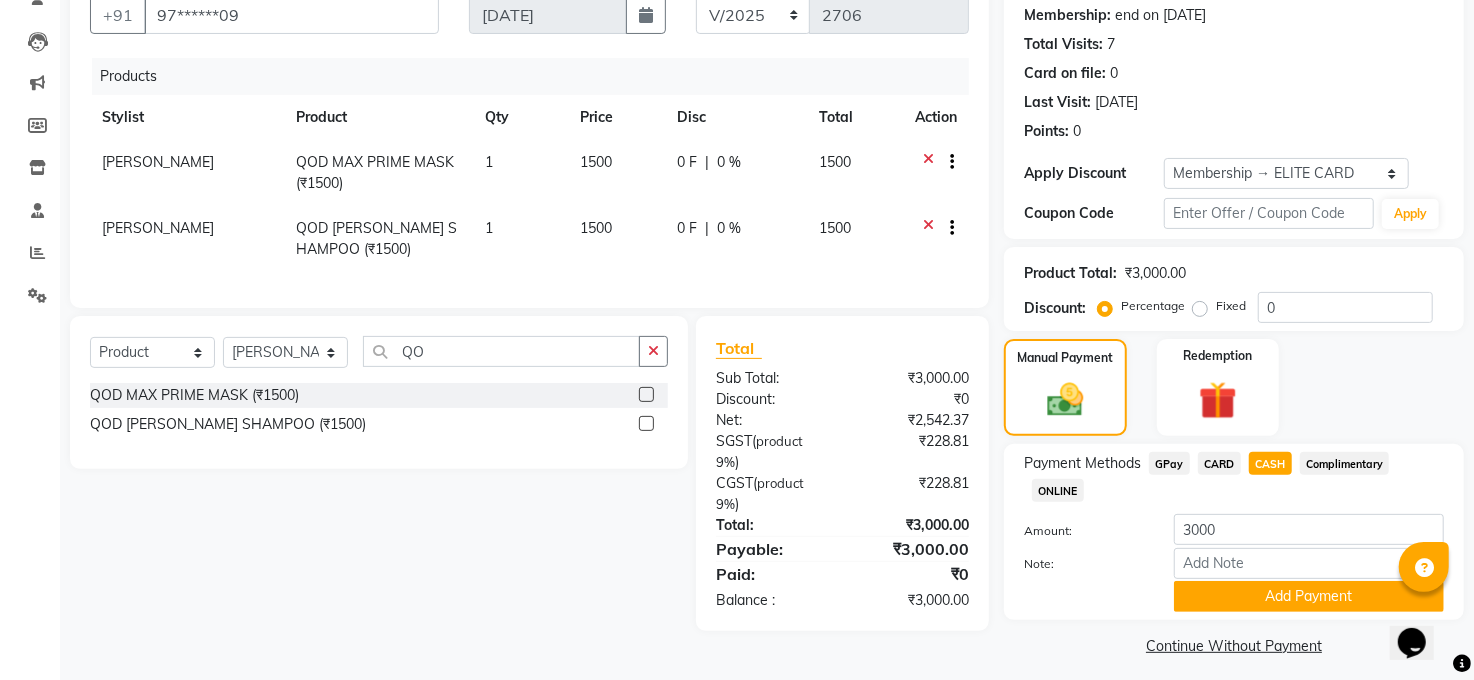 scroll, scrollTop: 201, scrollLeft: 0, axis: vertical 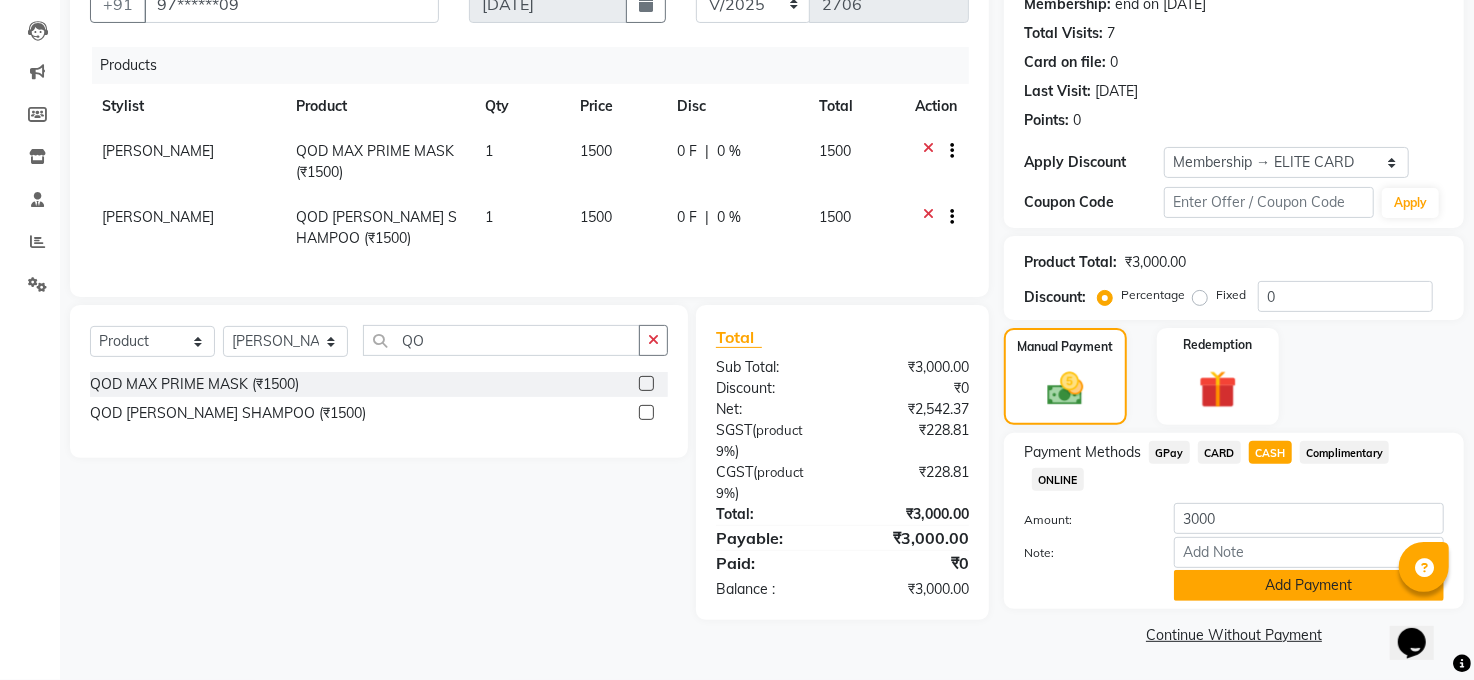 click on "Add Payment" 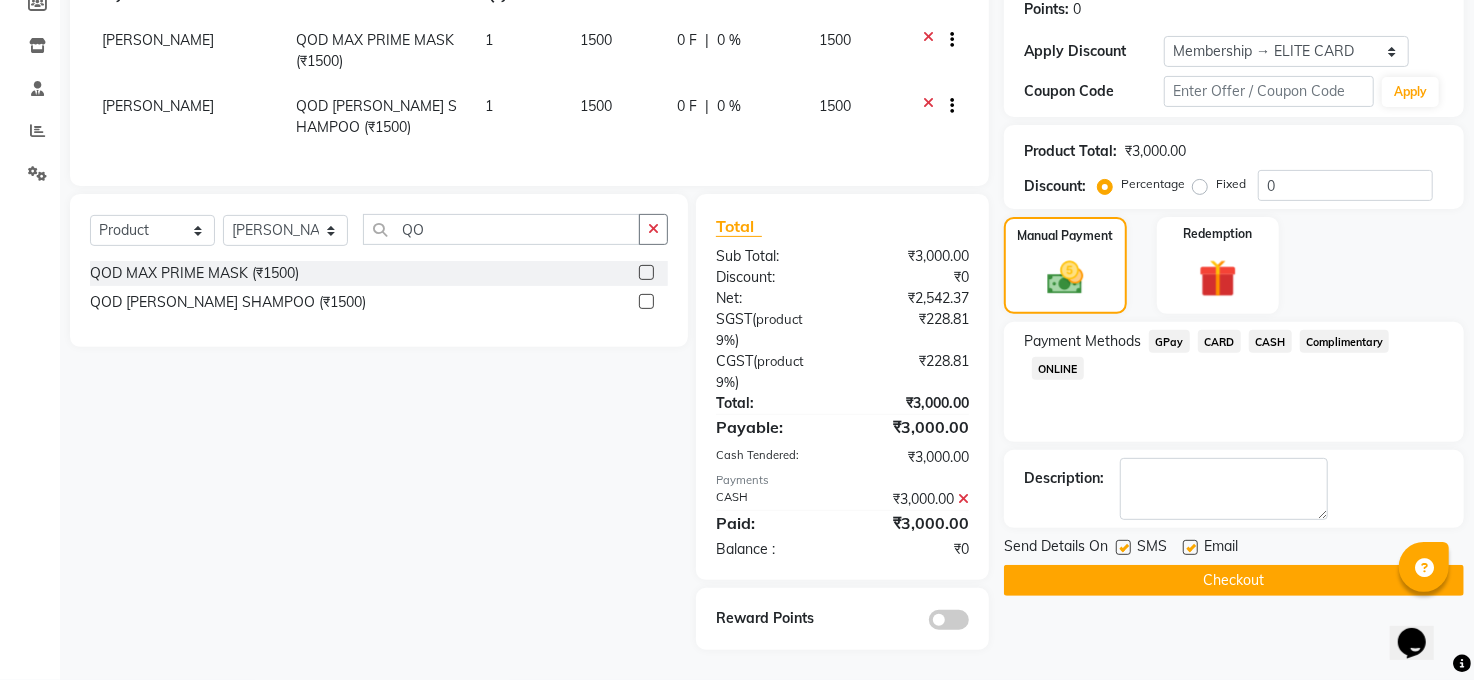 scroll, scrollTop: 331, scrollLeft: 0, axis: vertical 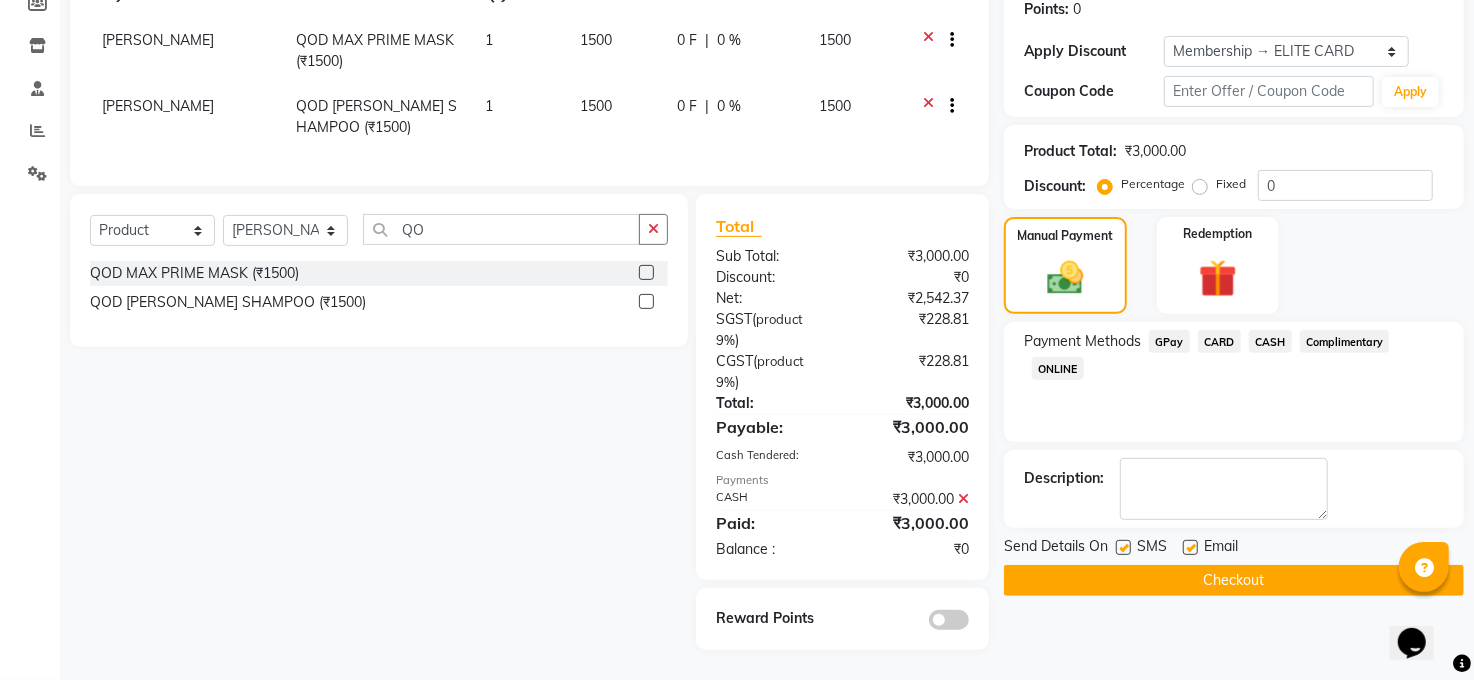 click on "Checkout" 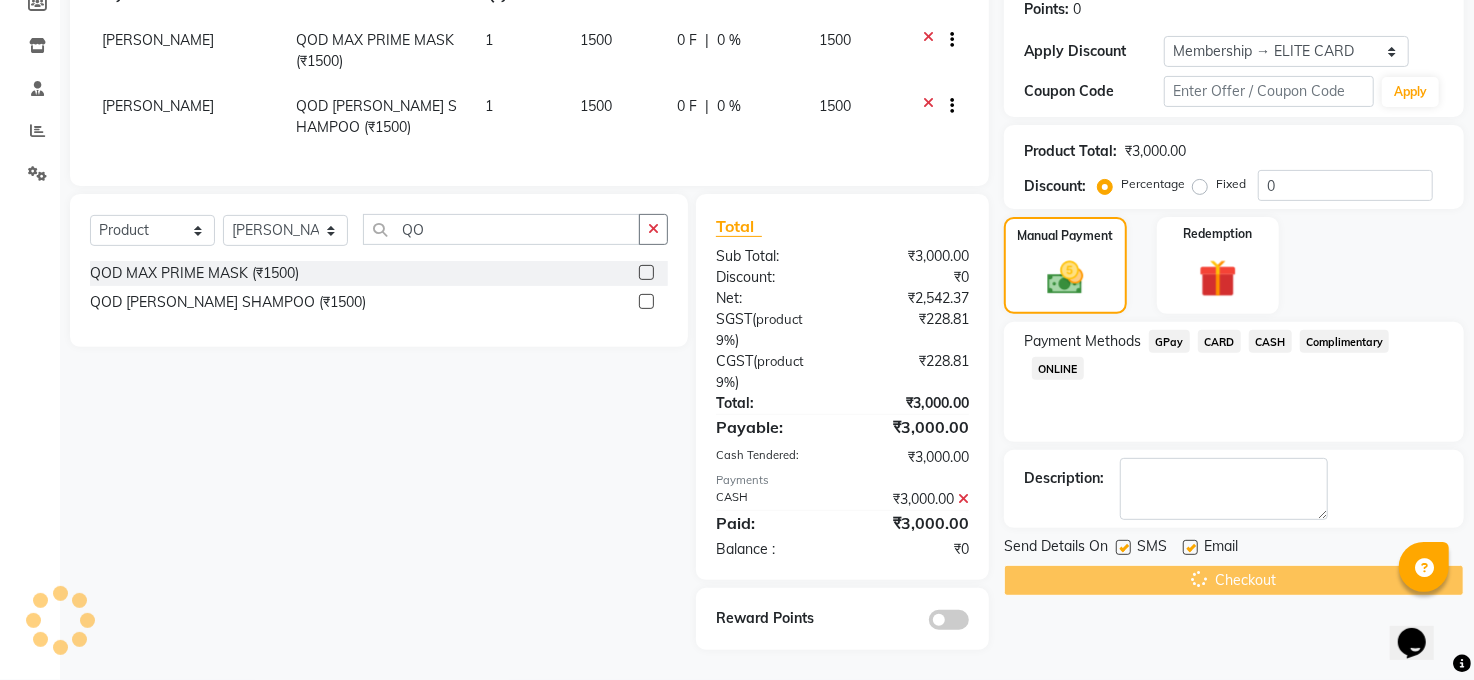 scroll, scrollTop: 281, scrollLeft: 0, axis: vertical 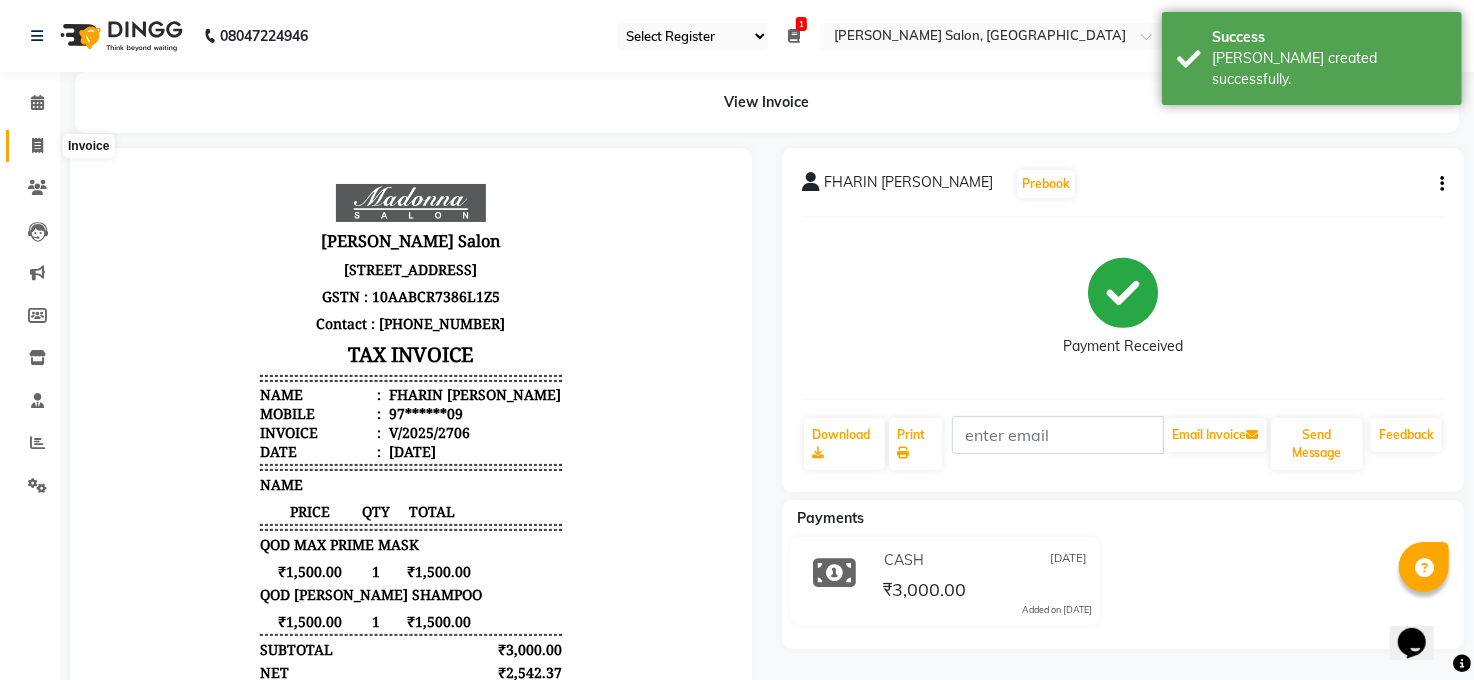 click 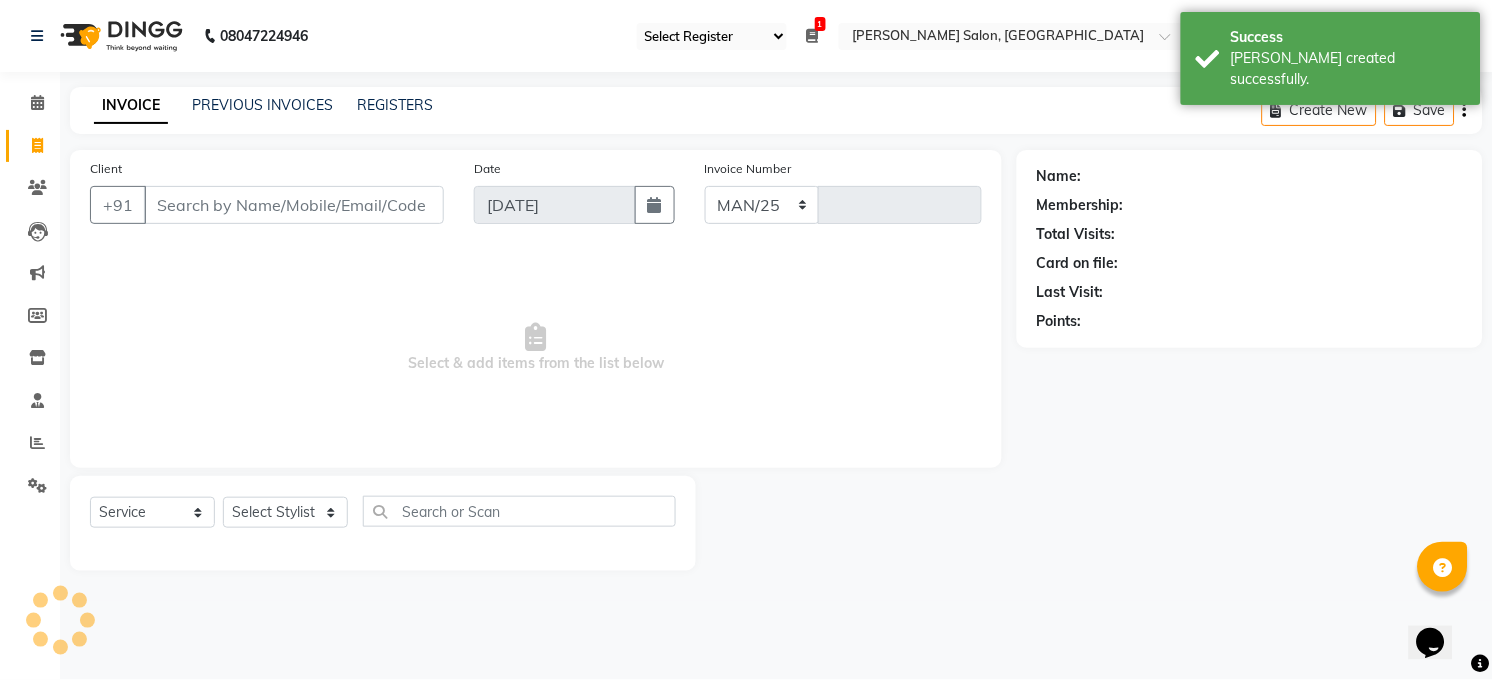 select on "5748" 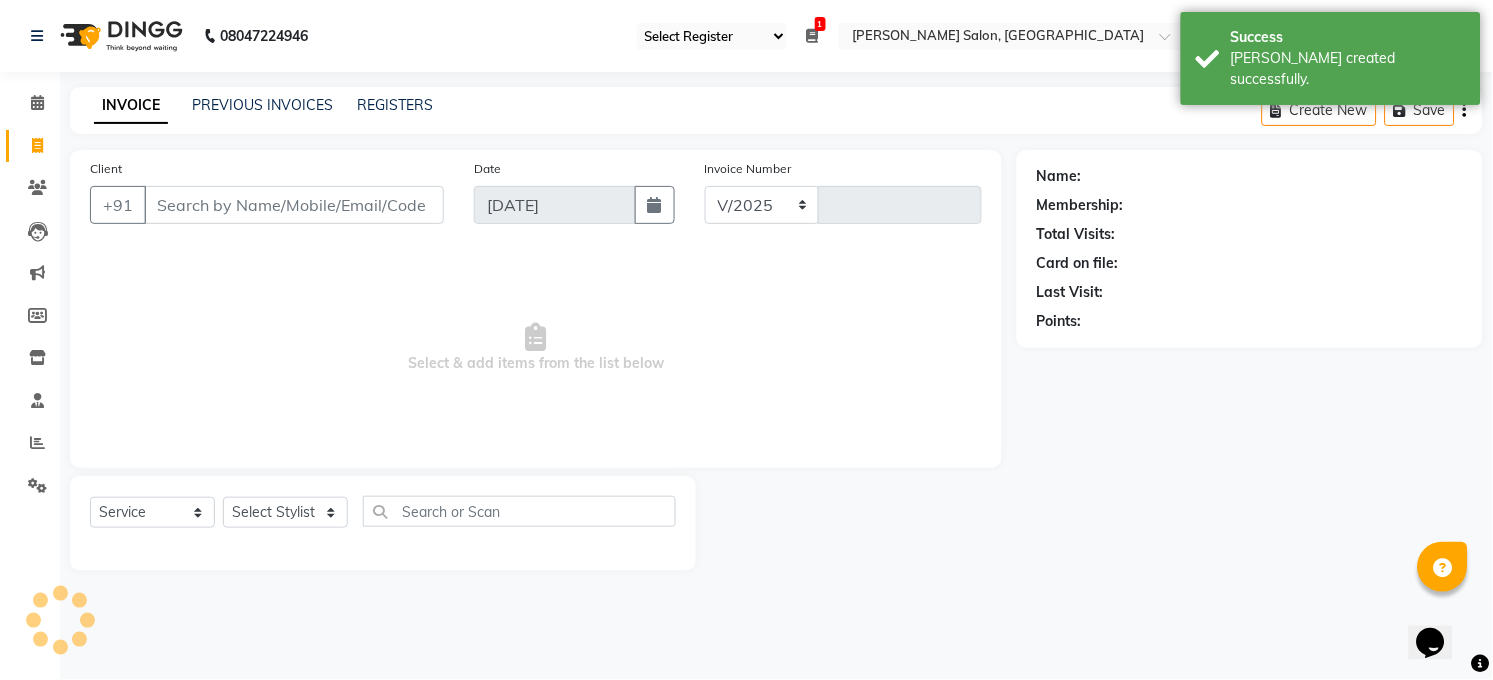 type on "2707" 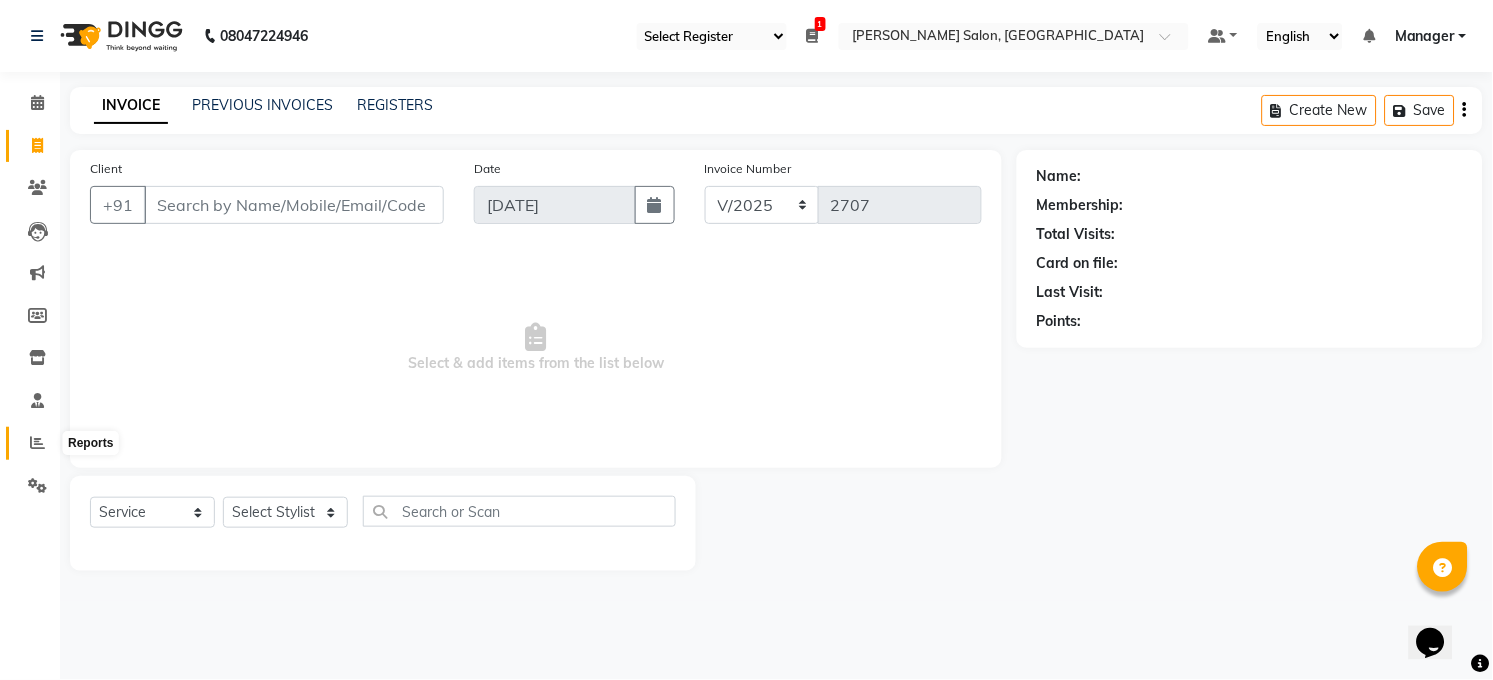 click 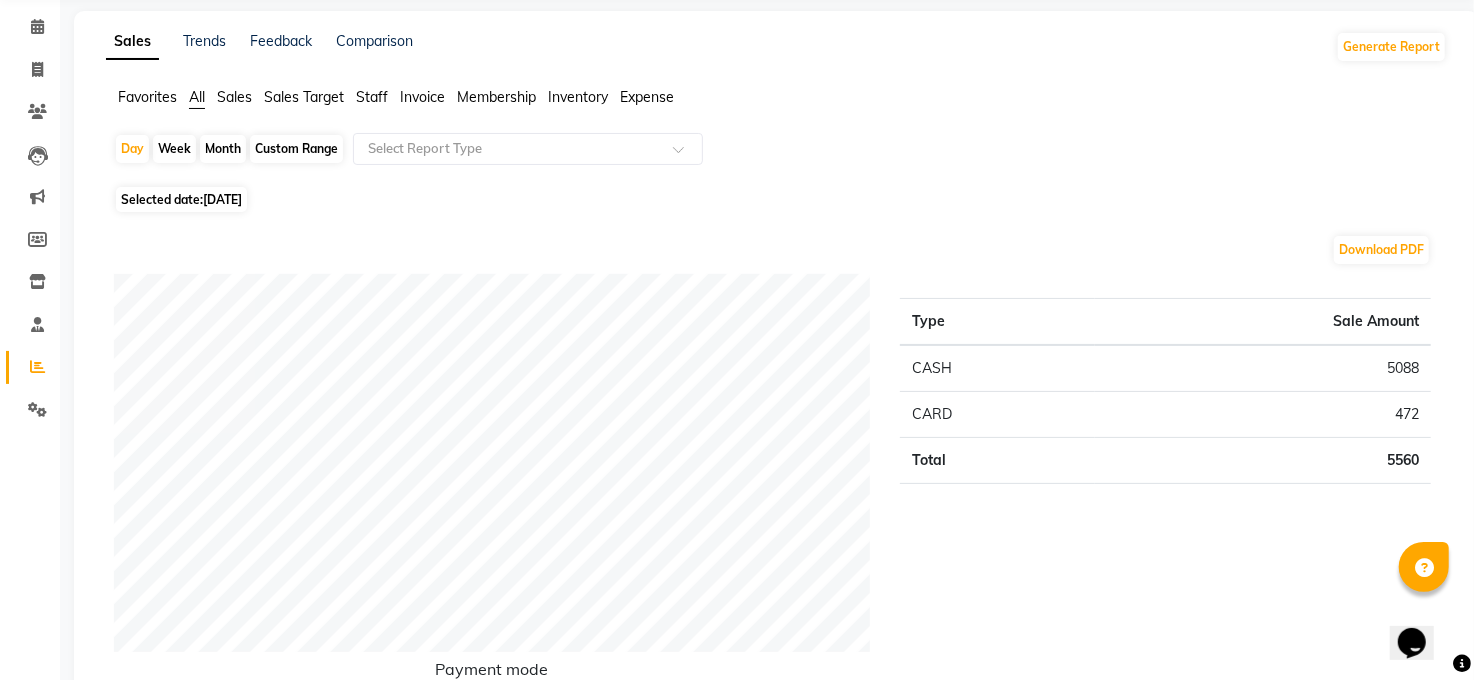 scroll, scrollTop: 0, scrollLeft: 0, axis: both 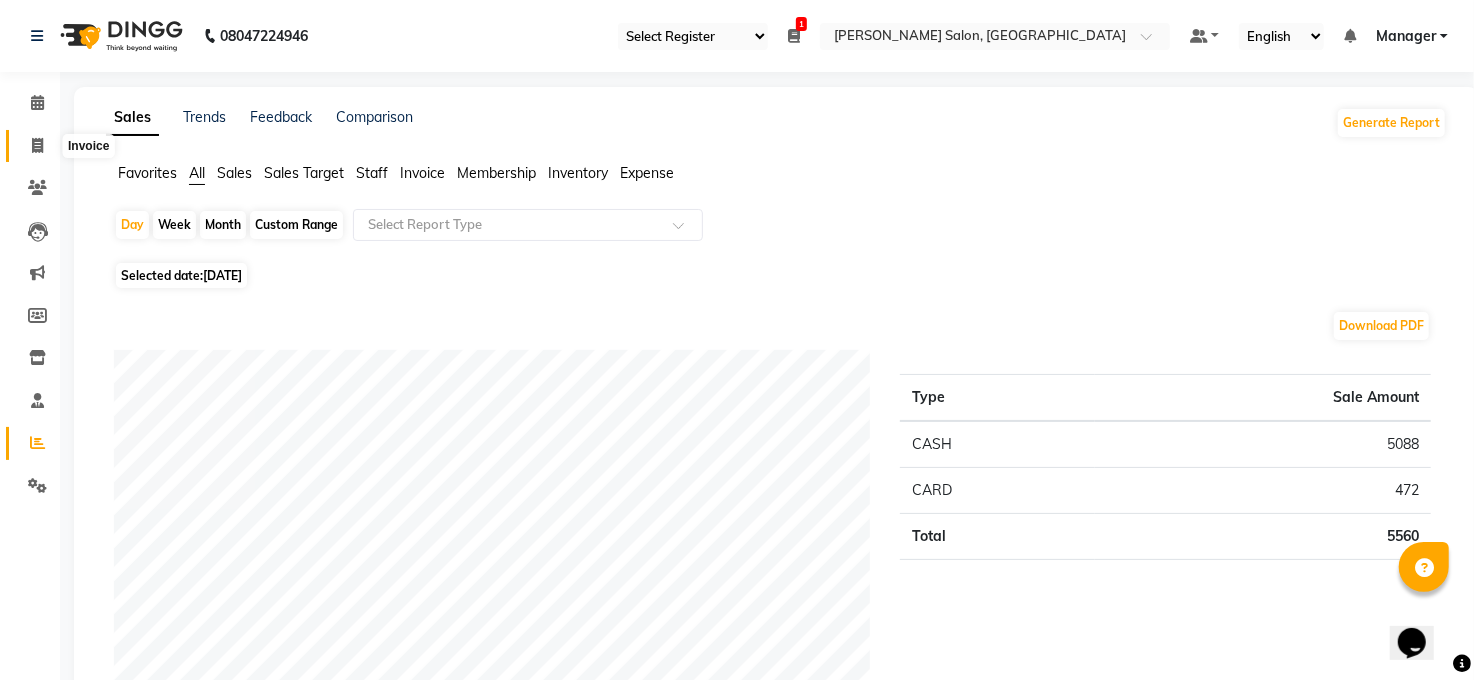 click 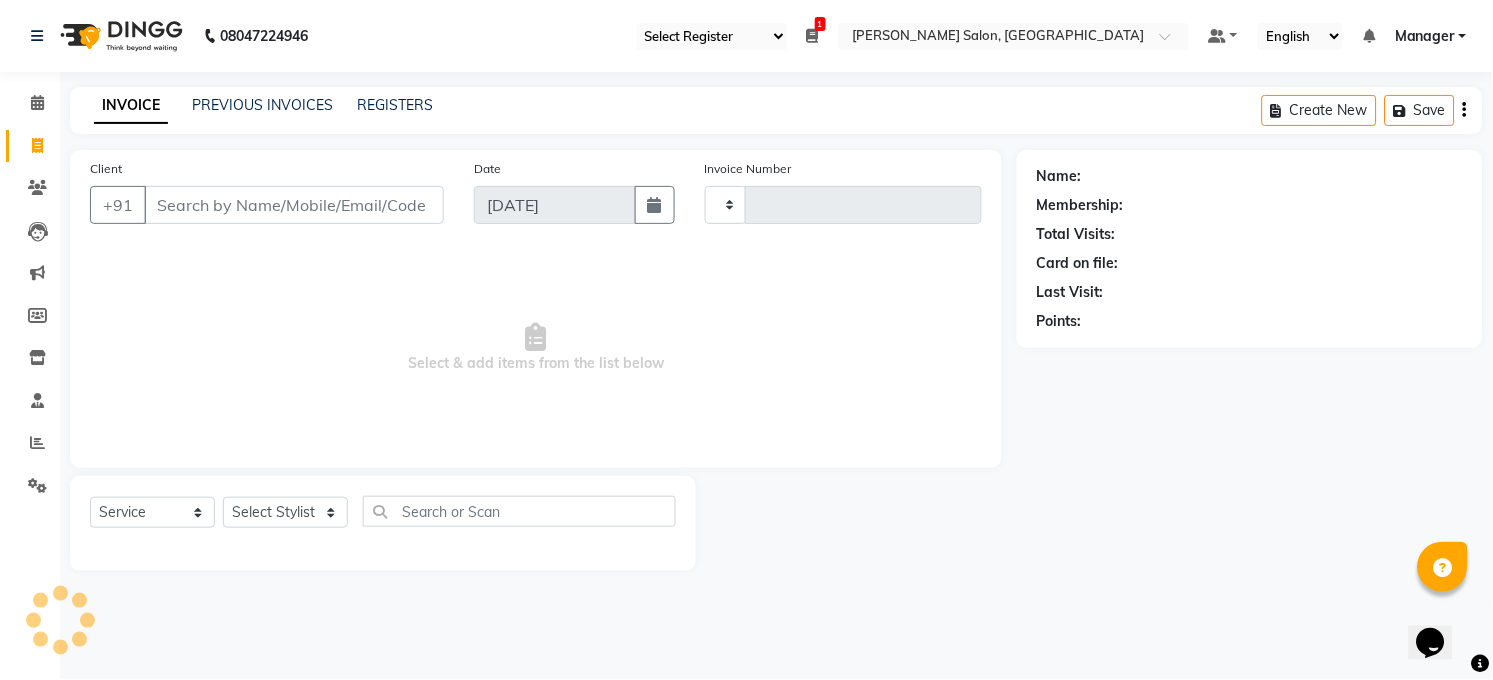 type on "2707" 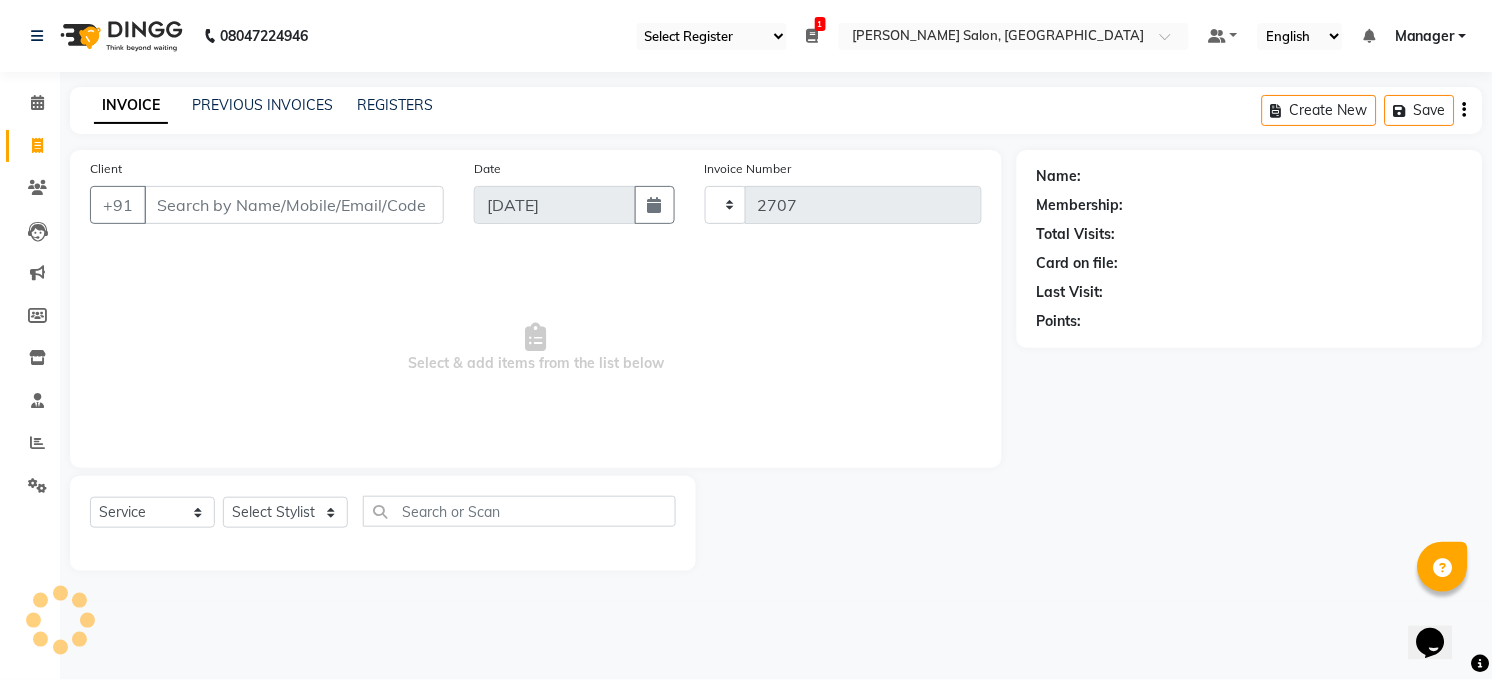 select on "5748" 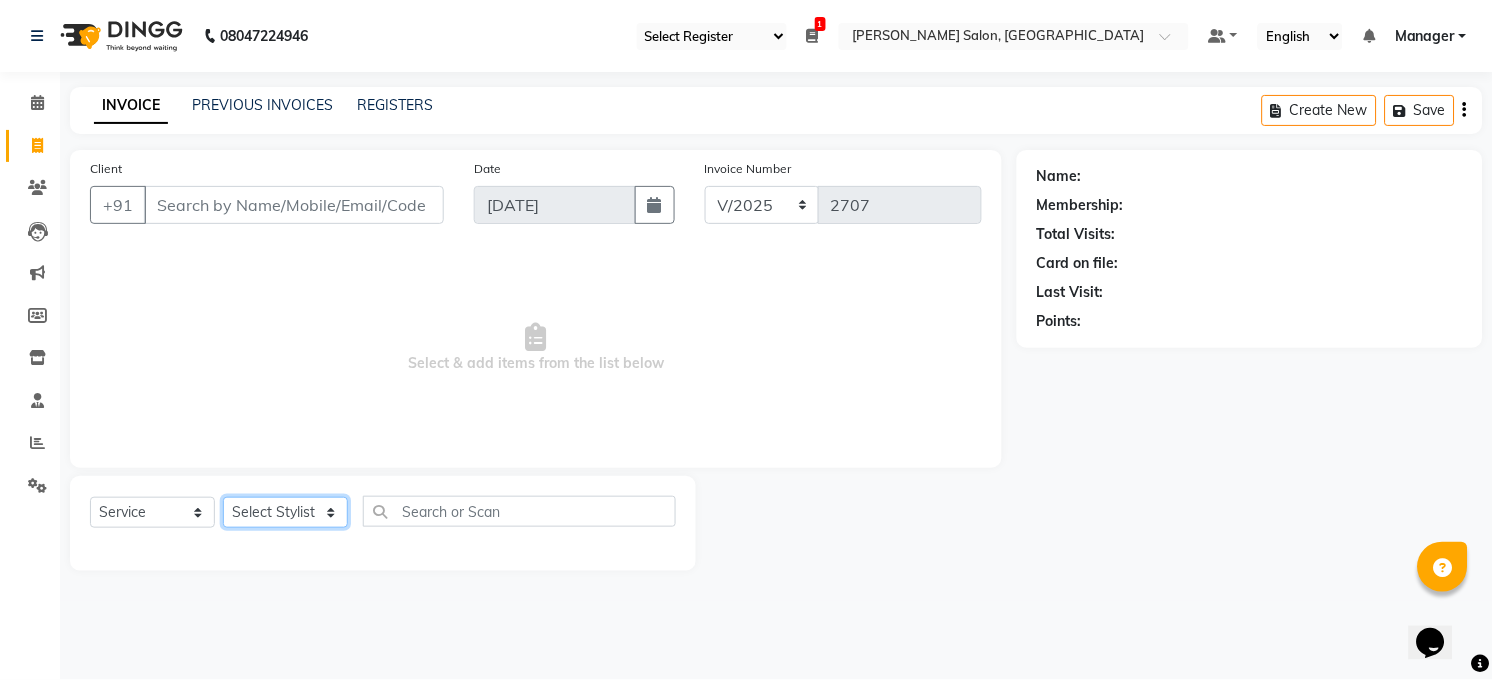 click on "Select Stylist [PERSON_NAME] [PERSON_NAME] [PERSON_NAME] COUNTER  Manager [PERSON_NAME] [PERSON_NAME] [PERSON_NAME] [PERSON_NAME] [PERSON_NAME] Santosh SAURABH [PERSON_NAME] [PERSON_NAME] Veer [PERSON_NAME]" 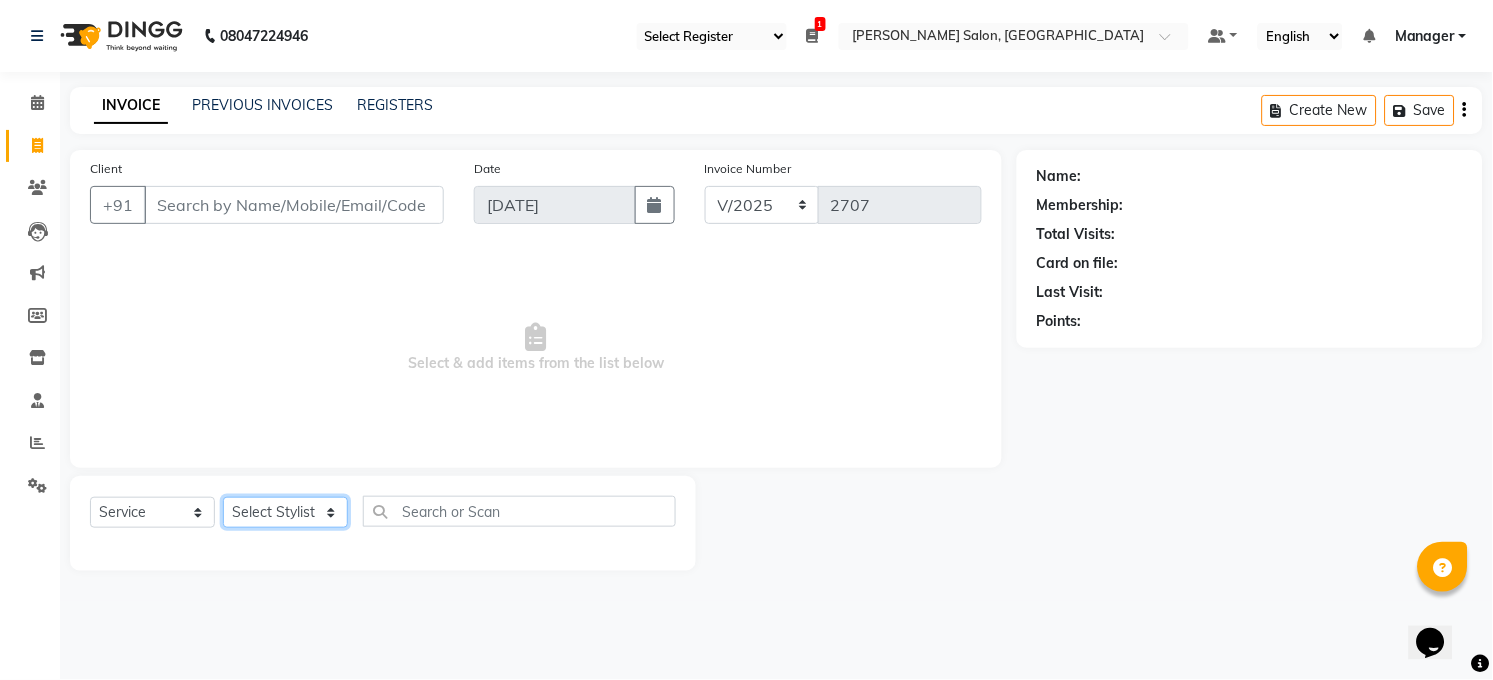 select on "67693" 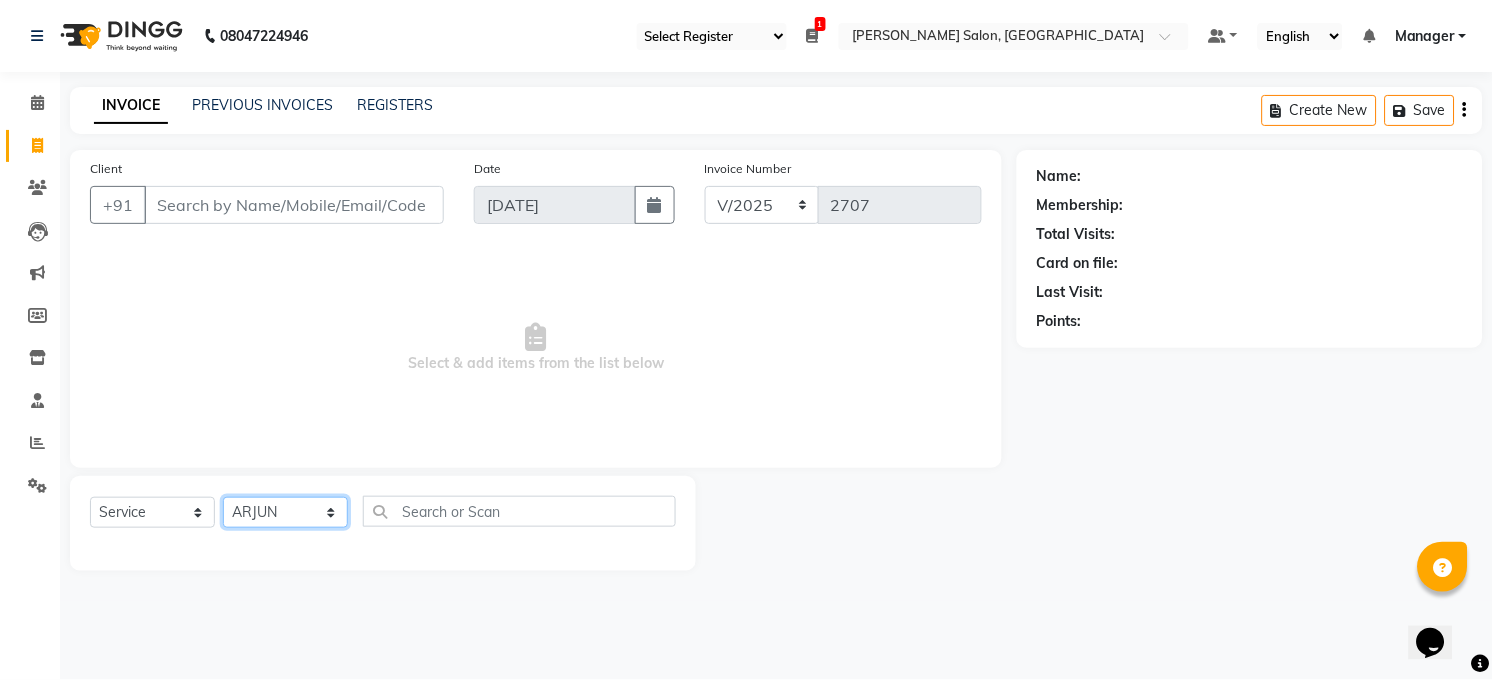 click on "Select Stylist [PERSON_NAME] [PERSON_NAME] [PERSON_NAME] COUNTER  Manager [PERSON_NAME] [PERSON_NAME] [PERSON_NAME] [PERSON_NAME] [PERSON_NAME] Santosh SAURABH [PERSON_NAME] [PERSON_NAME] Veer [PERSON_NAME]" 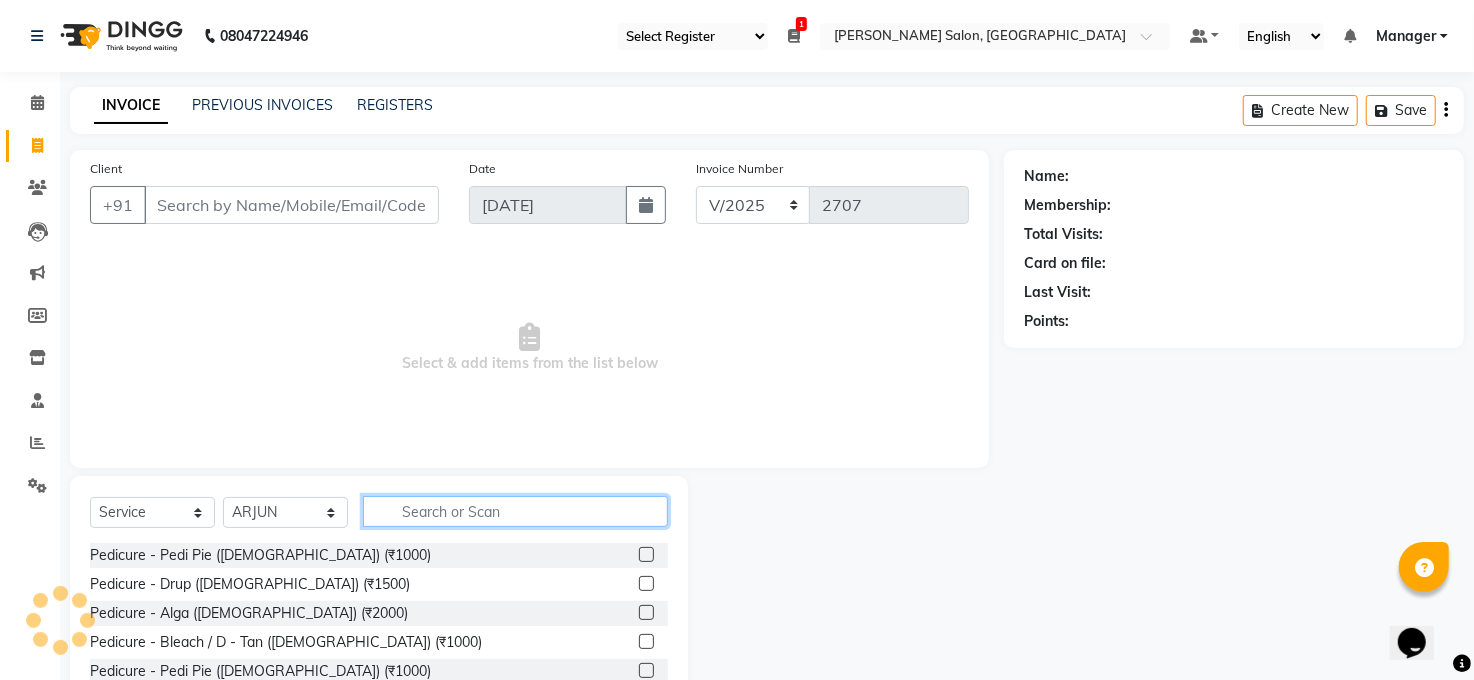 click 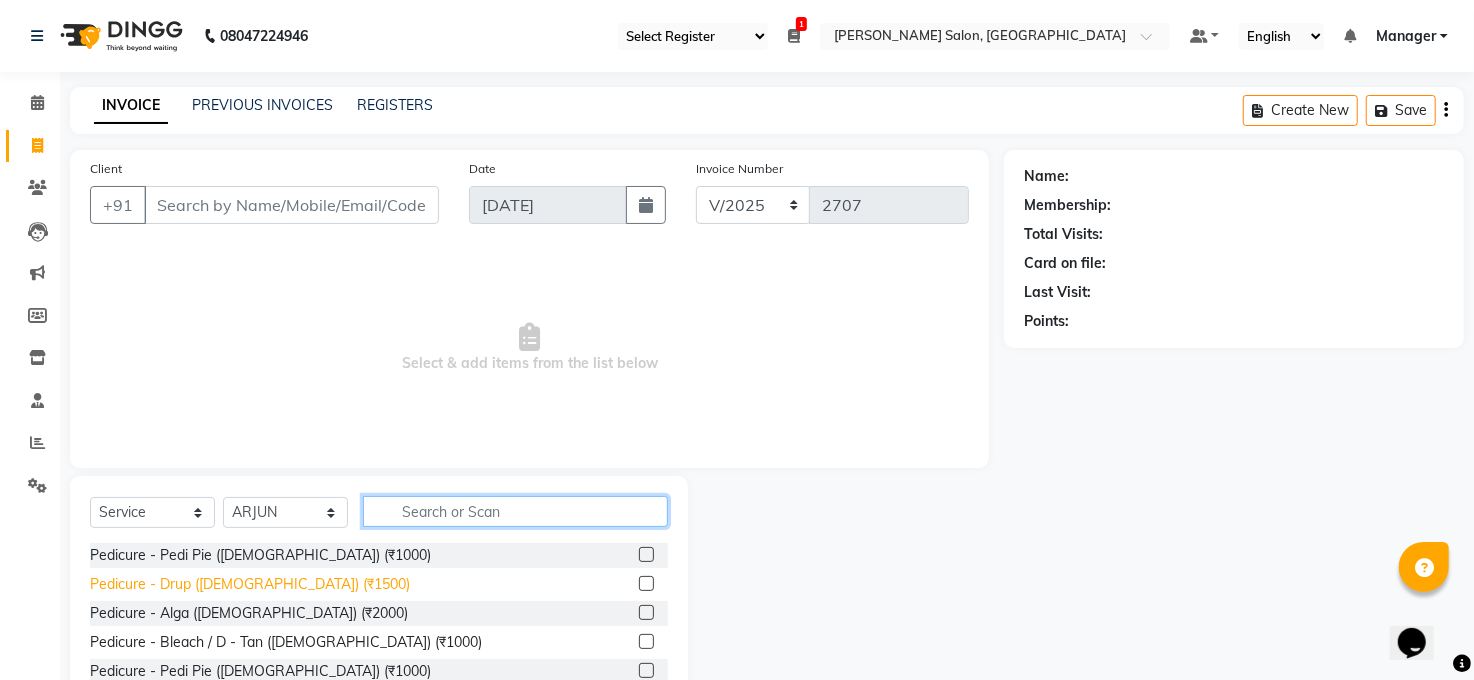 type on "E" 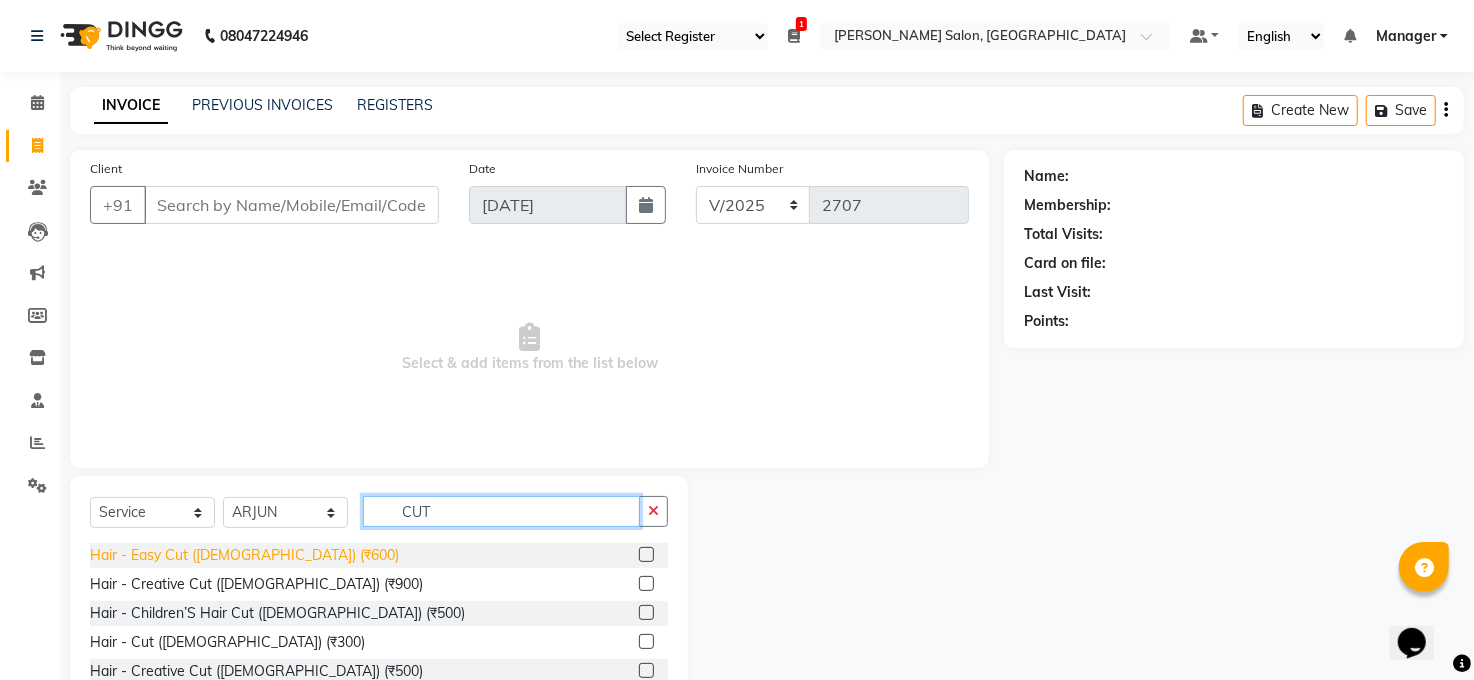 type on "CUT" 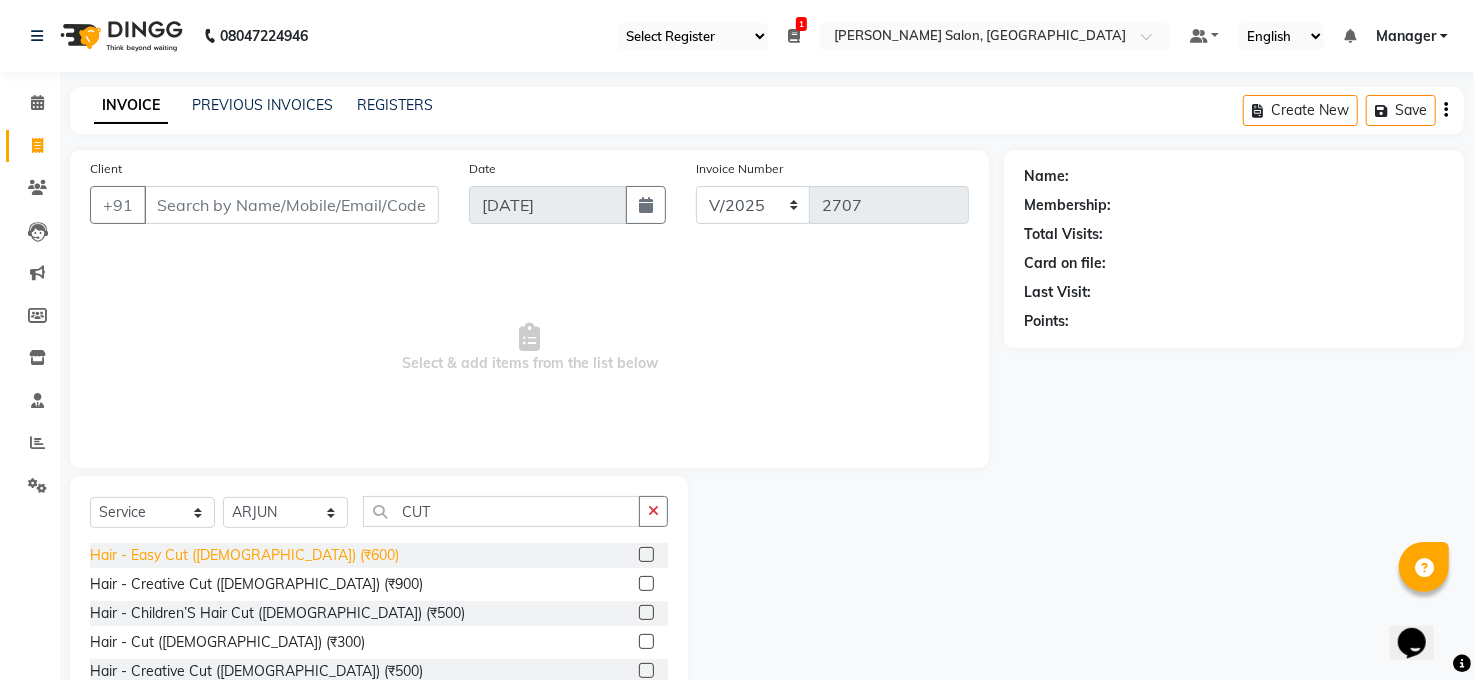 click on "Hair - Easy Cut ([DEMOGRAPHIC_DATA]) (₹600)" 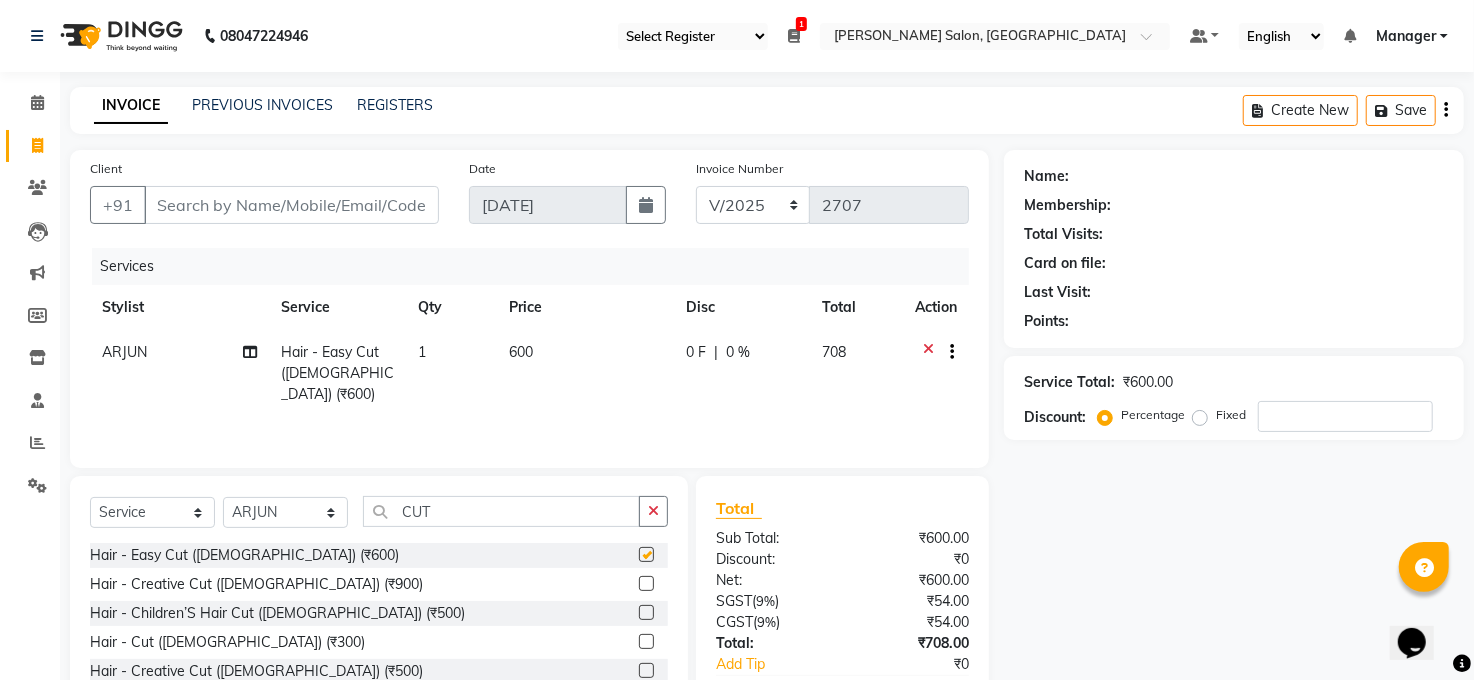 checkbox on "false" 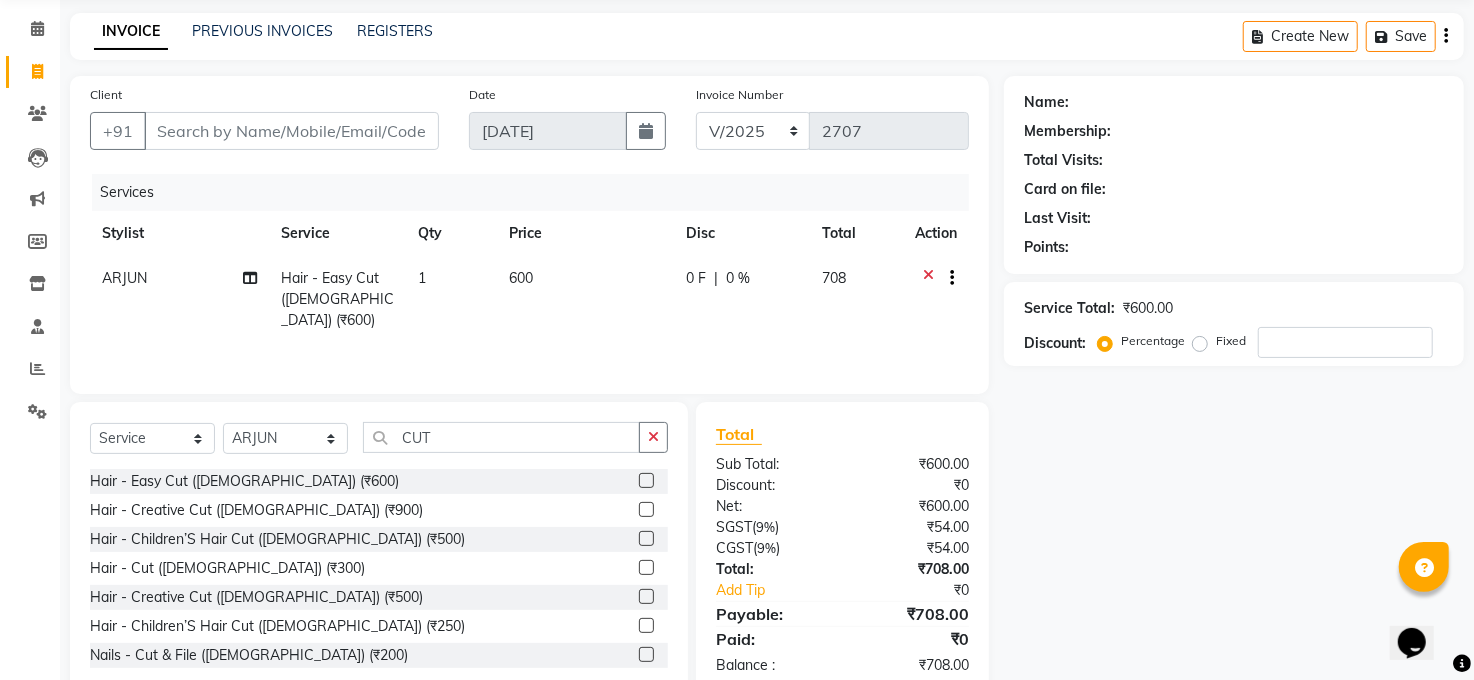 scroll, scrollTop: 0, scrollLeft: 0, axis: both 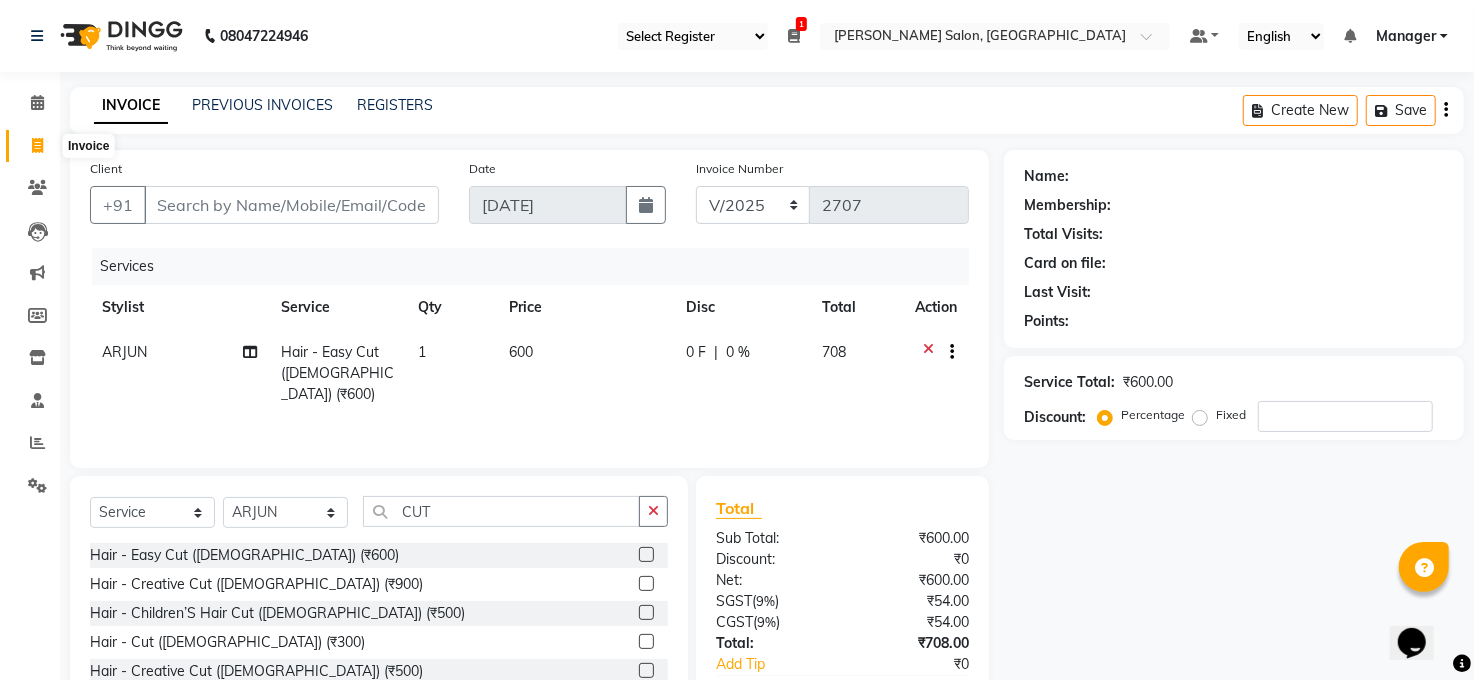 click 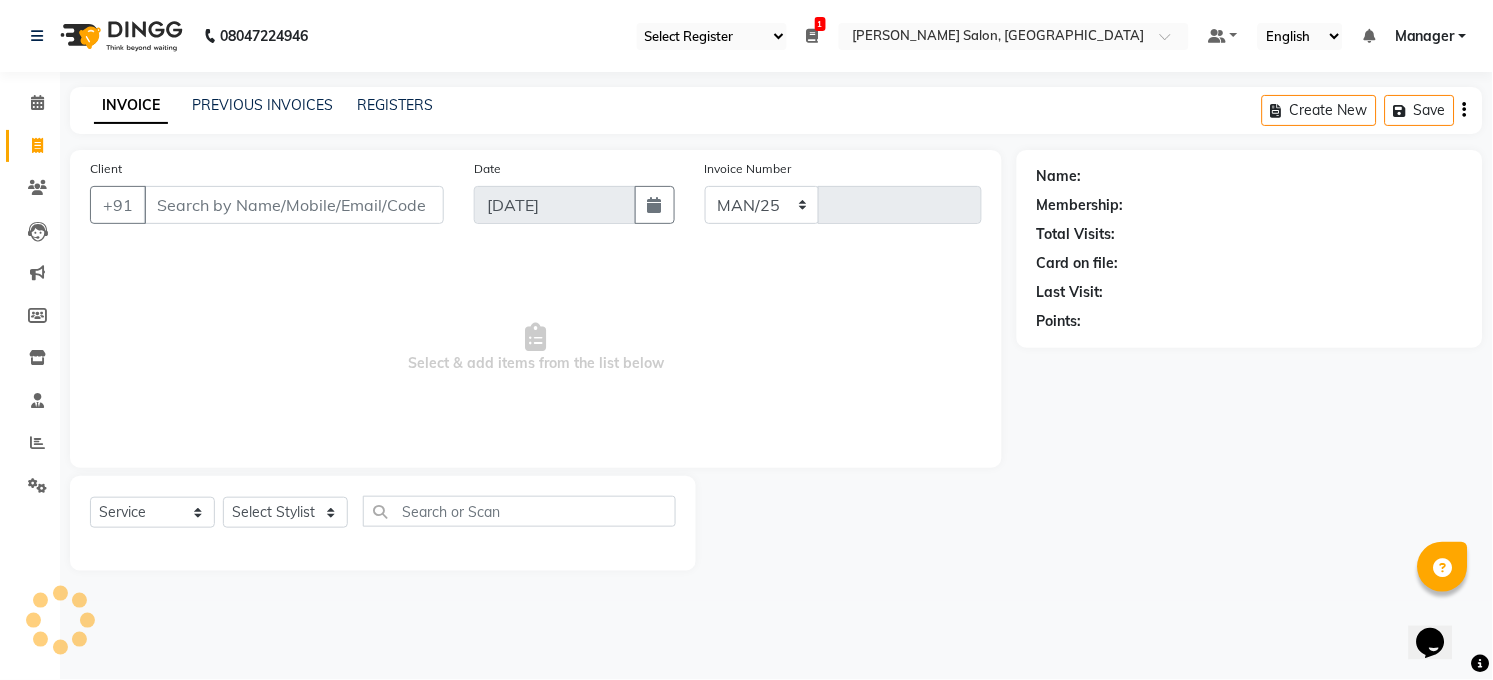 select on "5748" 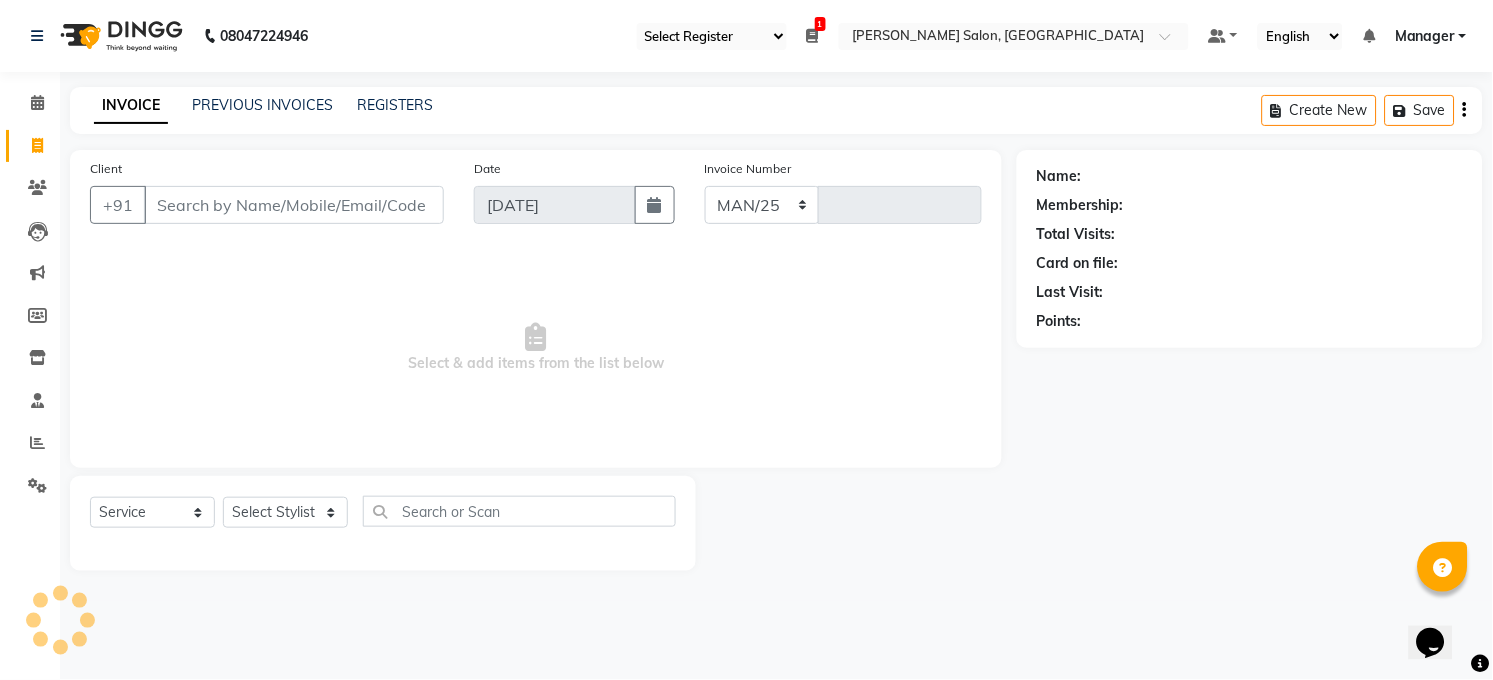 type on "2707" 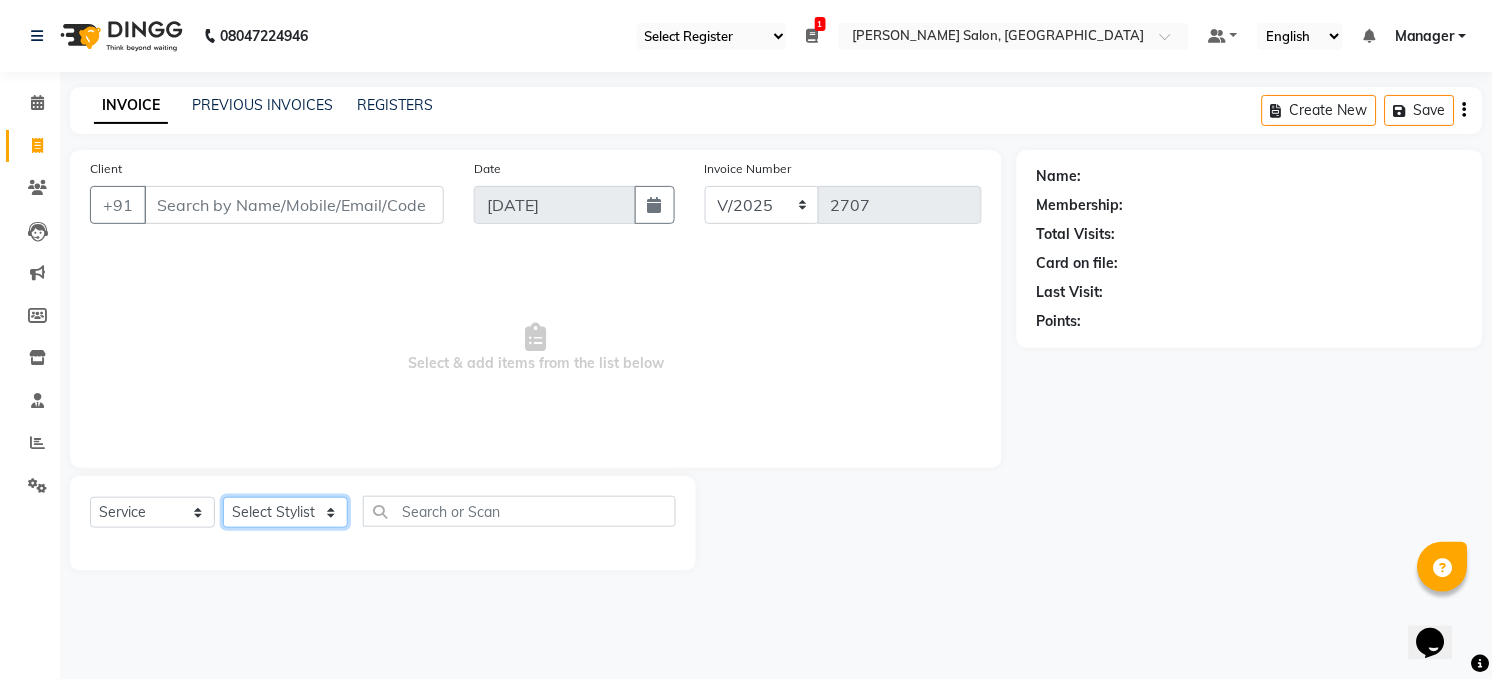 click on "Select Stylist [PERSON_NAME] [PERSON_NAME] [PERSON_NAME] COUNTER  Manager [PERSON_NAME] [PERSON_NAME] [PERSON_NAME] [PERSON_NAME] [PERSON_NAME] Santosh SAURABH [PERSON_NAME] [PERSON_NAME] Veer [PERSON_NAME]" 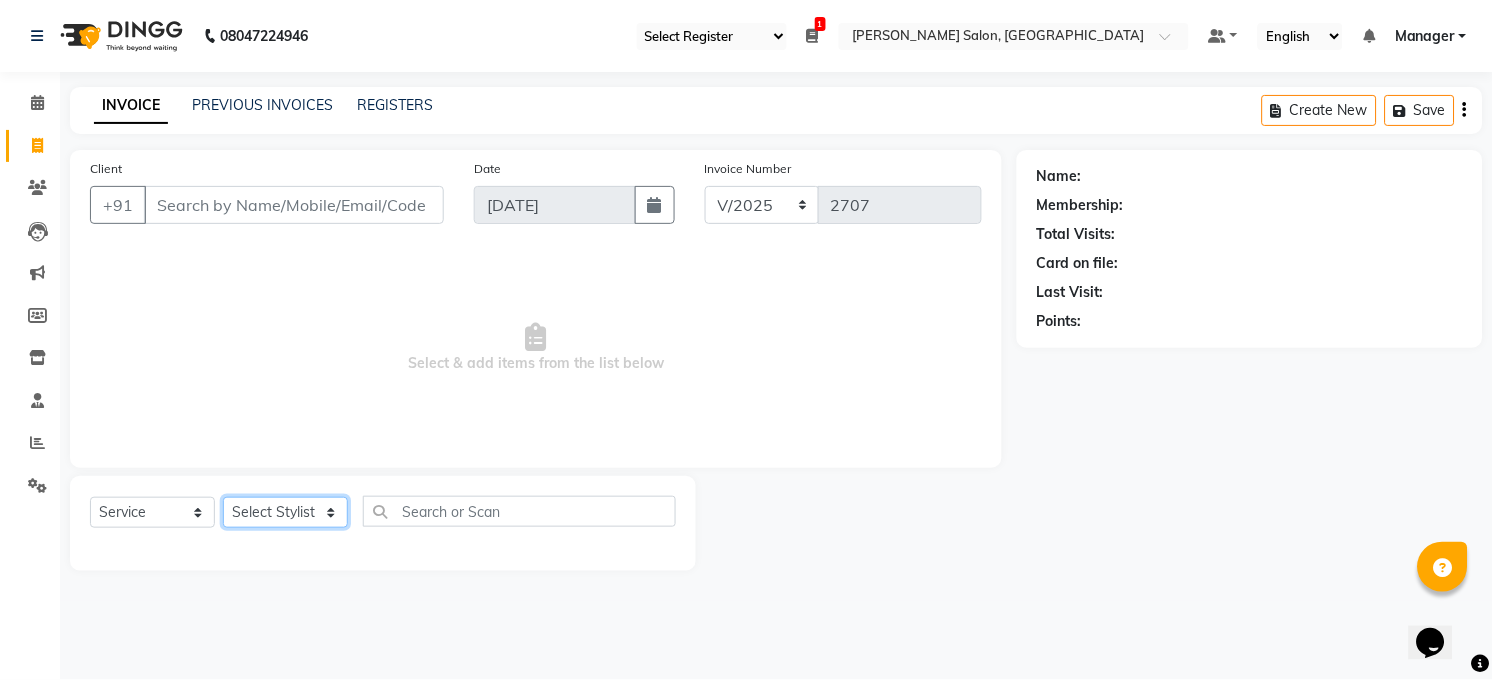 select on "40297" 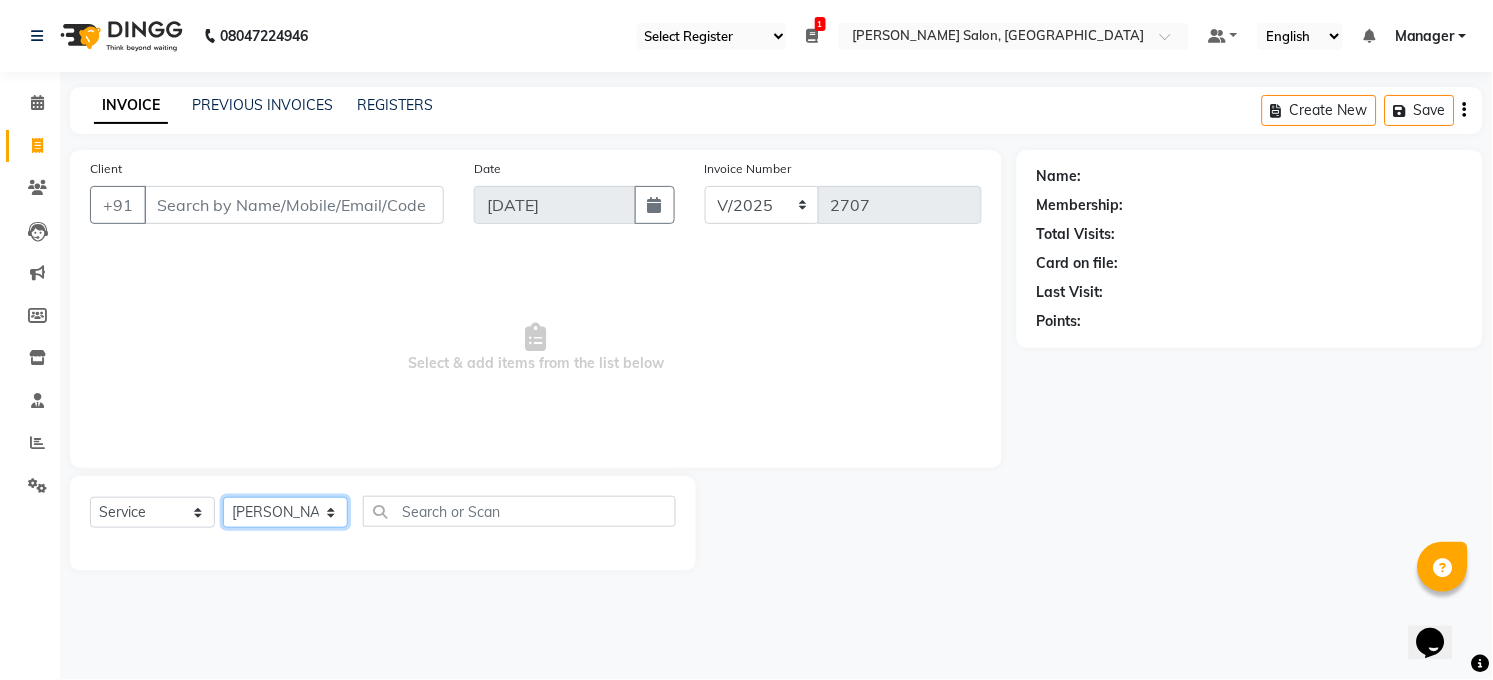 click on "Select Stylist [PERSON_NAME] [PERSON_NAME] [PERSON_NAME] COUNTER  Manager [PERSON_NAME] [PERSON_NAME] [PERSON_NAME] [PERSON_NAME] [PERSON_NAME] Santosh SAURABH [PERSON_NAME] [PERSON_NAME] Veer [PERSON_NAME]" 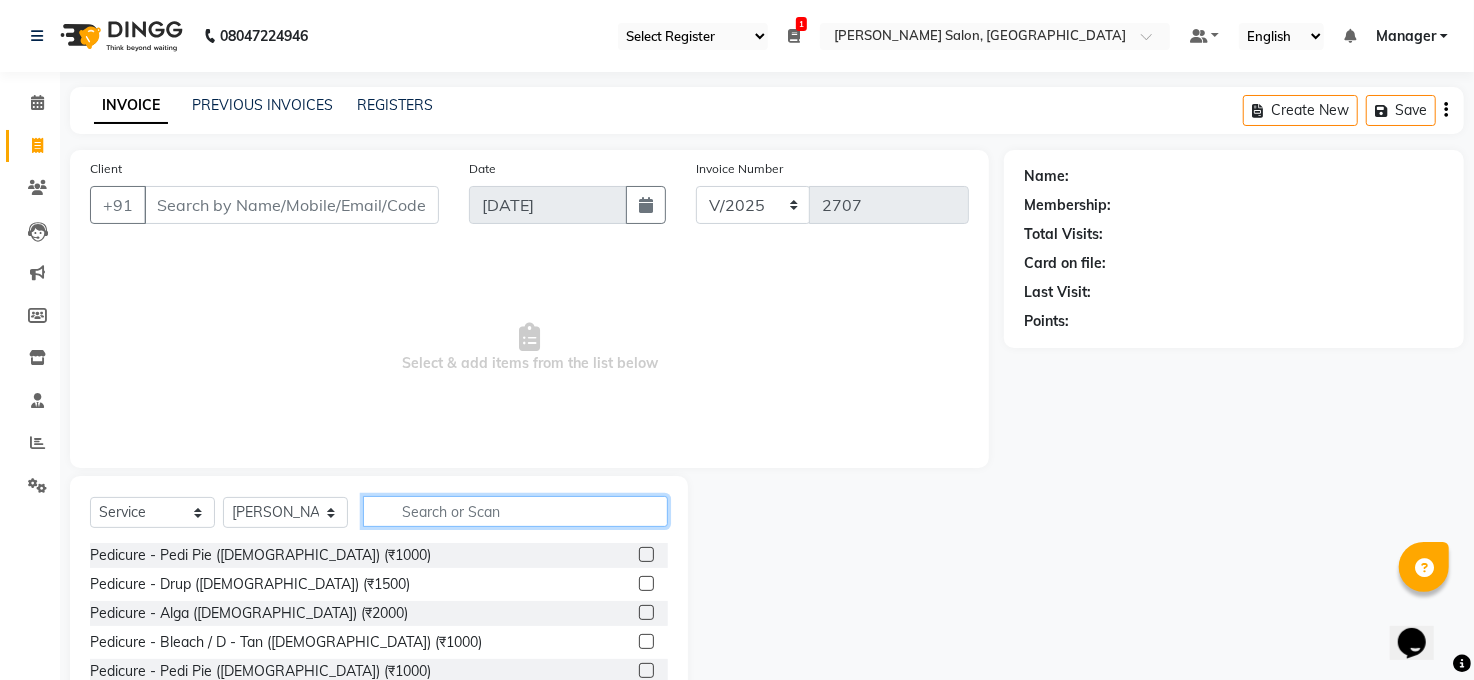 click 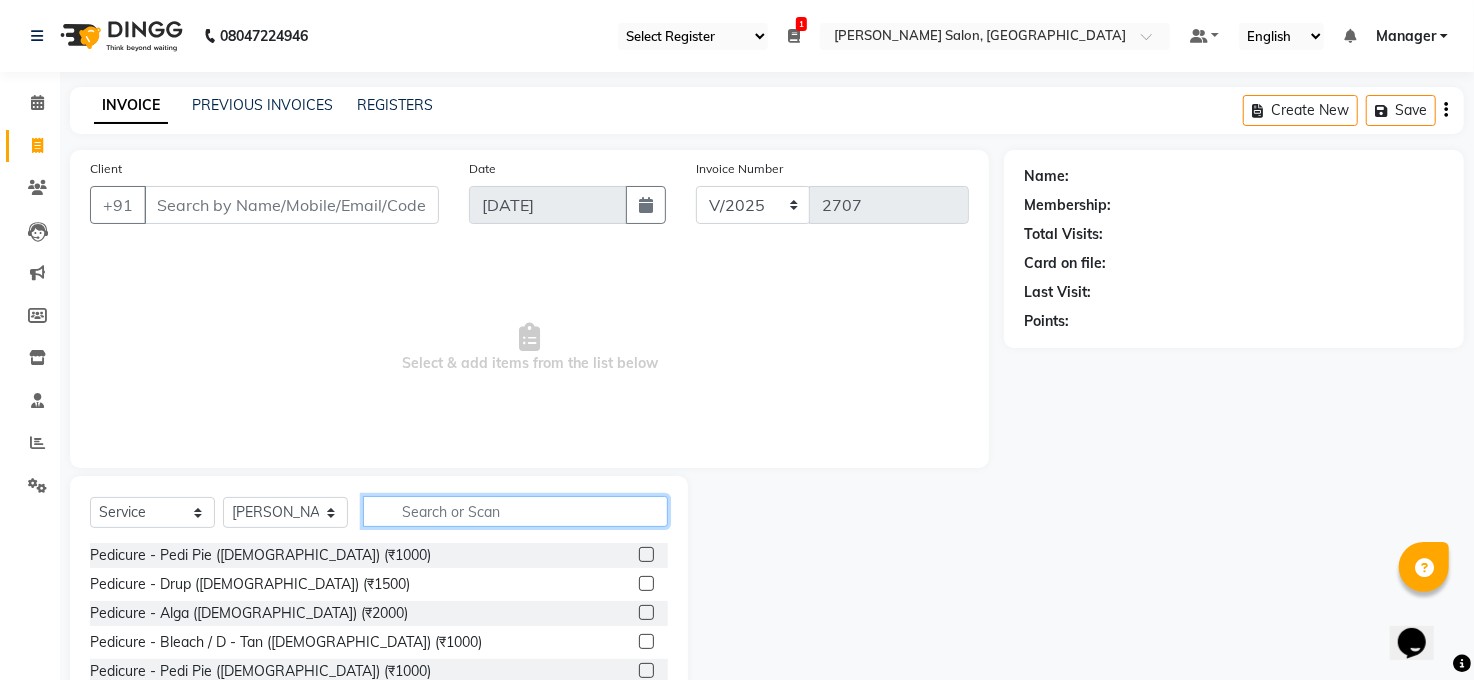 type on "V" 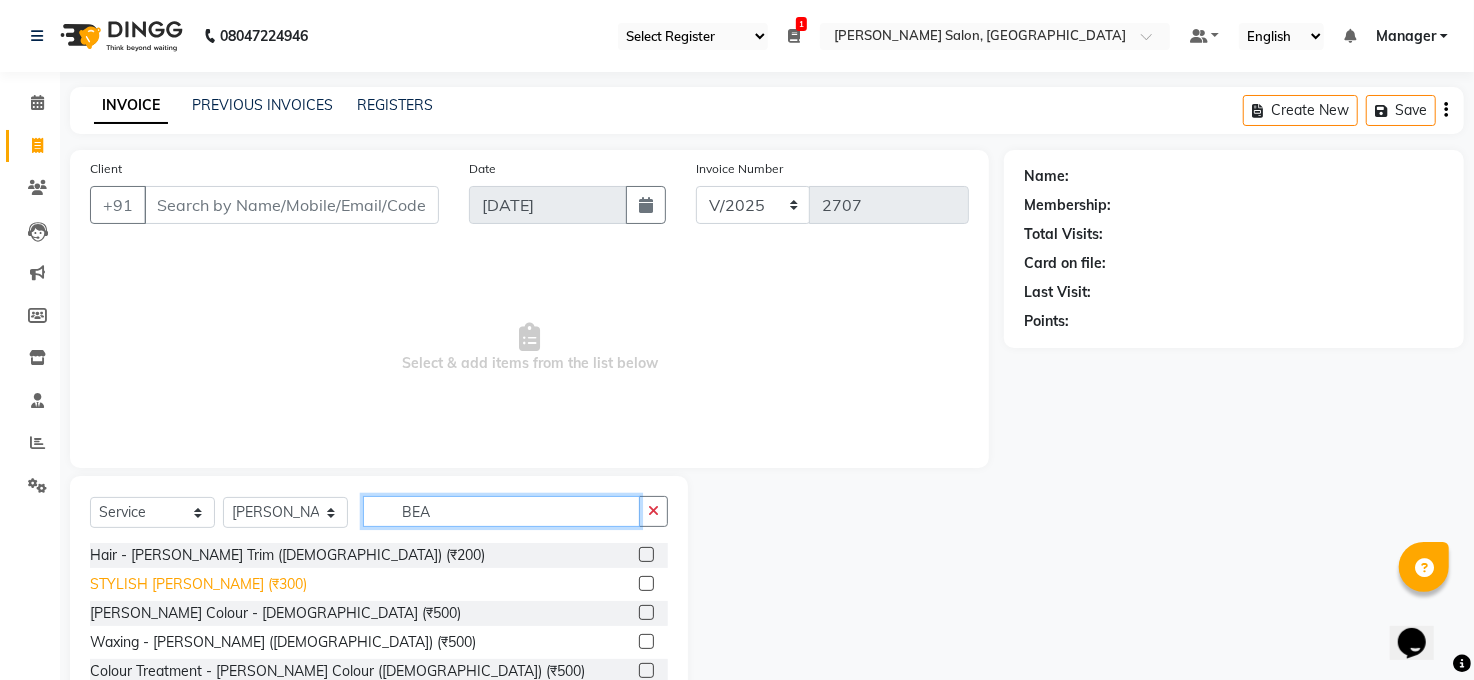 type on "BEA" 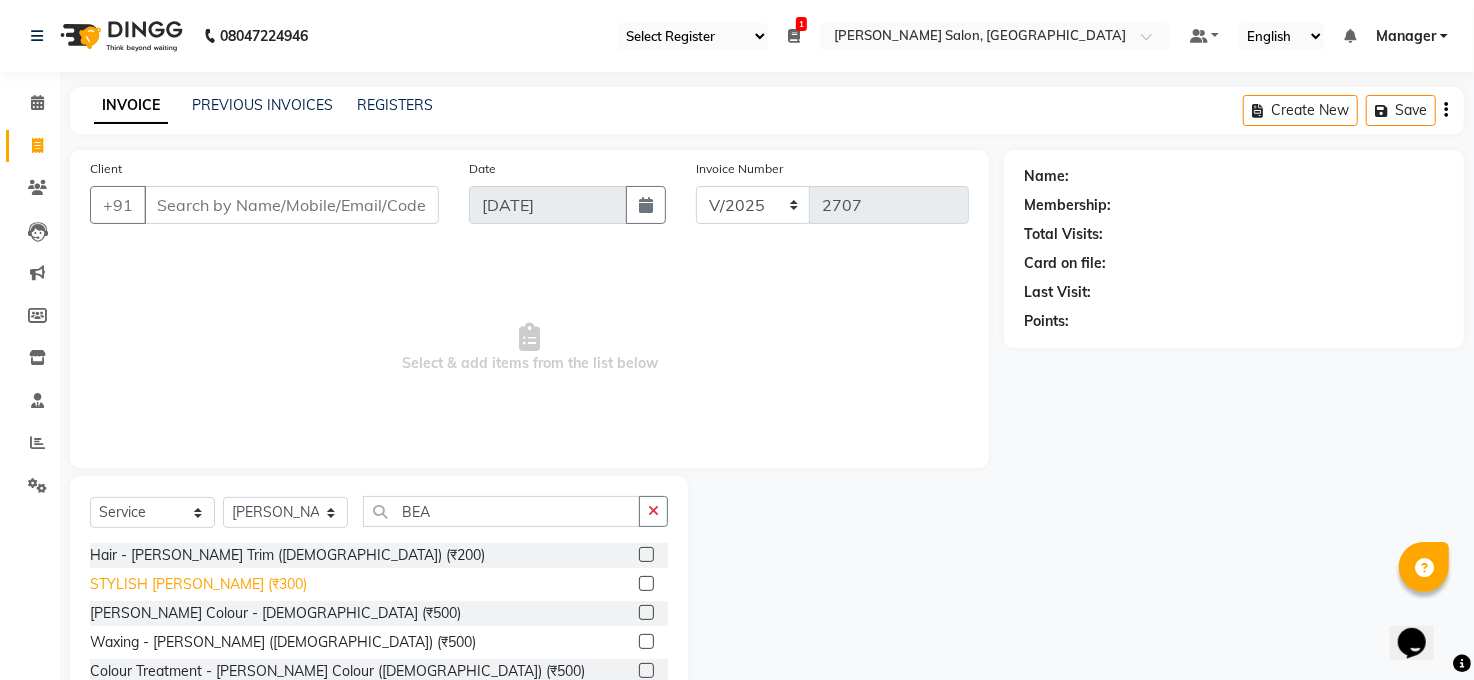 click on "STYLISH BEARD  (₹300)" 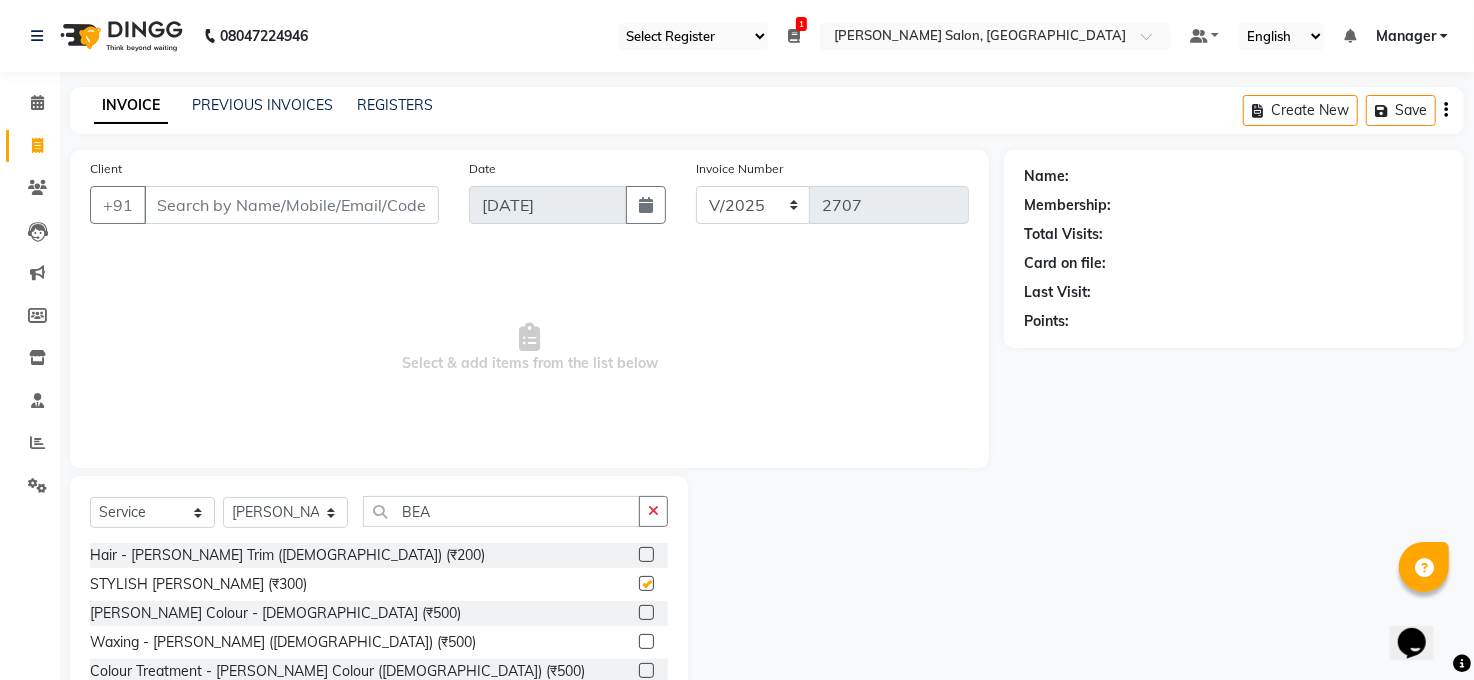 checkbox on "false" 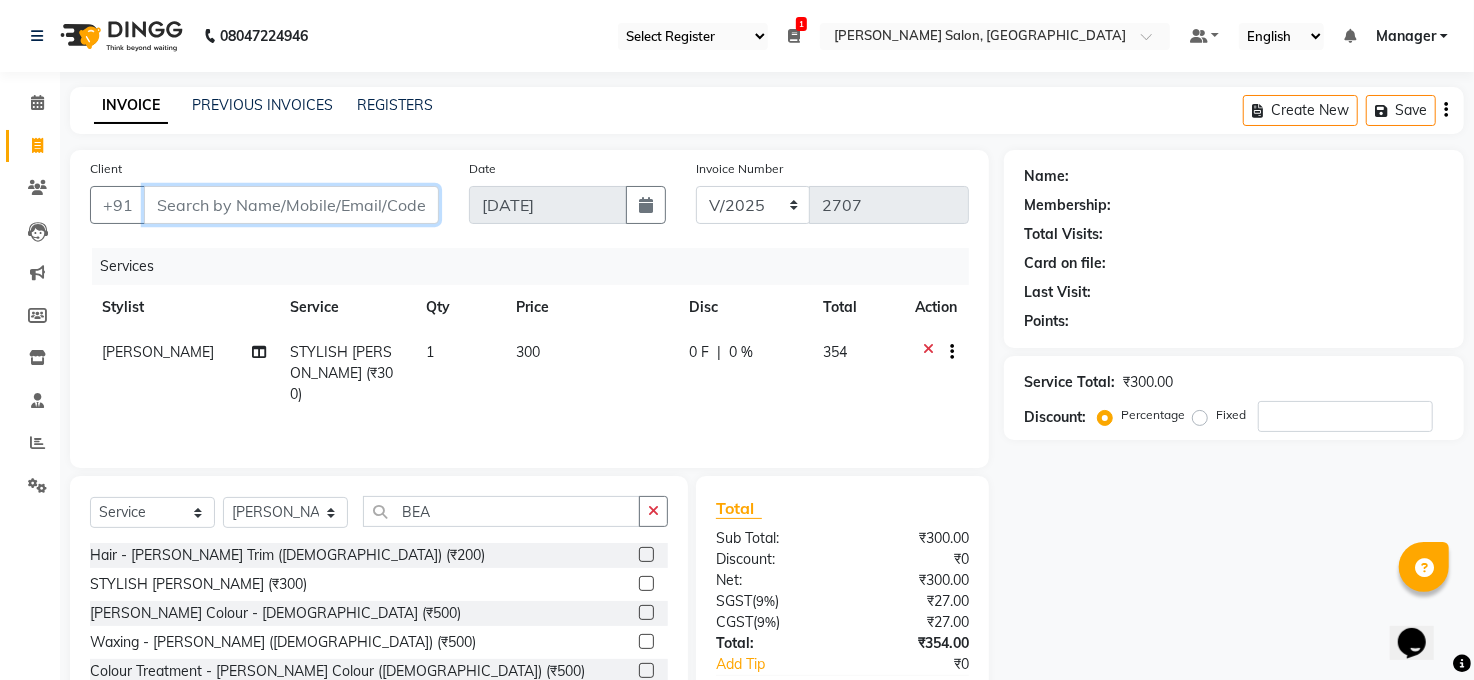 click on "Client" at bounding box center (291, 205) 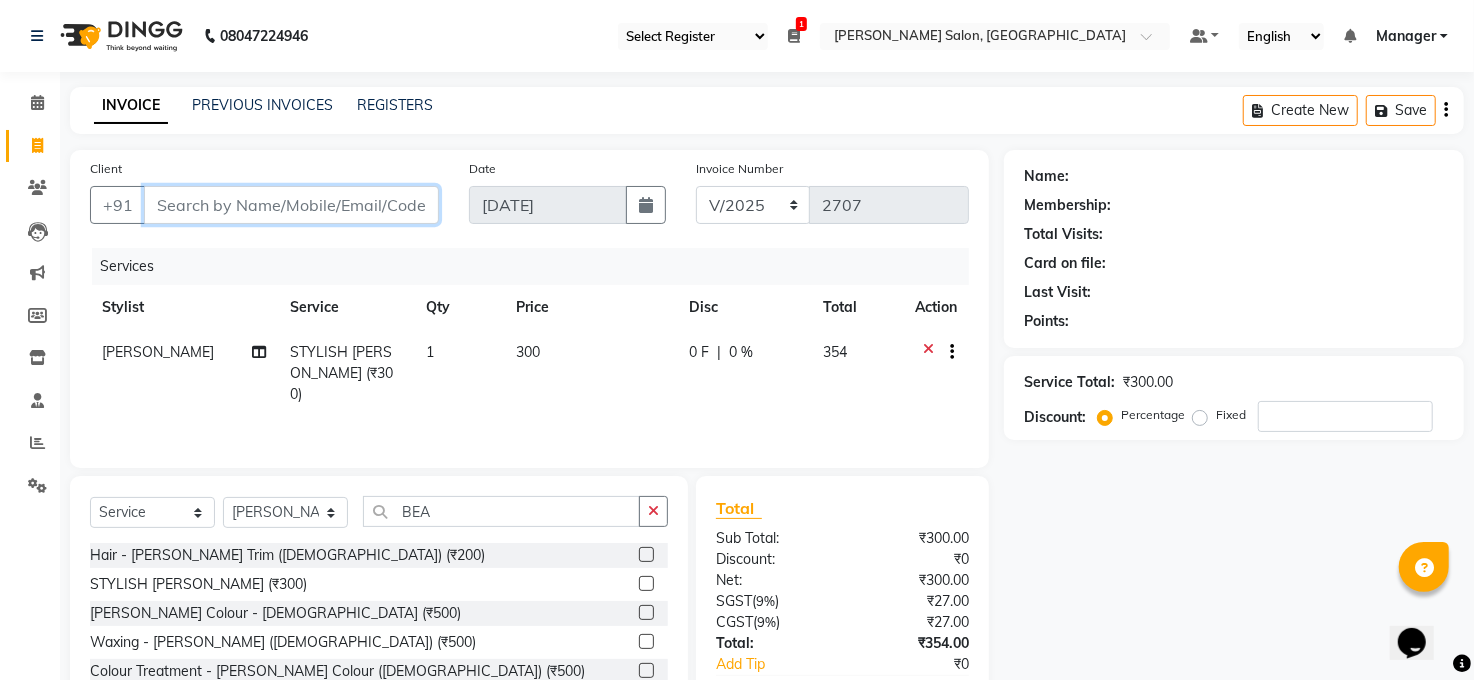 type on "9" 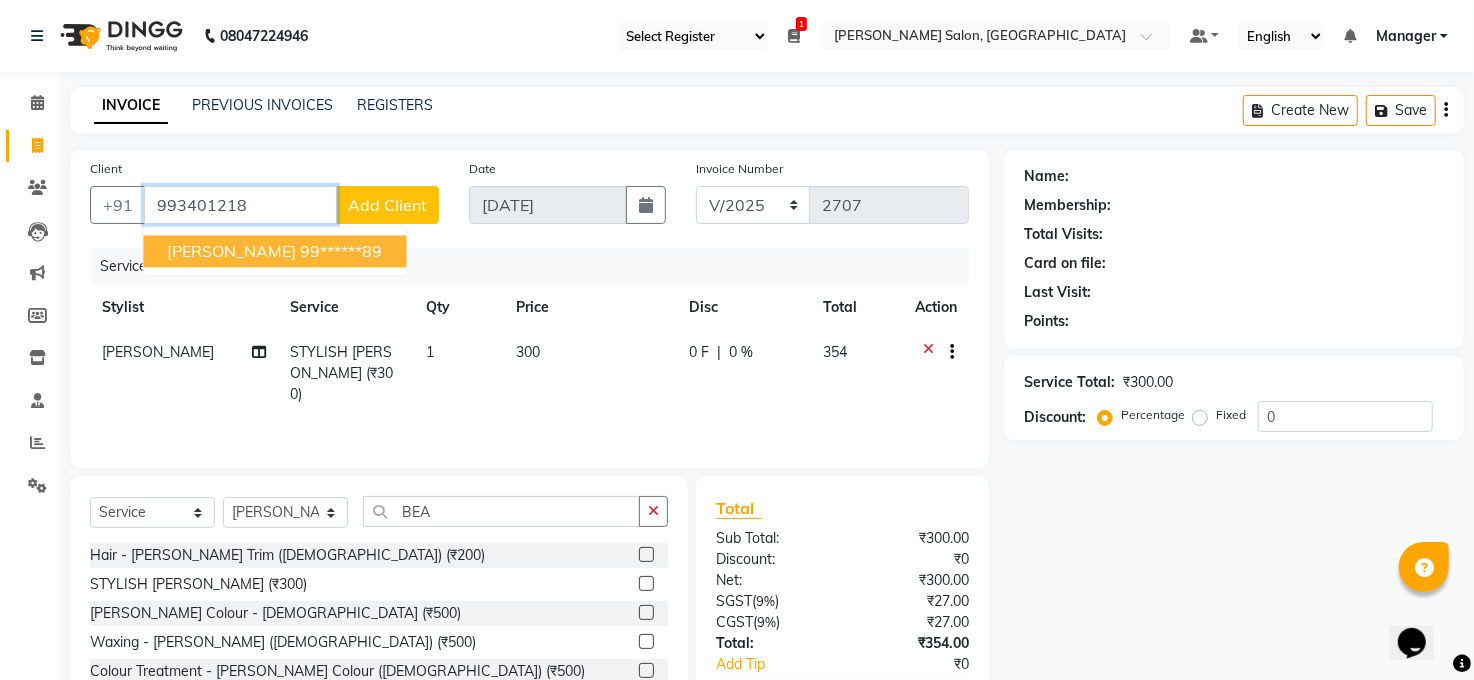 click on "99******89" at bounding box center (341, 251) 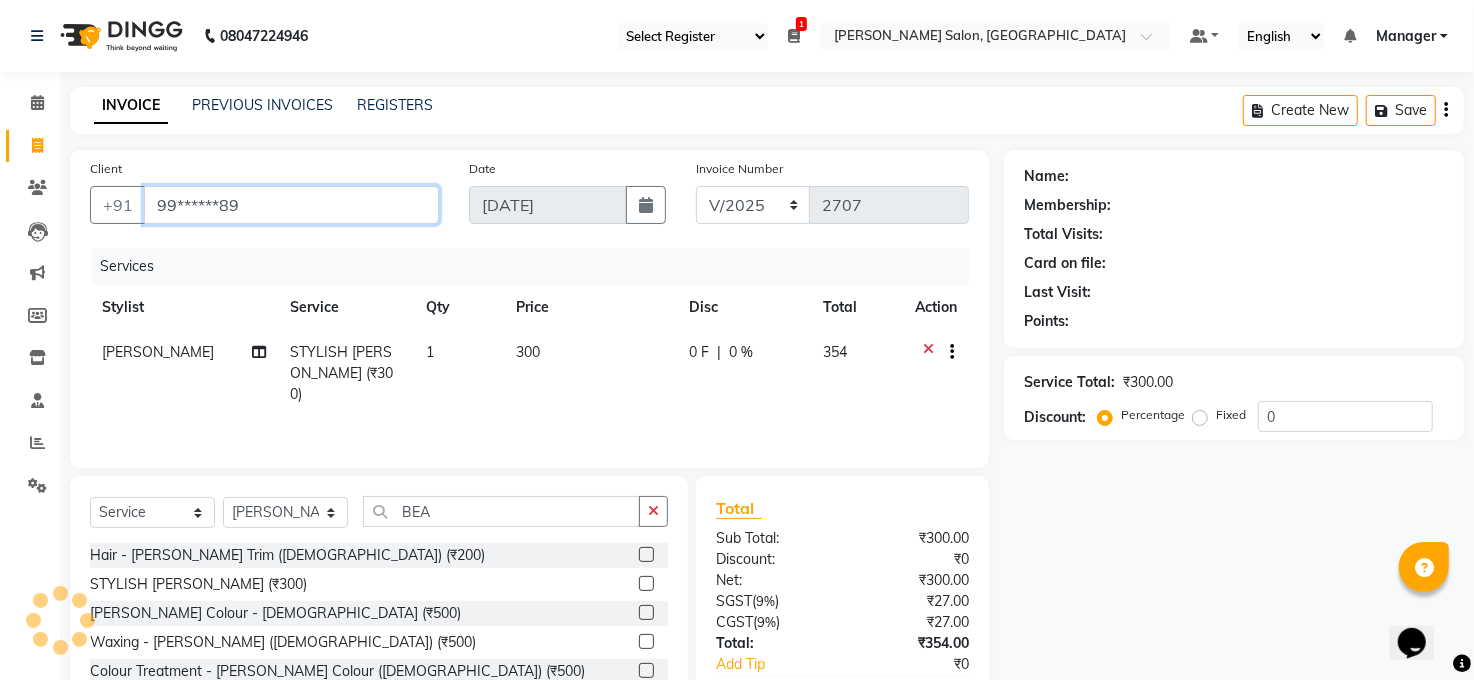 type on "99******89" 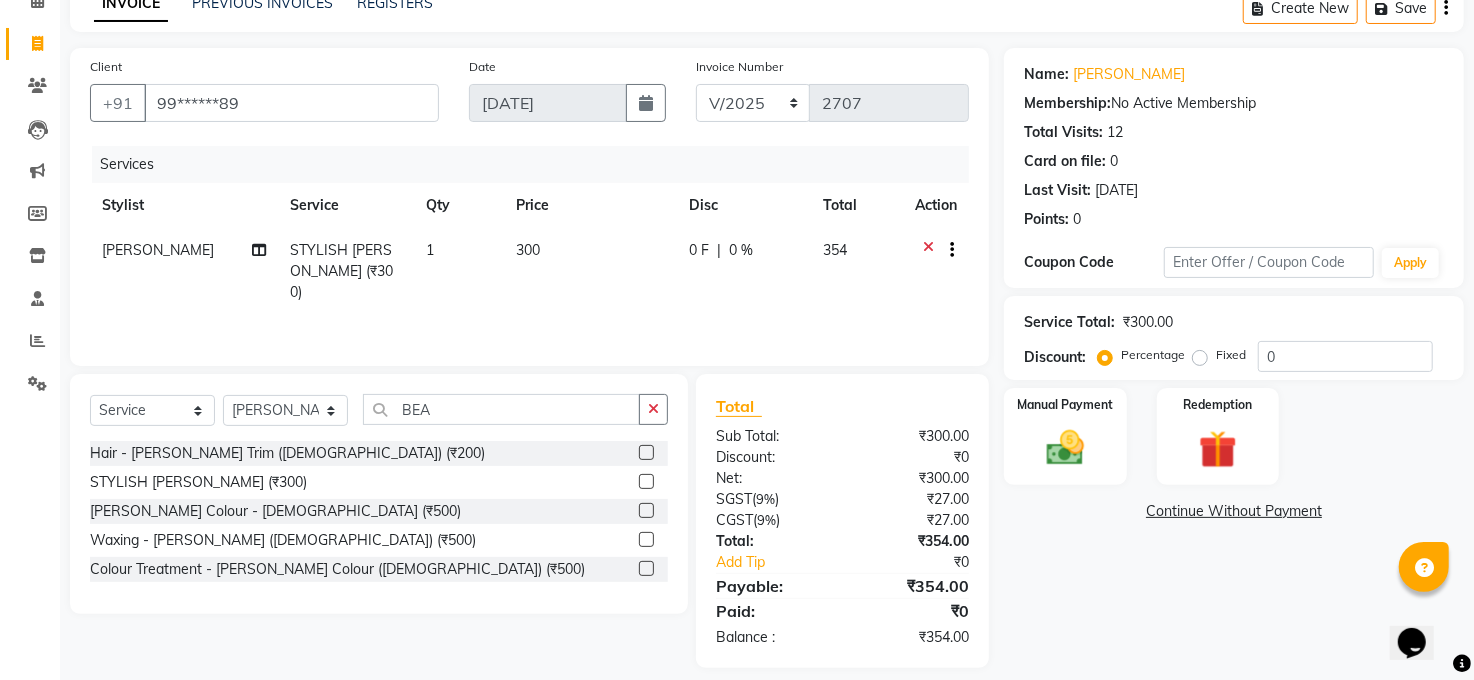 scroll, scrollTop: 119, scrollLeft: 0, axis: vertical 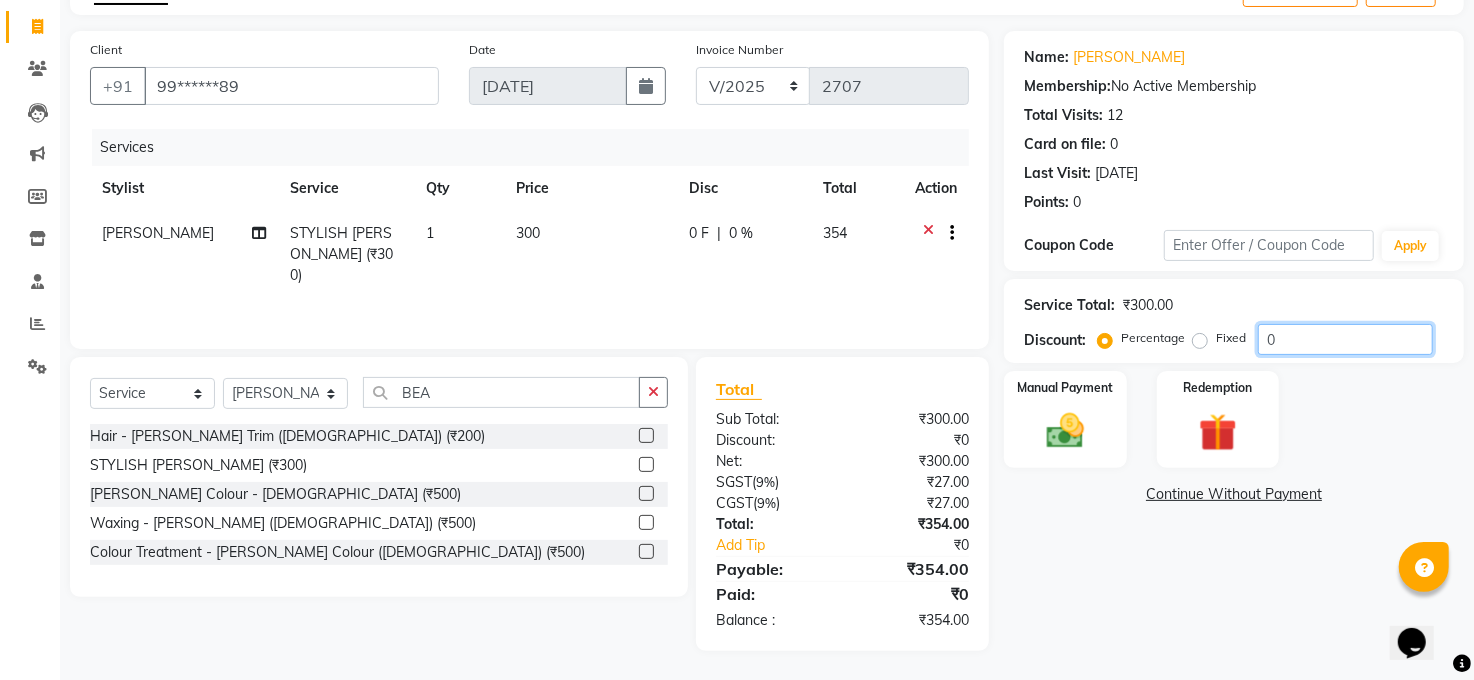 click on "0" 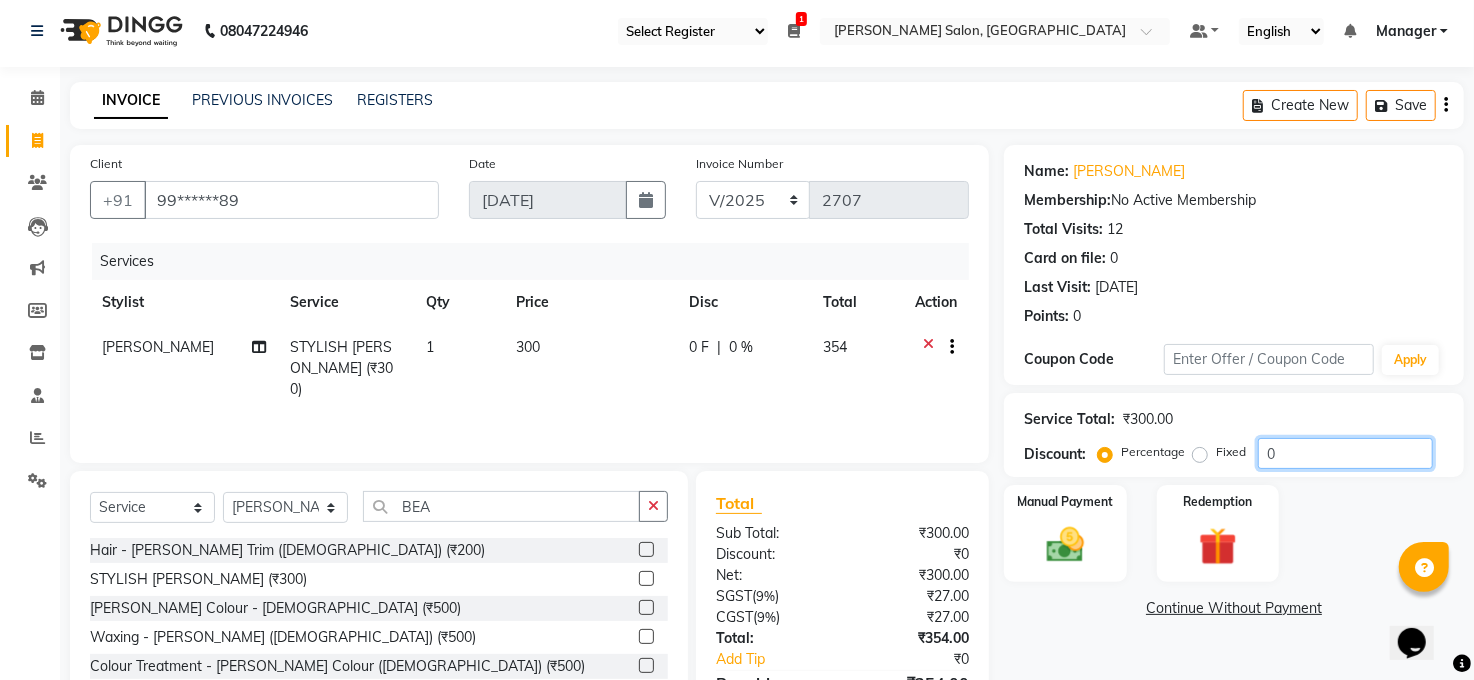 scroll, scrollTop: 0, scrollLeft: 0, axis: both 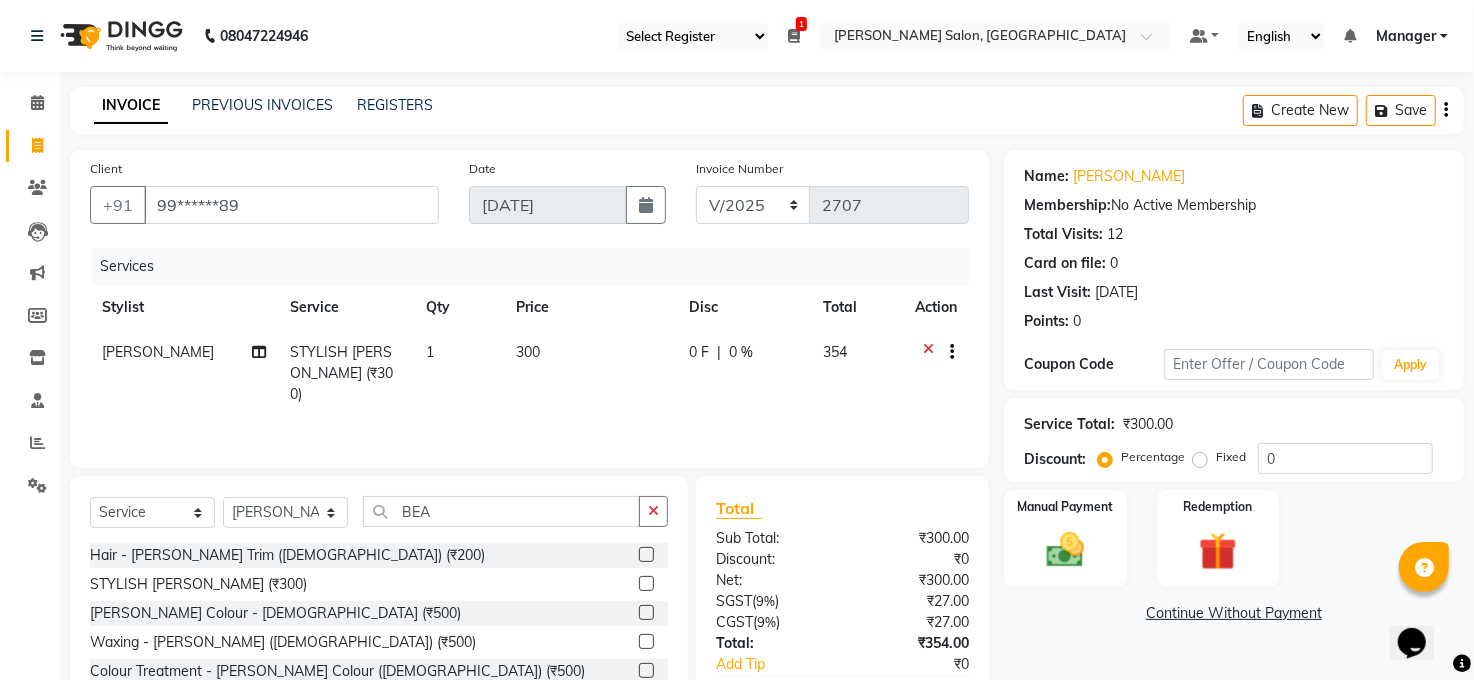click 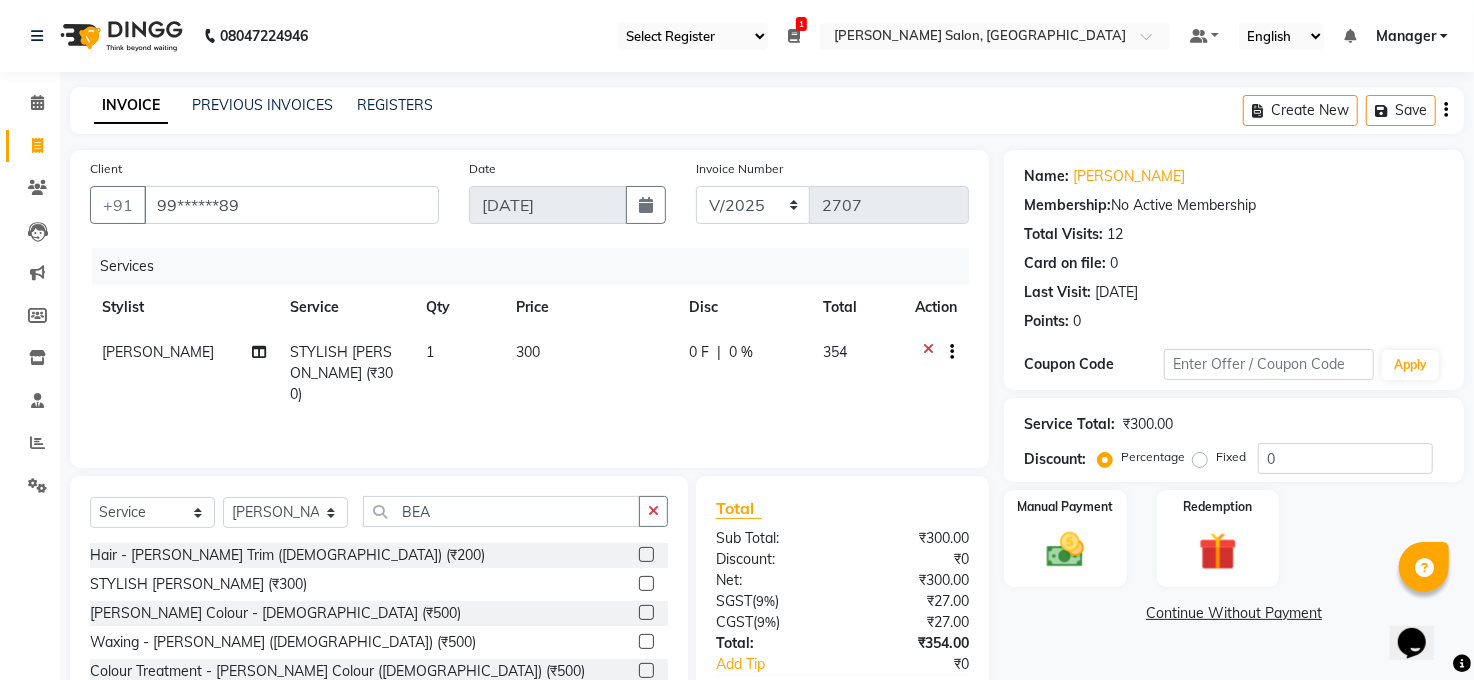 select on "service" 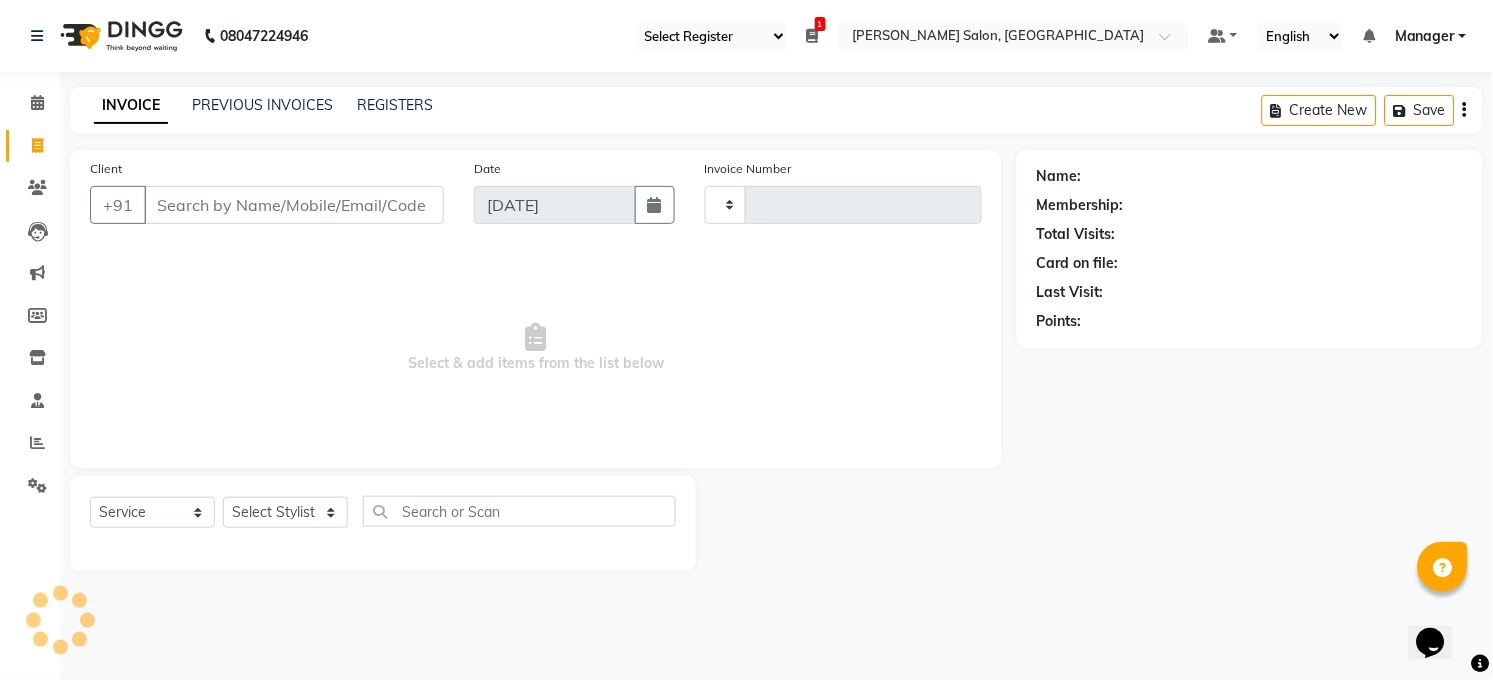 type on "2707" 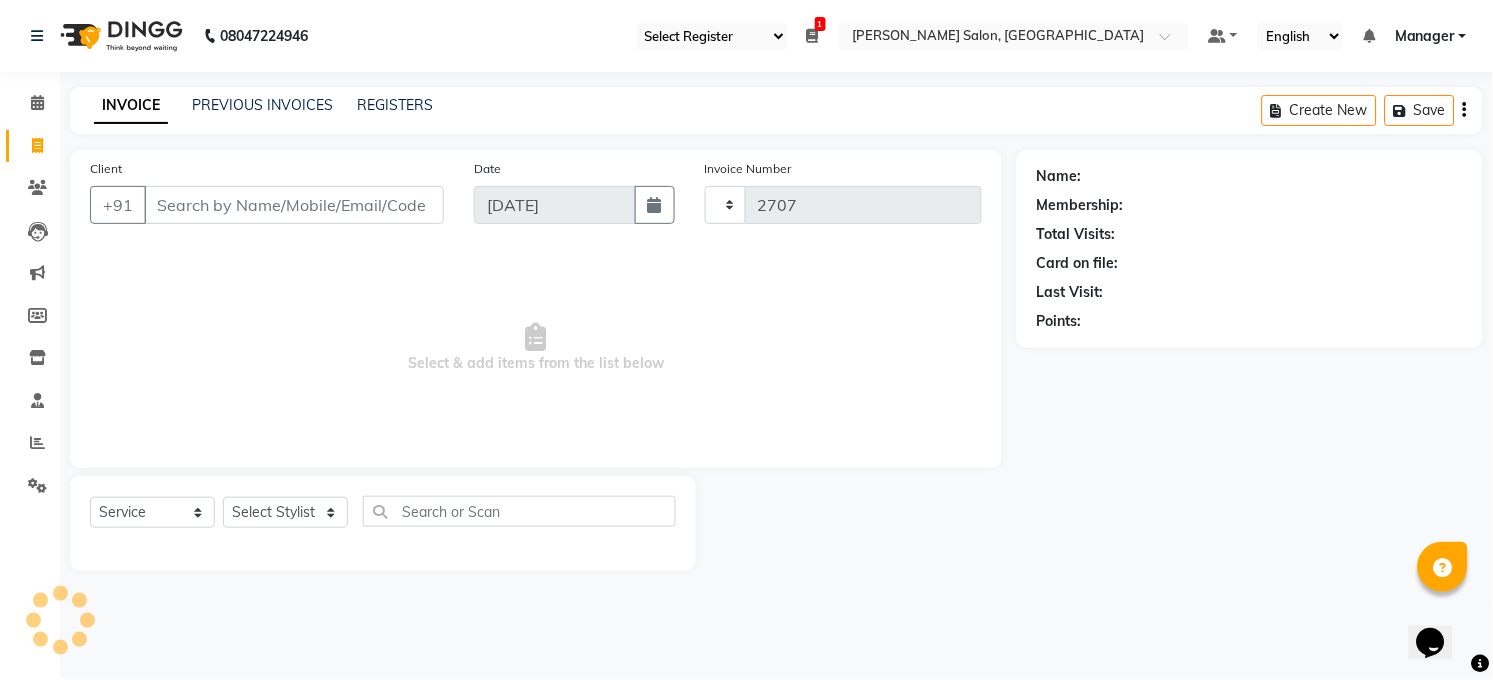 select on "5748" 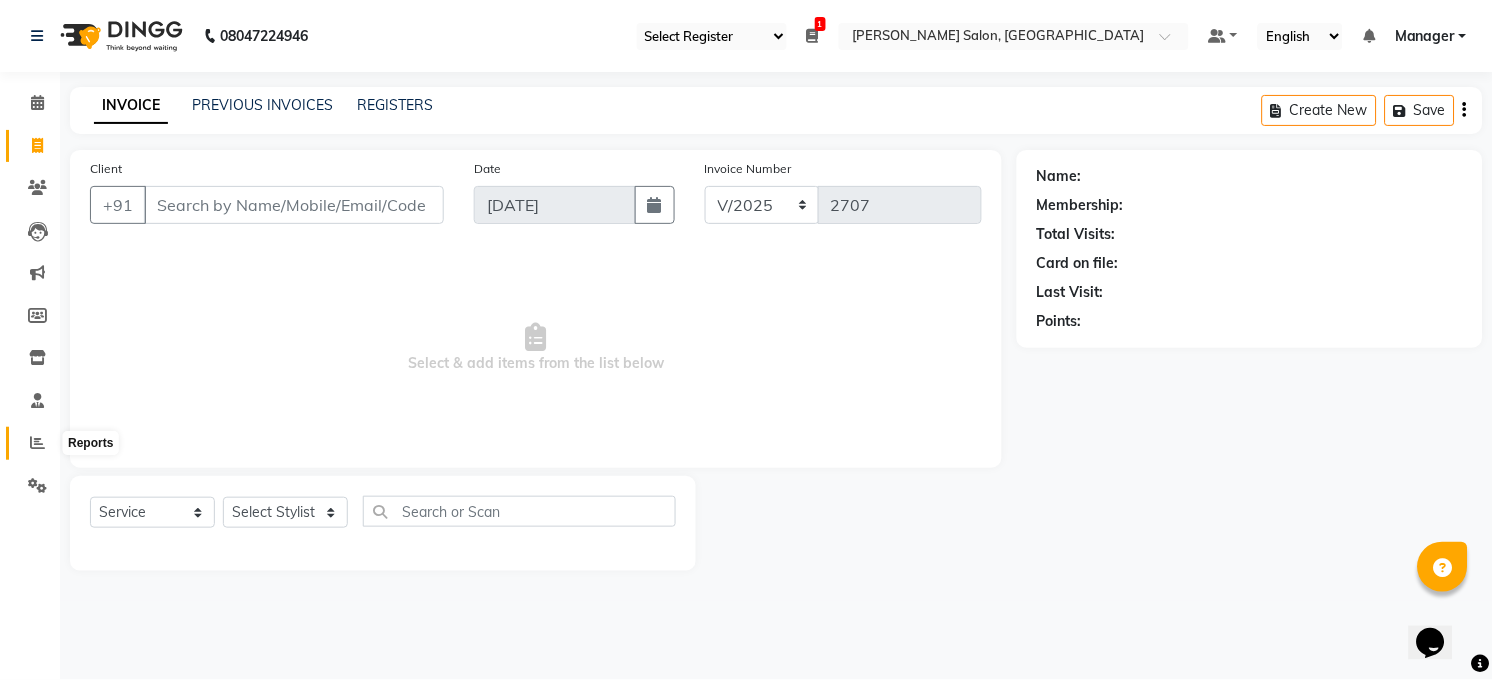 click 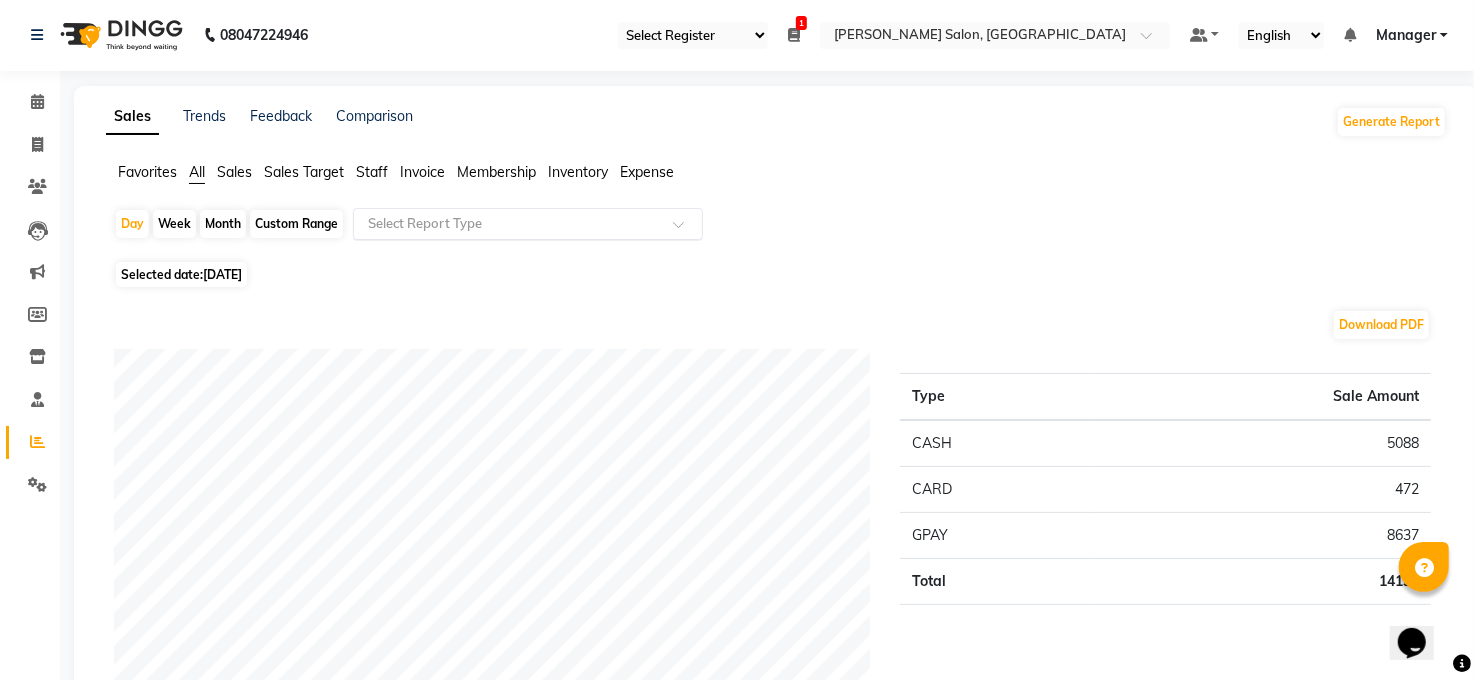 scroll, scrollTop: 0, scrollLeft: 0, axis: both 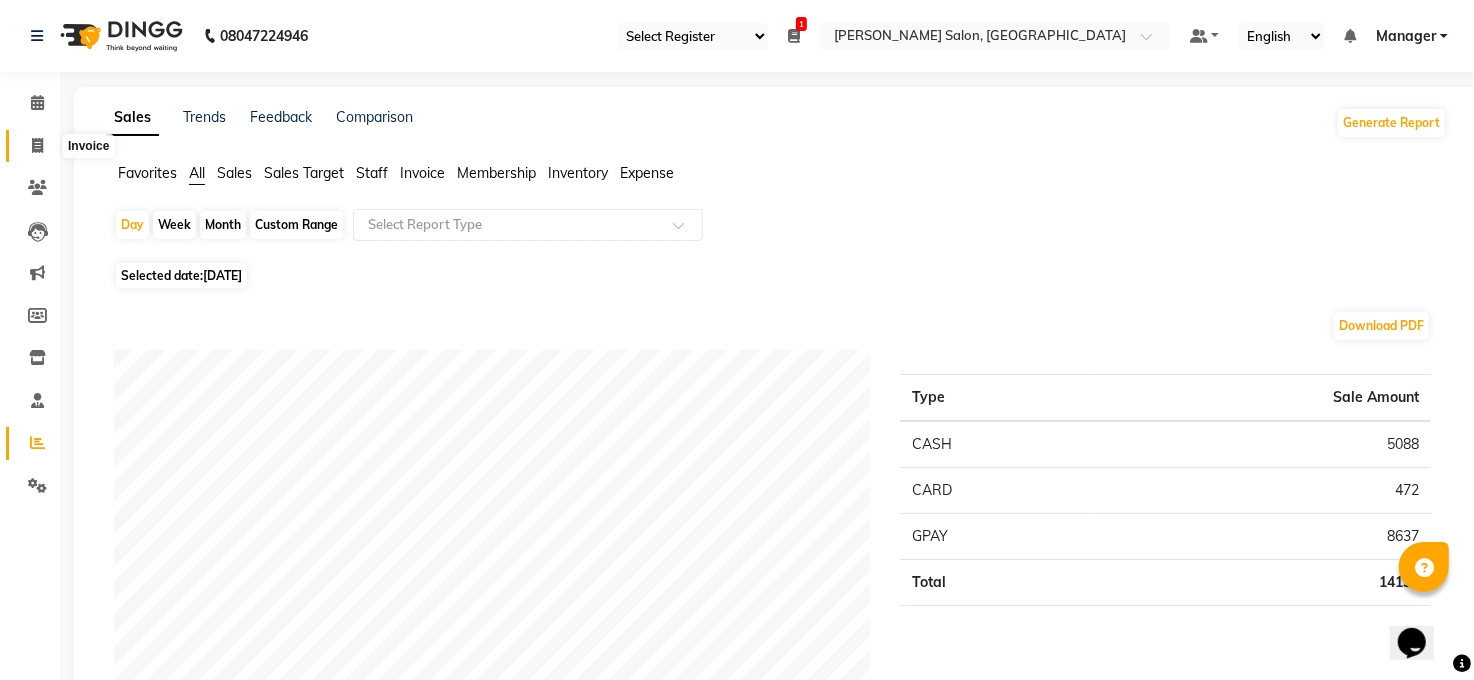 click 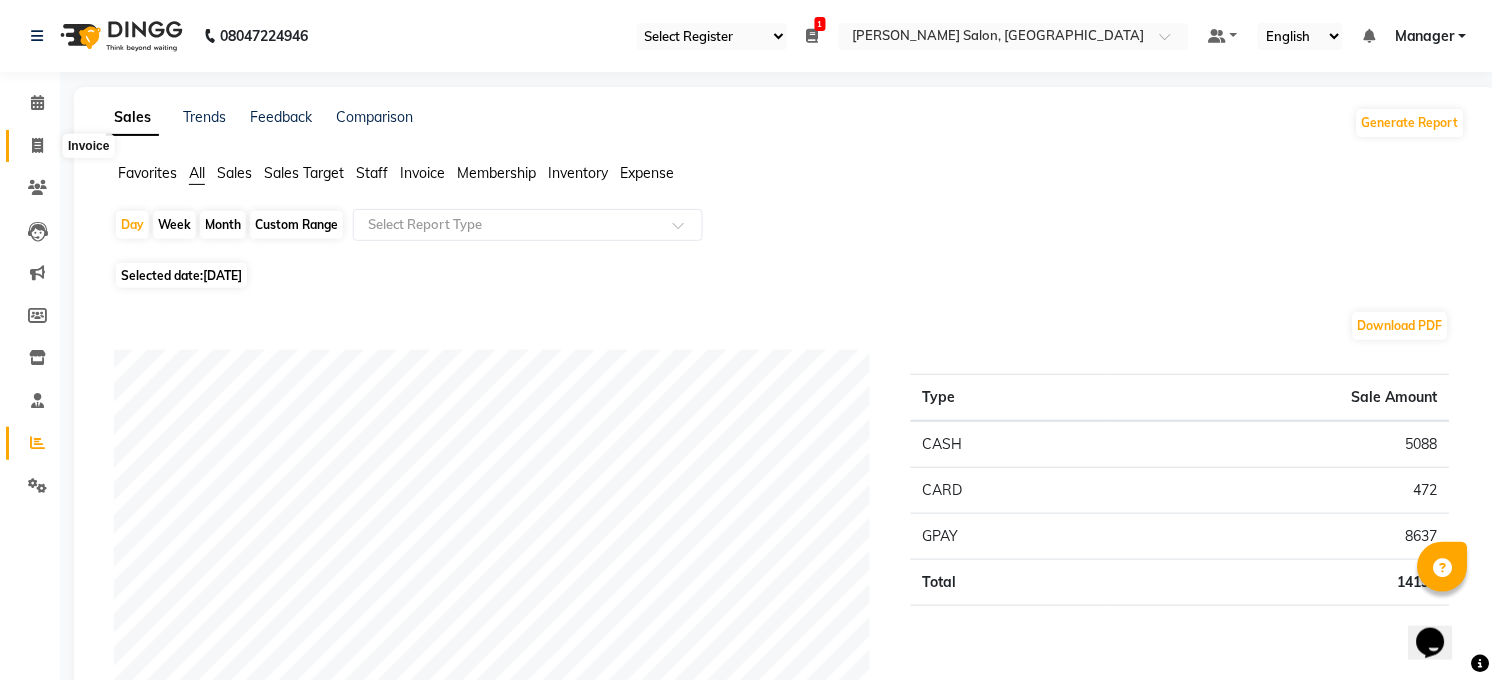 select on "service" 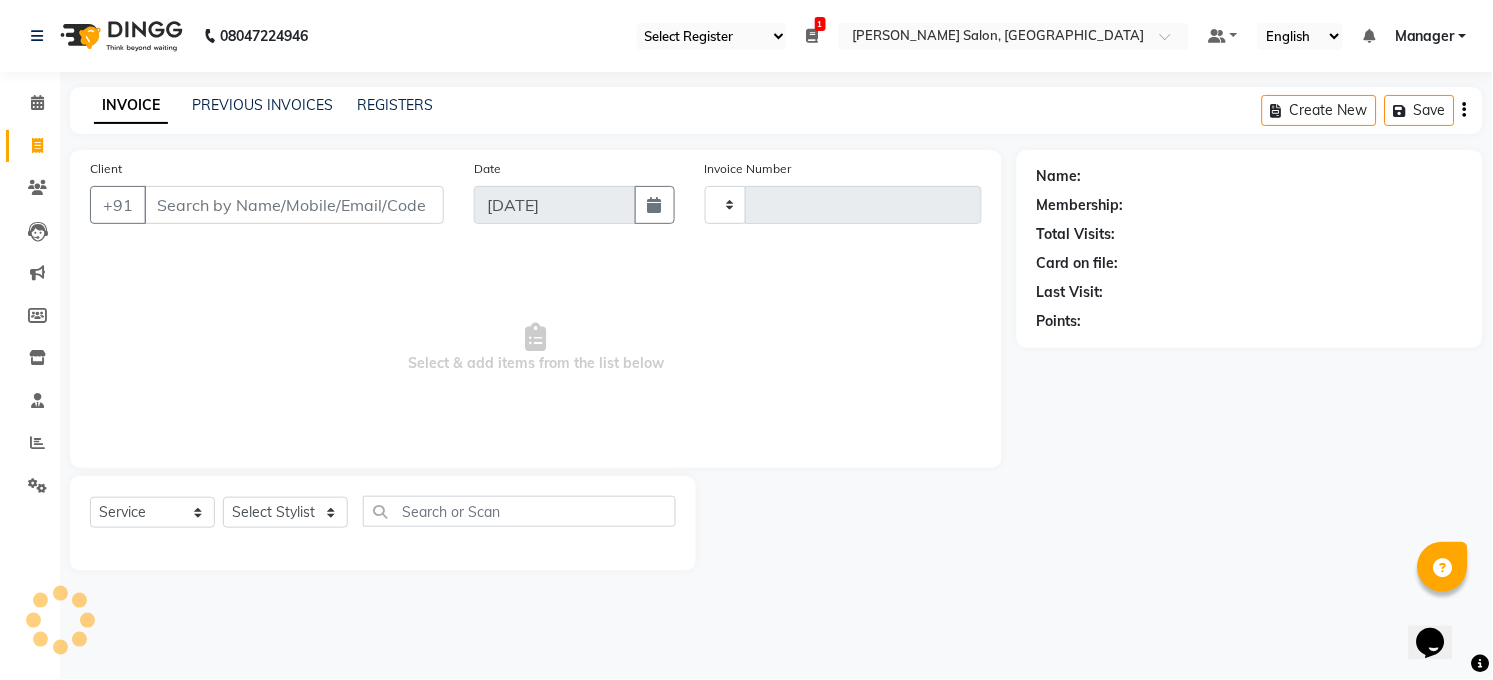 type on "2708" 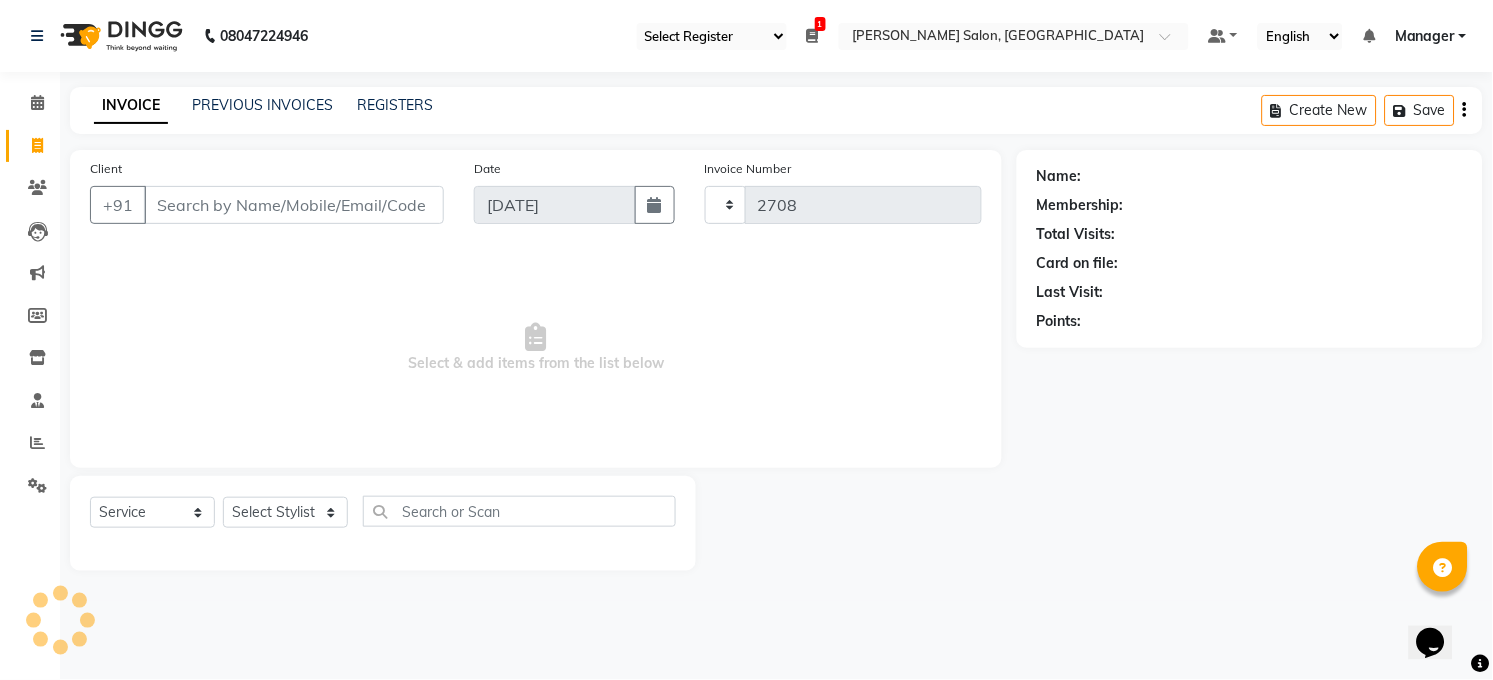 select on "5748" 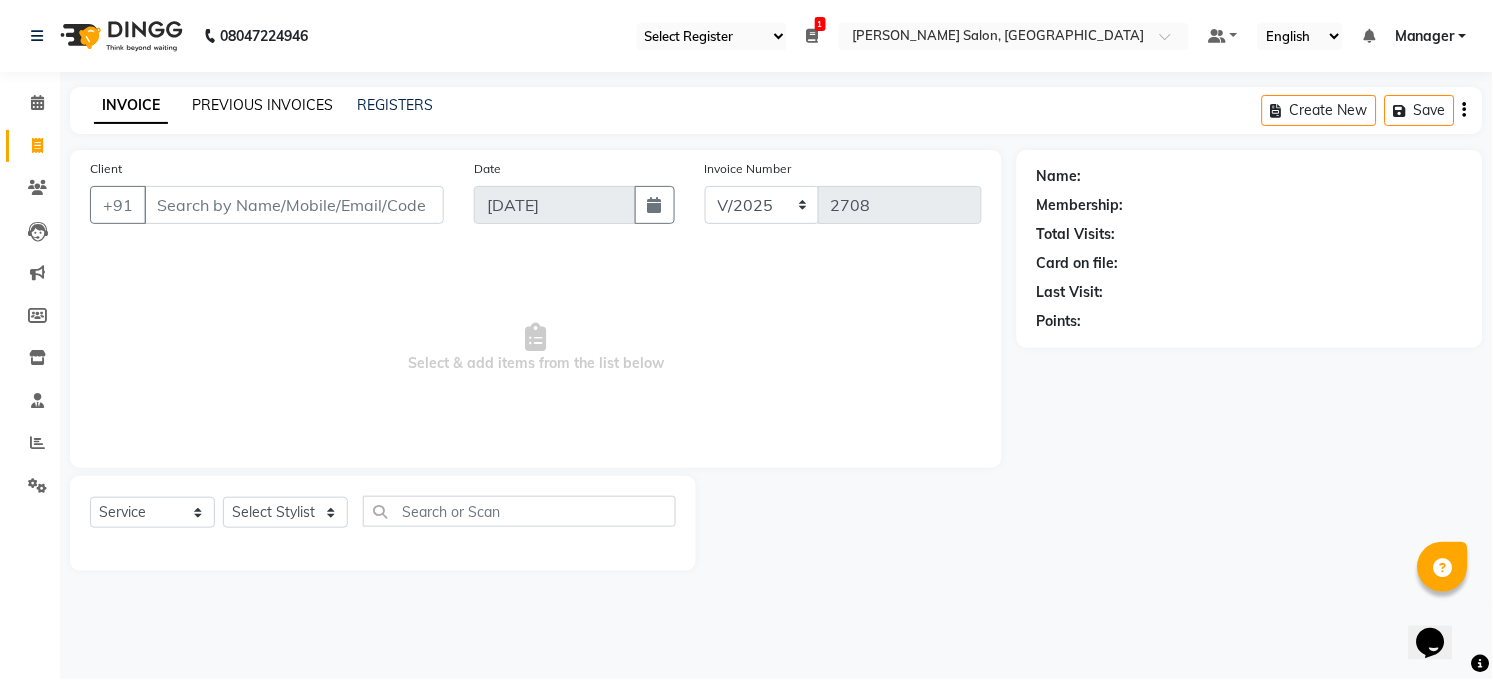 click on "PREVIOUS INVOICES" 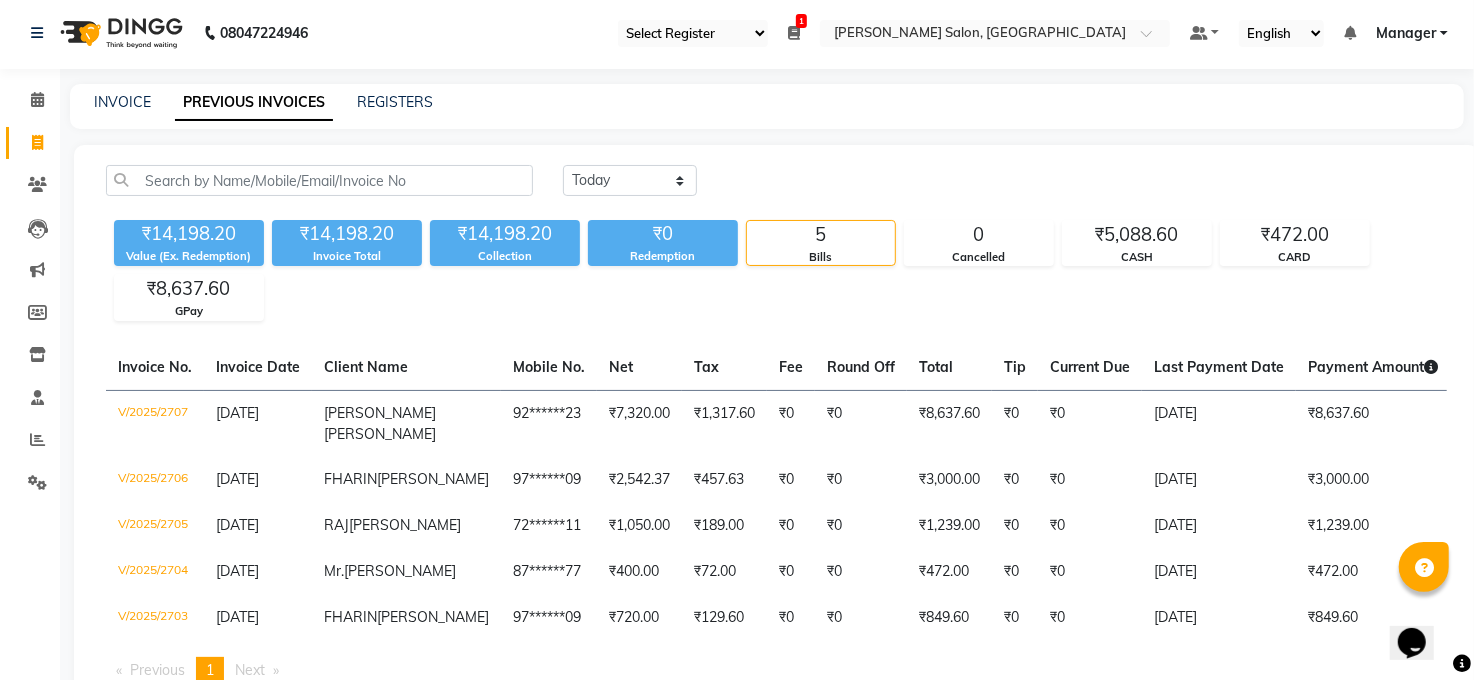 scroll, scrollTop: 0, scrollLeft: 0, axis: both 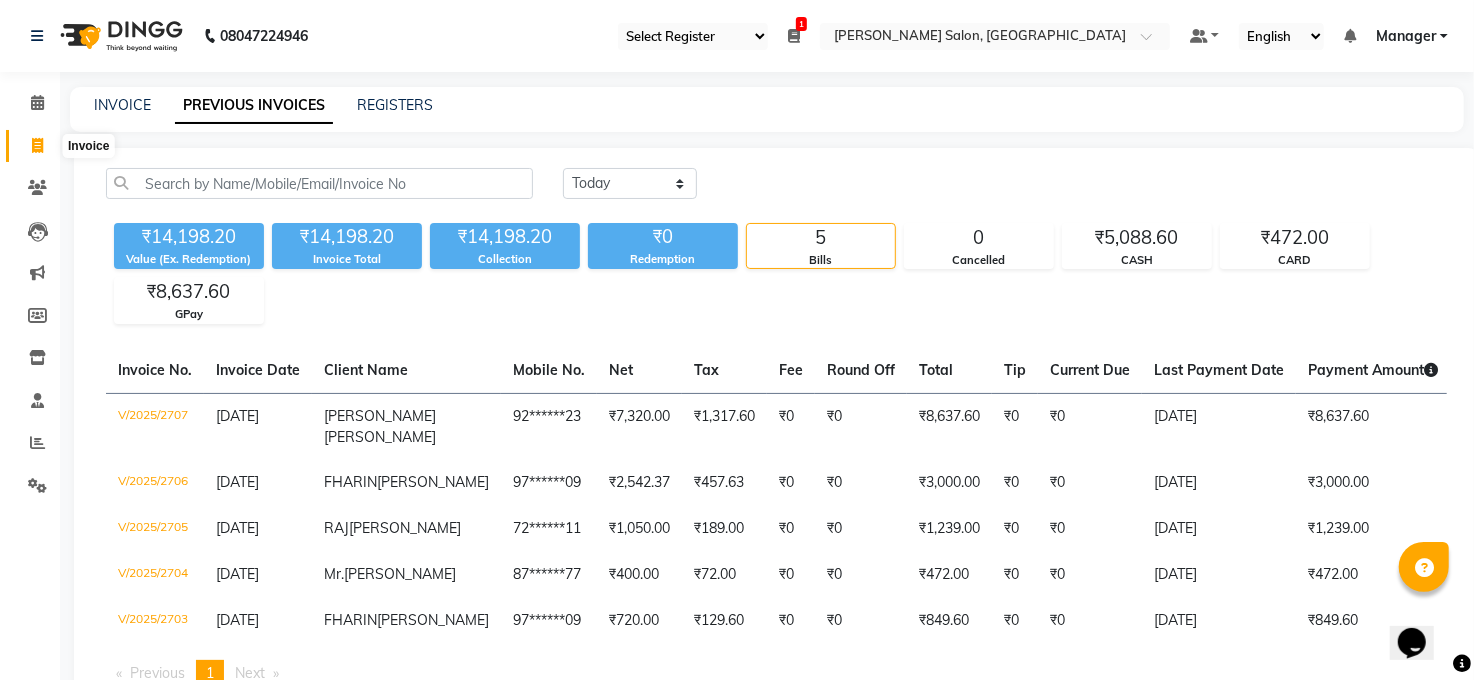 click 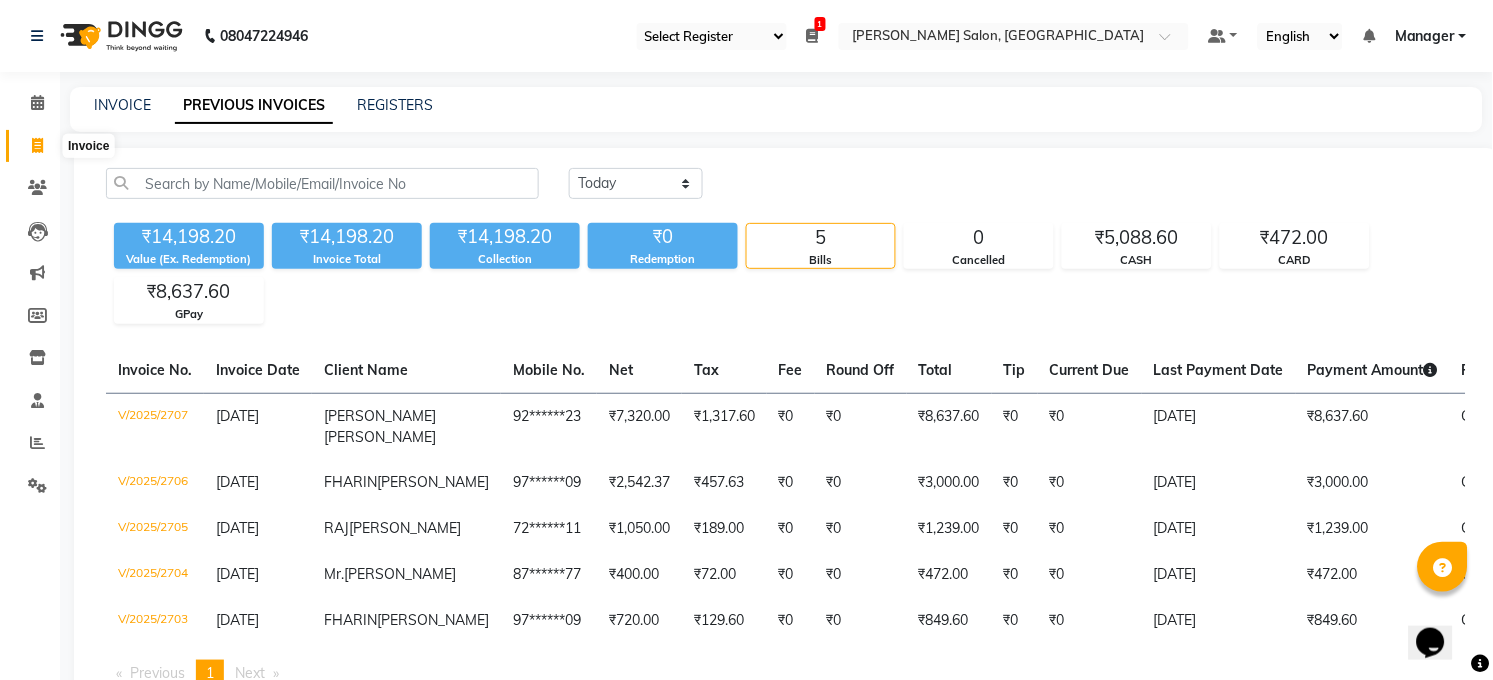 select on "service" 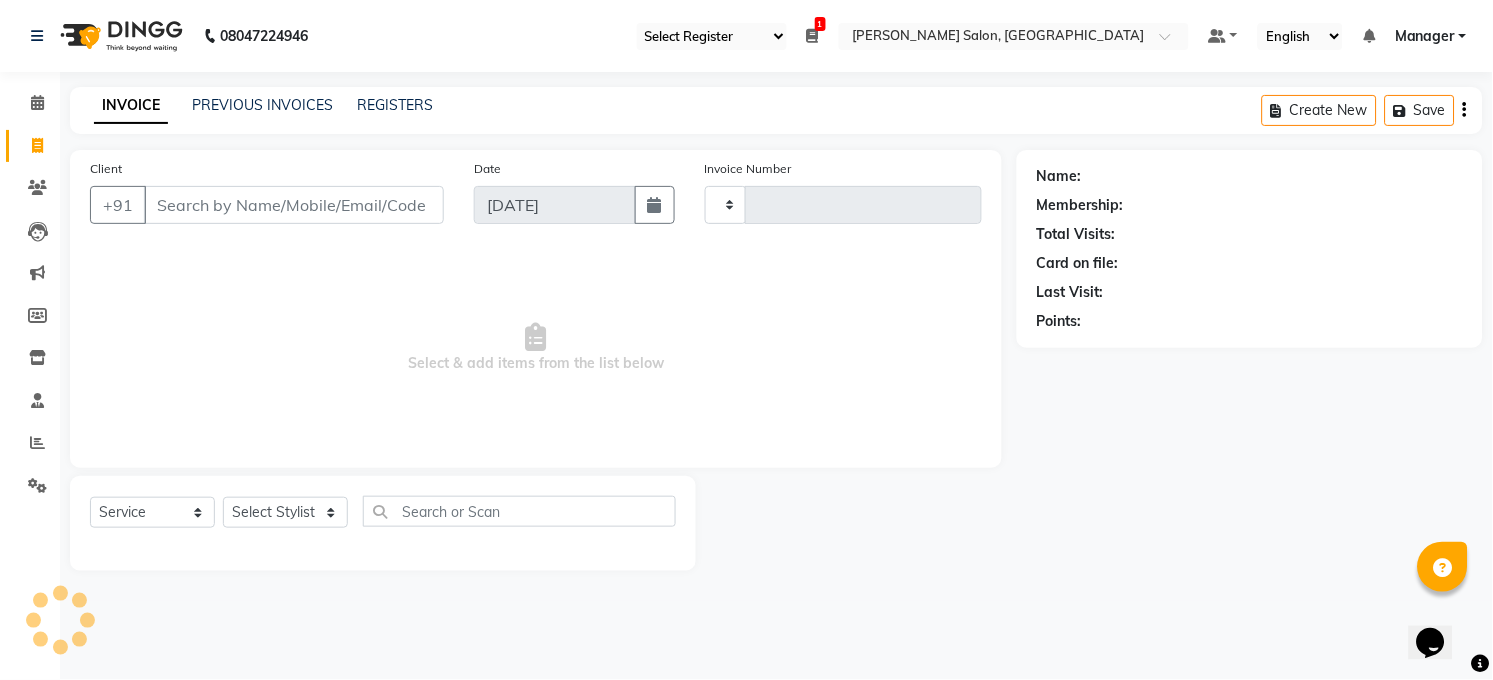 type on "2708" 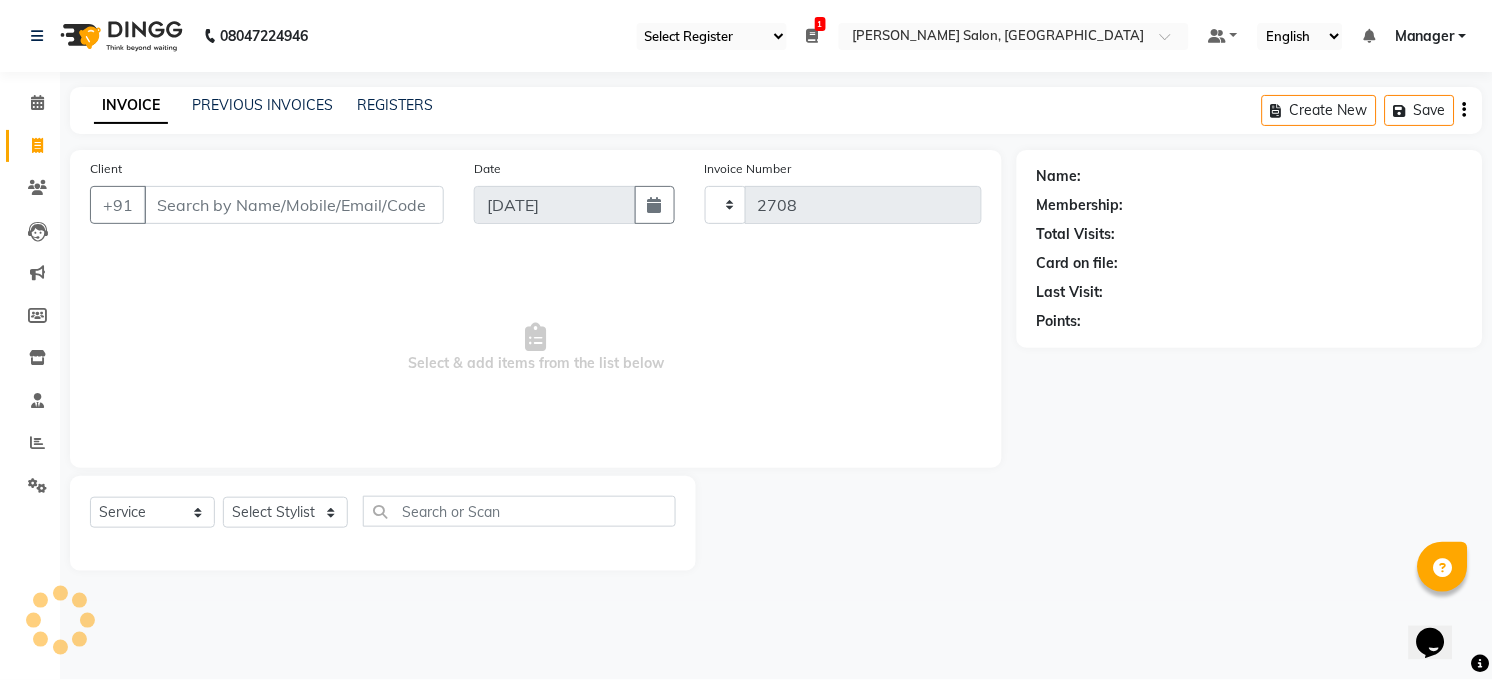 select on "5748" 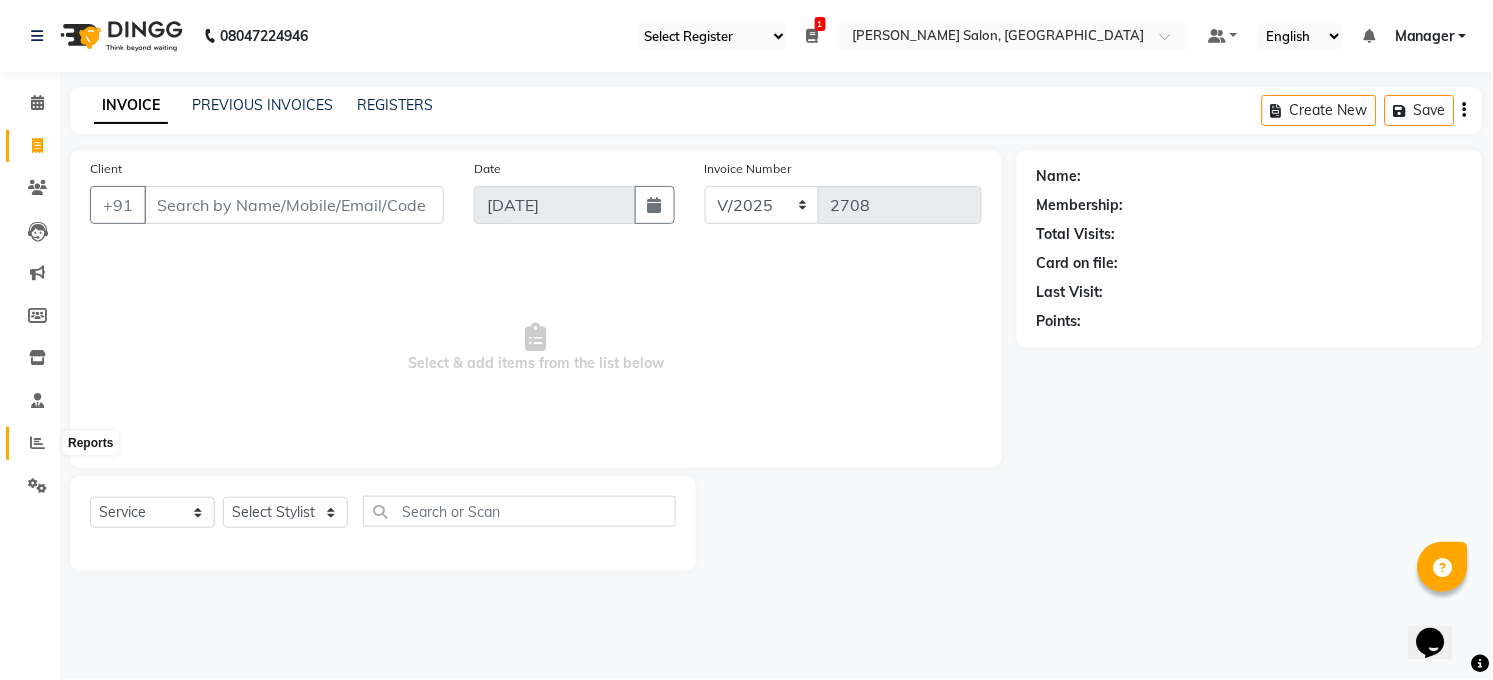 click 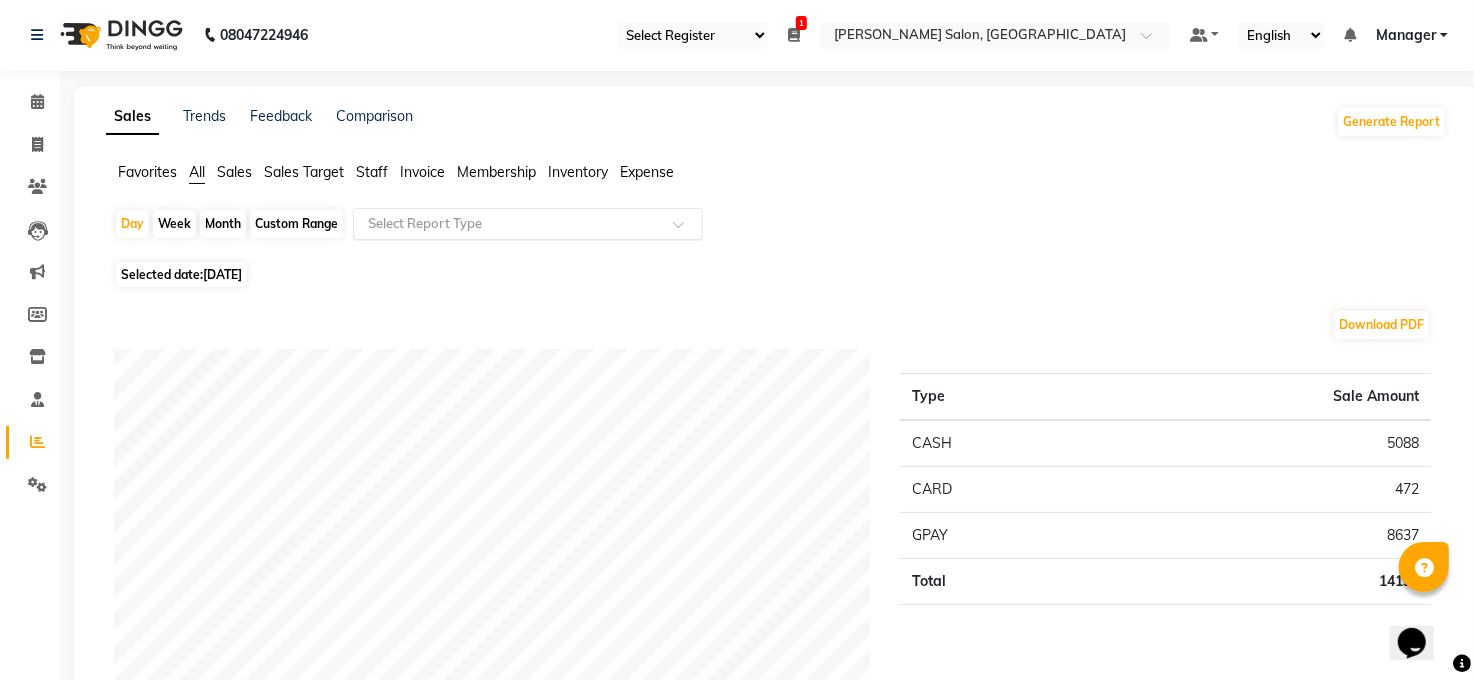 scroll, scrollTop: 0, scrollLeft: 0, axis: both 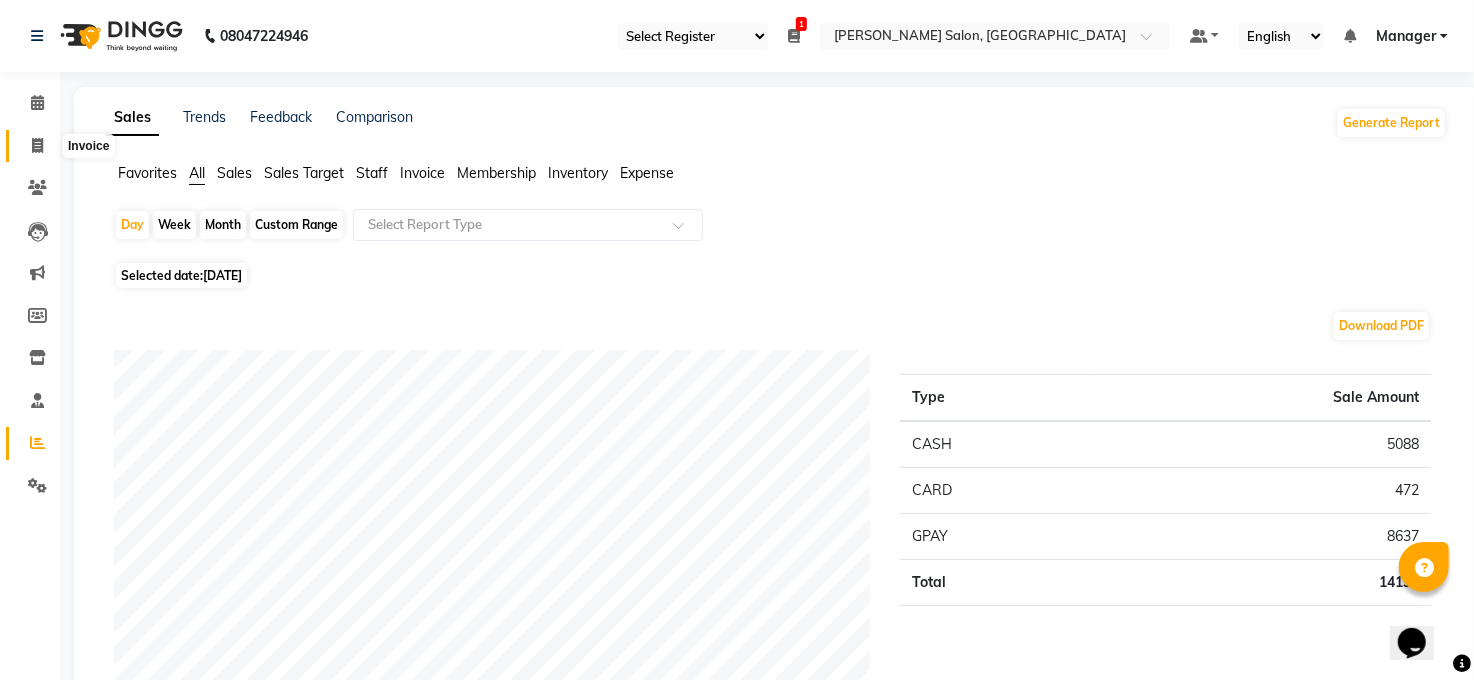 click 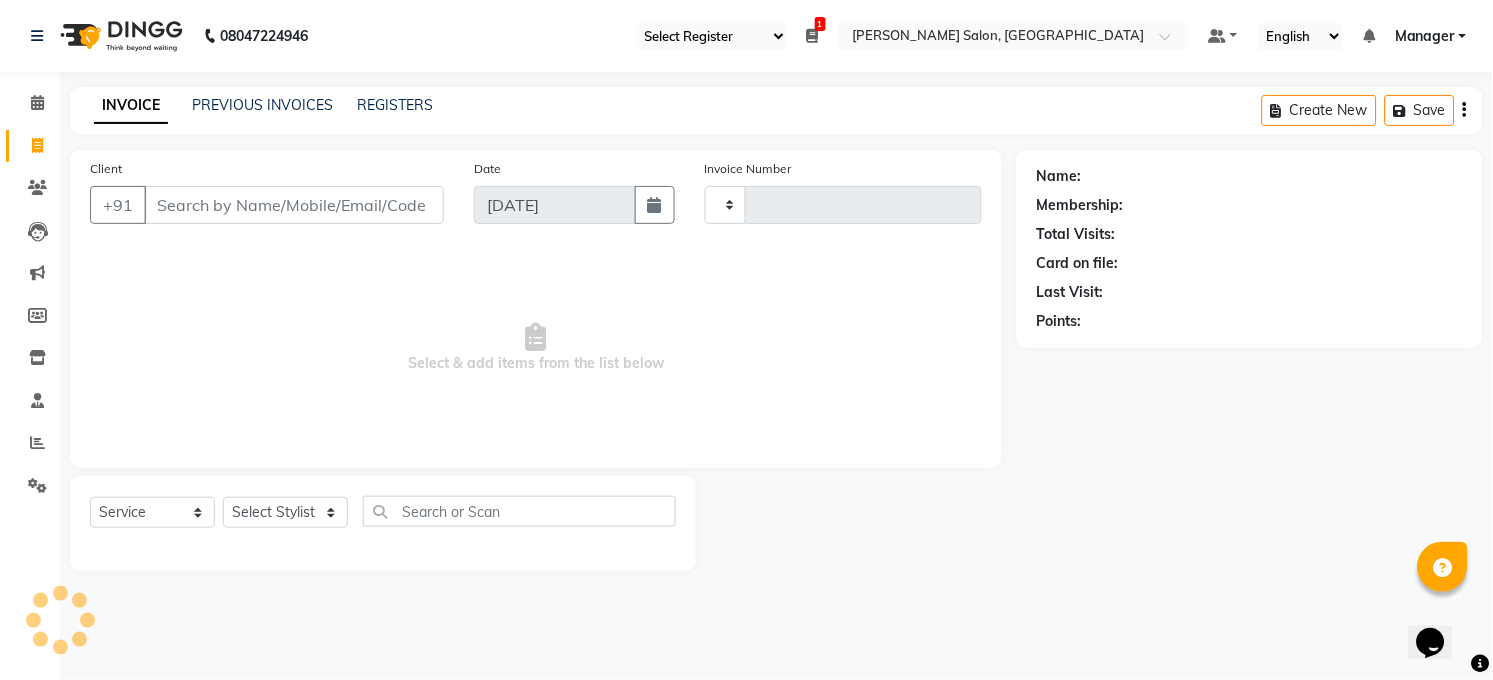 type on "2708" 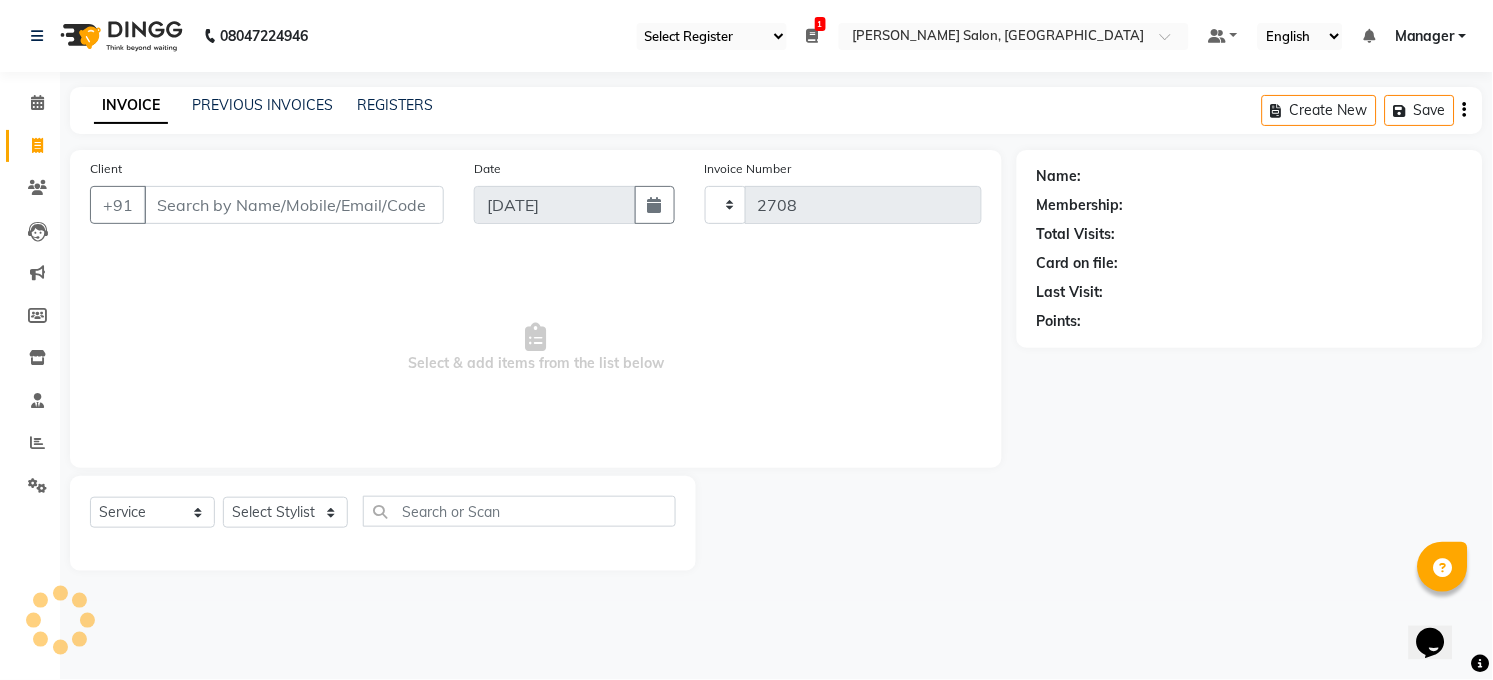 select on "5748" 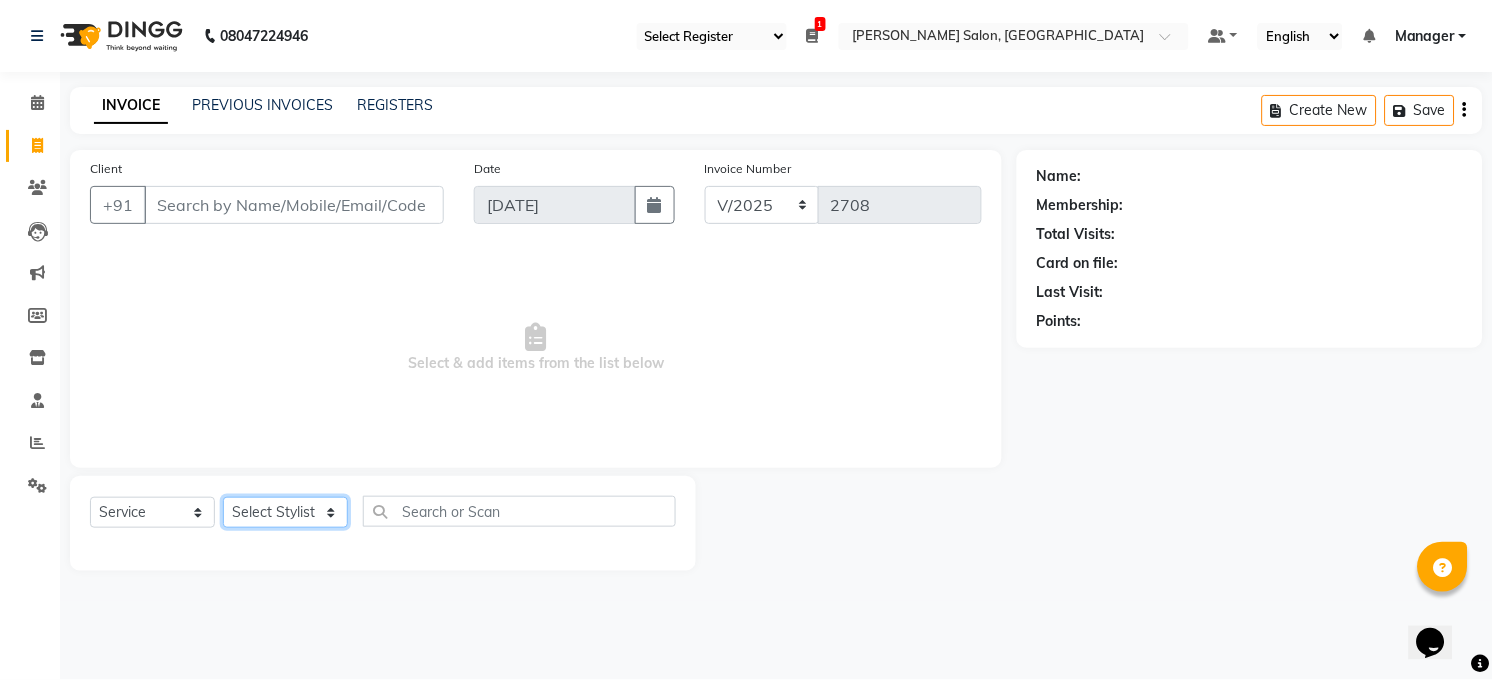 click on "Select Stylist Abhay kumar ALTAF ANKITA ARJUN Chandan COUNTER  Manager Manish Kumar Neetu Mam Priyanka Raju Ravi Thakur RINKI Roshan Santosh SAURABH SUJEET THAKUR SUNITA Veer Vinod Kumar" 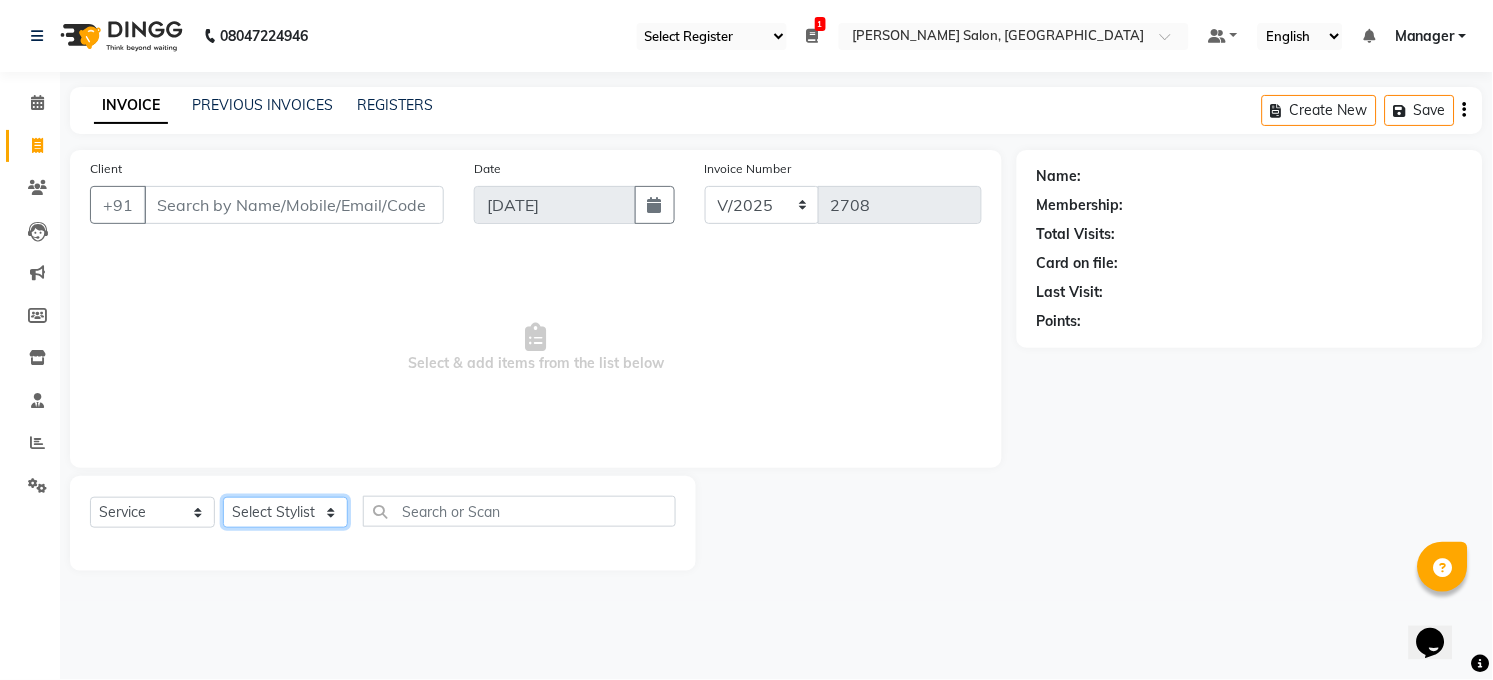 select on "61426" 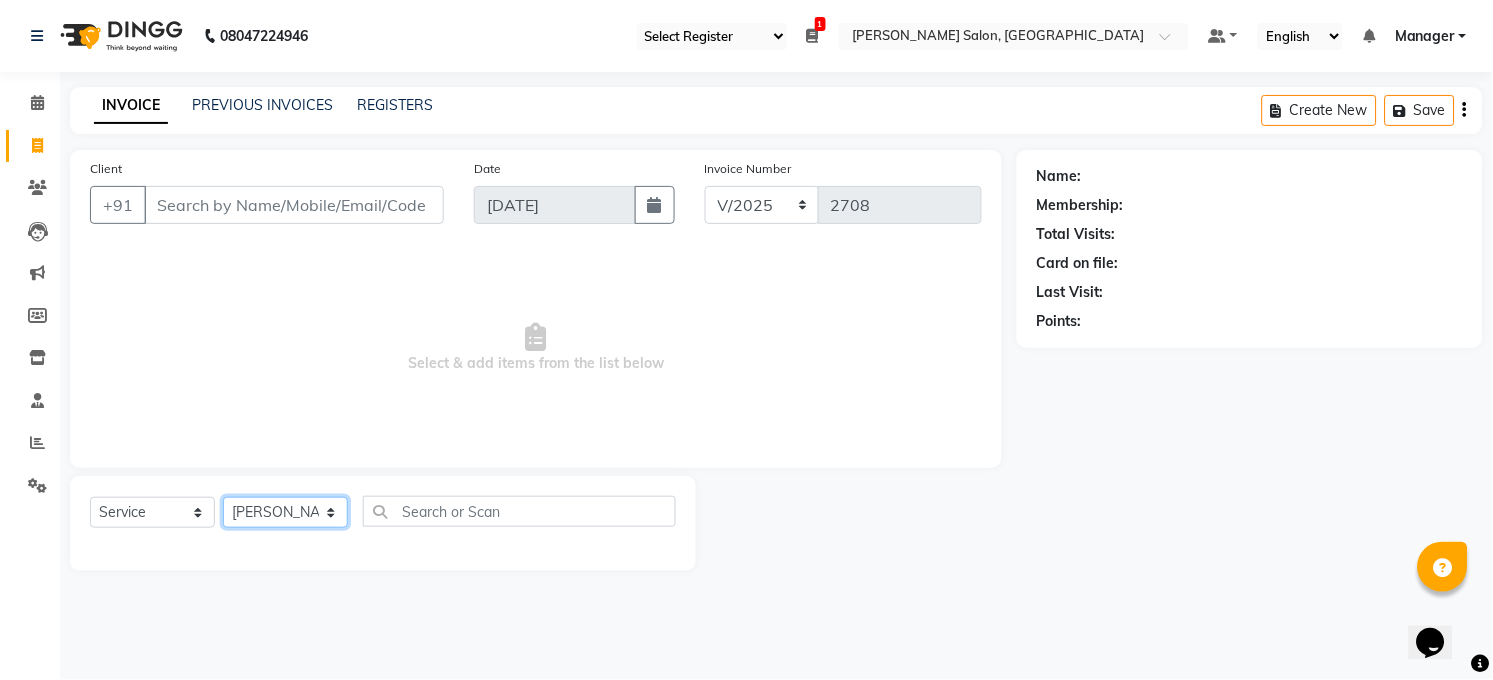 click on "Select Stylist Abhay kumar ALTAF ANKITA ARJUN Chandan COUNTER  Manager Manish Kumar Neetu Mam Priyanka Raju Ravi Thakur RINKI Roshan Santosh SAURABH SUJEET THAKUR SUNITA Veer Vinod Kumar" 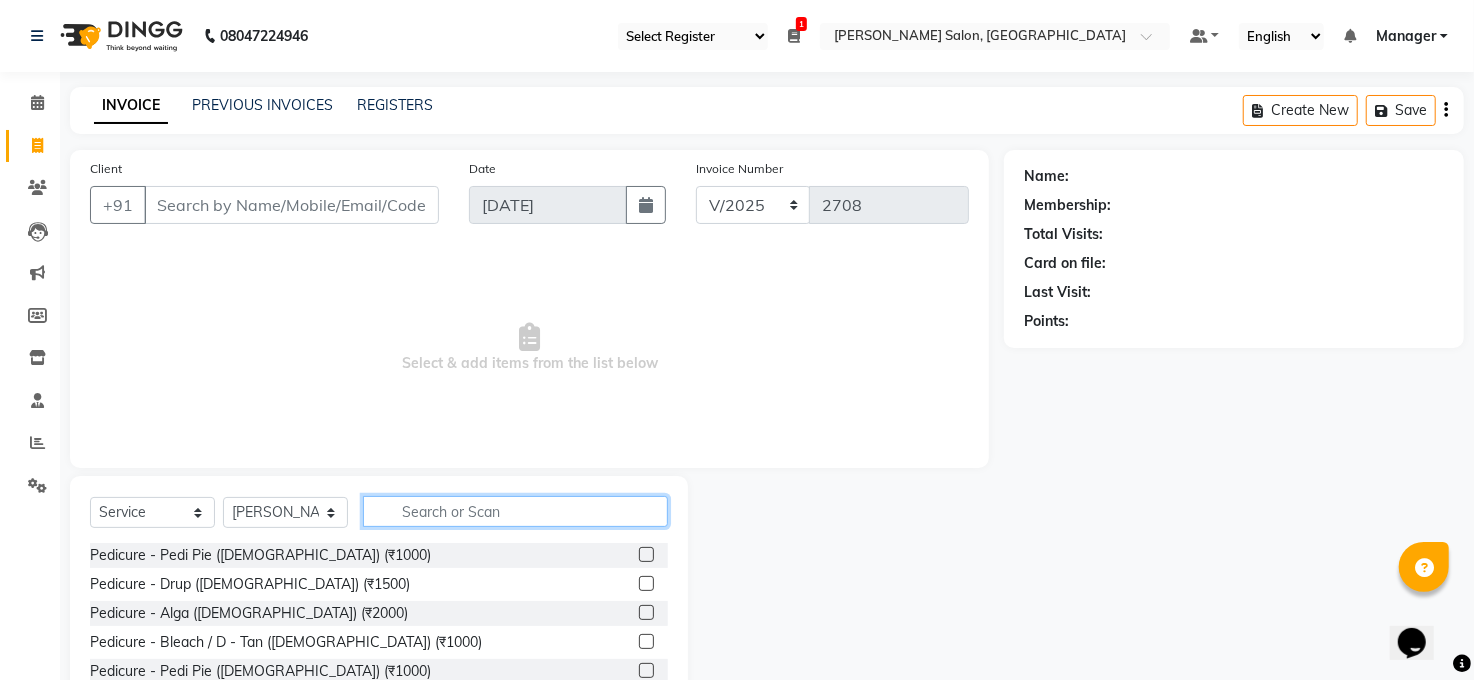 click 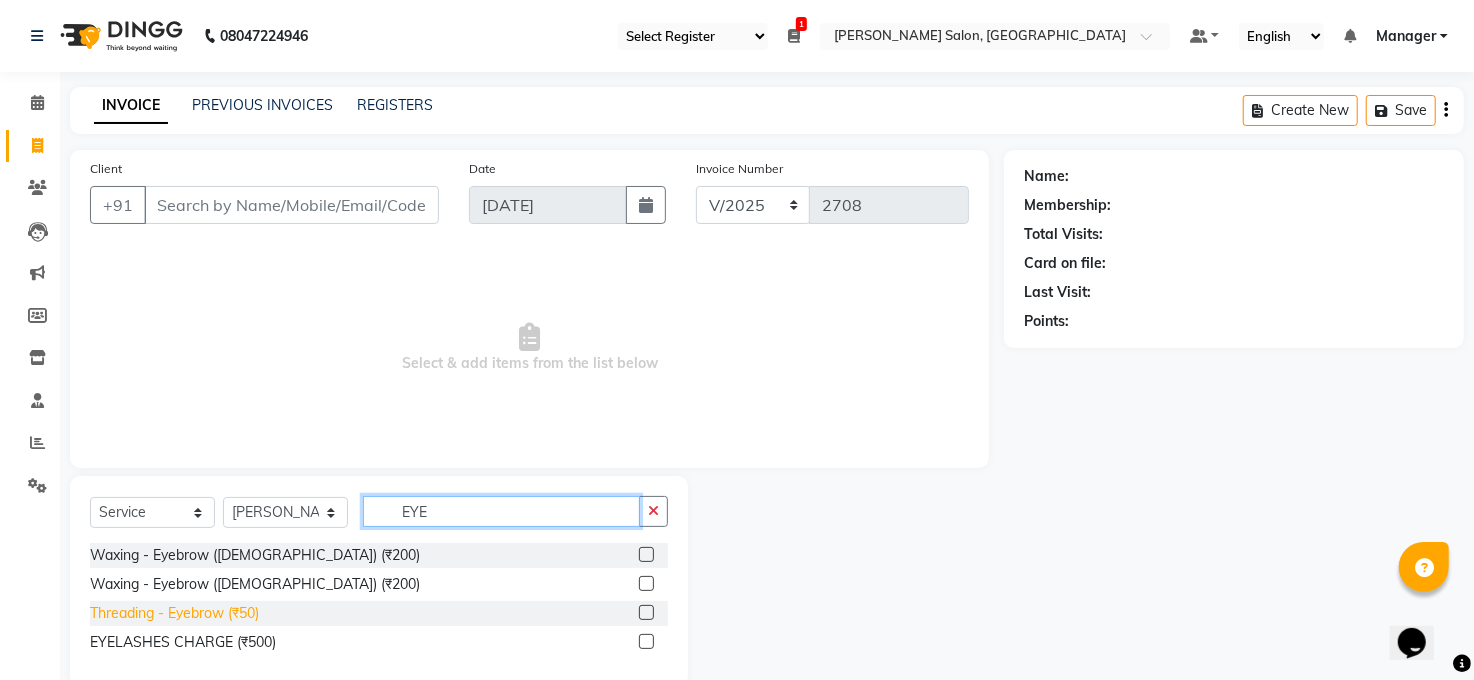 type on "EYE" 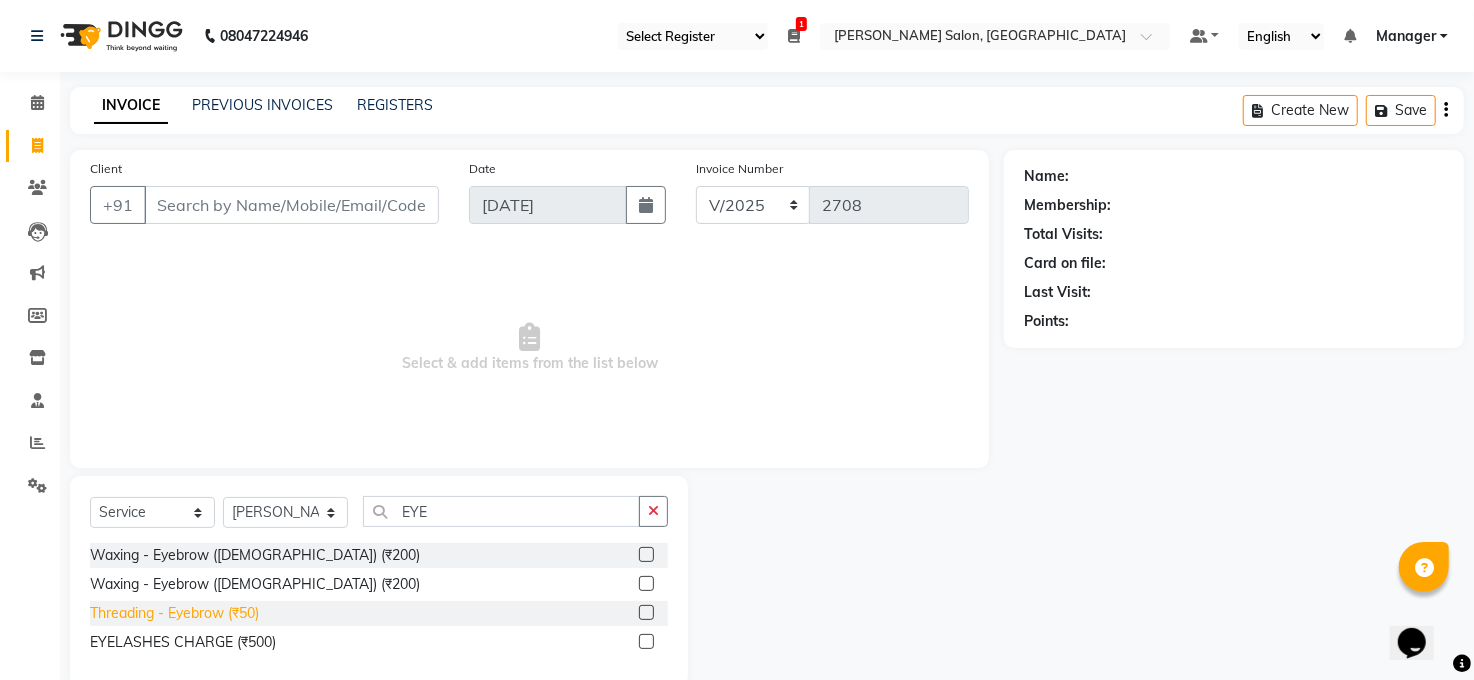 click on "Threading - Eyebrow  (₹50)" 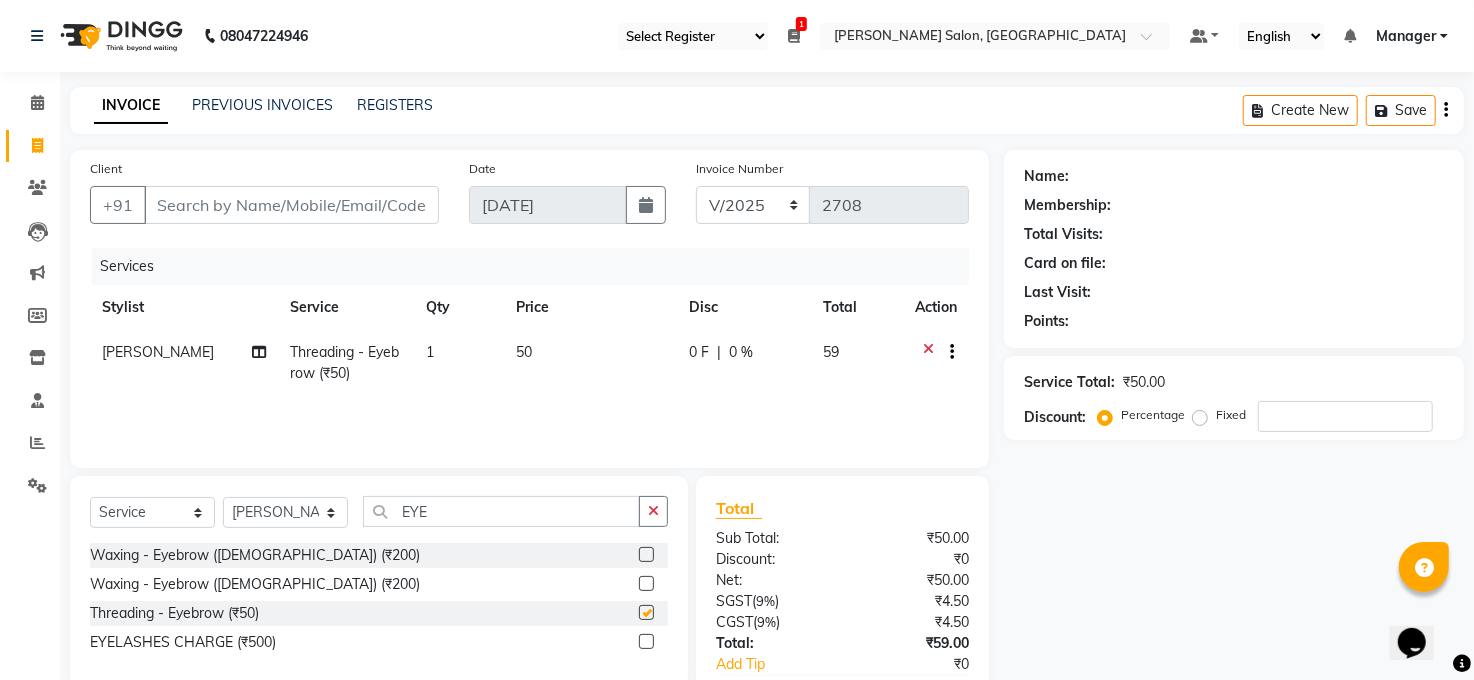 checkbox on "false" 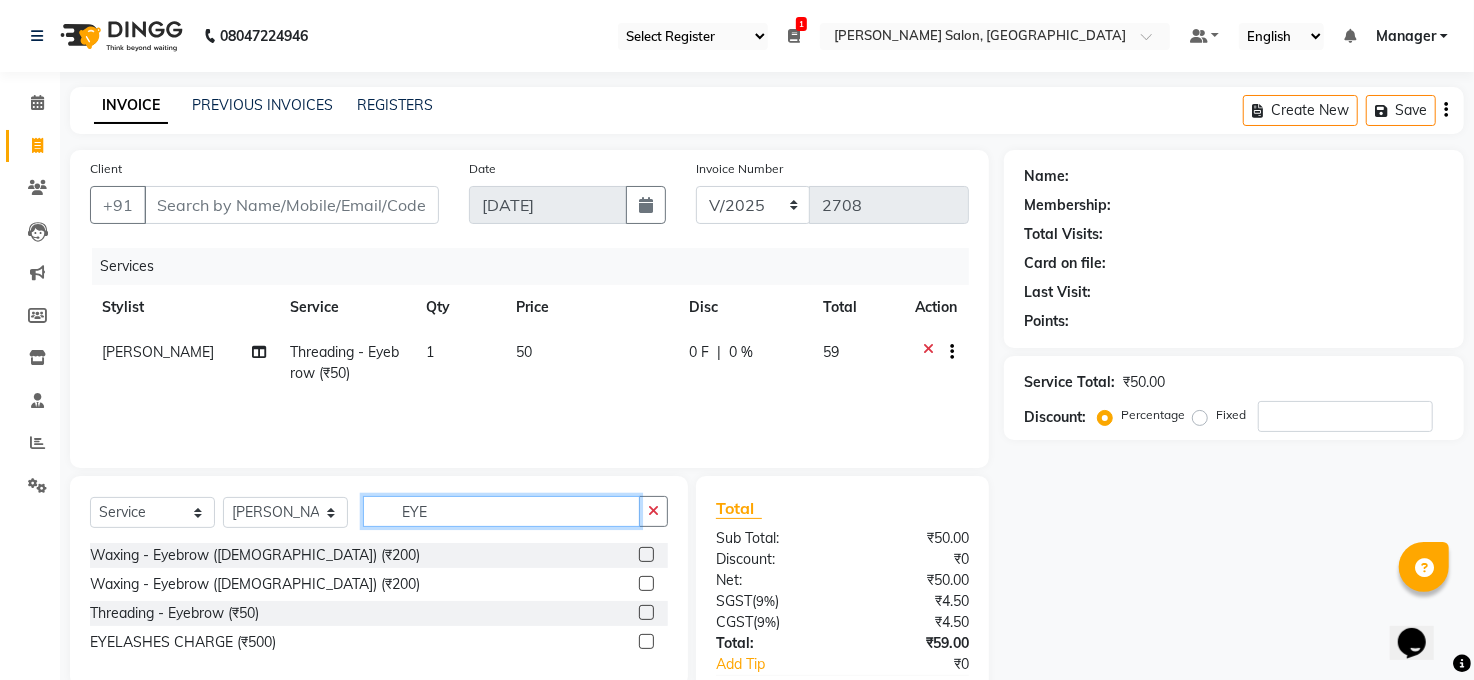 click on "EYE" 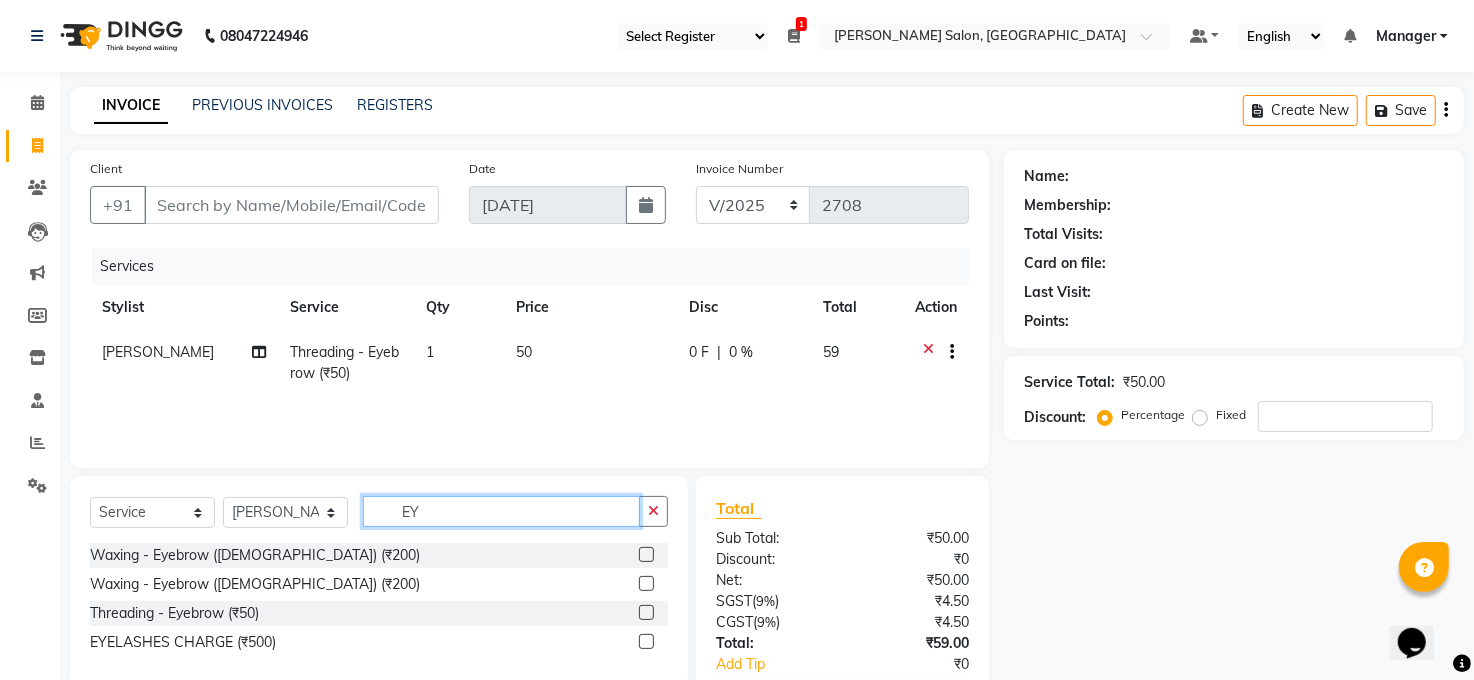 type on "E" 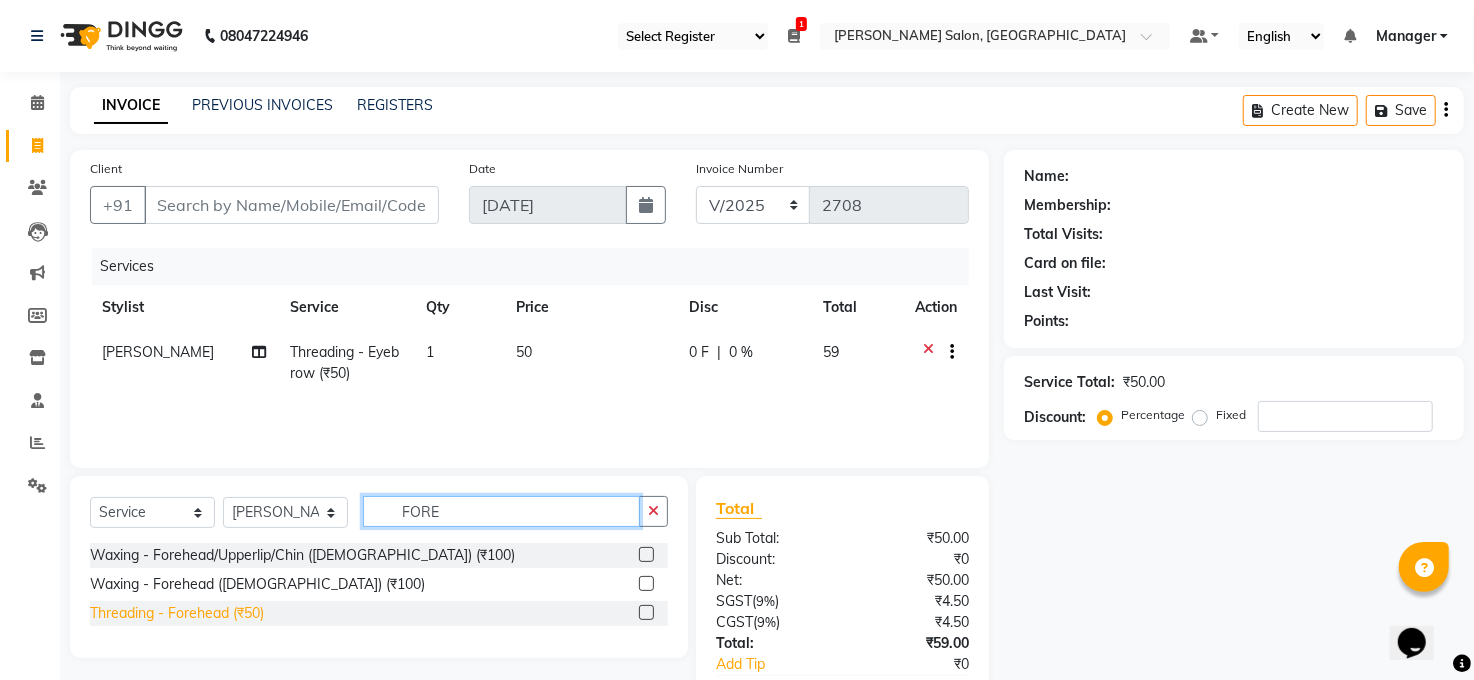 type on "FORE" 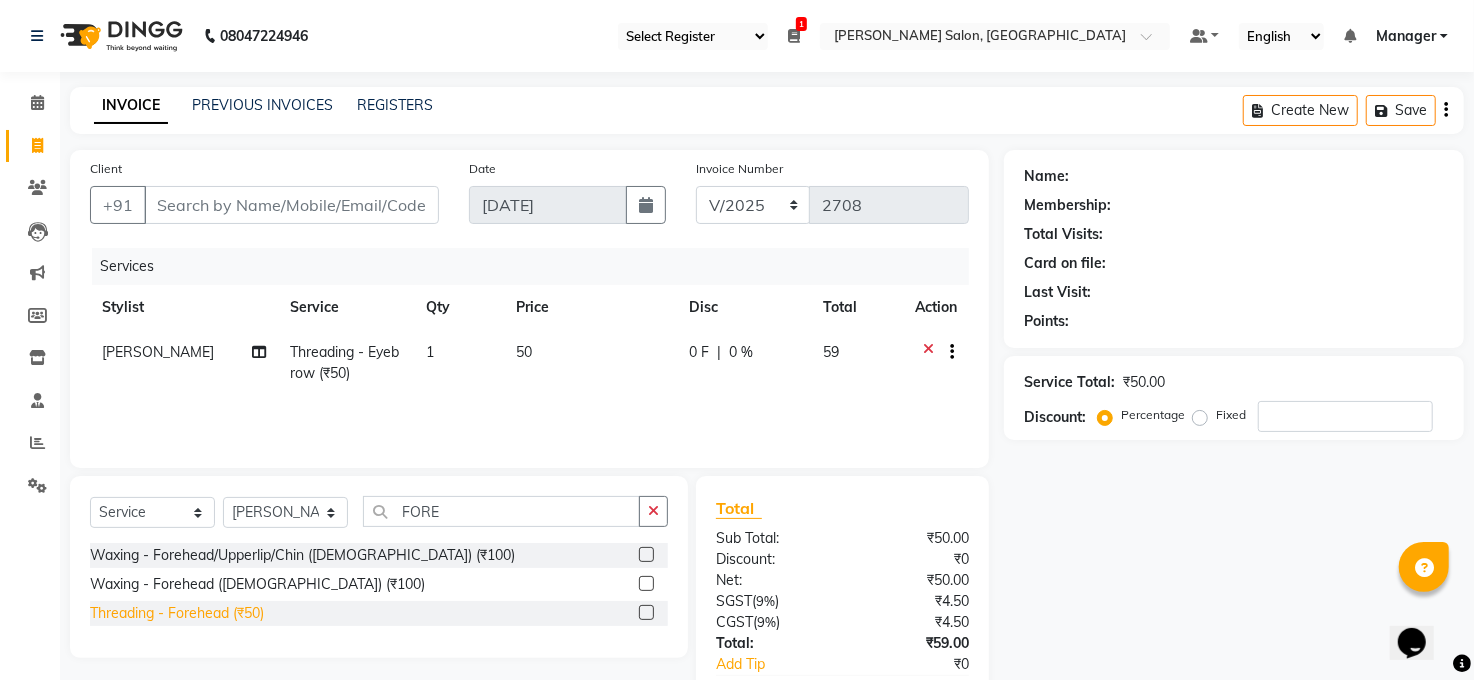click on "Threading - Forehead  (₹50)" 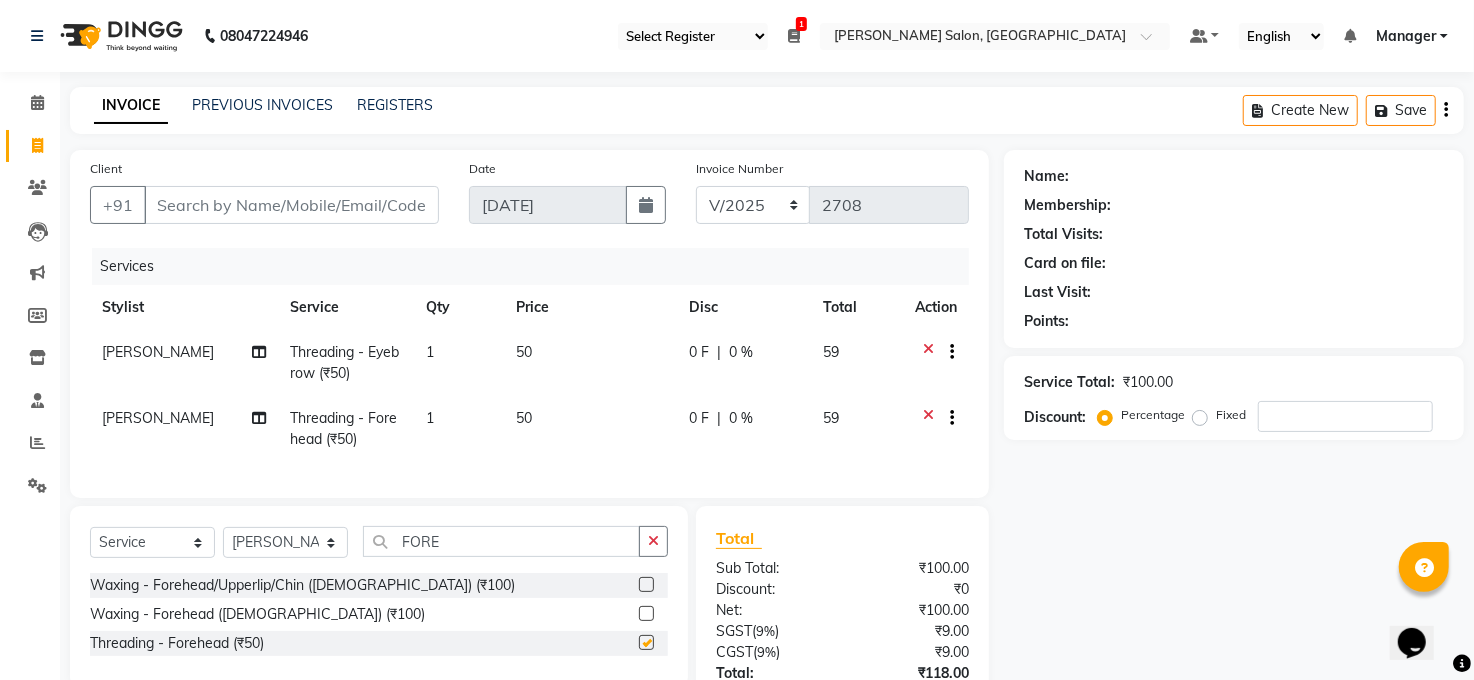 checkbox on "false" 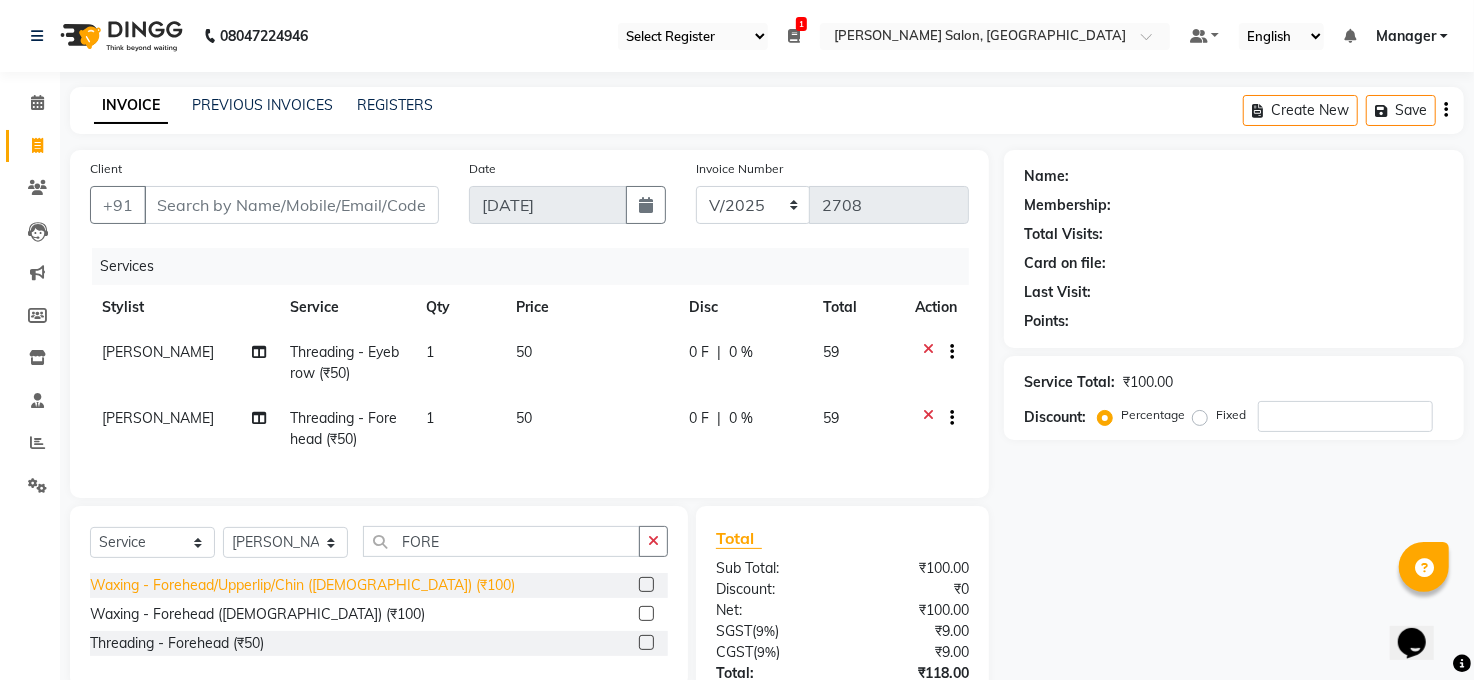click on "Waxing - Forehead/Upperlip/Chin (Female) (₹100)" 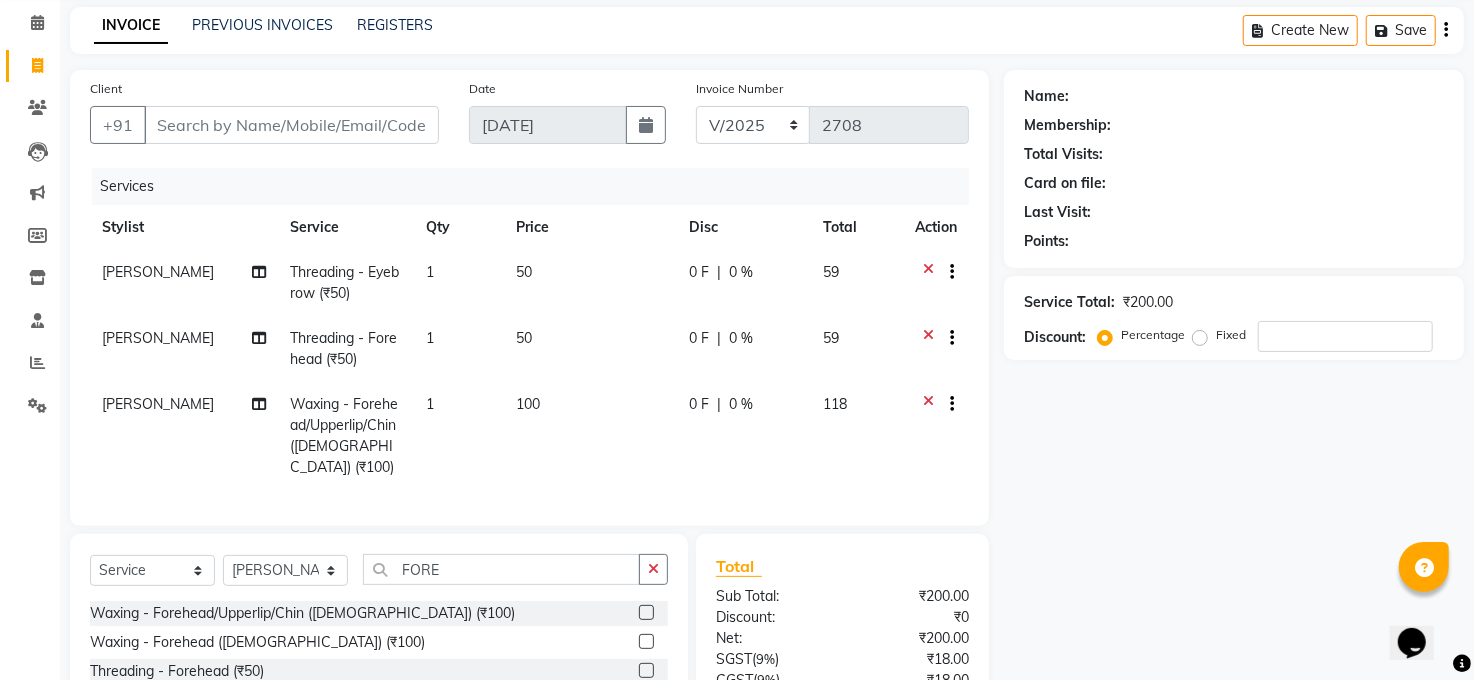 scroll, scrollTop: 255, scrollLeft: 0, axis: vertical 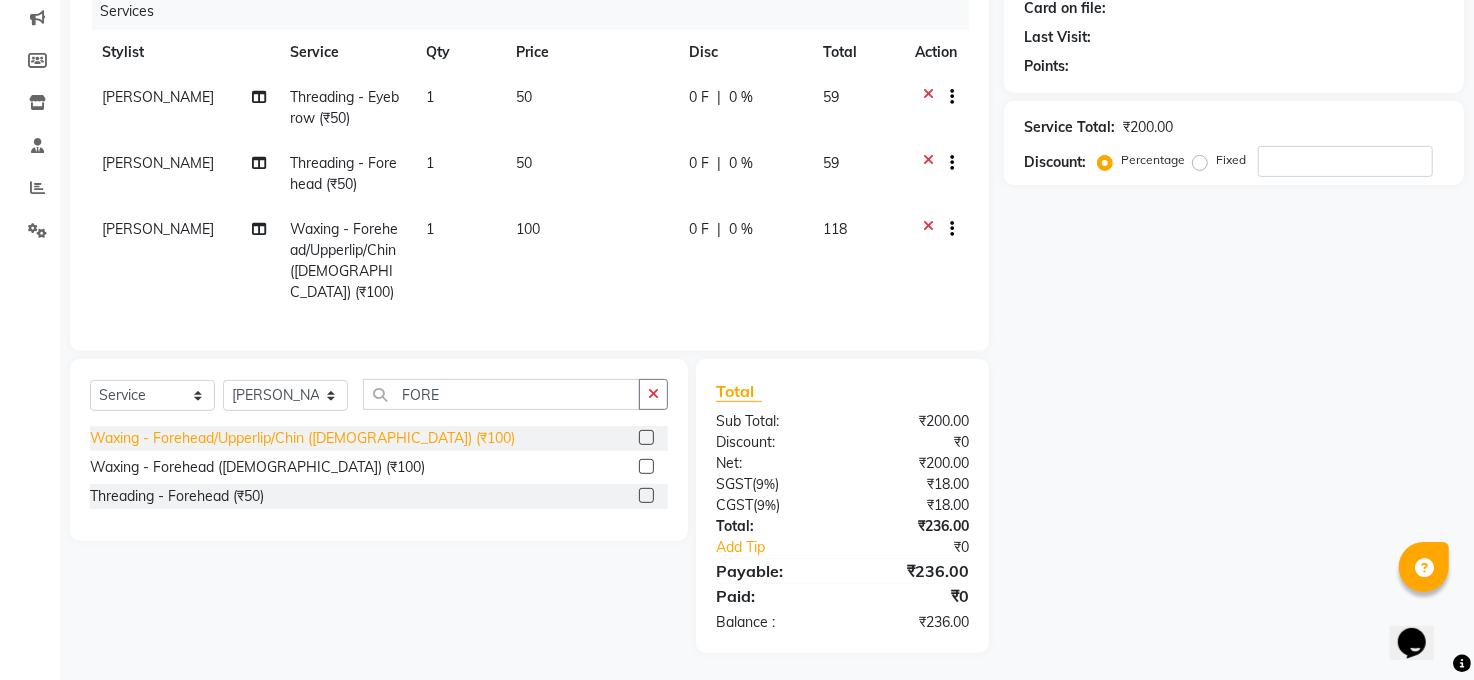 click on "Waxing - Forehead/Upperlip/Chin (Female) (₹100)" 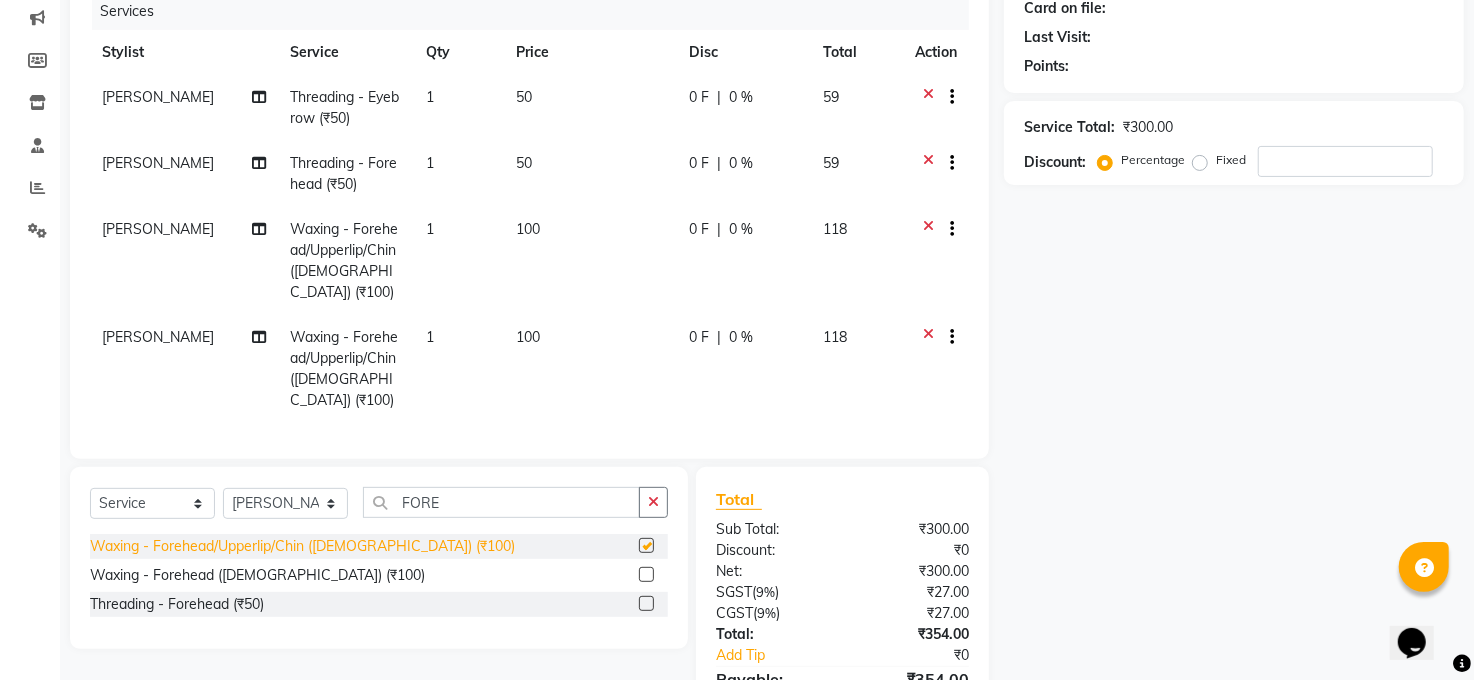 checkbox on "false" 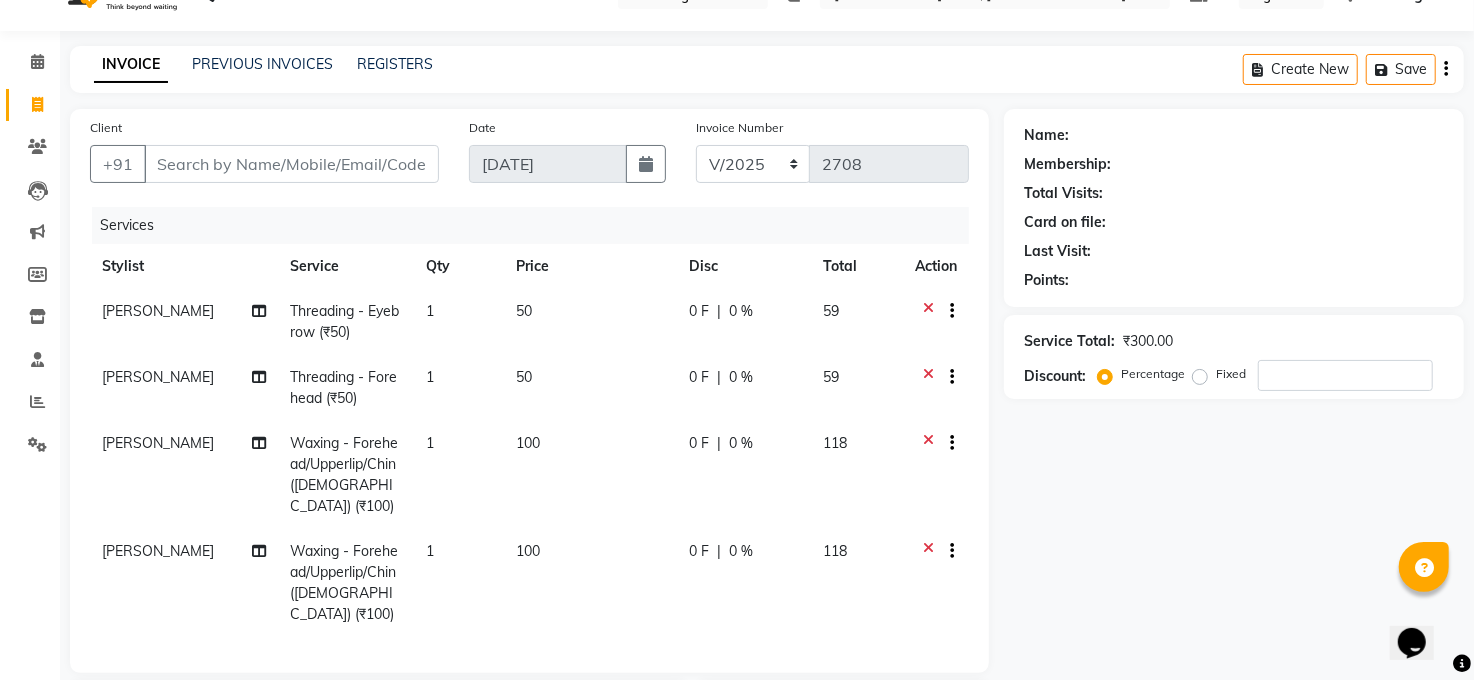 scroll, scrollTop: 31, scrollLeft: 0, axis: vertical 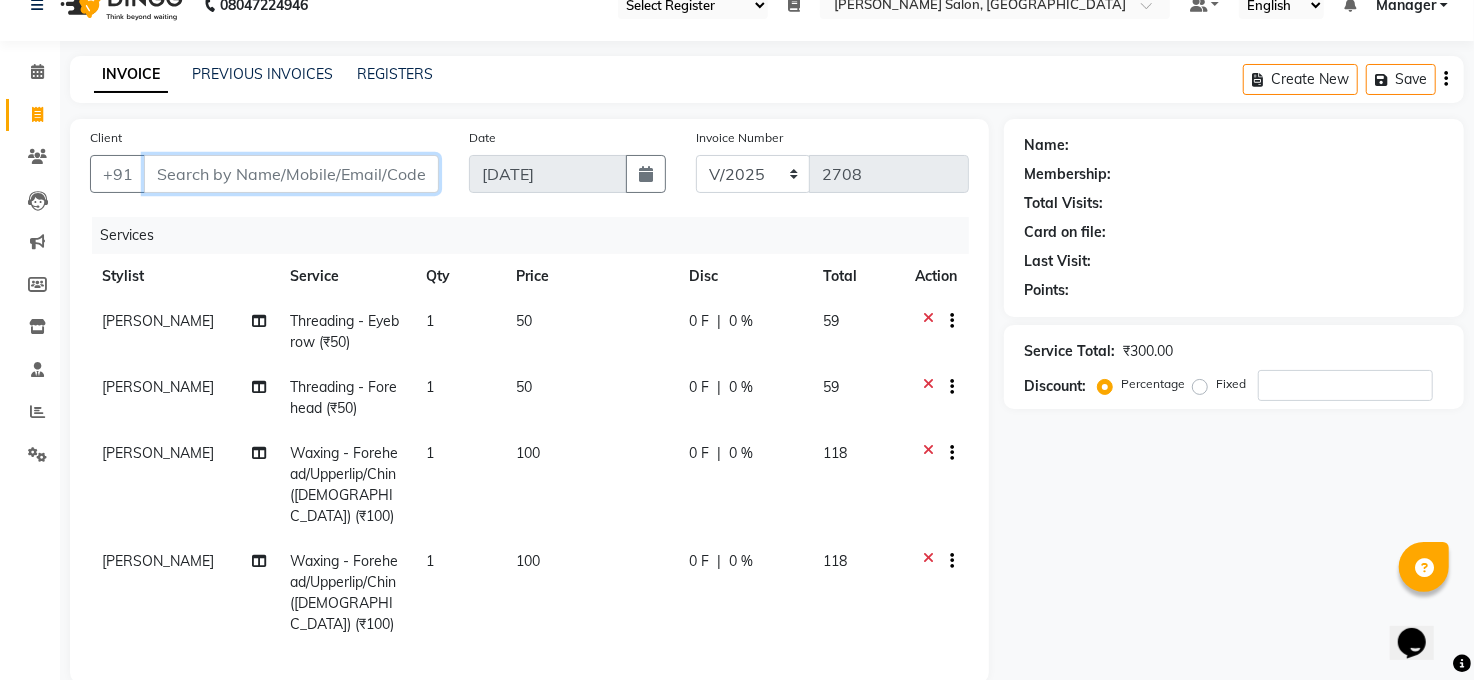 click on "Client" at bounding box center (291, 174) 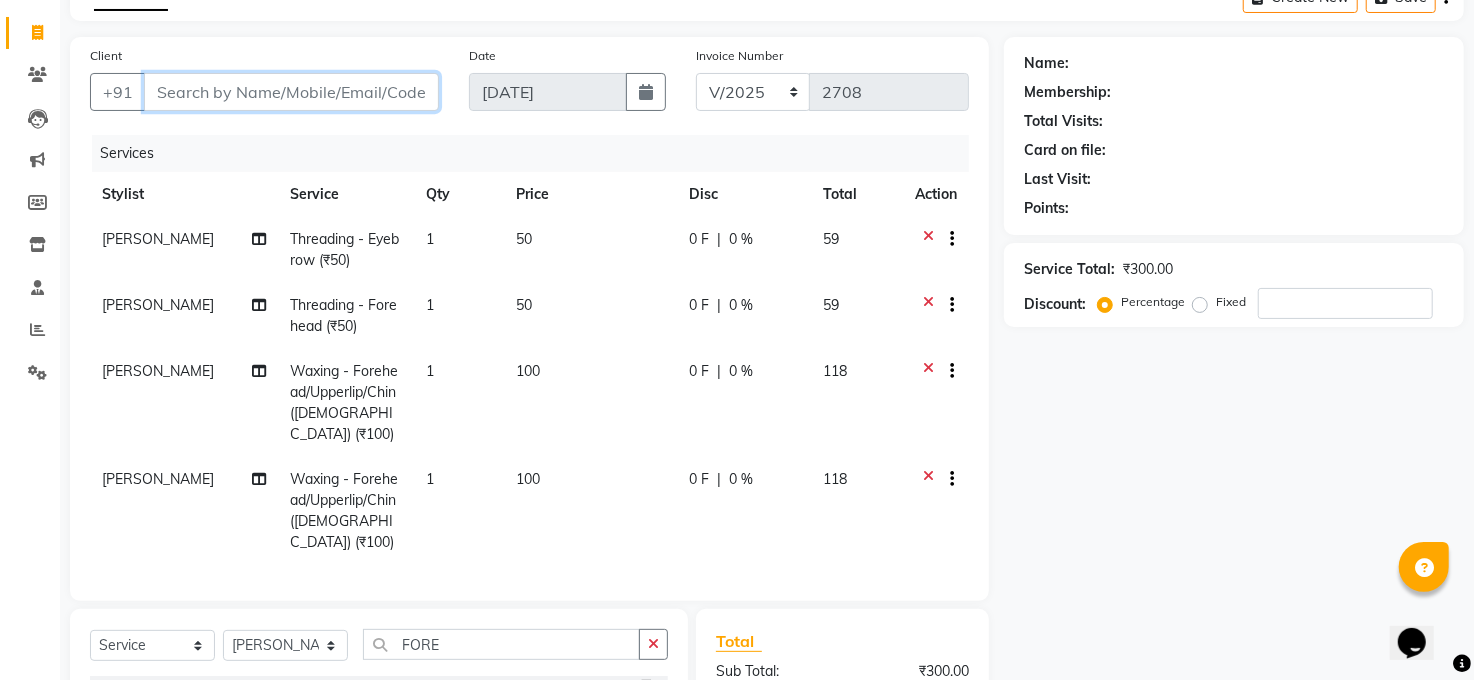 scroll, scrollTop: 298, scrollLeft: 0, axis: vertical 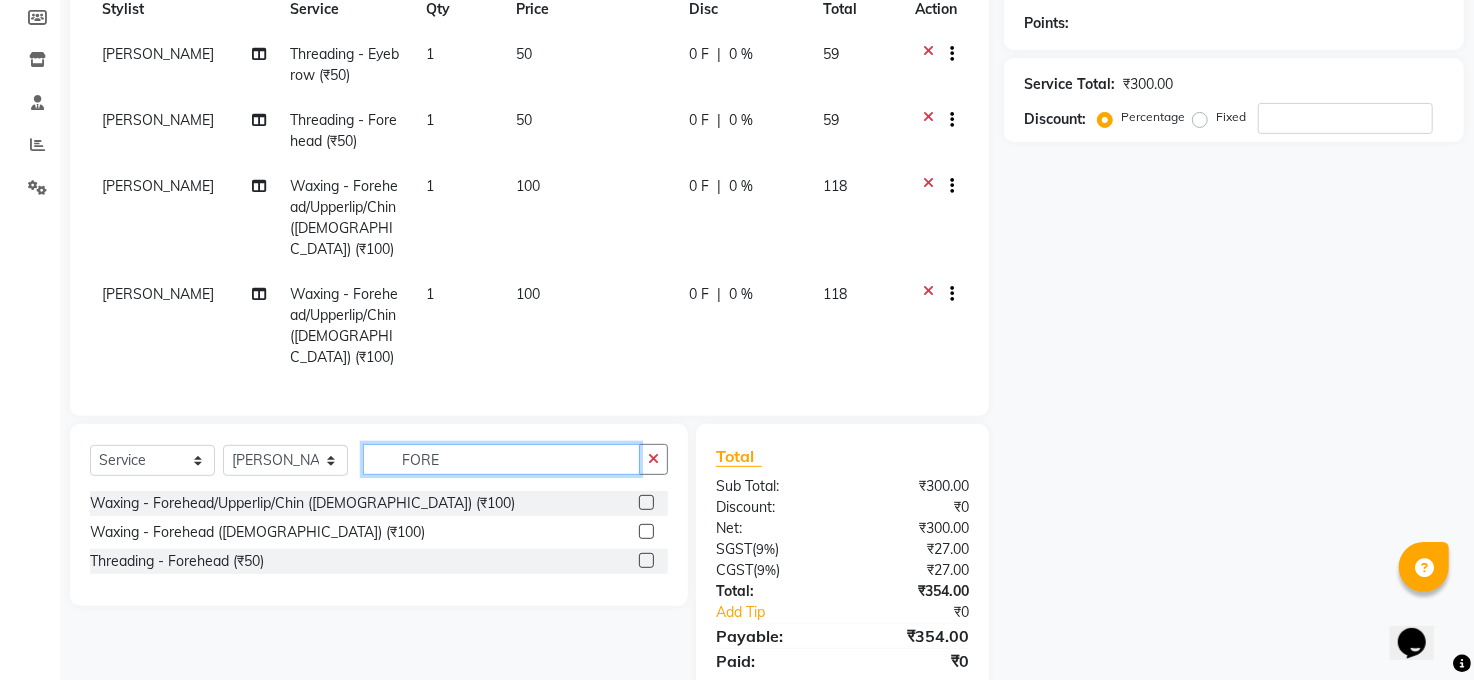 click on "FORE" 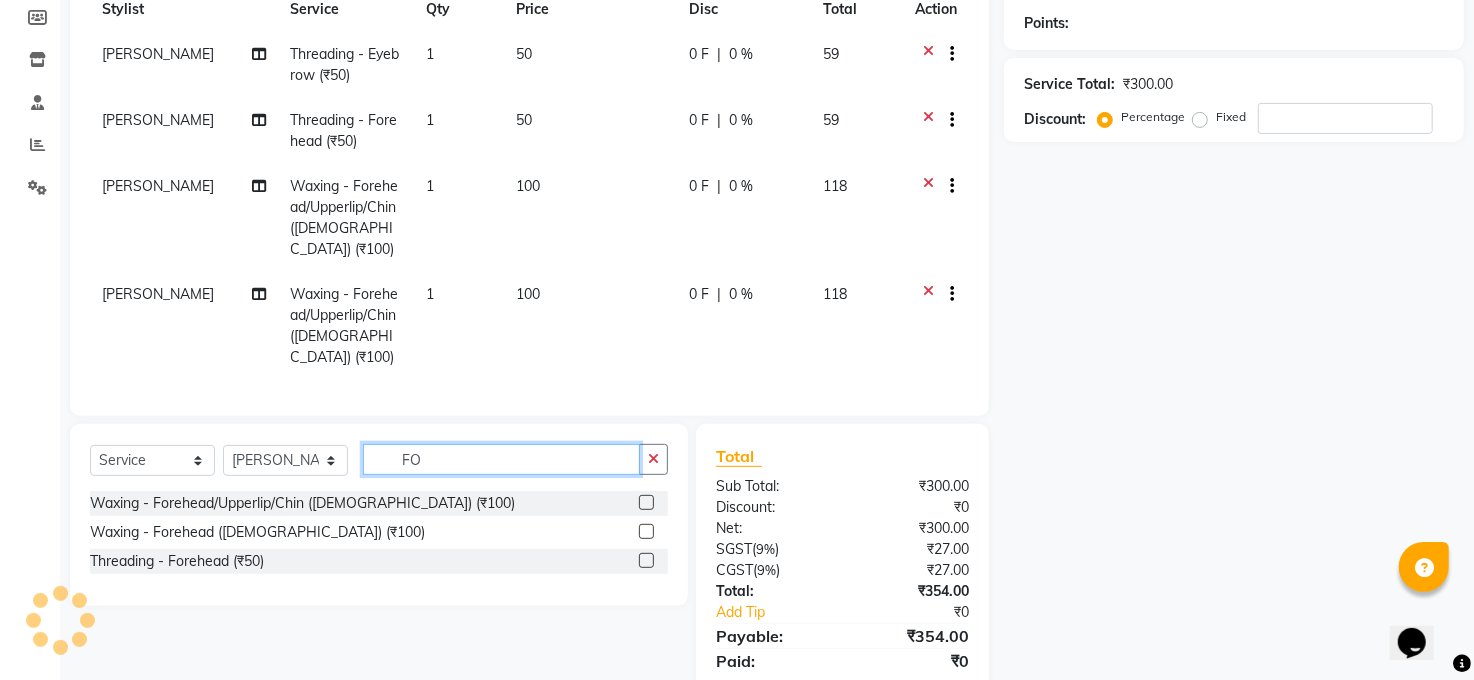 type on "F" 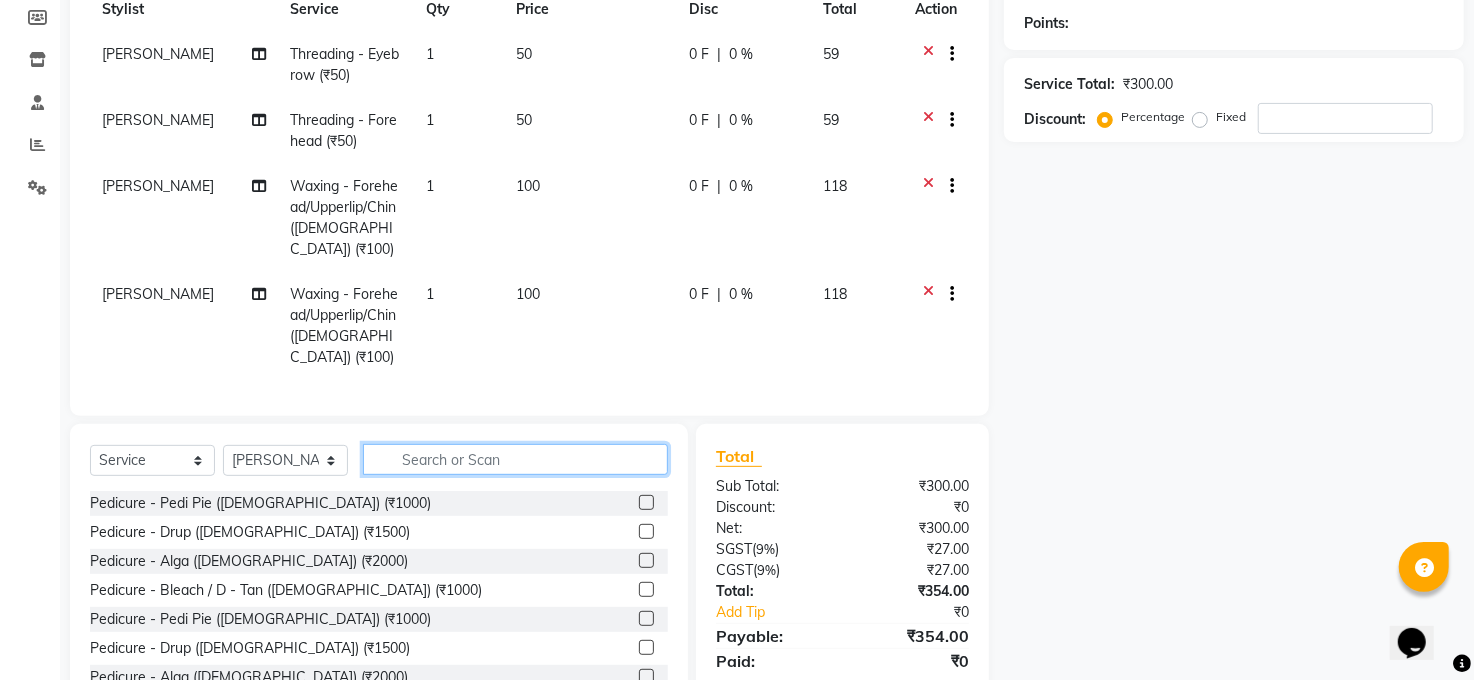 type 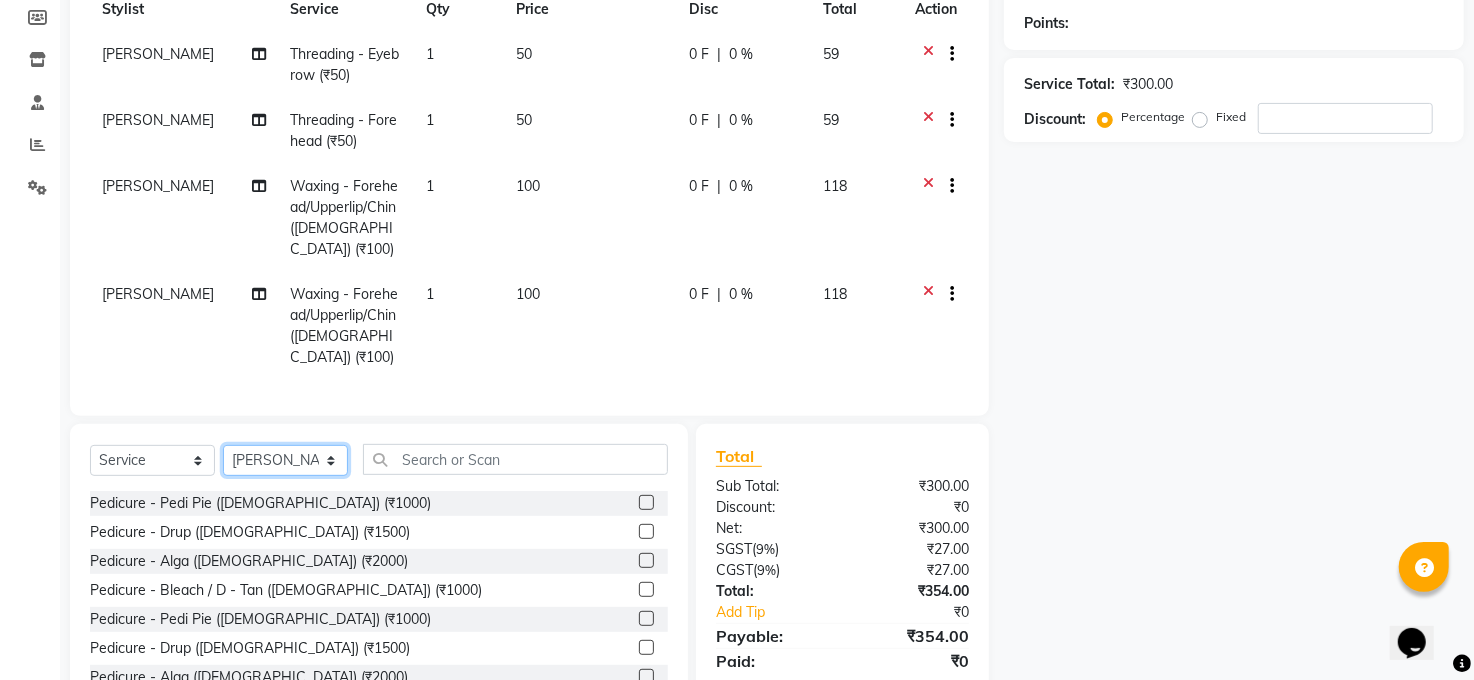 click on "Select Stylist Abhay kumar ALTAF ANKITA ARJUN Chandan COUNTER  Manager Manish Kumar Neetu Mam Priyanka Raju Ravi Thakur RINKI Roshan Santosh SAURABH SUJEET THAKUR SUNITA Veer Vinod Kumar" 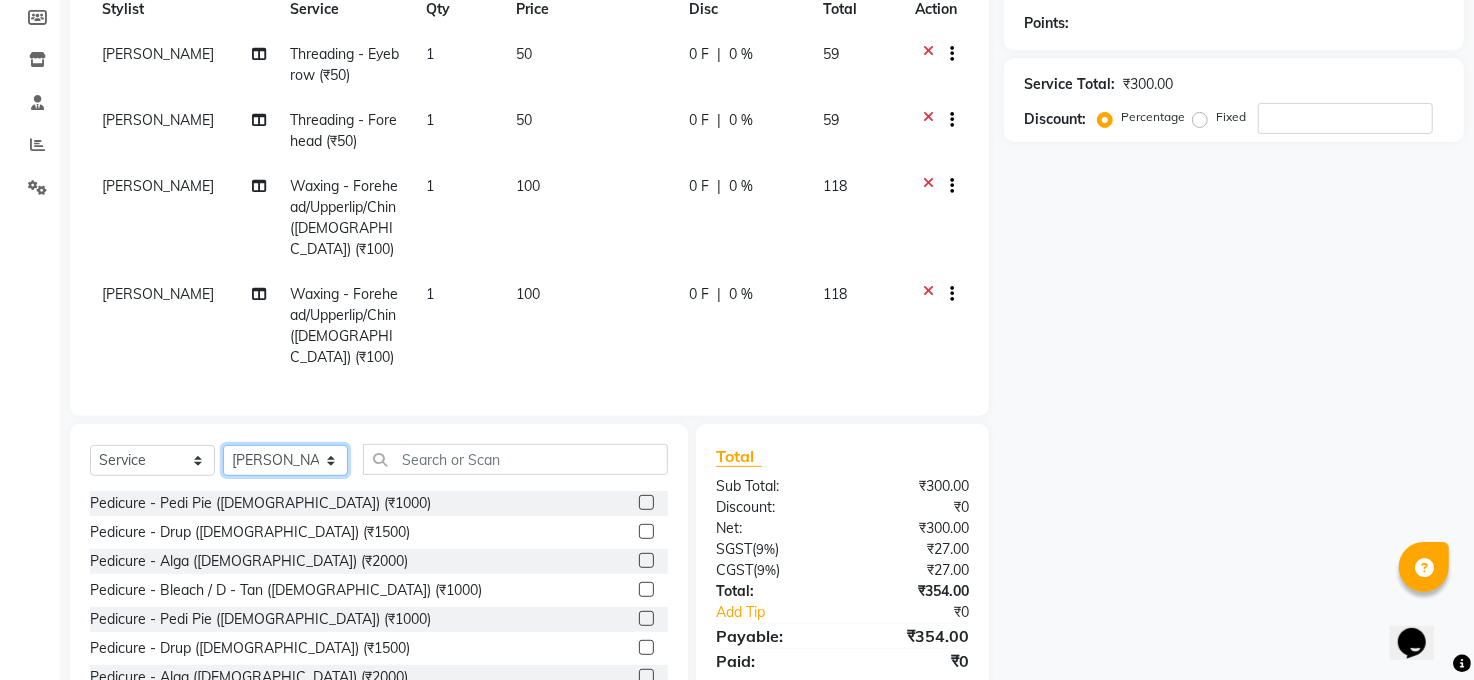 click on "Select Stylist Abhay kumar ALTAF ANKITA ARJUN Chandan COUNTER  Manager Manish Kumar Neetu Mam Priyanka Raju Ravi Thakur RINKI Roshan Santosh SAURABH SUJEET THAKUR SUNITA Veer Vinod Kumar" 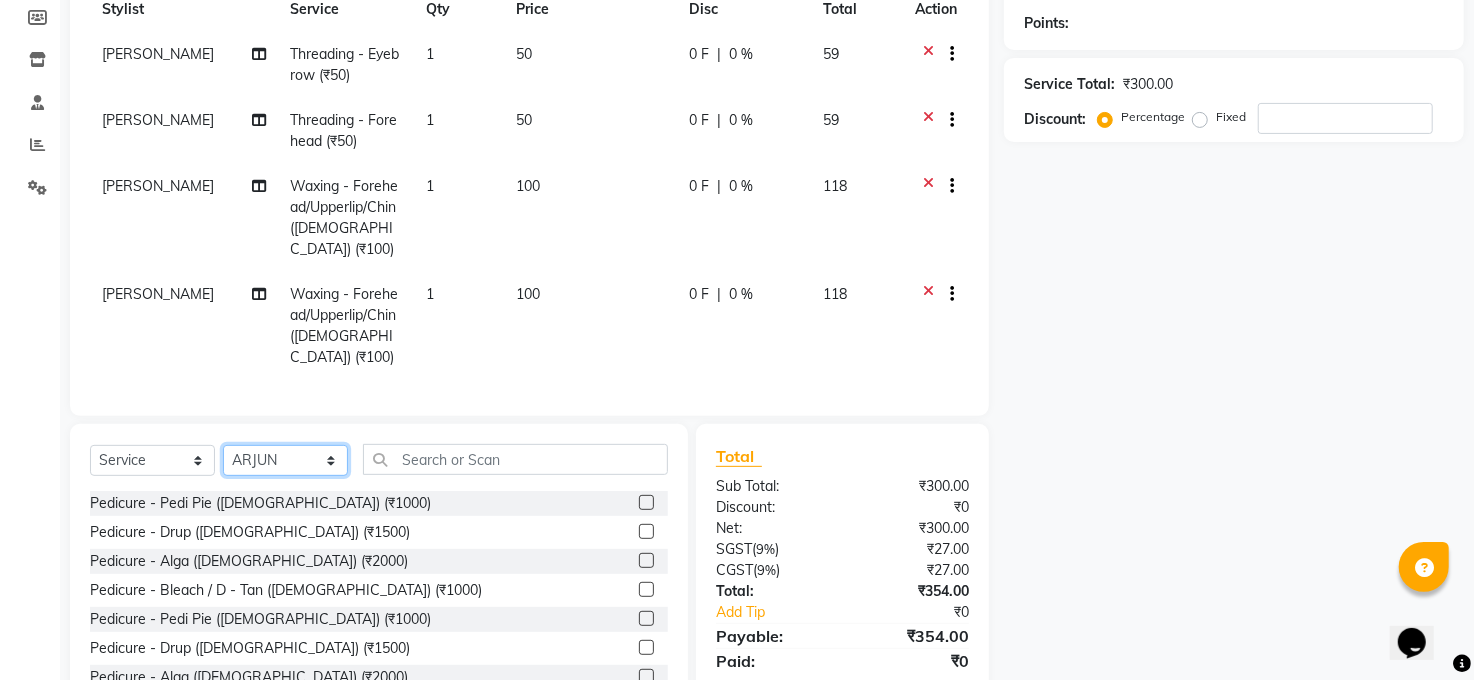 click on "Select Stylist Abhay kumar ALTAF ANKITA ARJUN Chandan COUNTER  Manager Manish Kumar Neetu Mam Priyanka Raju Ravi Thakur RINKI Roshan Santosh SAURABH SUJEET THAKUR SUNITA Veer Vinod Kumar" 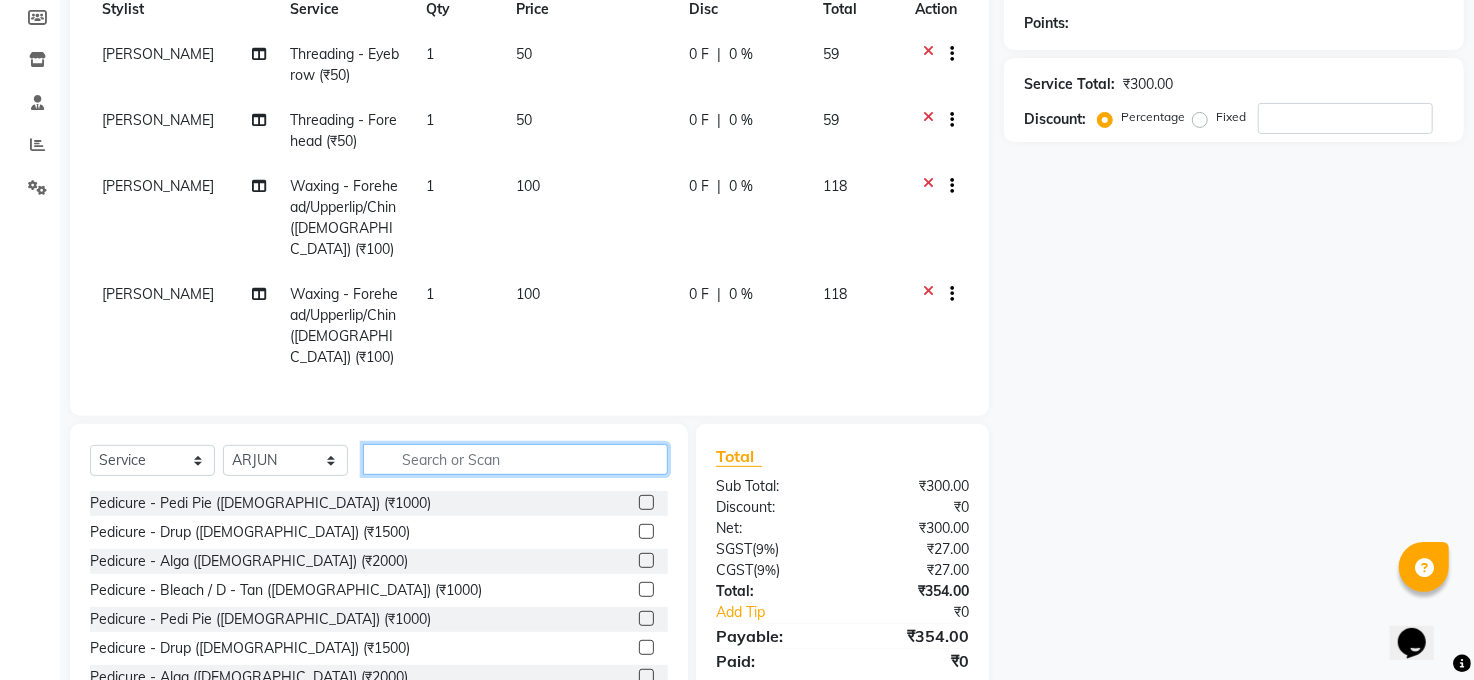 click 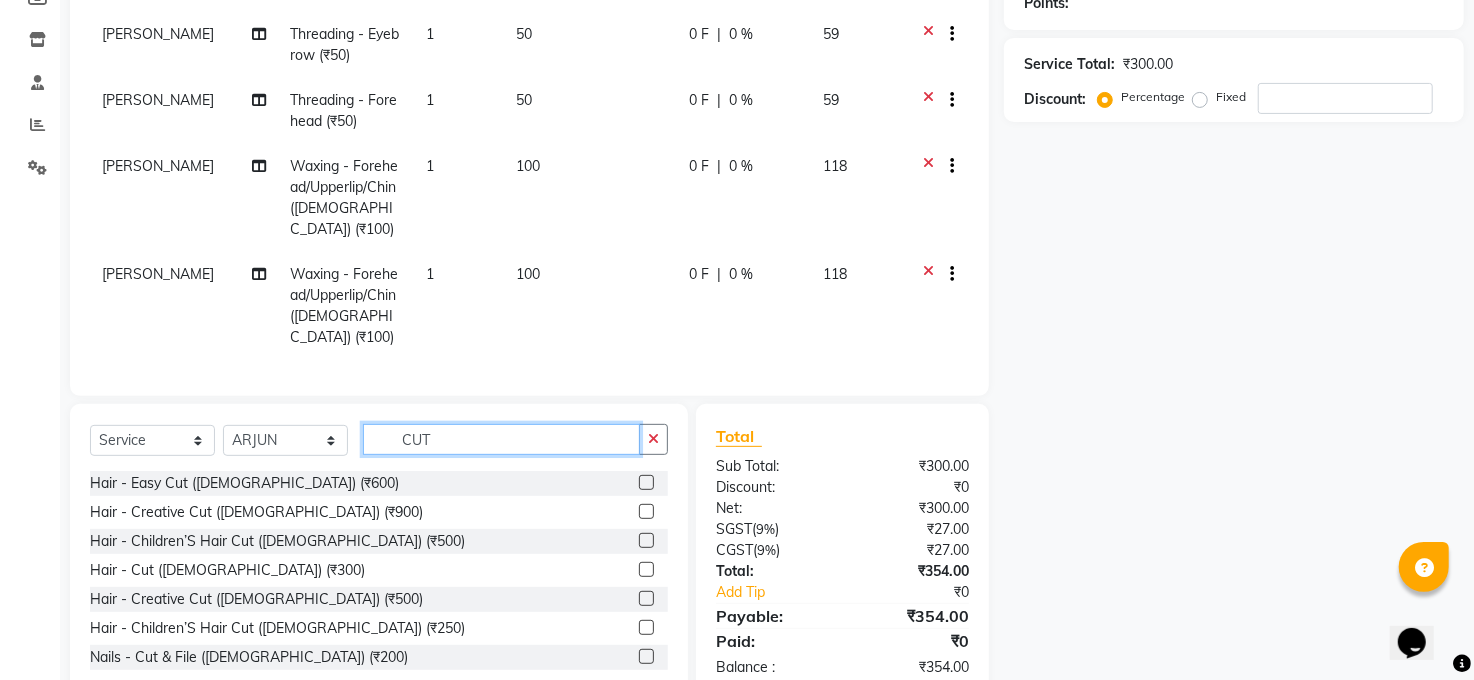 scroll, scrollTop: 344, scrollLeft: 0, axis: vertical 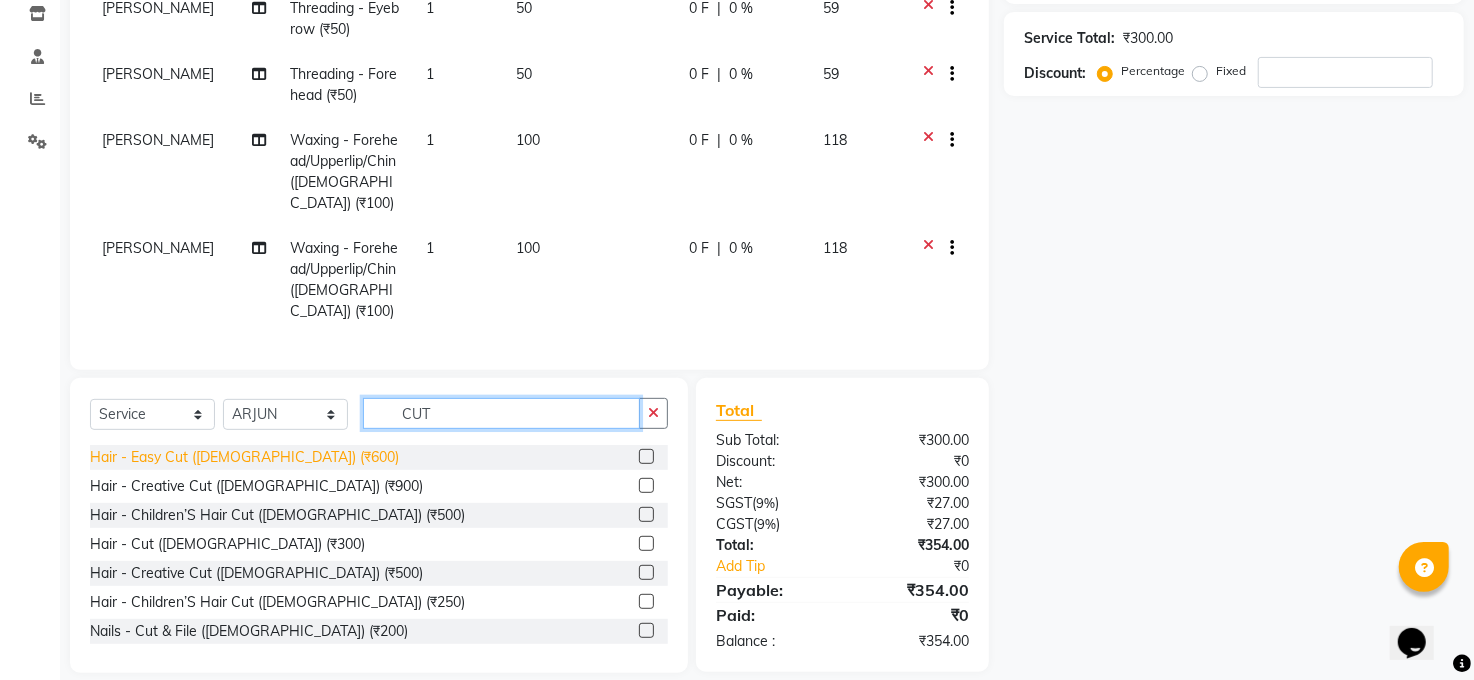 type on "CUT" 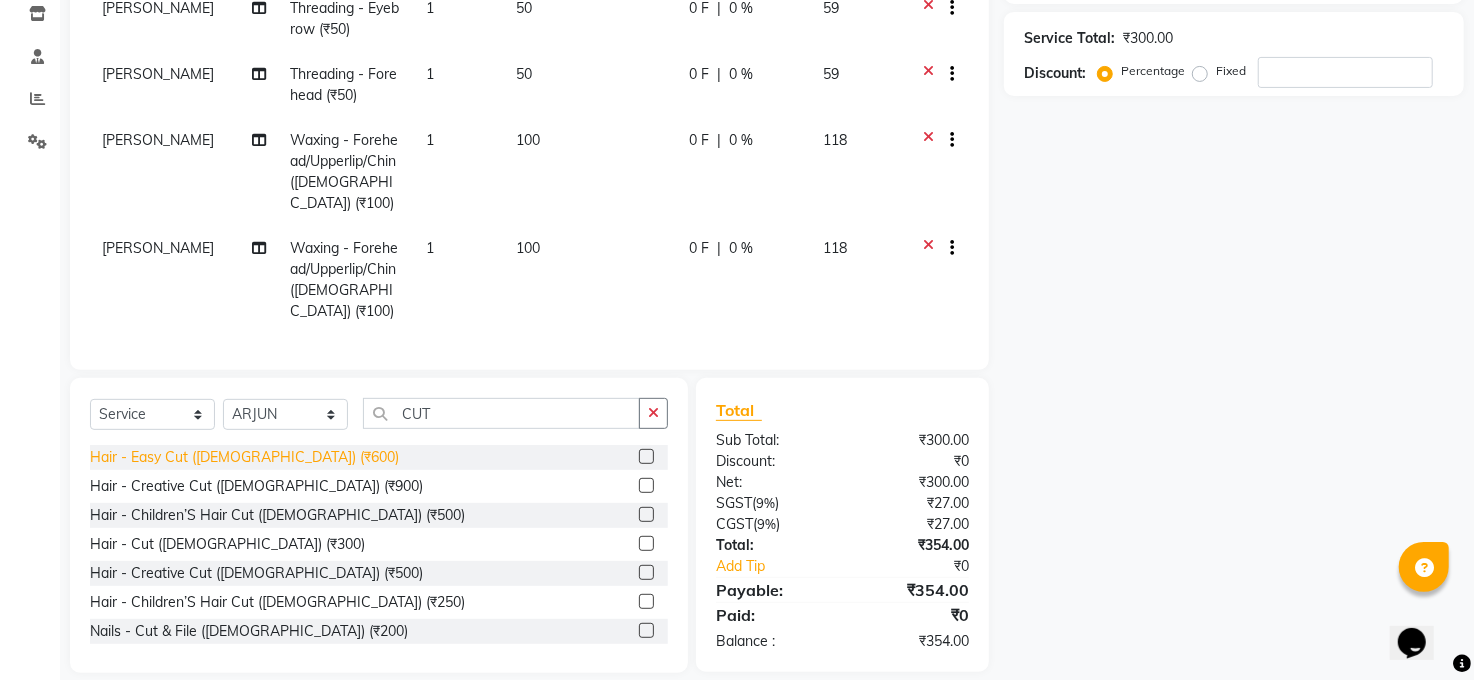 click on "Hair - Easy Cut (Female) (₹600)" 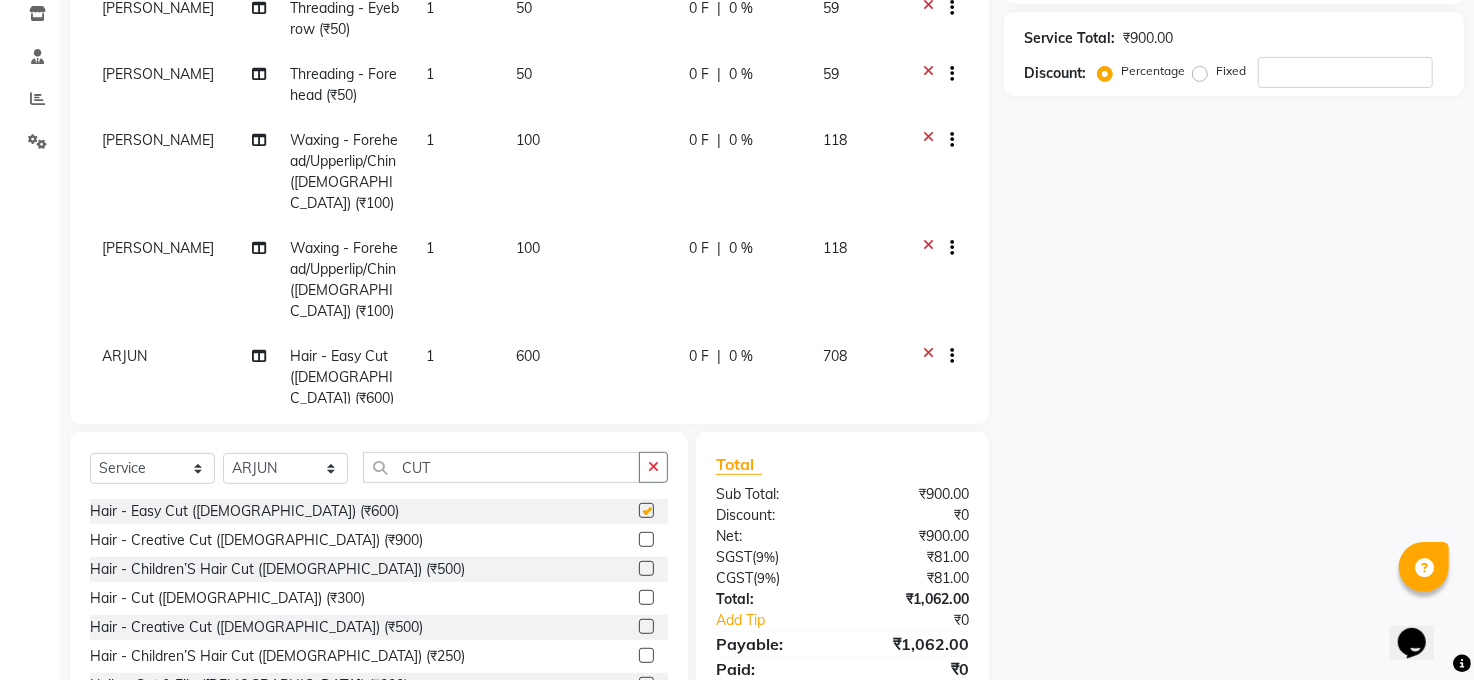 checkbox on "false" 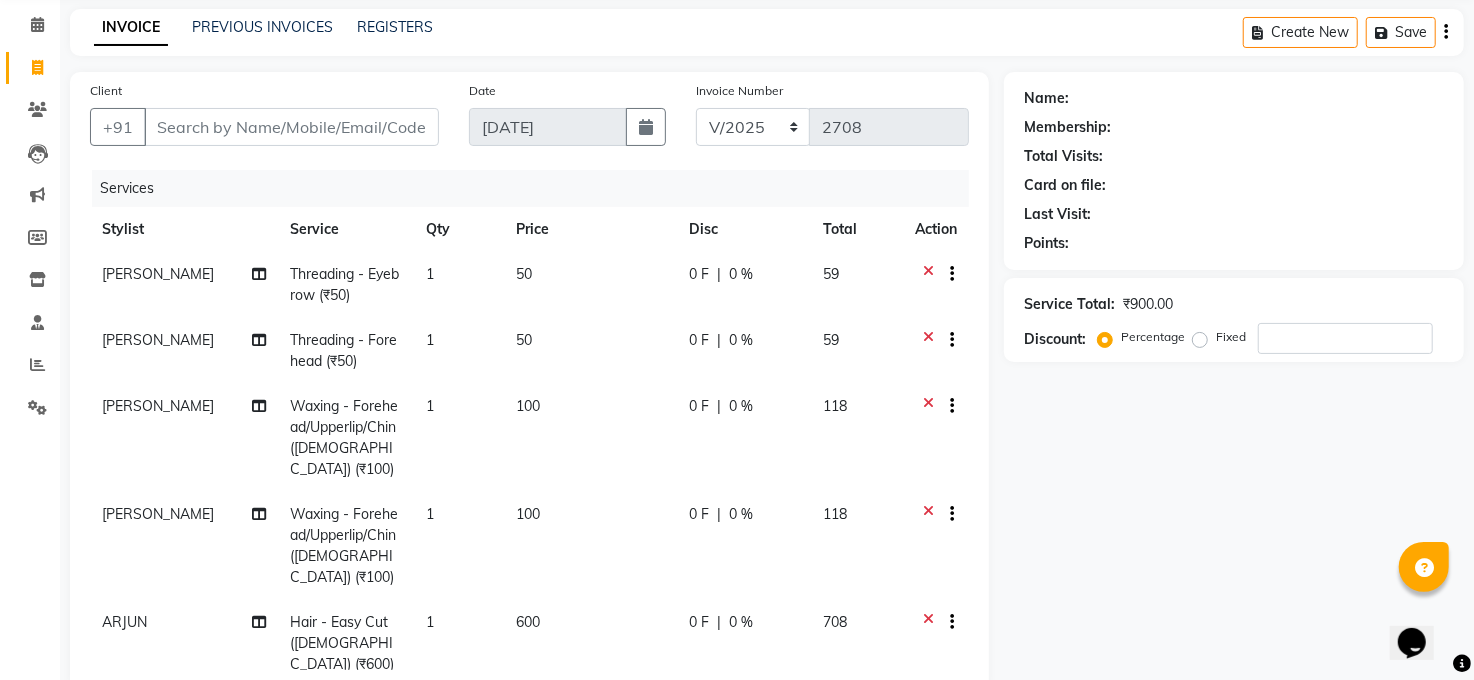 scroll, scrollTop: 77, scrollLeft: 0, axis: vertical 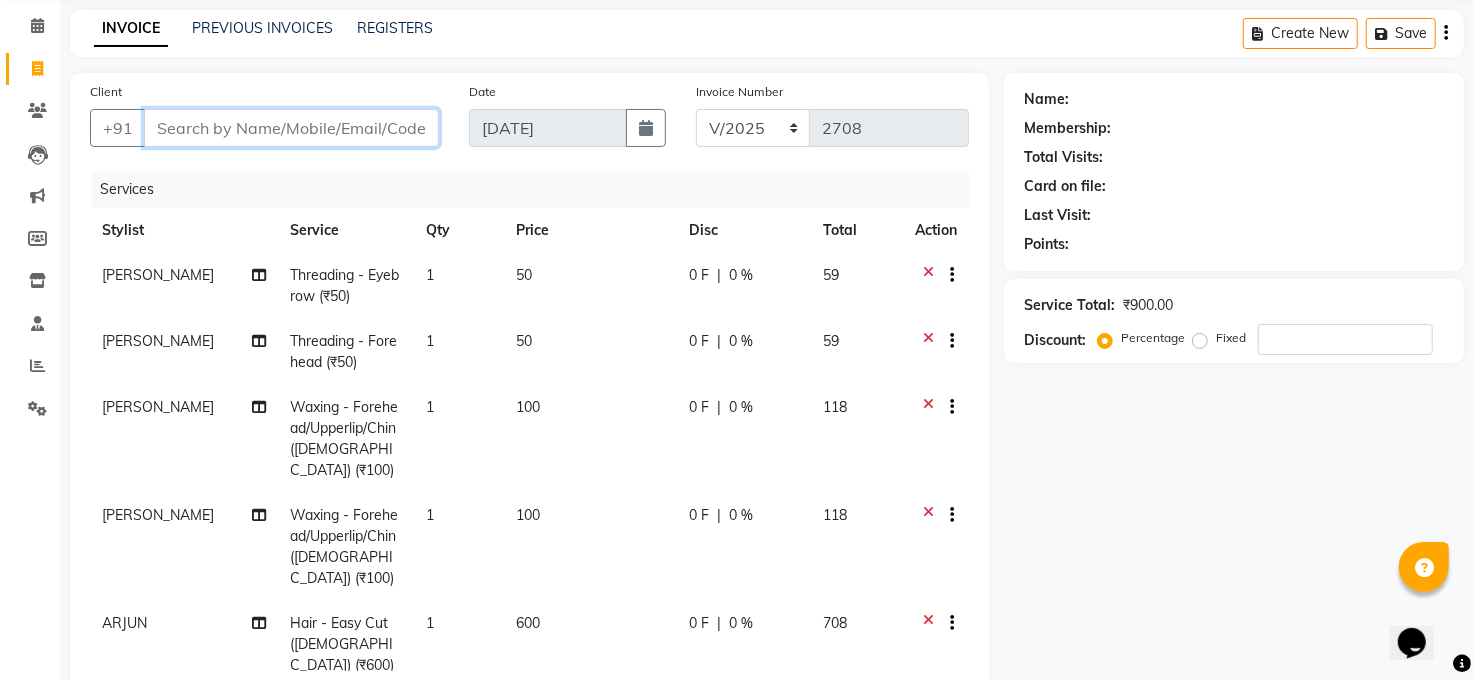 click on "Client" at bounding box center [291, 128] 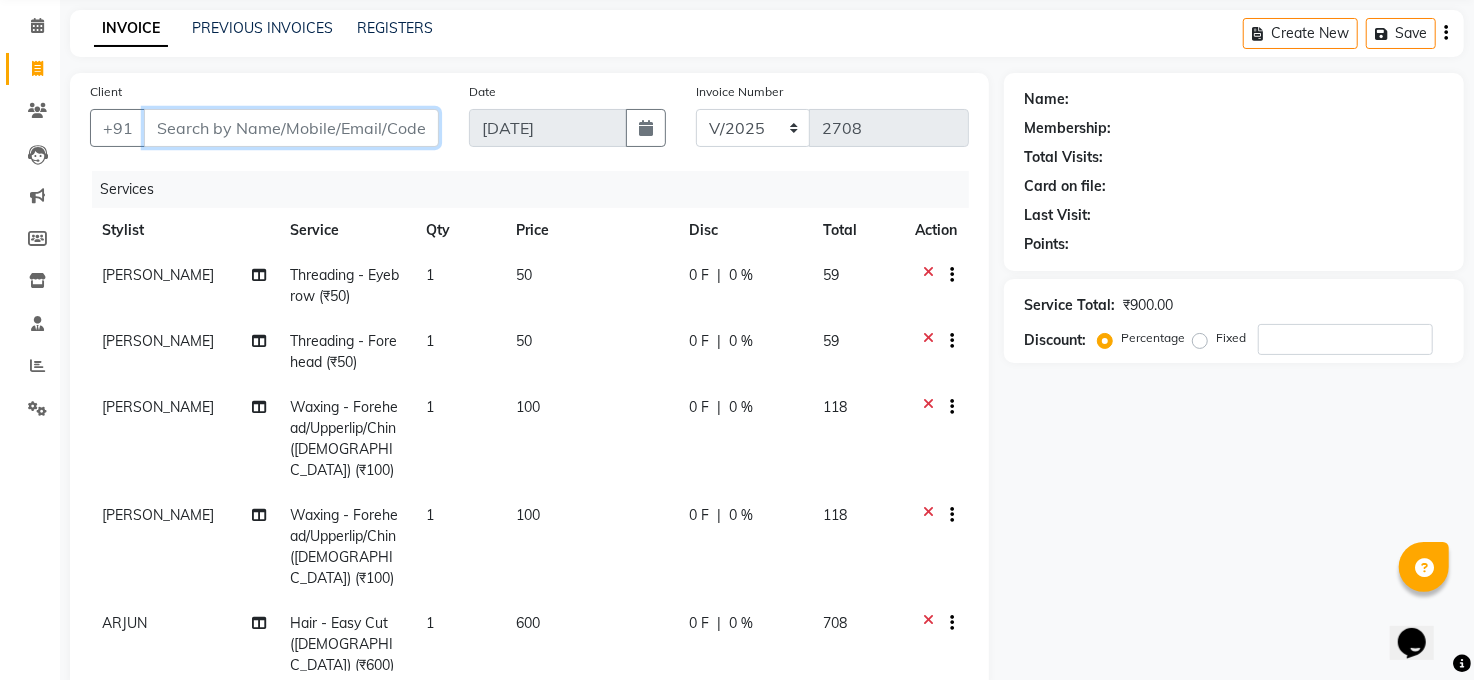 type on "8" 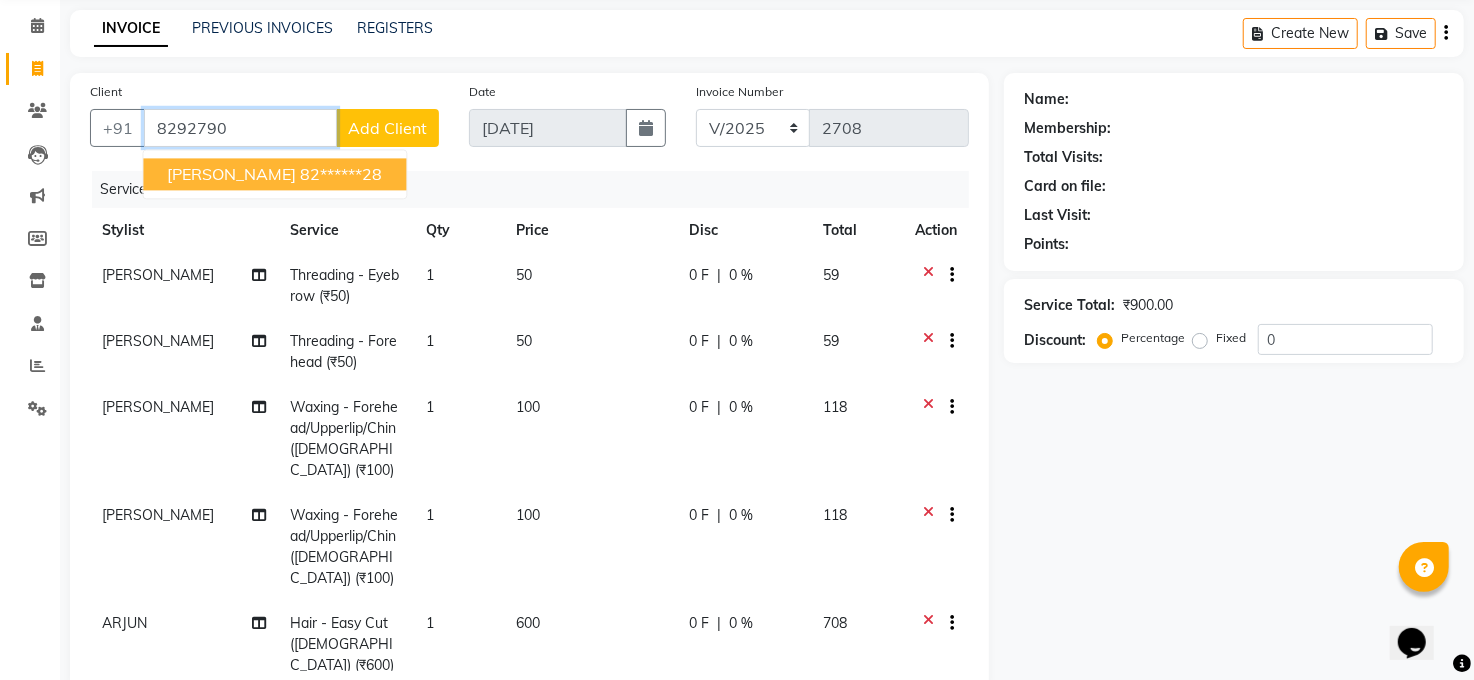 click on "82******28" at bounding box center (341, 174) 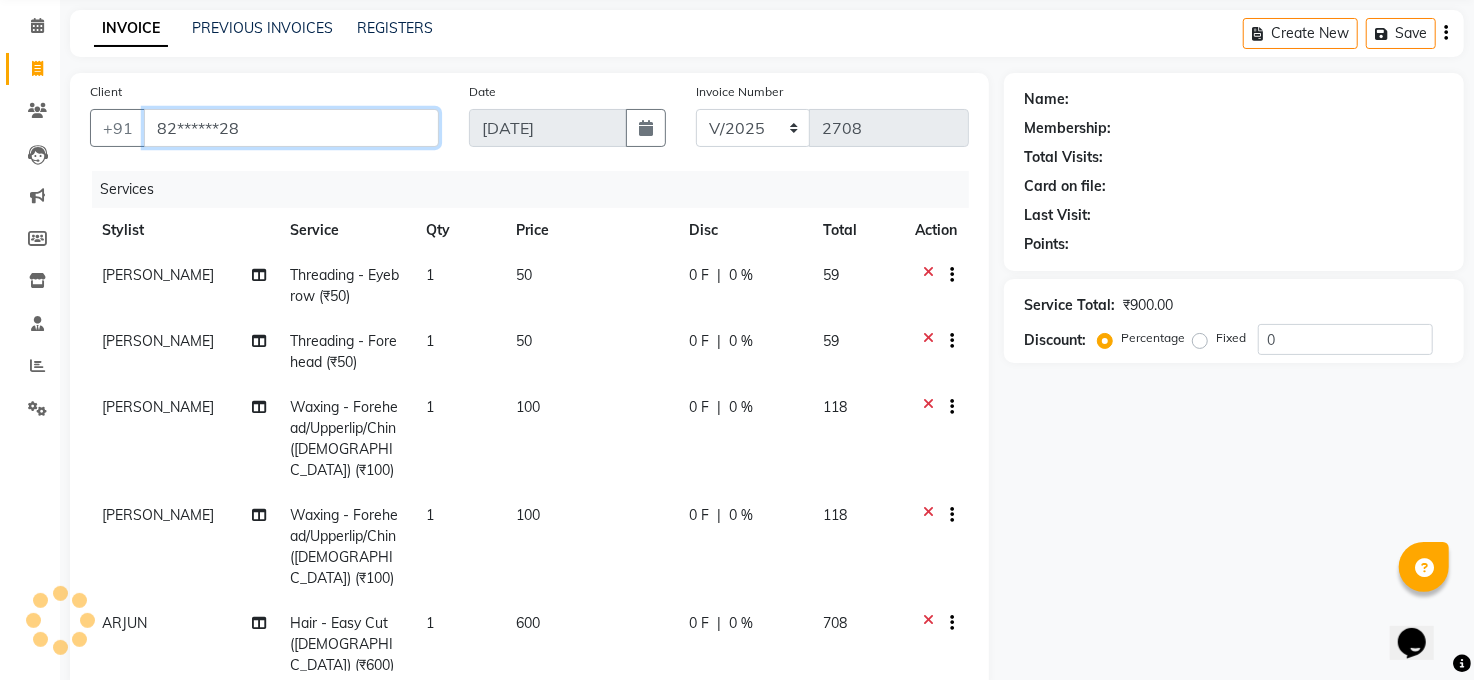 type on "82******28" 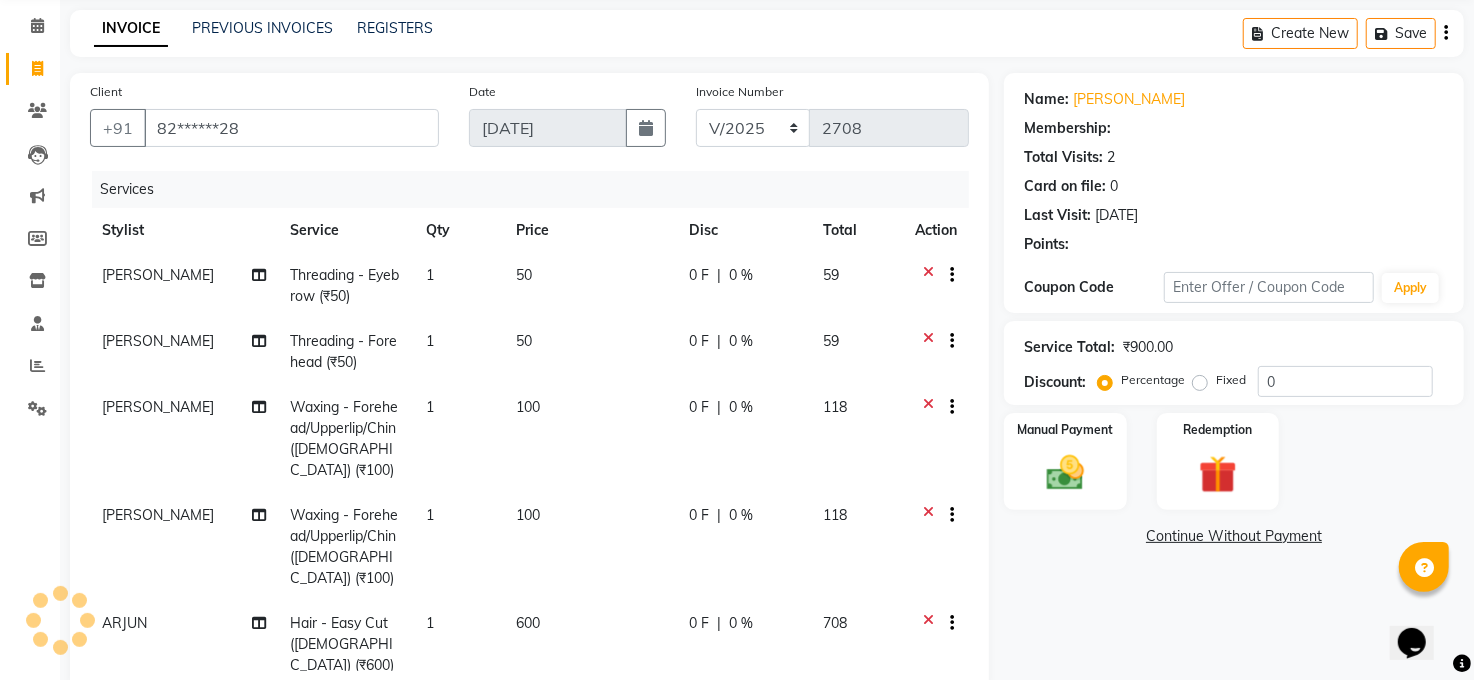 select on "1: Object" 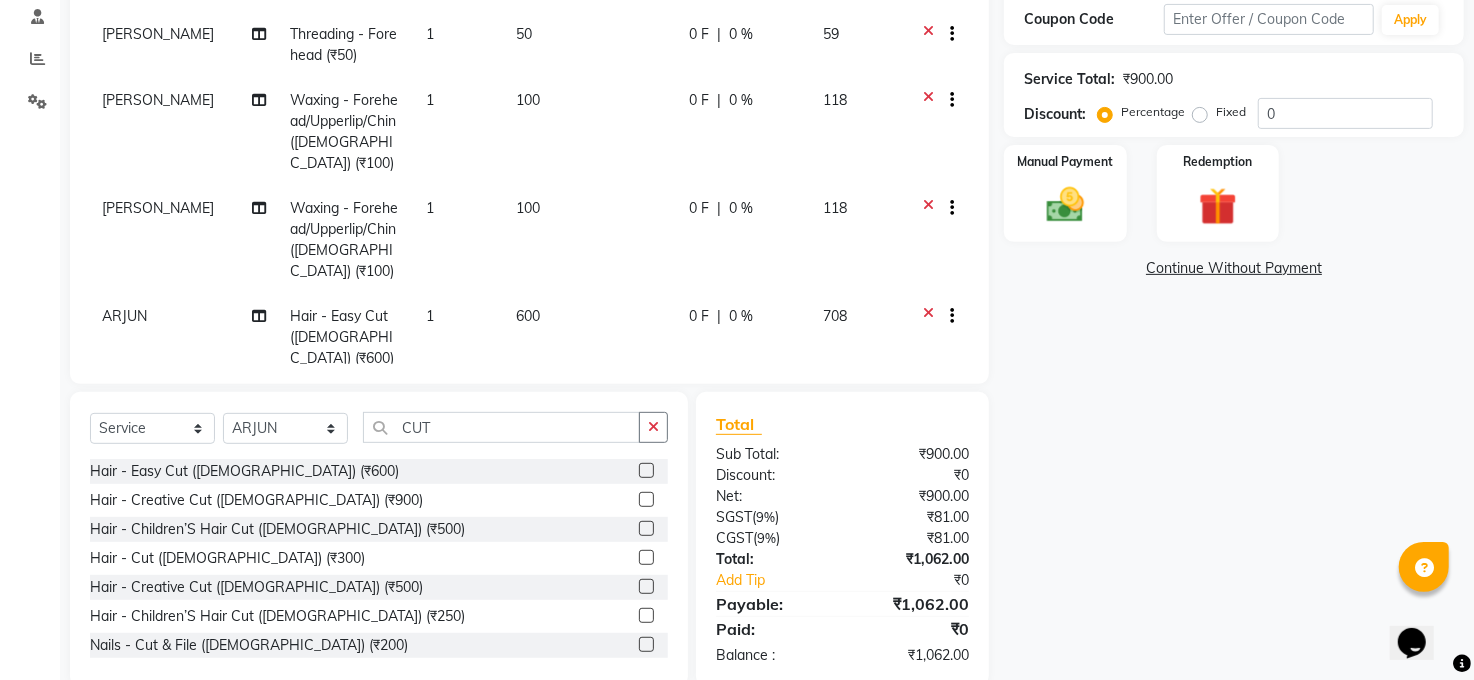 scroll, scrollTop: 409, scrollLeft: 0, axis: vertical 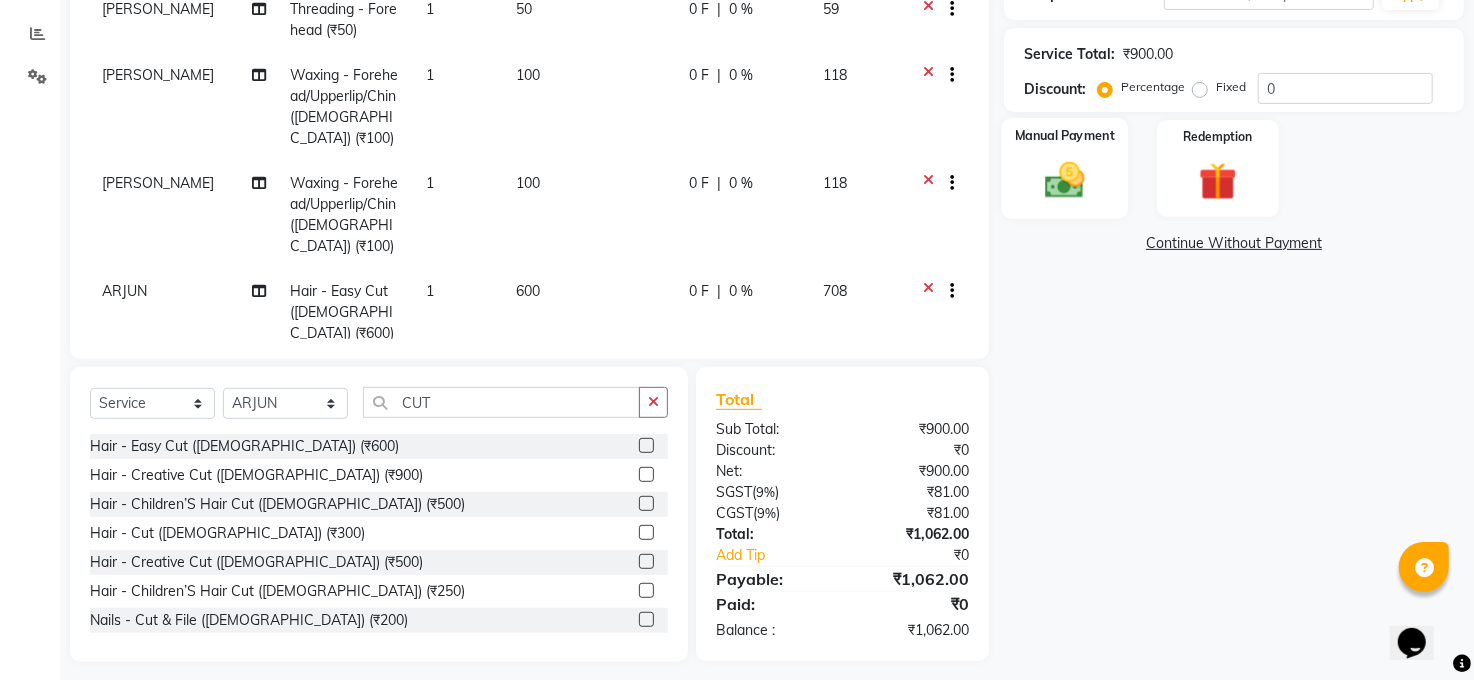 click on "Manual Payment" 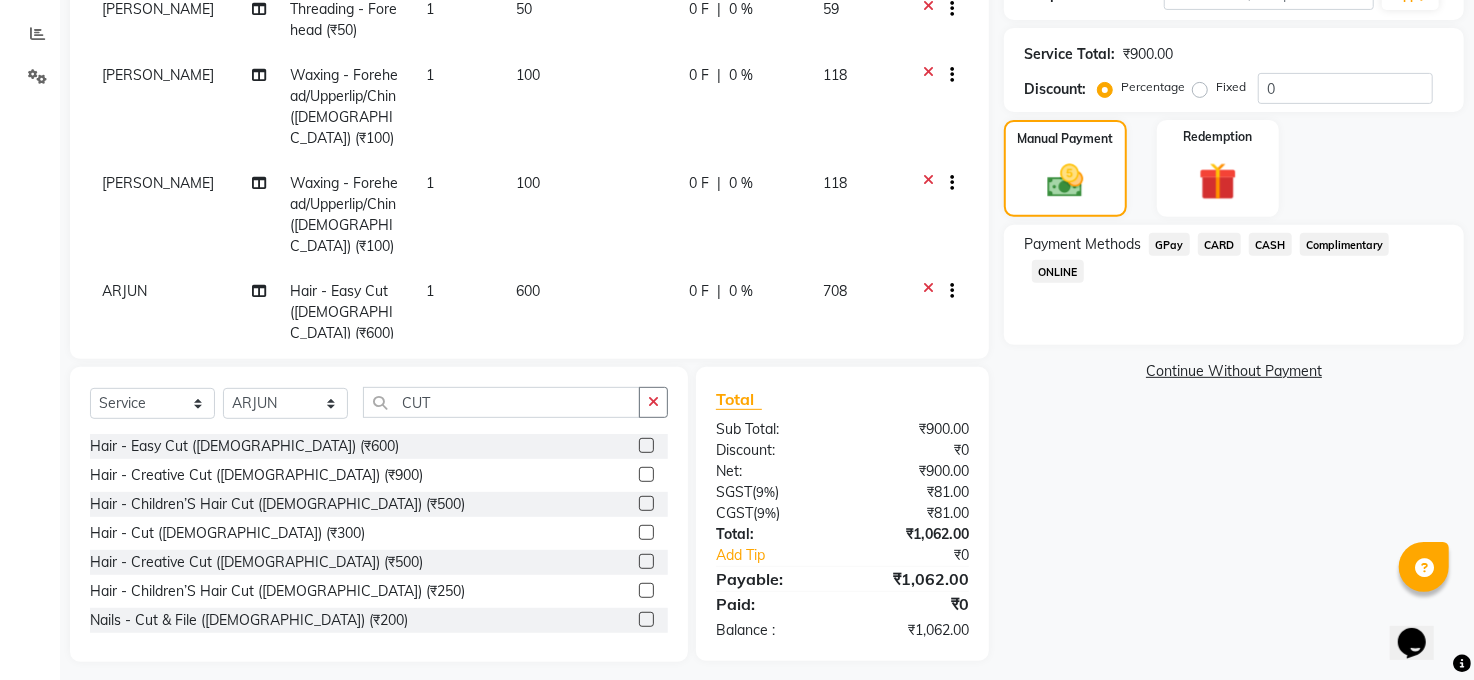 click on "GPay" 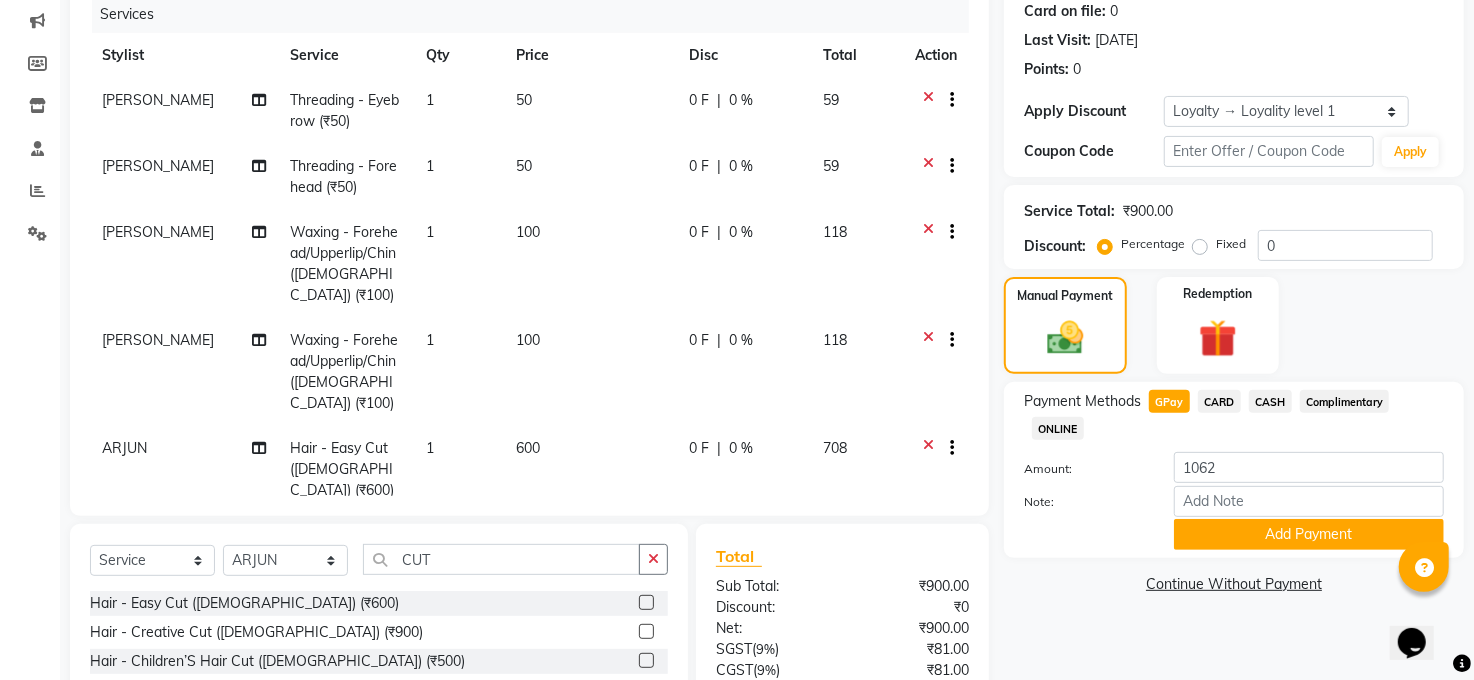 scroll, scrollTop: 231, scrollLeft: 0, axis: vertical 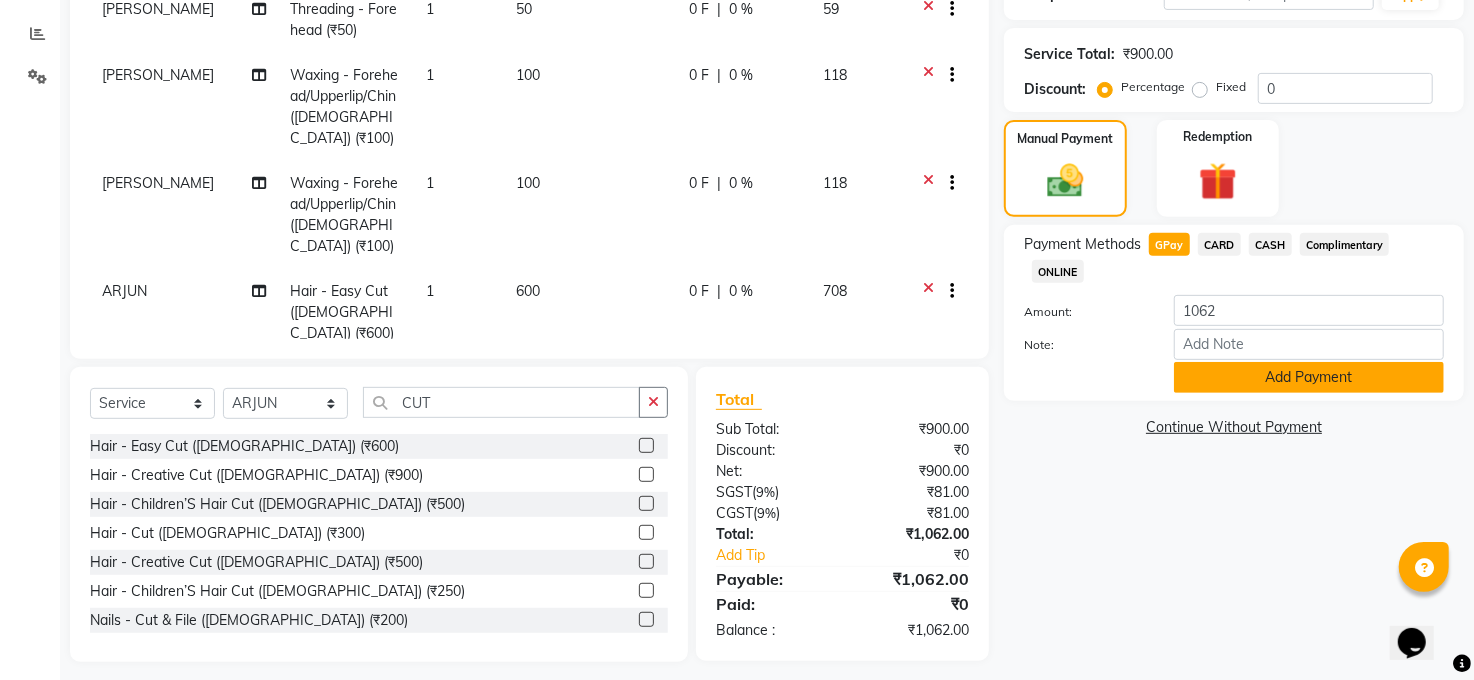 click on "Add Payment" 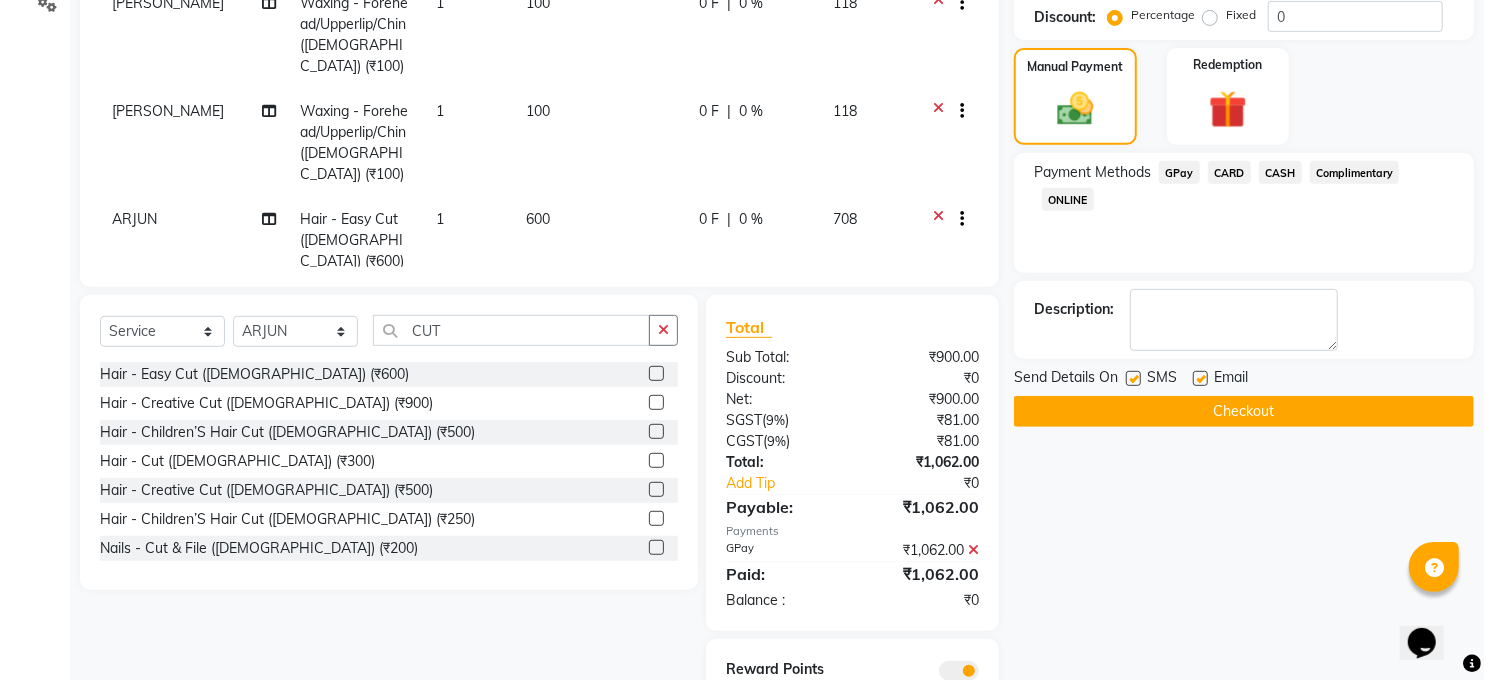 scroll, scrollTop: 549, scrollLeft: 0, axis: vertical 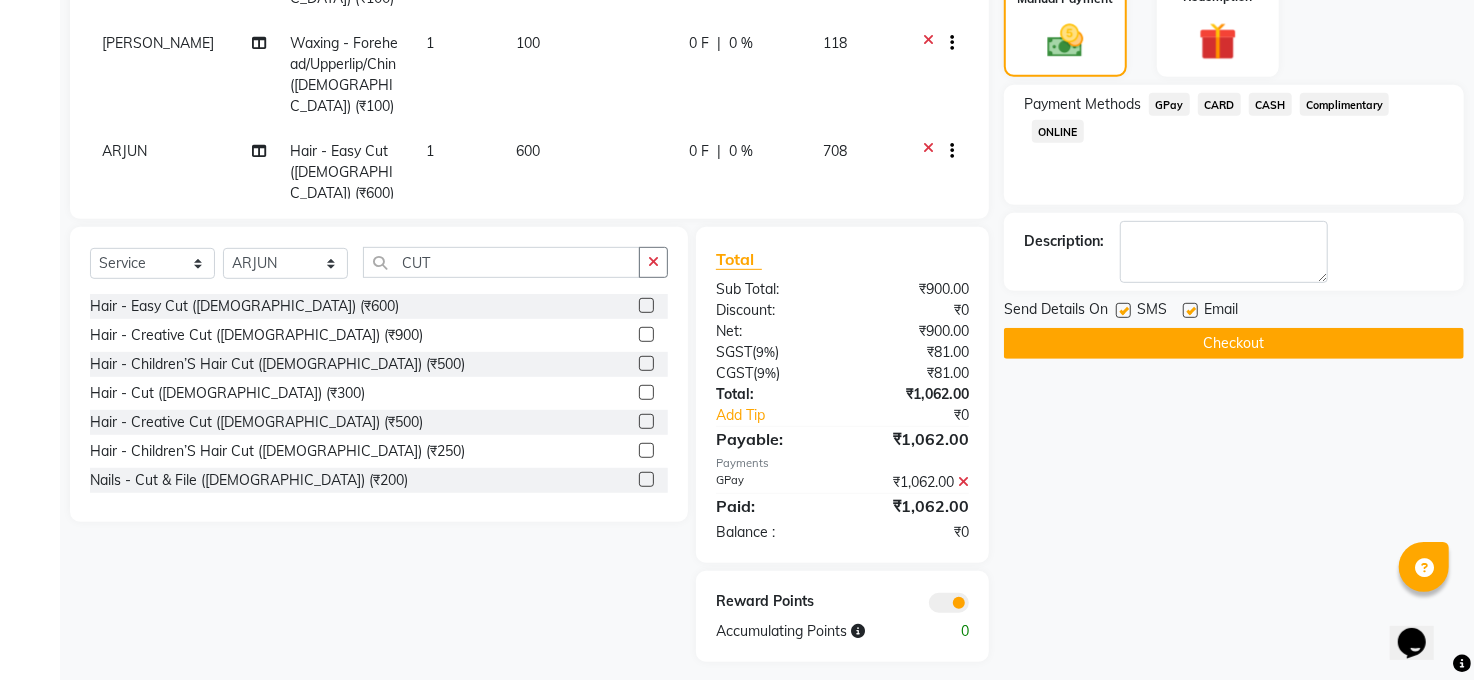 click 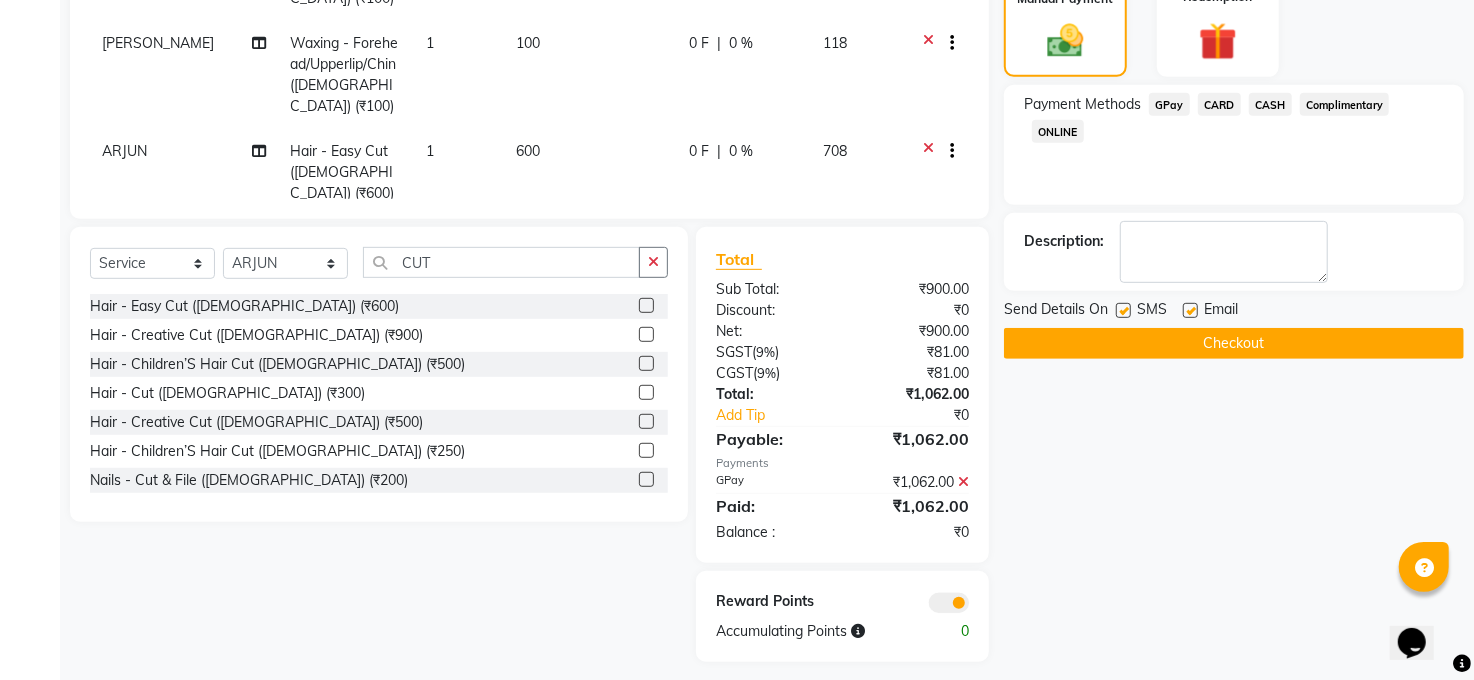 click 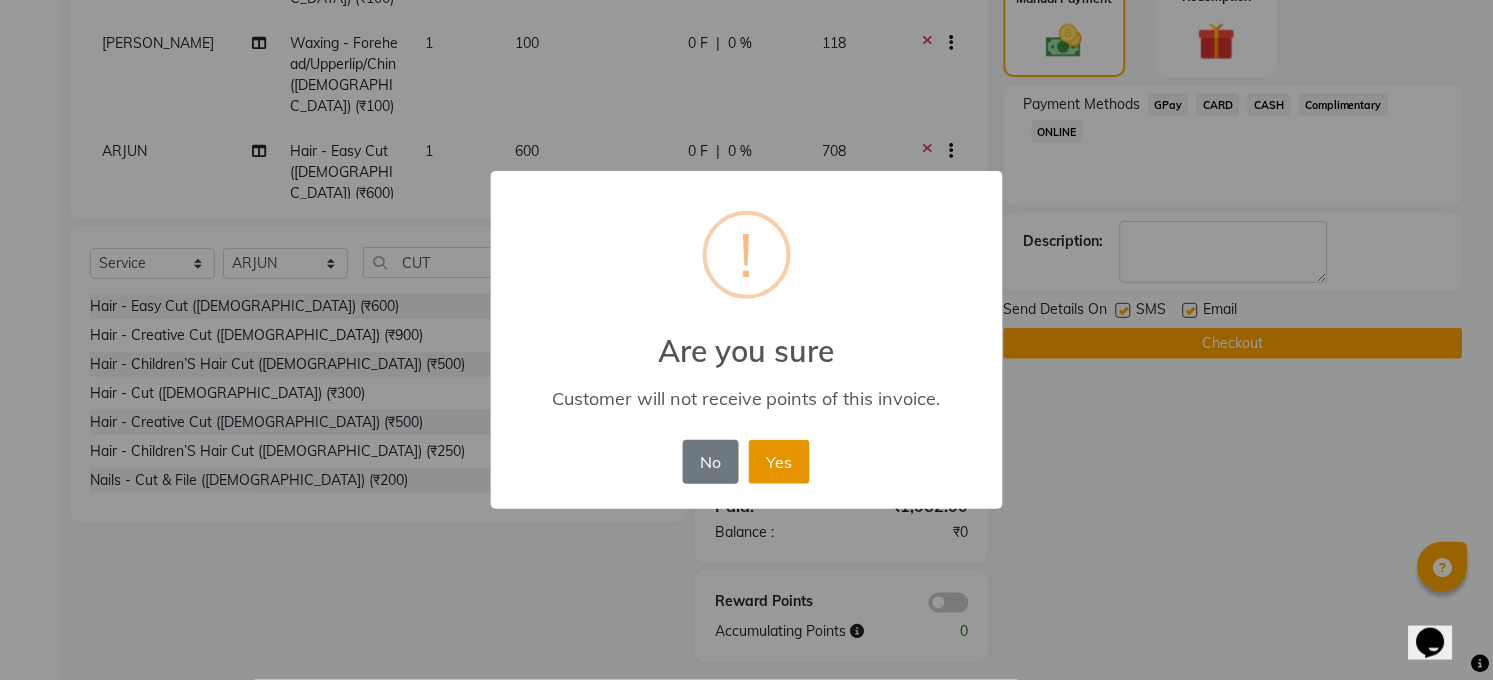 click on "Yes" at bounding box center [779, 462] 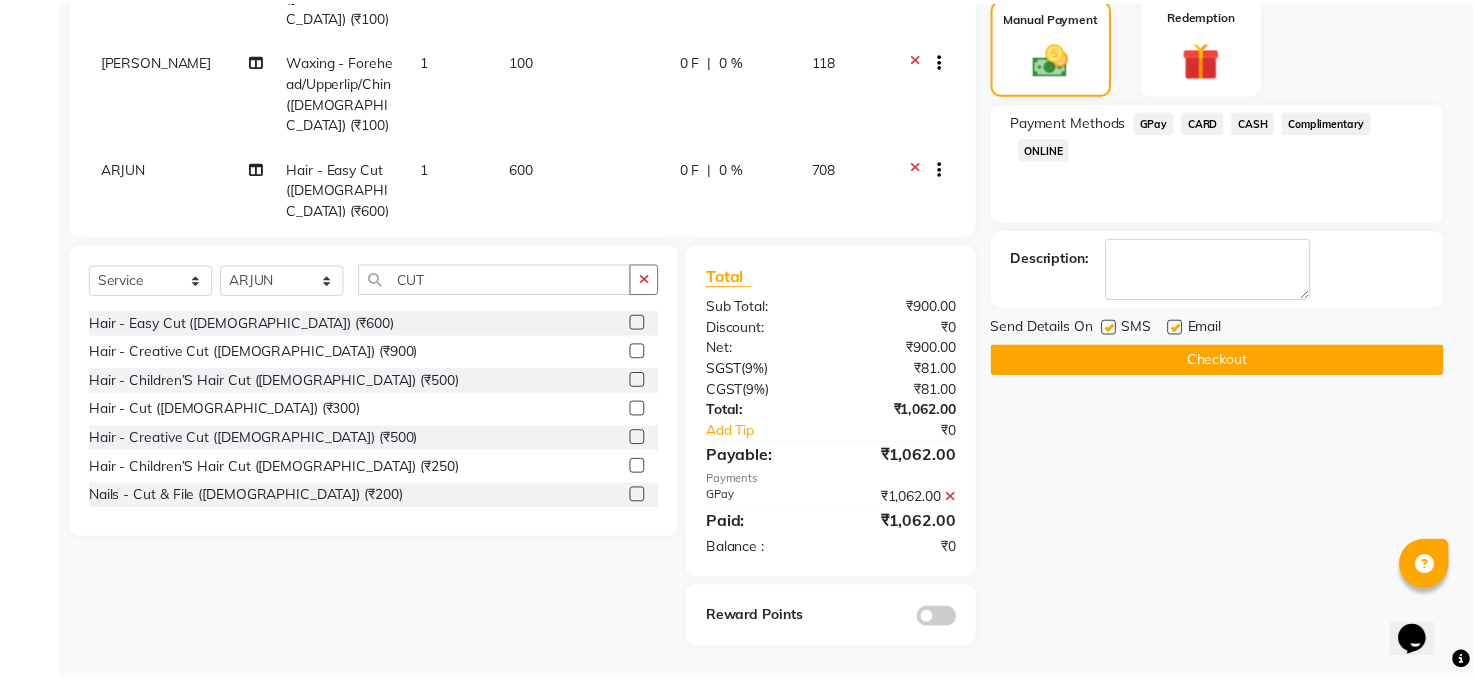 scroll, scrollTop: 521, scrollLeft: 0, axis: vertical 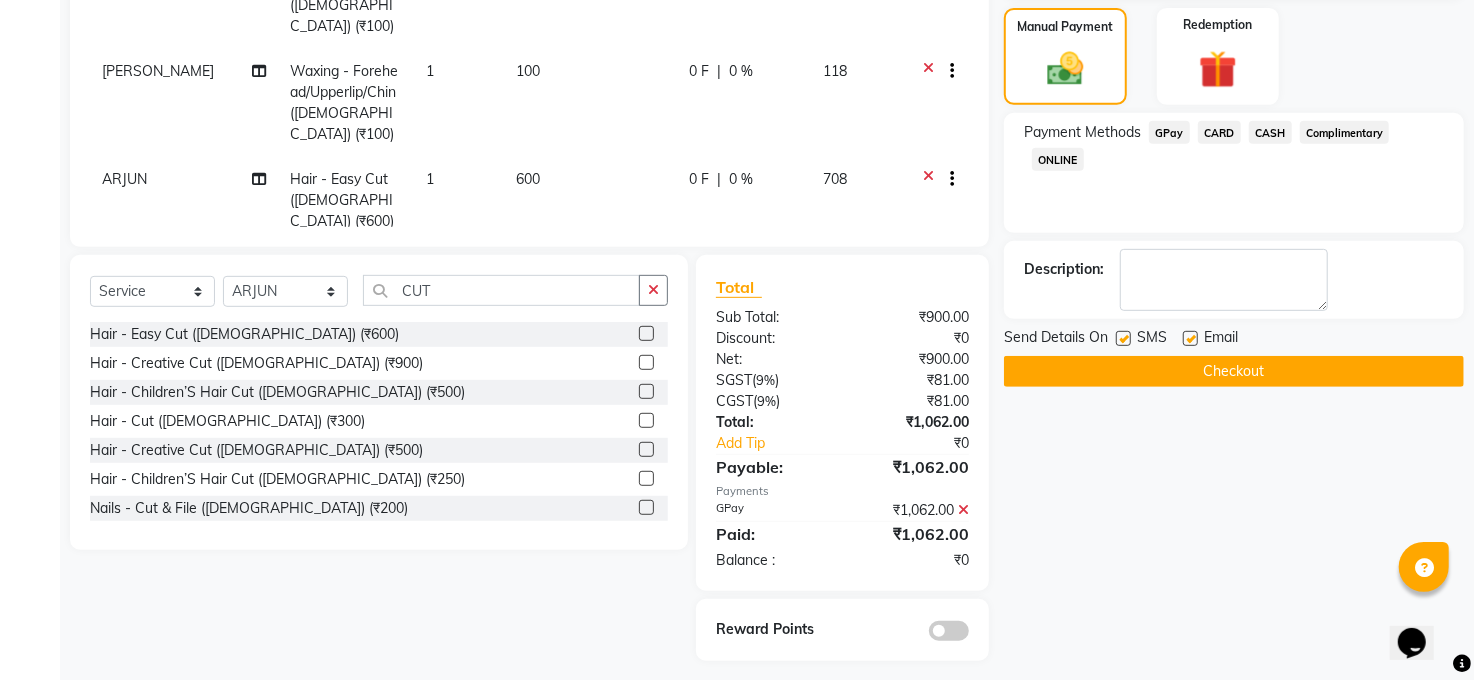 click on "Checkout" 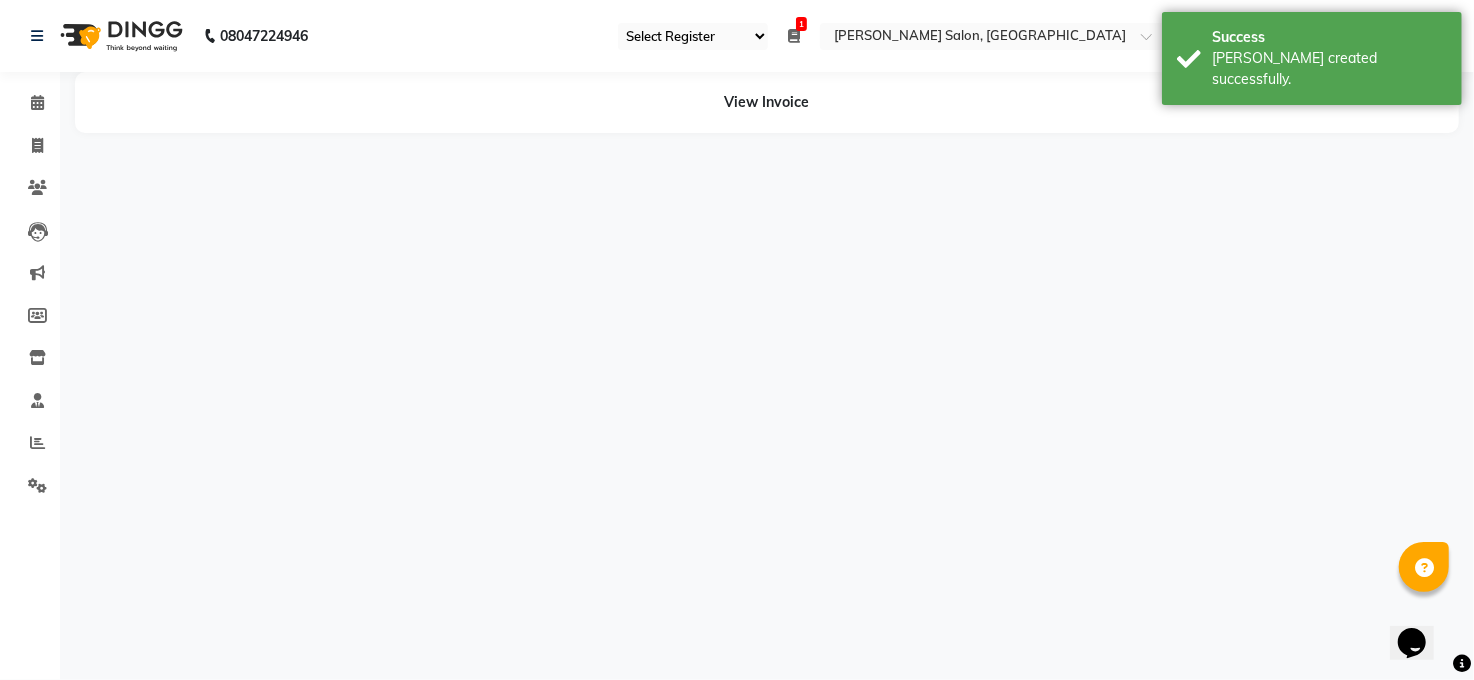 scroll, scrollTop: 0, scrollLeft: 0, axis: both 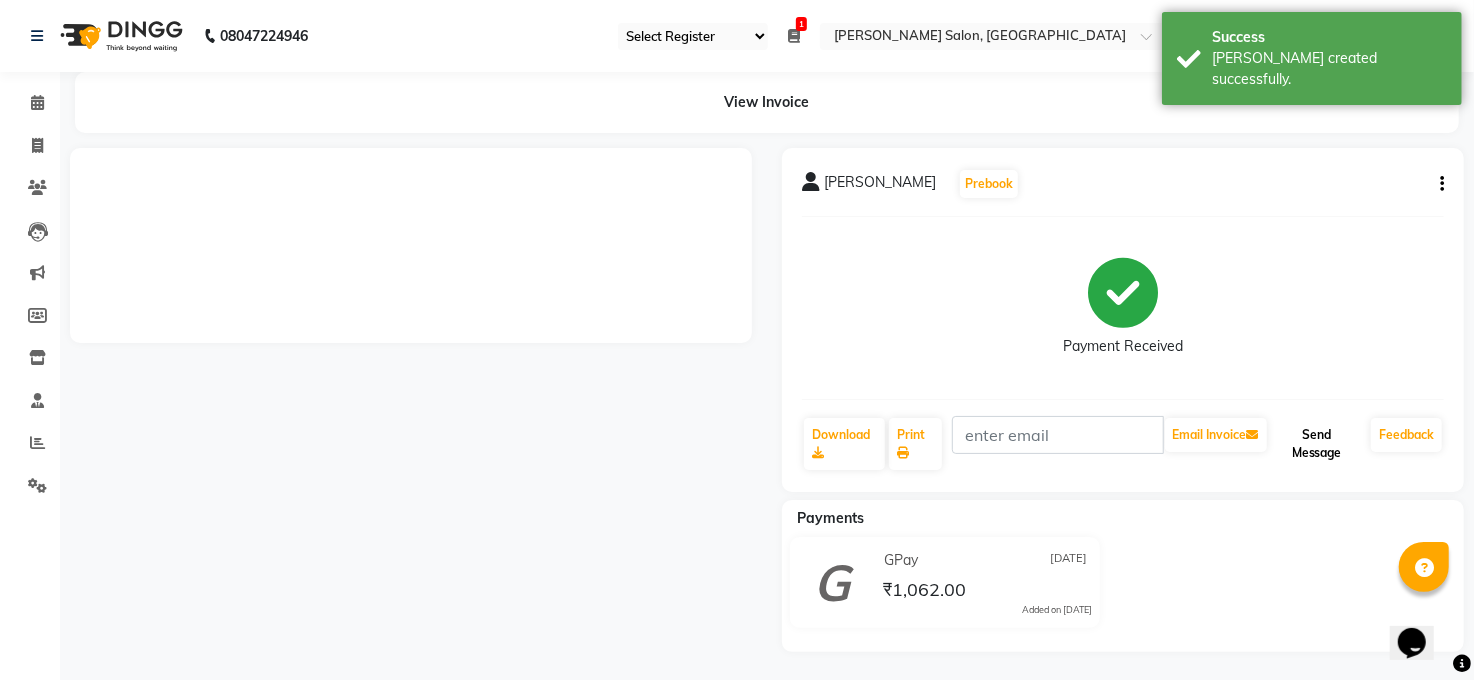 click on "Send Message" 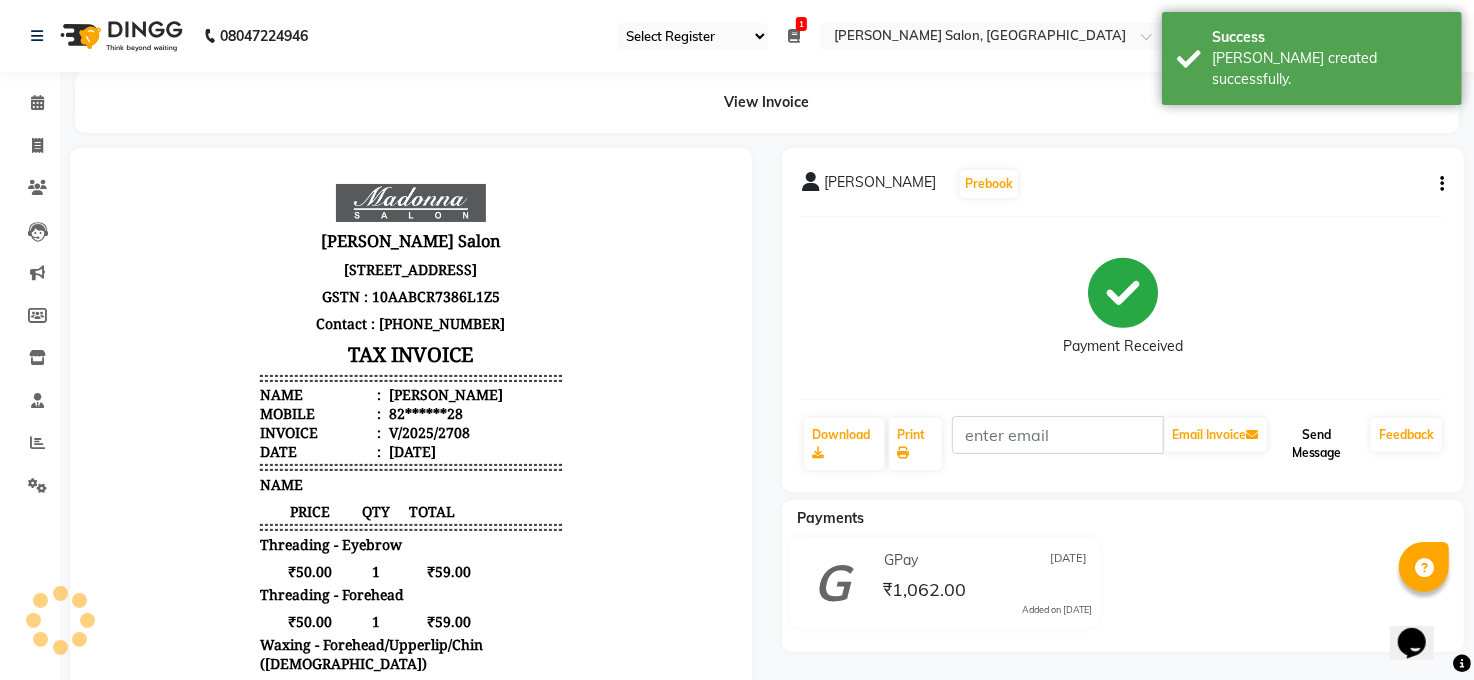 scroll, scrollTop: 0, scrollLeft: 0, axis: both 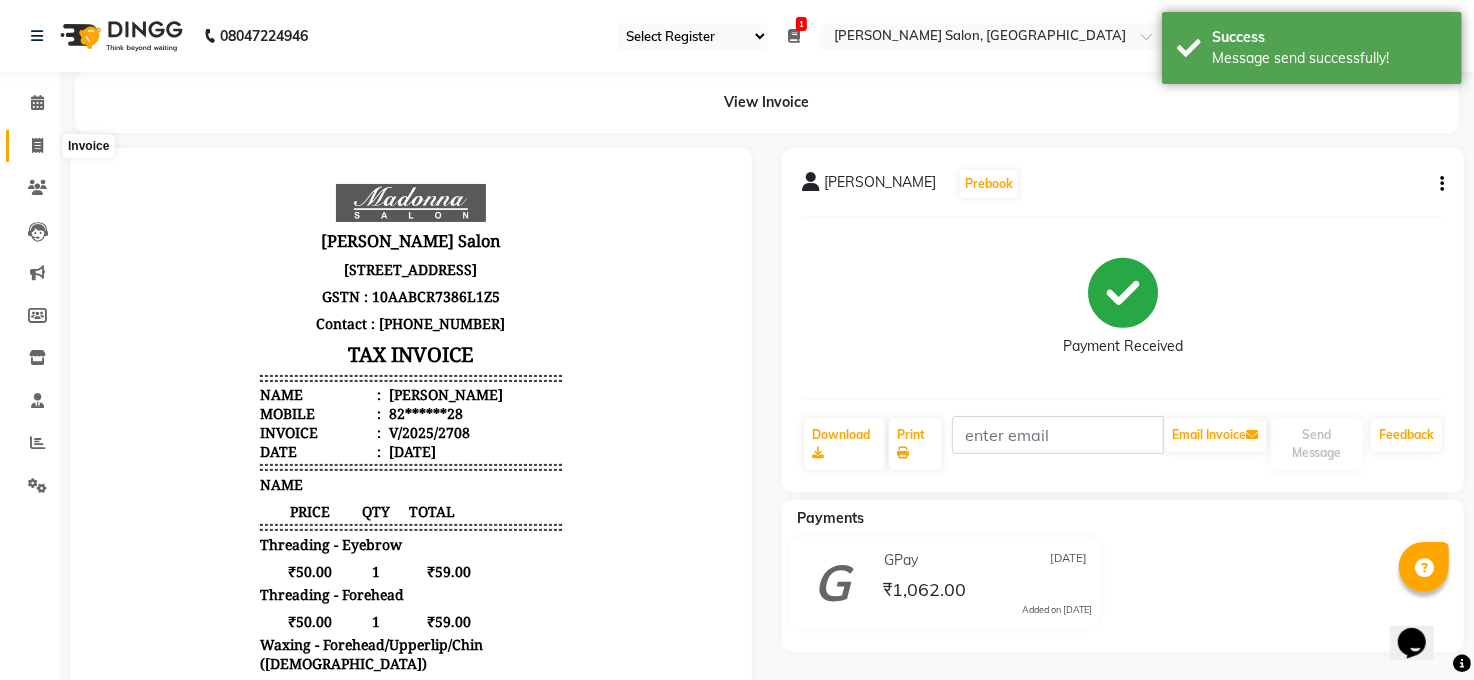 click 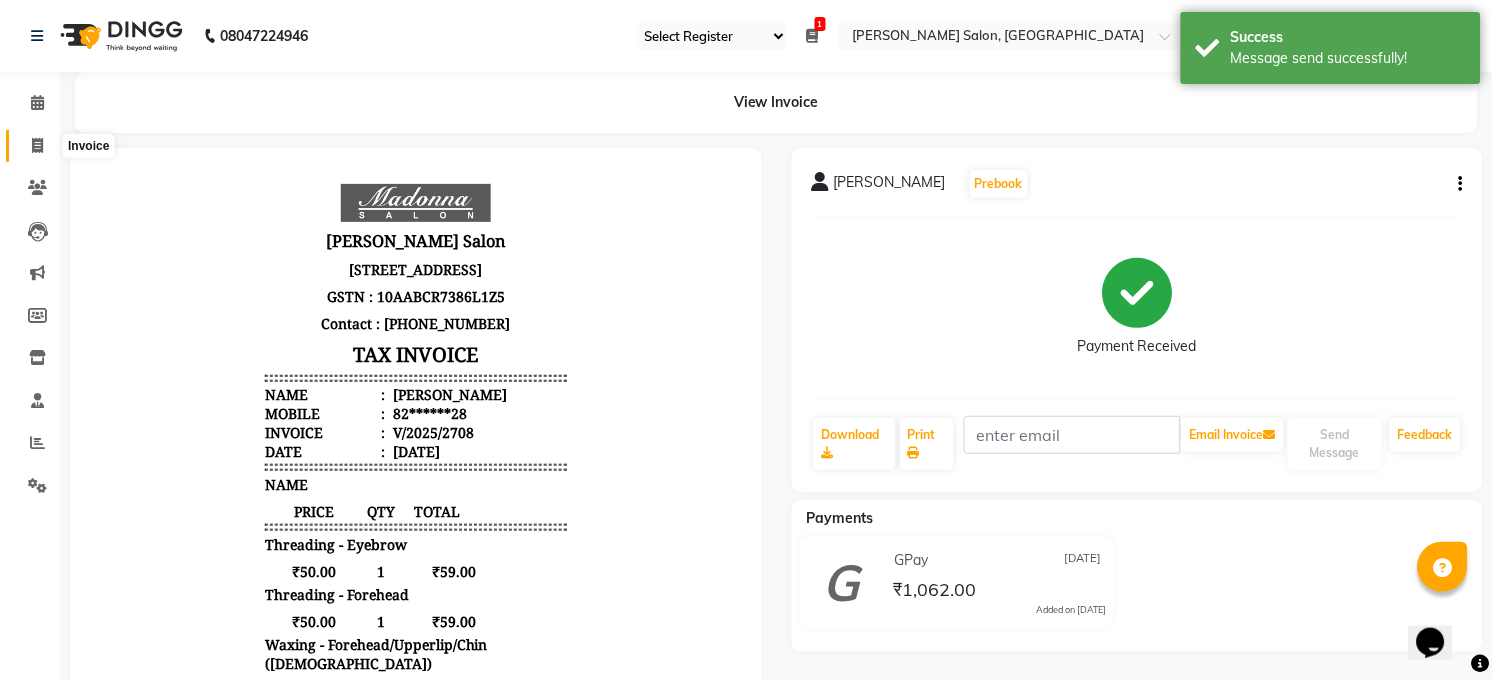 select on "service" 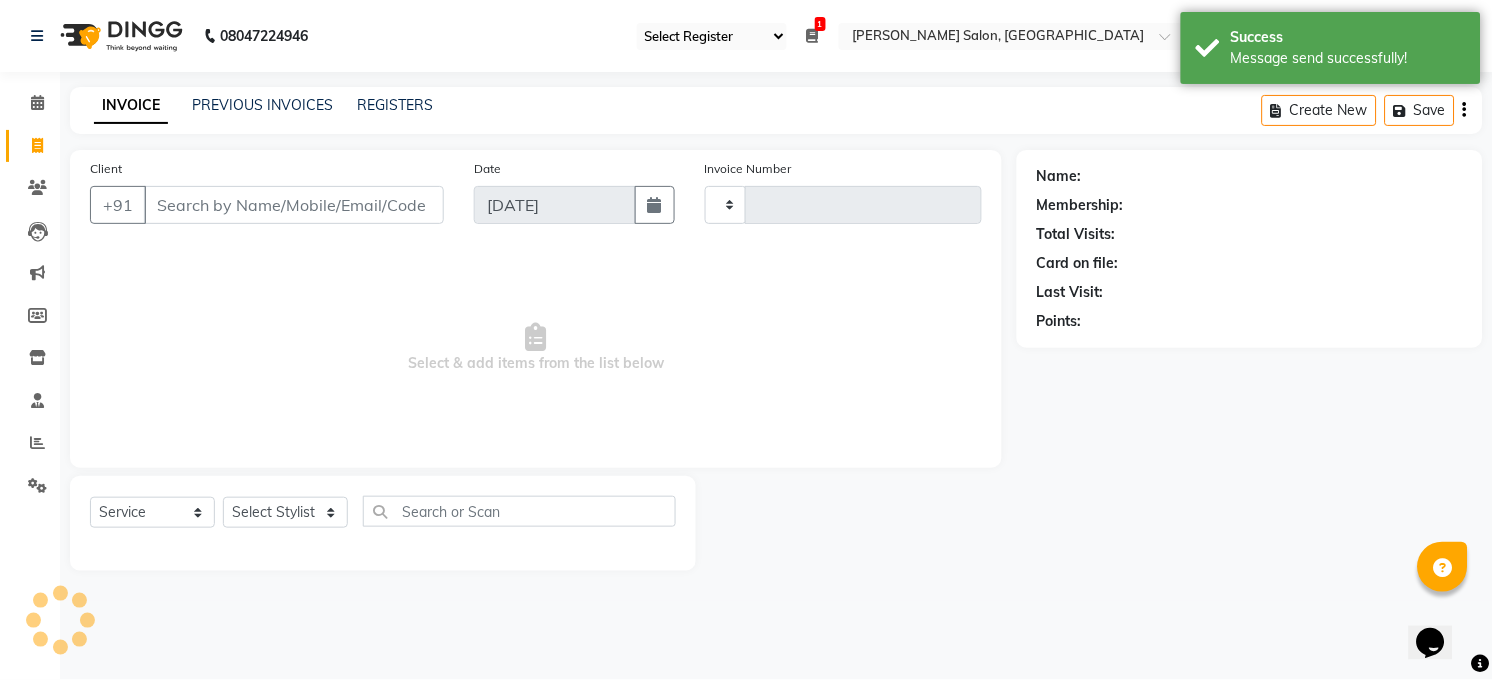 type on "2709" 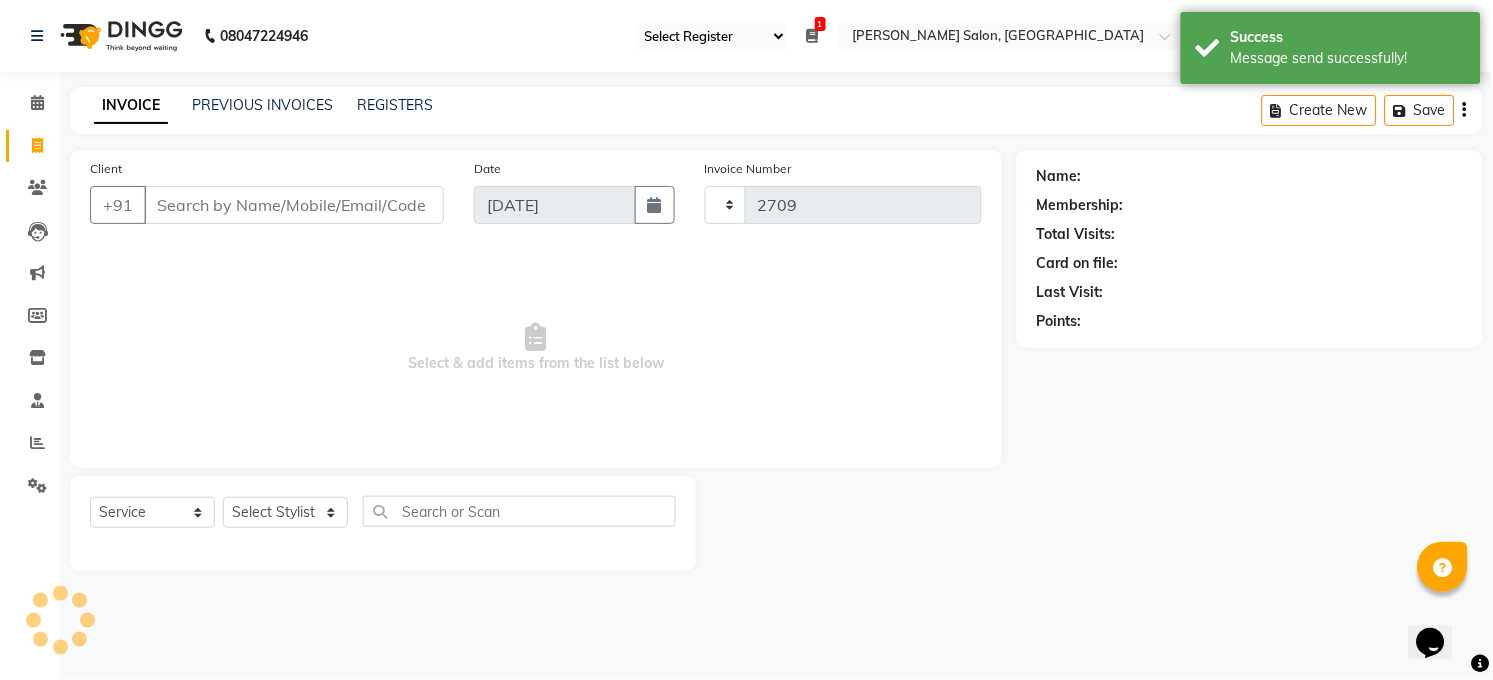 select on "5748" 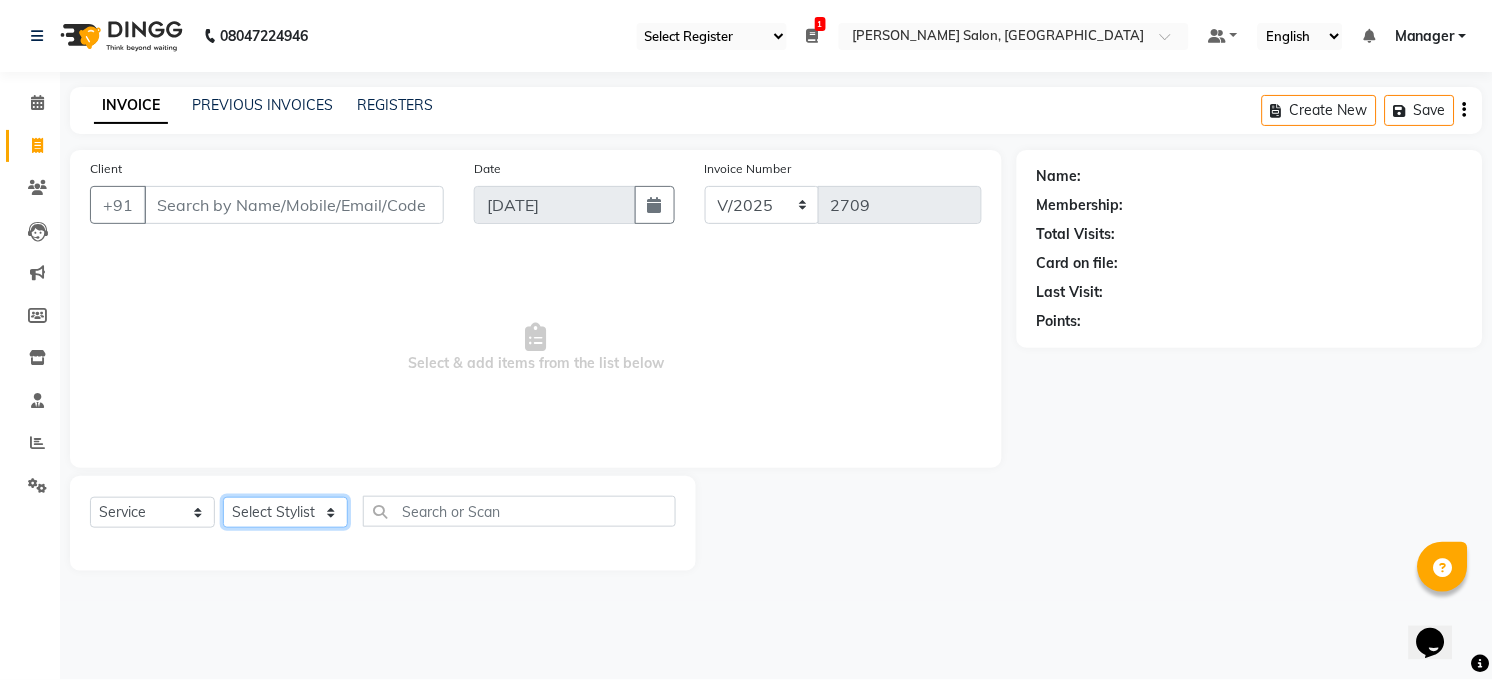 click on "Select Stylist Abhay kumar ALTAF ANKITA ARJUN Chandan COUNTER  Manager Manish Kumar Neetu Mam Priyanka Raju Ravi Thakur RINKI Roshan Santosh SAURABH SUJEET THAKUR SUNITA Veer Vinod Kumar" 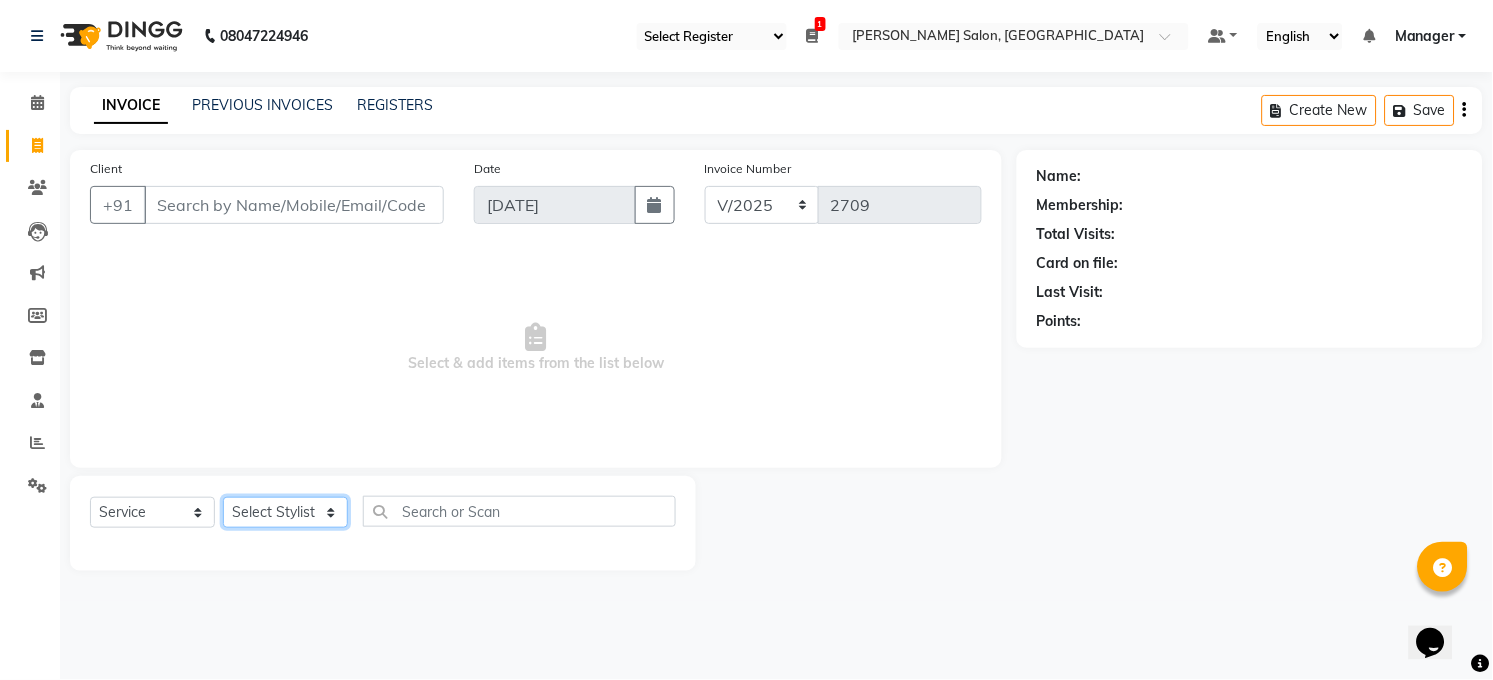select on "40298" 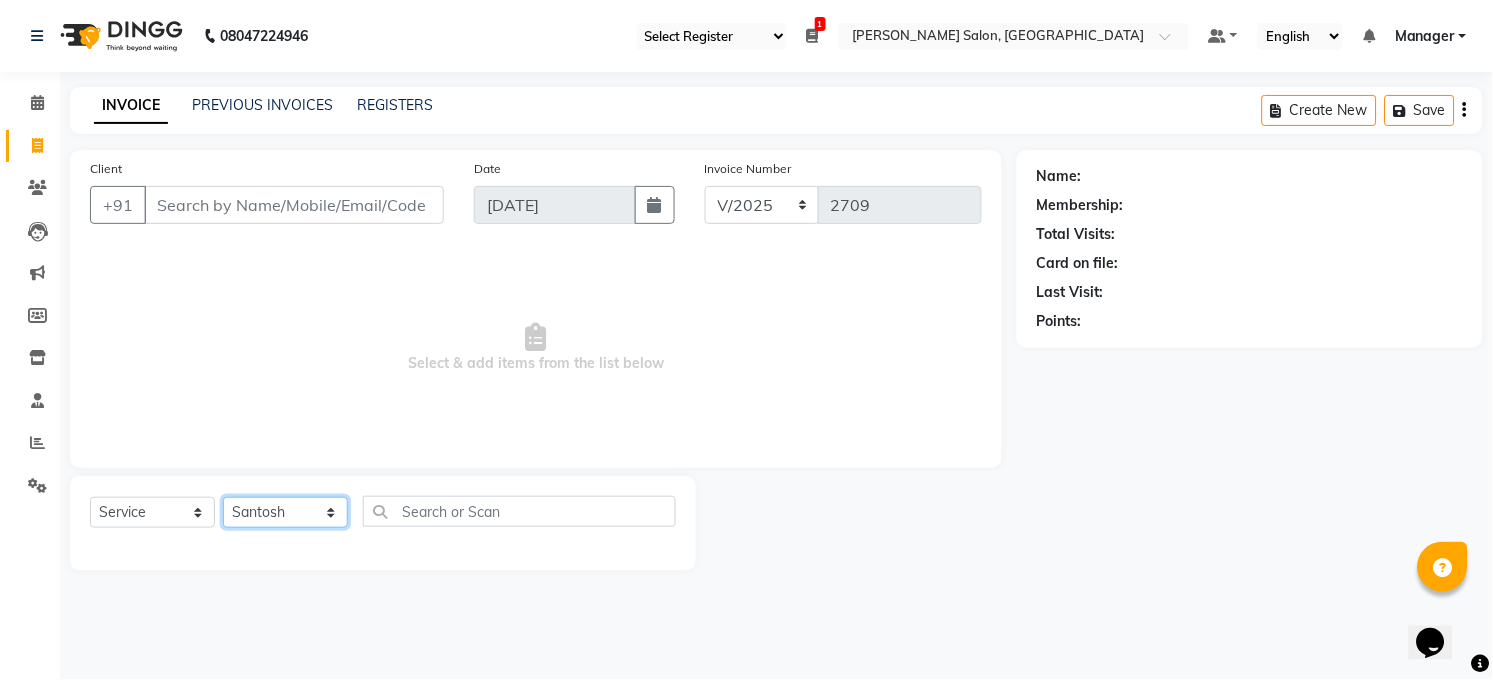 click on "Select Stylist Abhay kumar ALTAF ANKITA ARJUN Chandan COUNTER  Manager Manish Kumar Neetu Mam Priyanka Raju Ravi Thakur RINKI Roshan Santosh SAURABH SUJEET THAKUR SUNITA Veer Vinod Kumar" 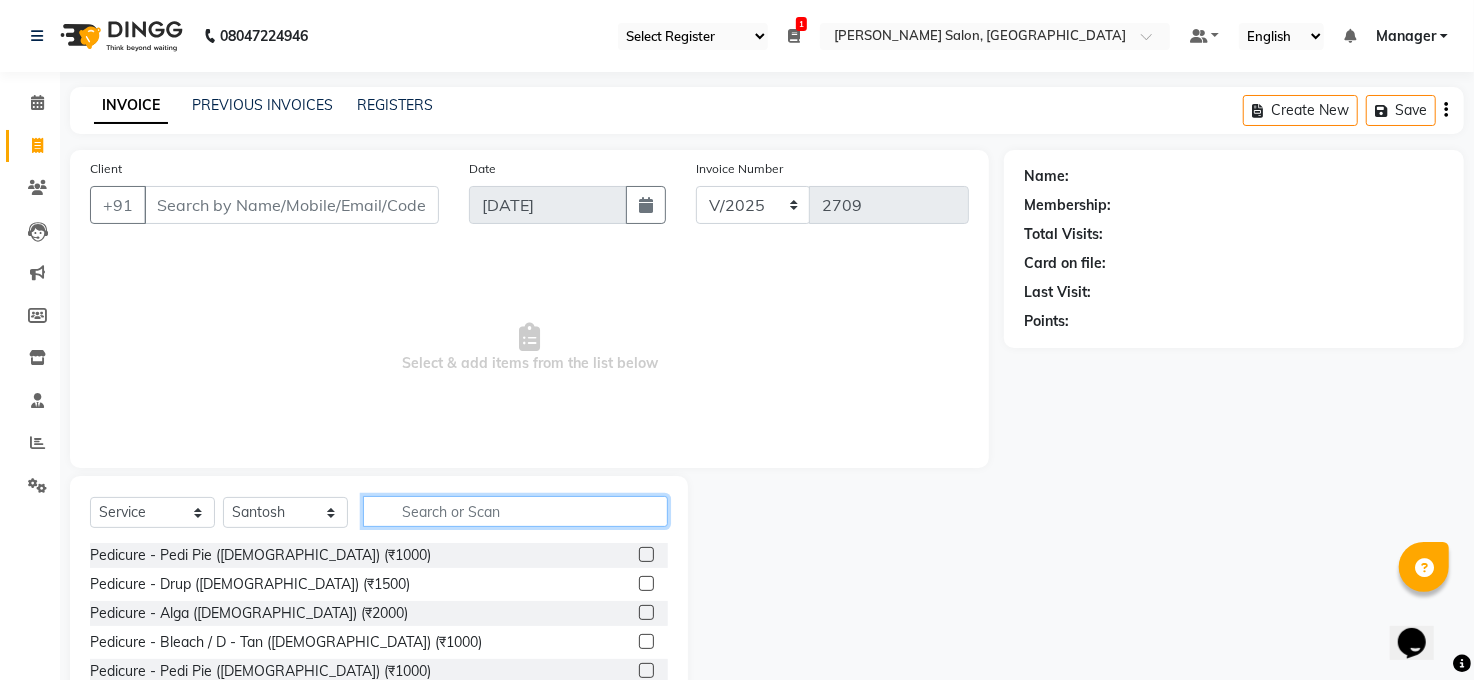 click 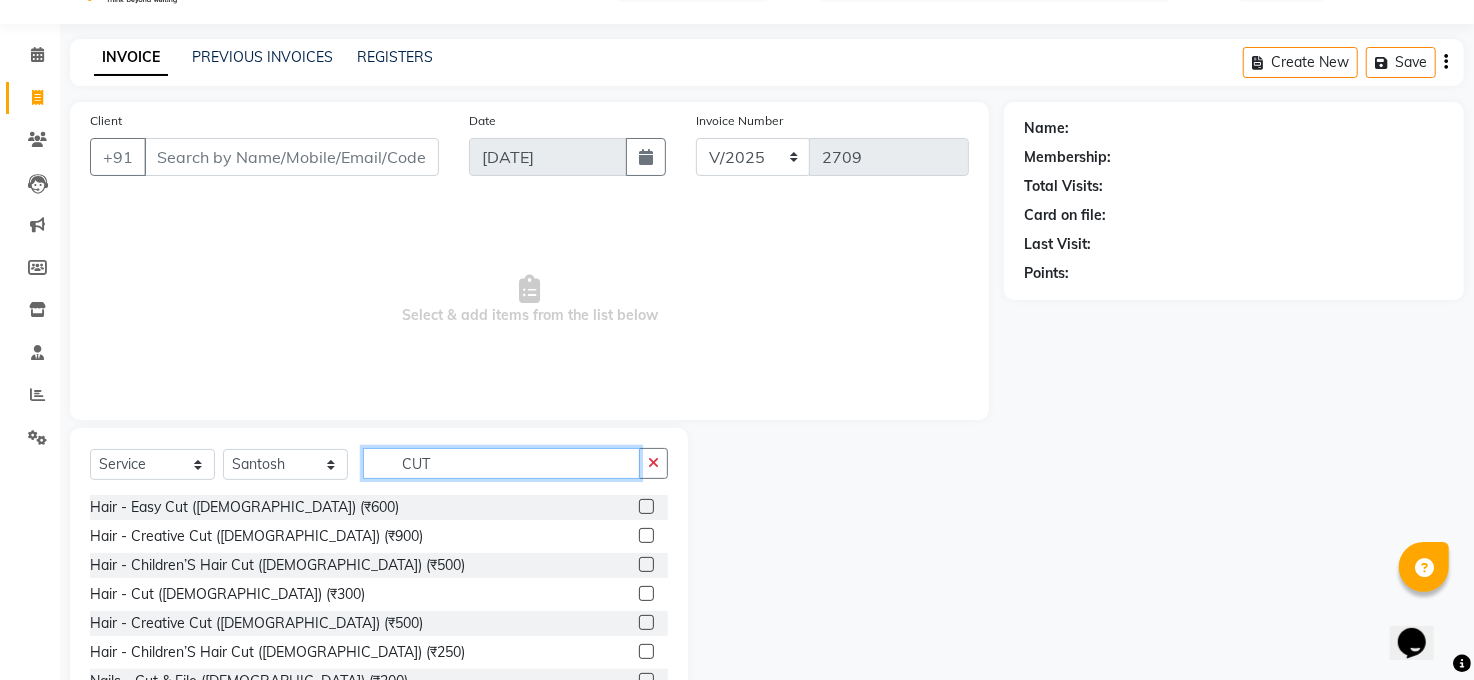 scroll, scrollTop: 120, scrollLeft: 0, axis: vertical 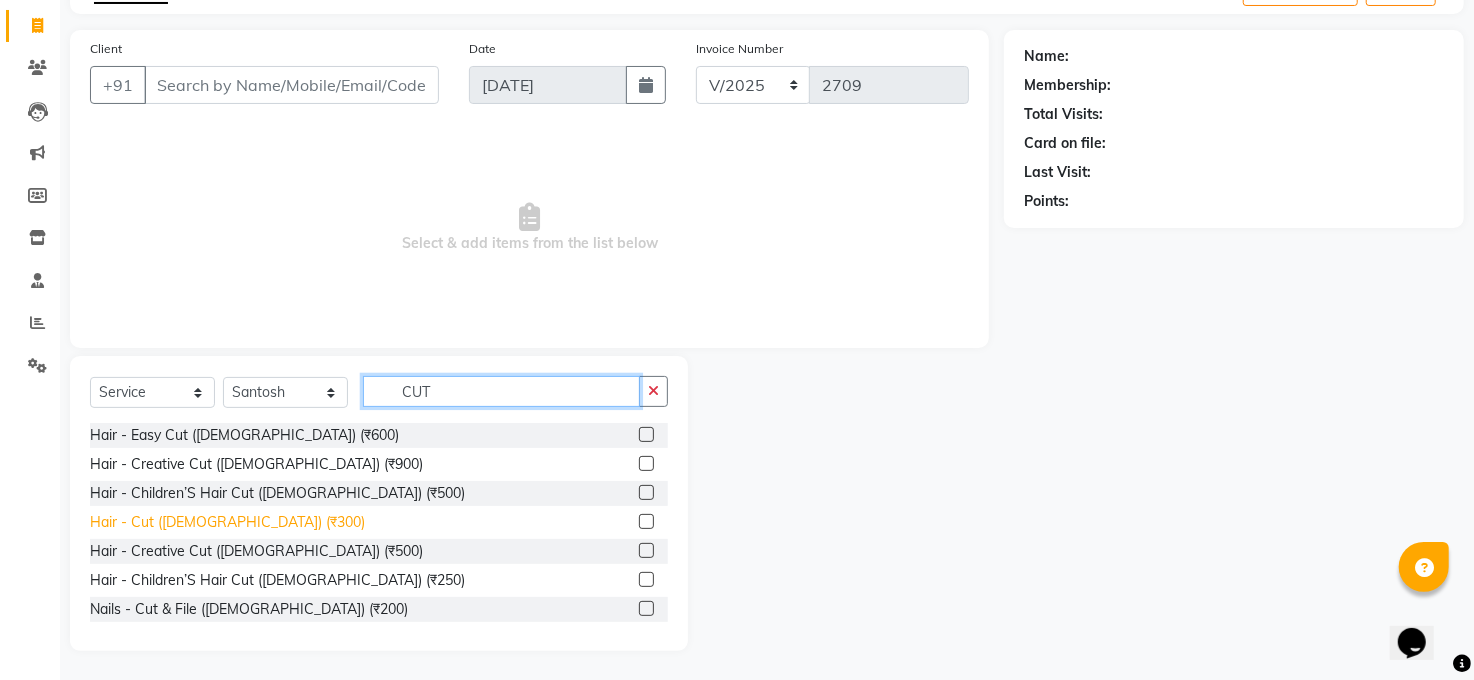 type on "CUT" 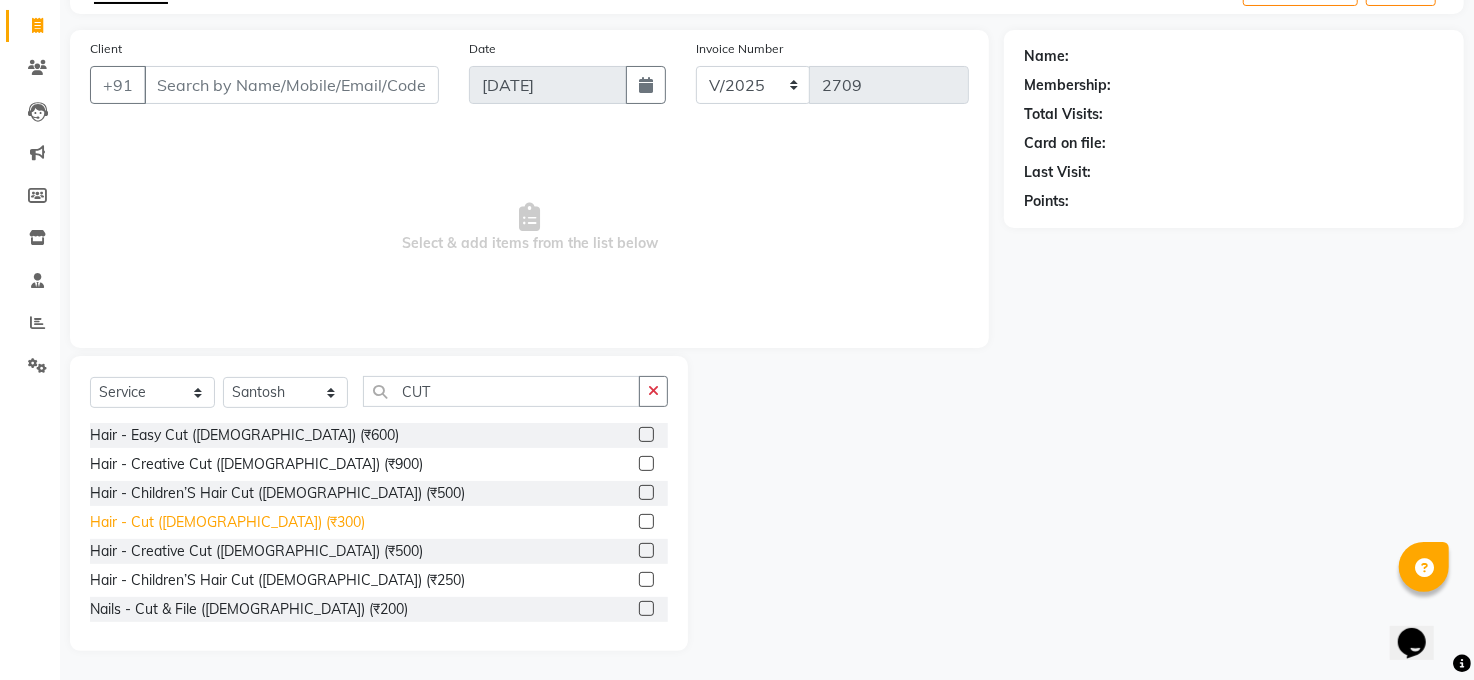 click on "Hair - Cut (Male) (₹300)" 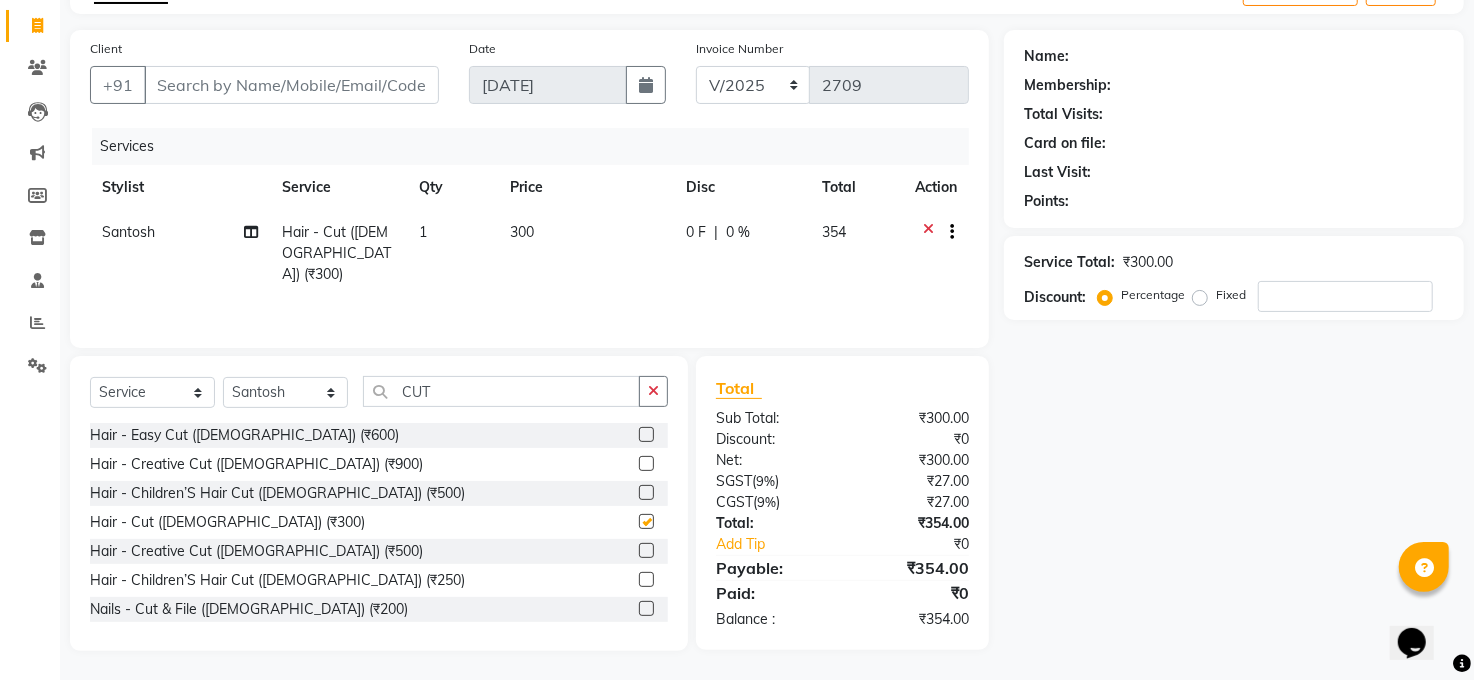 checkbox on "false" 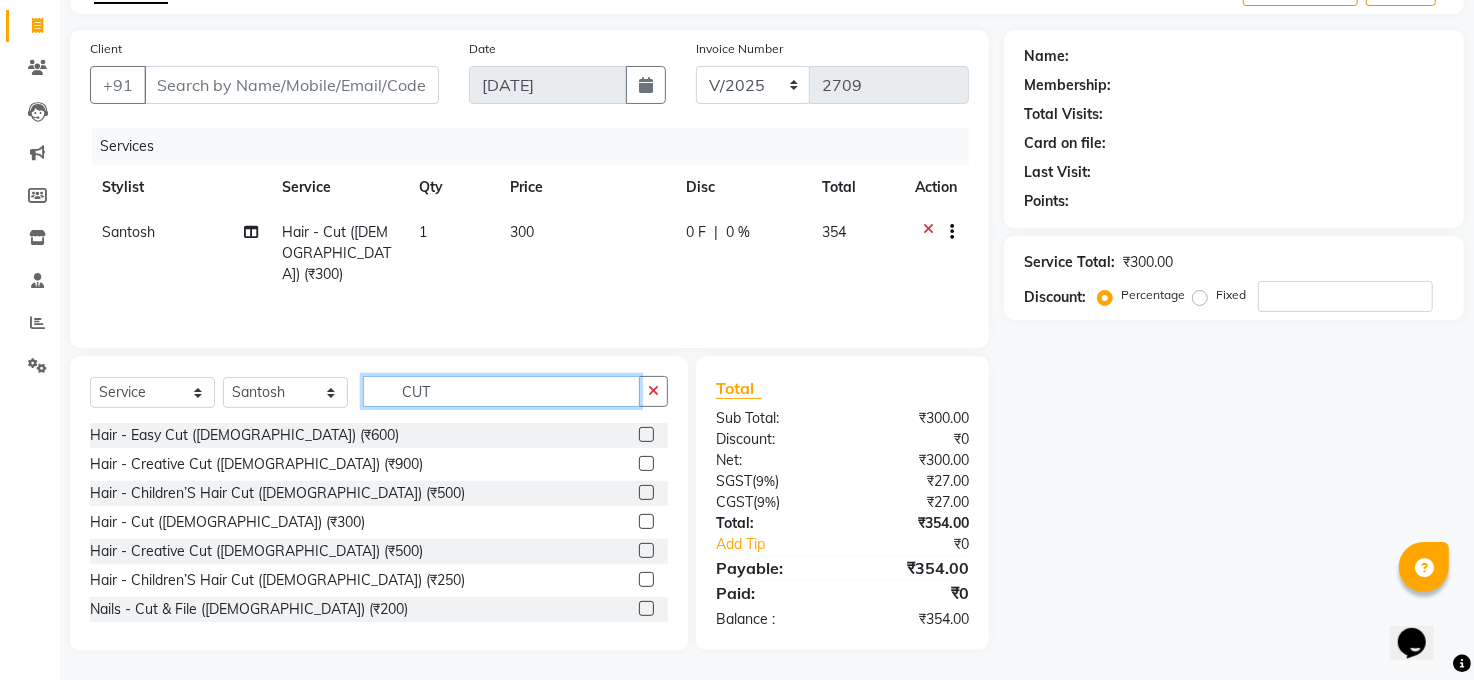 click on "CUT" 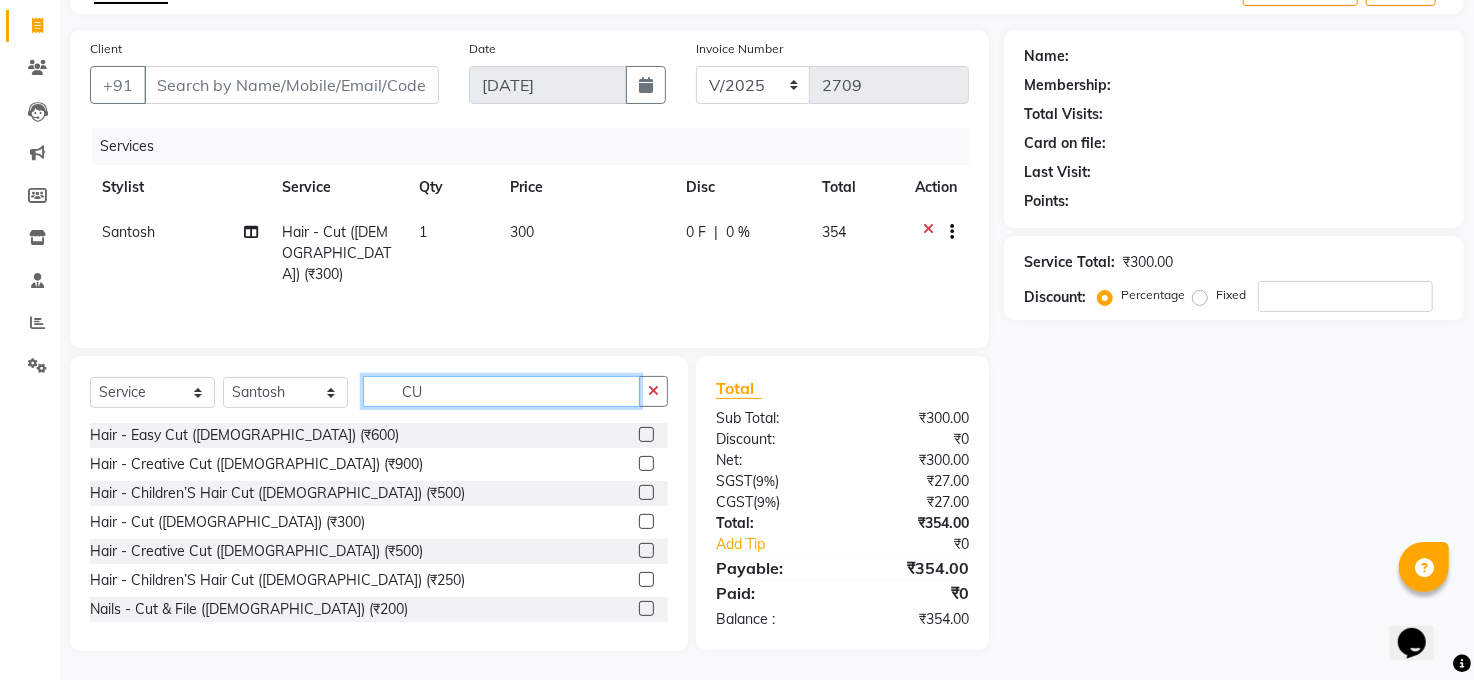 type on "C" 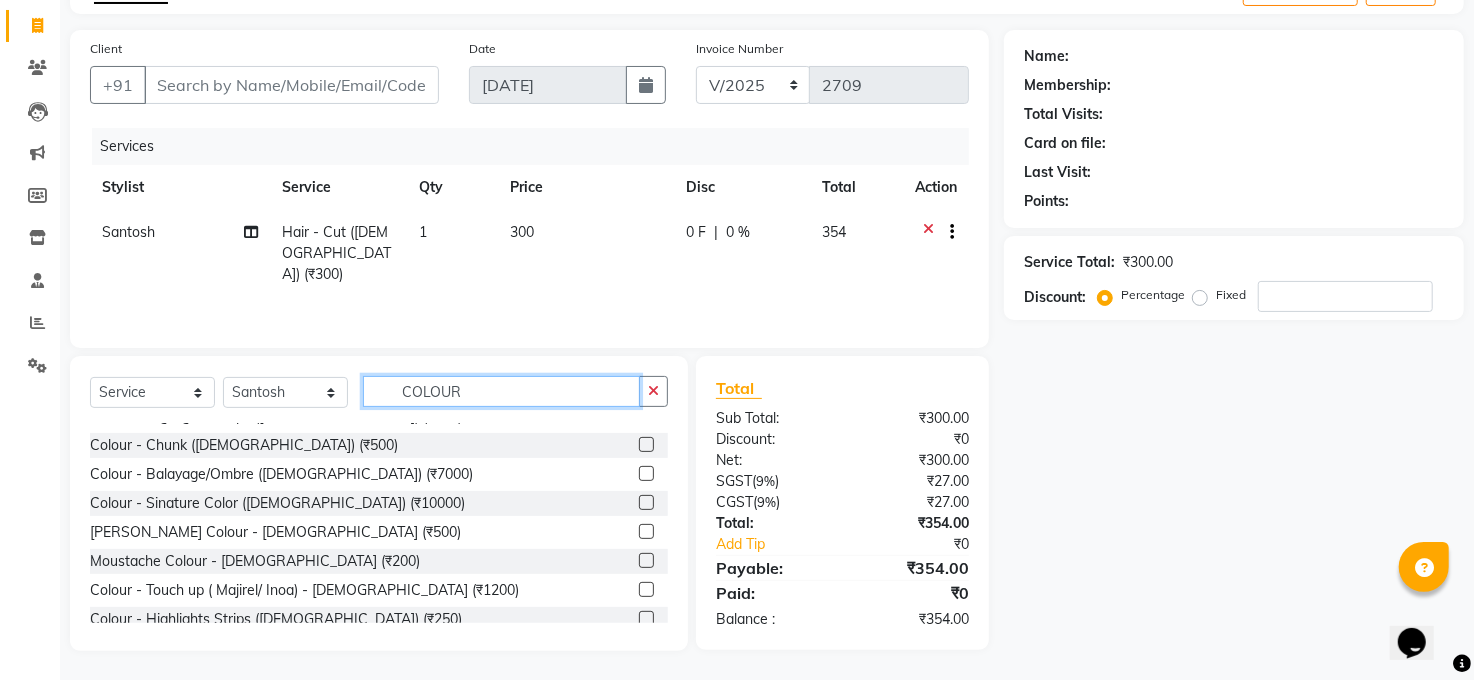 scroll, scrollTop: 221, scrollLeft: 0, axis: vertical 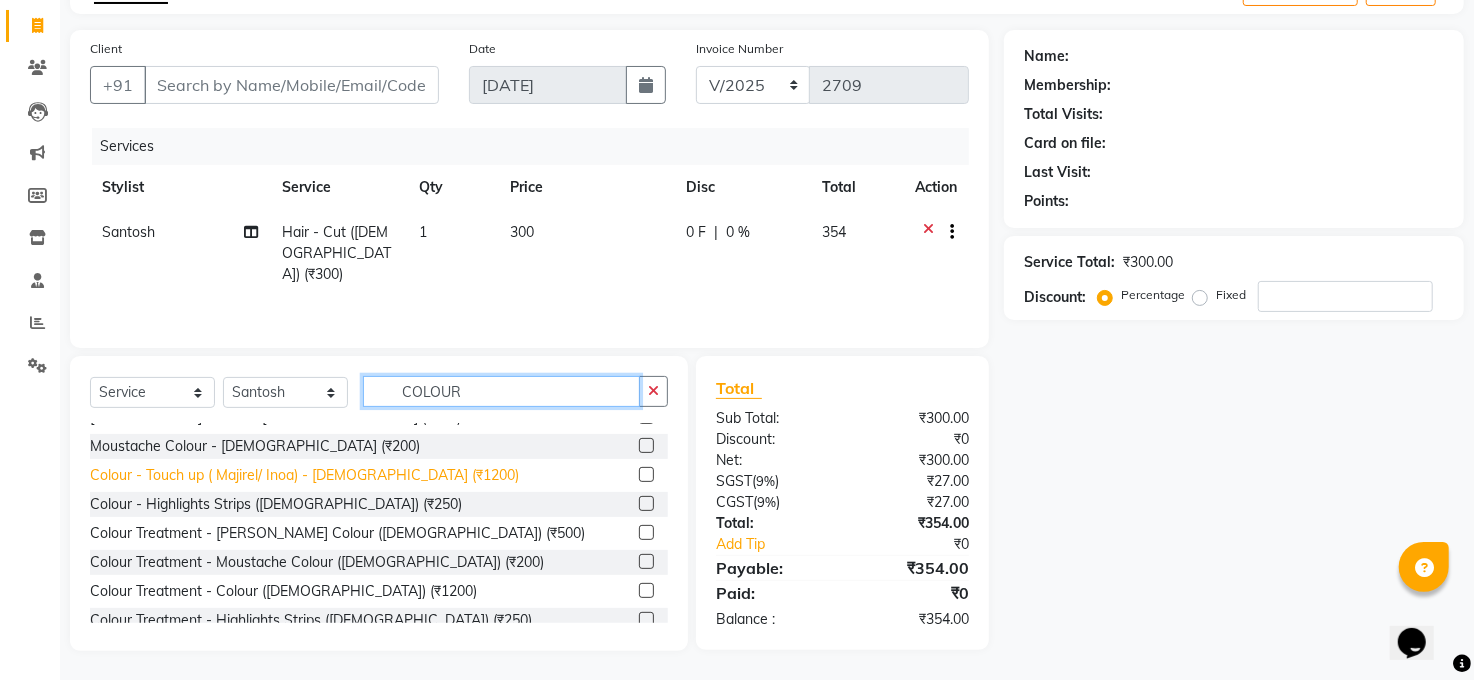 type on "COLOUR" 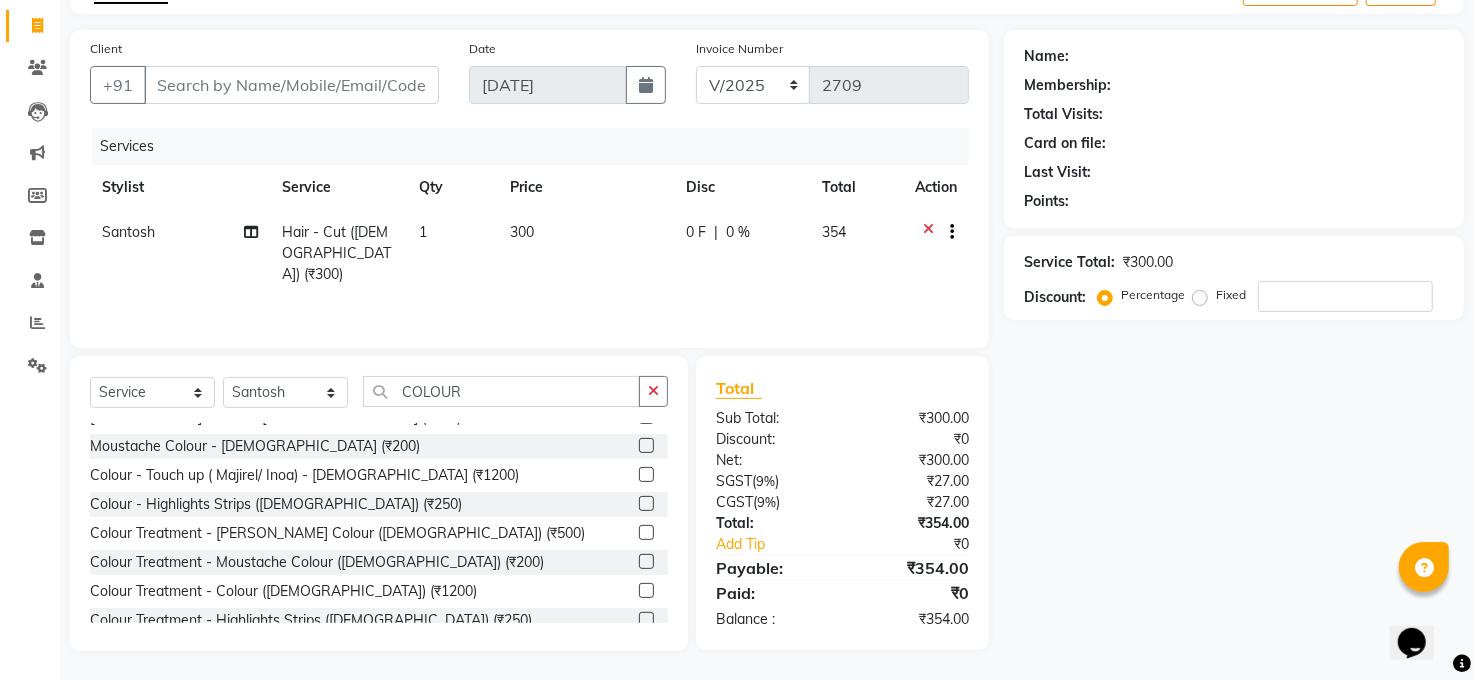 click on "Colour - Touch up ( Majirel/ Inoa) - Male (₹1200)" 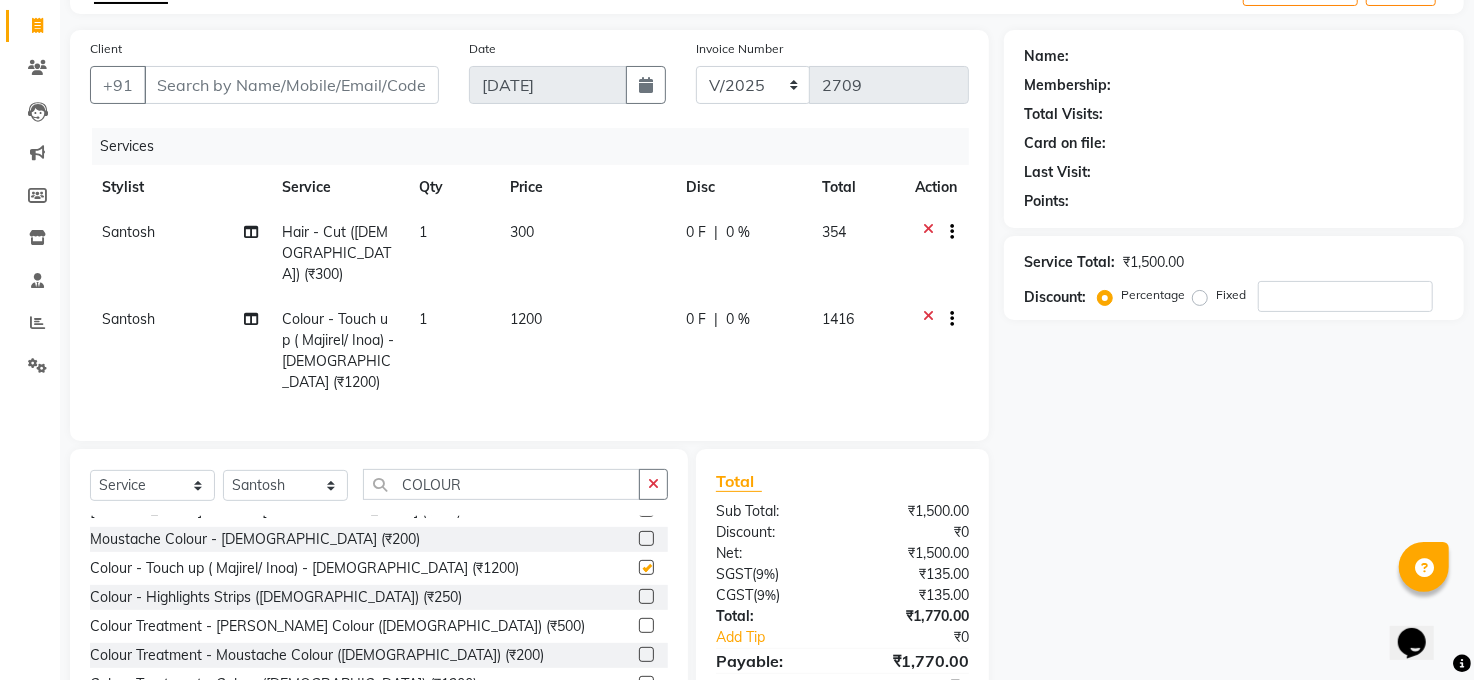 checkbox on "false" 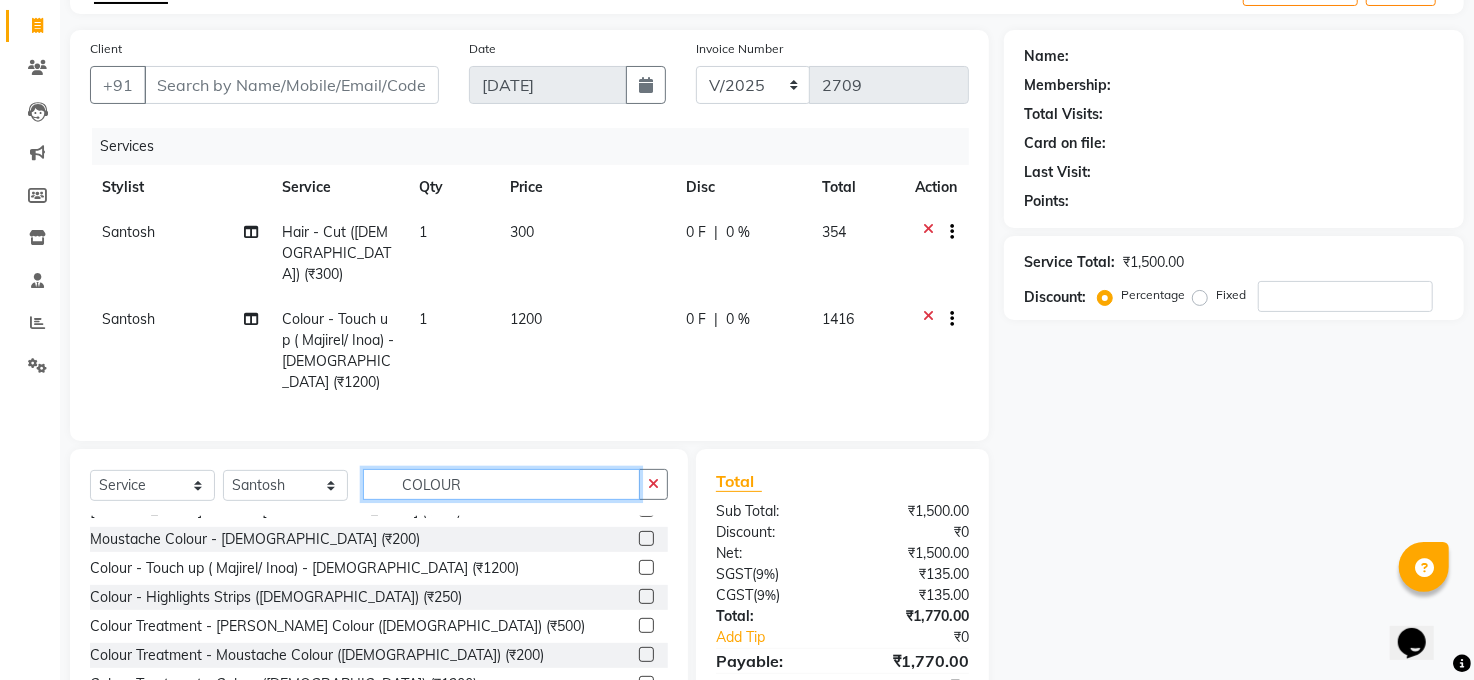 click on "COLOUR" 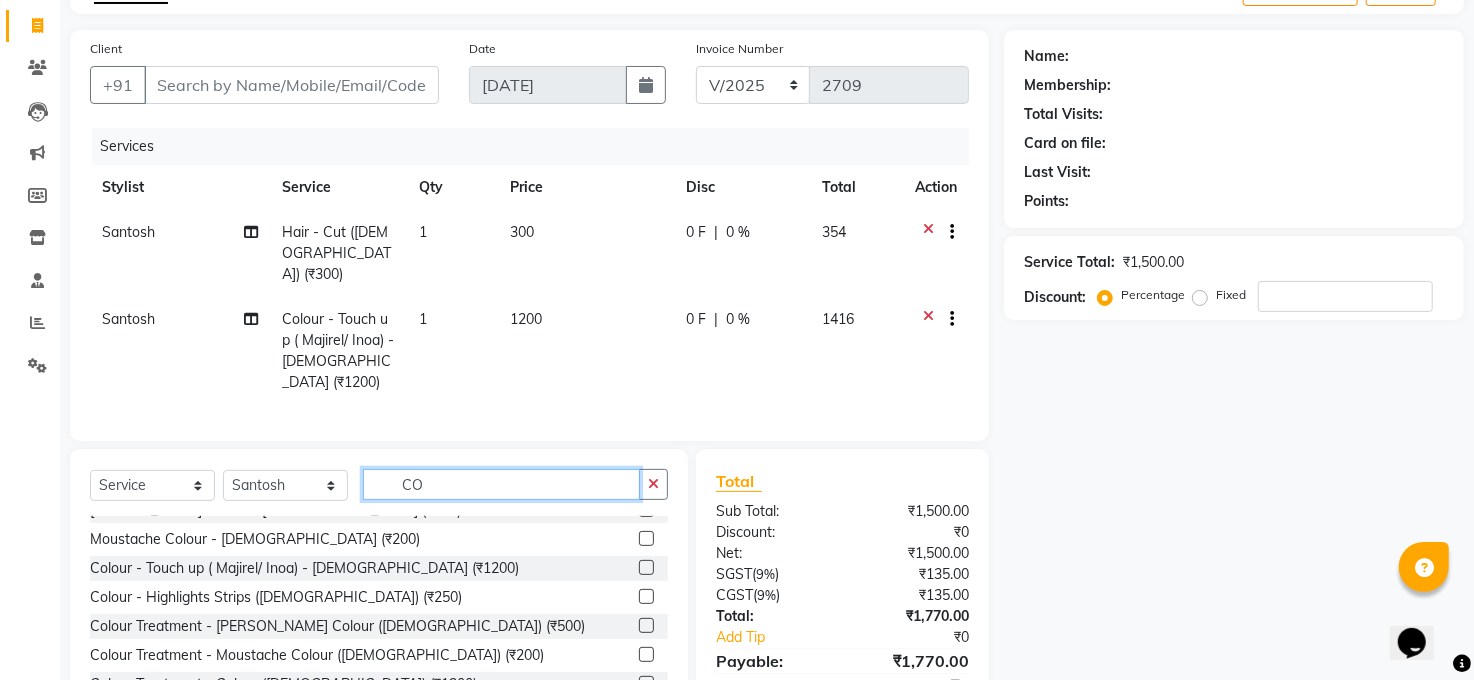type on "C" 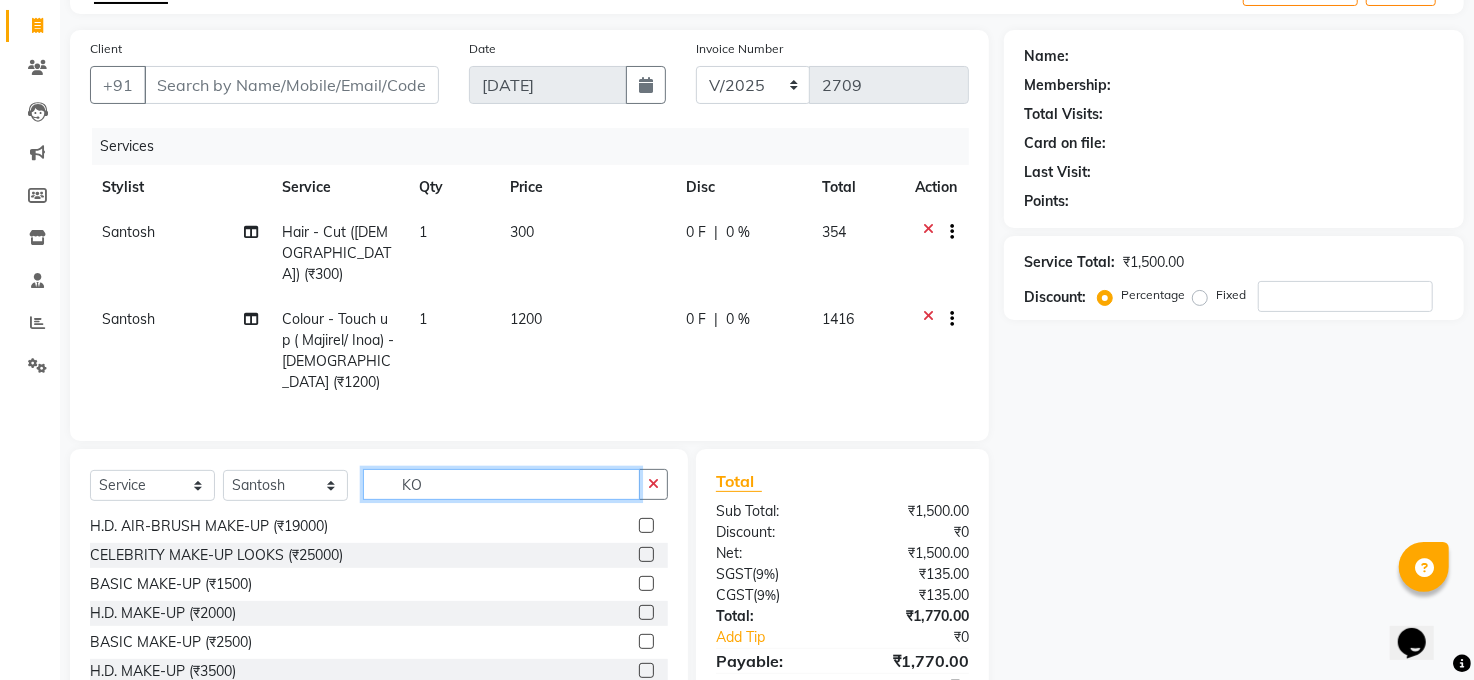 scroll, scrollTop: 0, scrollLeft: 0, axis: both 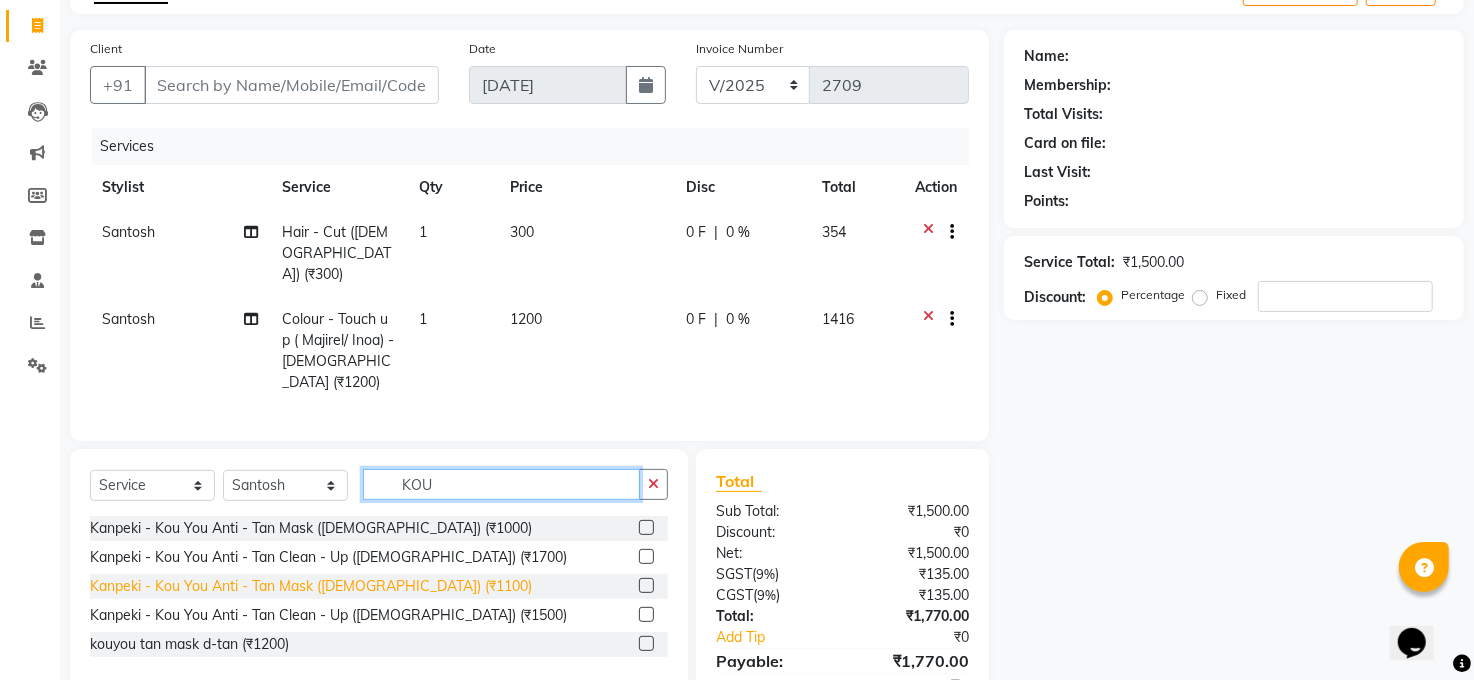 type on "KOU" 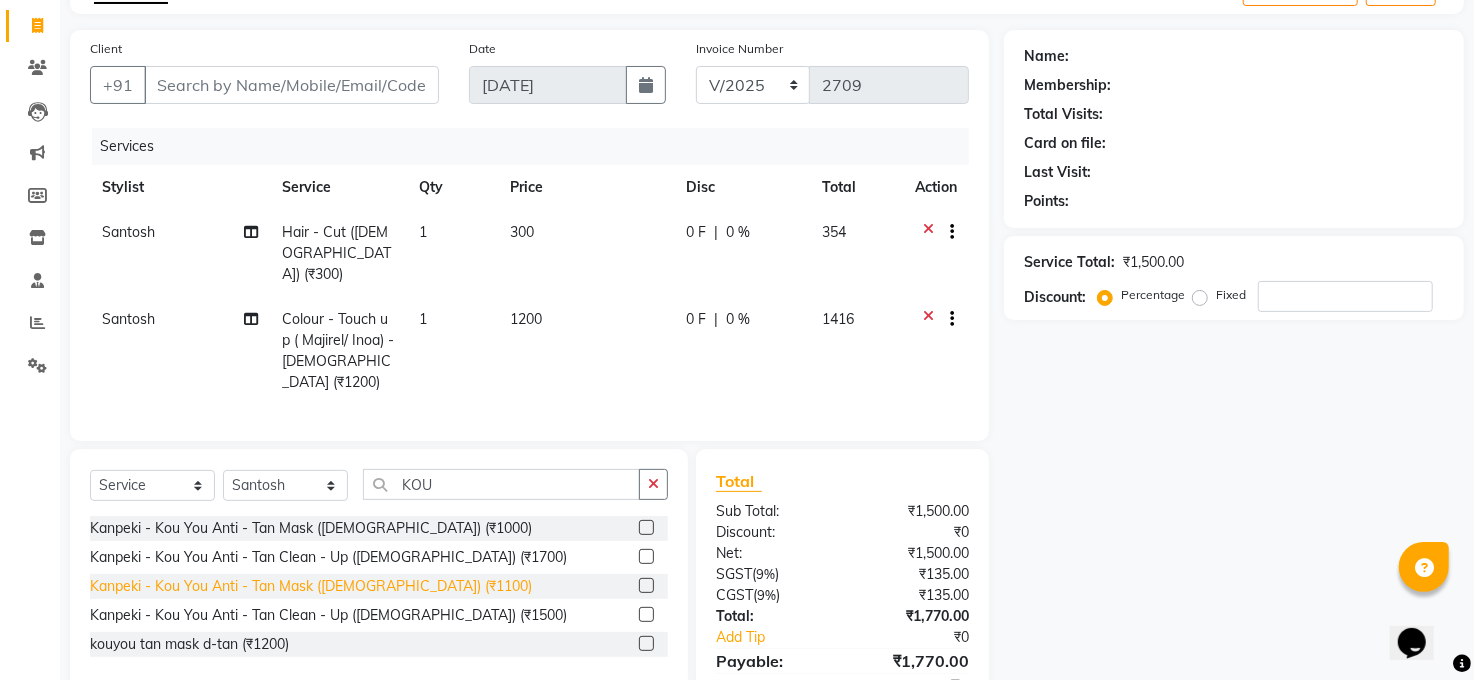 click on "Kanpeki - Kou You Anti - Tan Mask (Male) (₹1100)" 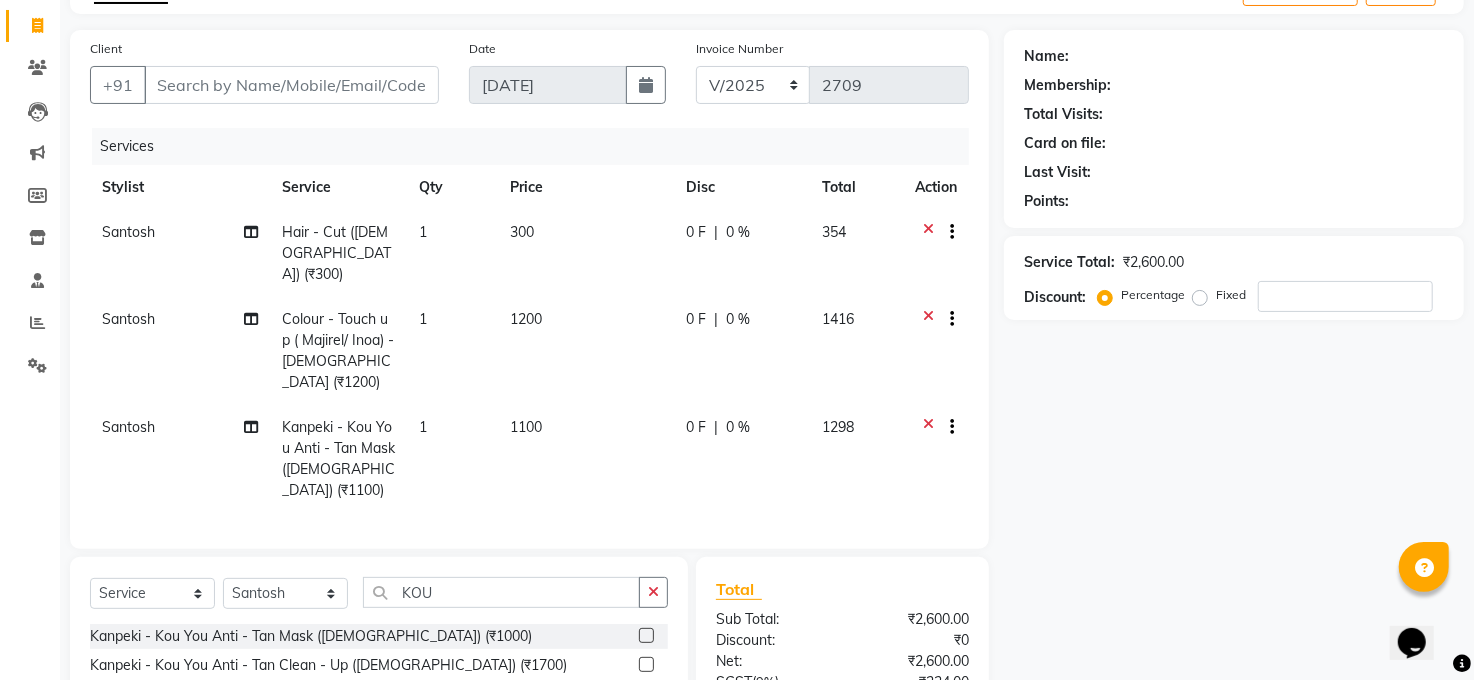 checkbox on "false" 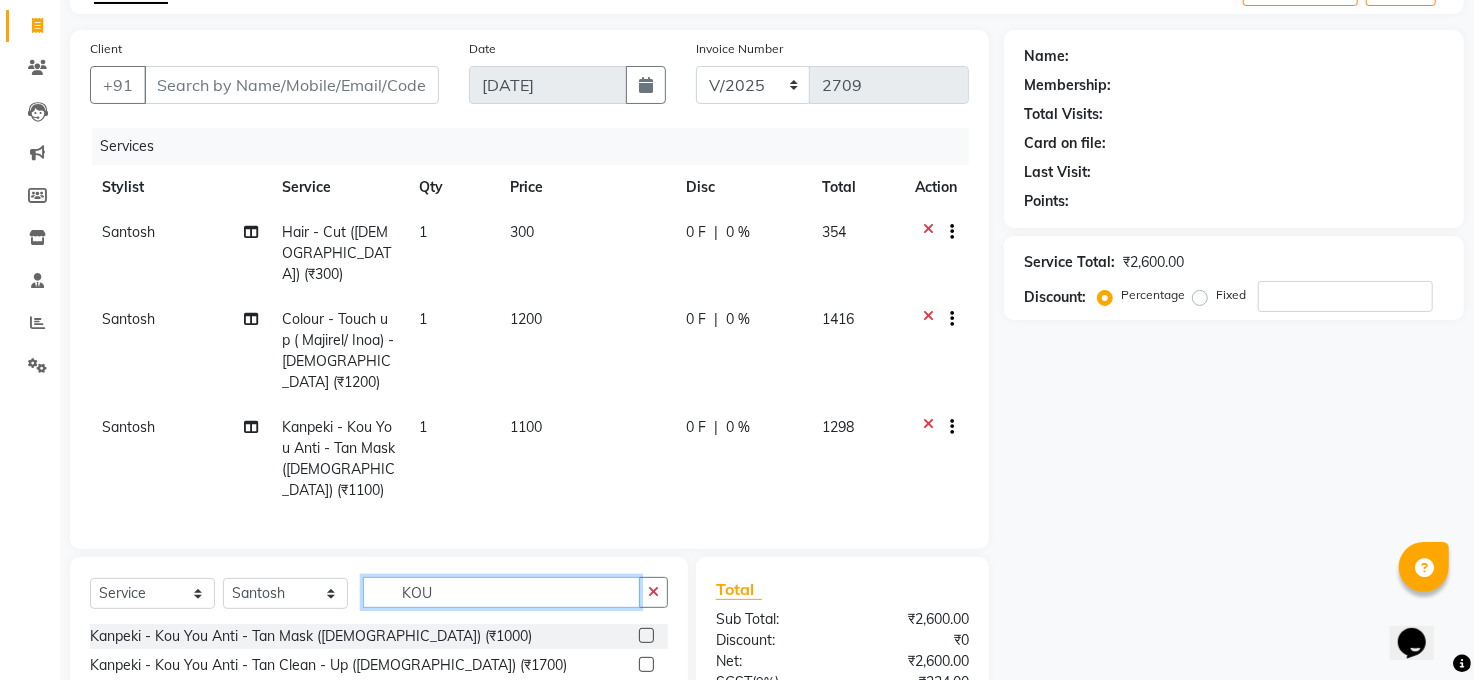 click on "KOU" 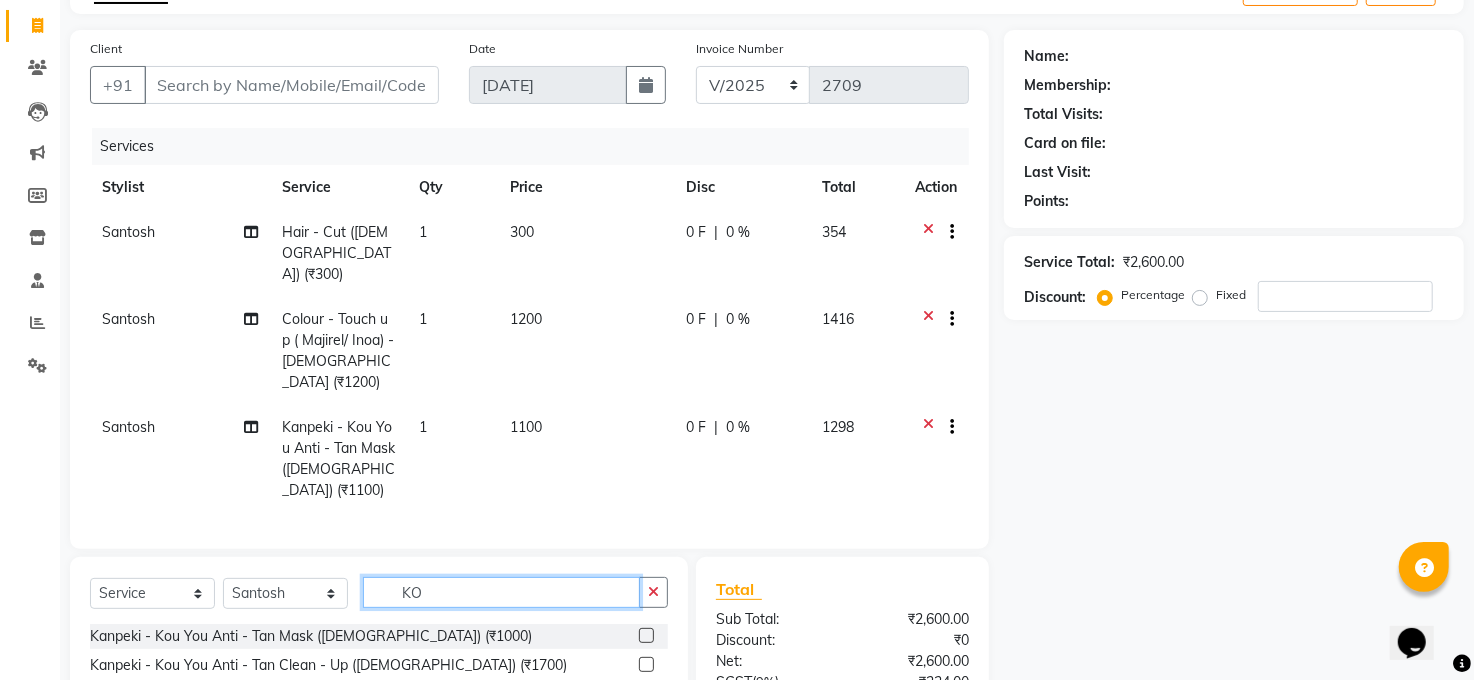 type on "K" 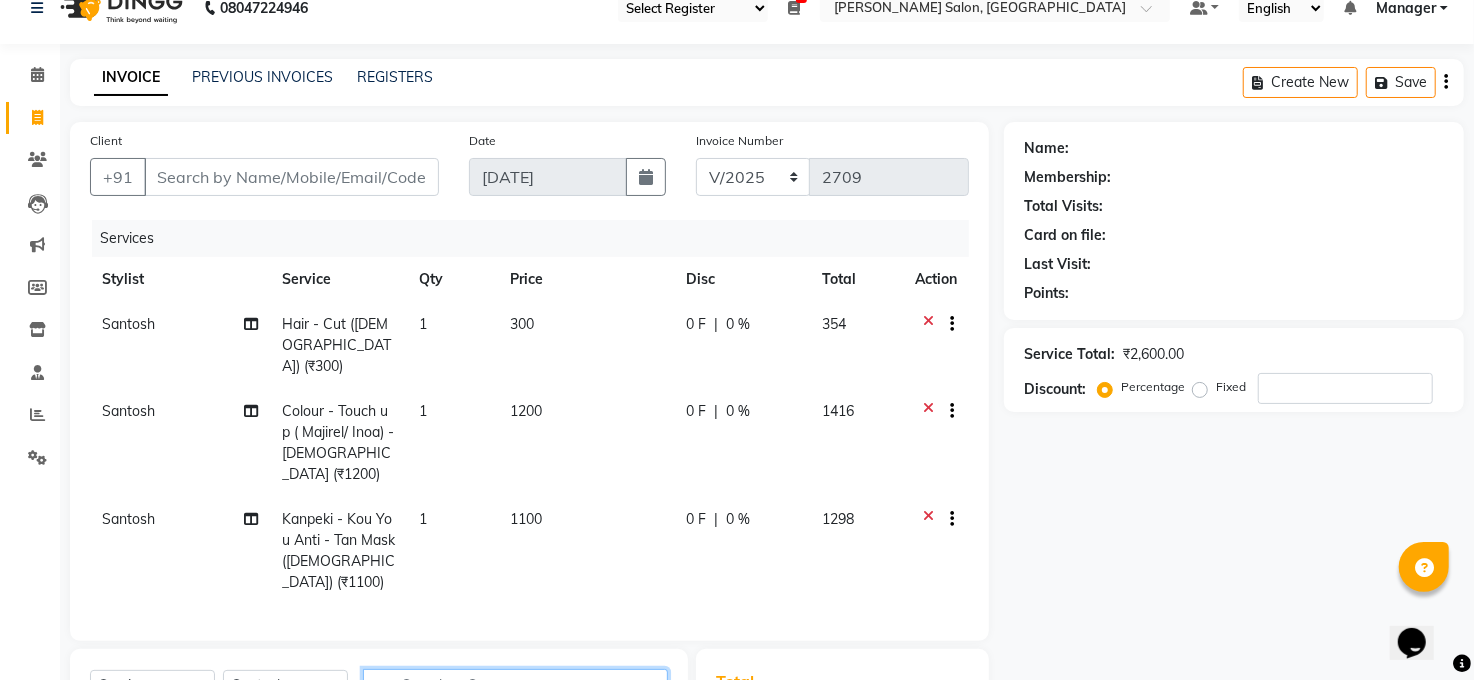 scroll, scrollTop: 10, scrollLeft: 0, axis: vertical 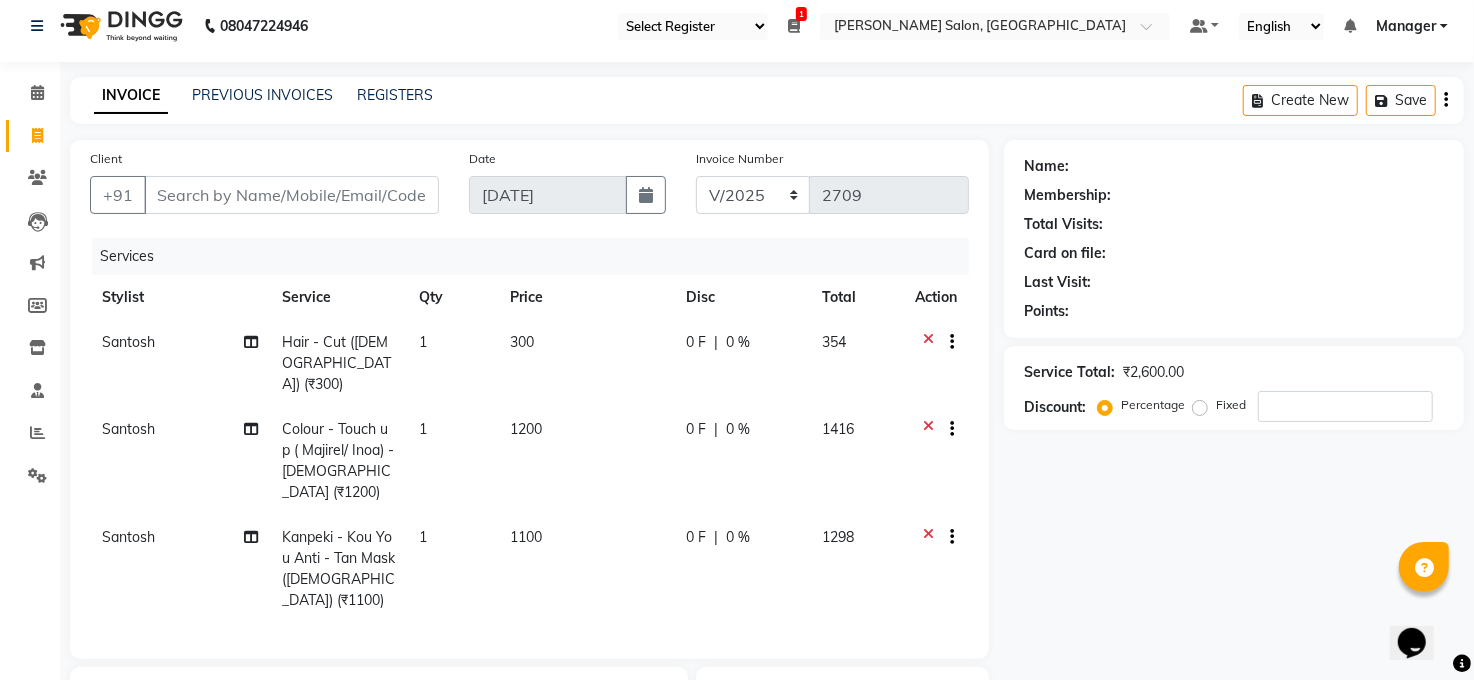 type 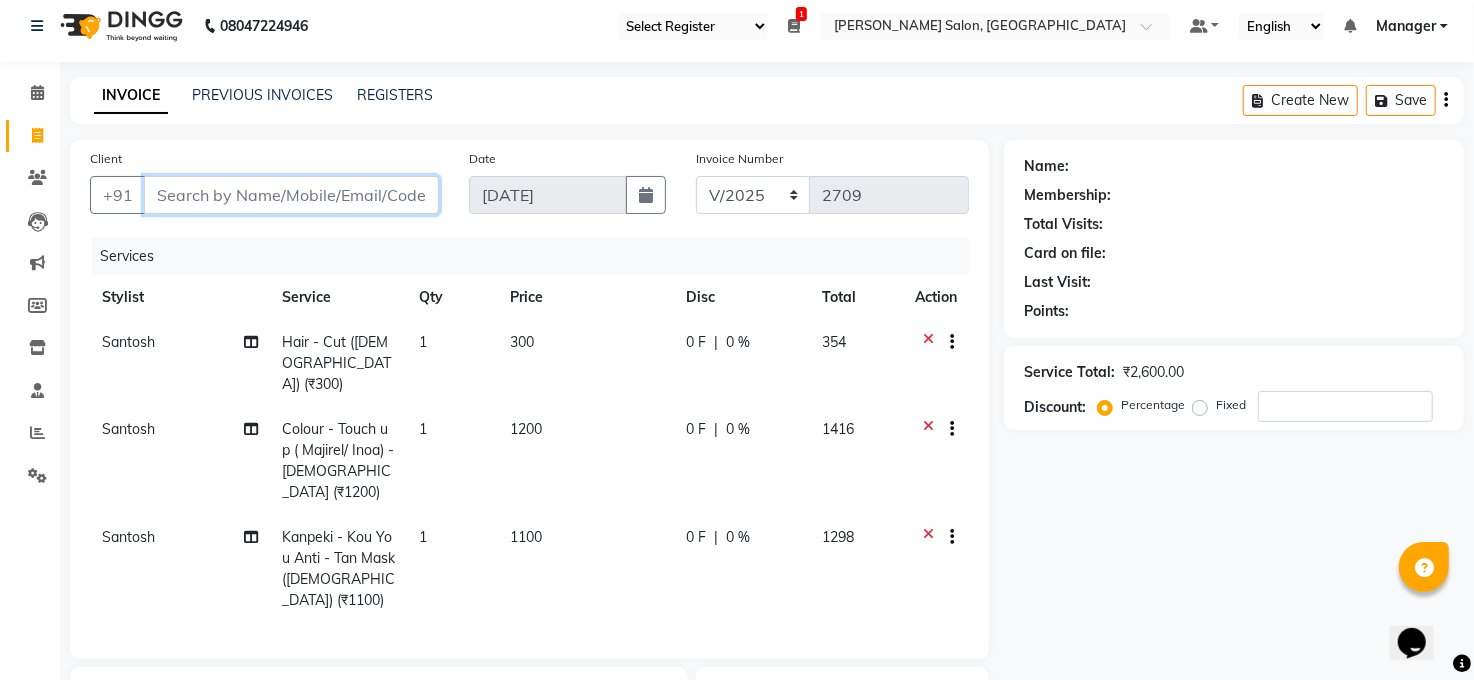 click on "Client" at bounding box center (291, 195) 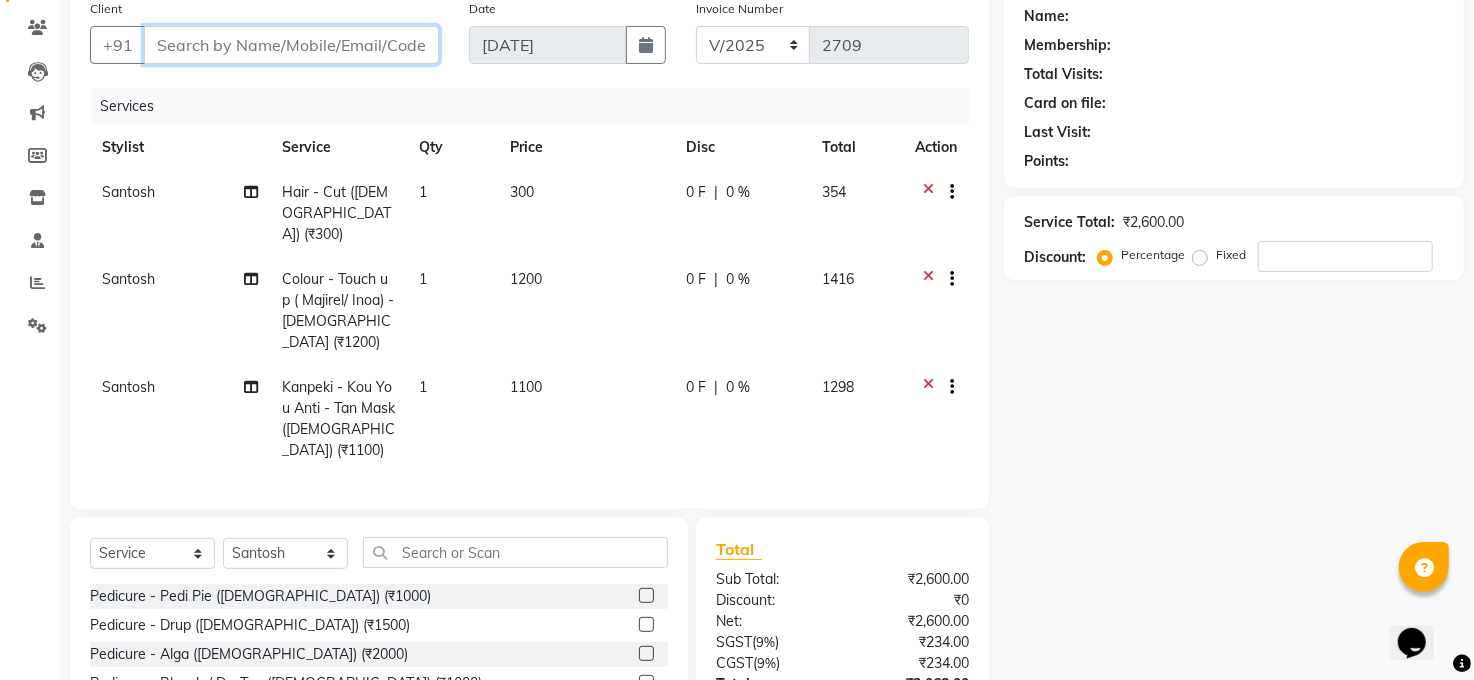scroll, scrollTop: 277, scrollLeft: 0, axis: vertical 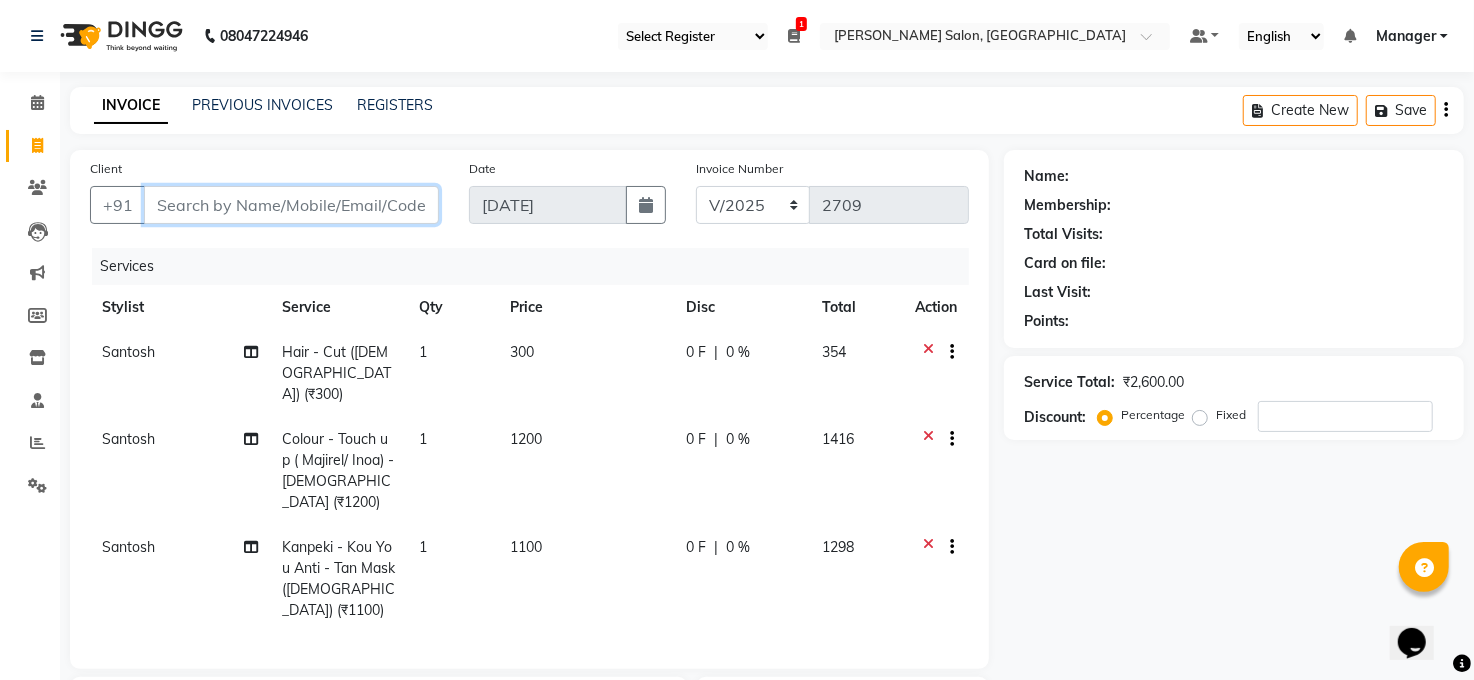 click on "Client" at bounding box center (291, 205) 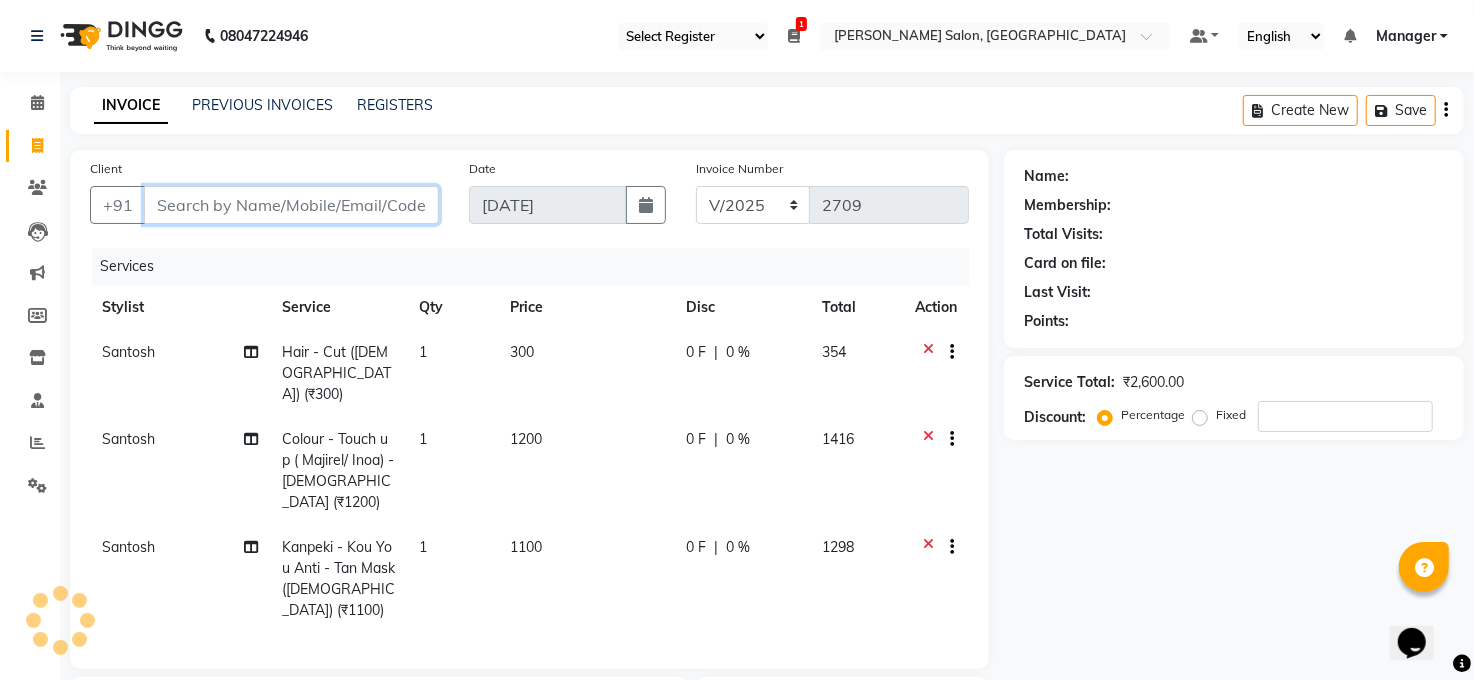 type on "7" 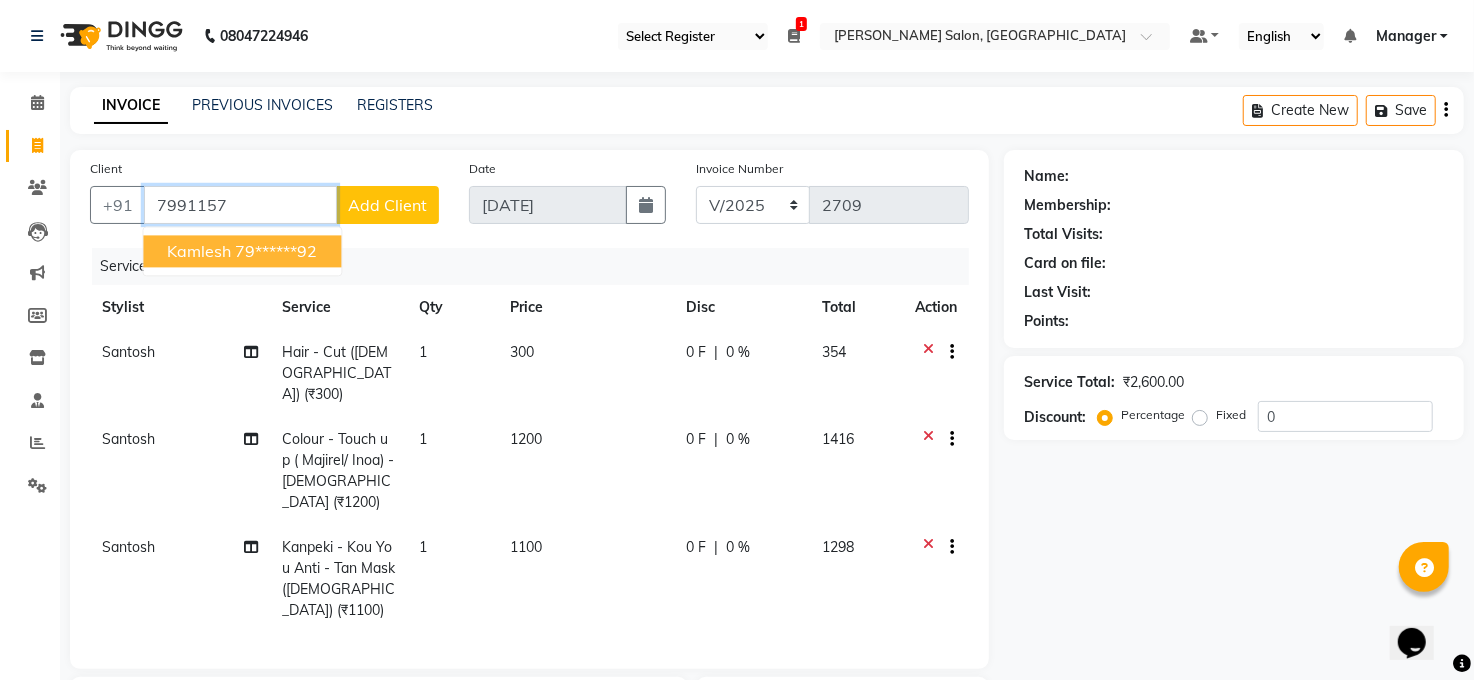 click on "79******92" at bounding box center (276, 251) 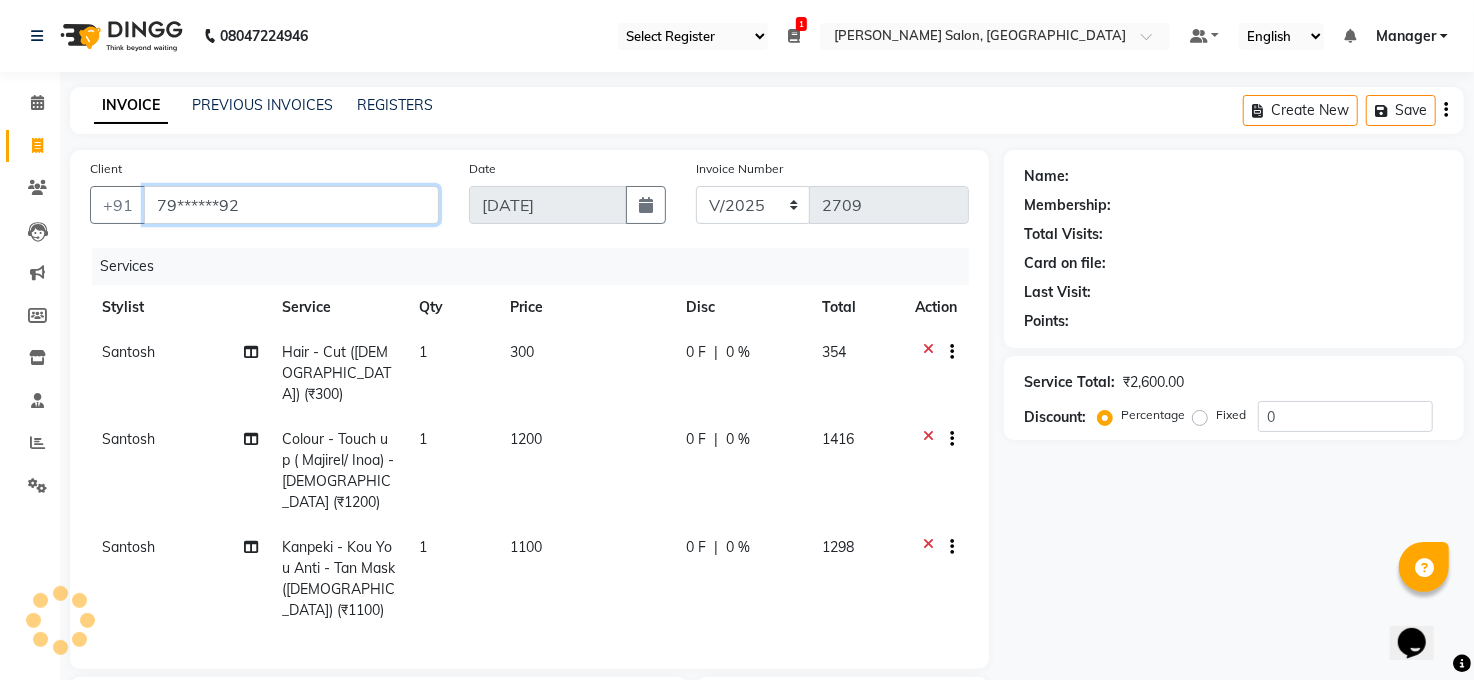 type on "79******92" 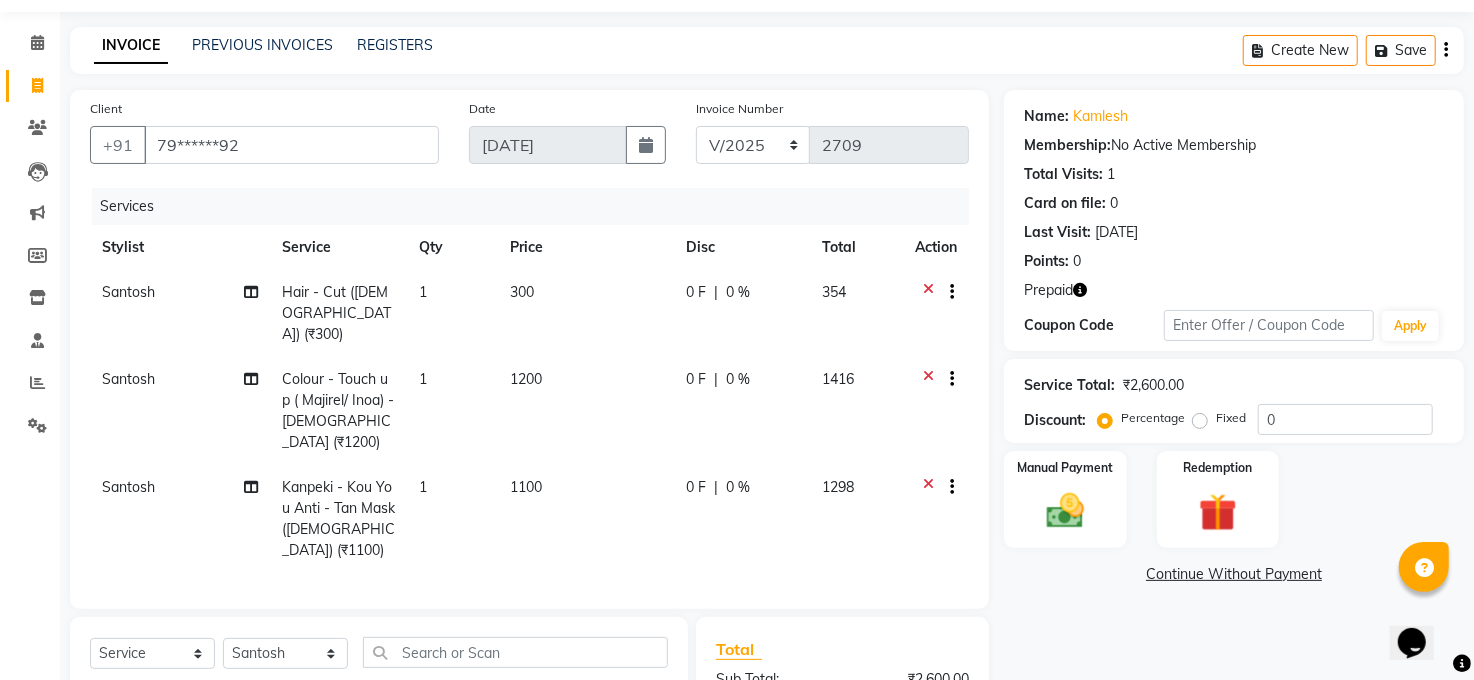 scroll, scrollTop: 221, scrollLeft: 0, axis: vertical 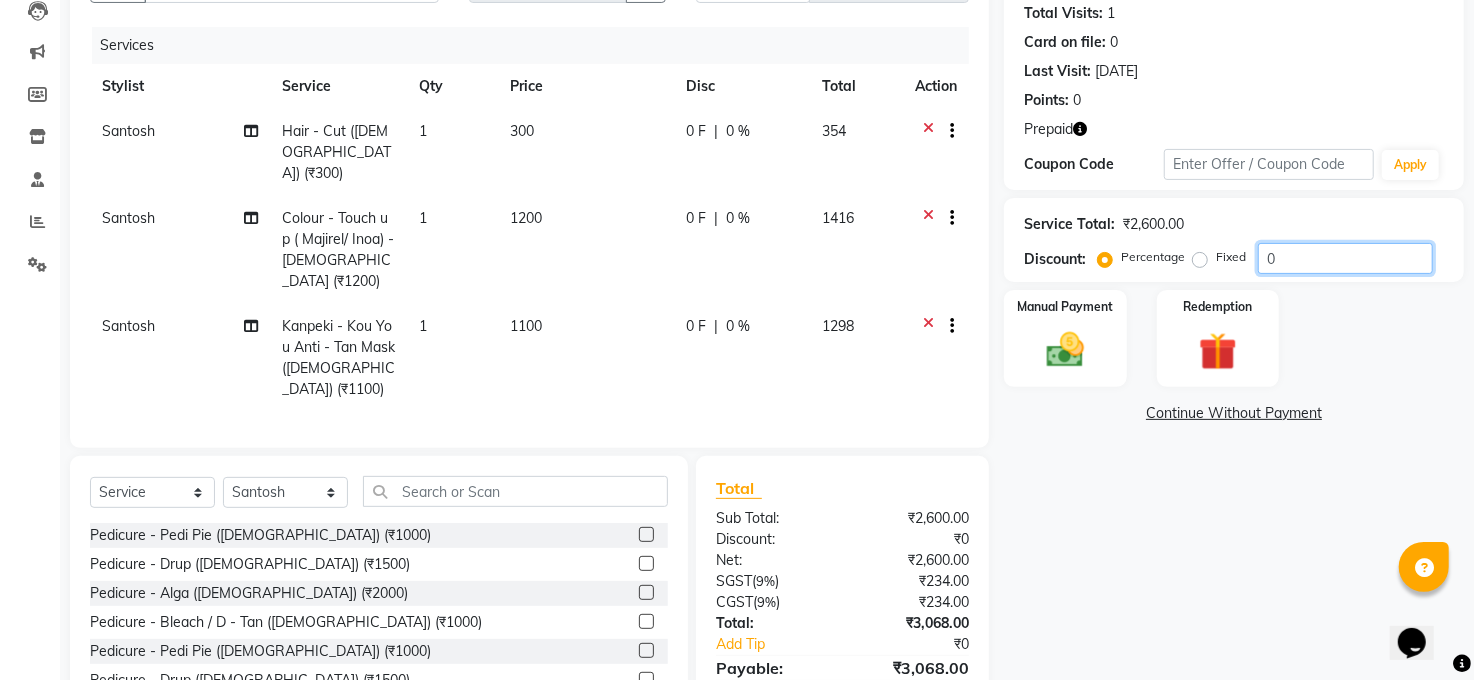 click on "0" 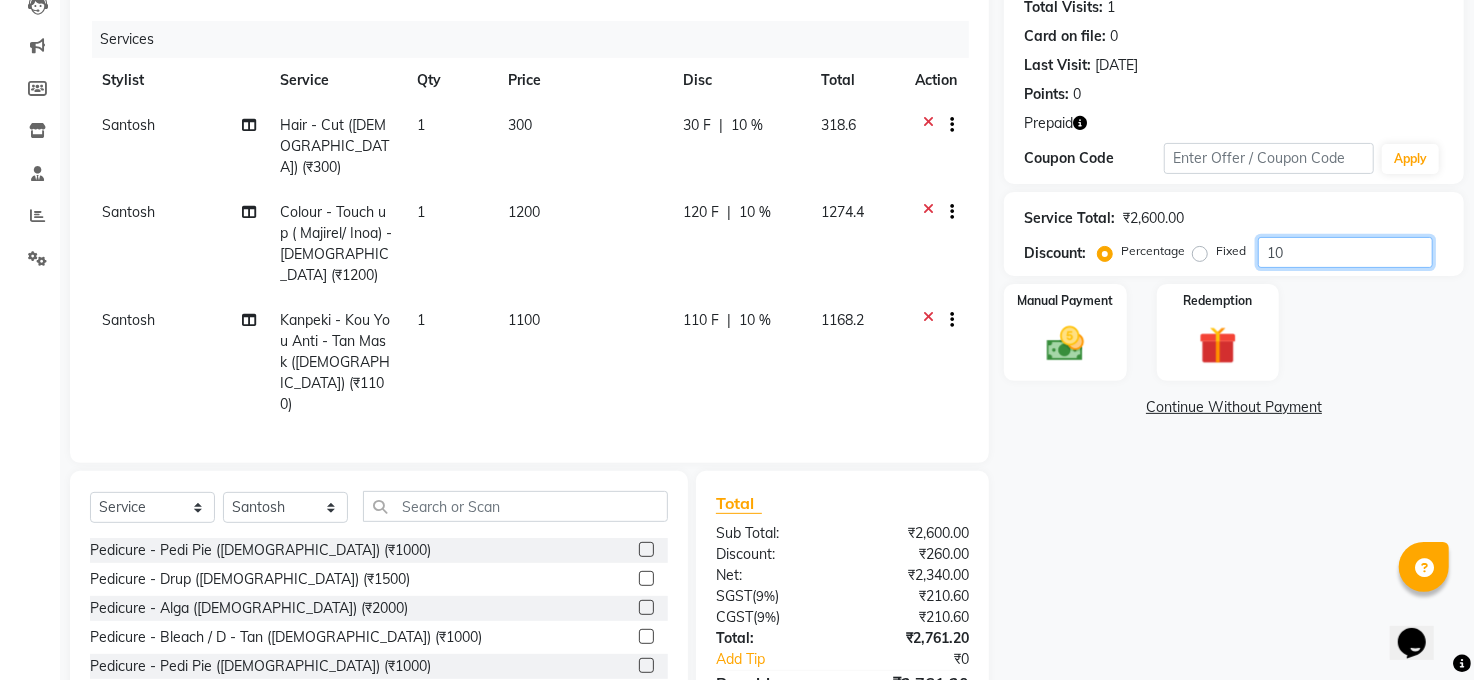scroll, scrollTop: 277, scrollLeft: 0, axis: vertical 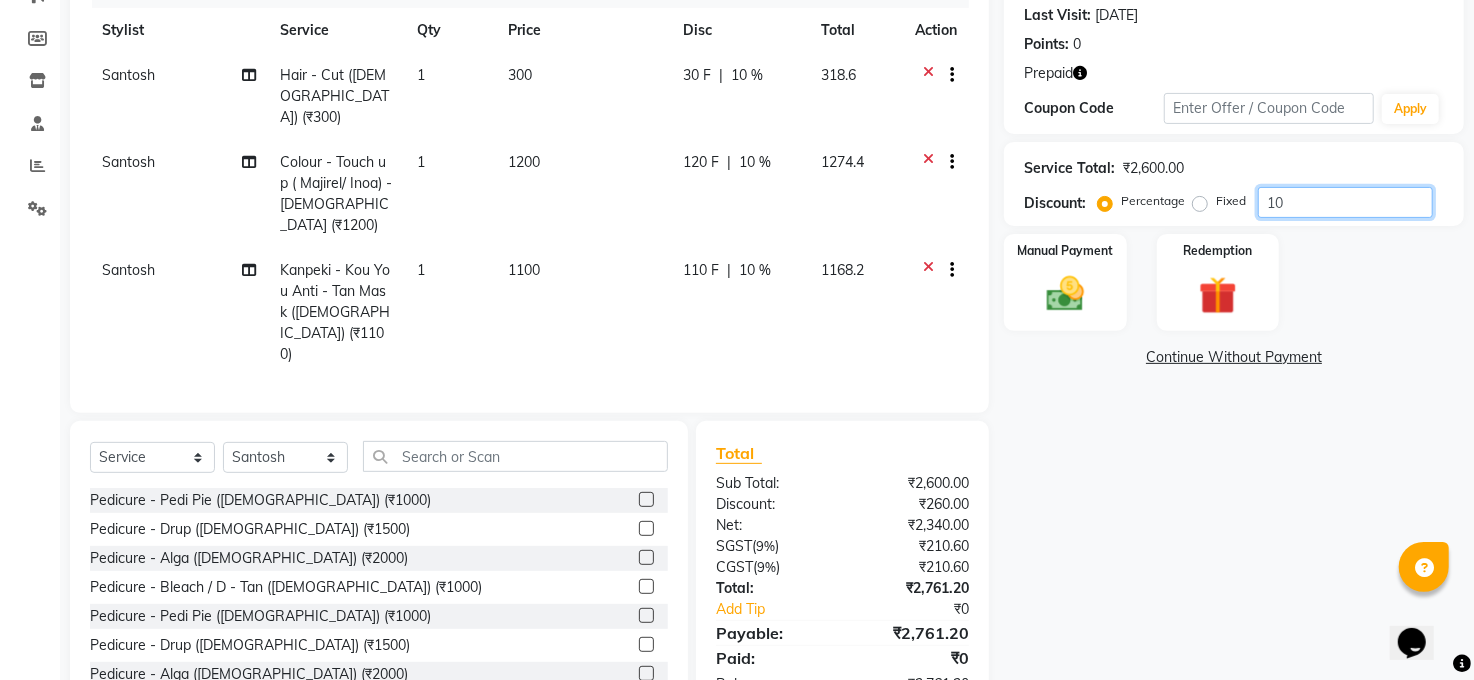 type on "1" 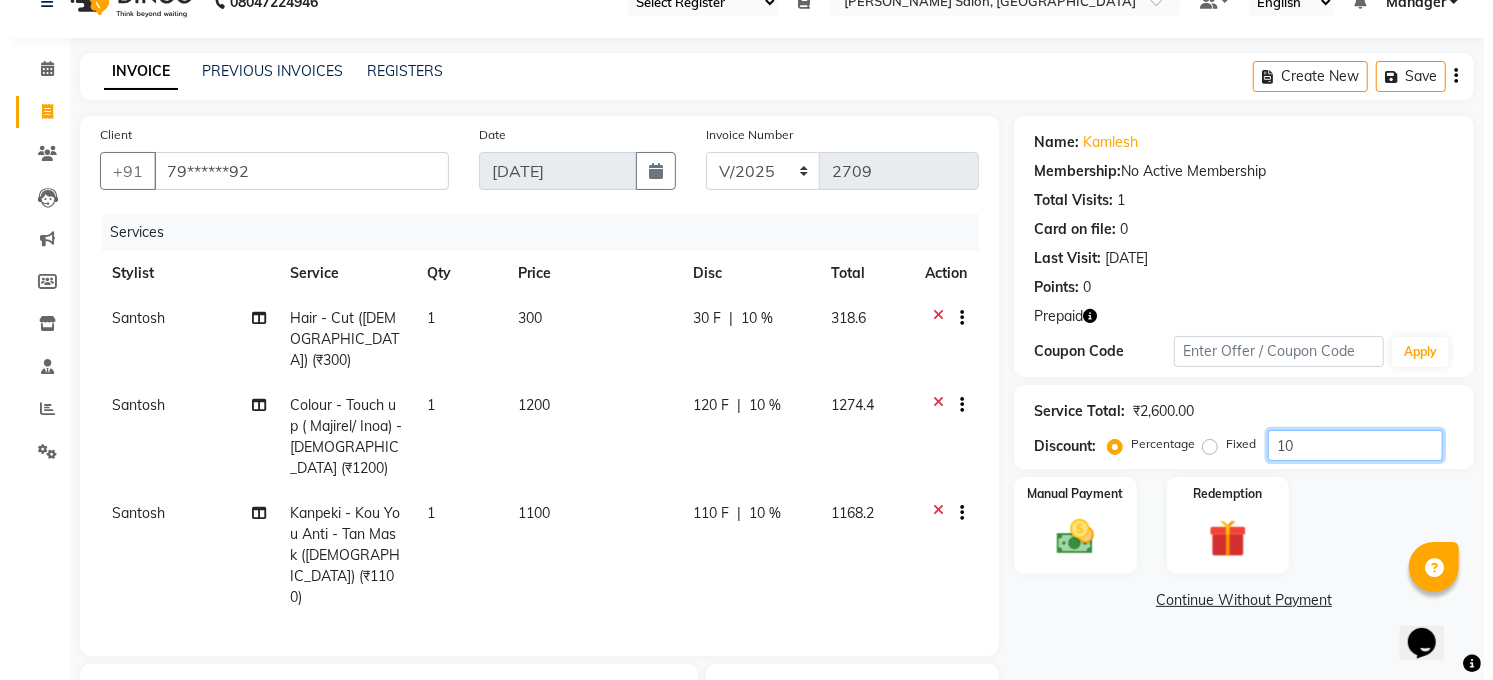 scroll, scrollTop: 0, scrollLeft: 0, axis: both 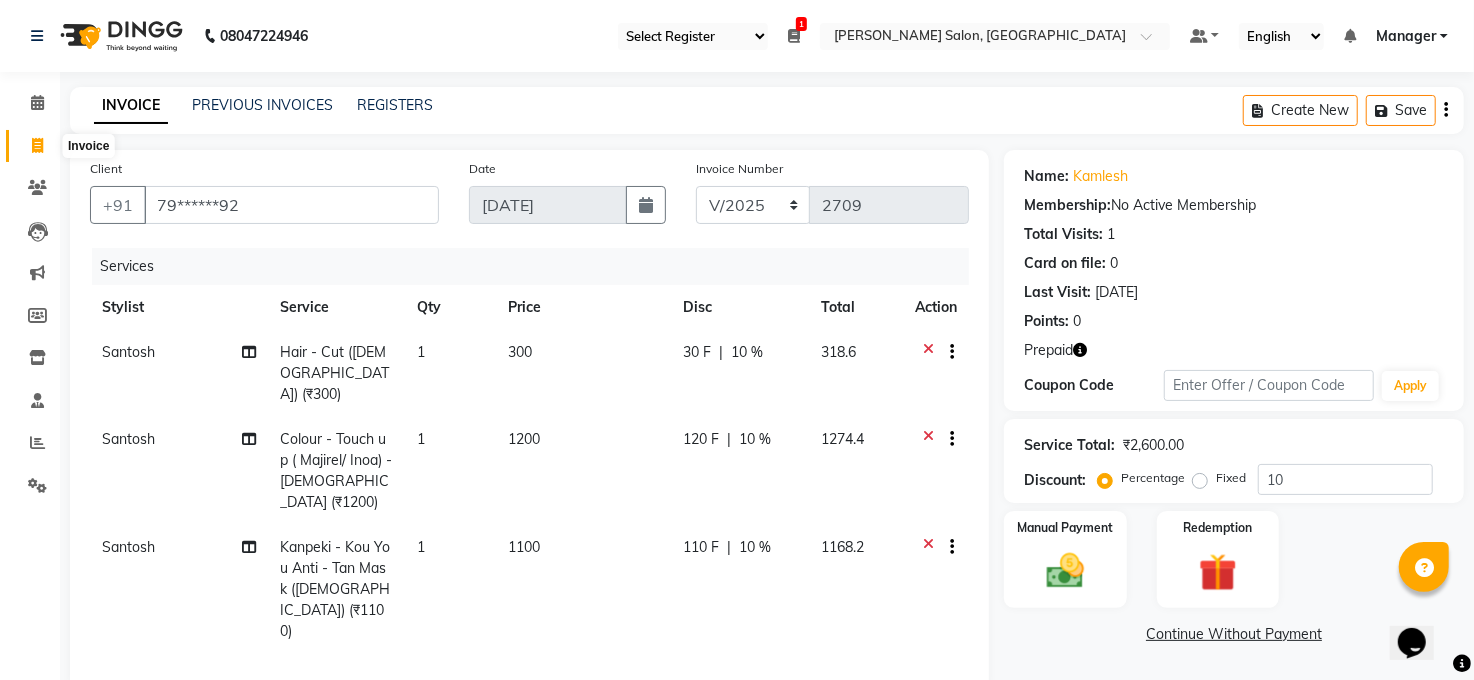 click 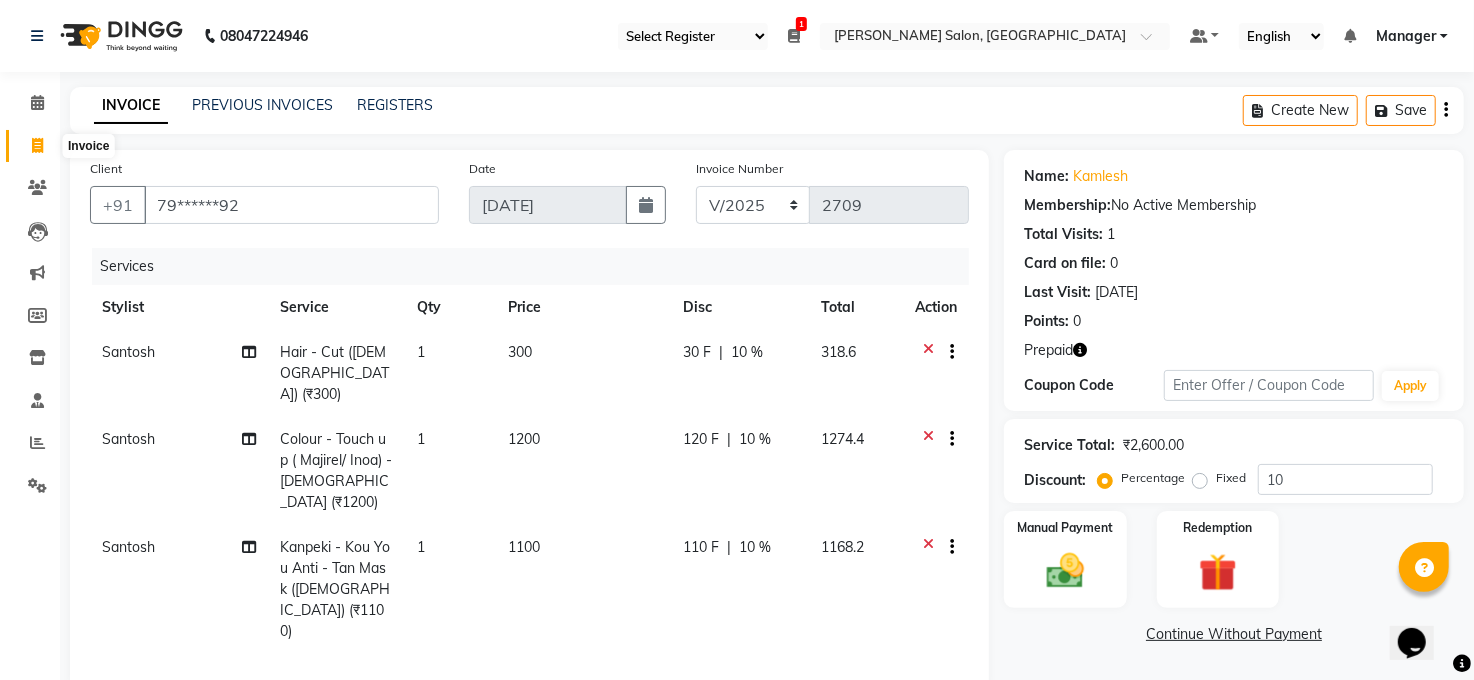 select on "service" 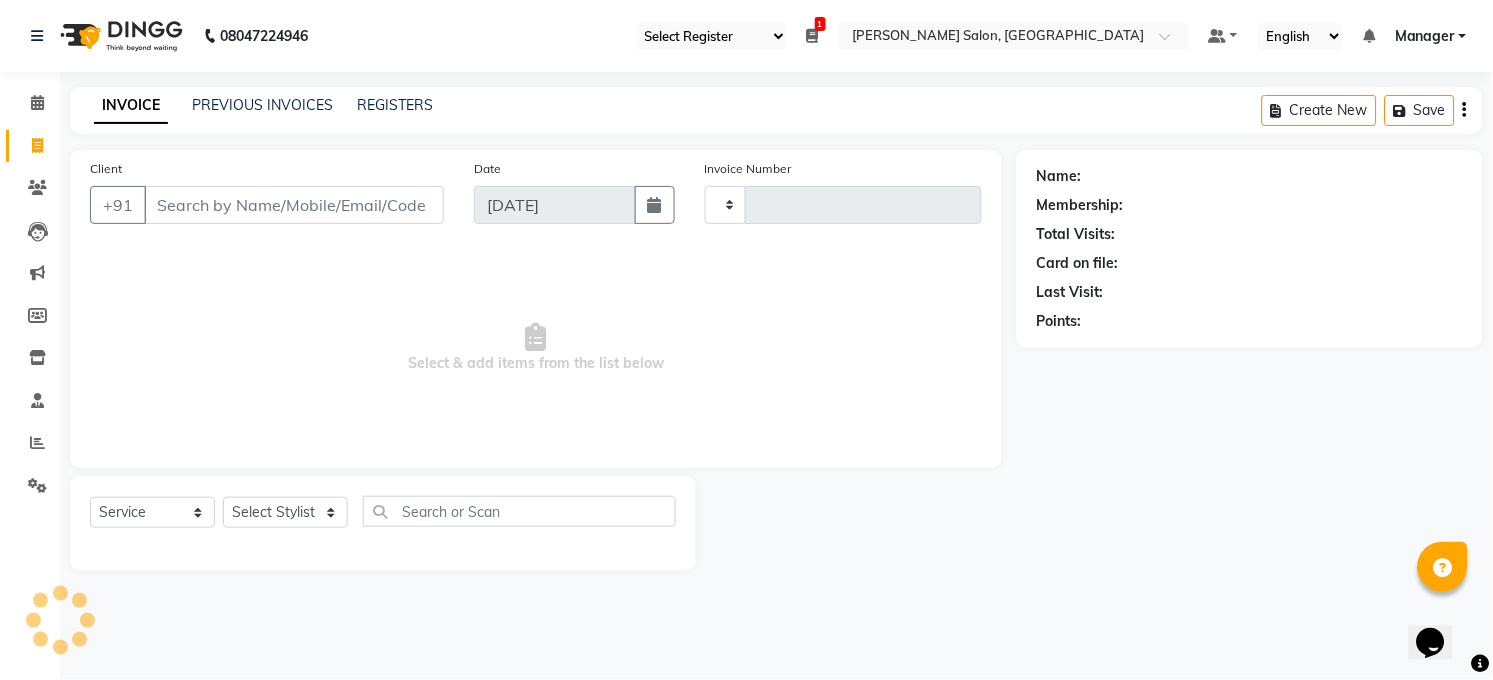 type on "2709" 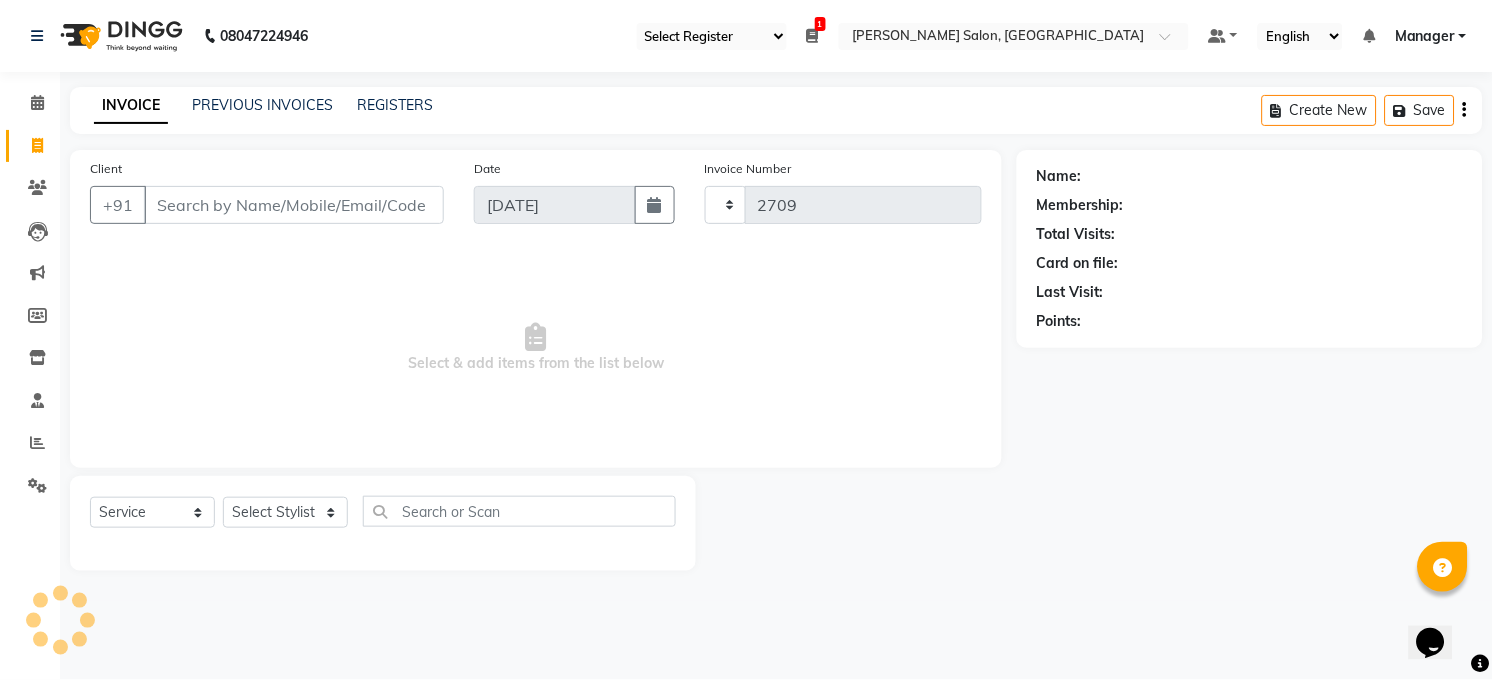 select on "5748" 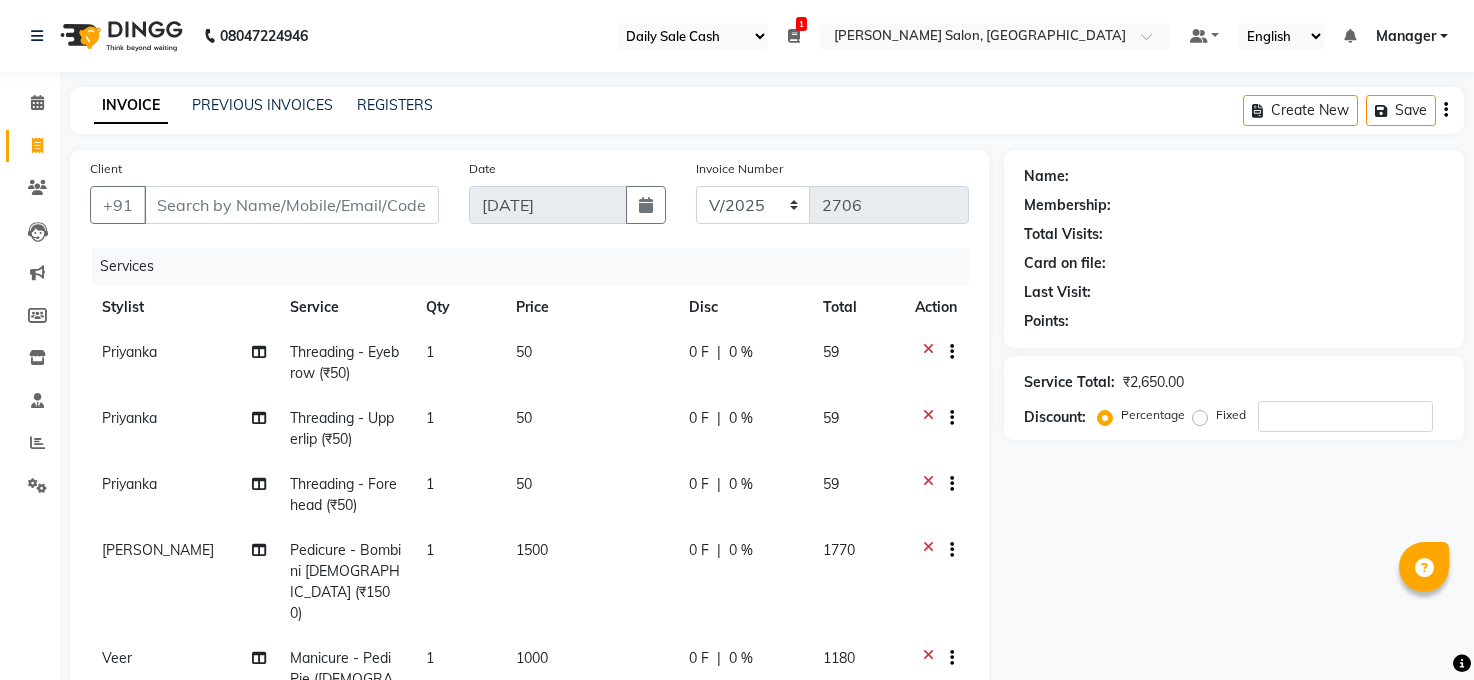 select on "35" 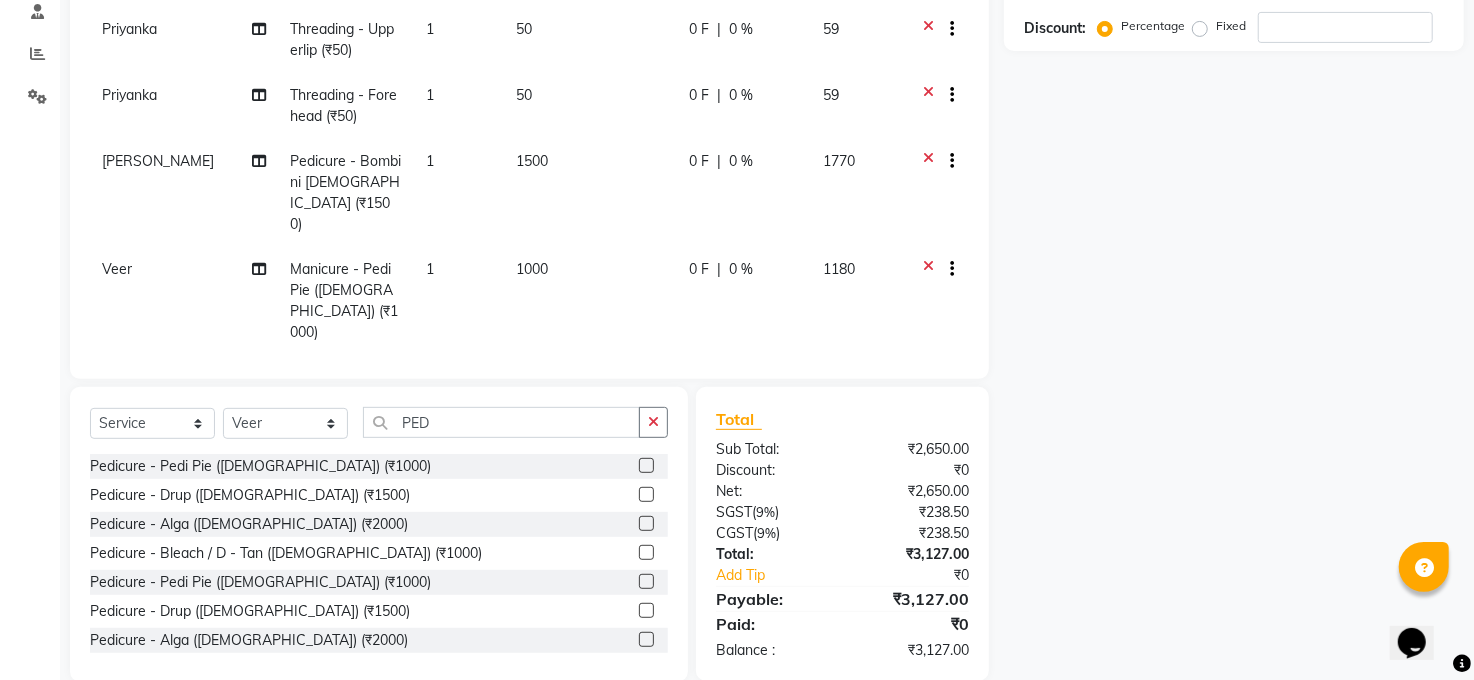 scroll, scrollTop: 0, scrollLeft: 0, axis: both 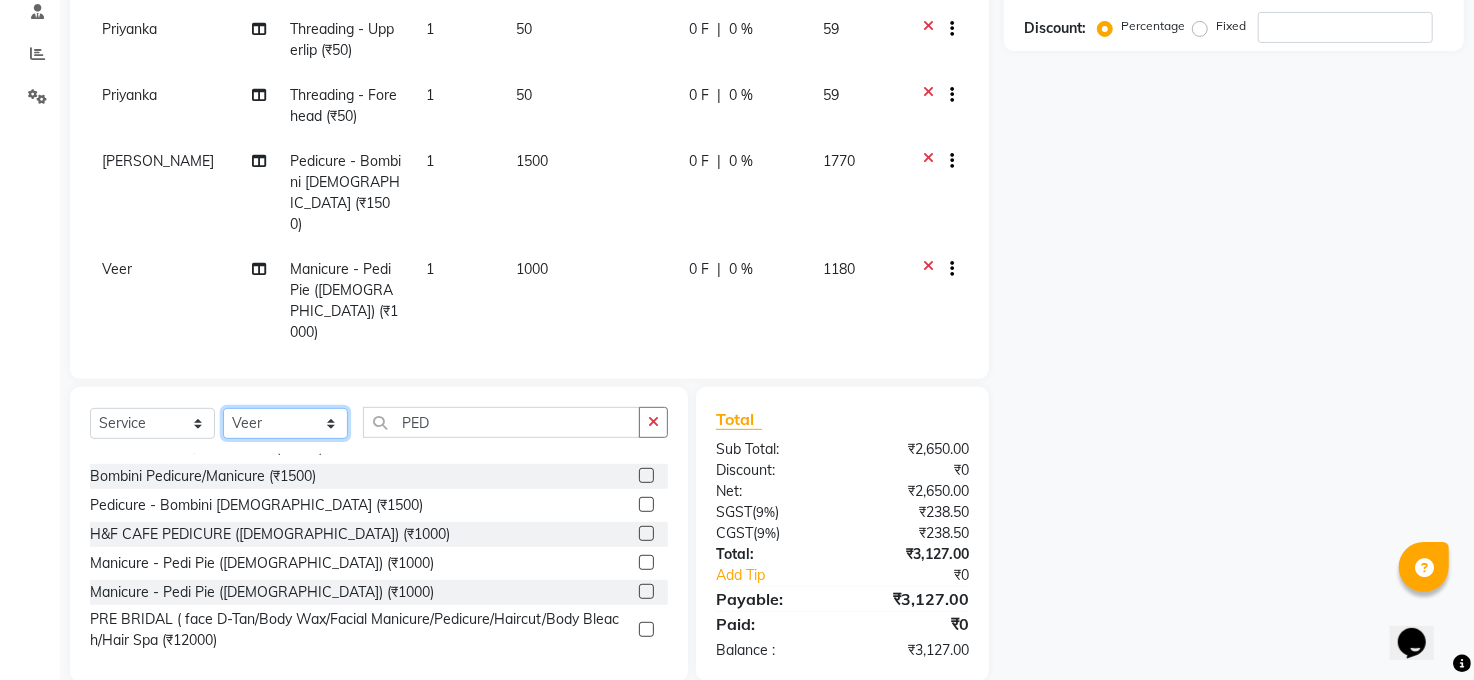 click on "Select Stylist [PERSON_NAME] [PERSON_NAME] [PERSON_NAME] COUNTER  Manager [PERSON_NAME] [PERSON_NAME] [PERSON_NAME] [PERSON_NAME] [PERSON_NAME] Santosh SAURABH [PERSON_NAME] [PERSON_NAME] Veer [PERSON_NAME]" 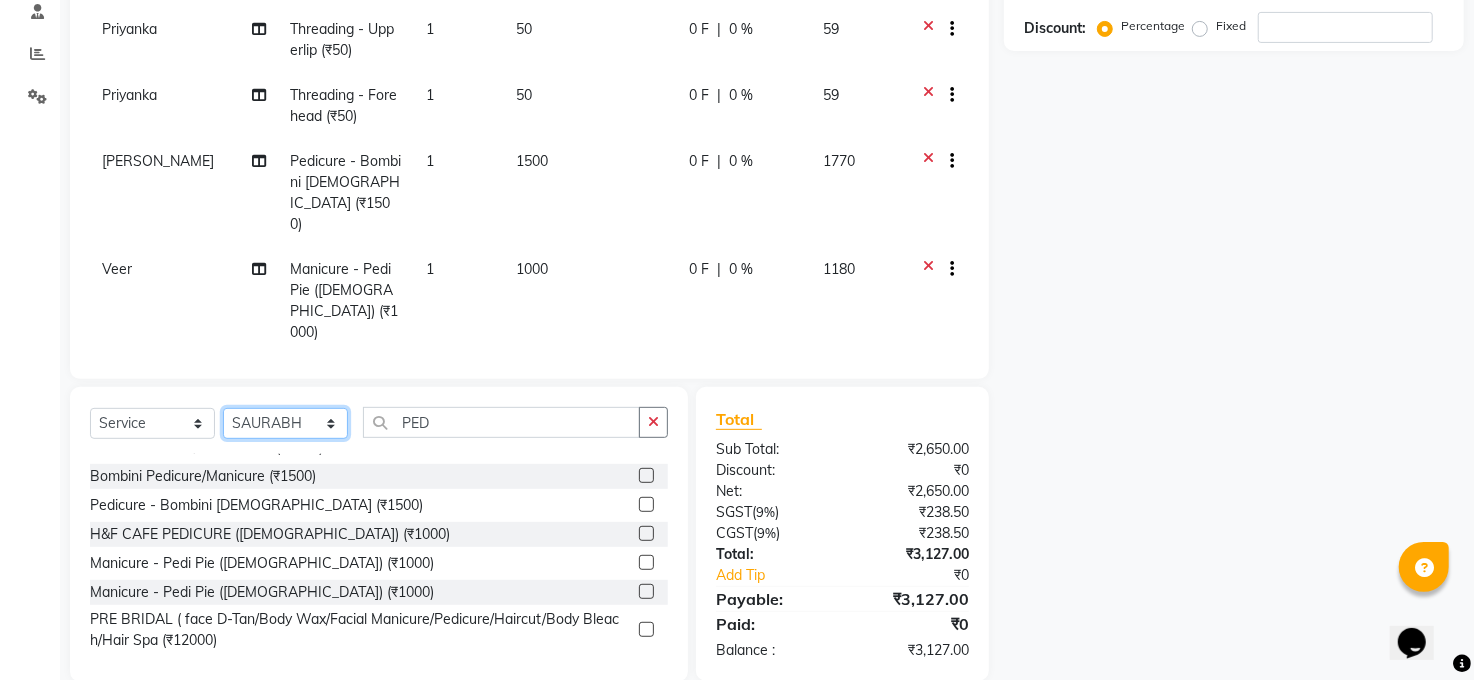 click on "Select Stylist [PERSON_NAME] [PERSON_NAME] [PERSON_NAME] COUNTER  Manager [PERSON_NAME] [PERSON_NAME] [PERSON_NAME] [PERSON_NAME] [PERSON_NAME] Santosh SAURABH [PERSON_NAME] [PERSON_NAME] Veer [PERSON_NAME]" 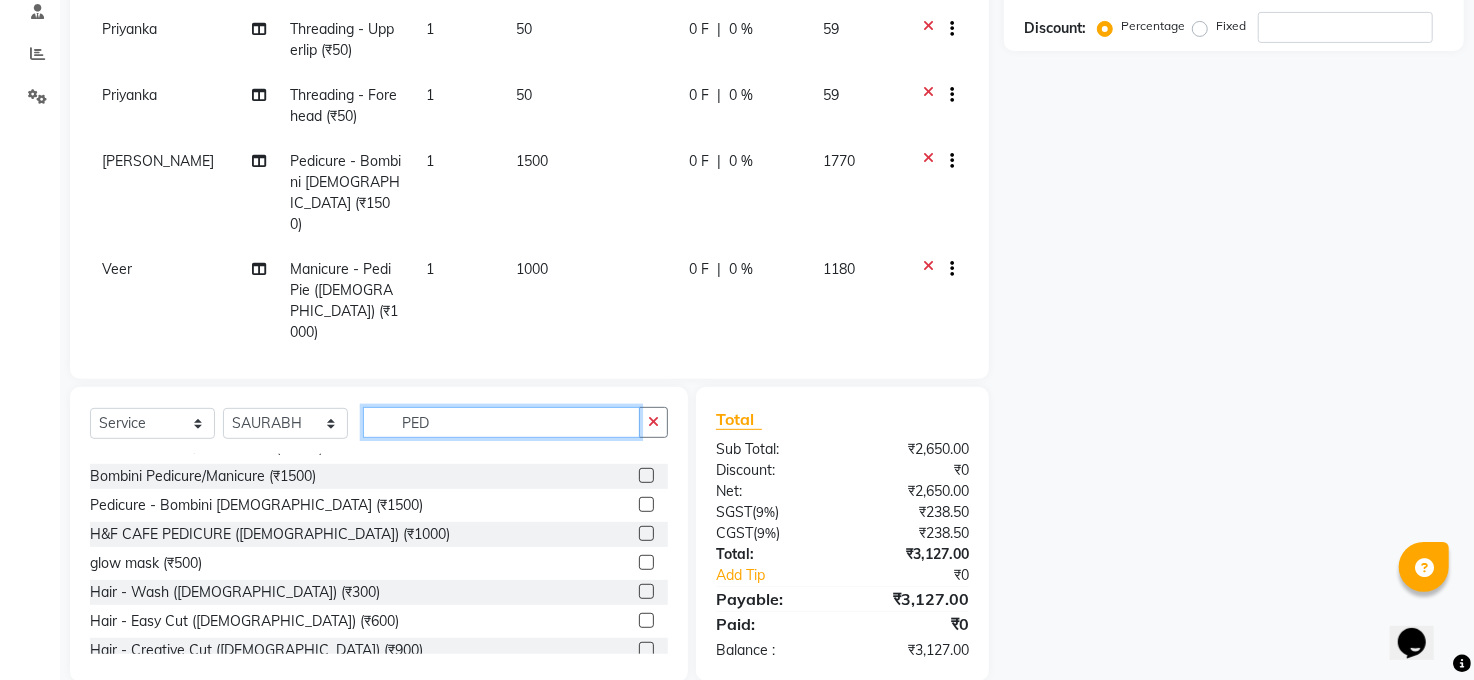 click on "PED" 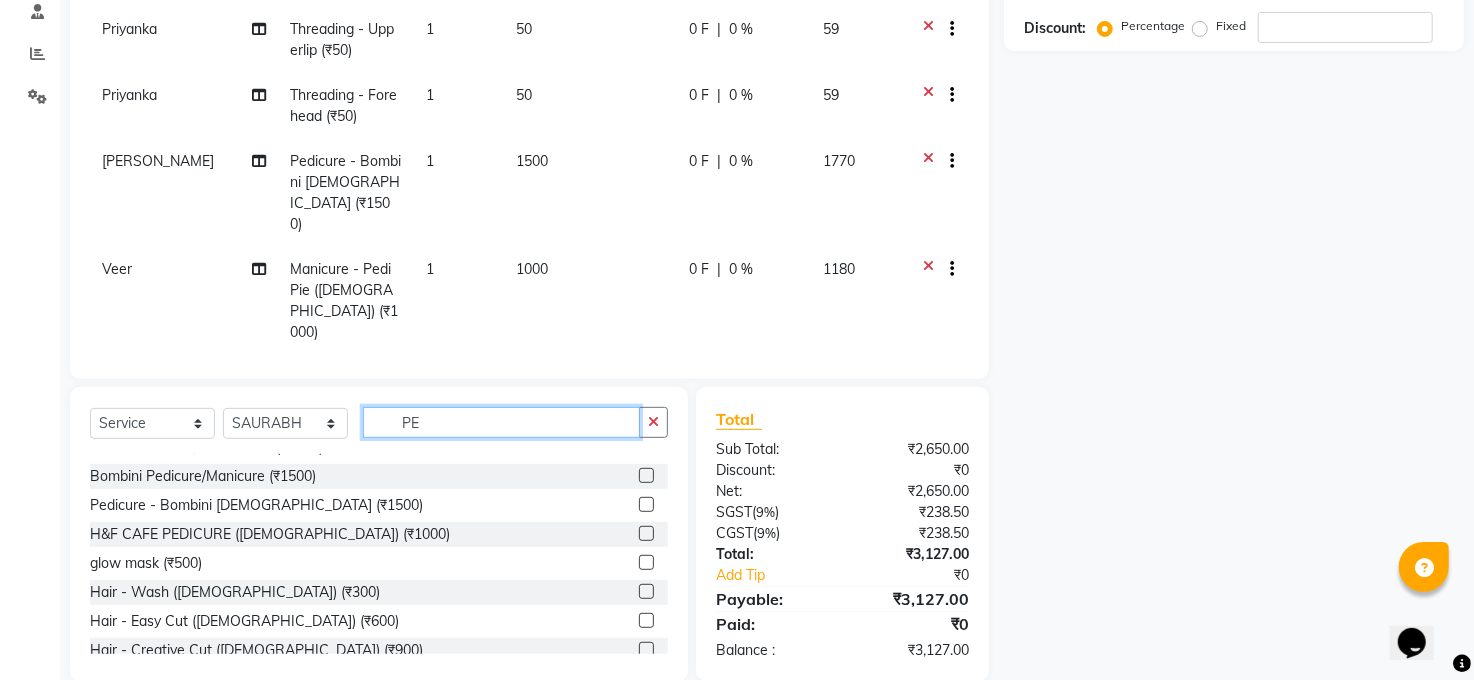 type on "P" 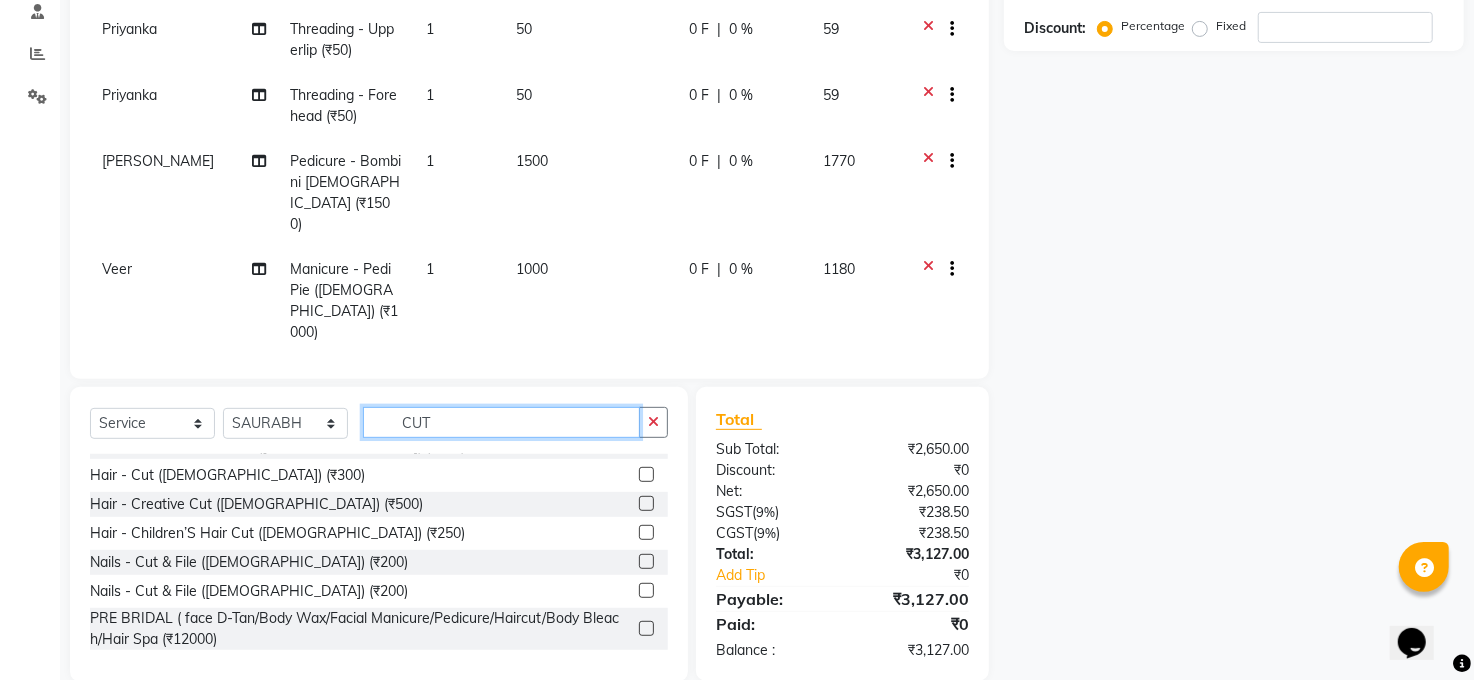 scroll, scrollTop: 0, scrollLeft: 0, axis: both 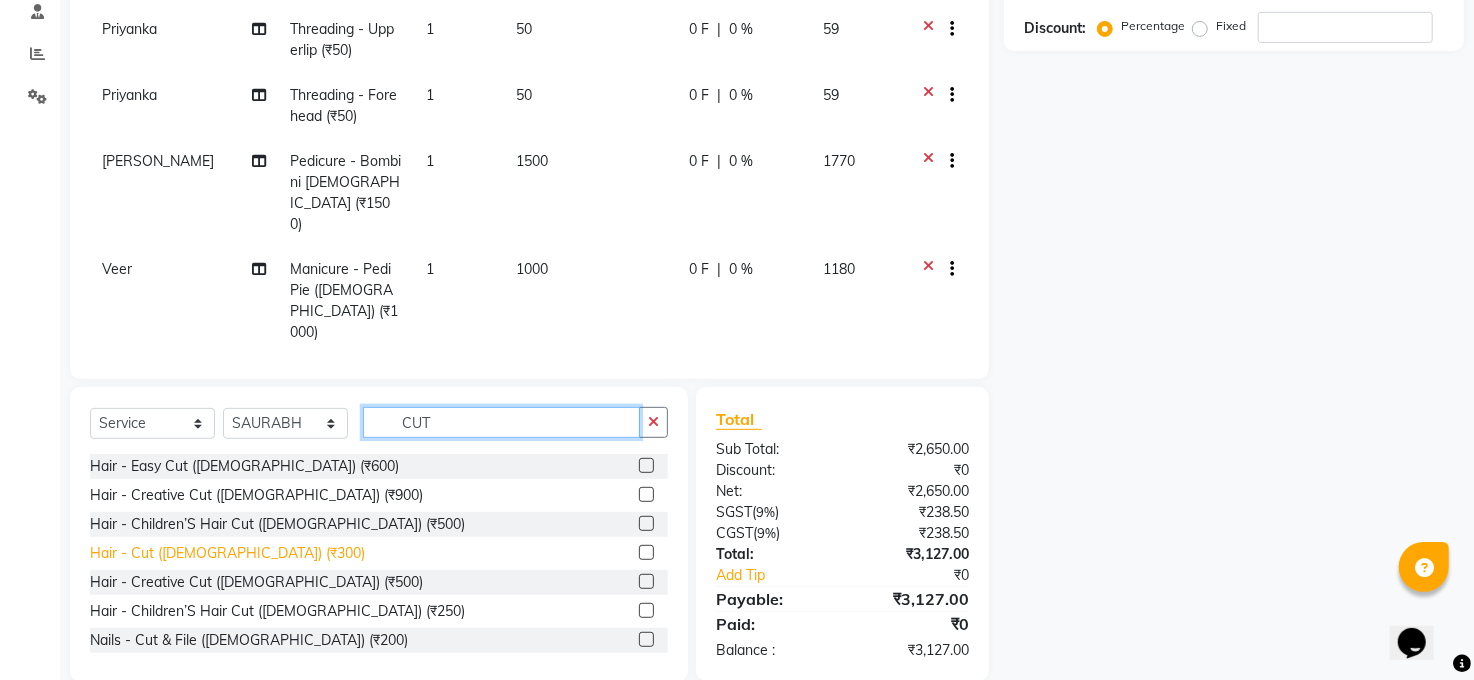 type on "CUT" 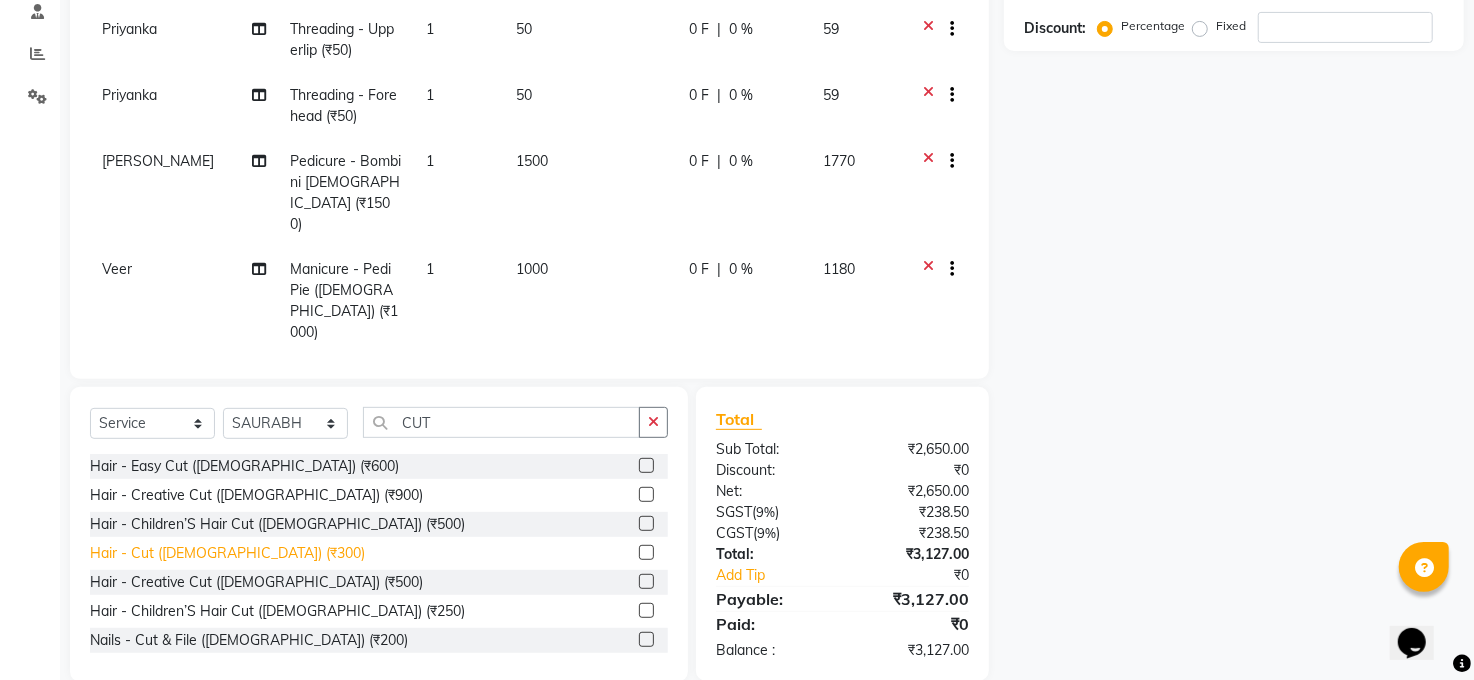 click on "Hair - Cut ([DEMOGRAPHIC_DATA]) (₹300)" 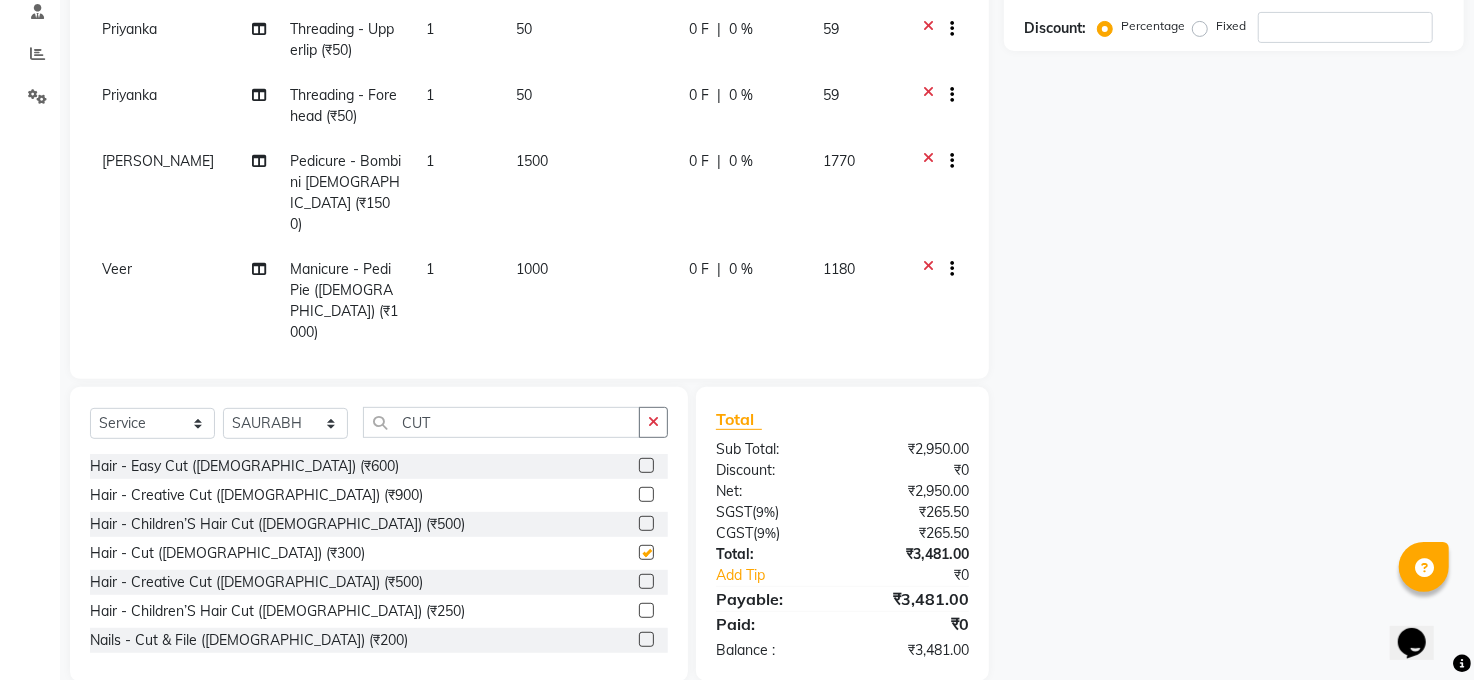checkbox on "false" 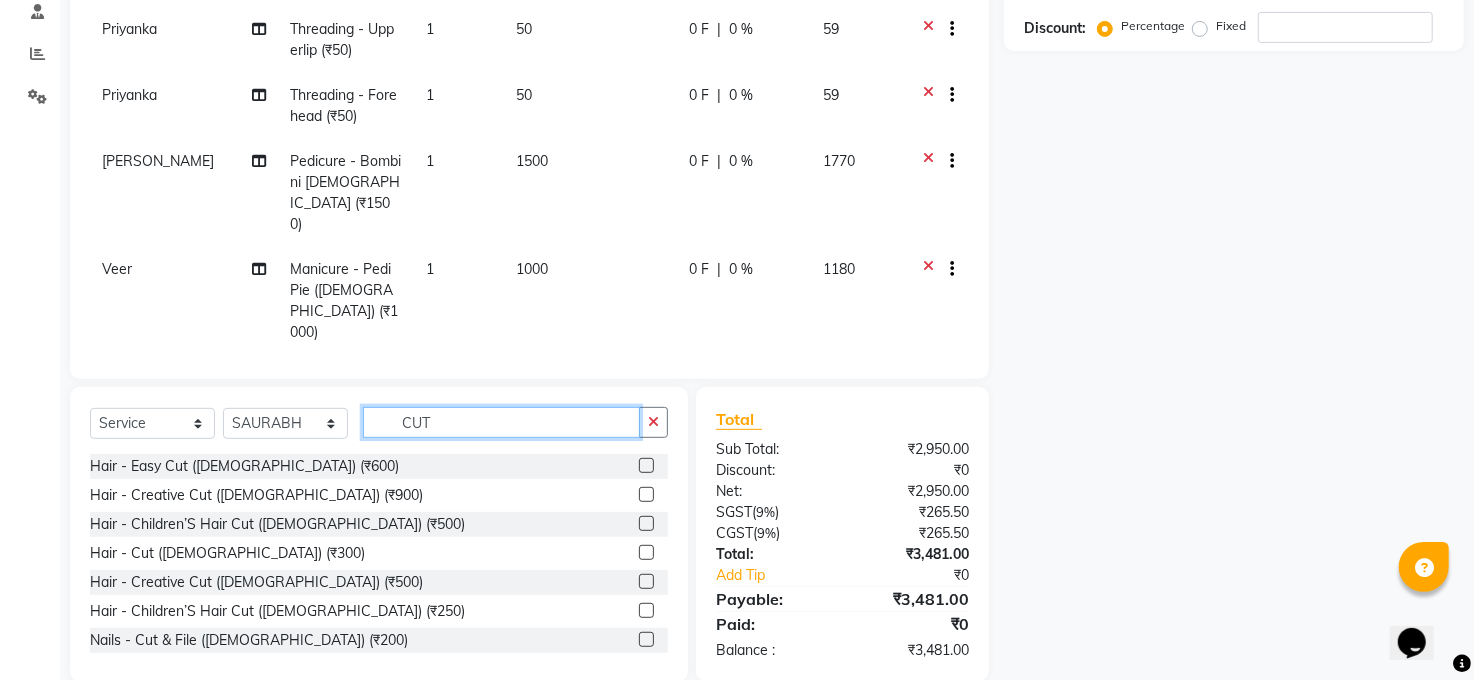 click on "CUT" 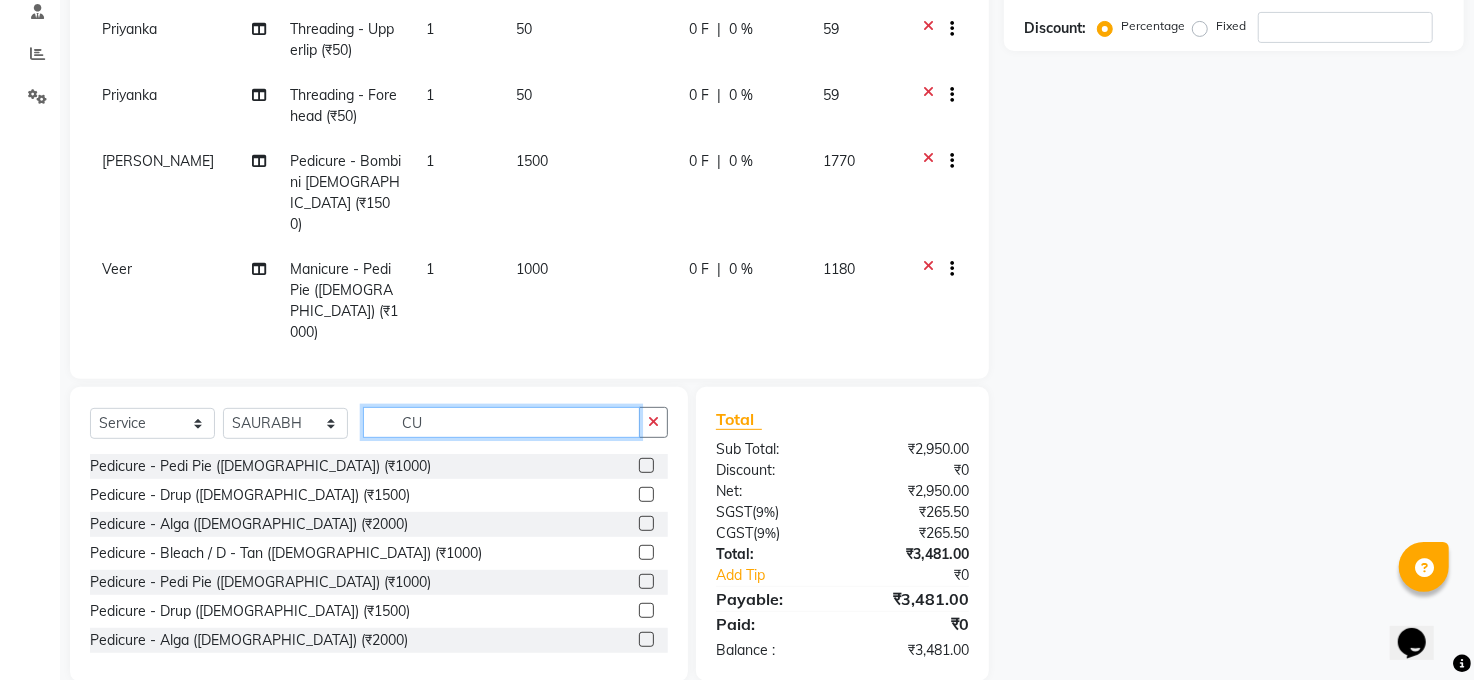 type on "C" 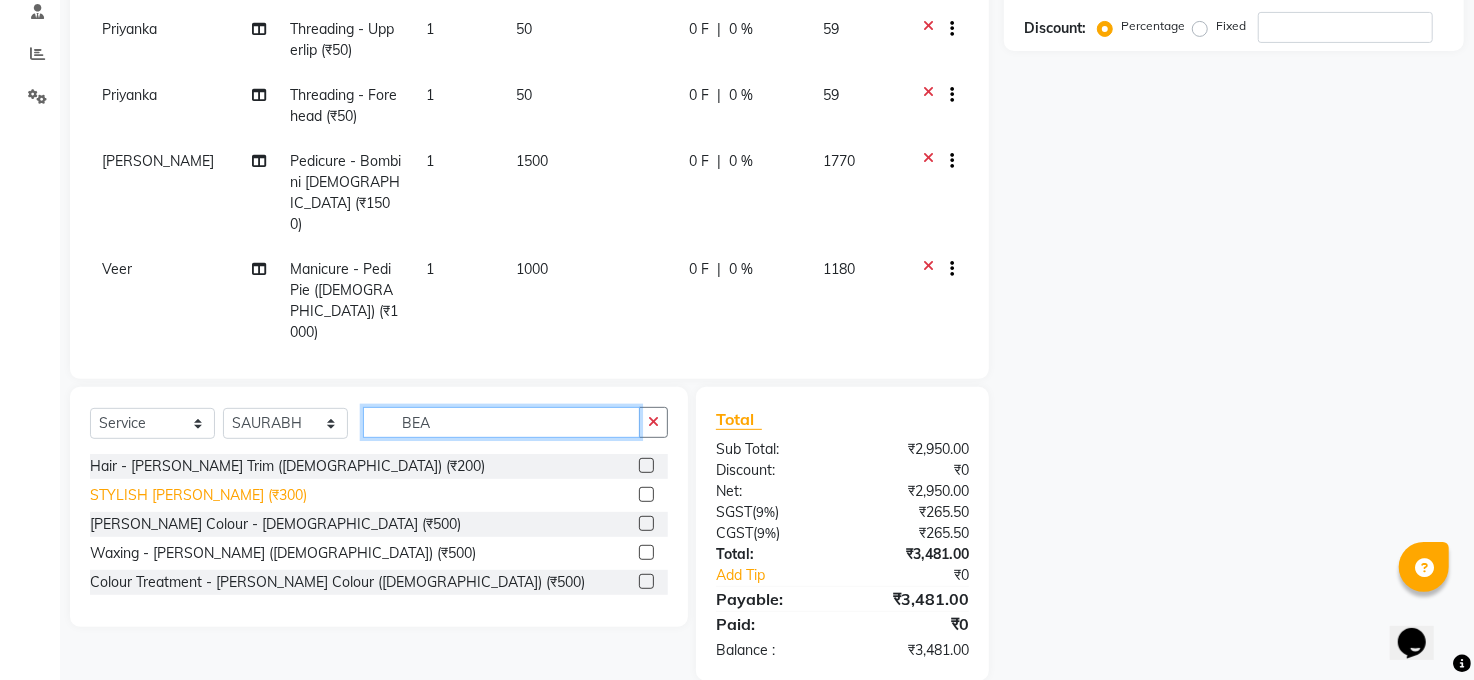 type on "BEA" 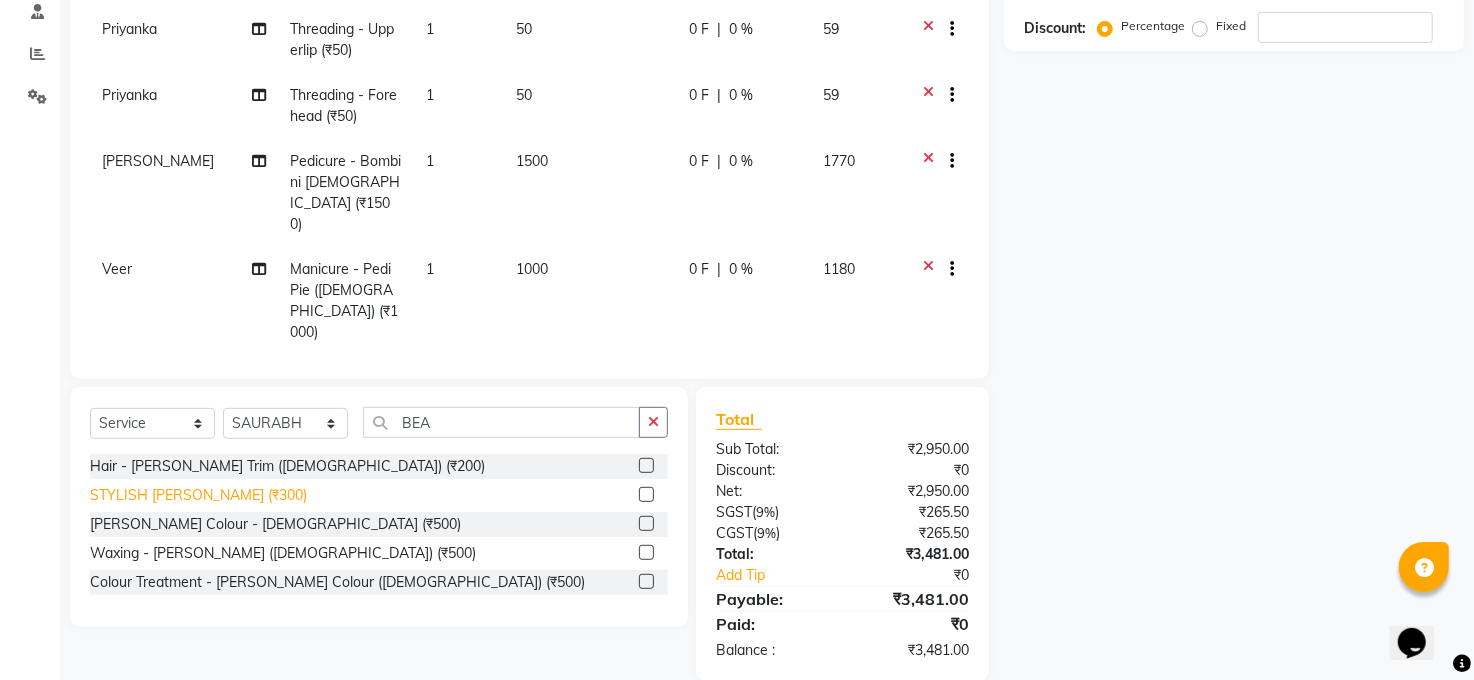 click on "STYLISH [PERSON_NAME]  (₹300)" 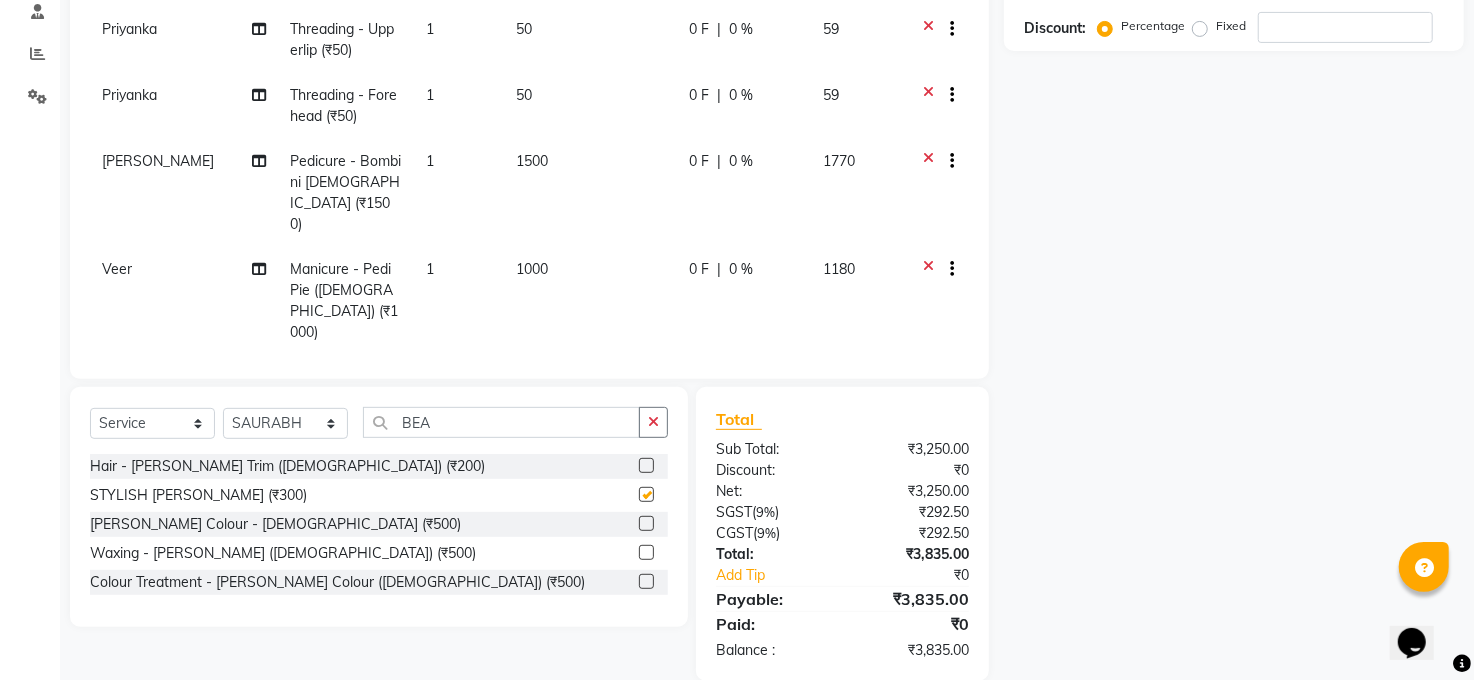 checkbox on "false" 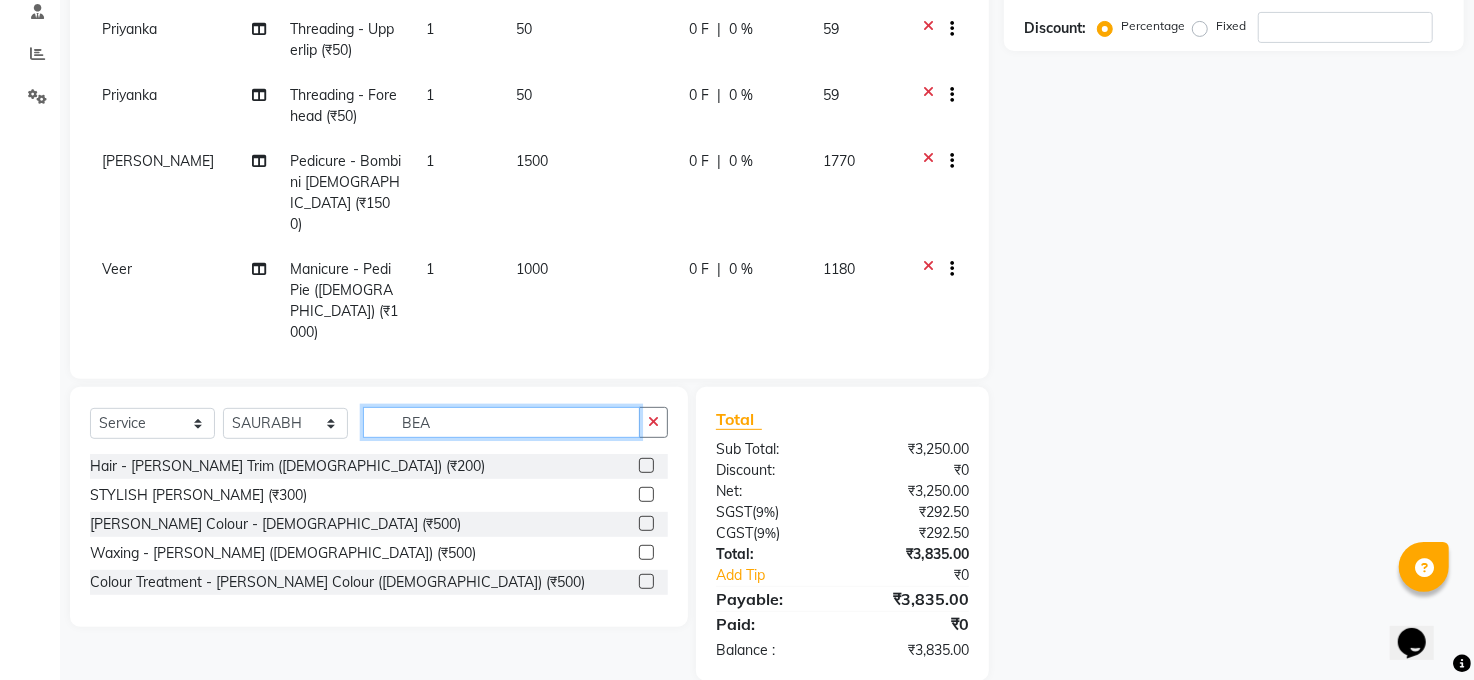 click on "BEA" 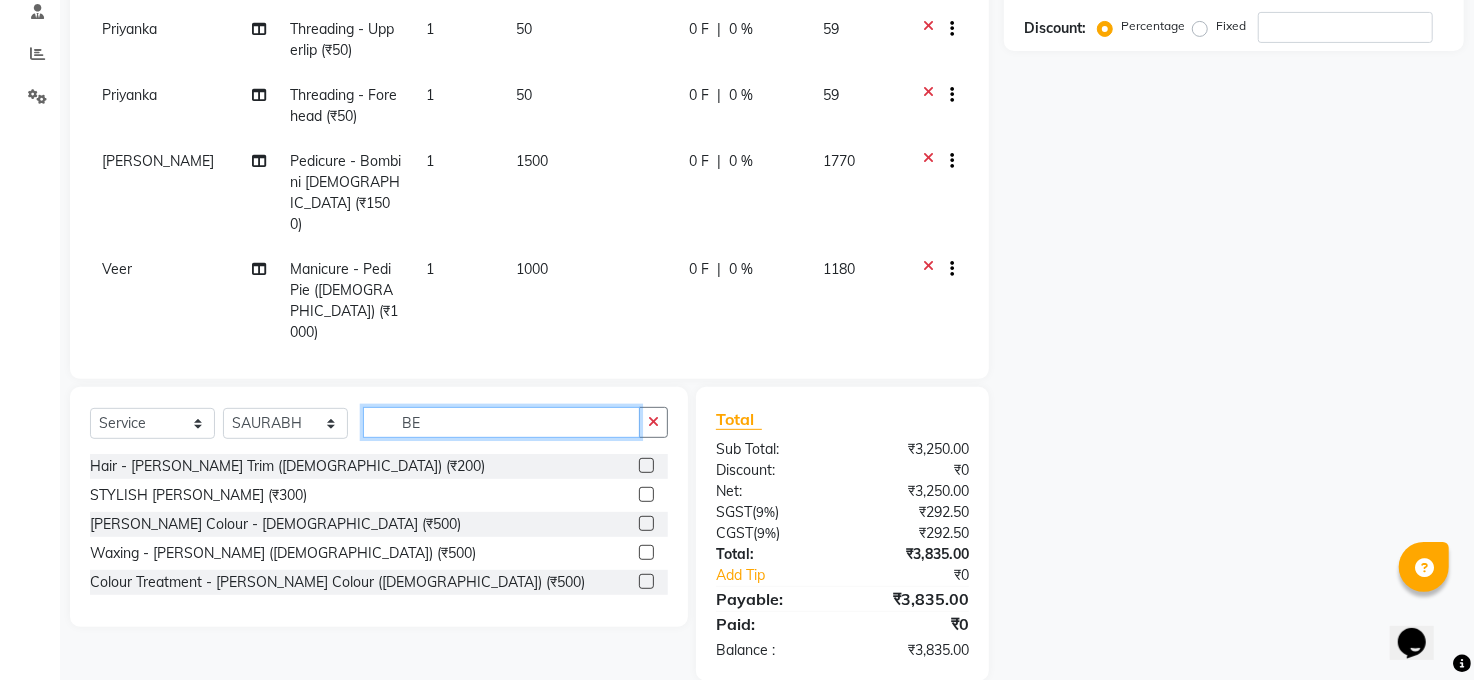 type on "B" 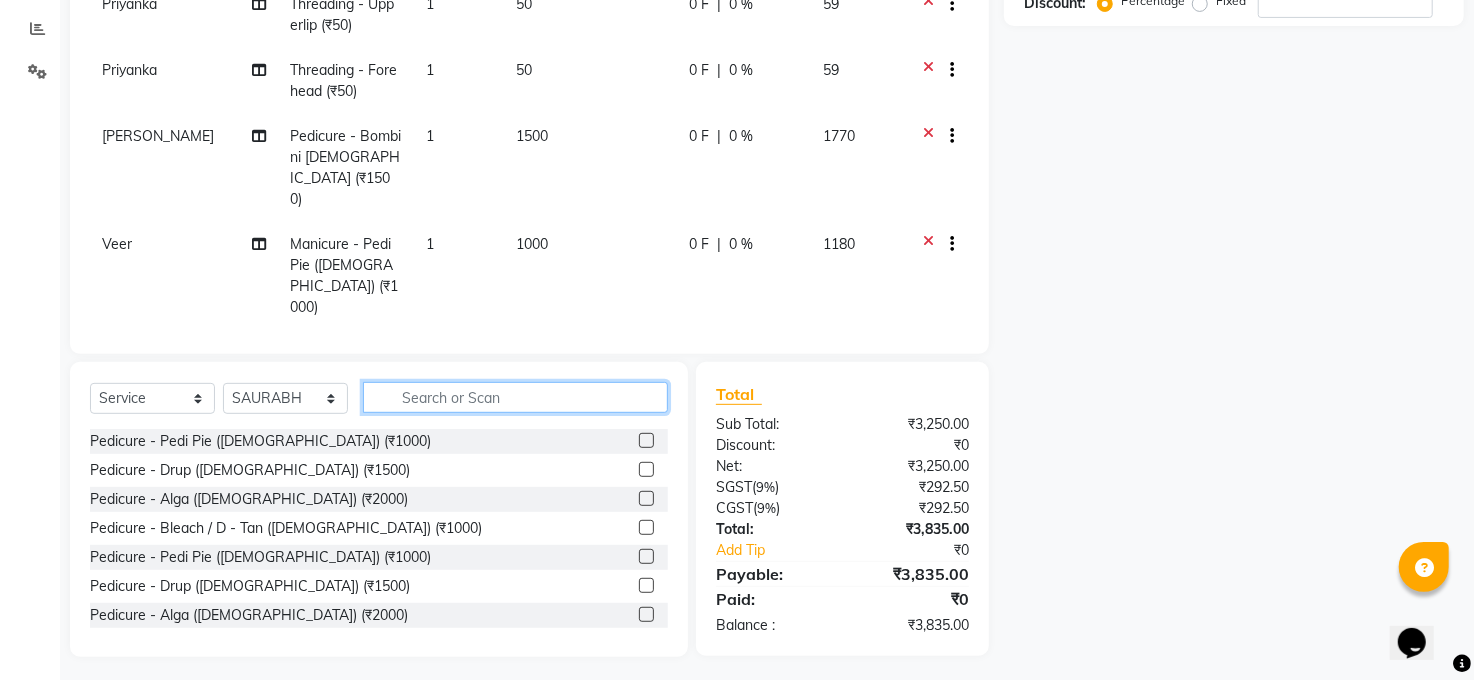 scroll, scrollTop: 420, scrollLeft: 0, axis: vertical 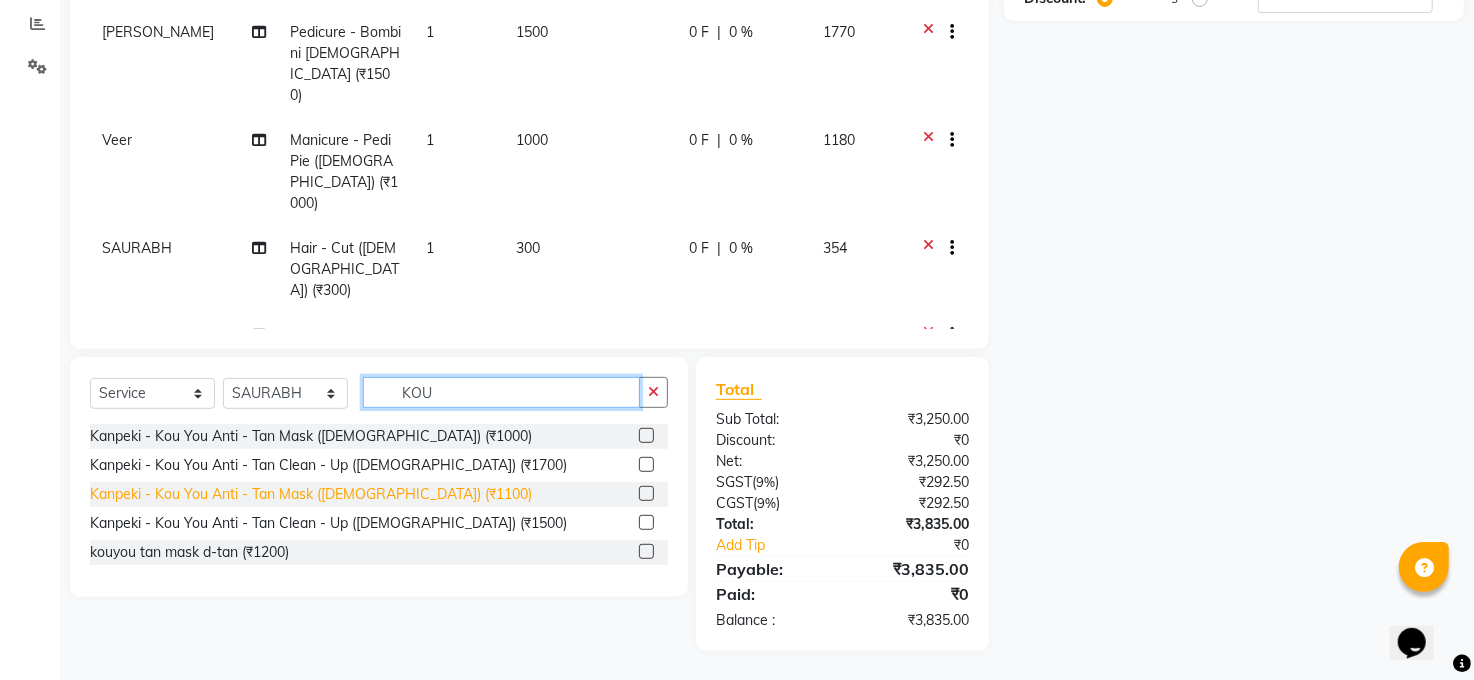 type on "KOU" 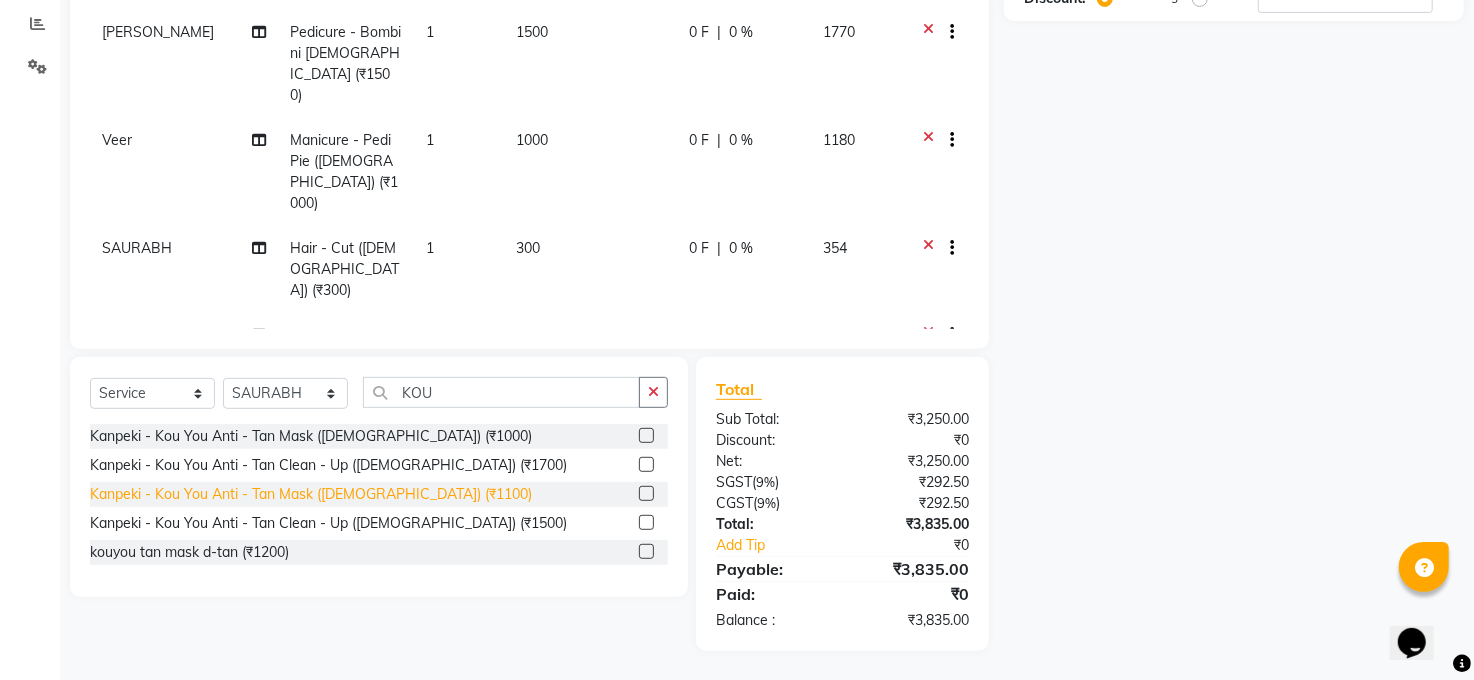 click on "Kanpeki - Kou You Anti - Tan Mask ([DEMOGRAPHIC_DATA]) (₹1100)" 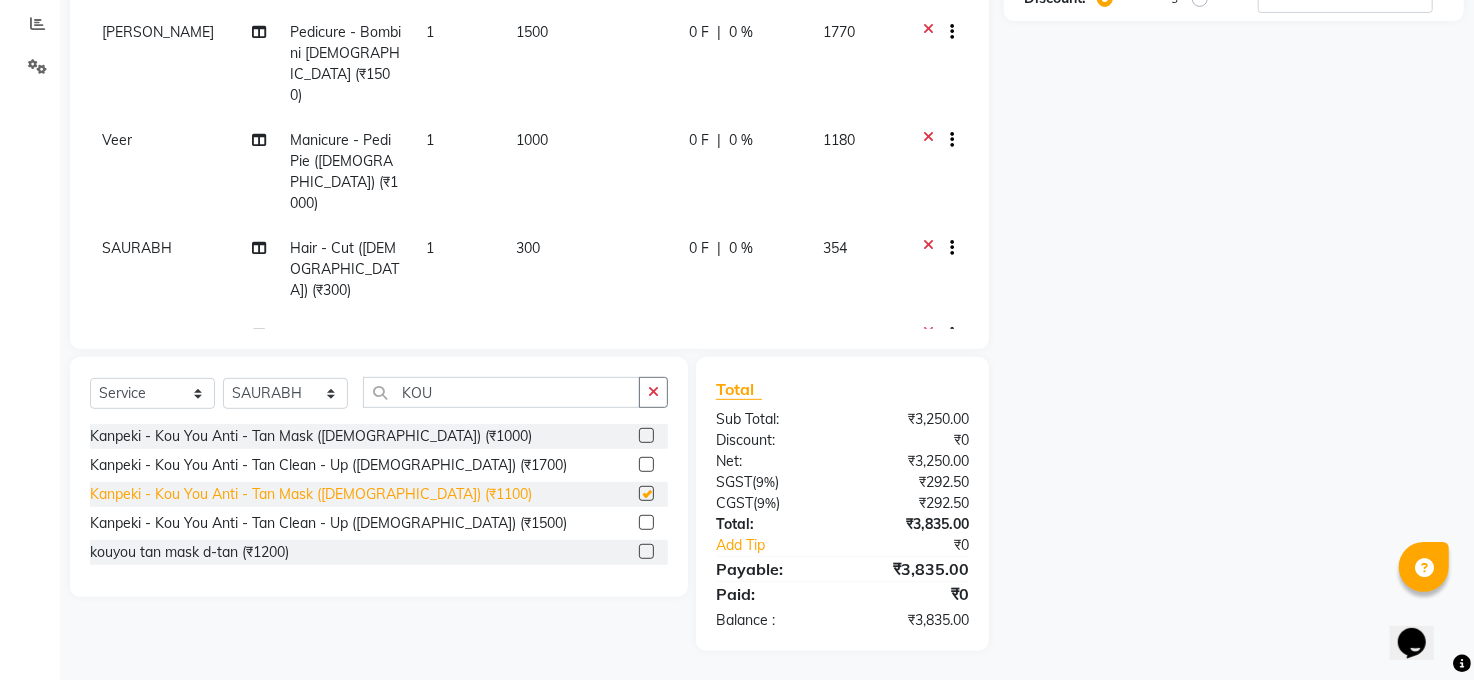checkbox on "false" 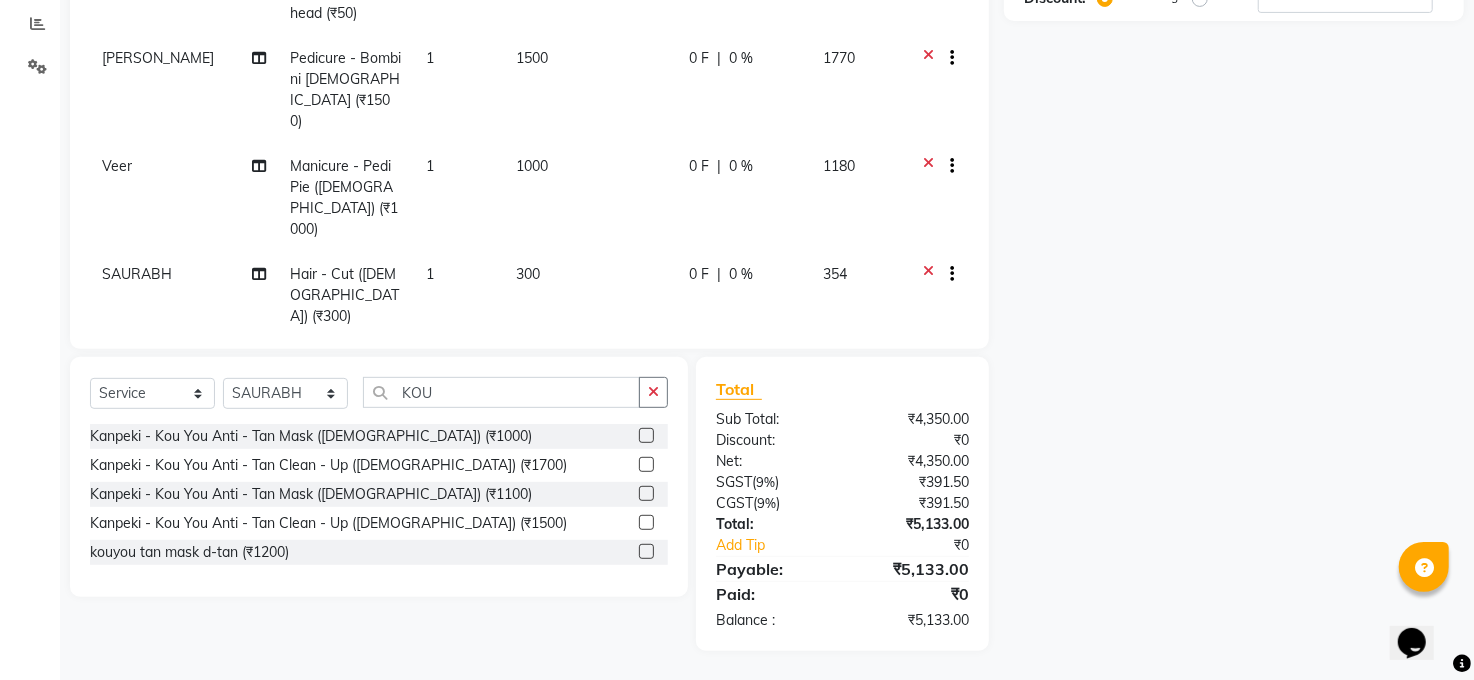 scroll, scrollTop: 186, scrollLeft: 0, axis: vertical 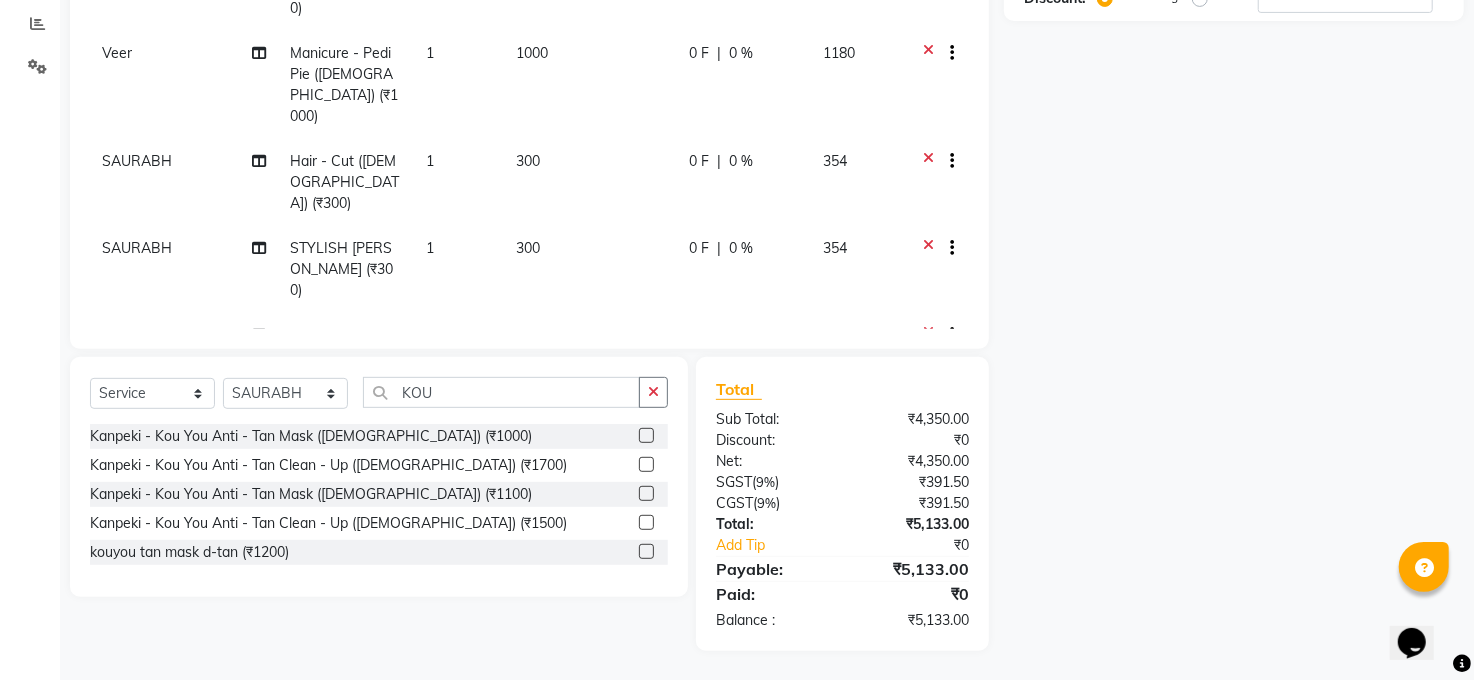 click on "300" 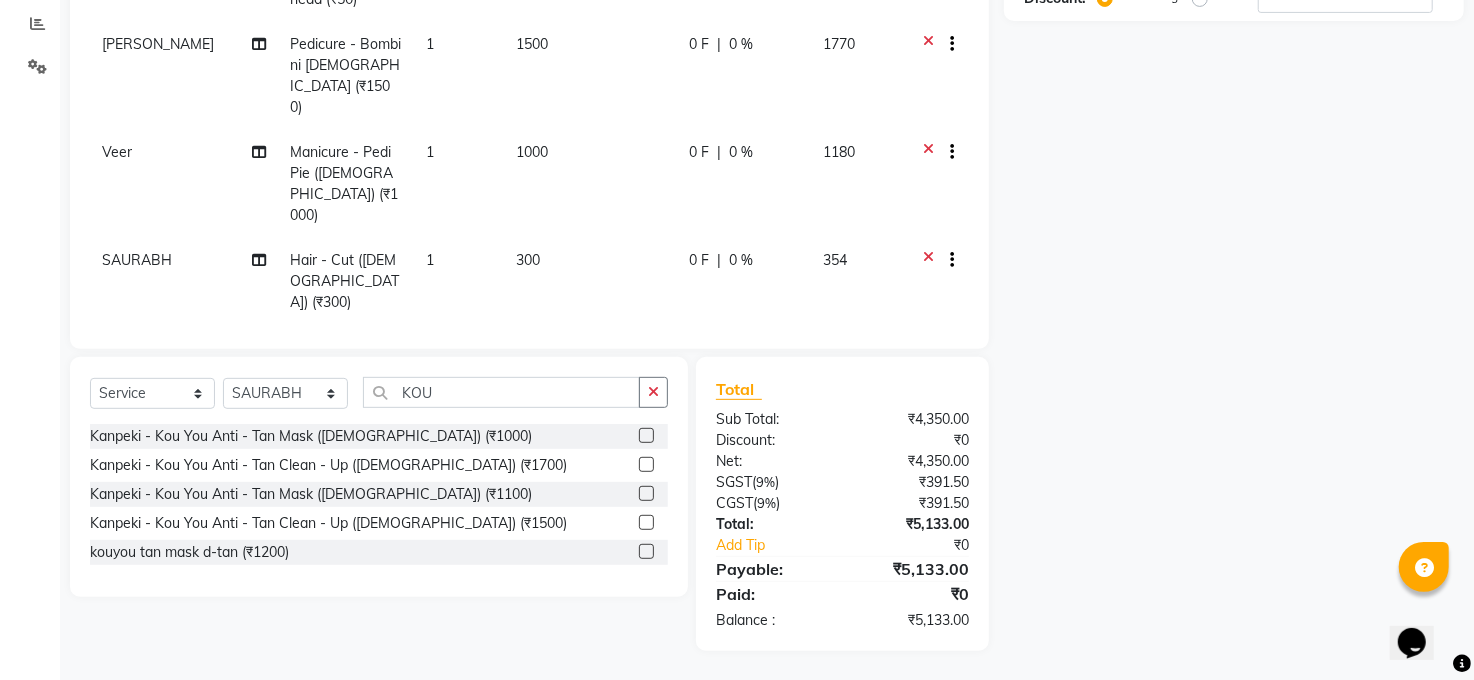 select on "77686" 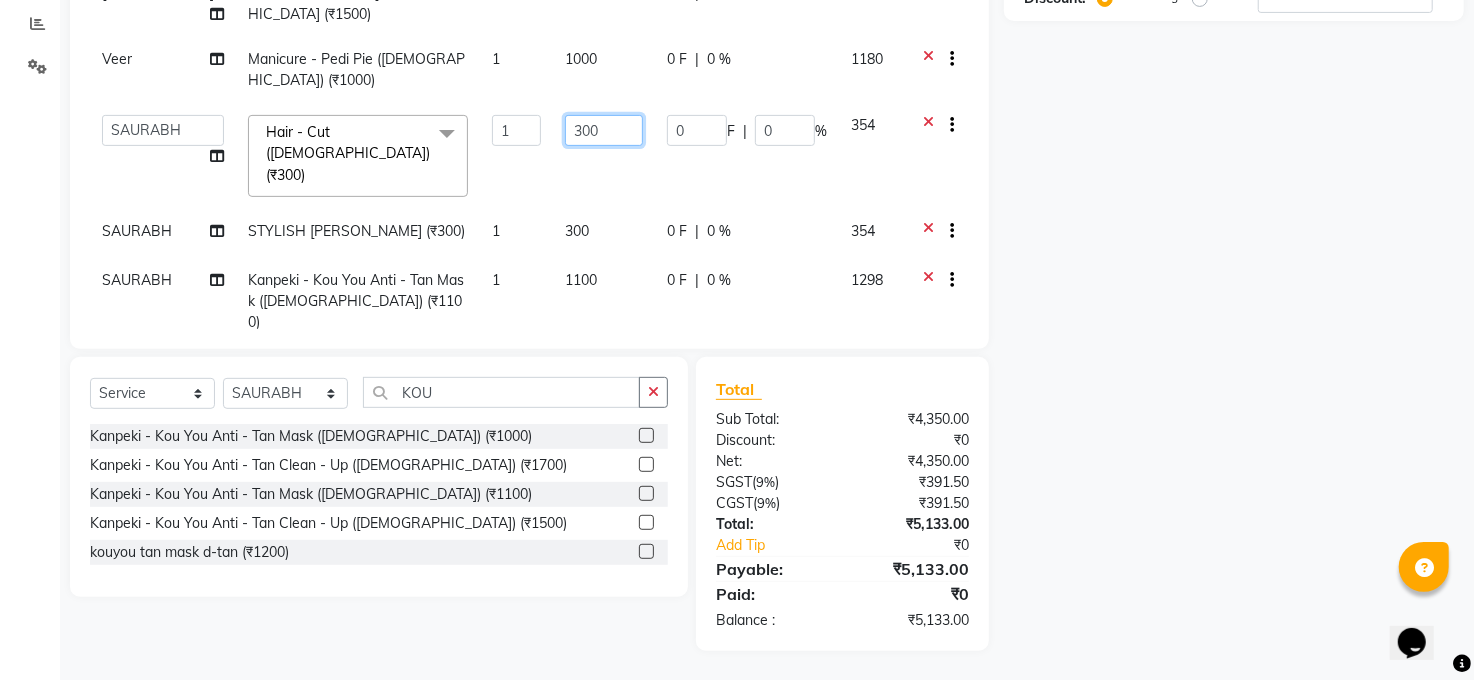 click on "300" 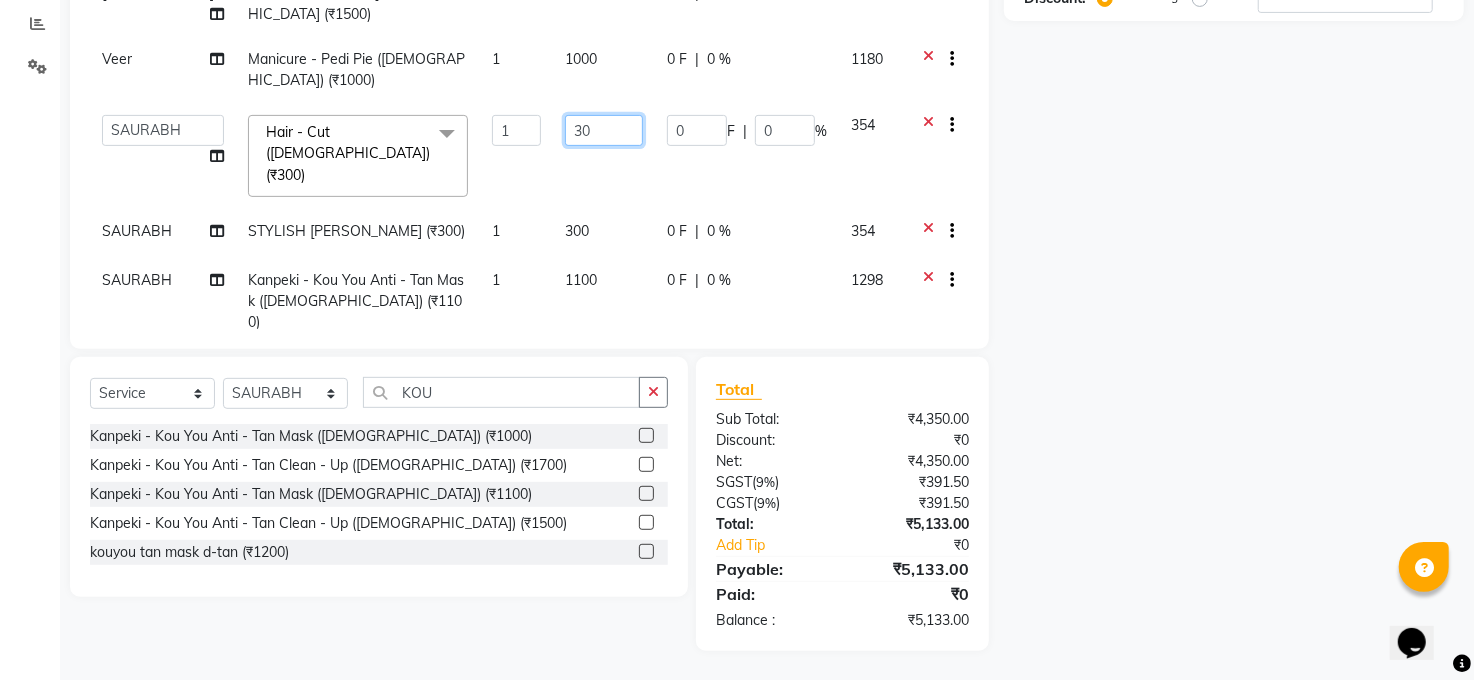 type on "3" 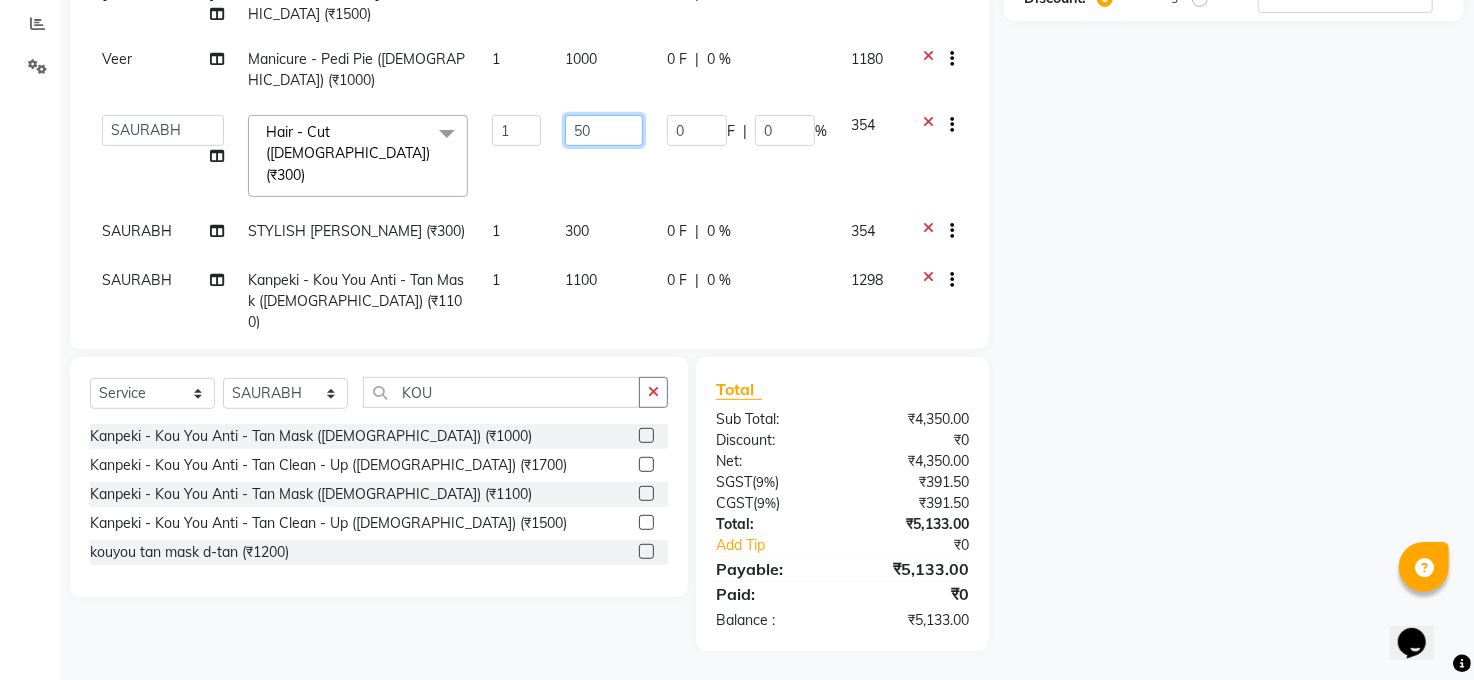 type on "500" 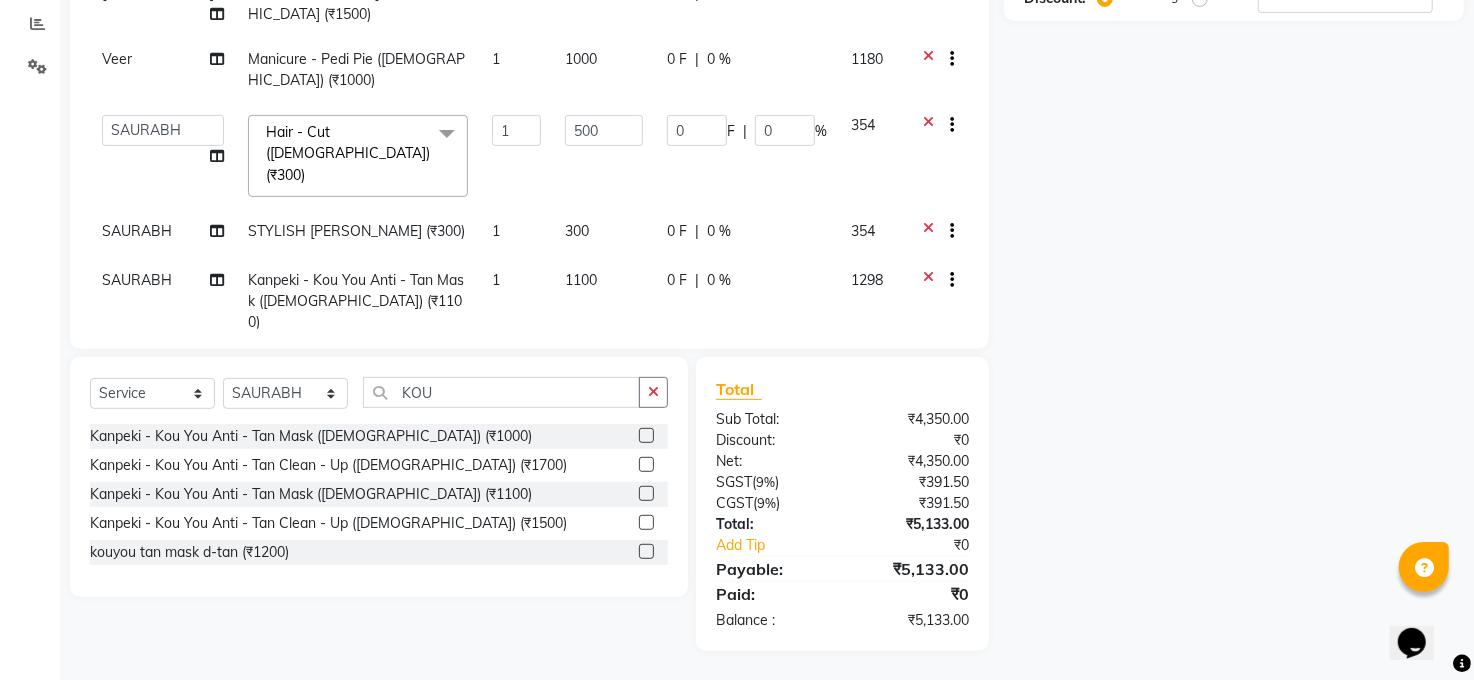 click on "Name: Membership: Total Visits: Card on file: Last Visit:  Points:  Service Total:  ₹4,350.00  Discount:  Percentage   Fixed" 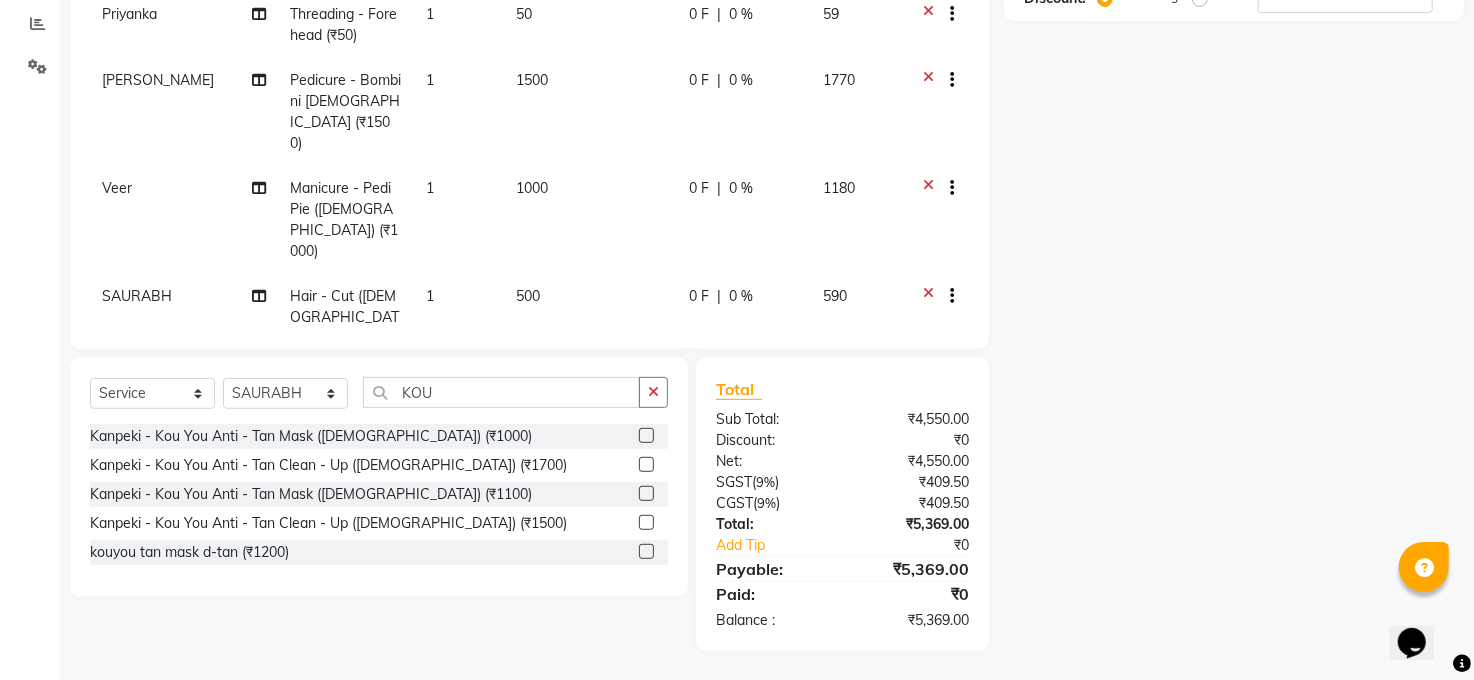 scroll, scrollTop: 0, scrollLeft: 0, axis: both 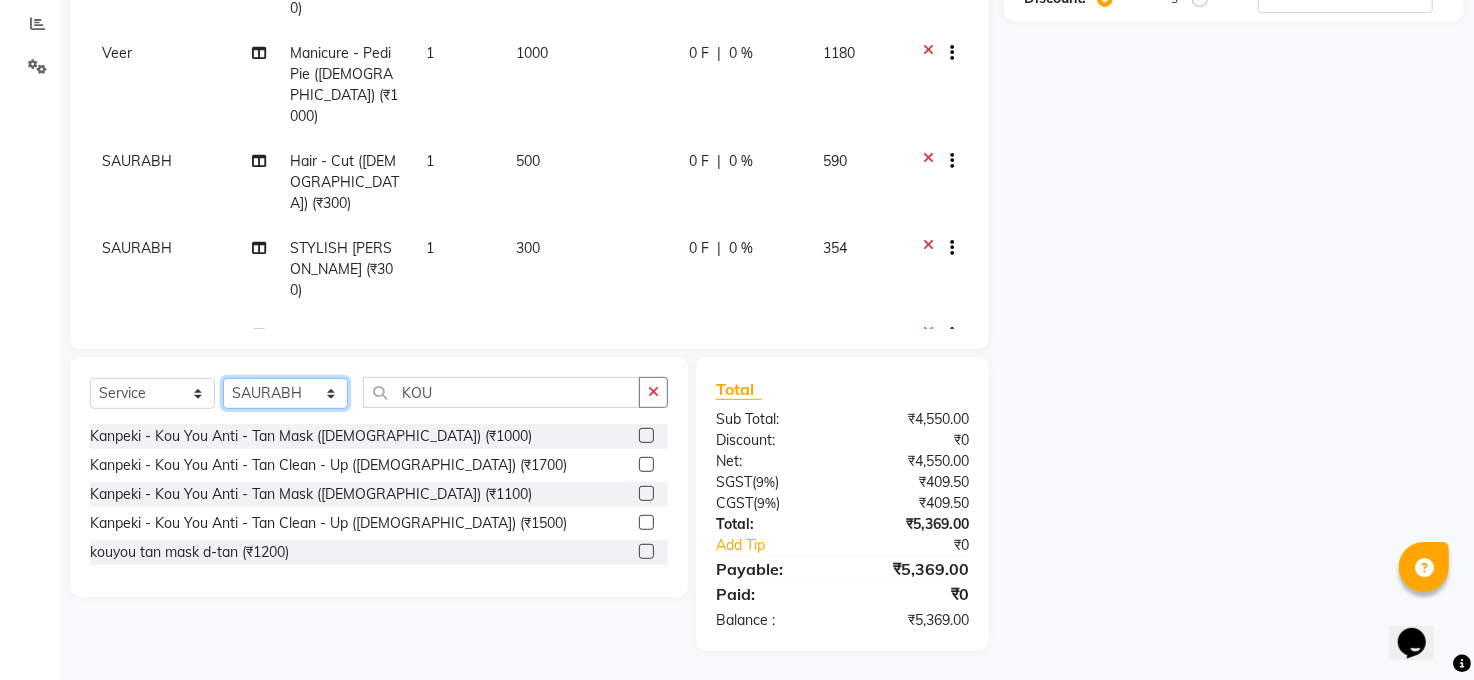 click on "Select Stylist [PERSON_NAME] [PERSON_NAME] [PERSON_NAME] COUNTER  Manager [PERSON_NAME] [PERSON_NAME] [PERSON_NAME] [PERSON_NAME] [PERSON_NAME] Santosh SAURABH [PERSON_NAME] [PERSON_NAME] Veer [PERSON_NAME]" 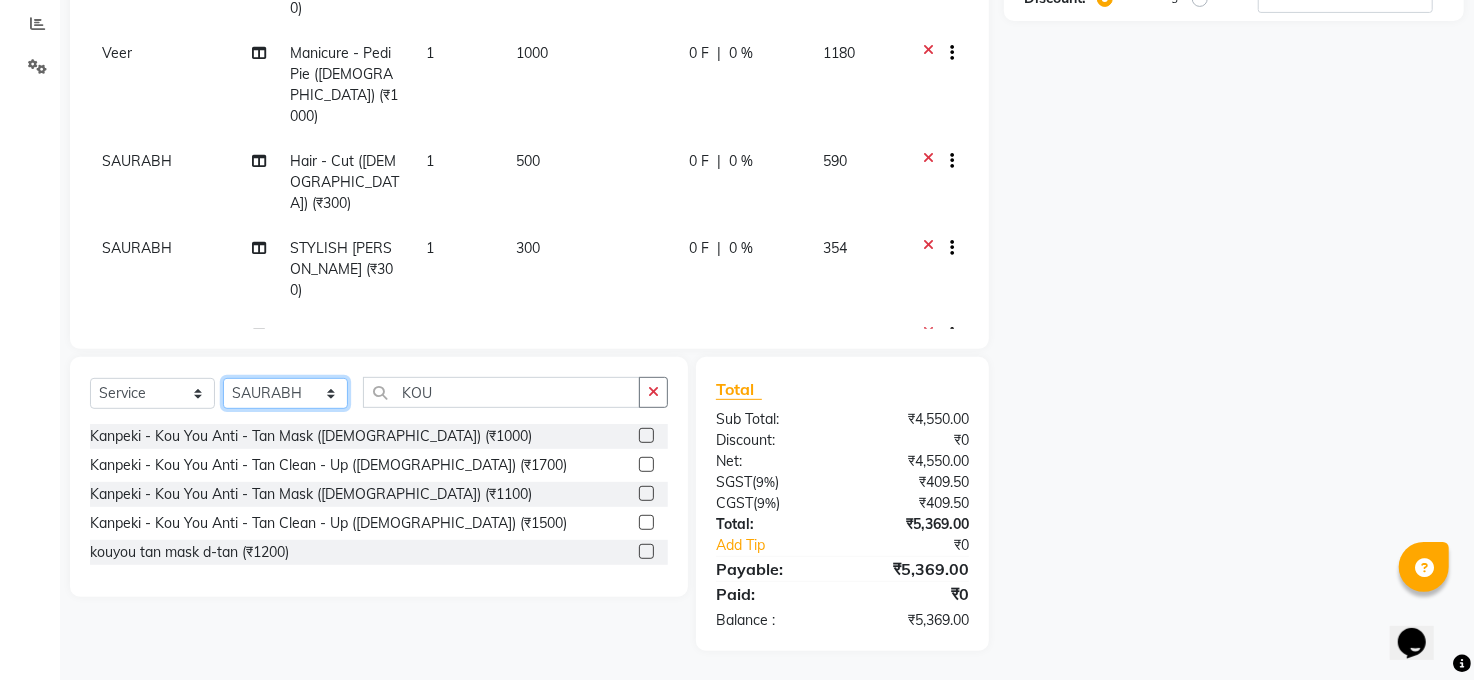 click on "Select Stylist [PERSON_NAME] [PERSON_NAME] [PERSON_NAME] COUNTER  Manager [PERSON_NAME] [PERSON_NAME] [PERSON_NAME] [PERSON_NAME] [PERSON_NAME] Santosh SAURABH [PERSON_NAME] [PERSON_NAME] Veer [PERSON_NAME]" 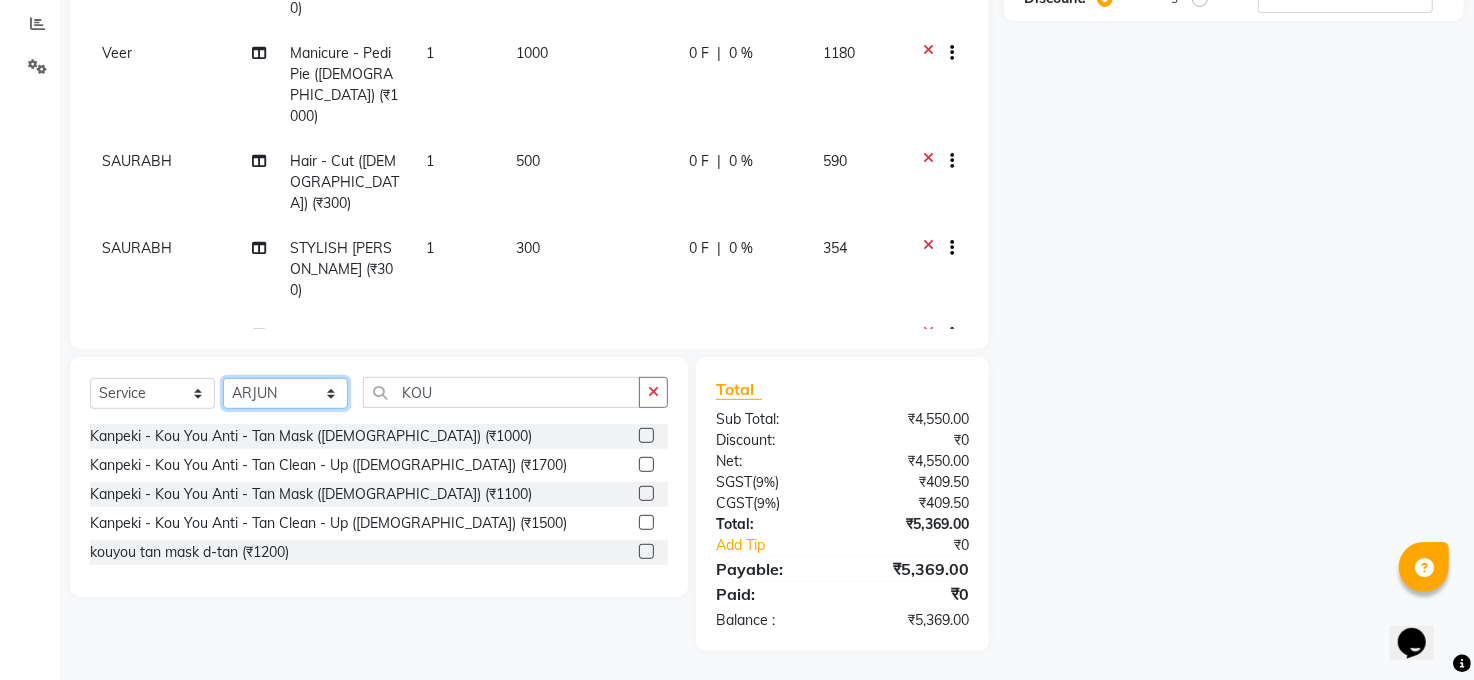 click on "Select Stylist [PERSON_NAME] [PERSON_NAME] [PERSON_NAME] COUNTER  Manager [PERSON_NAME] [PERSON_NAME] [PERSON_NAME] [PERSON_NAME] [PERSON_NAME] Santosh SAURABH [PERSON_NAME] [PERSON_NAME] Veer [PERSON_NAME]" 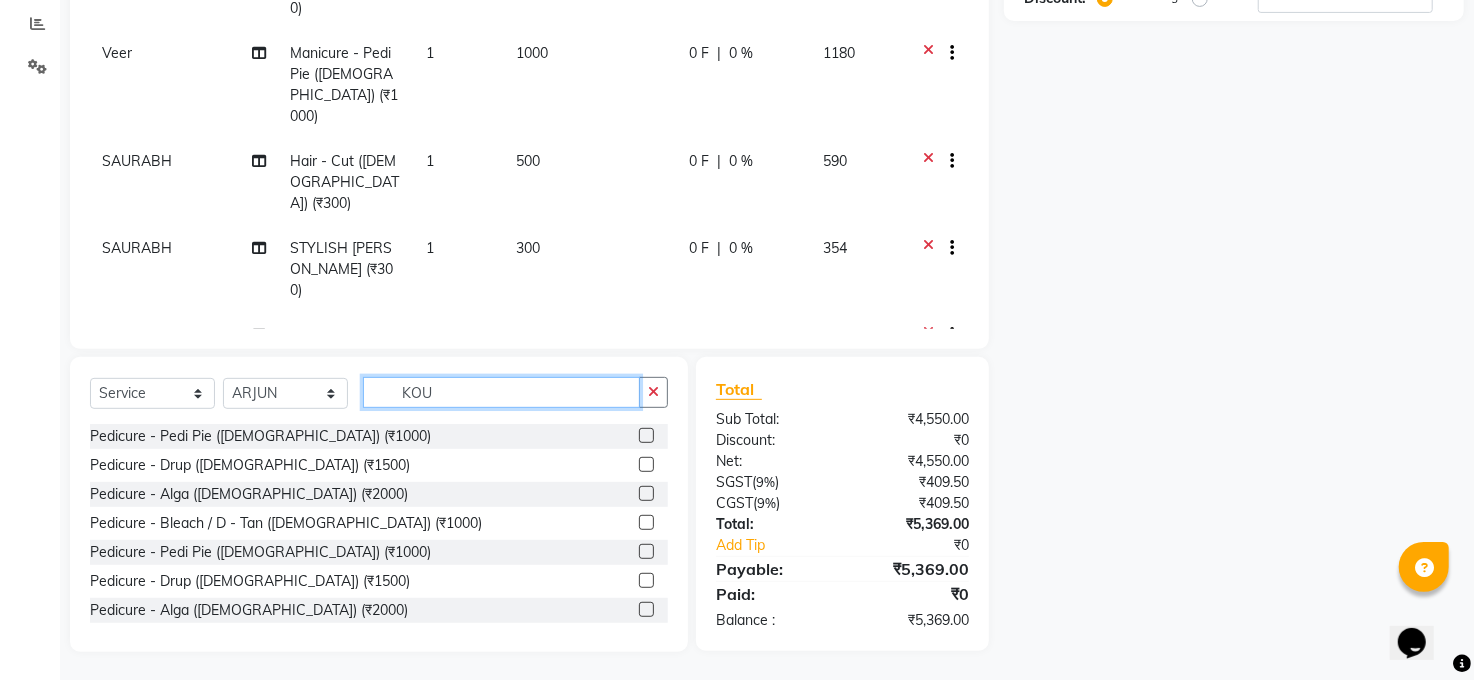 click on "KOU" 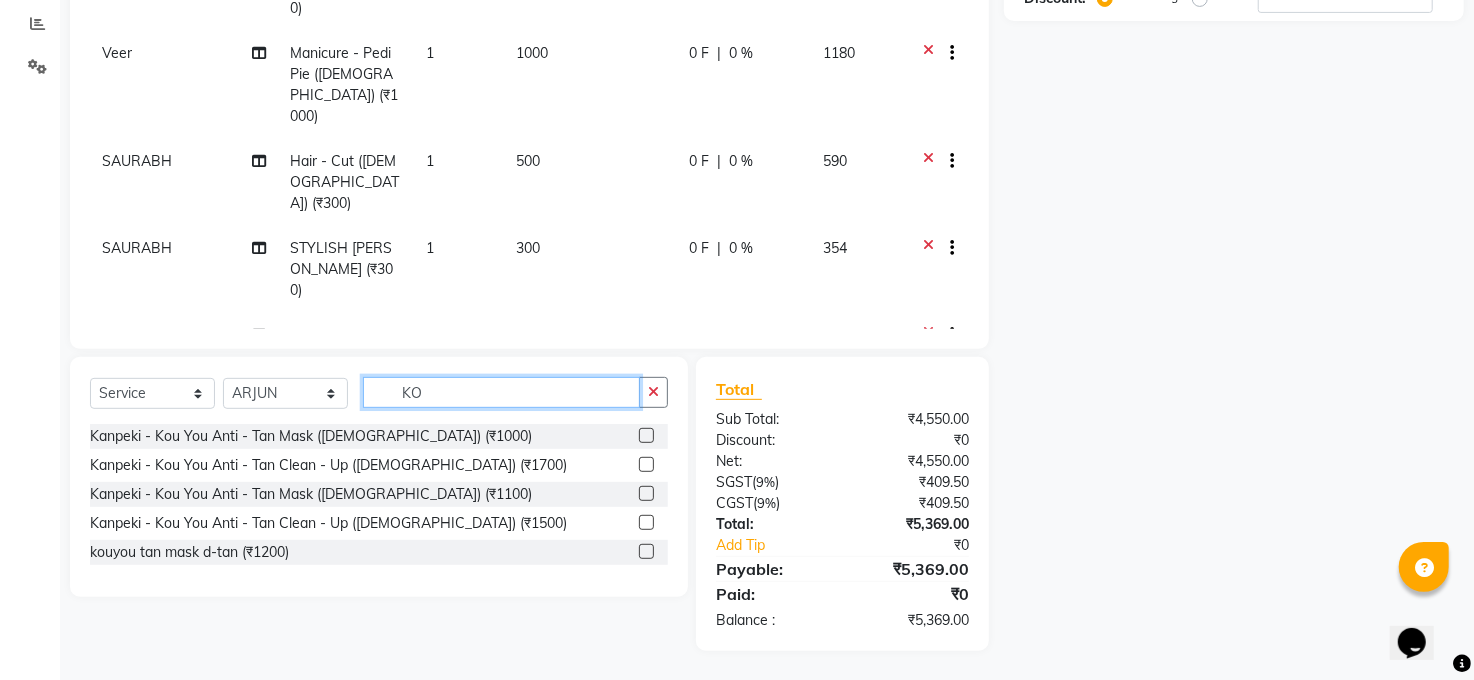 type on "K" 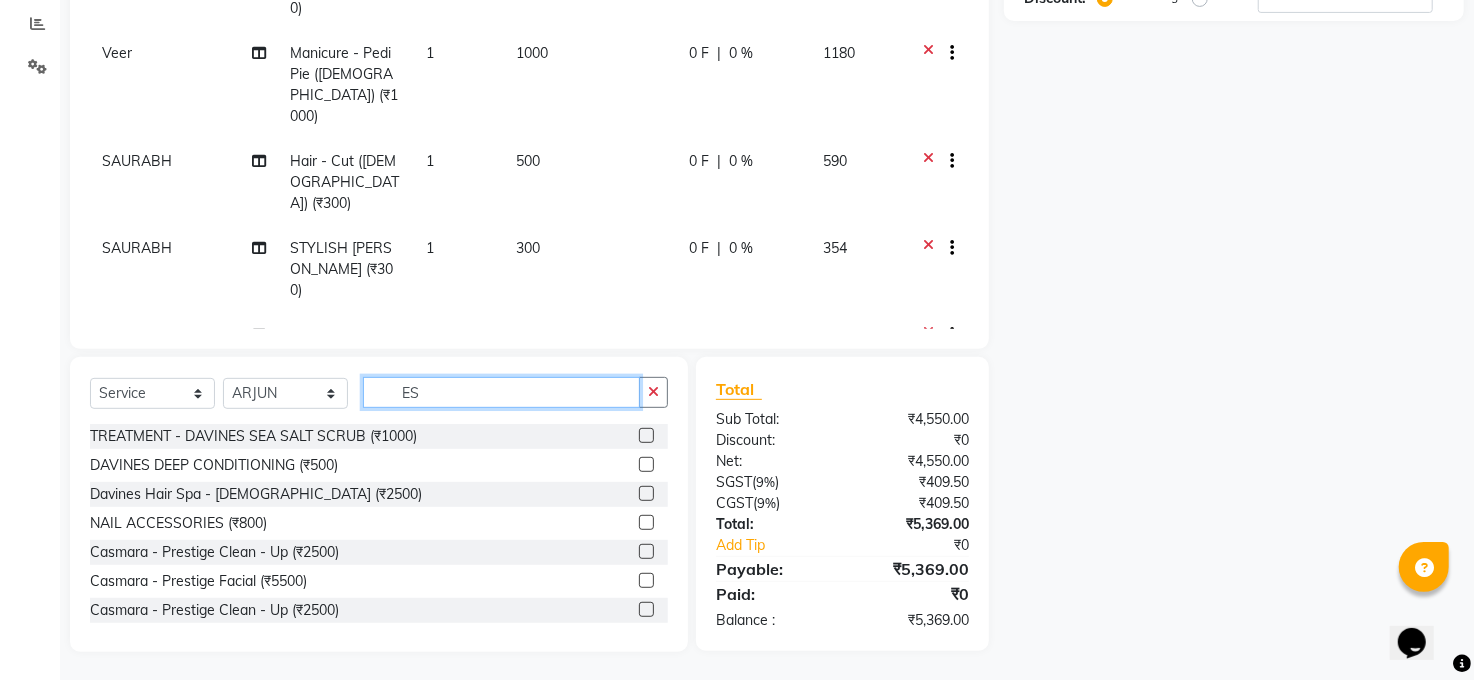 type on "E" 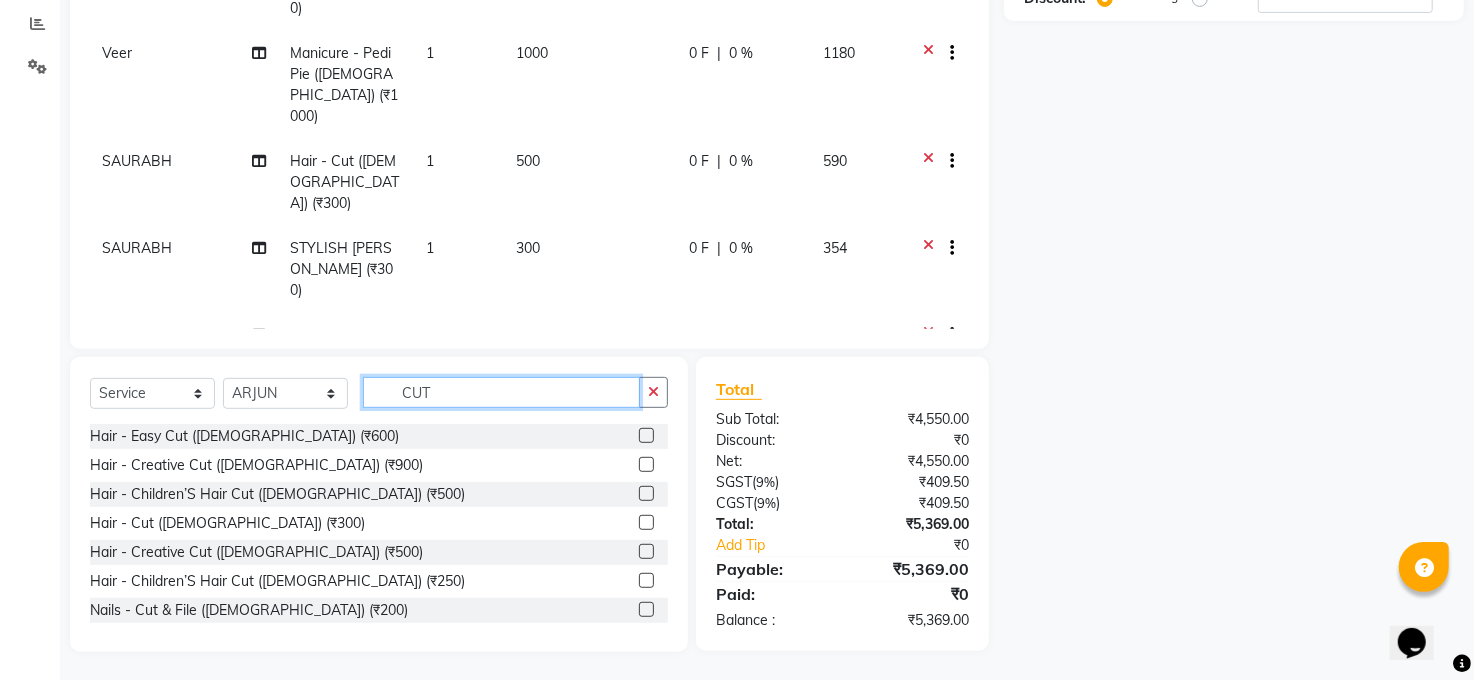 scroll, scrollTop: 420, scrollLeft: 0, axis: vertical 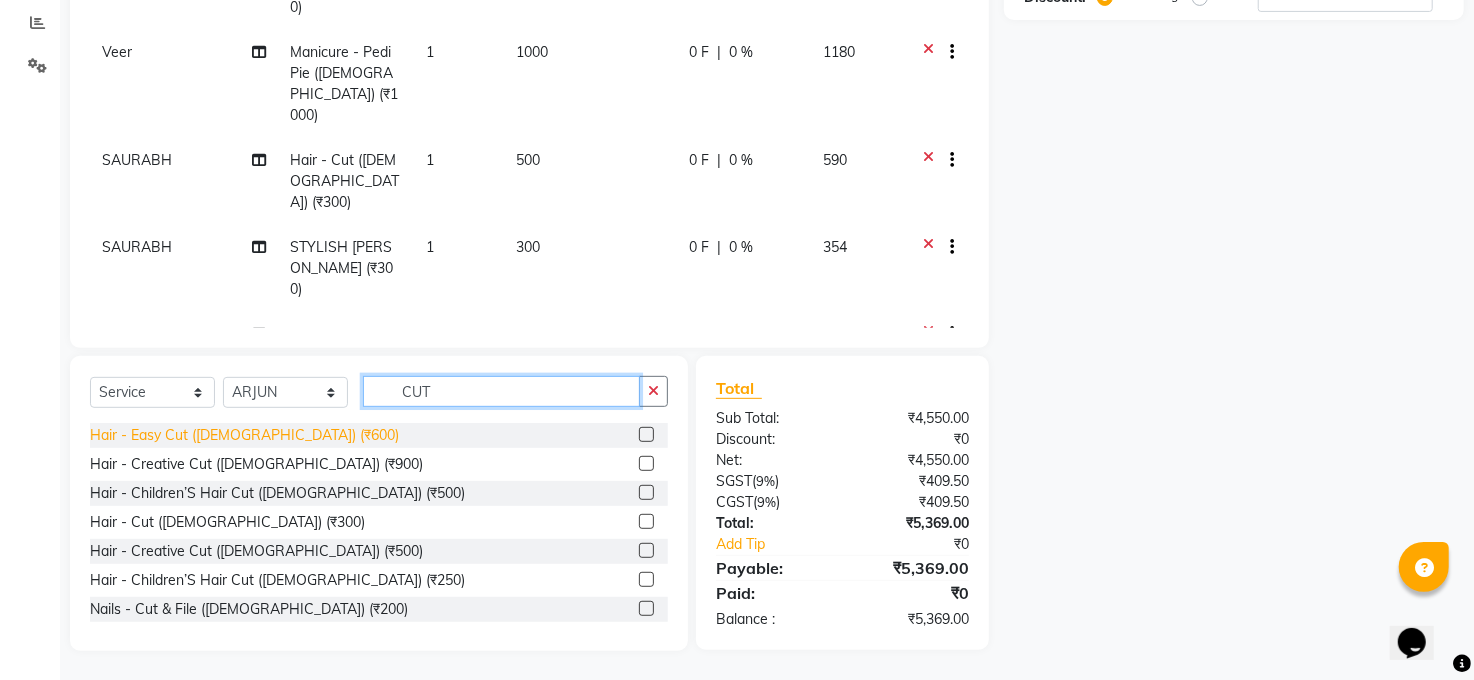 type on "CUT" 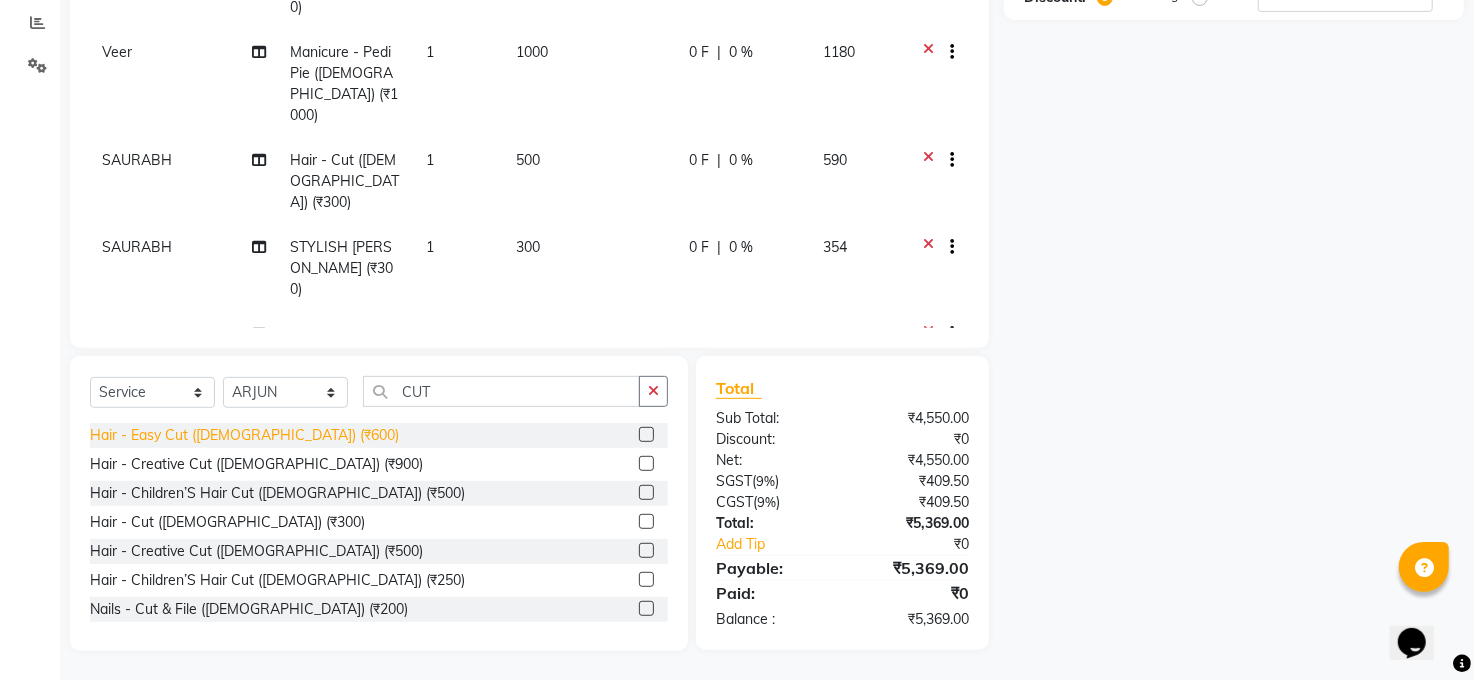click on "Hair - Easy Cut ([DEMOGRAPHIC_DATA]) (₹600)" 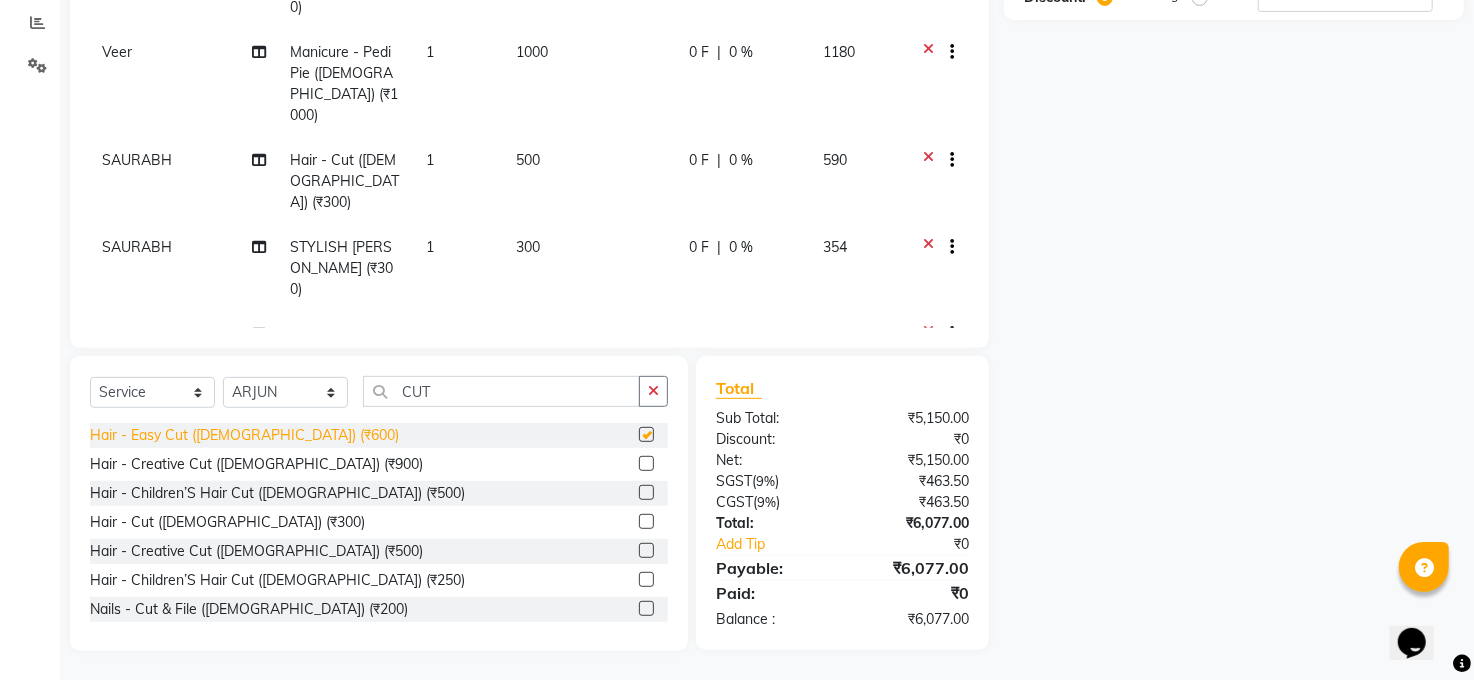 checkbox on "false" 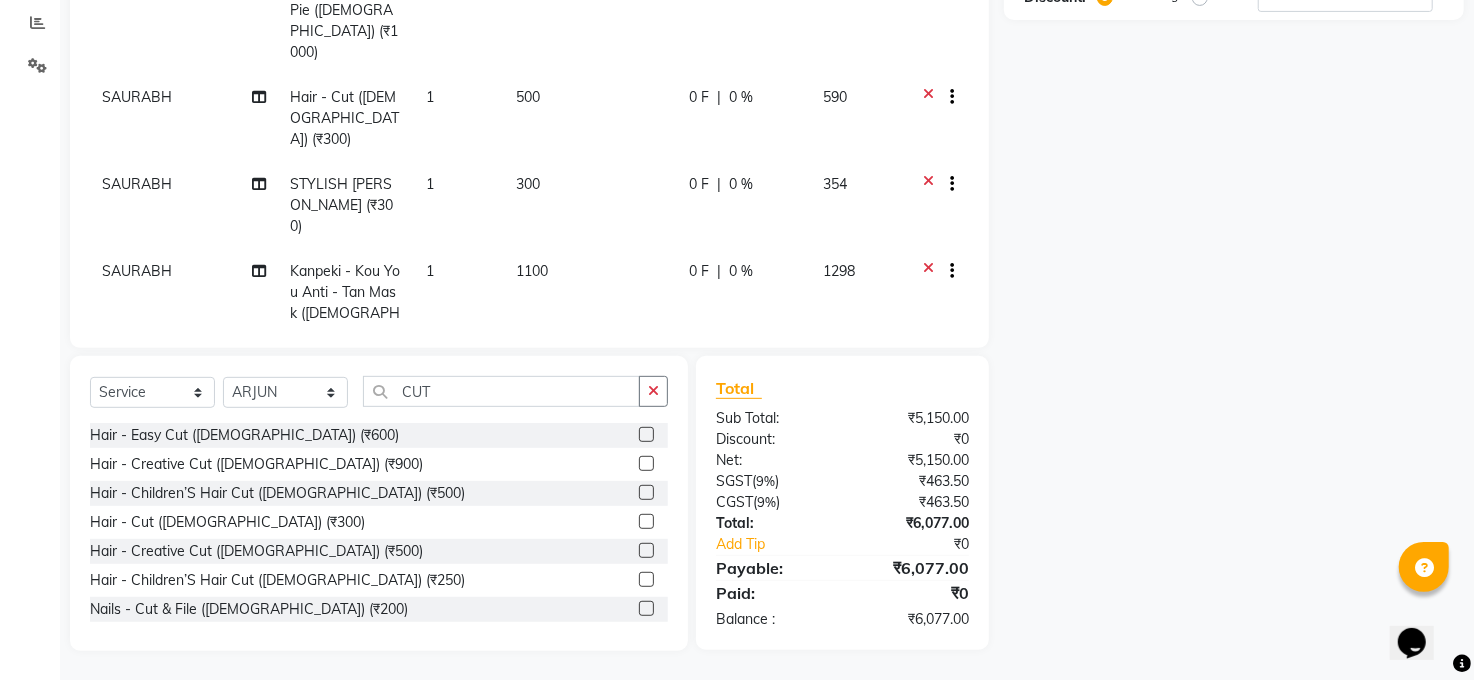 scroll, scrollTop: 252, scrollLeft: 0, axis: vertical 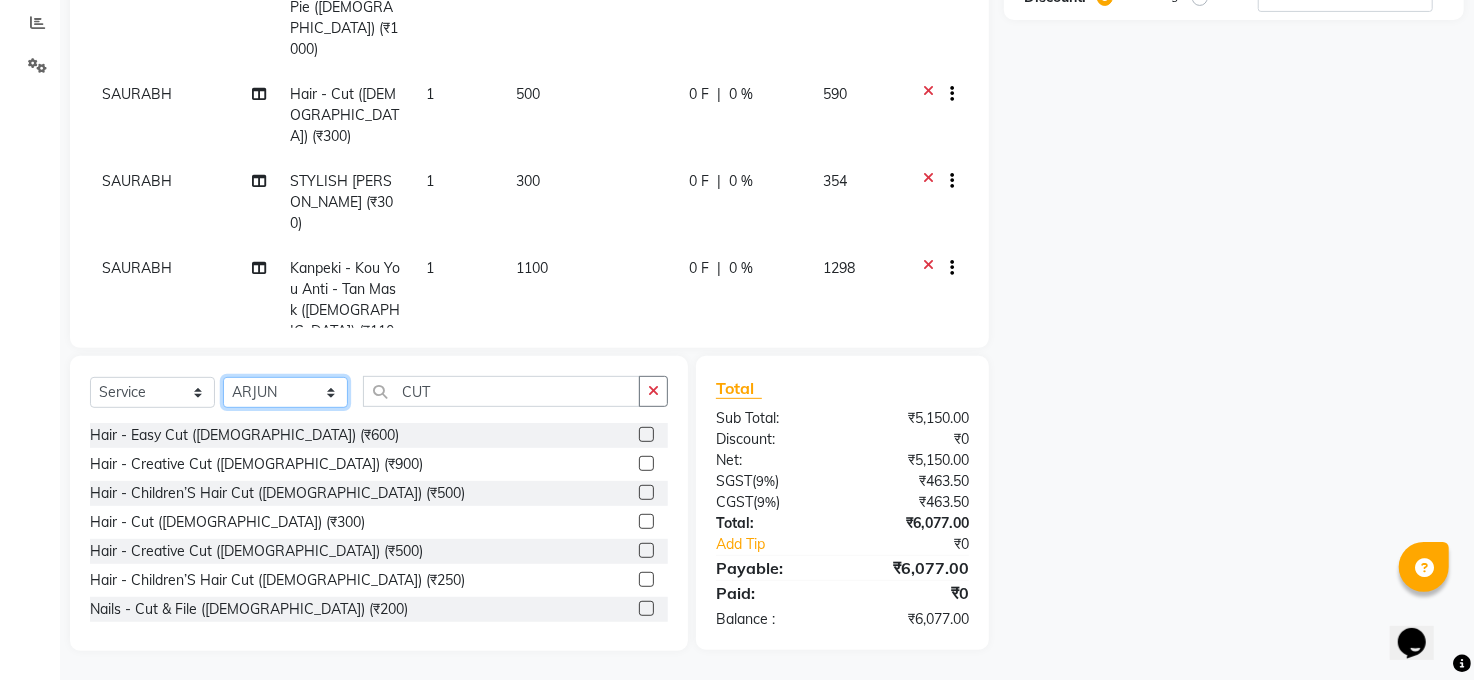 click on "Select Stylist [PERSON_NAME] [PERSON_NAME] [PERSON_NAME] COUNTER  Manager [PERSON_NAME] [PERSON_NAME] [PERSON_NAME] [PERSON_NAME] [PERSON_NAME] Santosh SAURABH [PERSON_NAME] [PERSON_NAME] Veer [PERSON_NAME]" 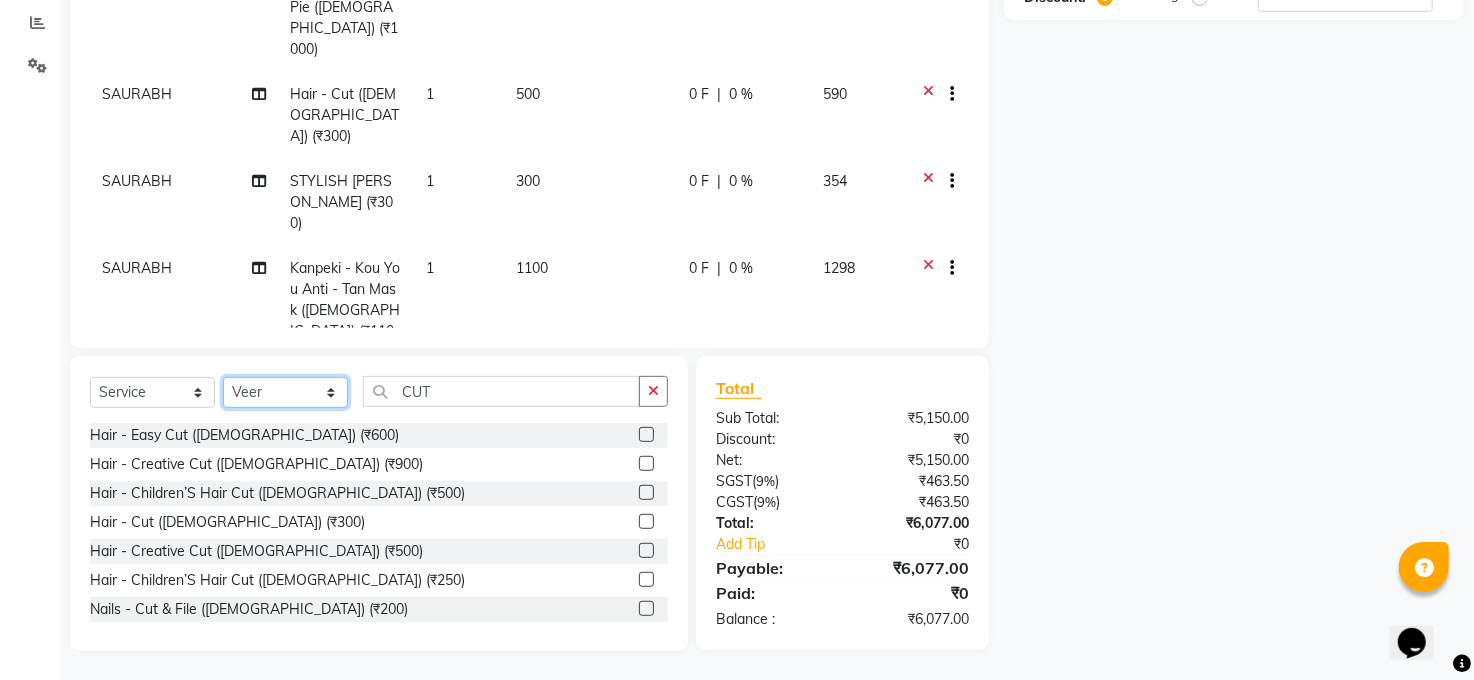 click on "Select Stylist [PERSON_NAME] [PERSON_NAME] [PERSON_NAME] COUNTER  Manager [PERSON_NAME] [PERSON_NAME] [PERSON_NAME] [PERSON_NAME] [PERSON_NAME] Santosh SAURABH [PERSON_NAME] [PERSON_NAME] Veer [PERSON_NAME]" 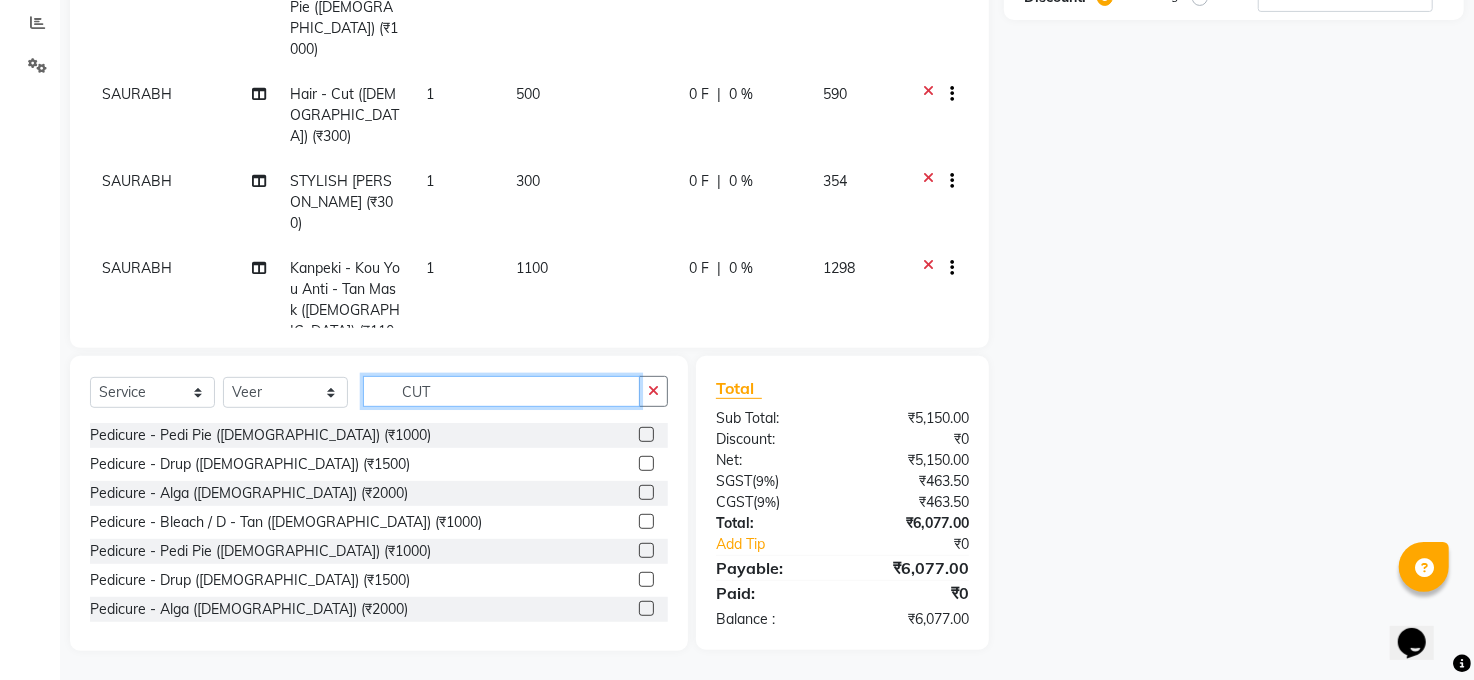 click on "CUT" 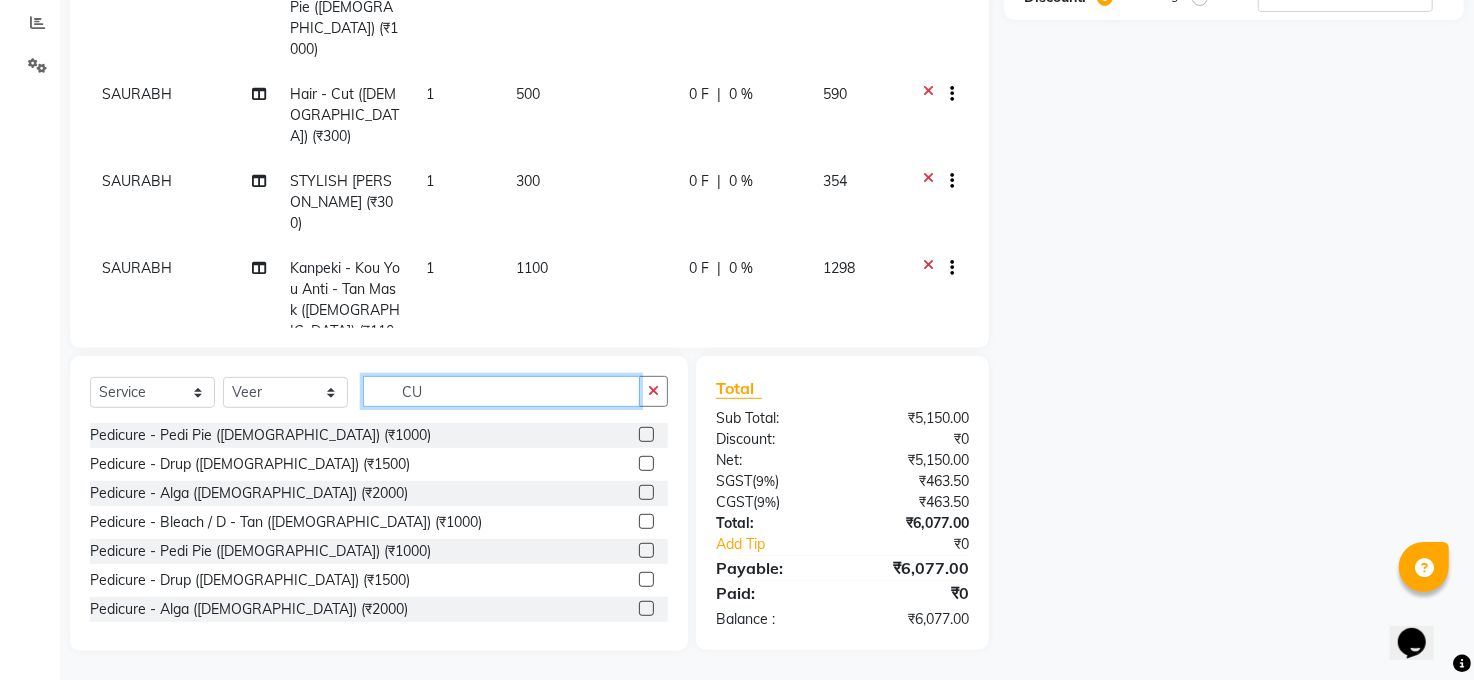 type on "C" 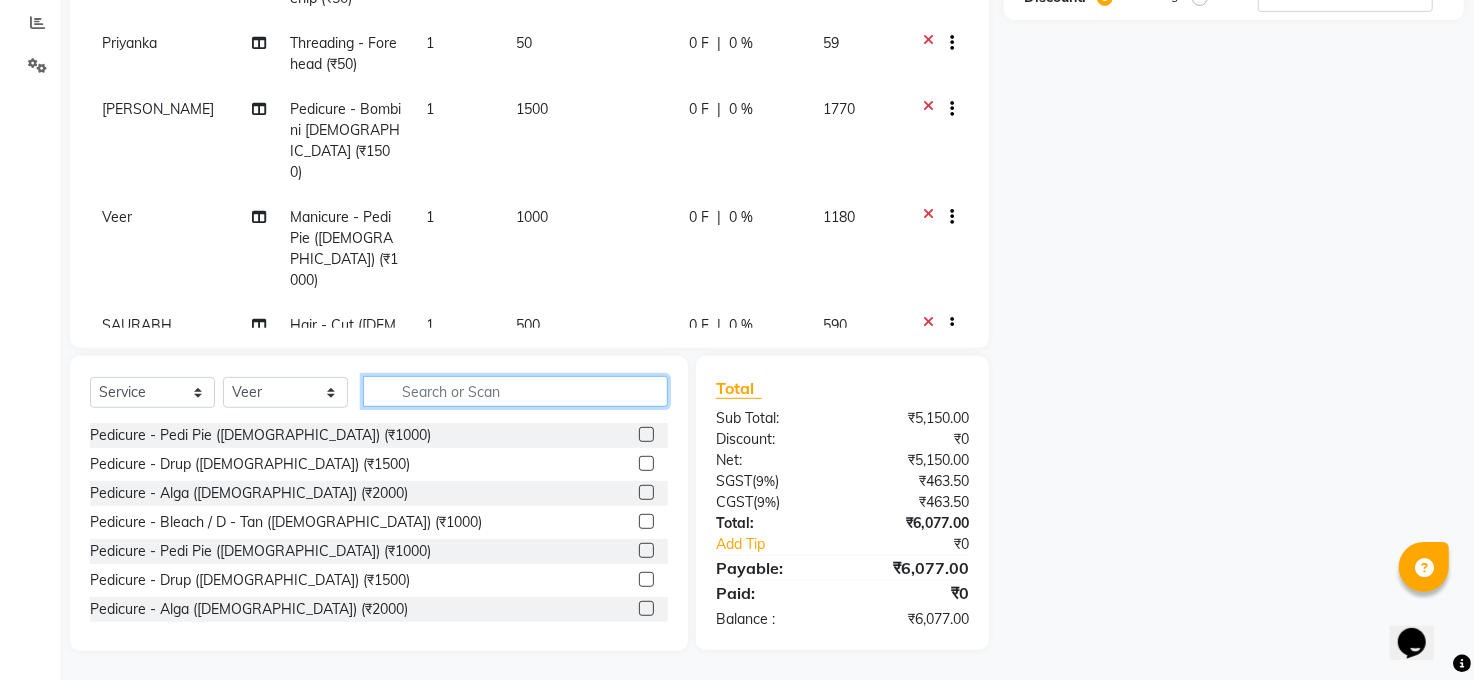 scroll, scrollTop: 0, scrollLeft: 0, axis: both 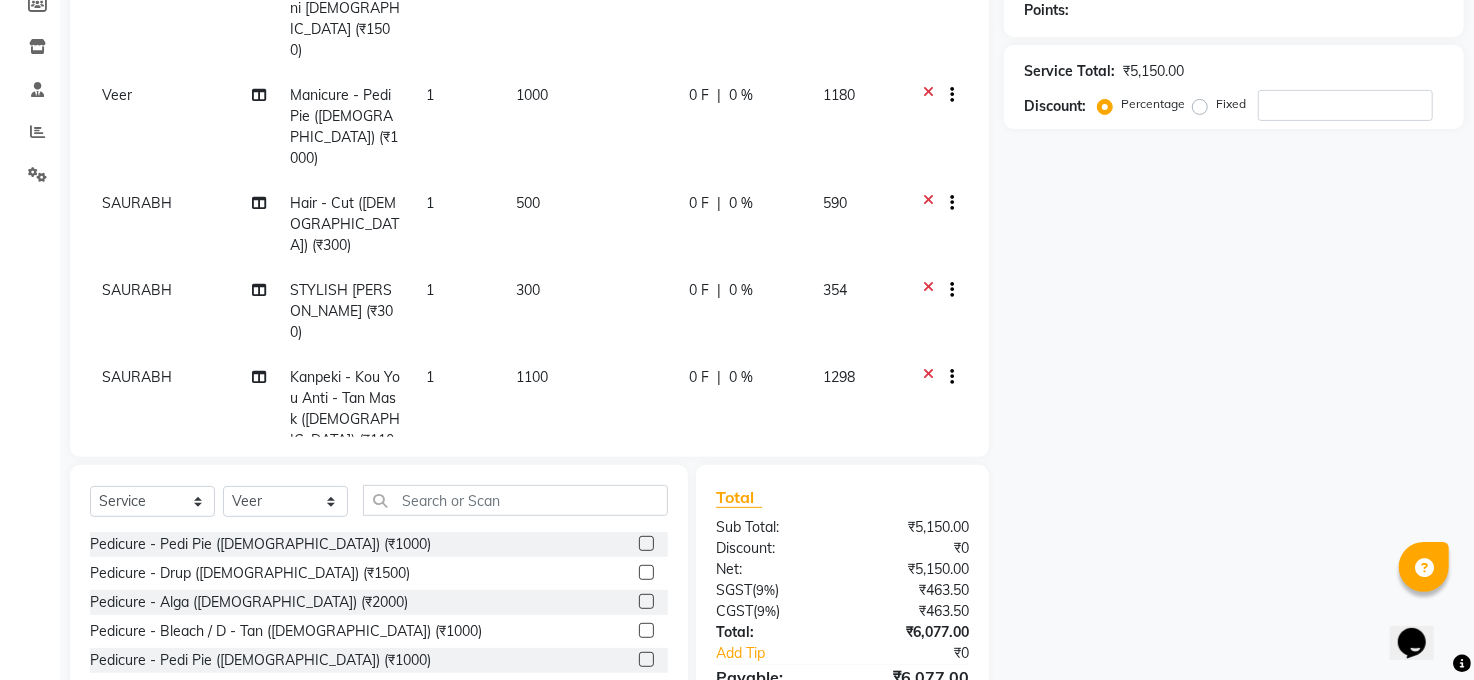 click 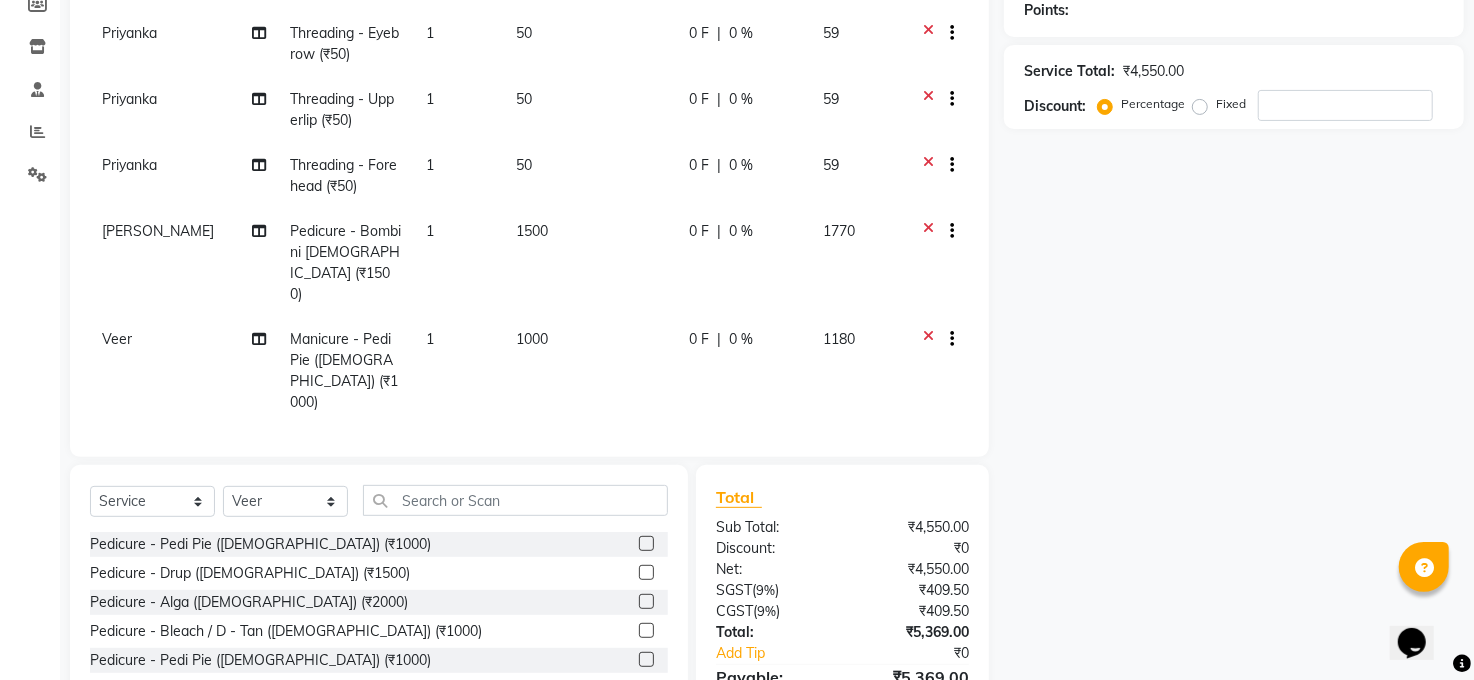 scroll, scrollTop: 0, scrollLeft: 0, axis: both 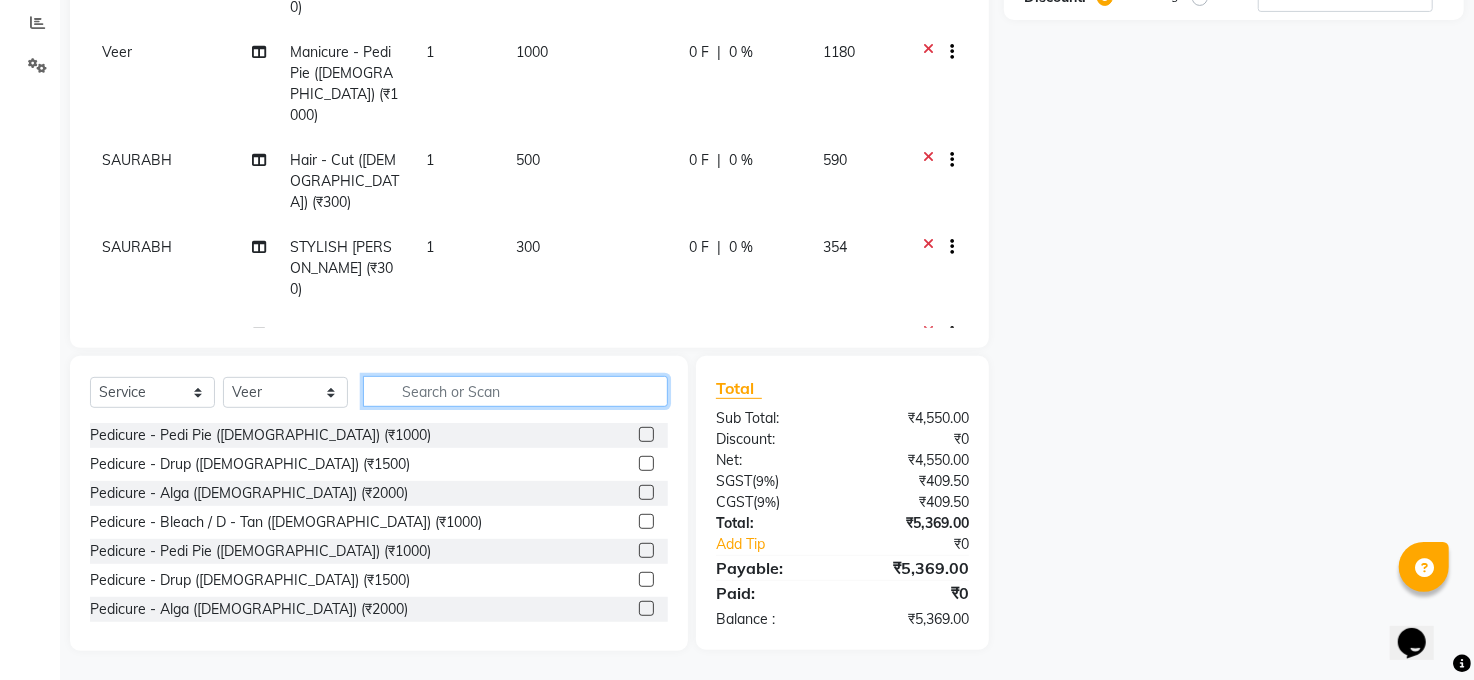 click 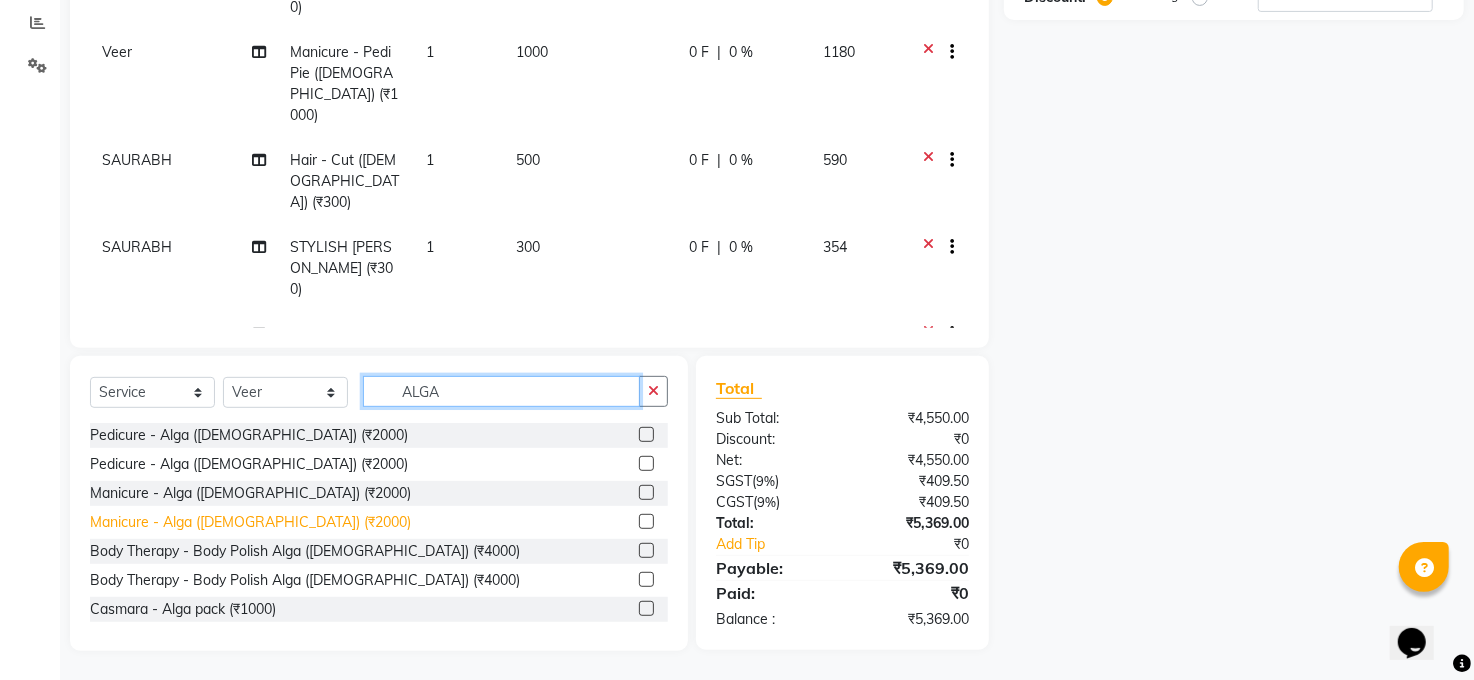 type on "ALGA" 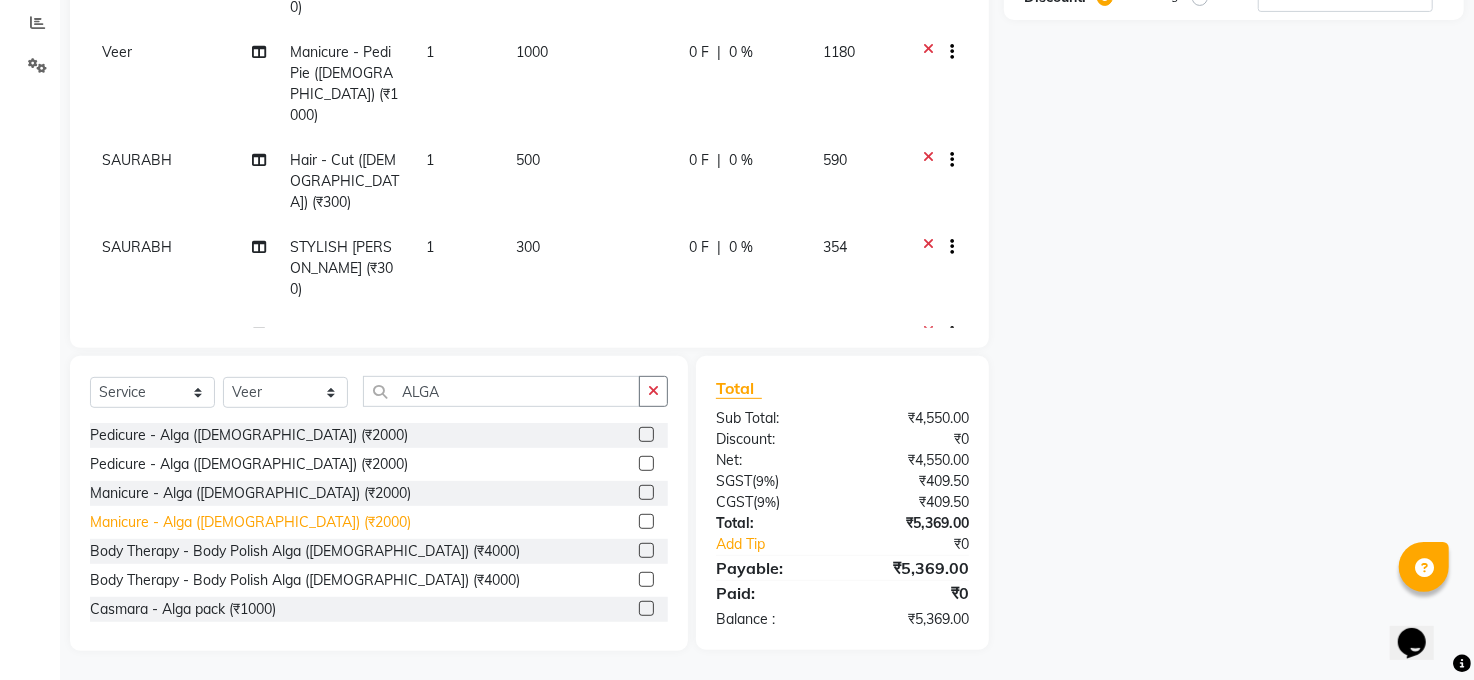 click on "Manicure - Alga ([DEMOGRAPHIC_DATA]) (₹2000)" 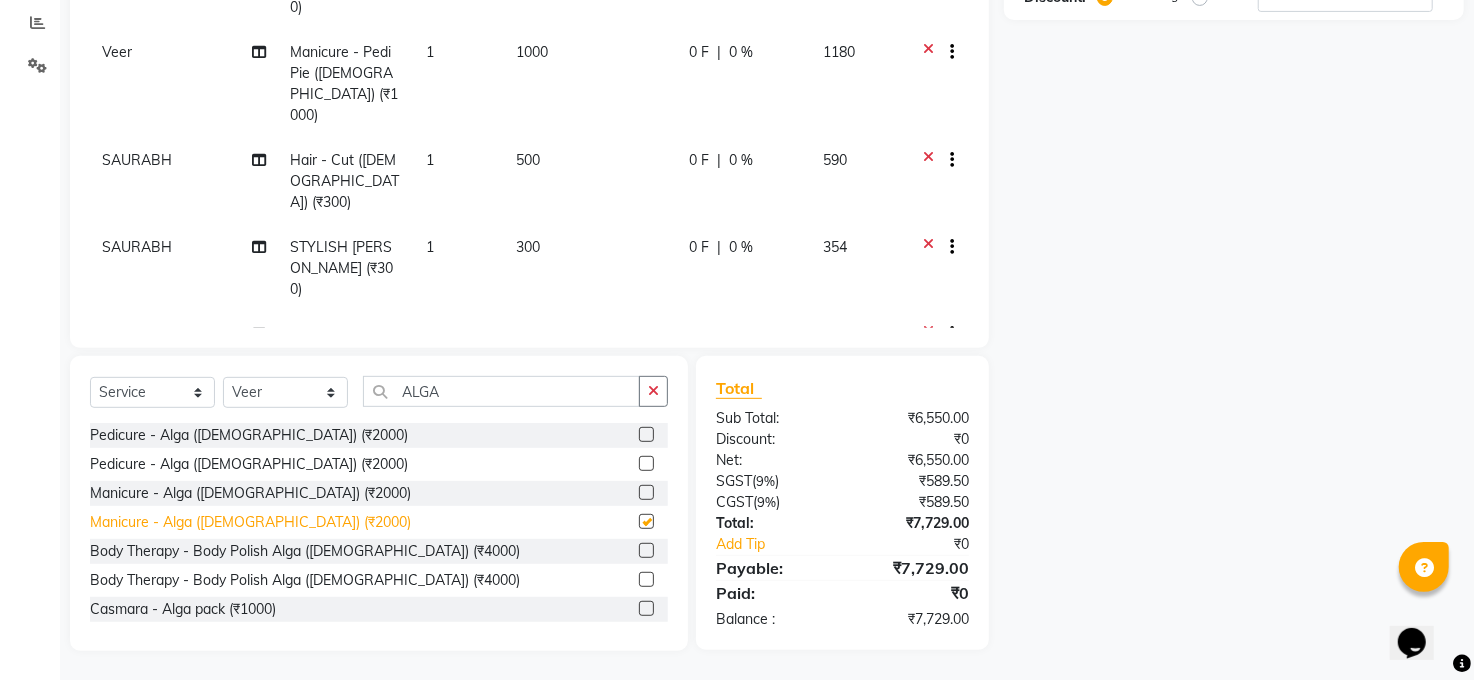checkbox on "false" 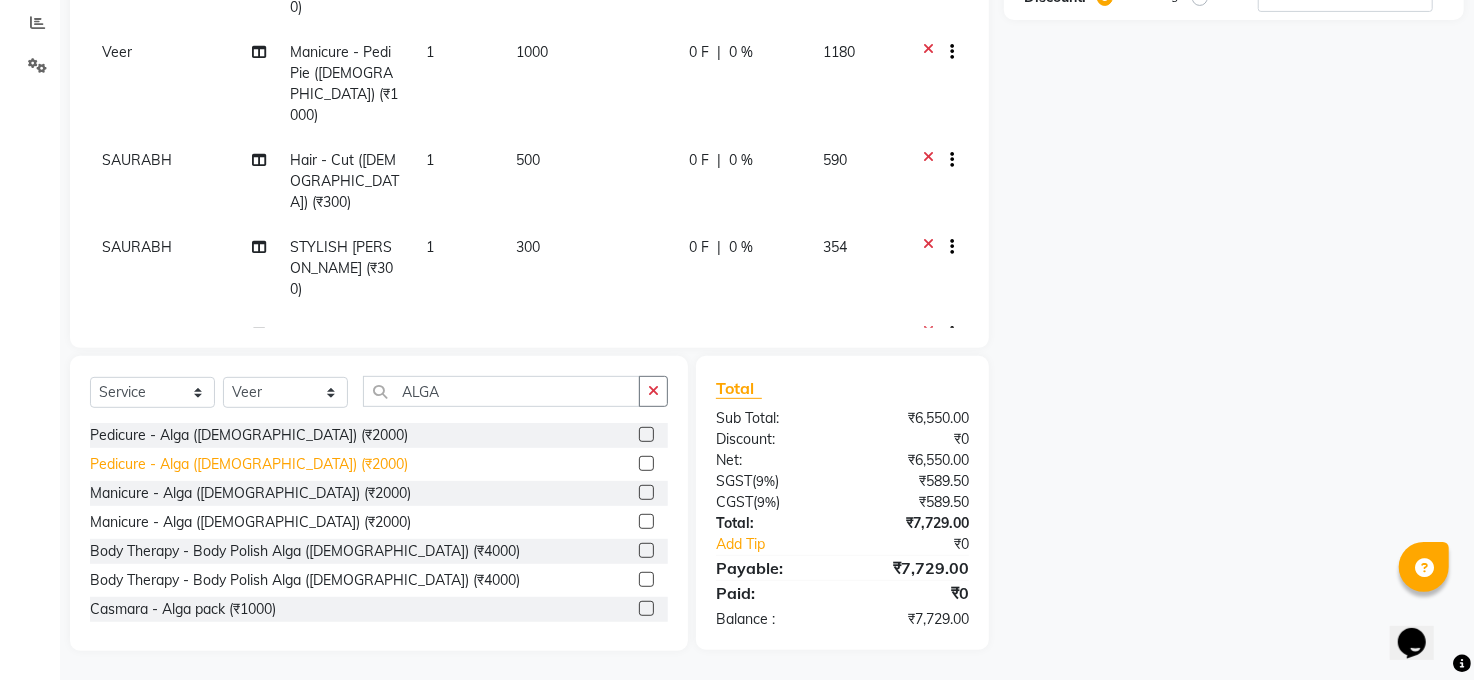 click on "Pedicure - Alga ([DEMOGRAPHIC_DATA]) (₹2000)" 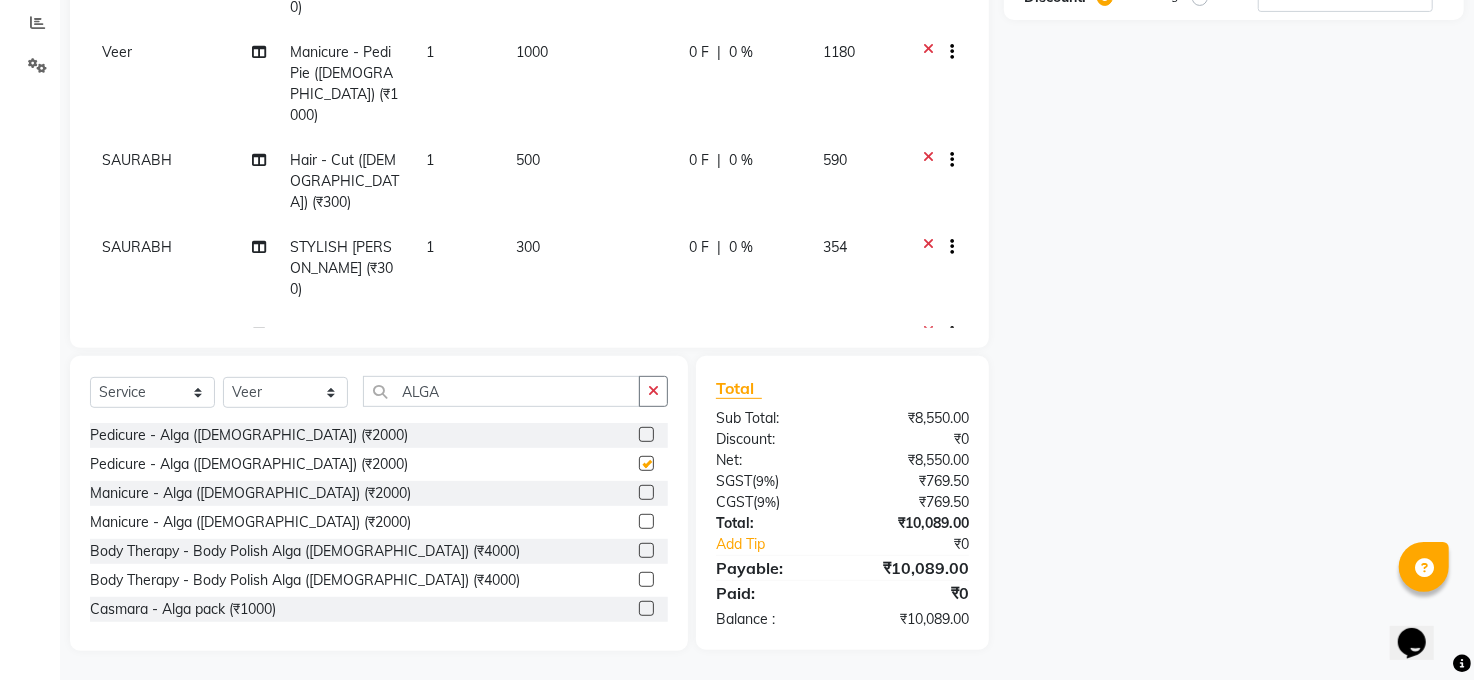 checkbox on "false" 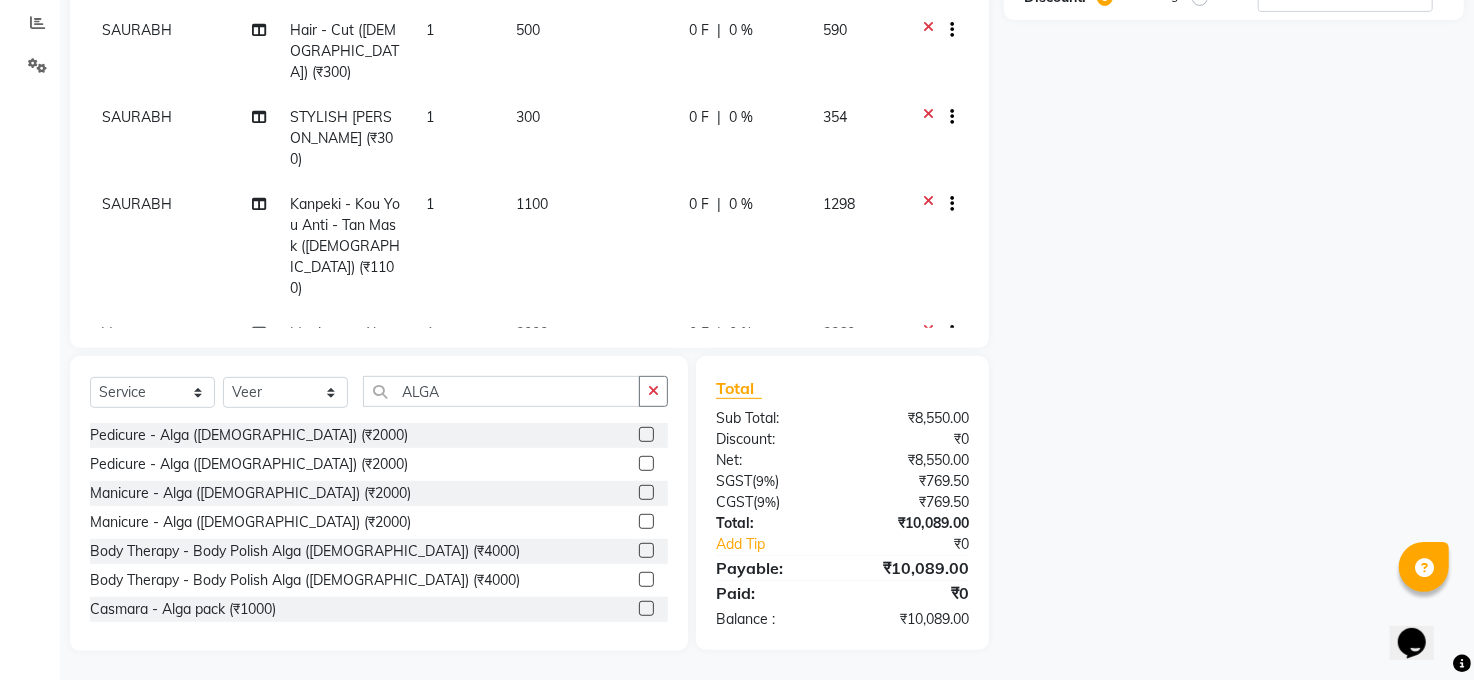 scroll, scrollTop: 319, scrollLeft: 0, axis: vertical 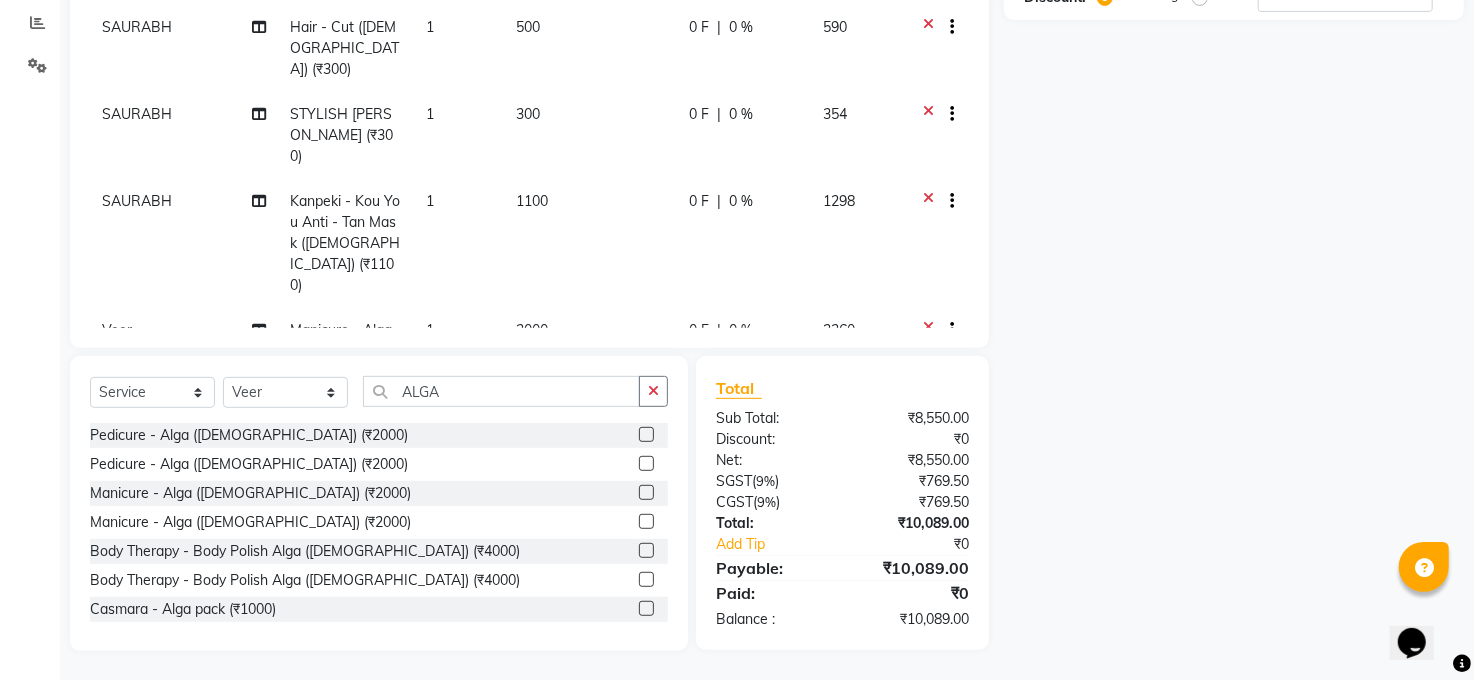 click on "Veer" 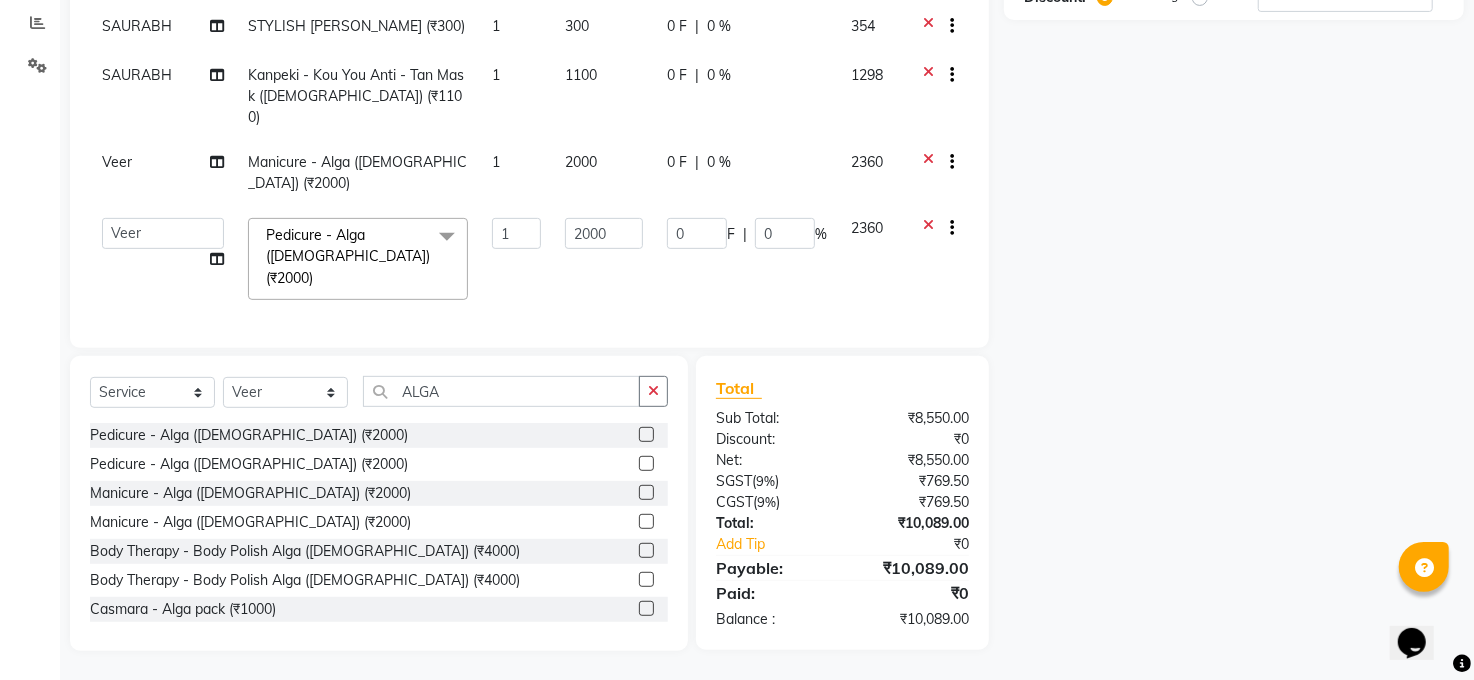 scroll, scrollTop: 193, scrollLeft: 0, axis: vertical 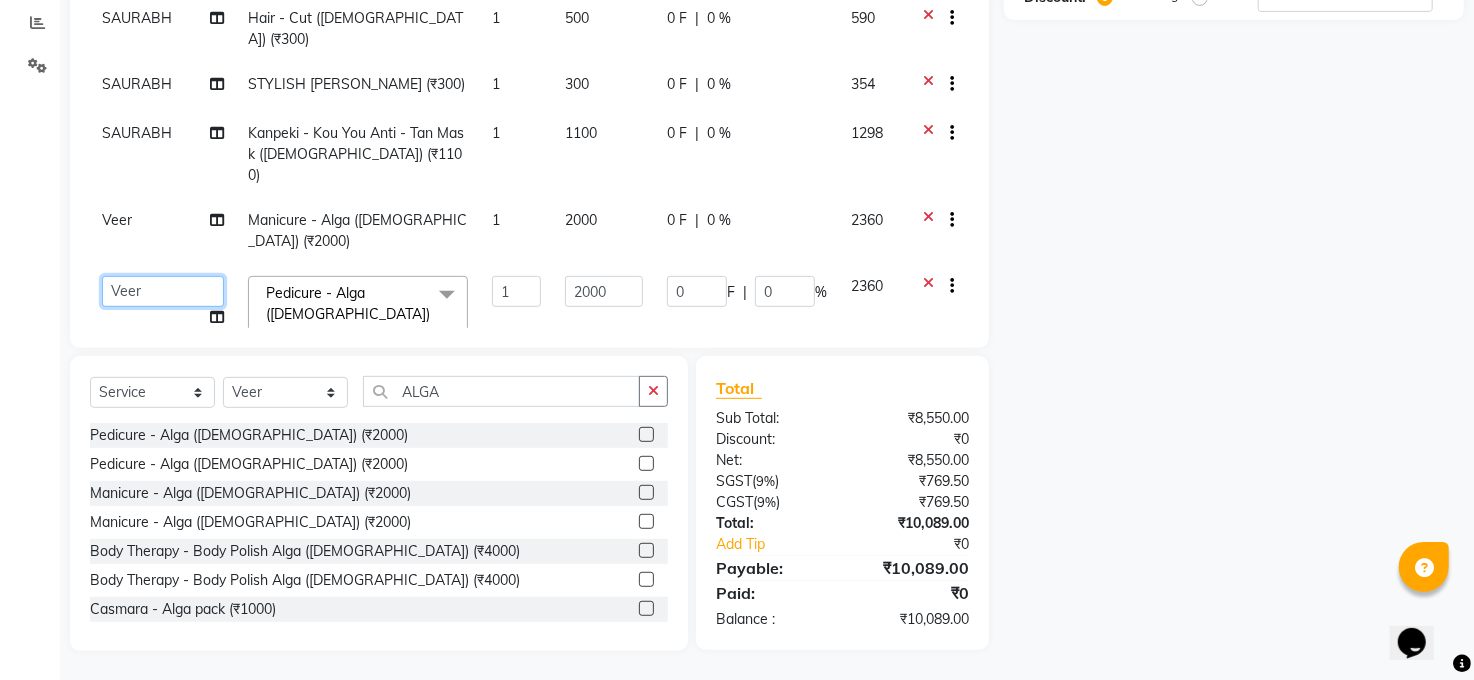 click on "[PERSON_NAME]   [PERSON_NAME]   [PERSON_NAME]   COUNTER    Manager   [PERSON_NAME]   [PERSON_NAME]   [PERSON_NAME]   [PERSON_NAME]   Santosh   SAURABH   [PERSON_NAME]   [PERSON_NAME]   Veer   [PERSON_NAME]" 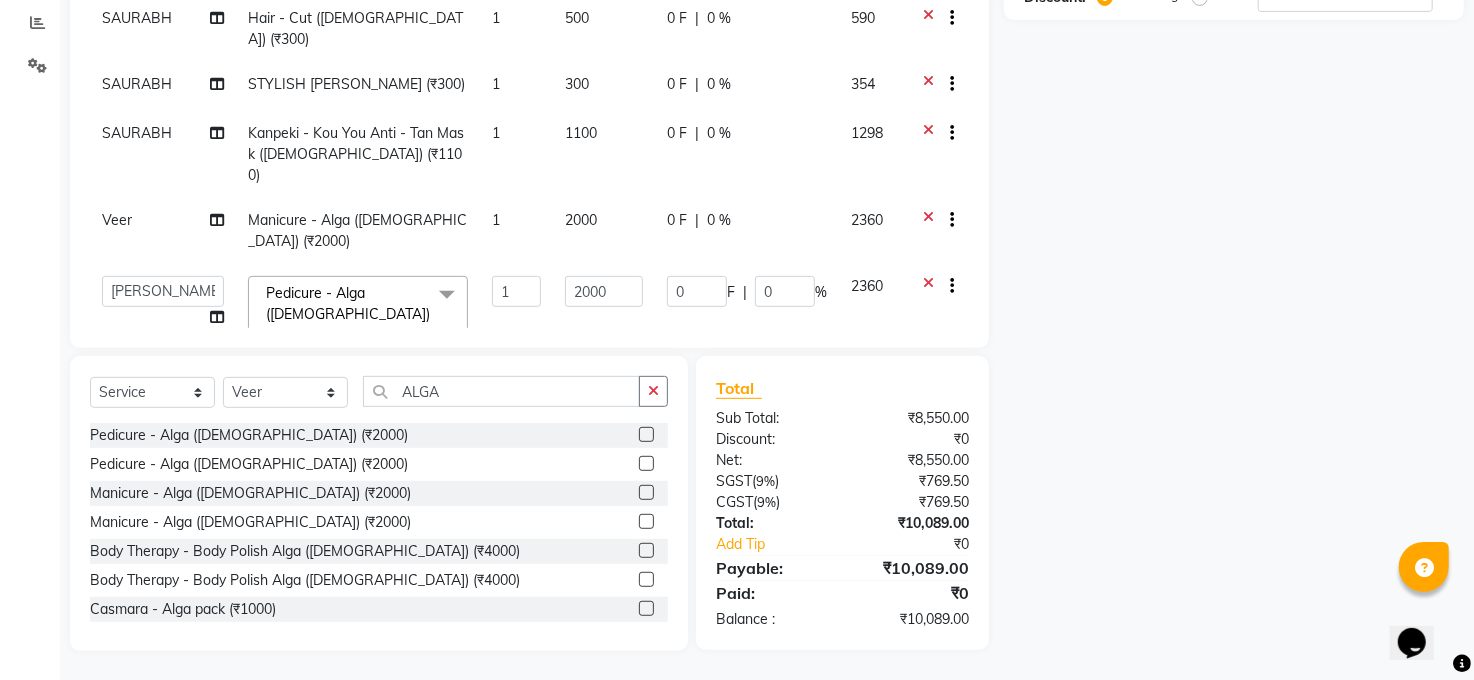 select on "41088" 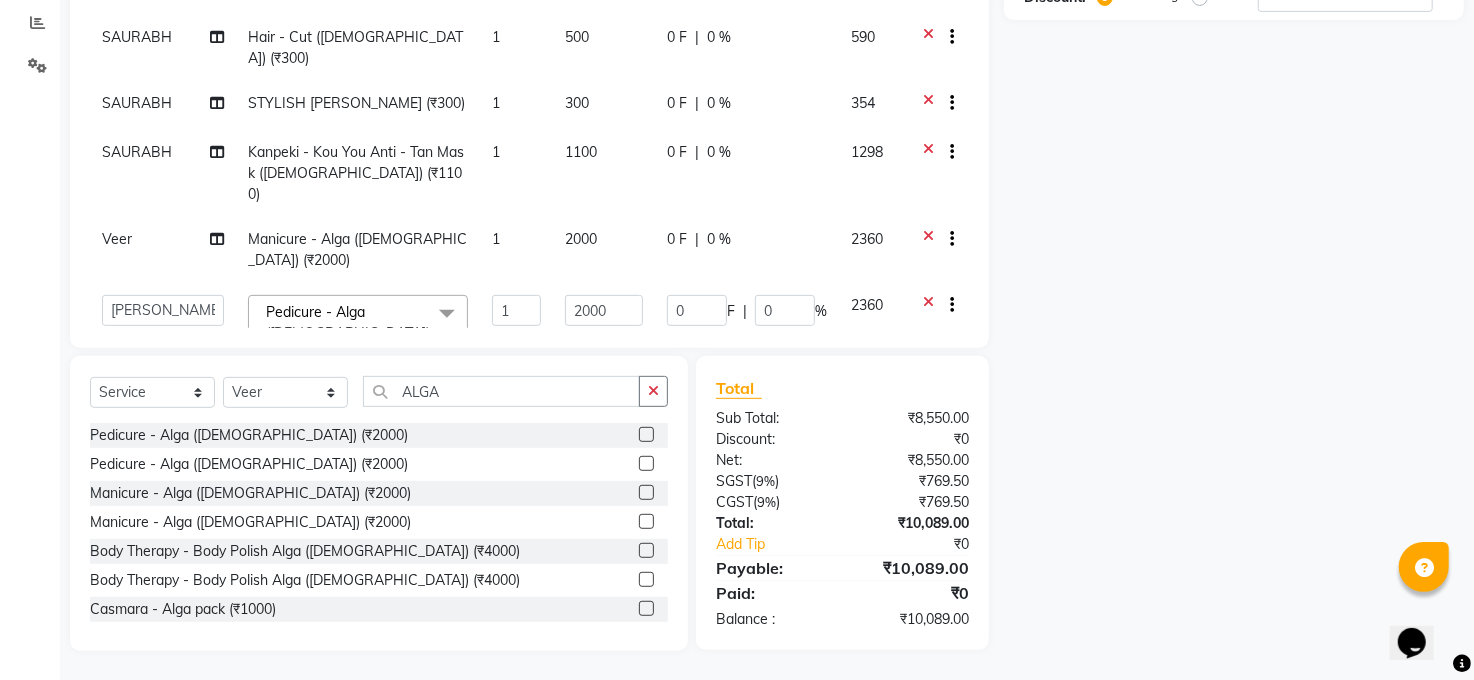 scroll, scrollTop: 193, scrollLeft: 0, axis: vertical 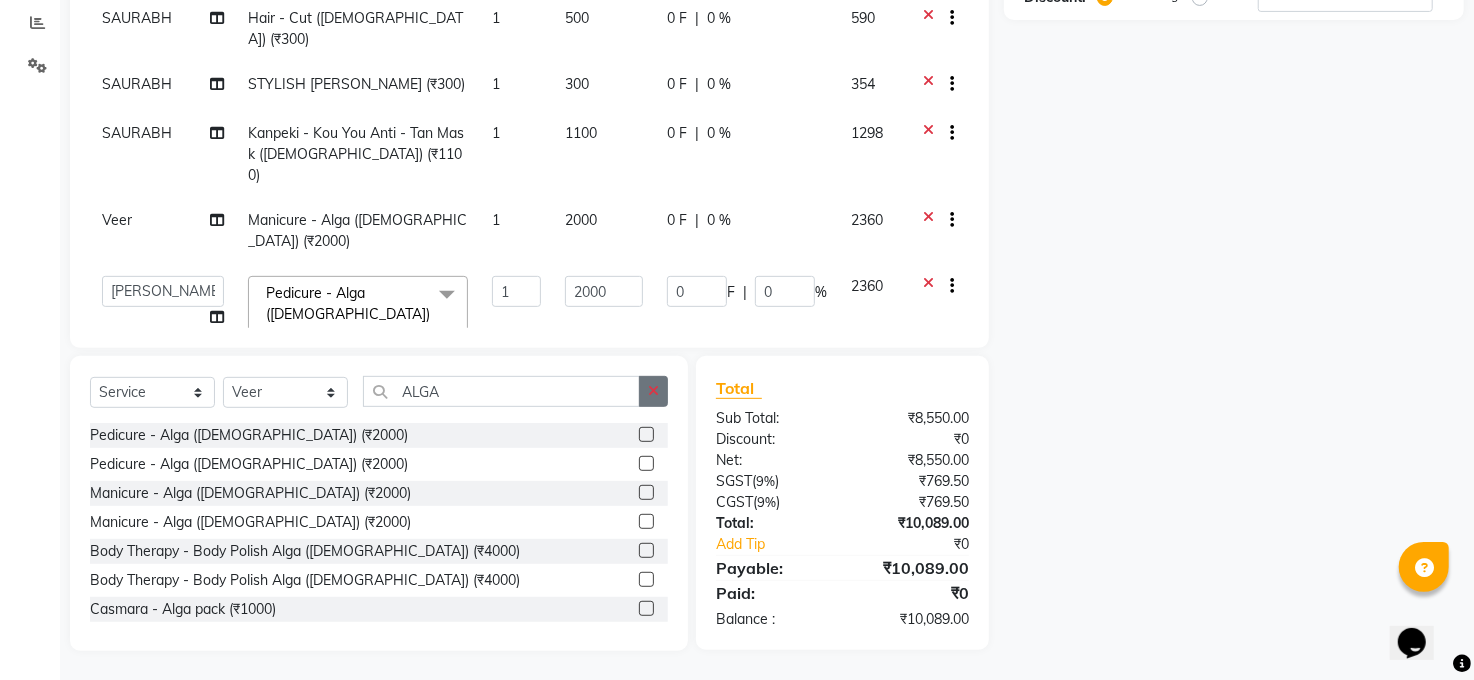 click 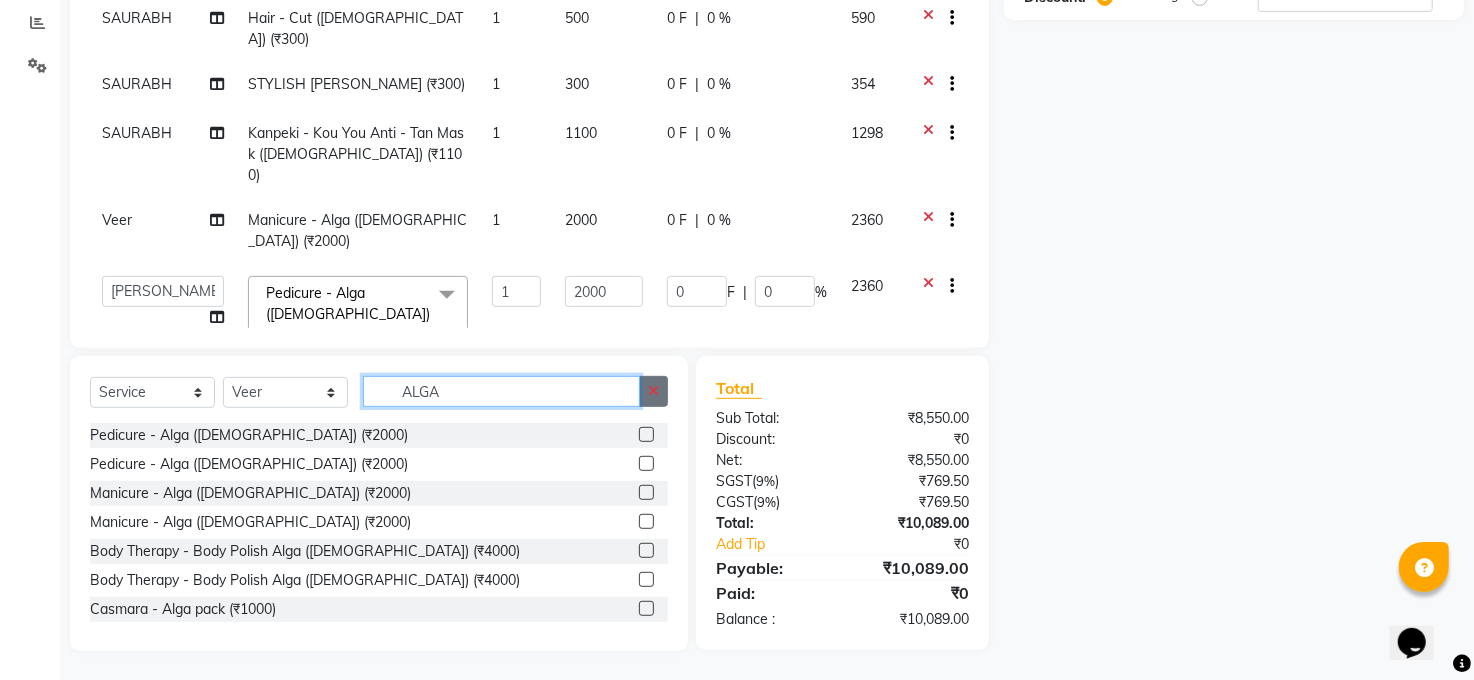 type 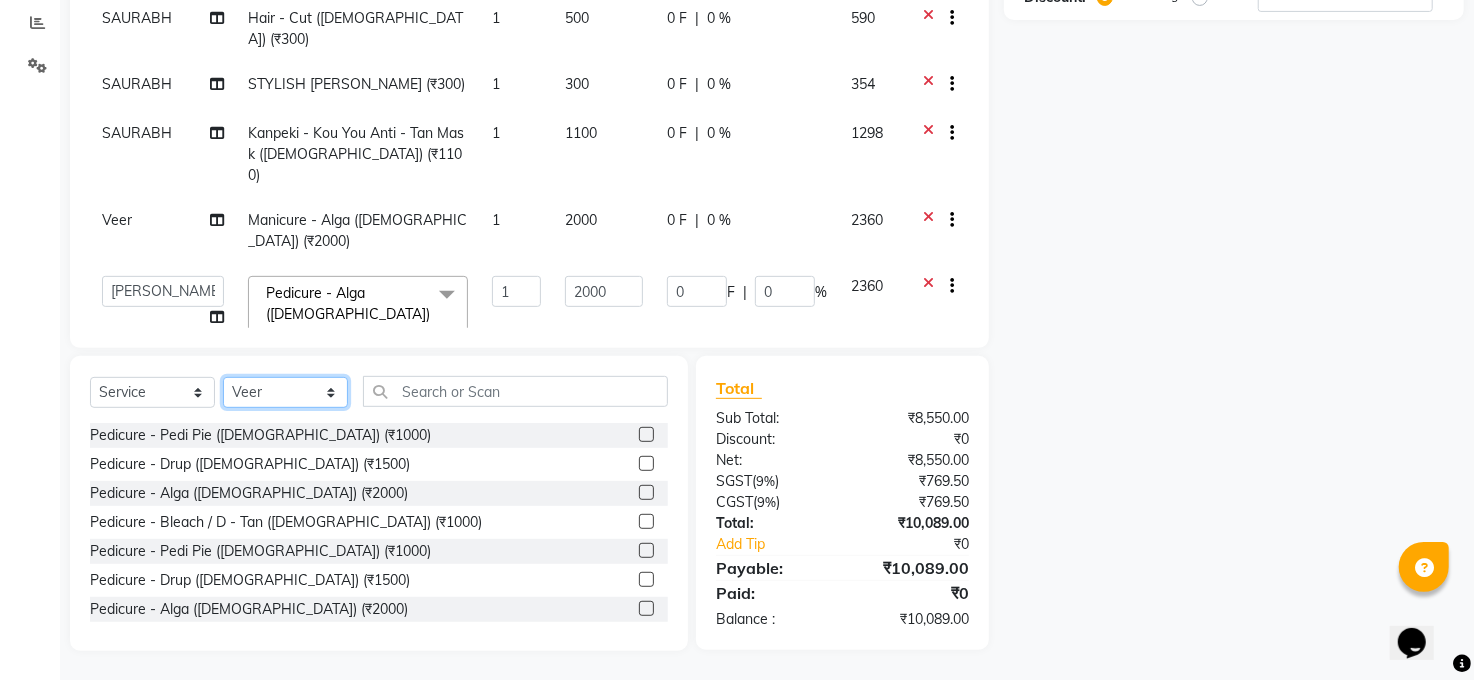 click on "Select Stylist [PERSON_NAME] [PERSON_NAME] [PERSON_NAME] COUNTER  Manager [PERSON_NAME] [PERSON_NAME] [PERSON_NAME] [PERSON_NAME] [PERSON_NAME] Santosh SAURABH [PERSON_NAME] [PERSON_NAME] Veer [PERSON_NAME]" 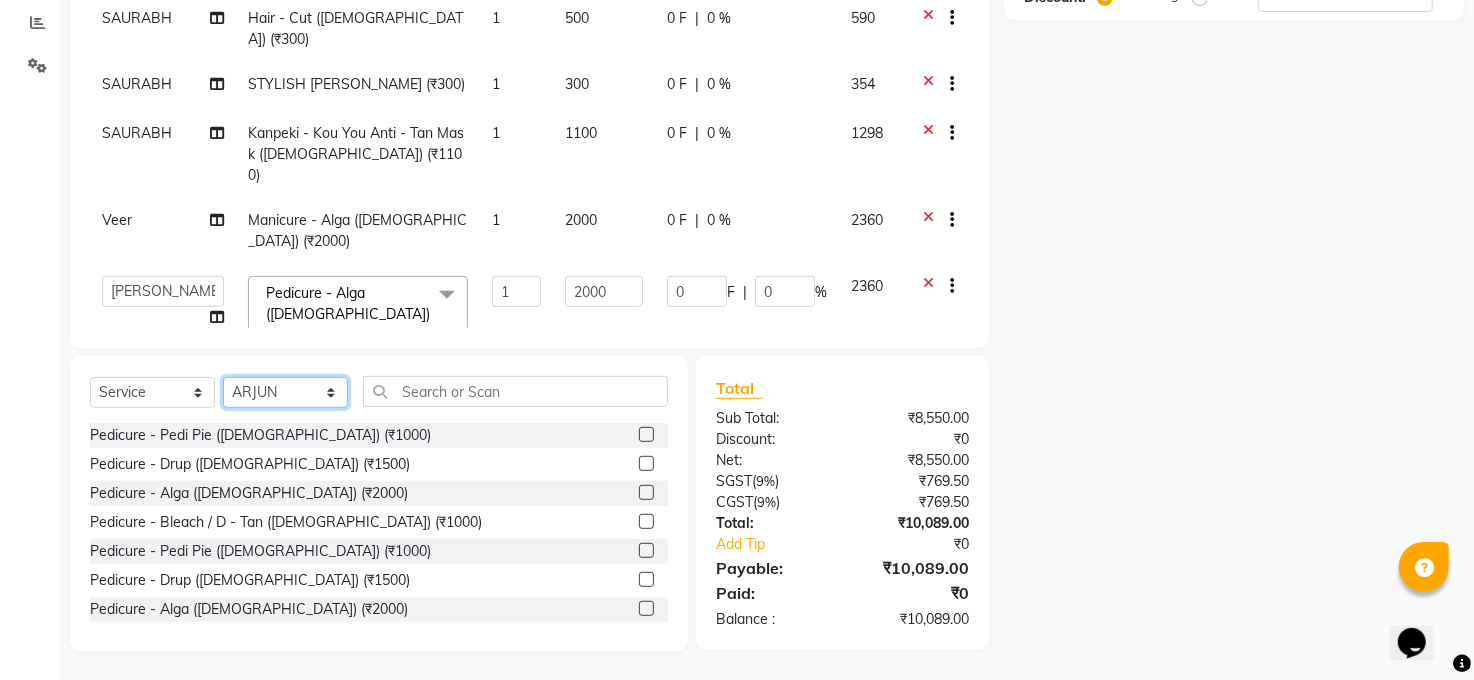 click on "Select Stylist [PERSON_NAME] [PERSON_NAME] [PERSON_NAME] COUNTER  Manager [PERSON_NAME] [PERSON_NAME] [PERSON_NAME] [PERSON_NAME] [PERSON_NAME] Santosh SAURABH [PERSON_NAME] [PERSON_NAME] Veer [PERSON_NAME]" 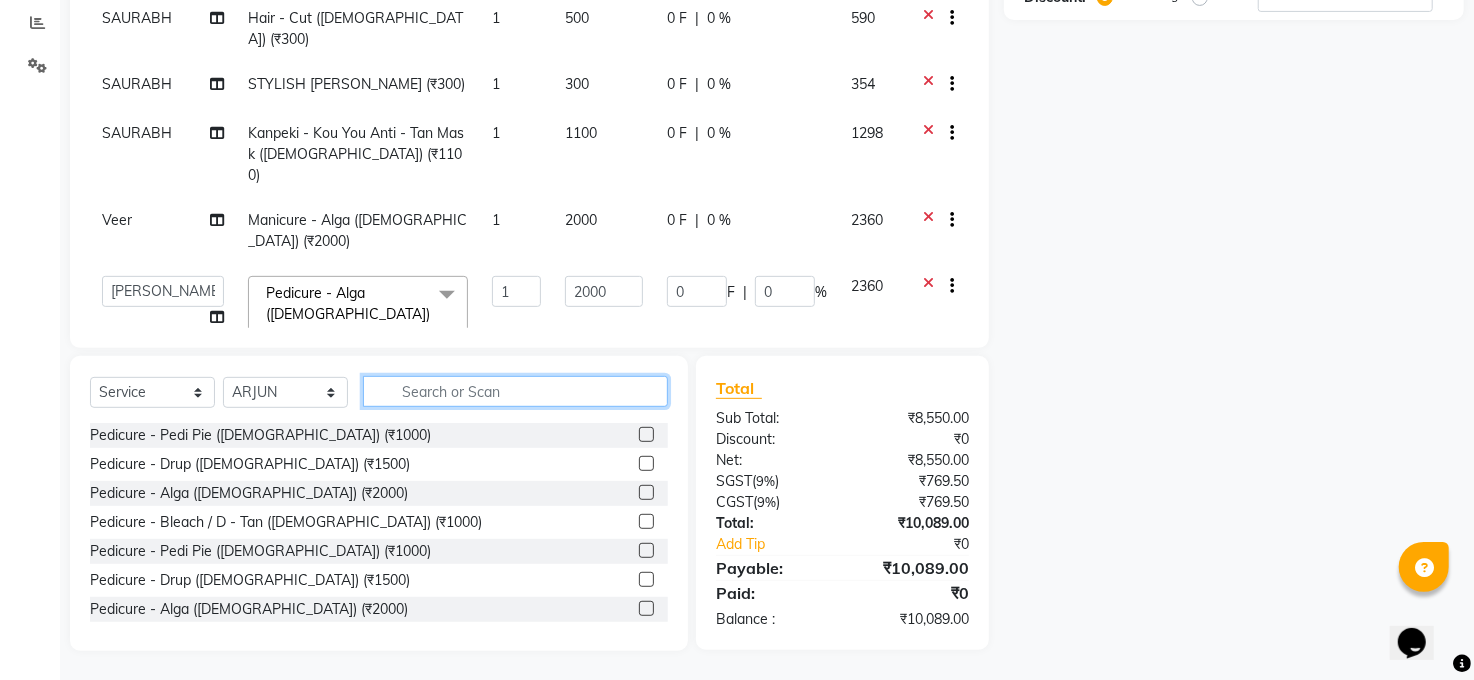 click 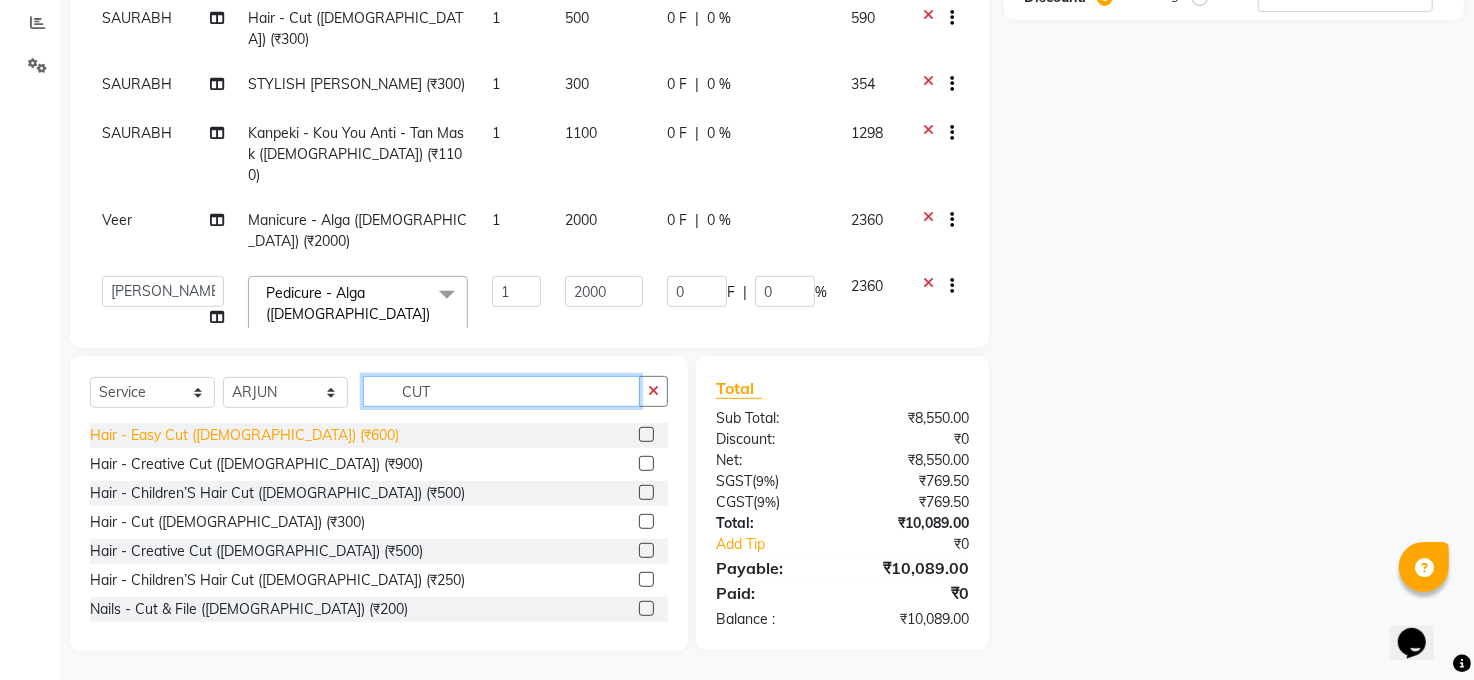 type on "CUT" 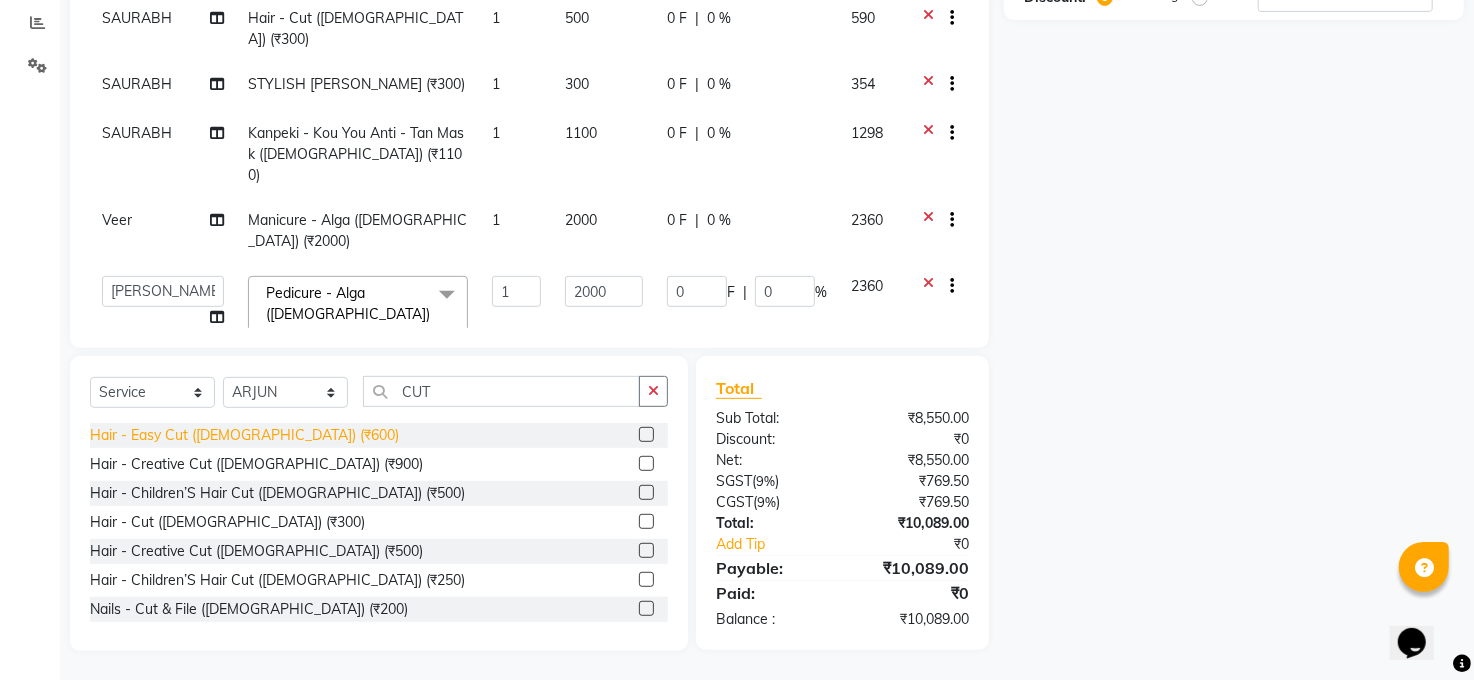 click on "Hair - Easy Cut ([DEMOGRAPHIC_DATA]) (₹600)" 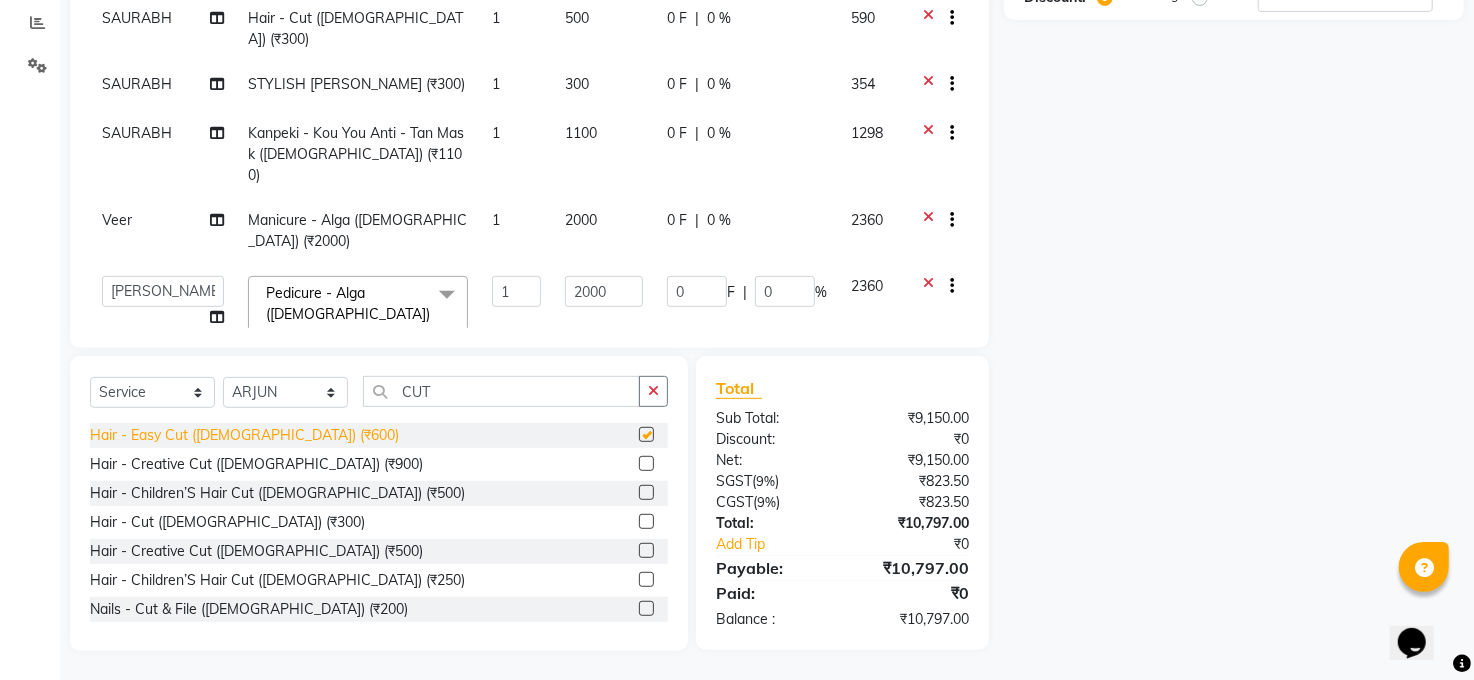 checkbox on "false" 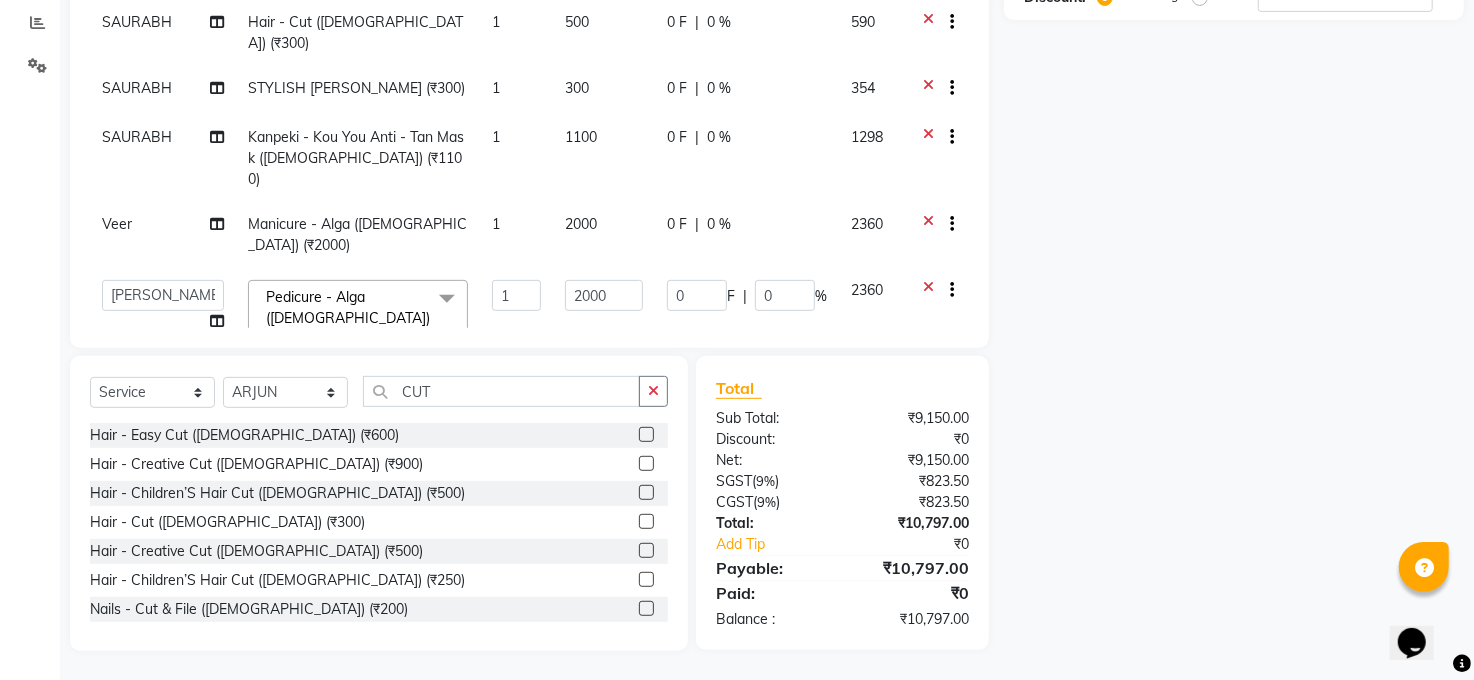 scroll, scrollTop: 242, scrollLeft: 0, axis: vertical 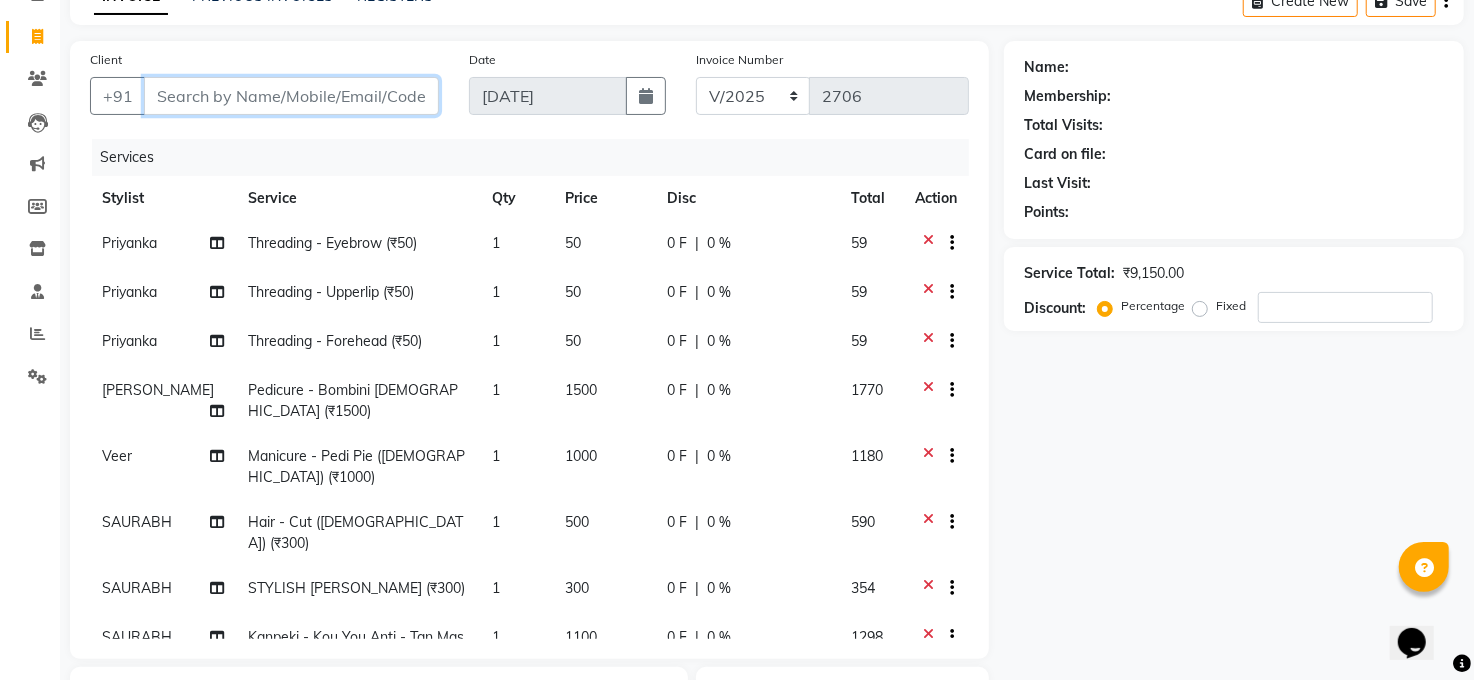 drag, startPoint x: 366, startPoint y: 98, endPoint x: 333, endPoint y: 117, distance: 38.078865 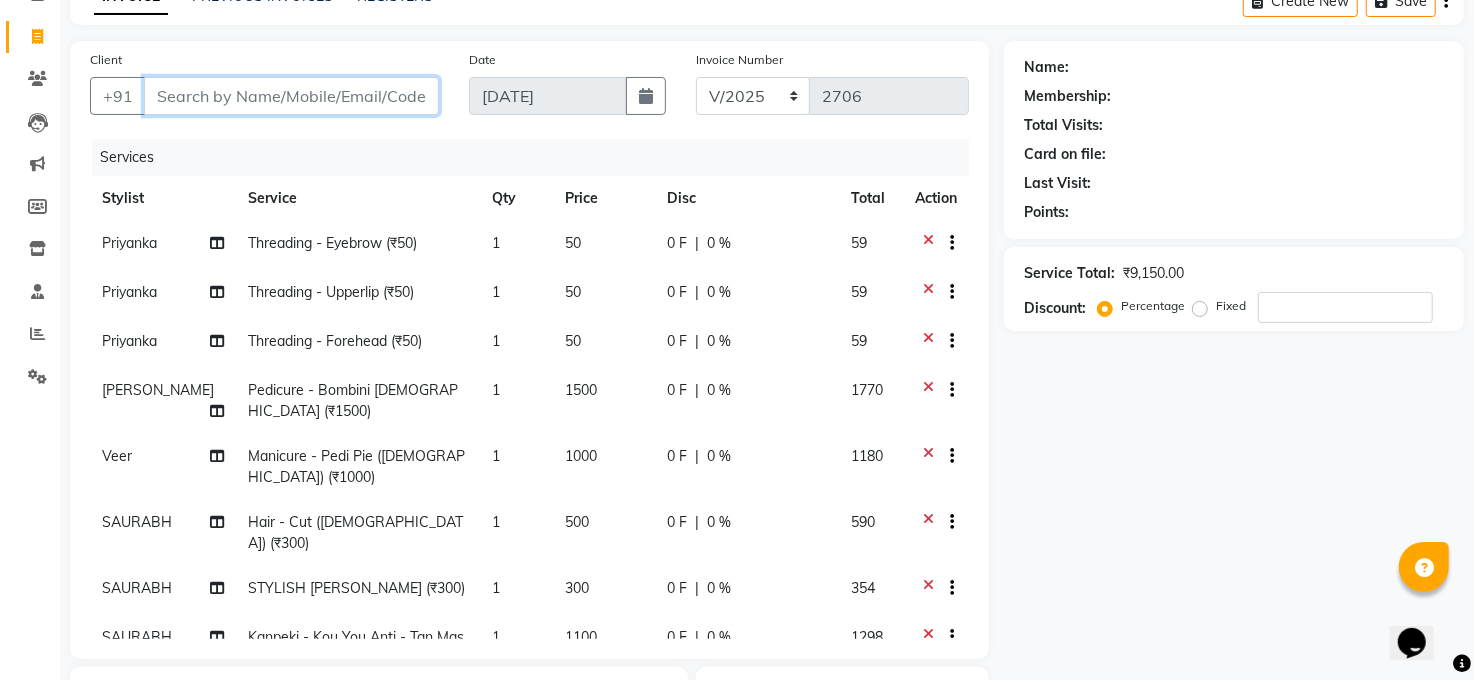 type on "9" 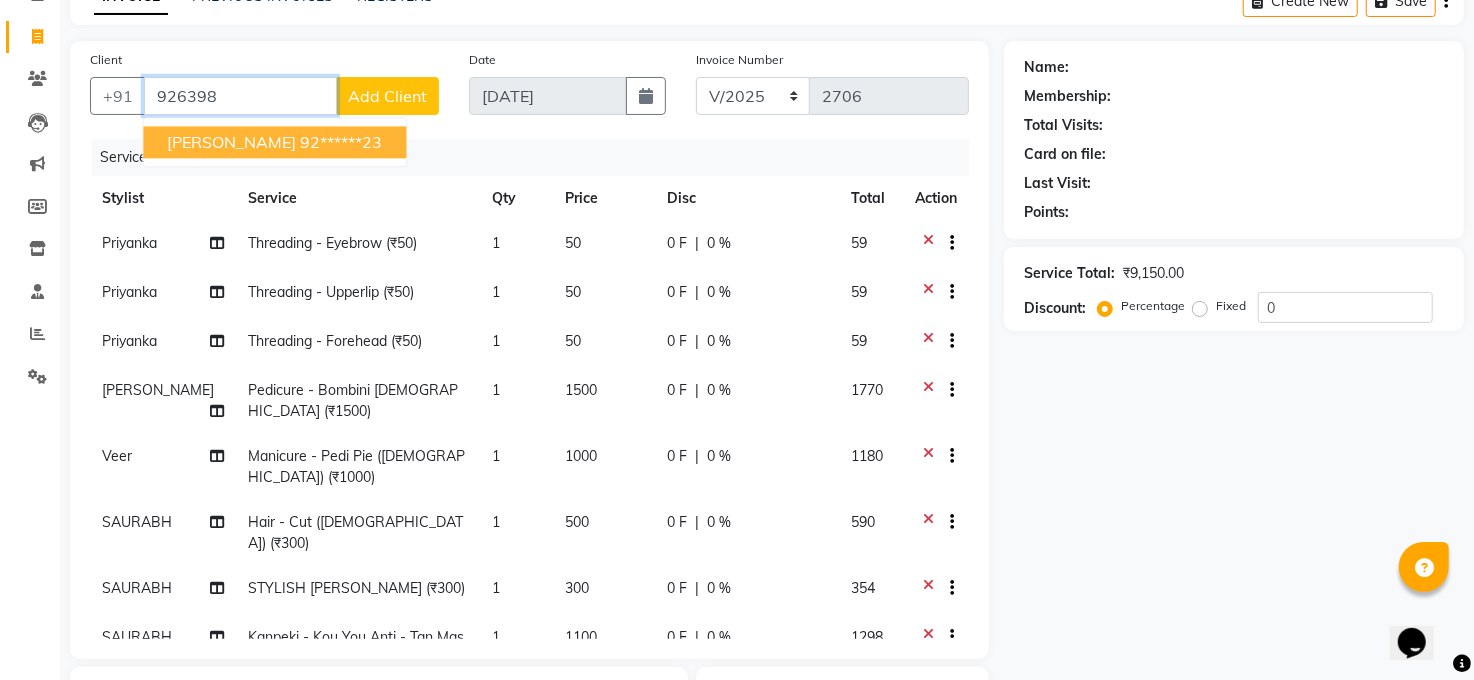 click on "92******23" at bounding box center (341, 142) 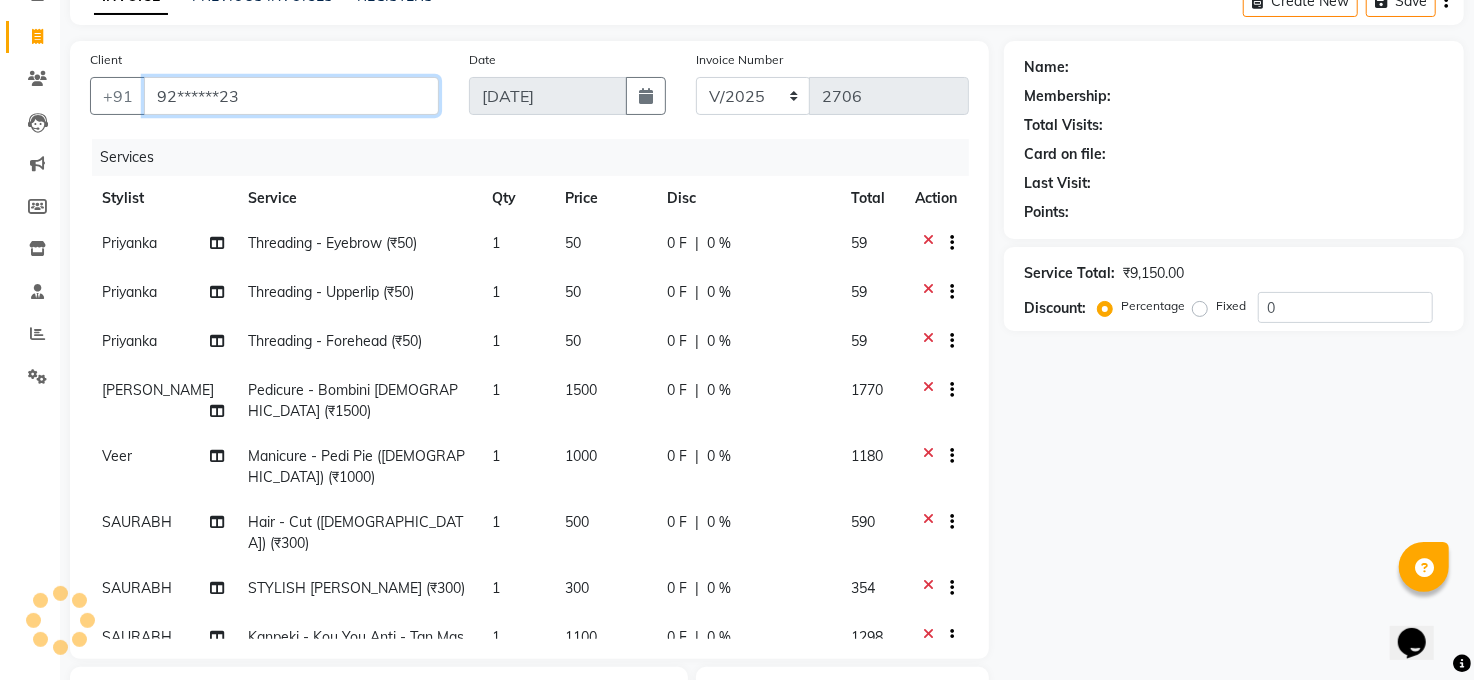type on "92******23" 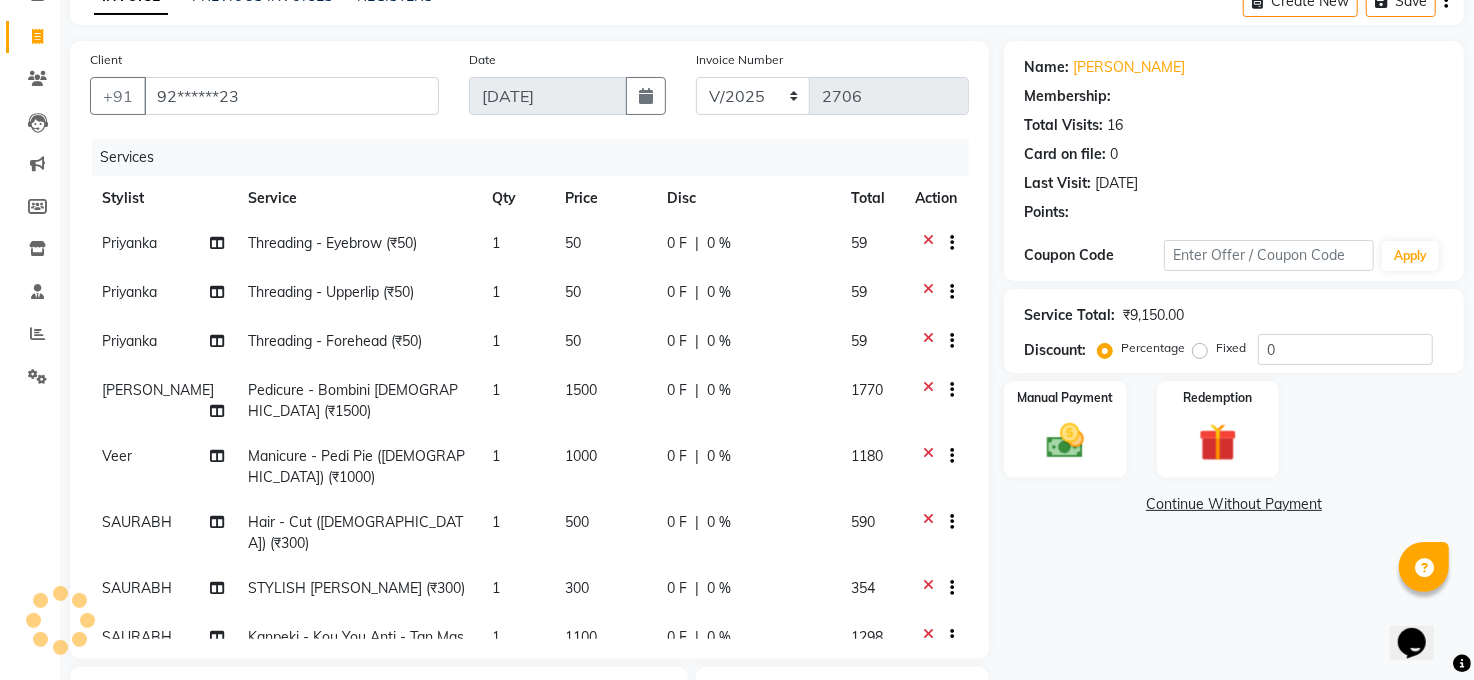 type on "400" 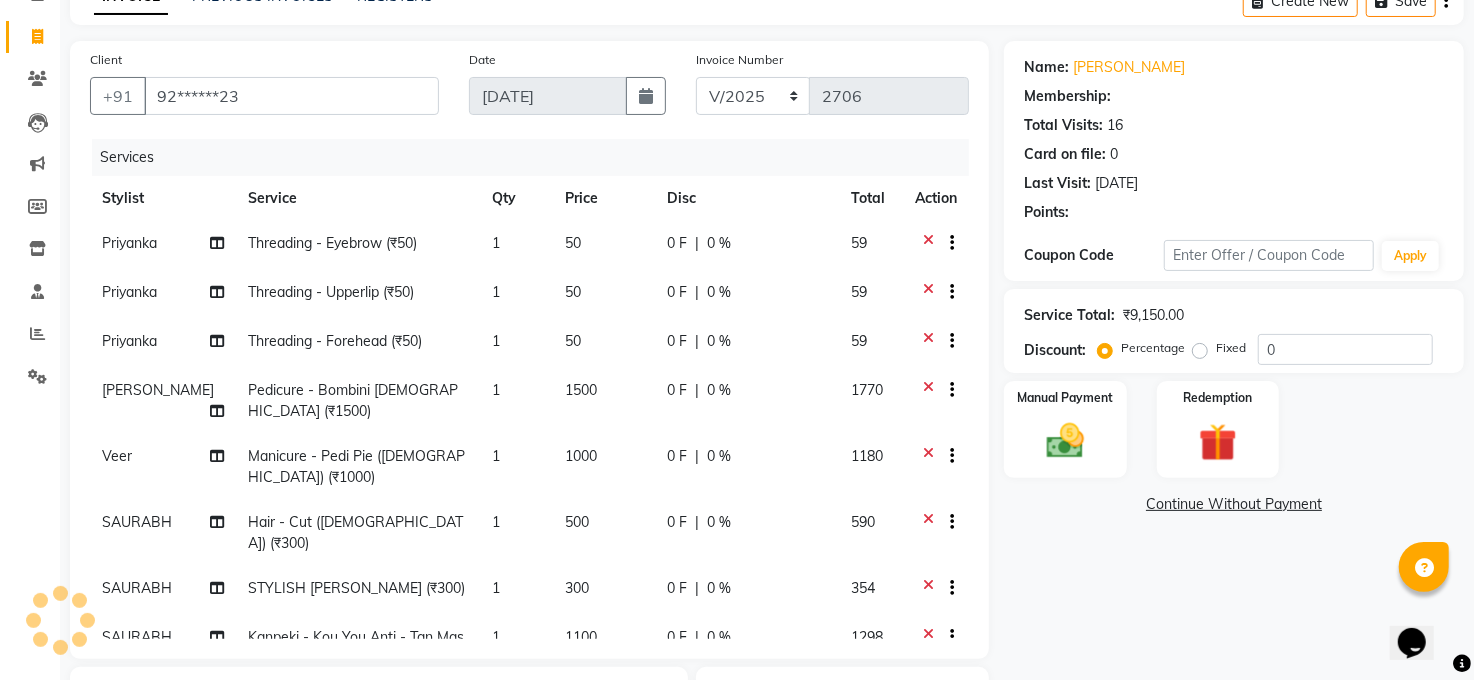 type on "20" 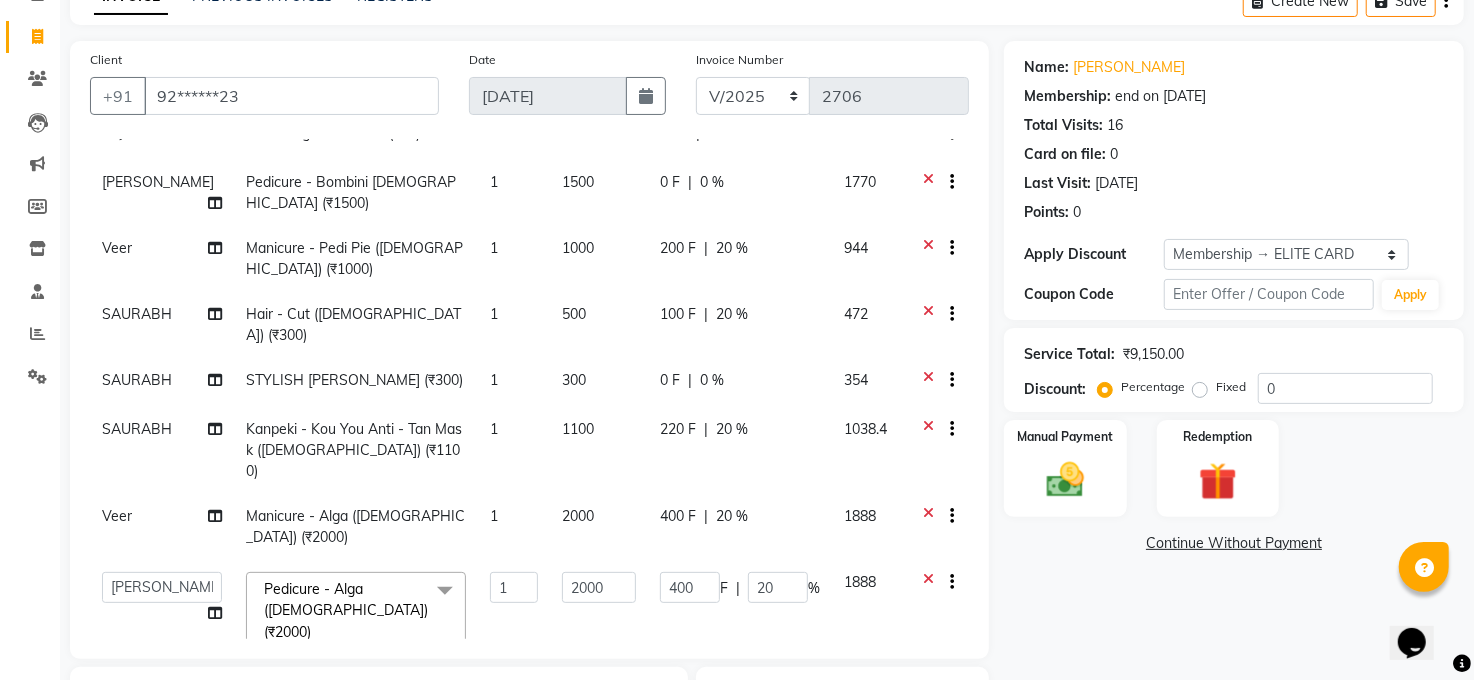scroll, scrollTop: 242, scrollLeft: 0, axis: vertical 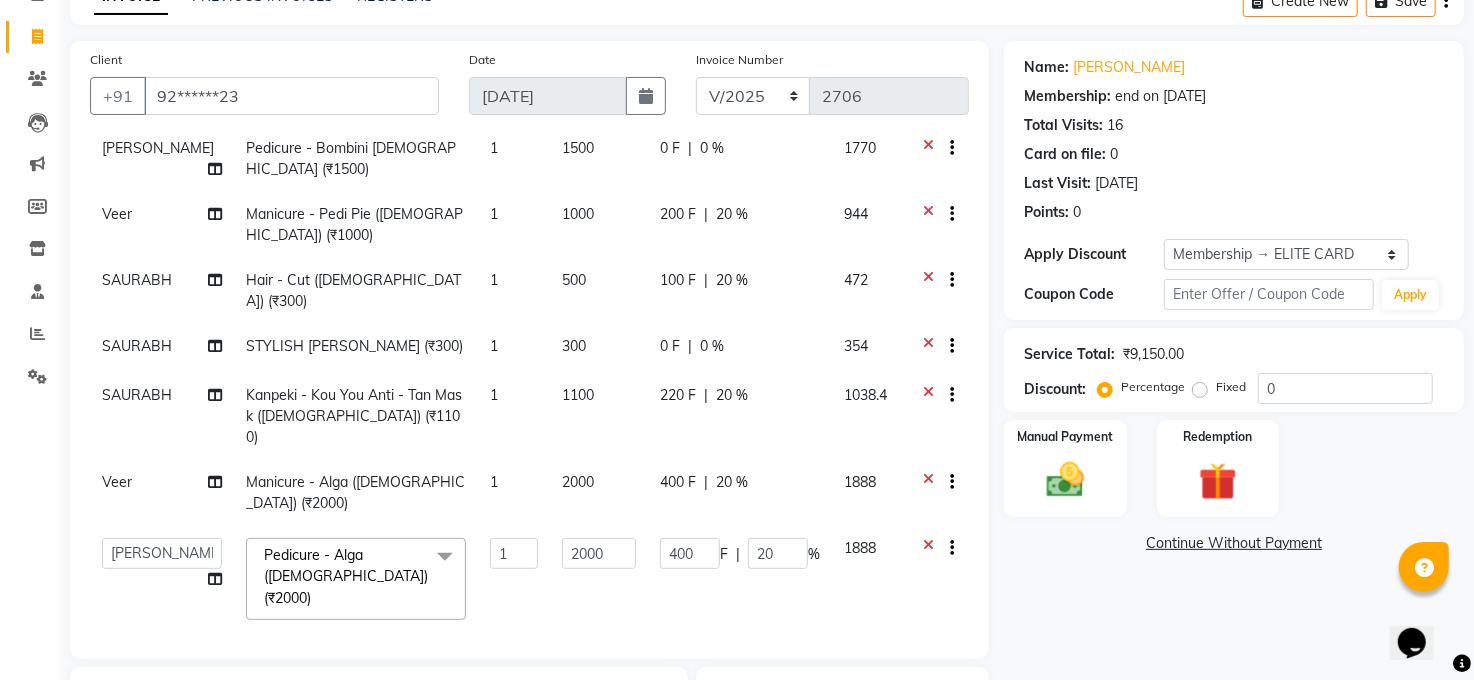 click on "Client +91 92******23 Date 11-07-2025 Invoice Number MAN/25 MEMB/25 V/2025 2706 Services Stylist Service Qty Price Disc Total Action Priyanka Threading - Eyebrow  (₹50) 1 50 10 F | 20 % 47.2 Priyanka Threading - Upperlip (₹50) 1 50 10 F | 20 % 47.2 Priyanka Threading - Forehead  (₹50) 1 50 10 F | 20 % 47.2 Manish Kumar Pedicure - Bombini Male (₹1500) 1 1500 0 F | 0 % 1770 Veer Manicure - Pedi Pie (Female) (₹1000) 1 1000 200 F | 20 % 944 SAURABH Hair - Cut (Male) (₹300) 1 500 100 F | 20 % 472 SAURABH STYLISH BEARD  (₹300) 1 300 0 F | 0 % 354 SAURABH Kanpeki - Kou You Anti - Tan Mask (Male) (₹1100) 1 1100 220 F | 20 % 1038.4 Veer Manicure - Alga (Male) (₹2000) 1 2000 400 F | 20 % 1888  Abhay kumar   ALTAF   ANKITA   ARJUN   Chandan   COUNTER    Manager   Manish Kumar   Neetu Mam   Priyanka   Raju   Ravi Thakur   RINKI   Roshan   Santosh   SAURABH   SUJEET THAKUR   SUNITA   Veer   Vinod Kumar  Pedicure - Alga (Male) (₹2000)  x Pedicure - Pedi Pie (Female) Pedicure - Drup (Female) glow mask" 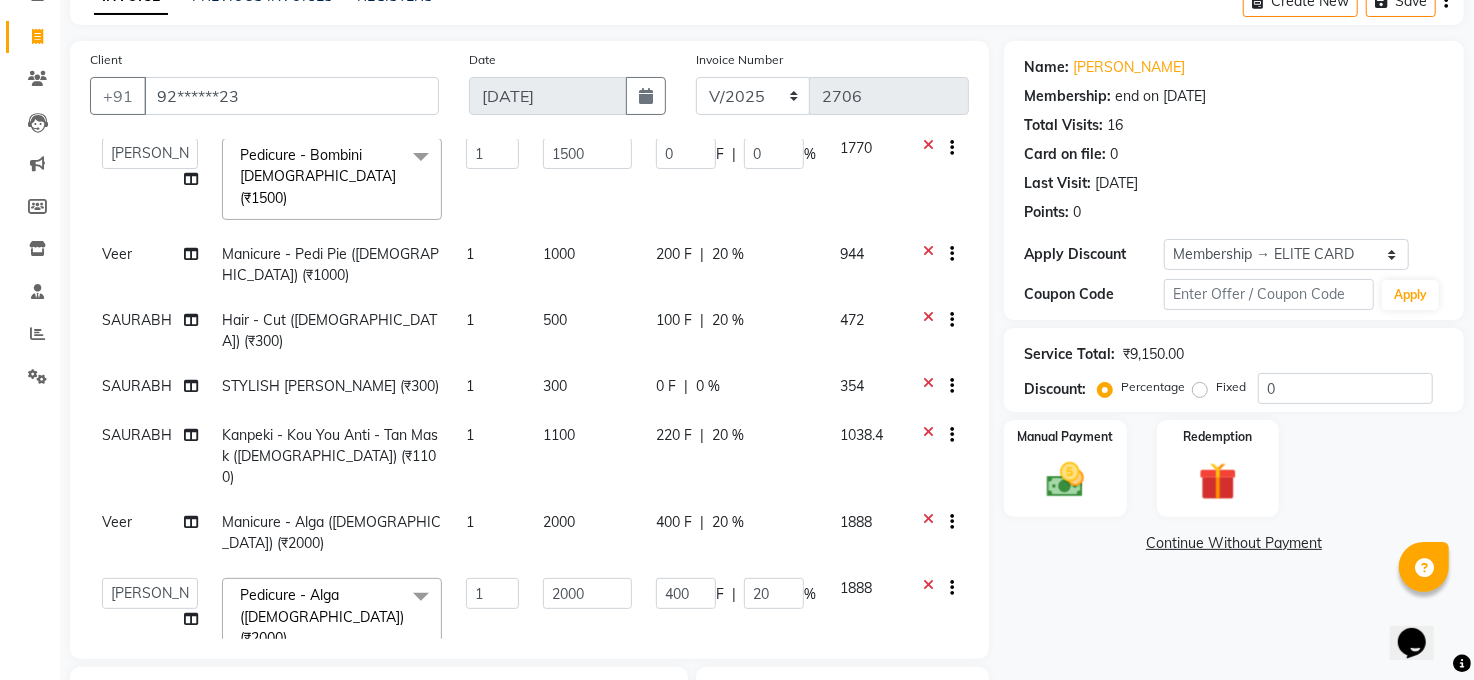 scroll, scrollTop: 252, scrollLeft: 0, axis: vertical 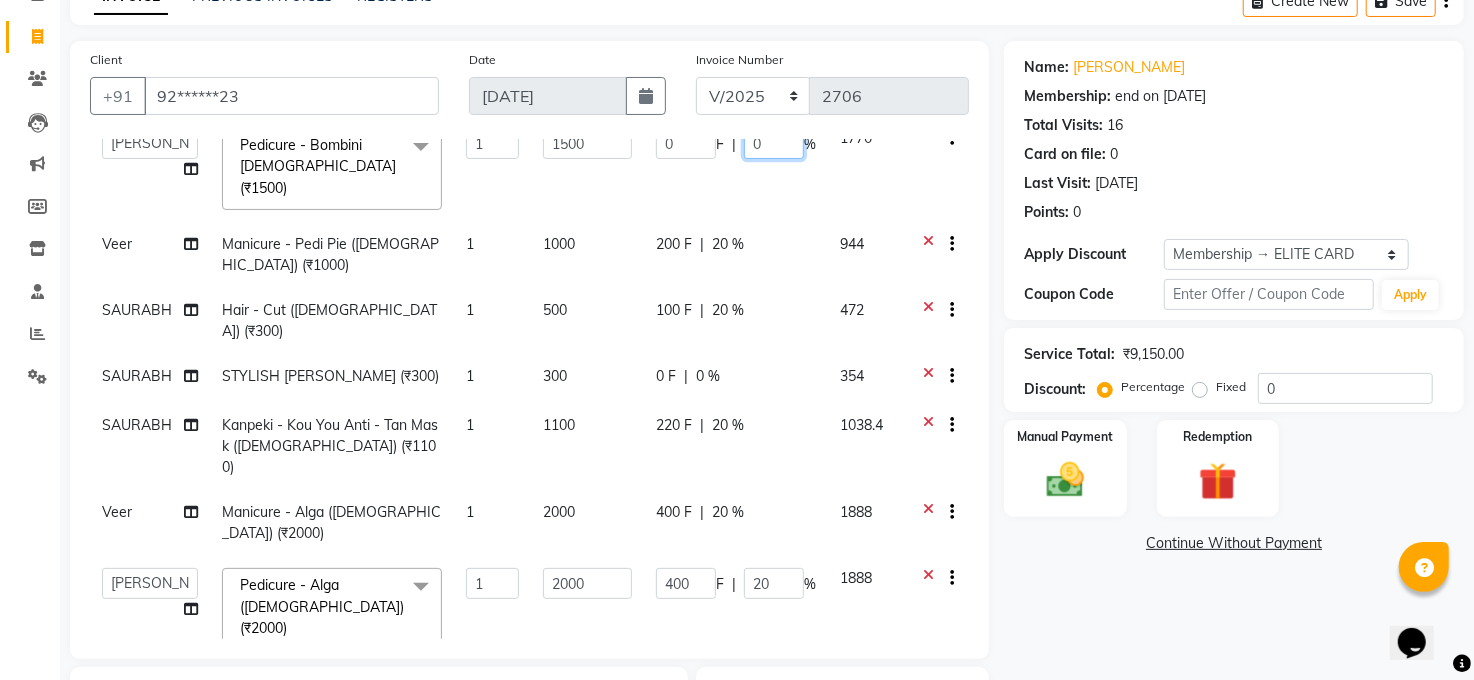 click on "0" 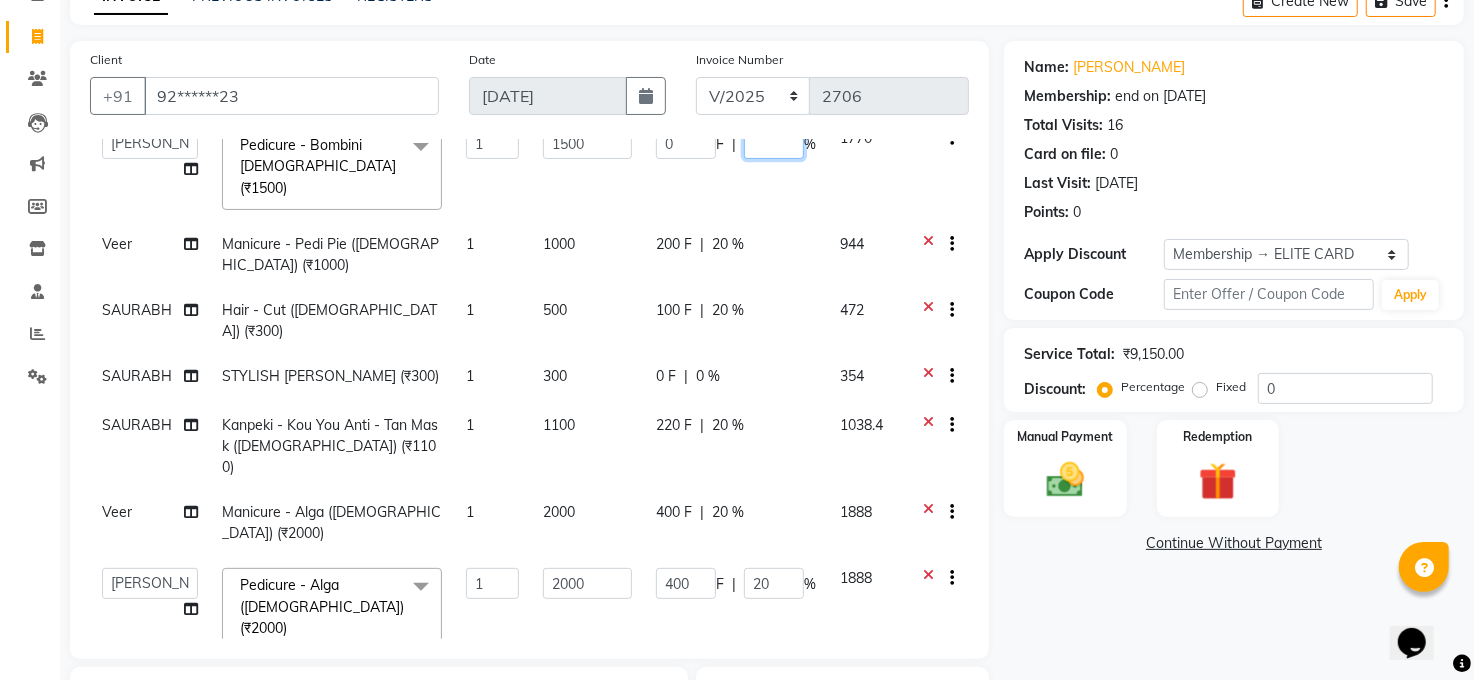 scroll, scrollTop: 248, scrollLeft: 0, axis: vertical 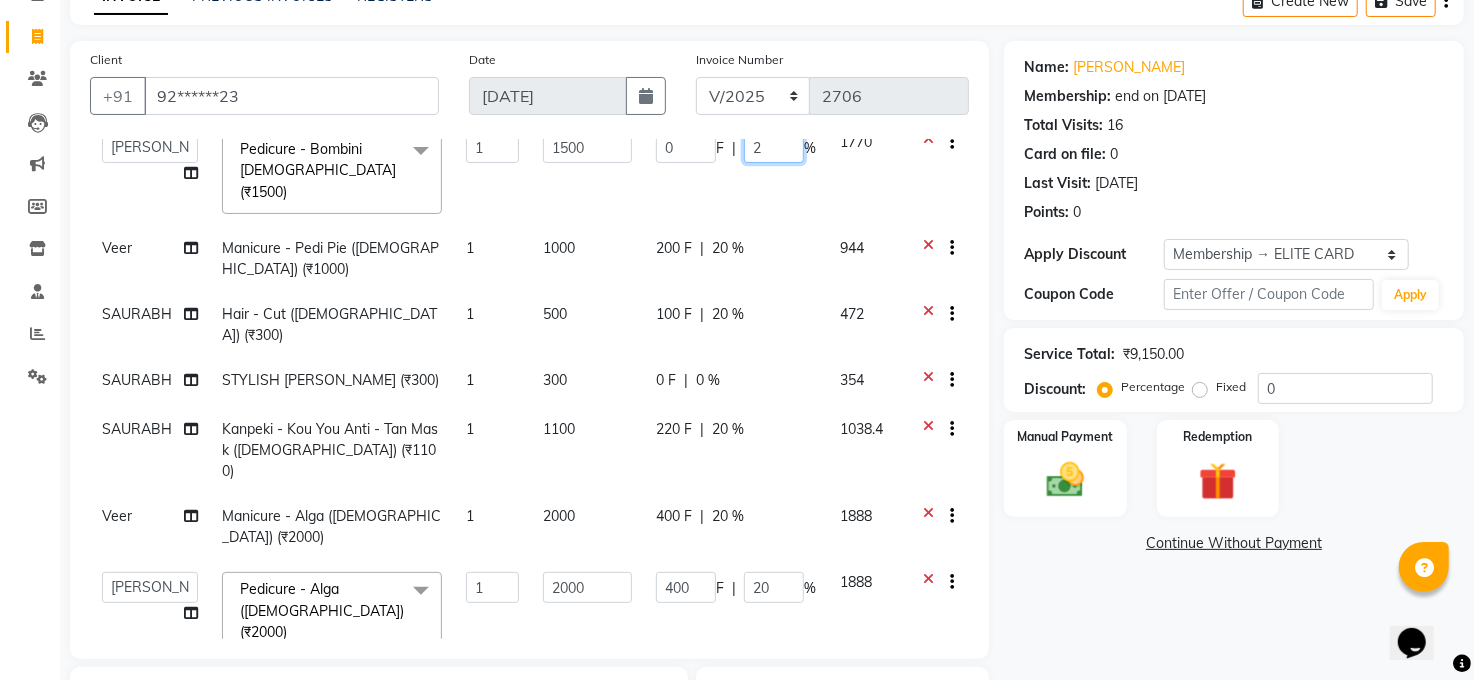 type on "20" 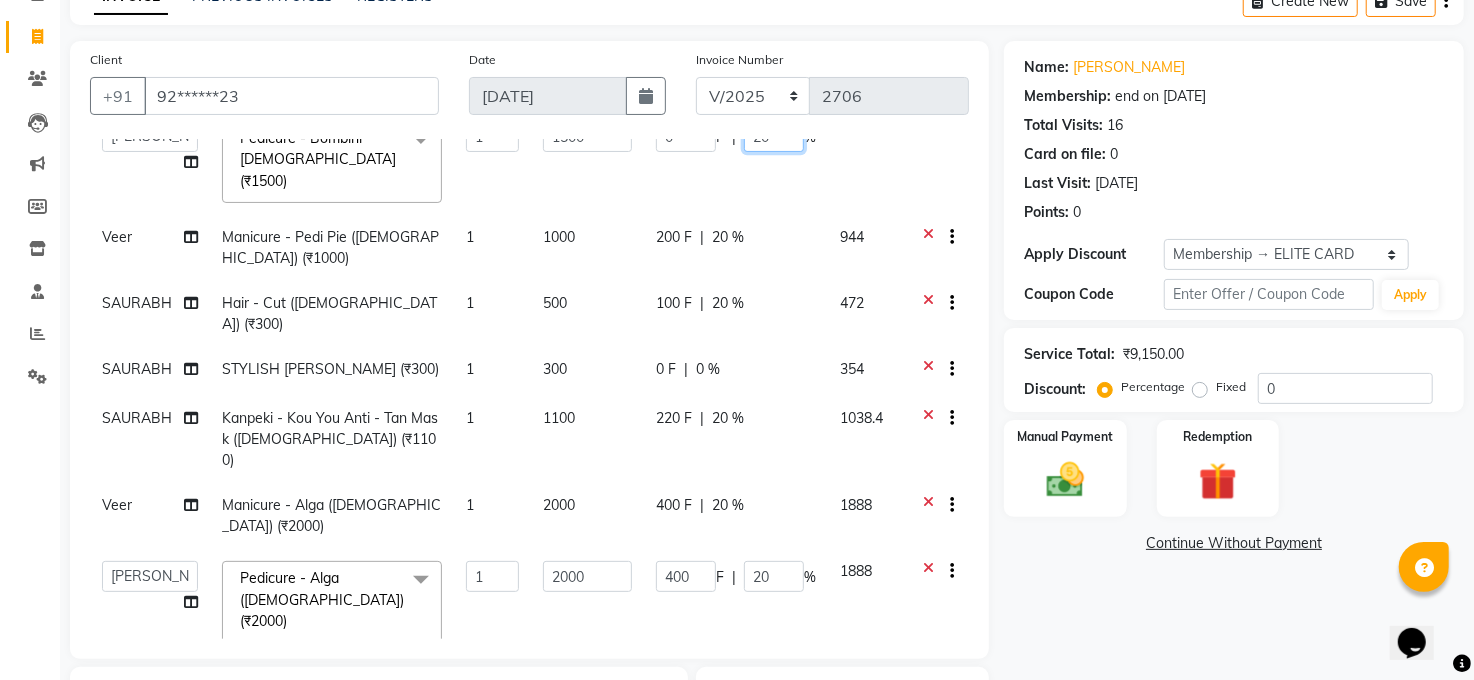 scroll, scrollTop: 262, scrollLeft: 0, axis: vertical 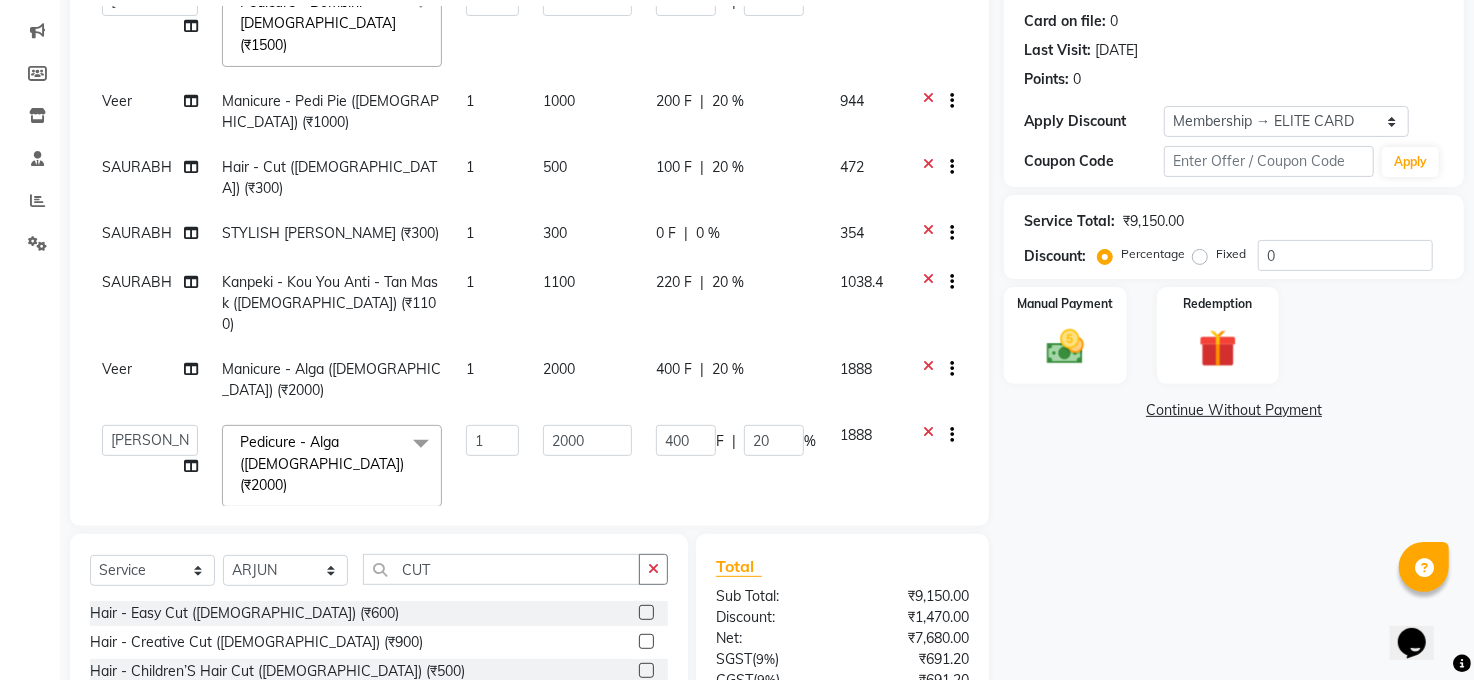 click on "Name: Vashnavi Sarraf Membership: end on 23-02-2026 Total Visits:  16 Card on file:  0 Last Visit:   25-06-2025 Points:   0  Apply Discount Select Membership → ELITE CARD  Loyalty → Loyality level 1  Coupon Code Apply Service Total:  ₹9,150.00  Discount:  Percentage   Fixed  0 Manual Payment Redemption  Continue Without Payment" 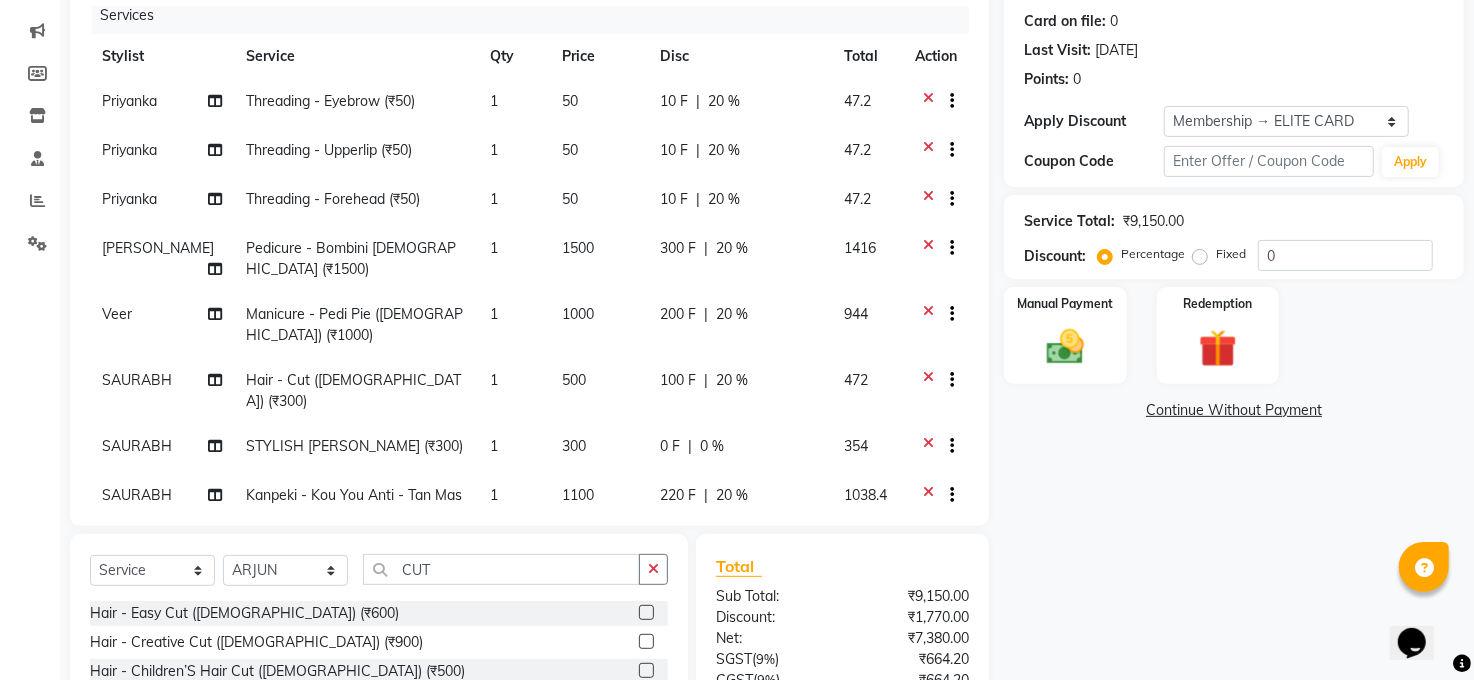 scroll, scrollTop: 0, scrollLeft: 0, axis: both 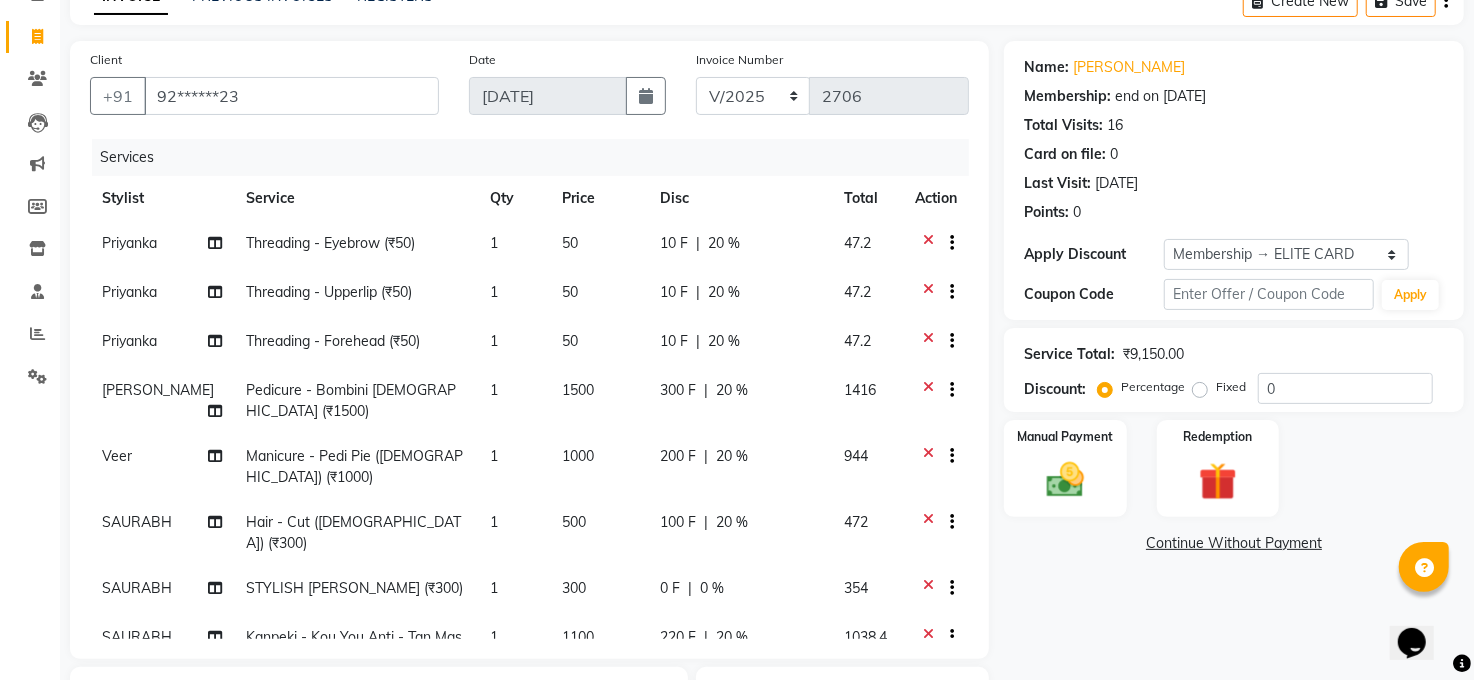 click on "0 F | 0 %" 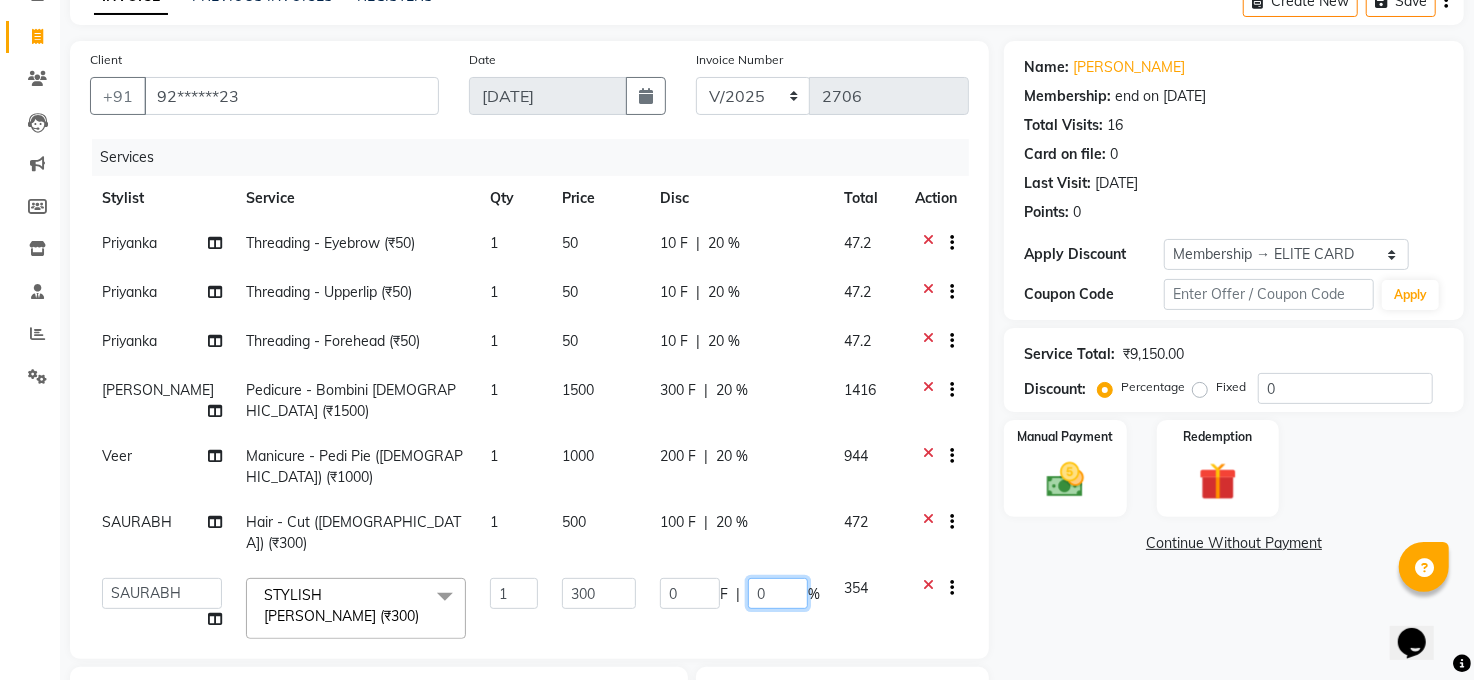 click on "0" 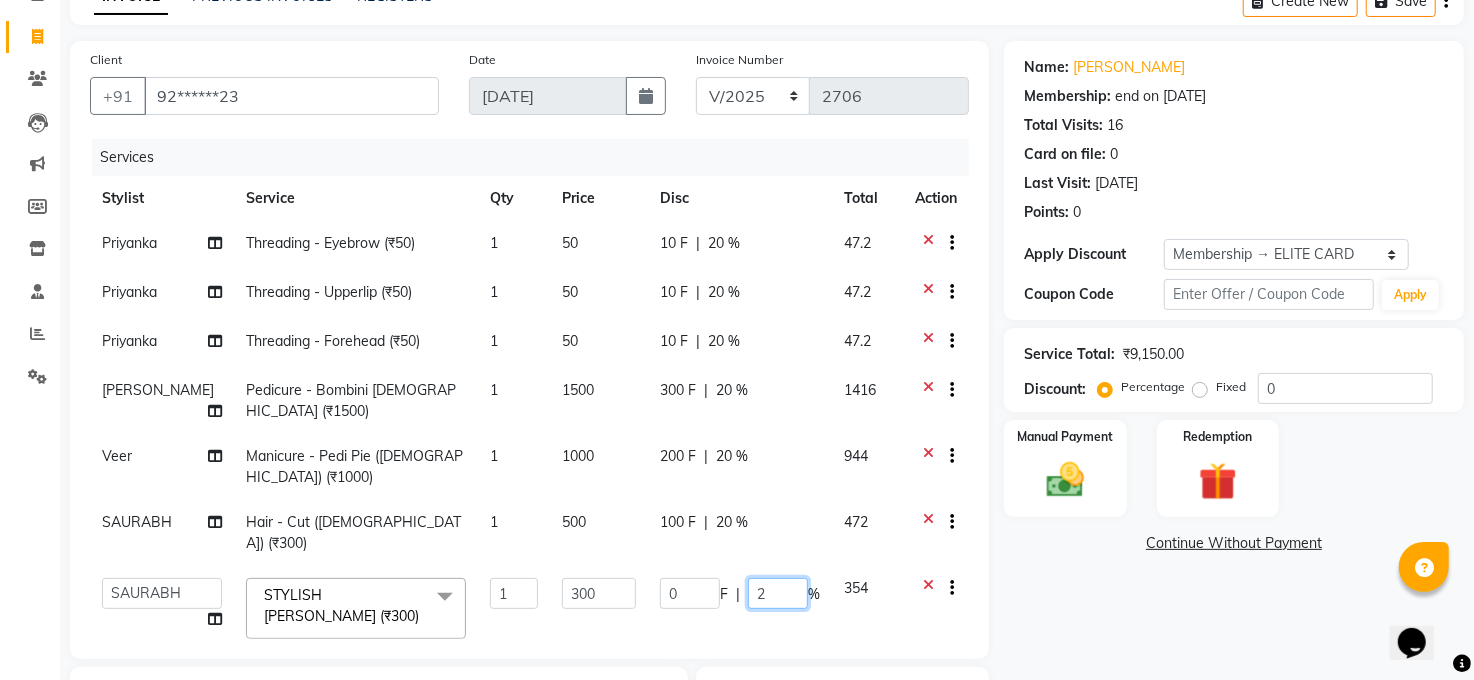 type on "20" 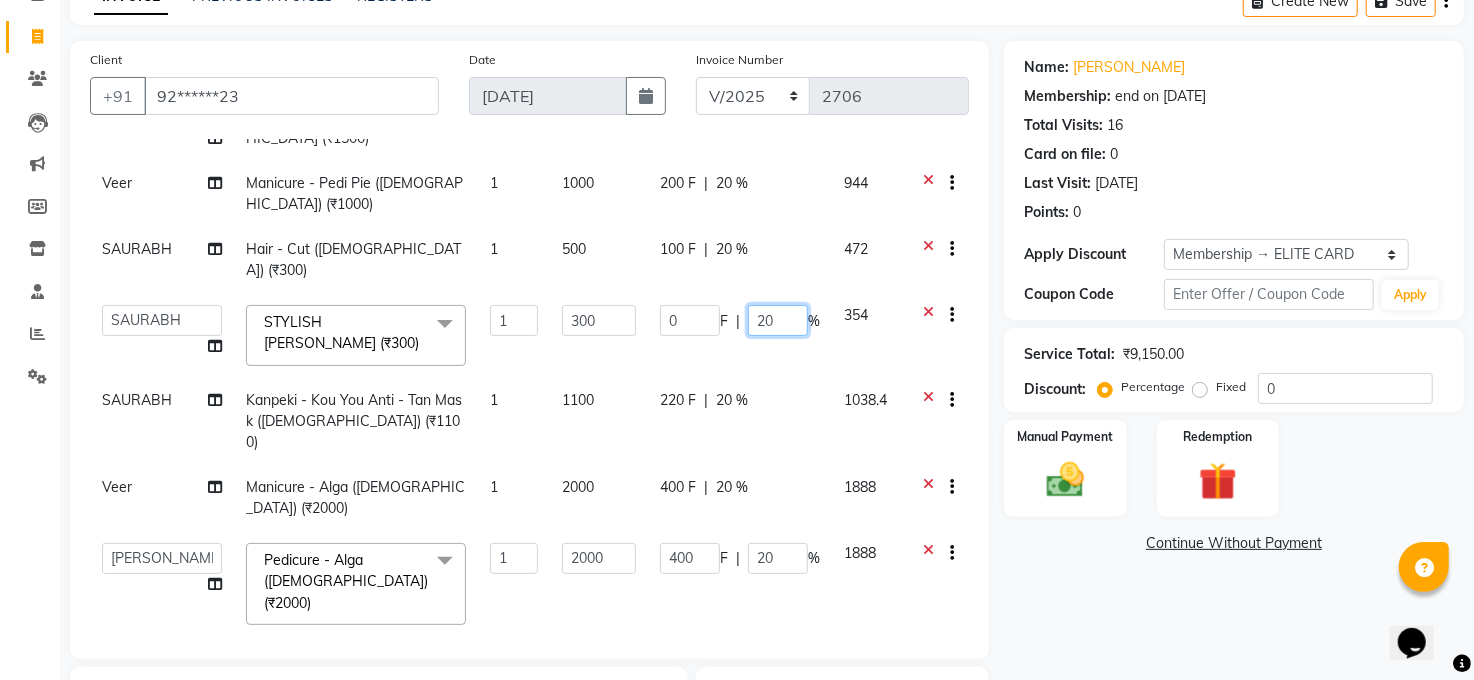 scroll, scrollTop: 278, scrollLeft: 0, axis: vertical 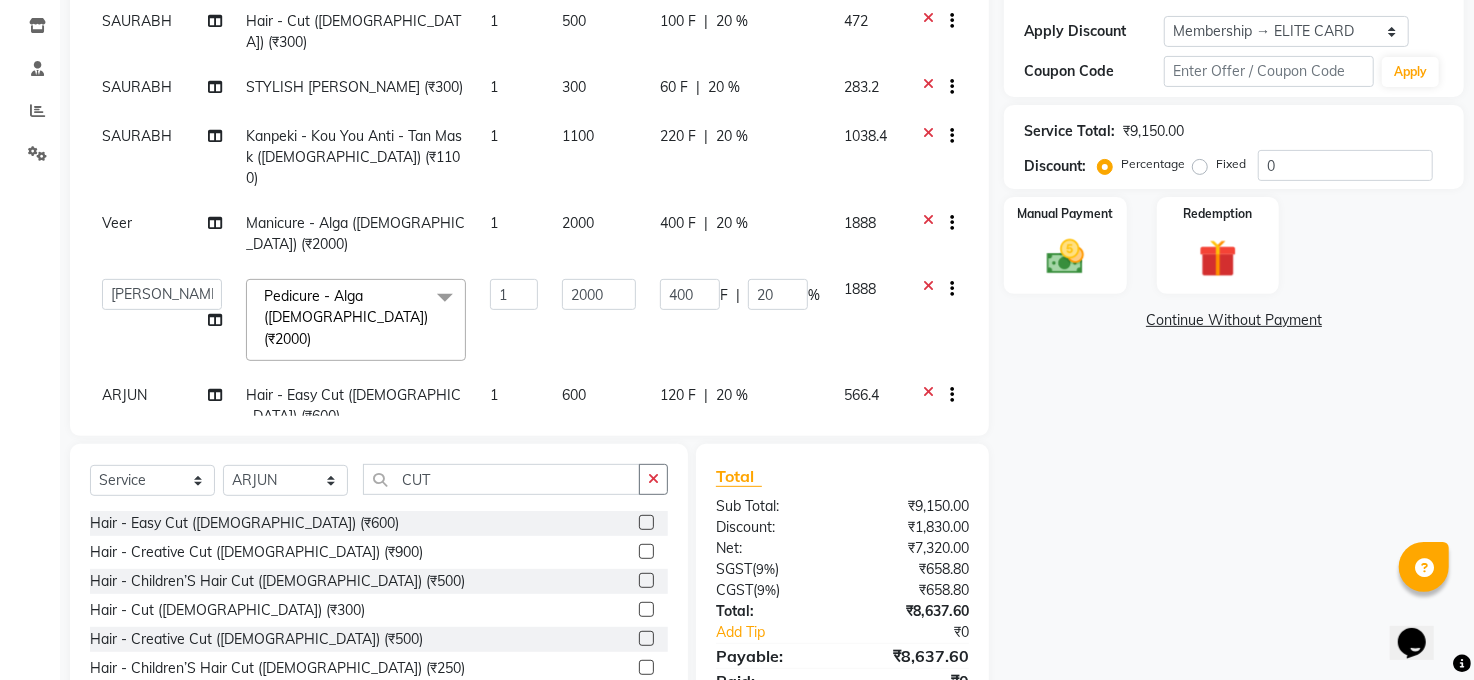 click on "Name: Vashnavi Sarraf Membership: end on 23-02-2026 Total Visits:  16 Card on file:  0 Last Visit:   25-06-2025 Points:   0  Apply Discount Select Membership → ELITE CARD  Loyalty → Loyality level 1  Coupon Code Apply Service Total:  ₹9,150.00  Discount:  Percentage   Fixed  0 Manual Payment Redemption  Continue Without Payment" 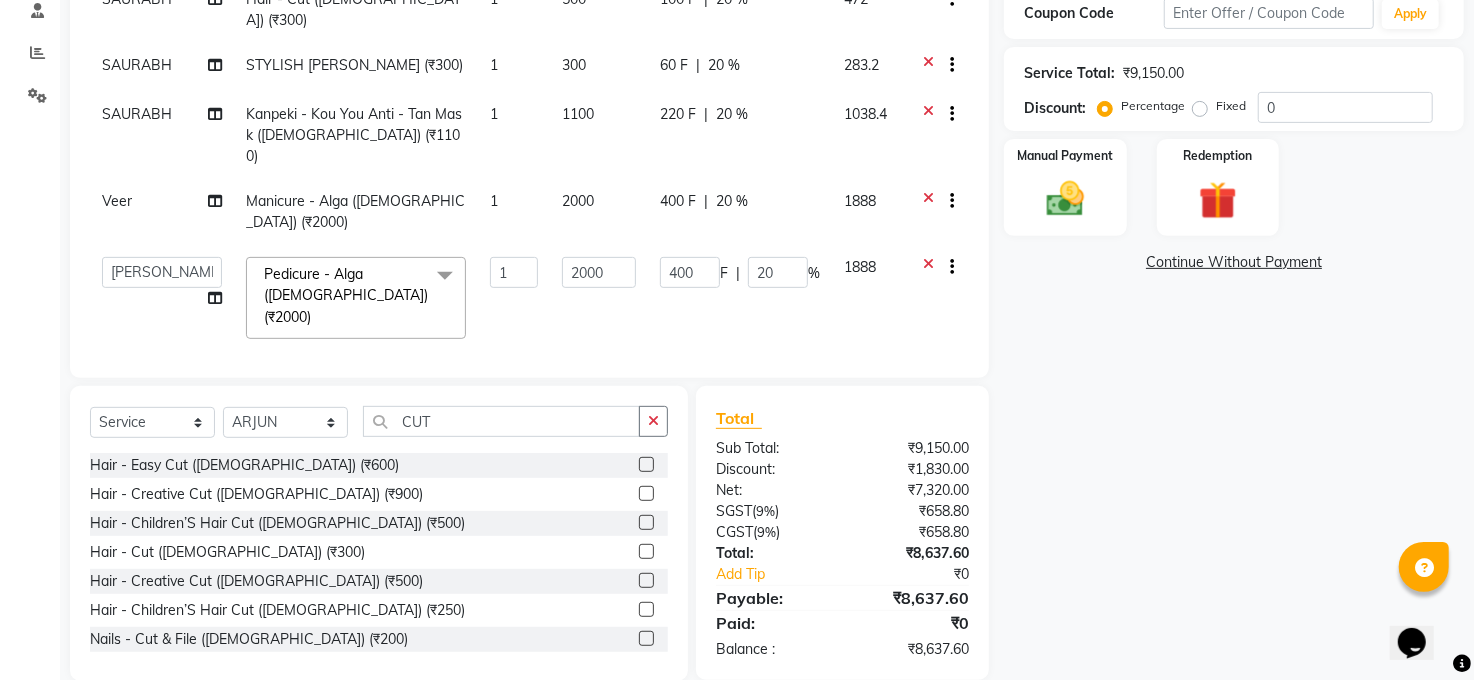 scroll, scrollTop: 420, scrollLeft: 0, axis: vertical 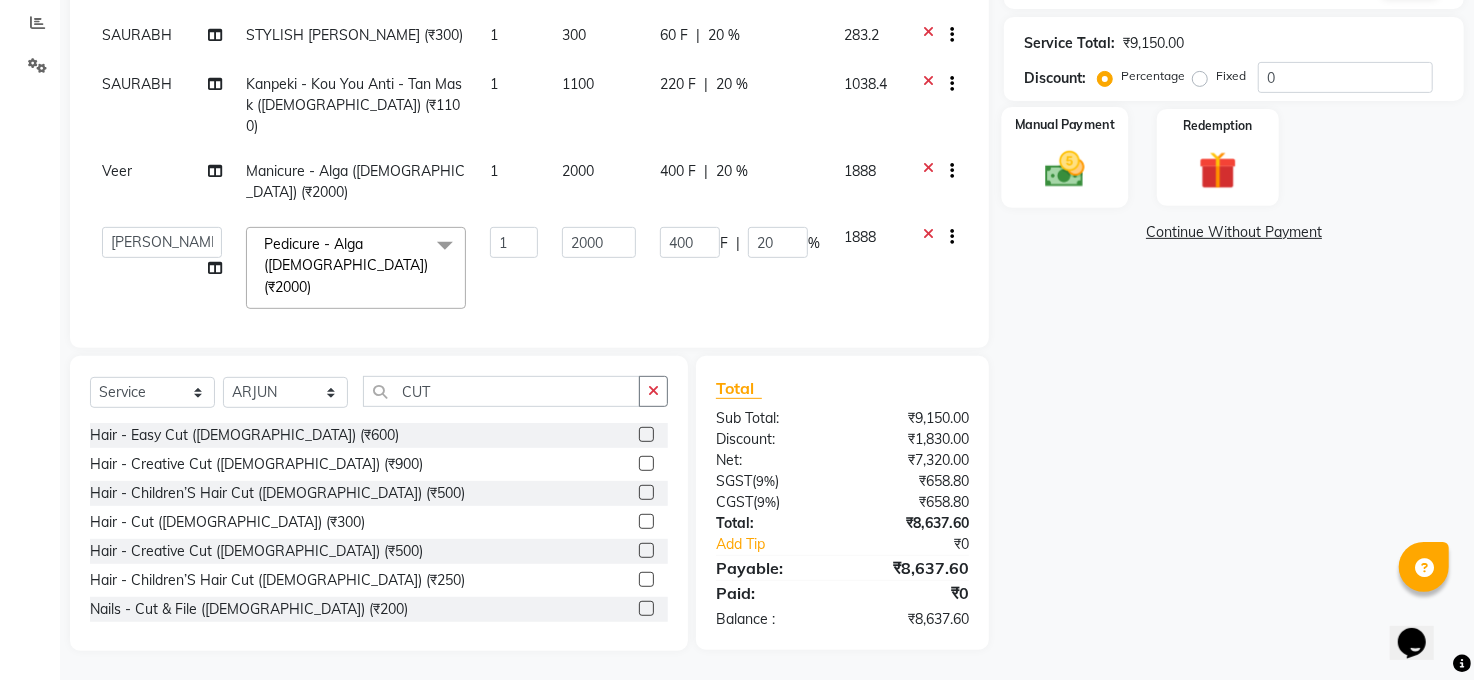 click 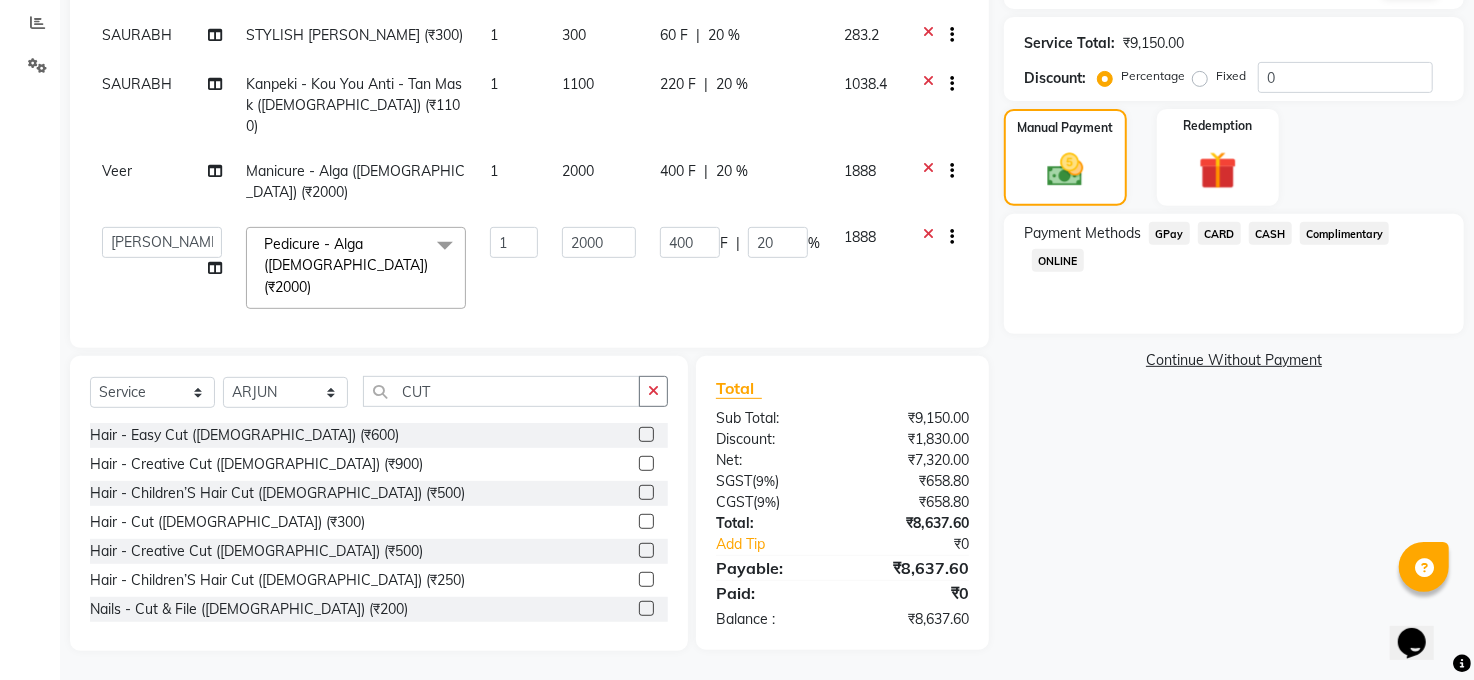 click on "GPay" 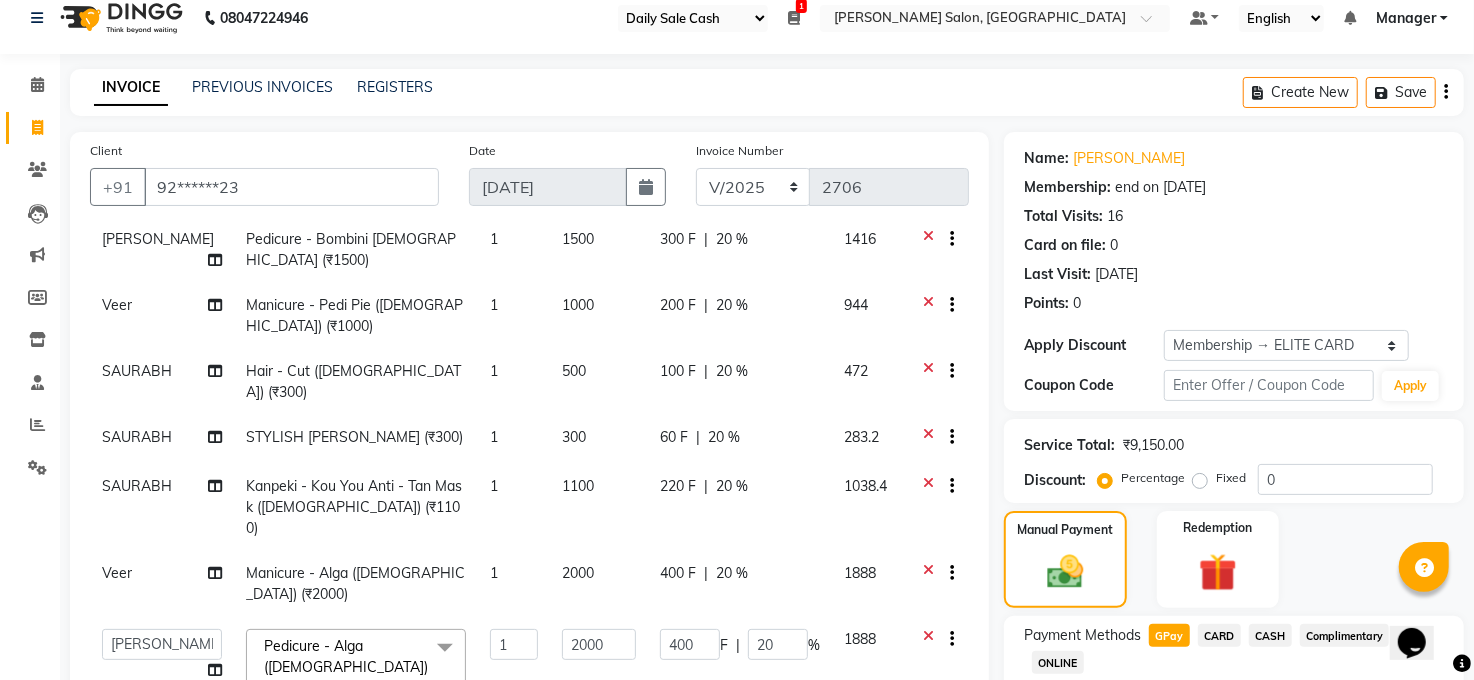 scroll, scrollTop: 0, scrollLeft: 0, axis: both 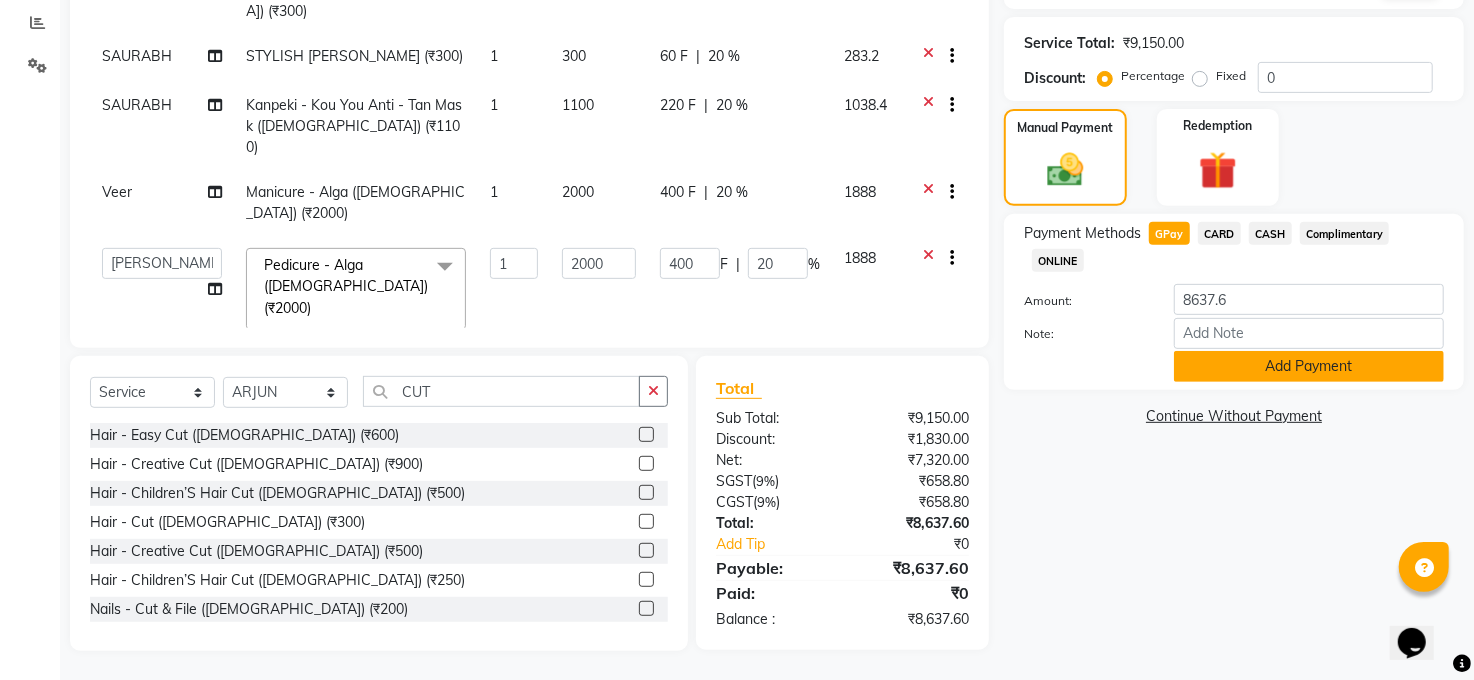 click on "Add Payment" 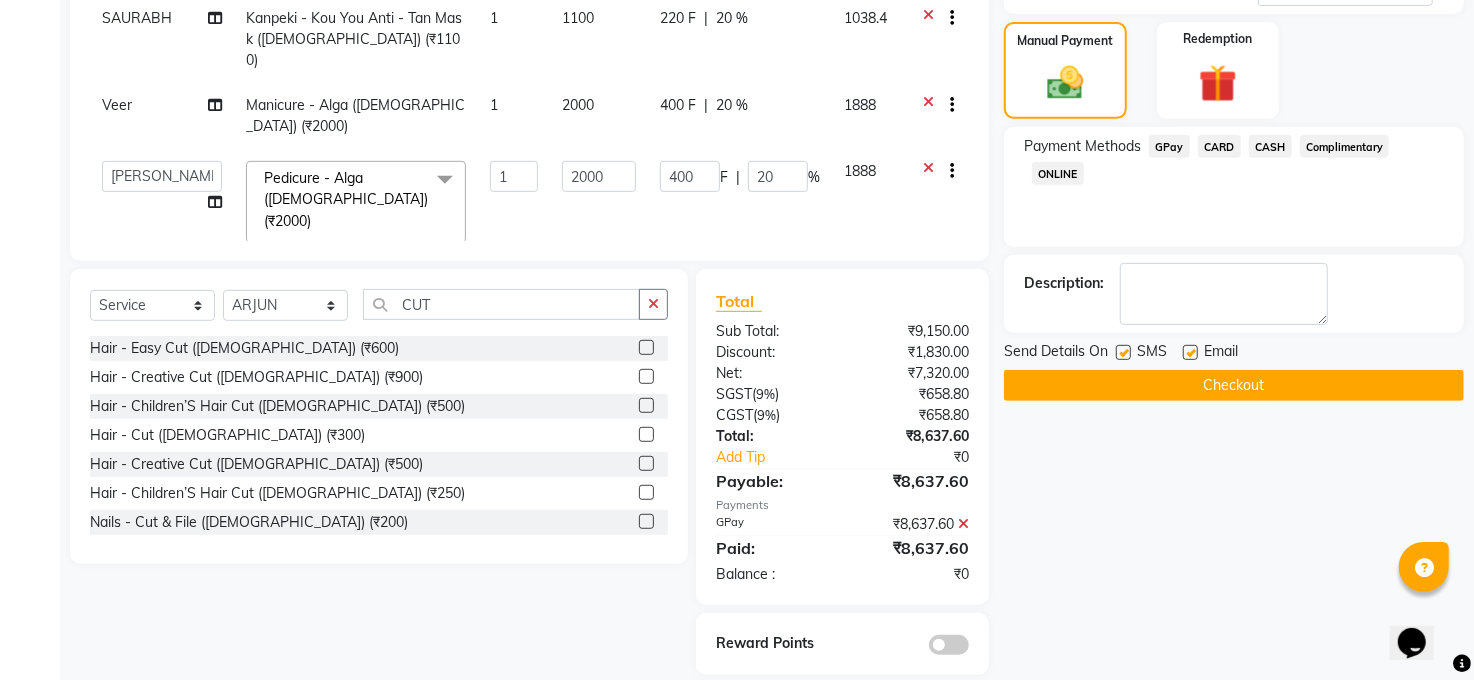 scroll, scrollTop: 486, scrollLeft: 0, axis: vertical 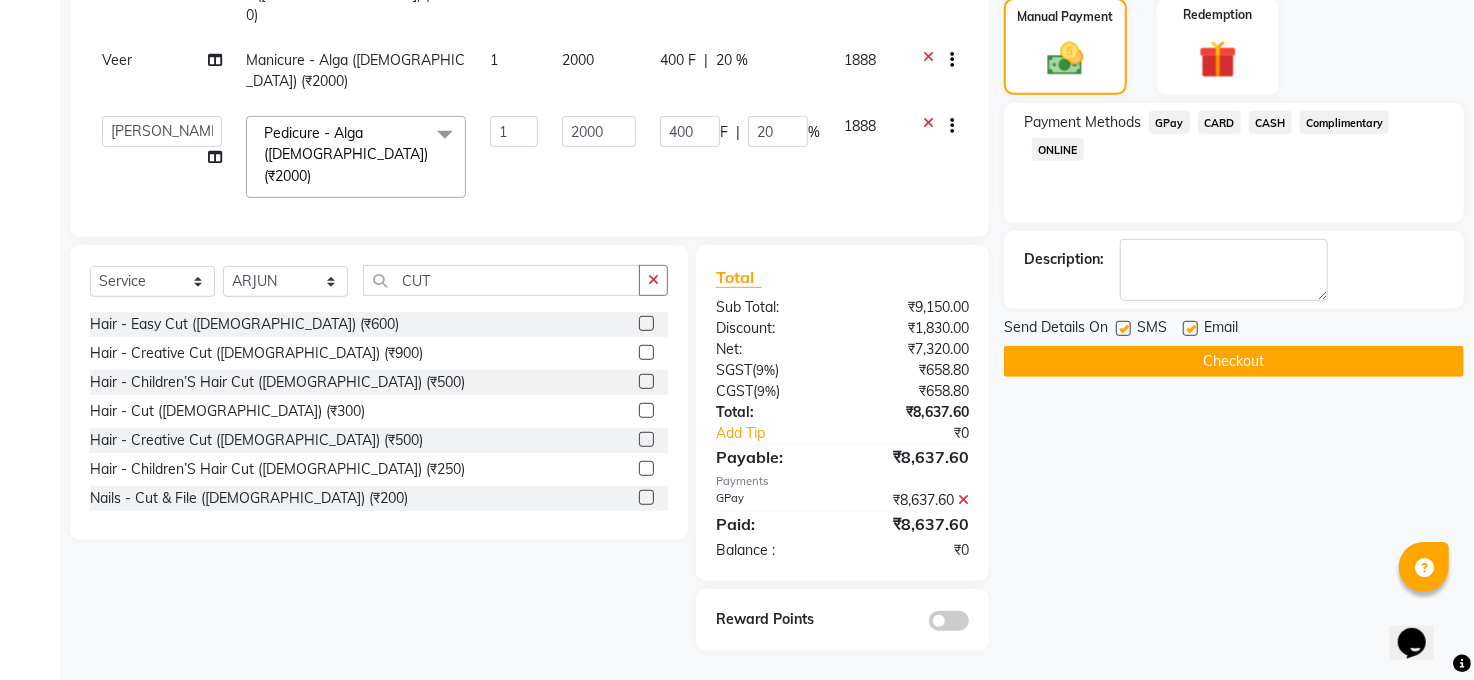 click on "Checkout" 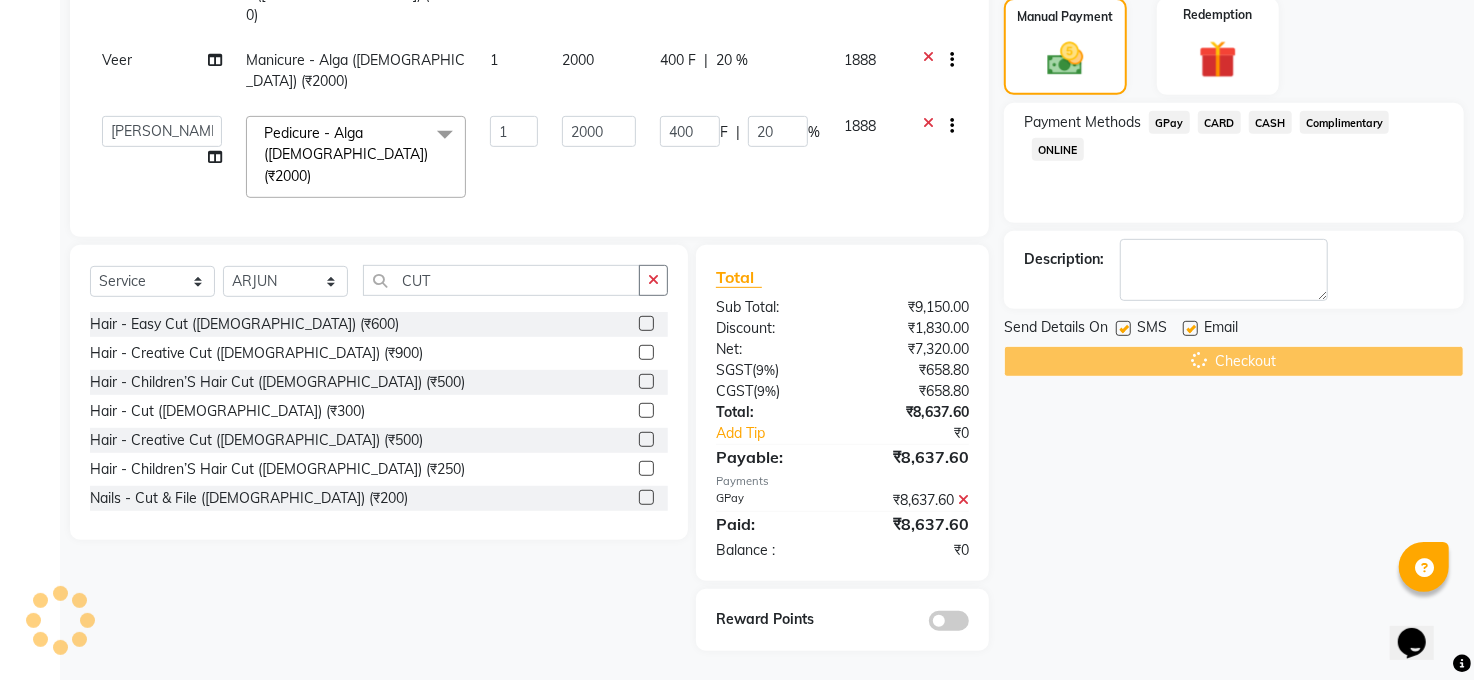 scroll, scrollTop: 0, scrollLeft: 0, axis: both 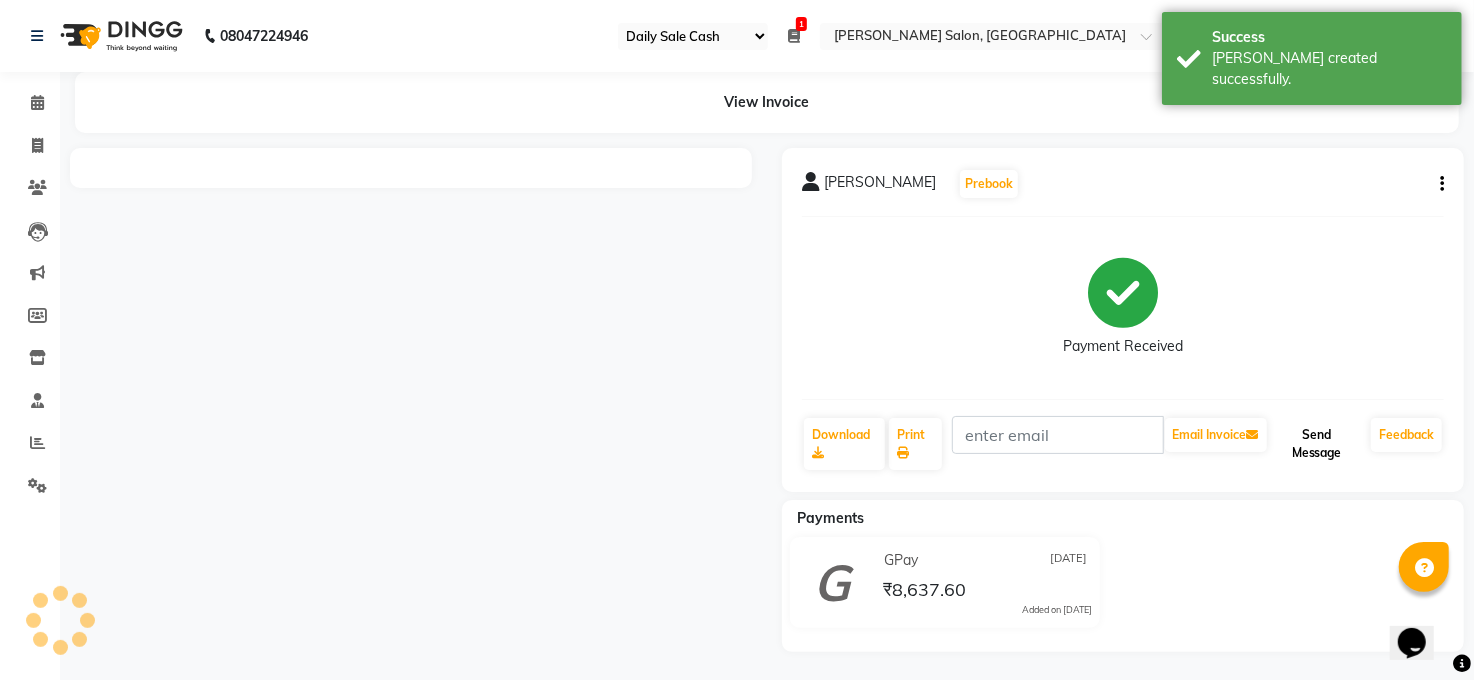 click on "Send Message" 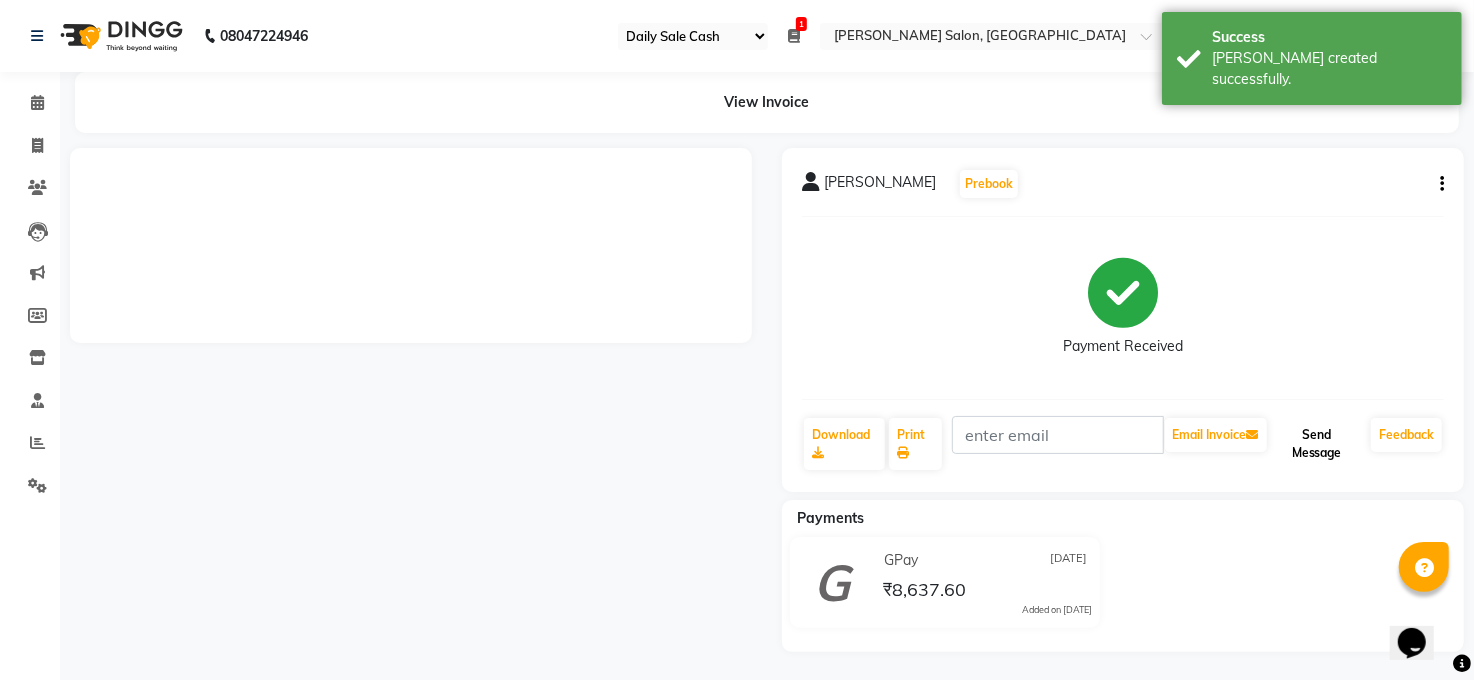 click on "Send Message" 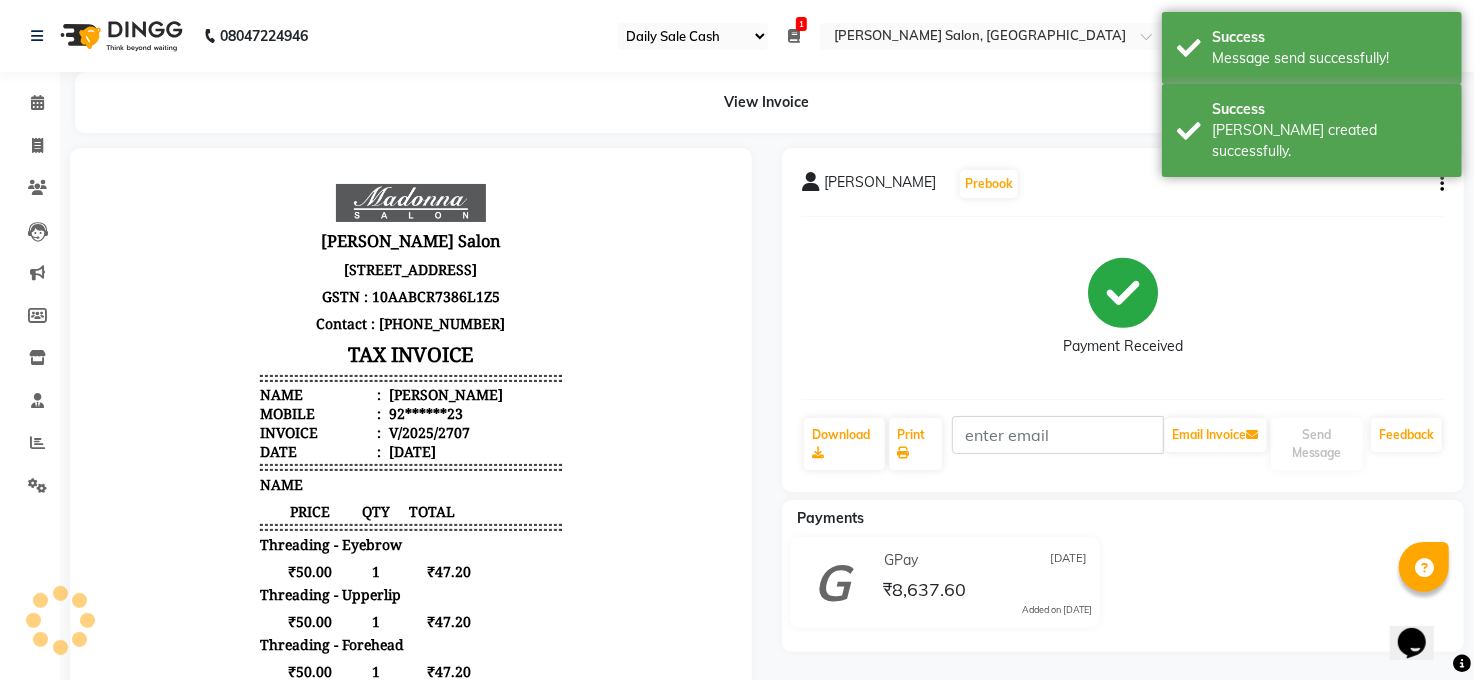 scroll, scrollTop: 0, scrollLeft: 0, axis: both 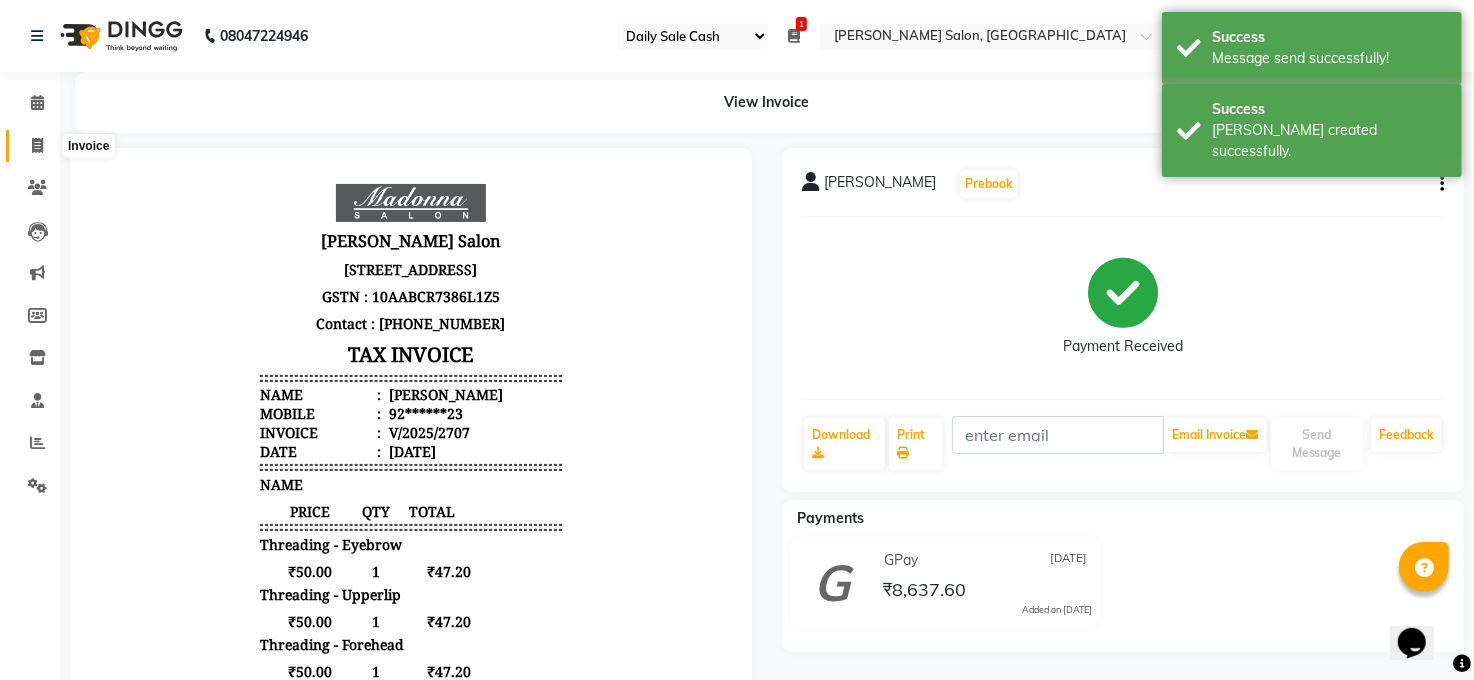 click 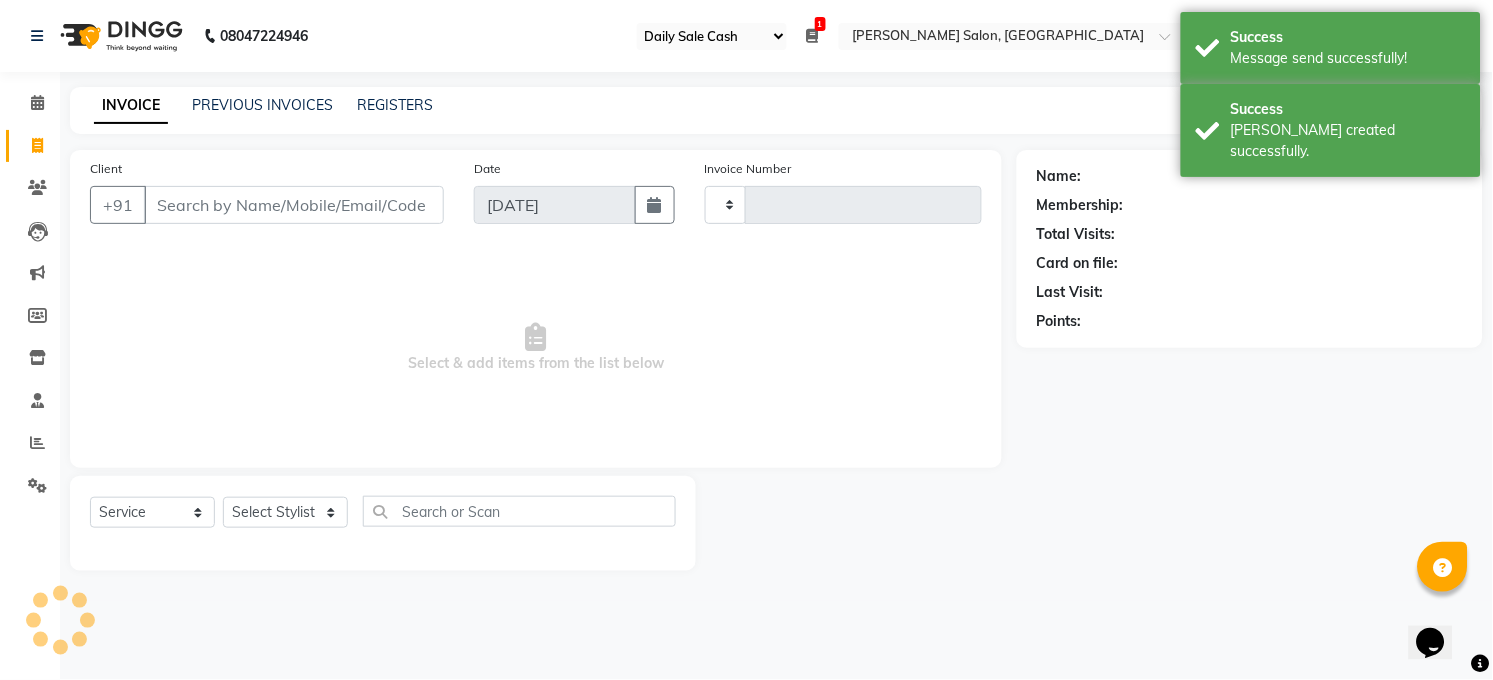 type on "2708" 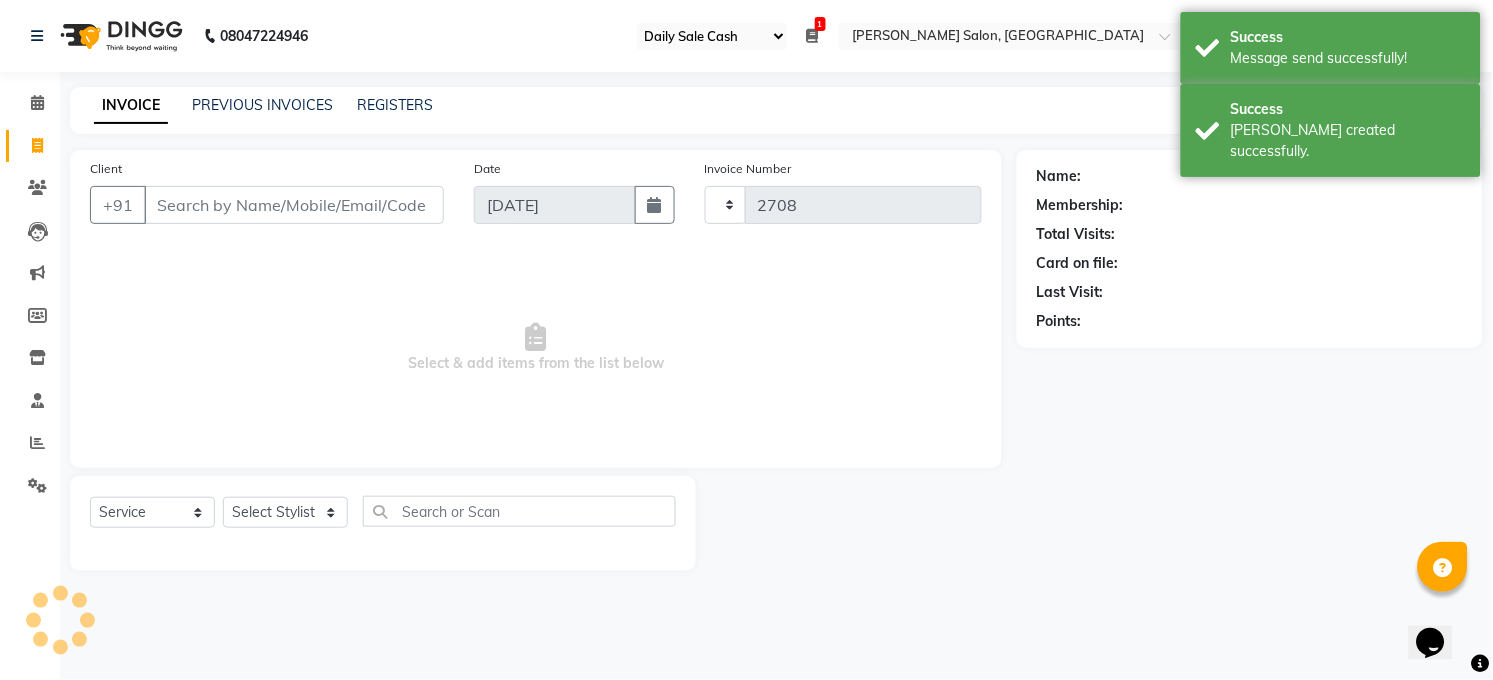 select on "5748" 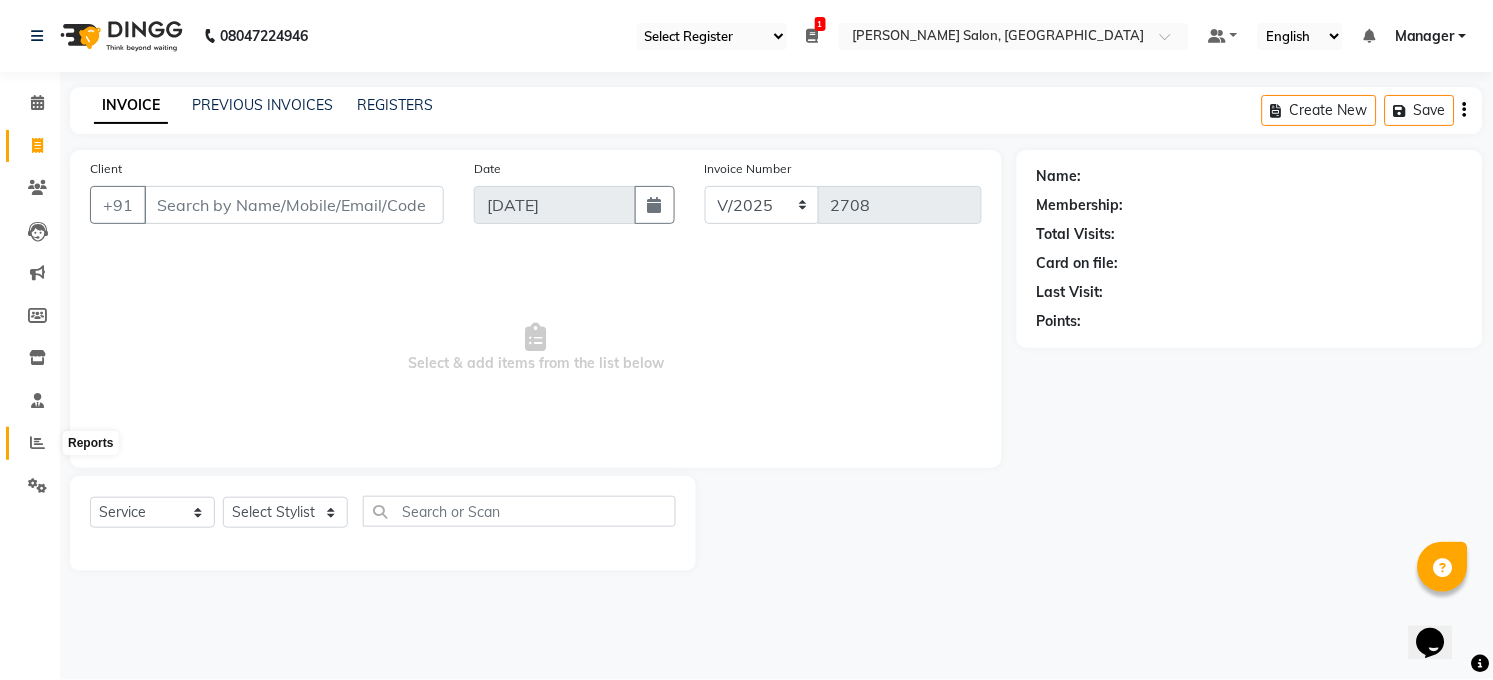 click 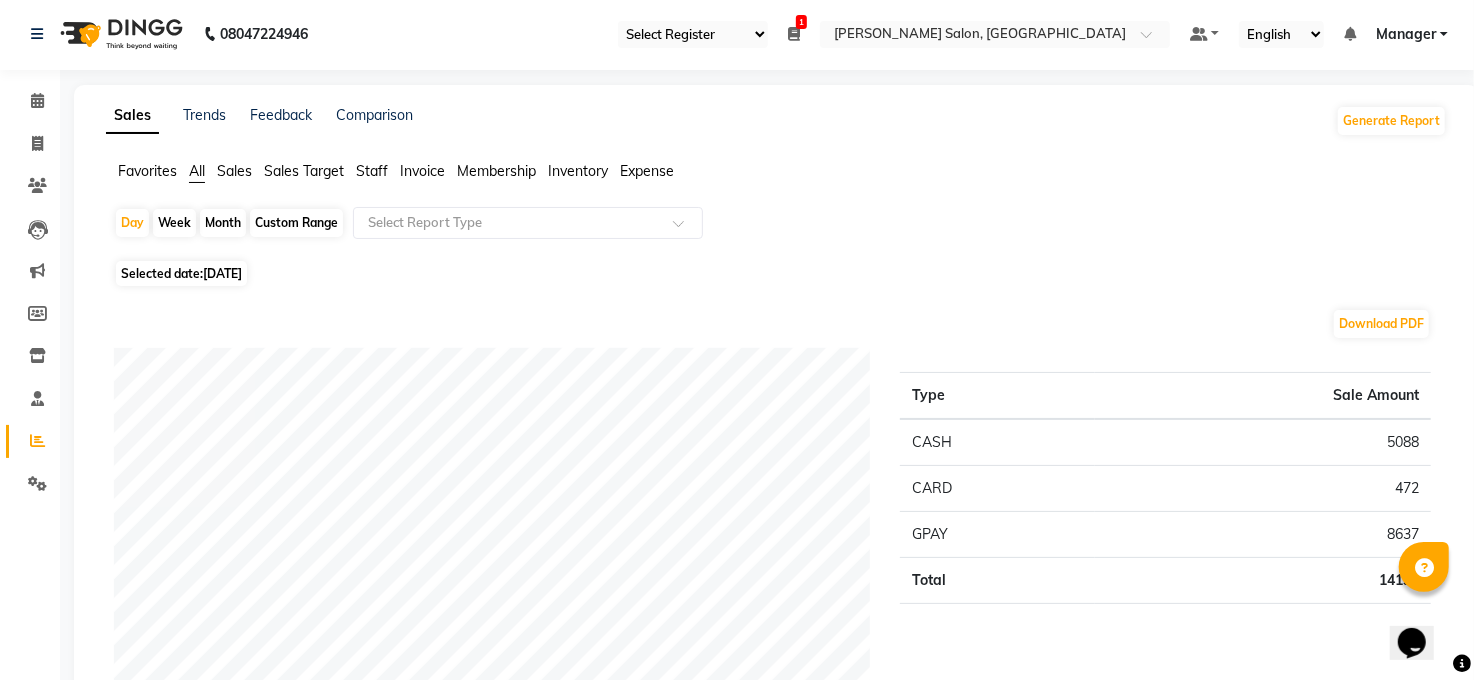 scroll, scrollTop: 0, scrollLeft: 0, axis: both 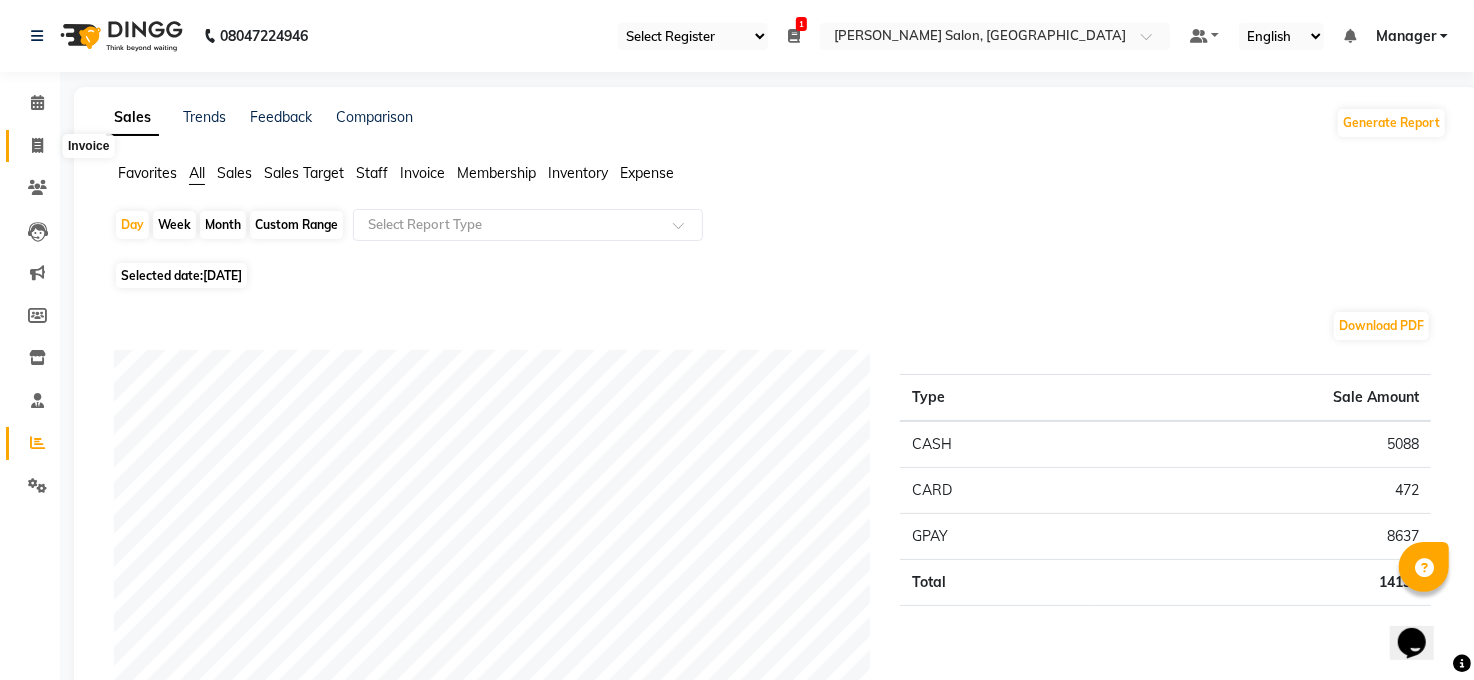 click 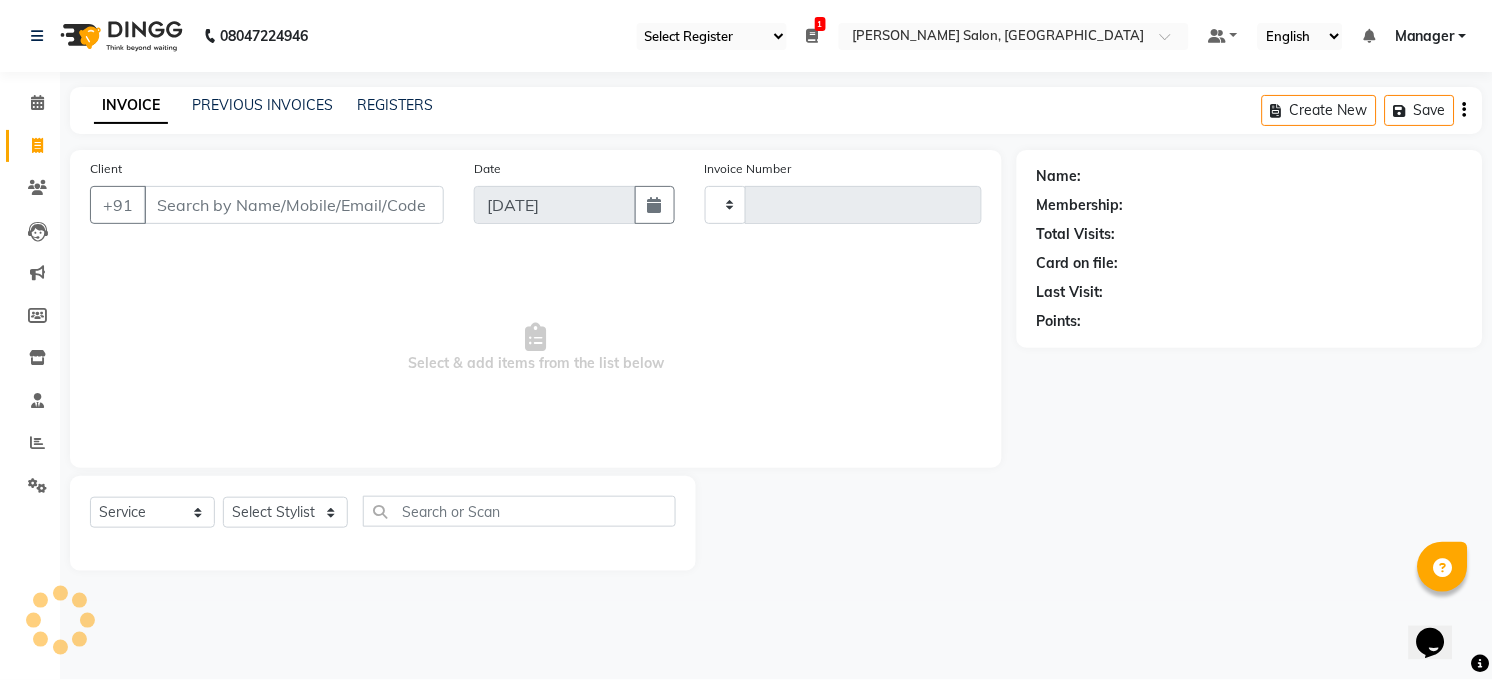 type on "2708" 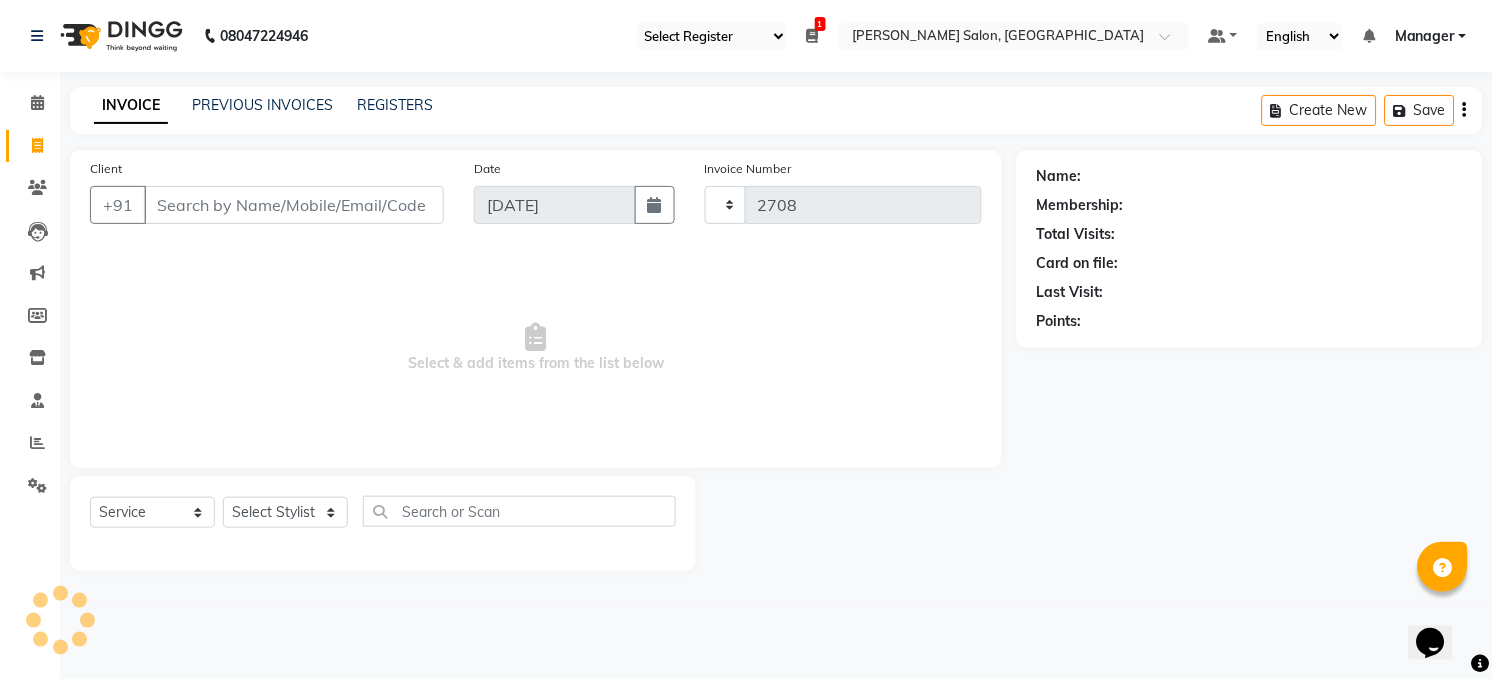 select on "5748" 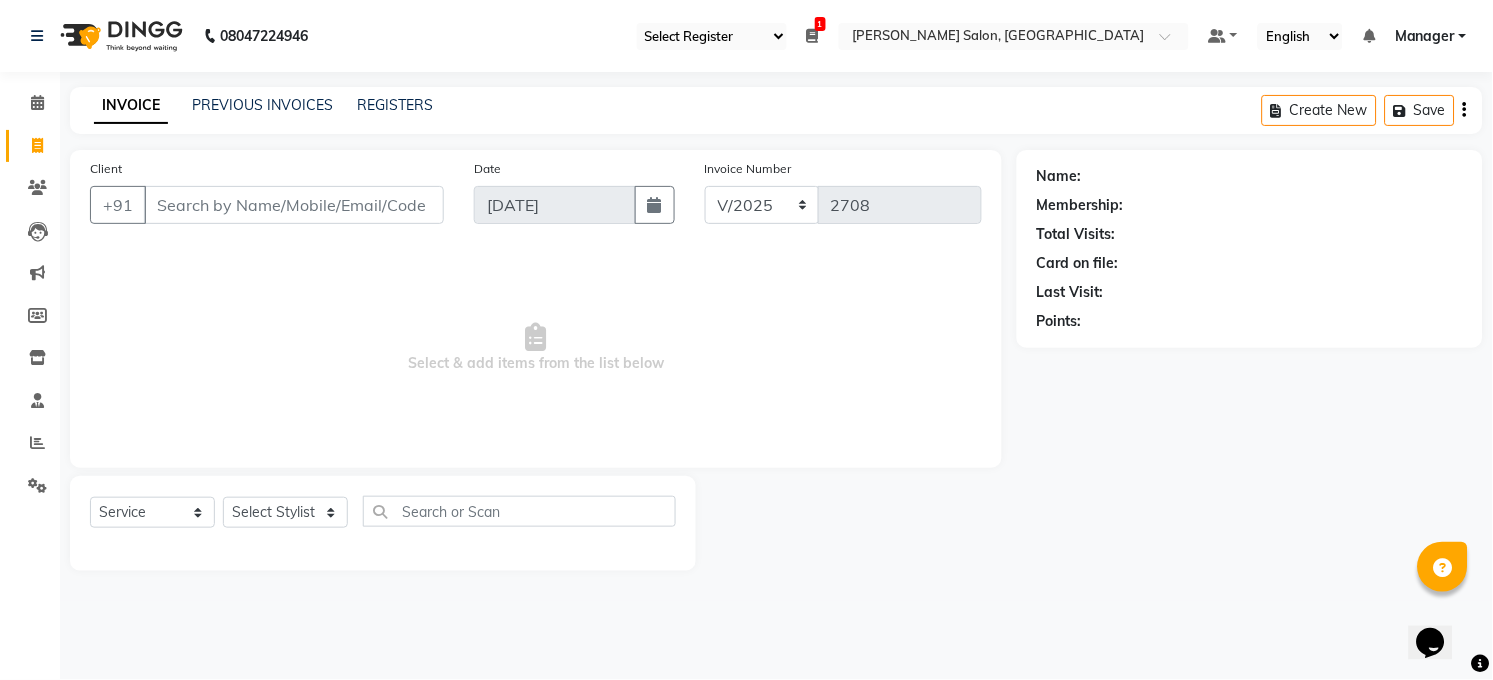 click on "08047224946 Select Register Daily Sale Cash 1 Daily Open Registers  11-07-2025  Close  Opening Balance ₹3,824.38 Closing Balance ₹0 Select Location × Madonna Salon, Jamal Road Default Panel My Panel English ENGLISH Español العربية मराठी हिंदी ગુજરાતી தமிழ் 中文 Notifications nothing to show Manager Manage Profile Change Password Sign out  Version:3.15.4" 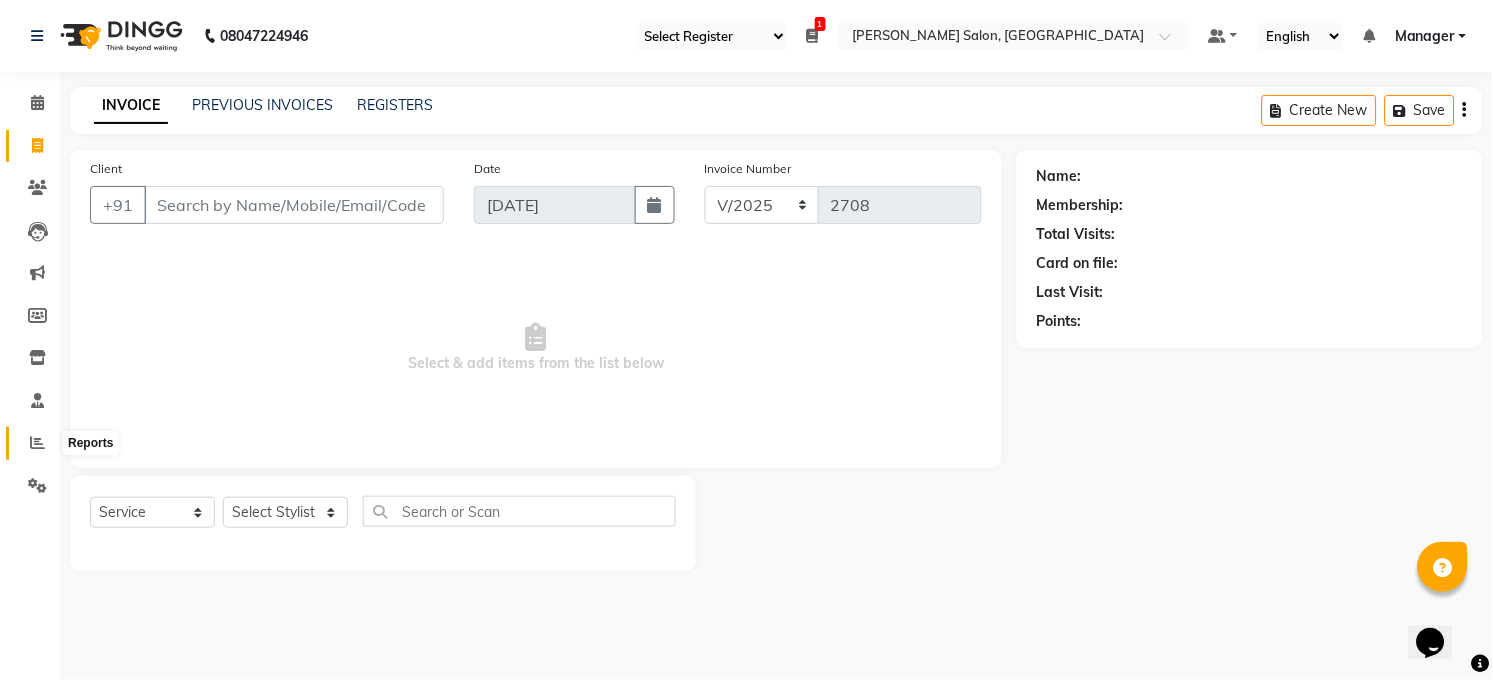 click 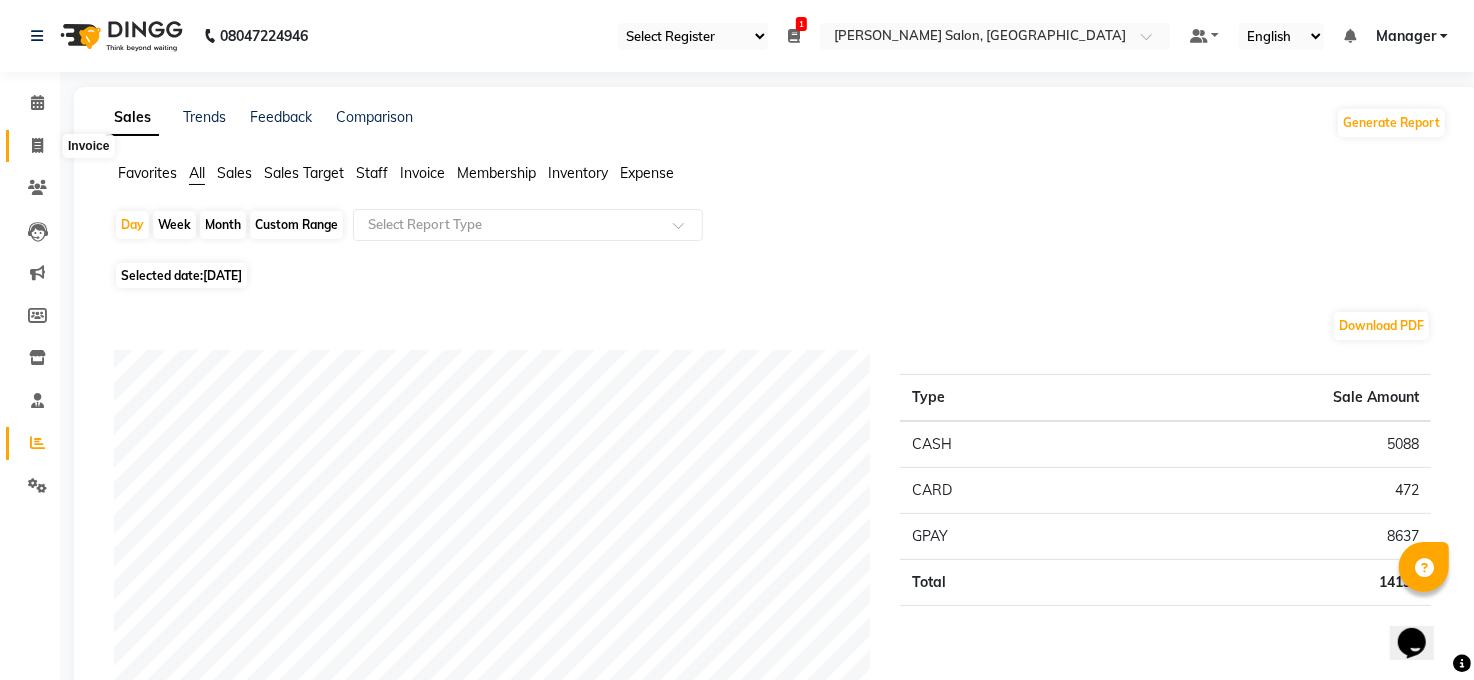click 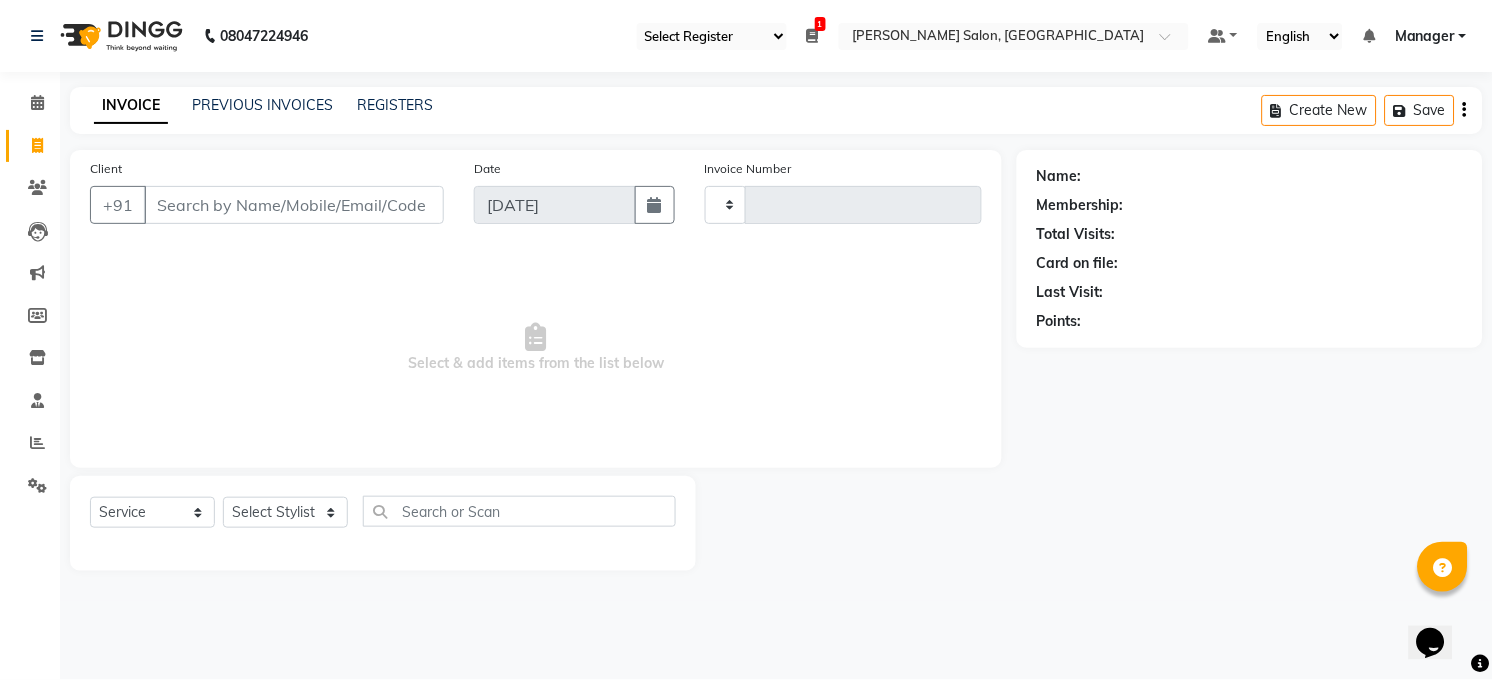 type on "2708" 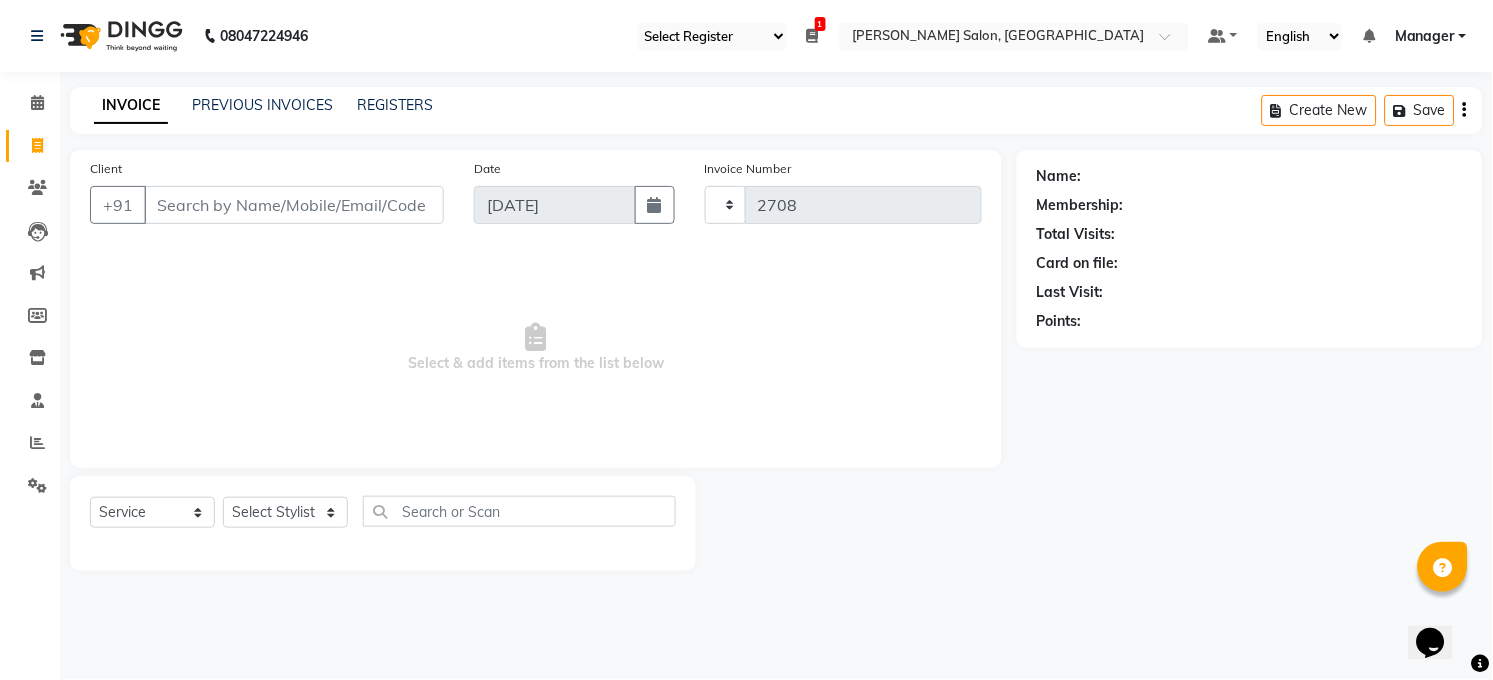select on "5748" 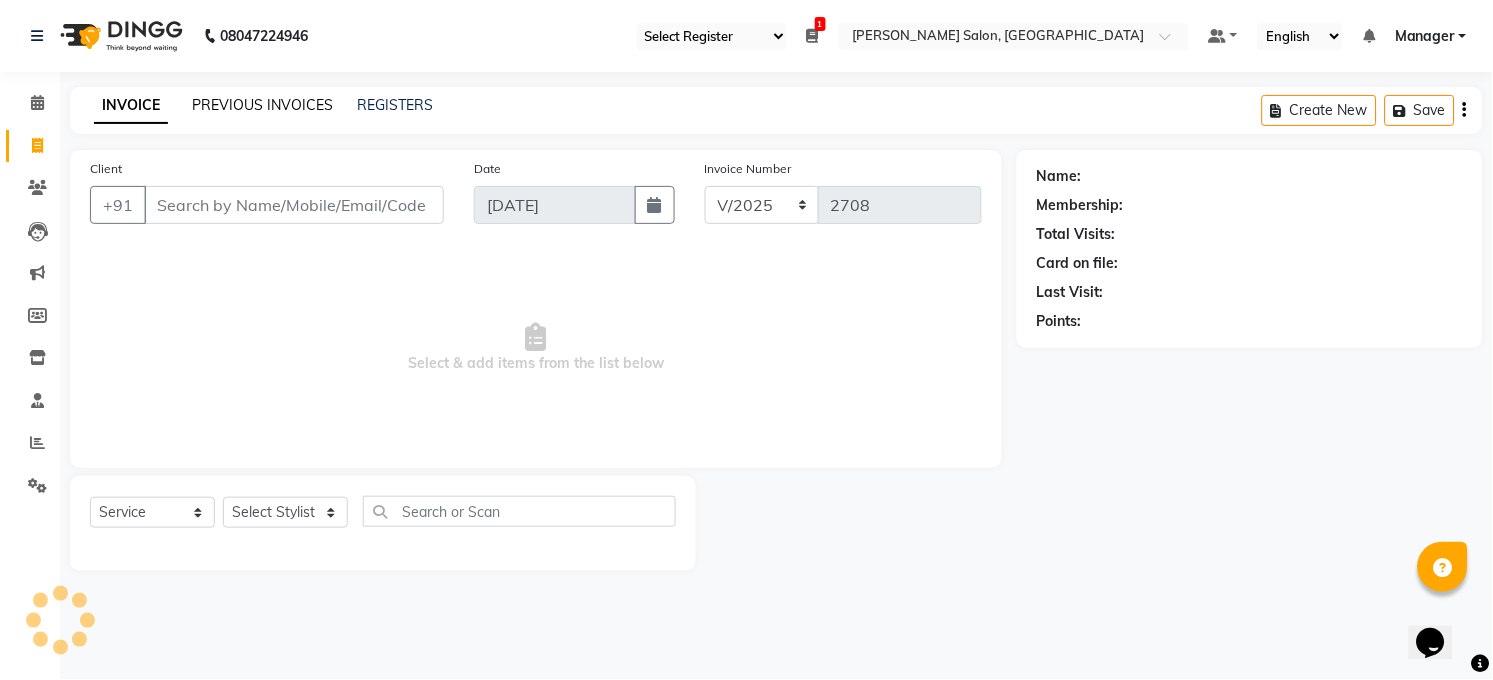 click on "PREVIOUS INVOICES" 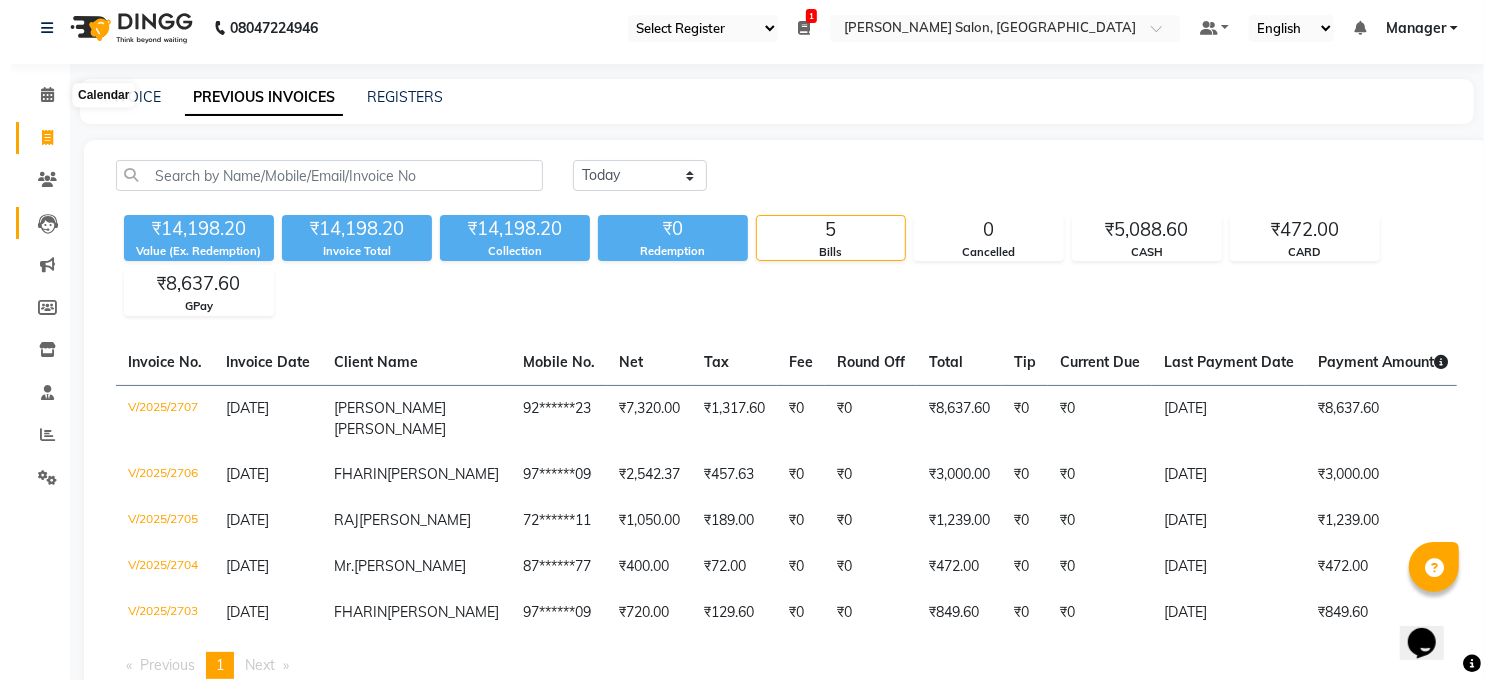 scroll, scrollTop: 0, scrollLeft: 0, axis: both 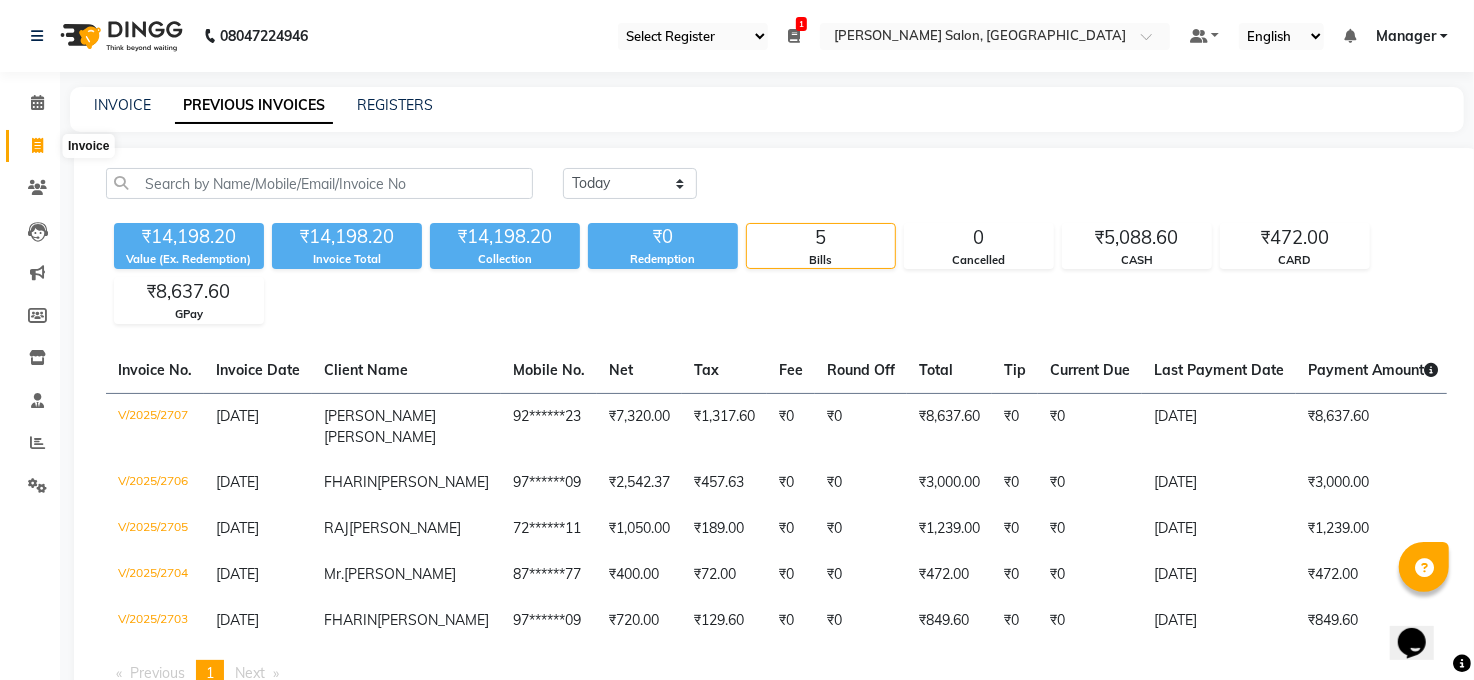 click 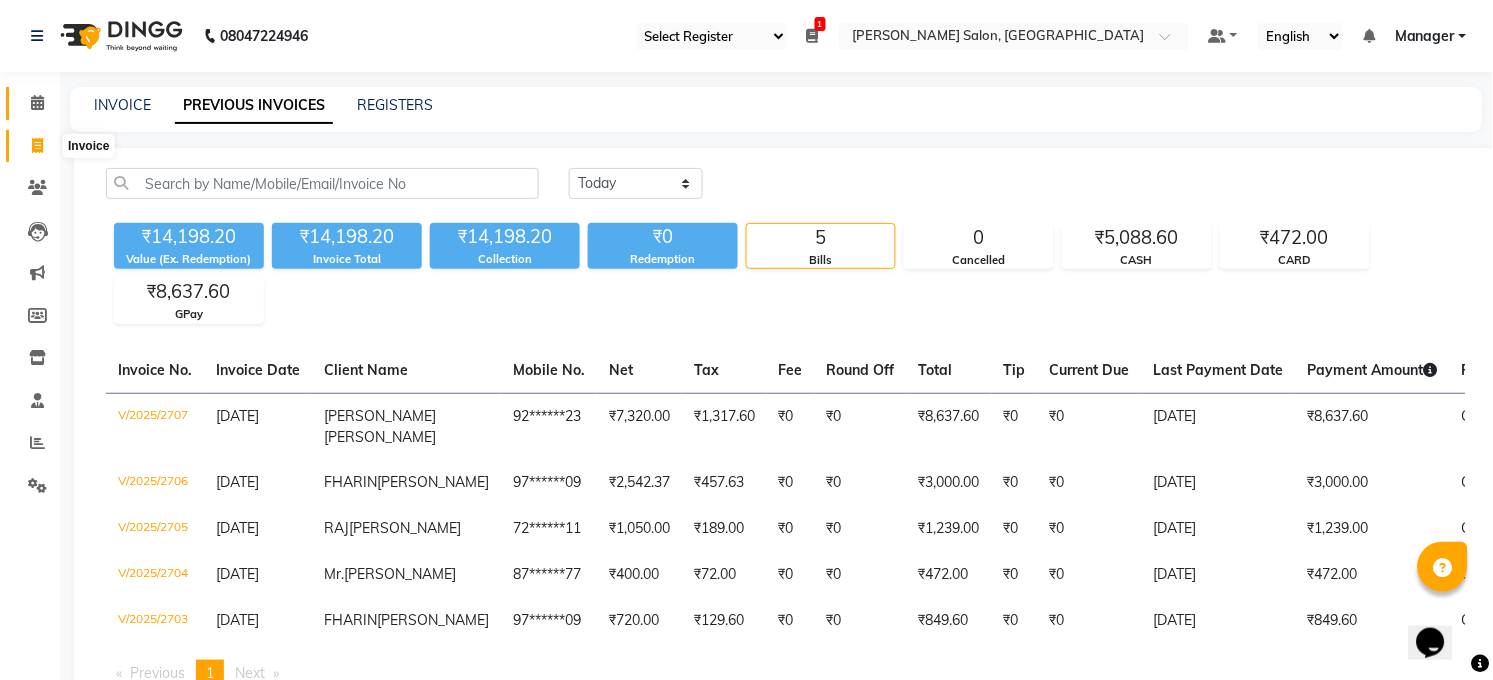 select on "service" 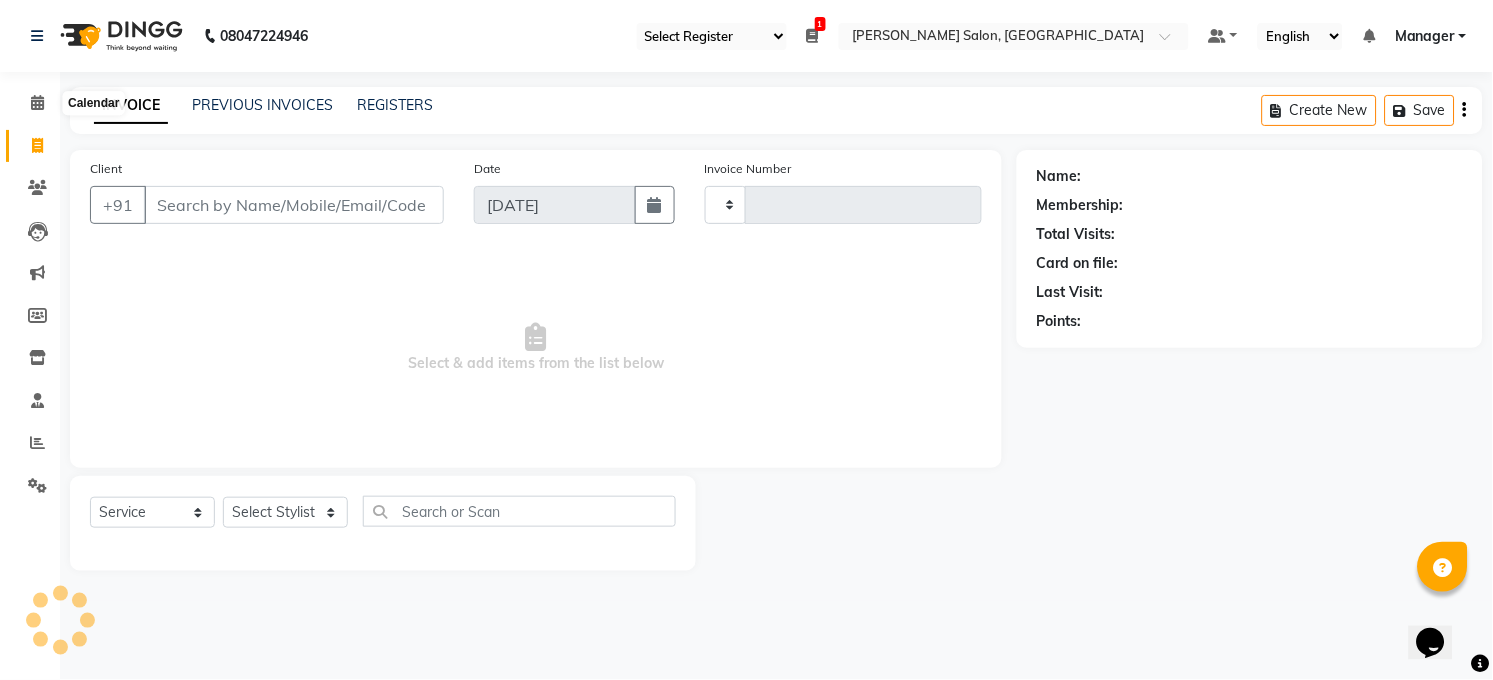 type on "2708" 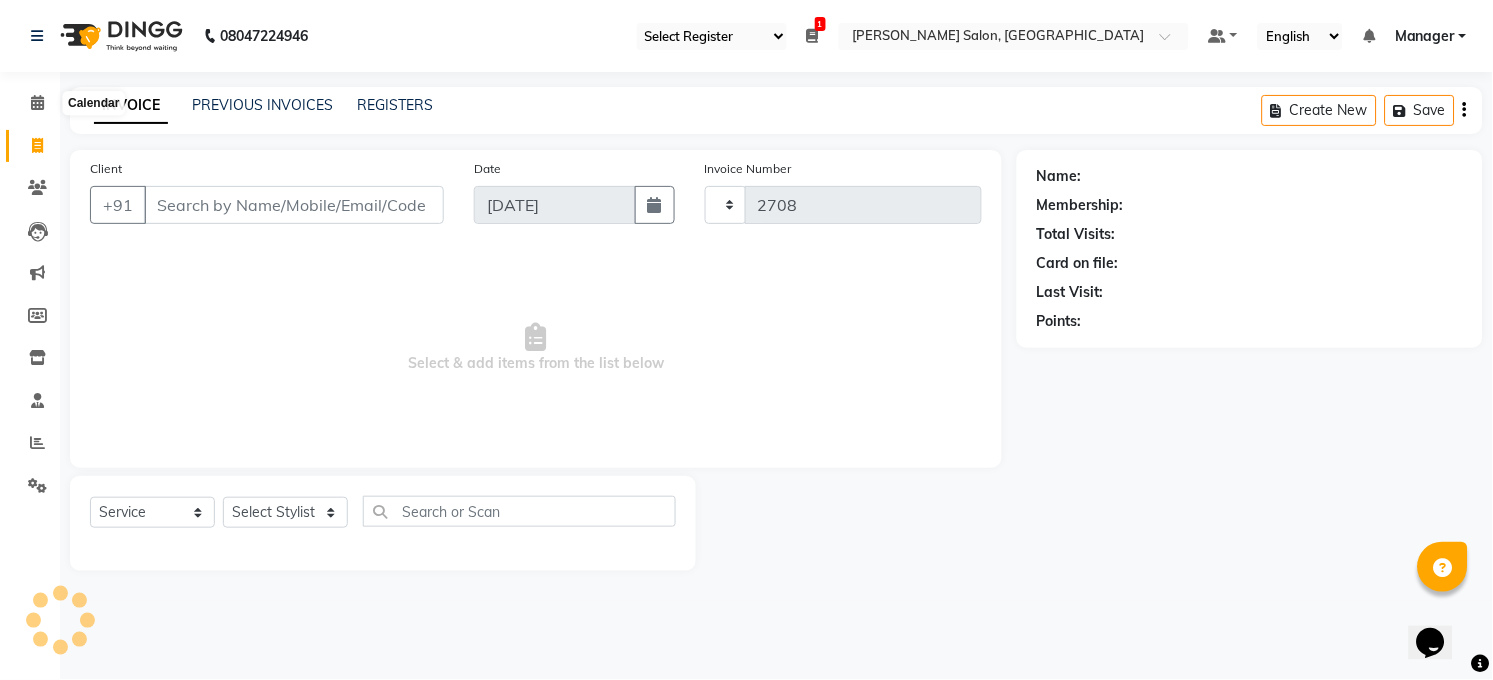 select on "5748" 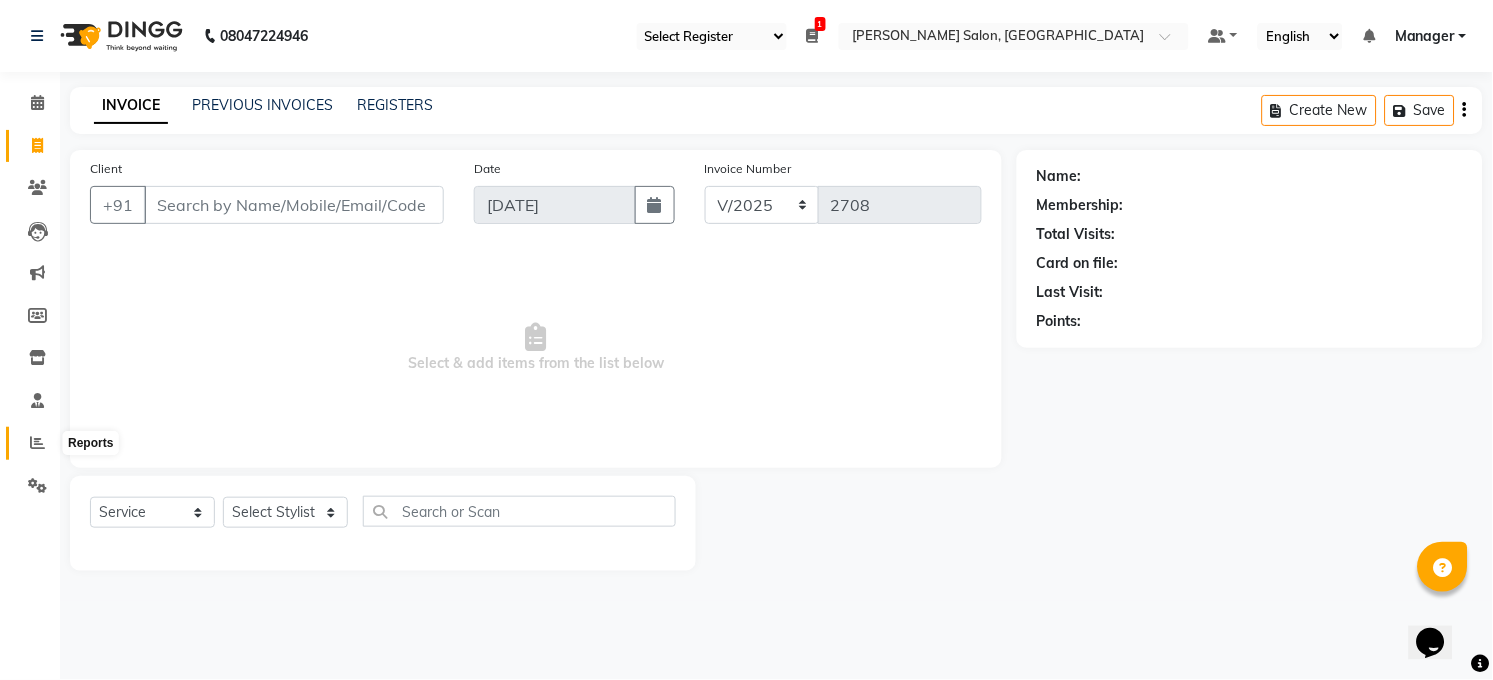 click 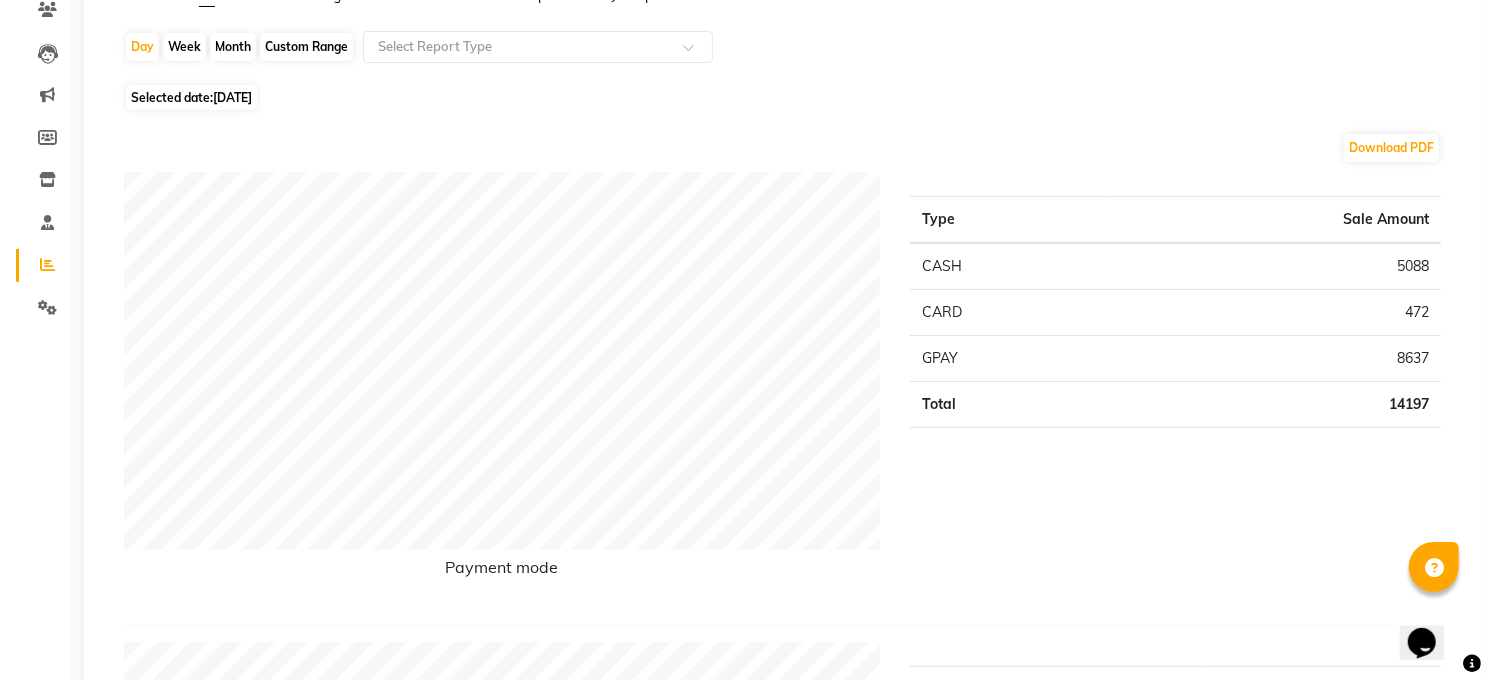scroll, scrollTop: 0, scrollLeft: 0, axis: both 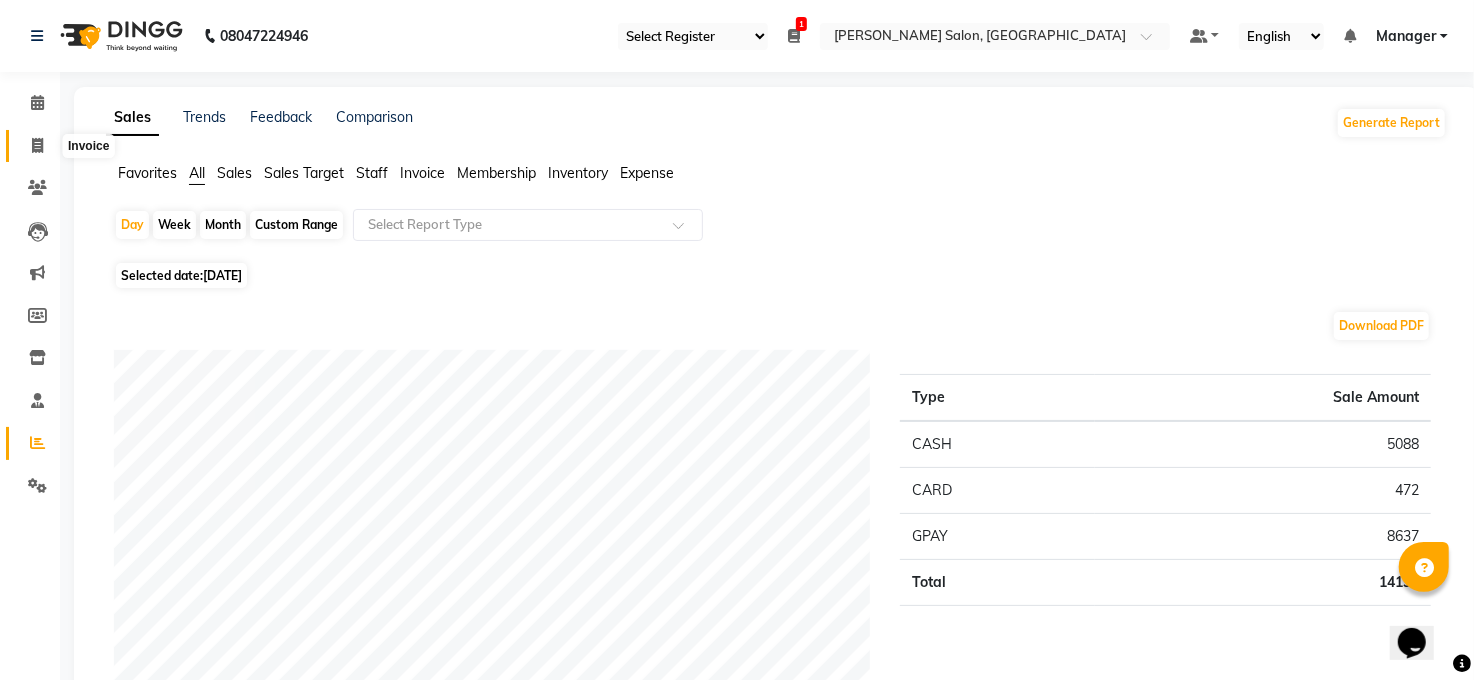 click 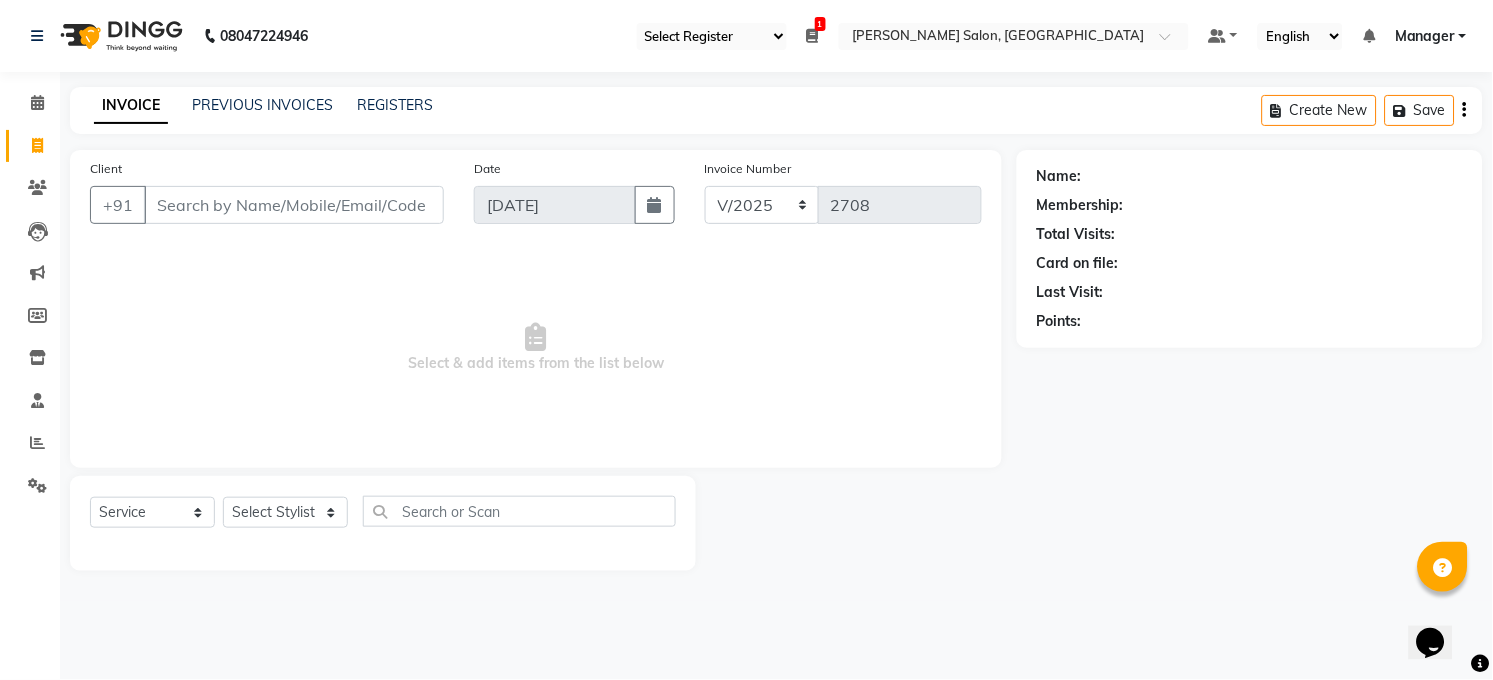 click at bounding box center (813, 36) 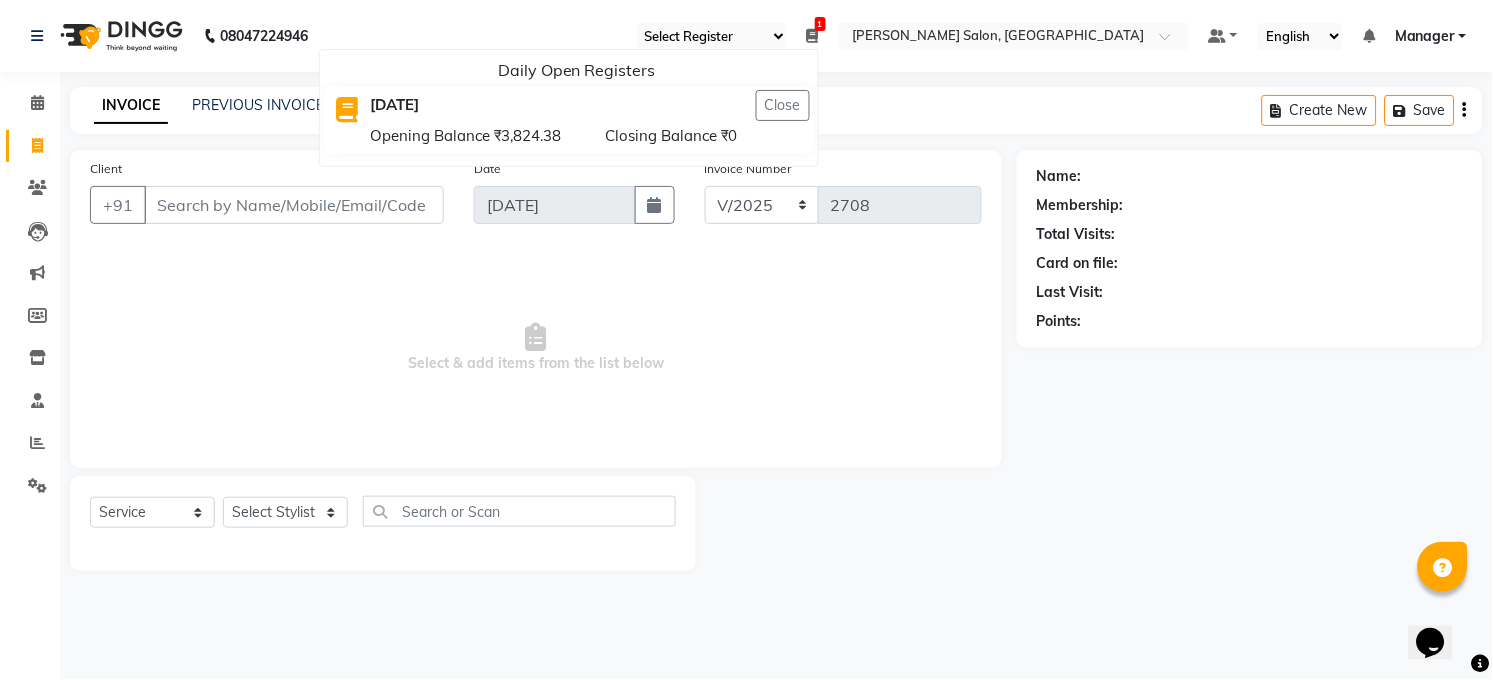 click at bounding box center [813, 36] 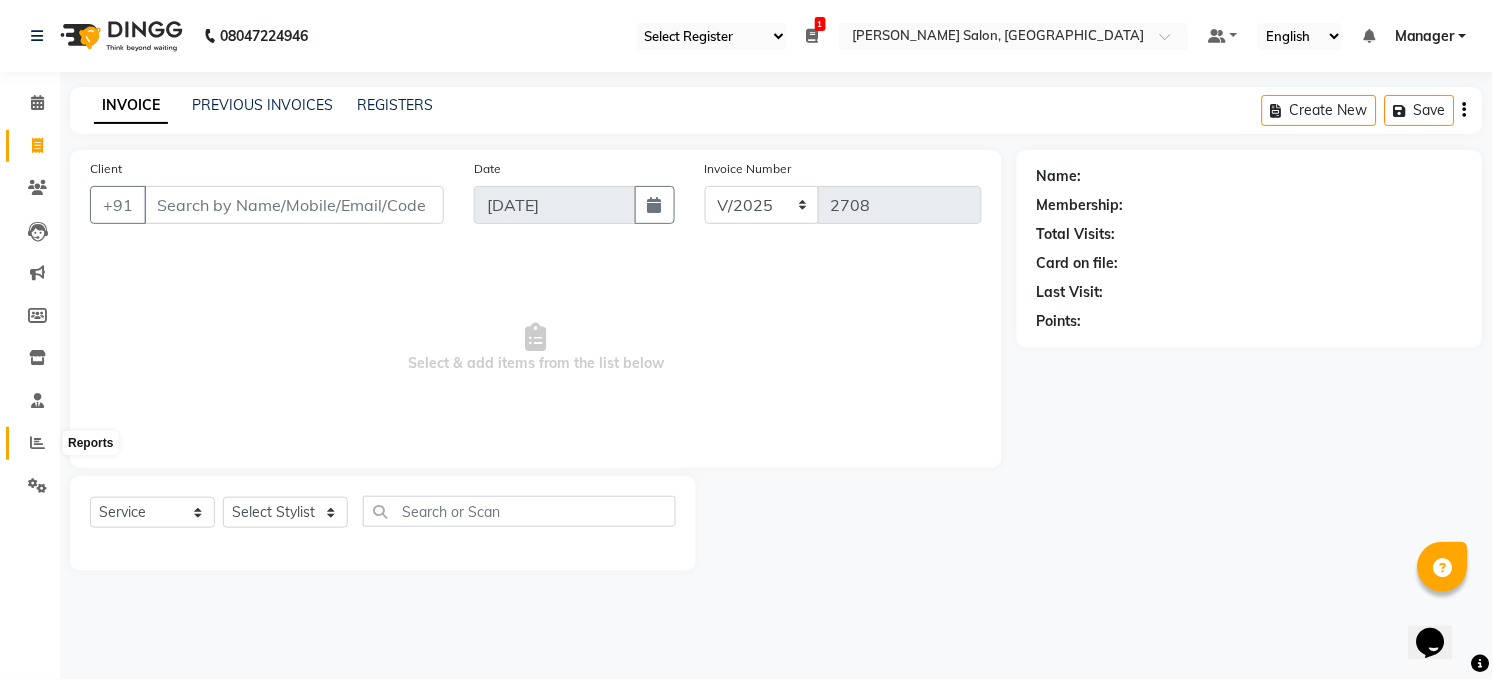 click 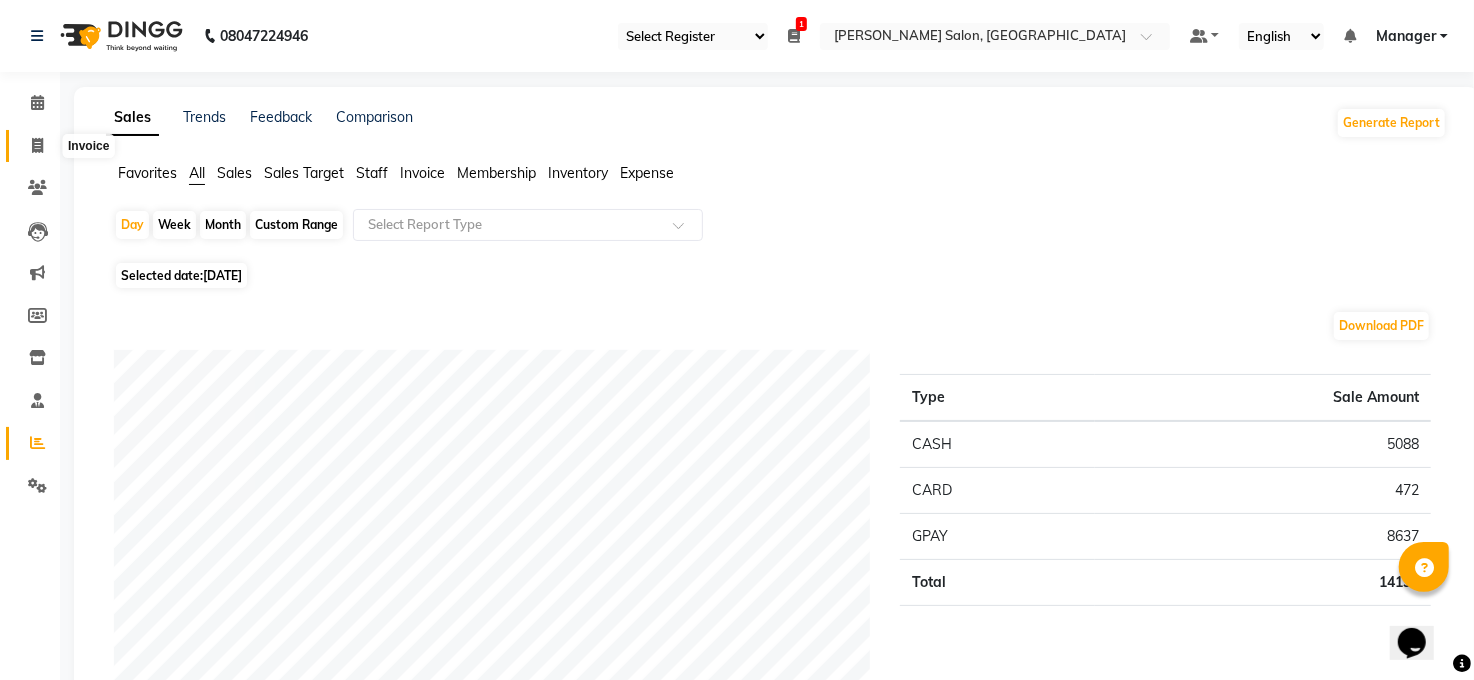 click 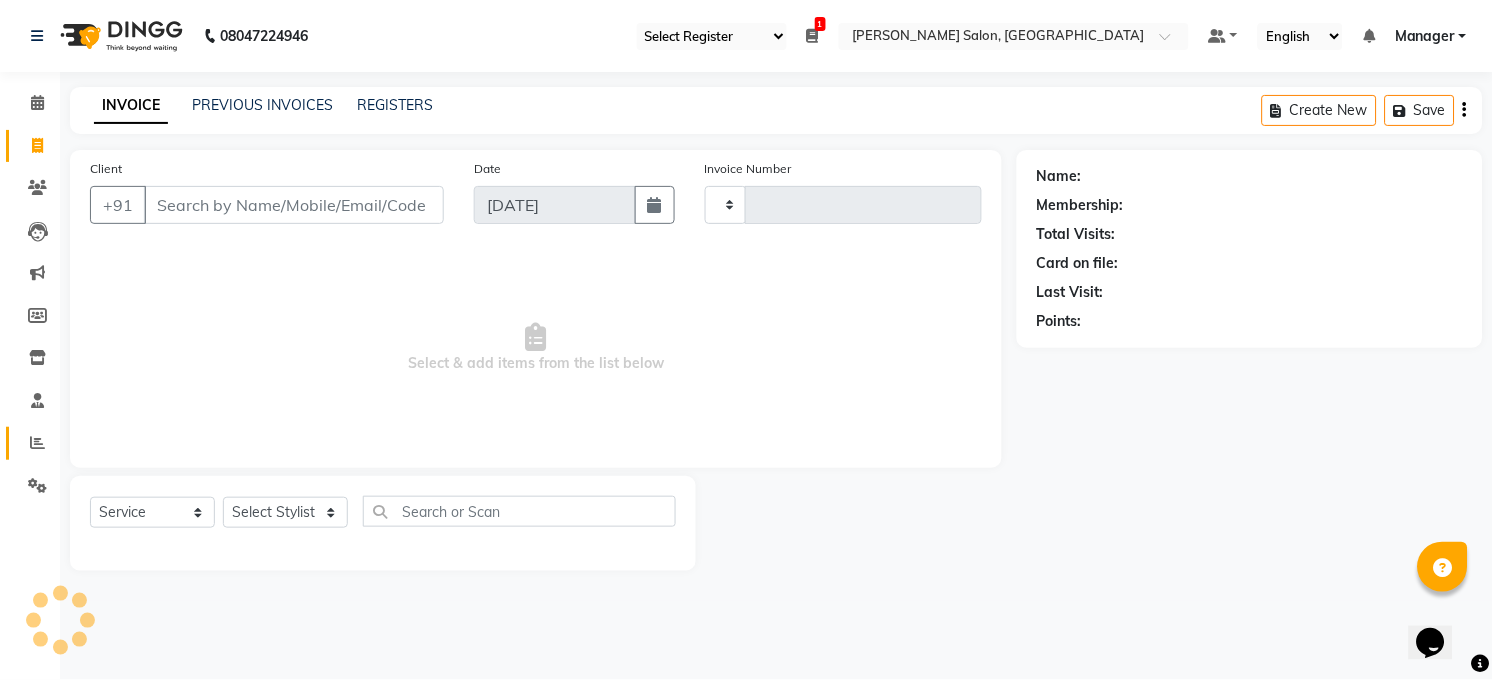 type on "2708" 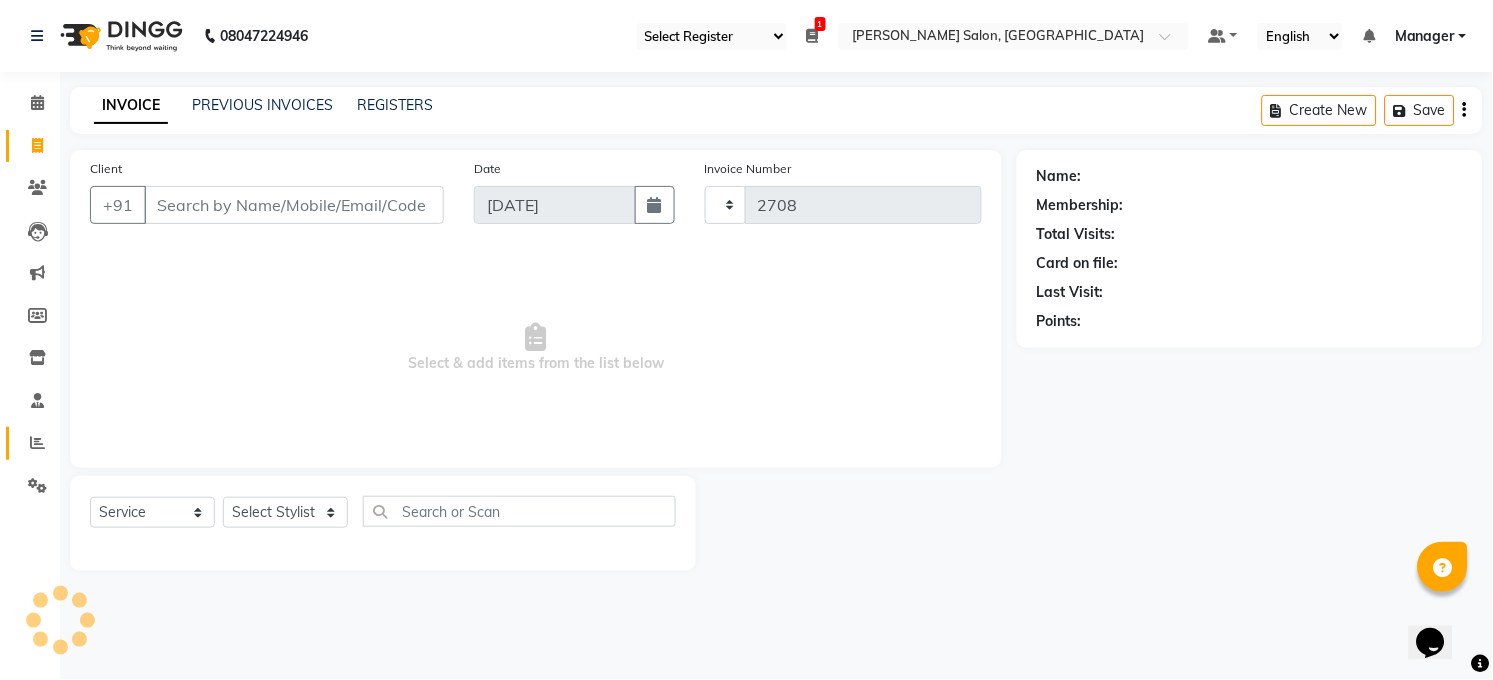 select on "5748" 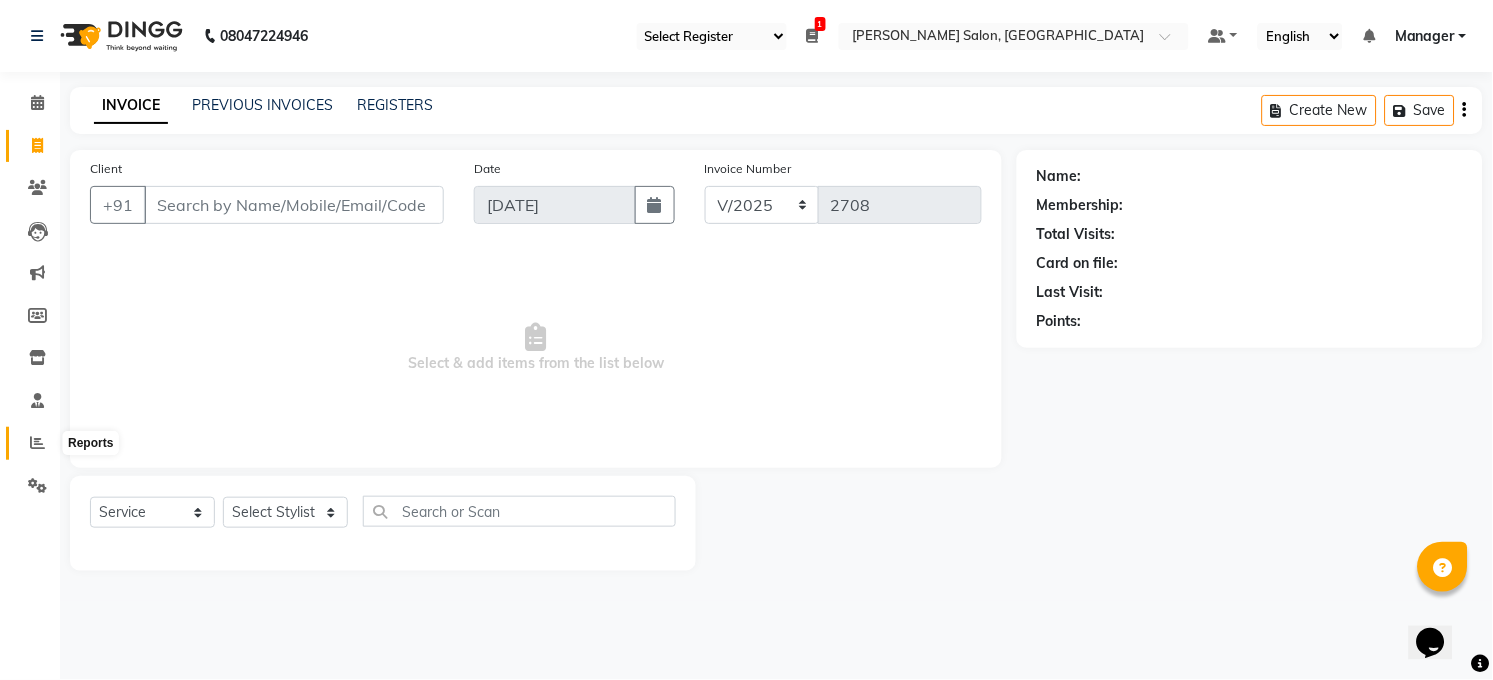 click 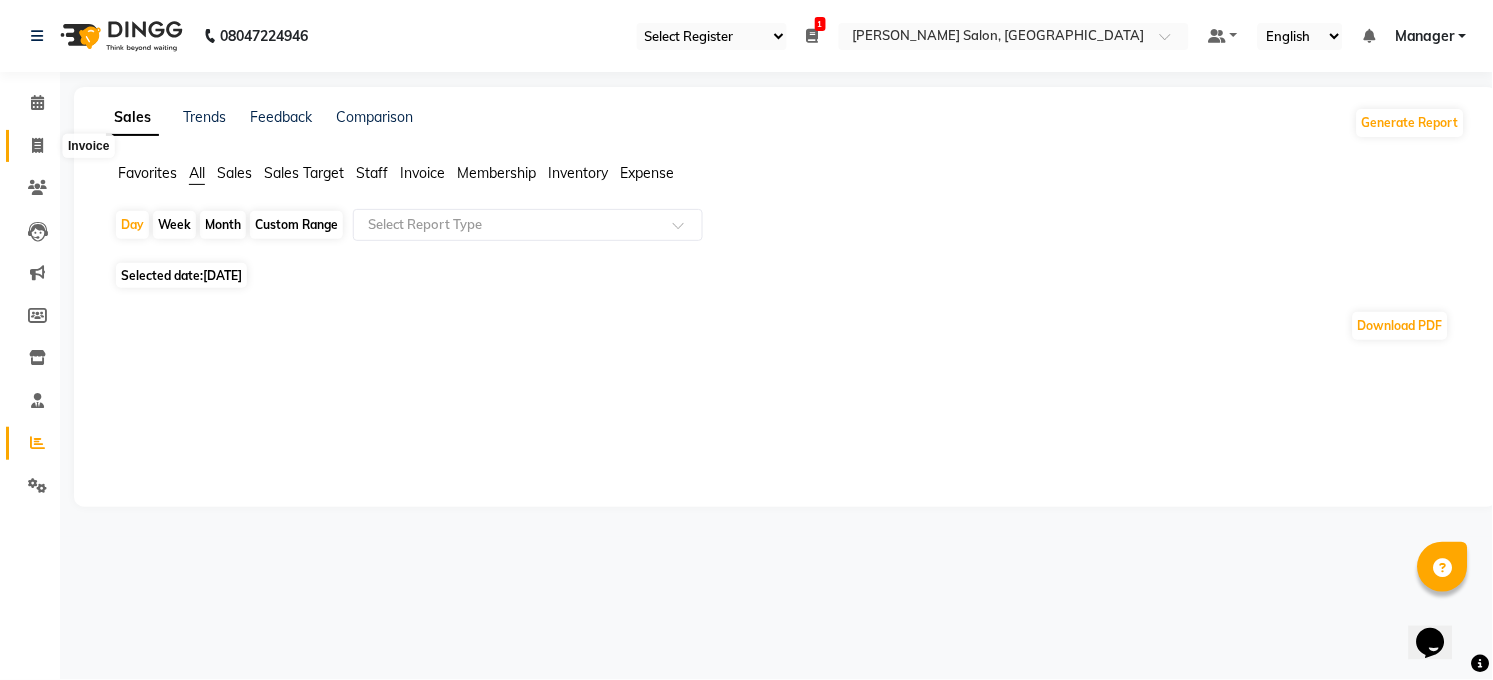 click 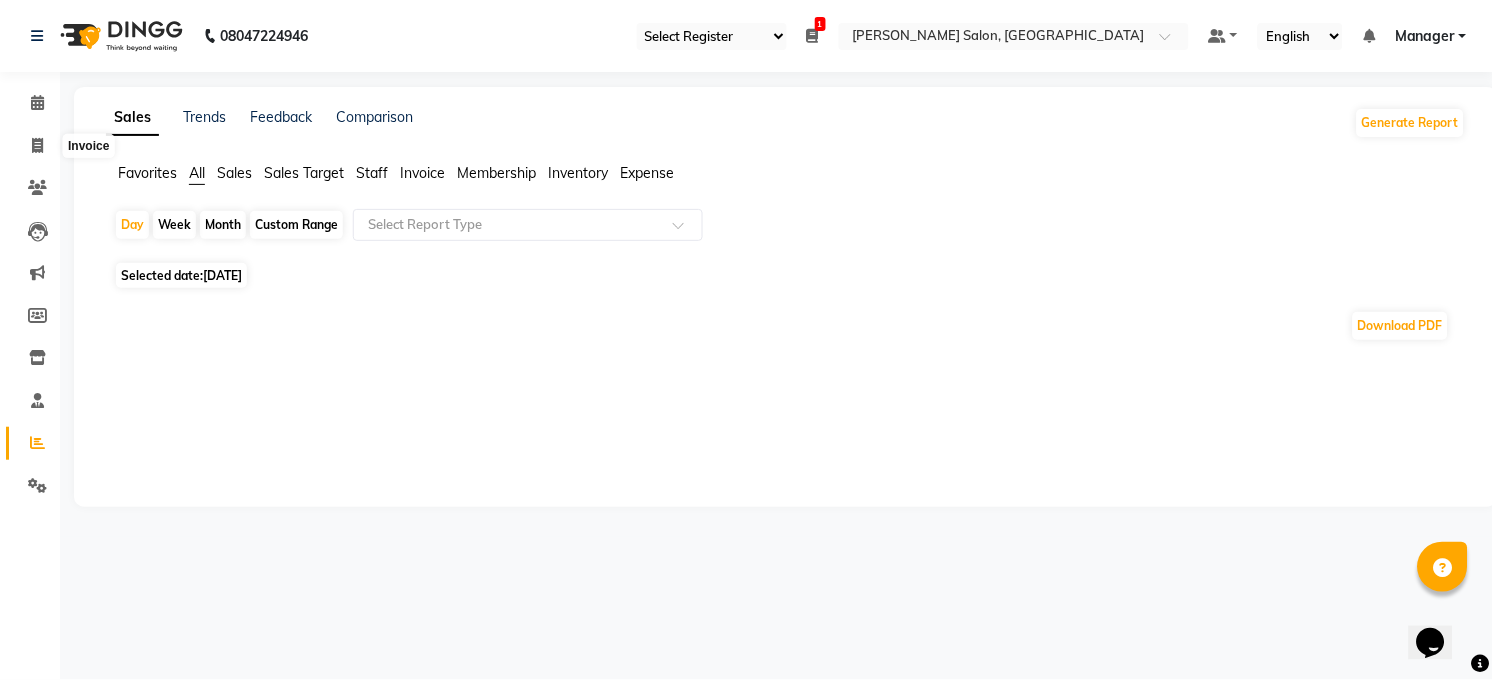 select on "5748" 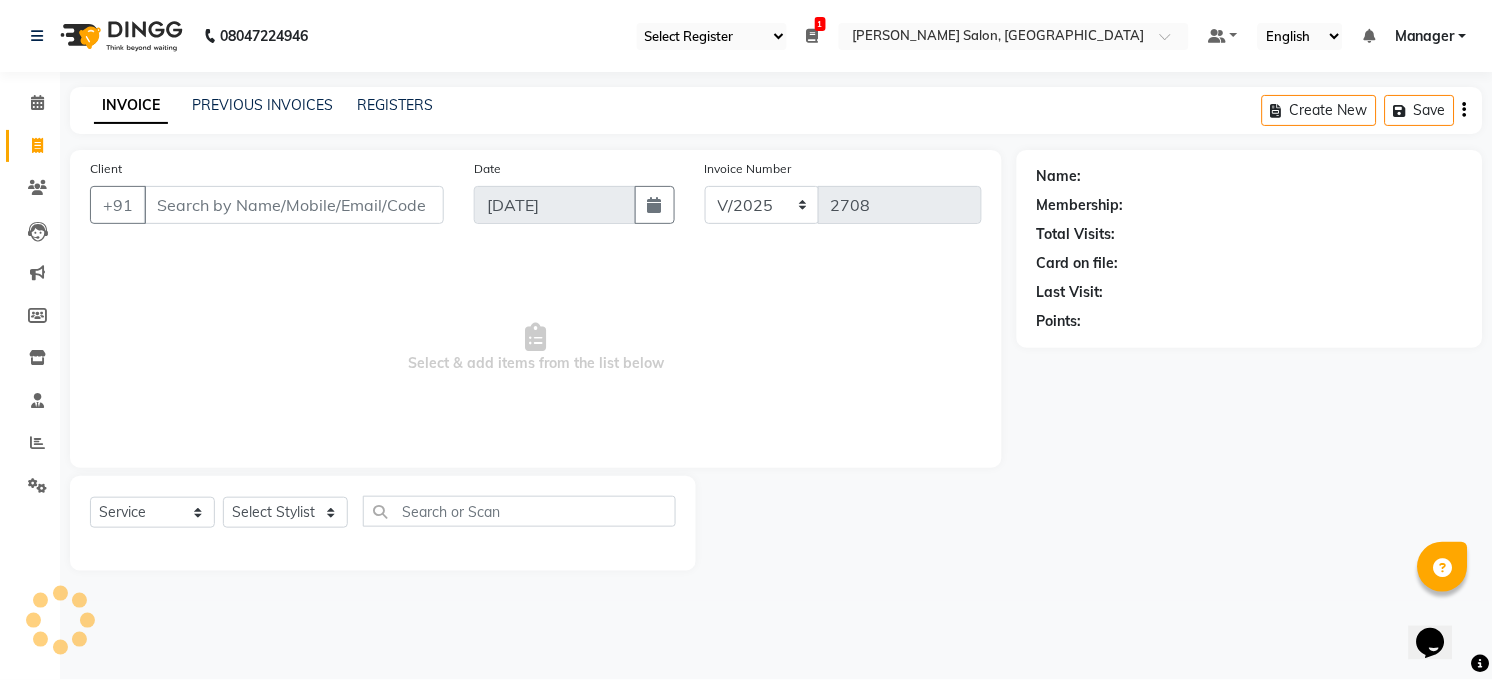 click at bounding box center [813, 36] 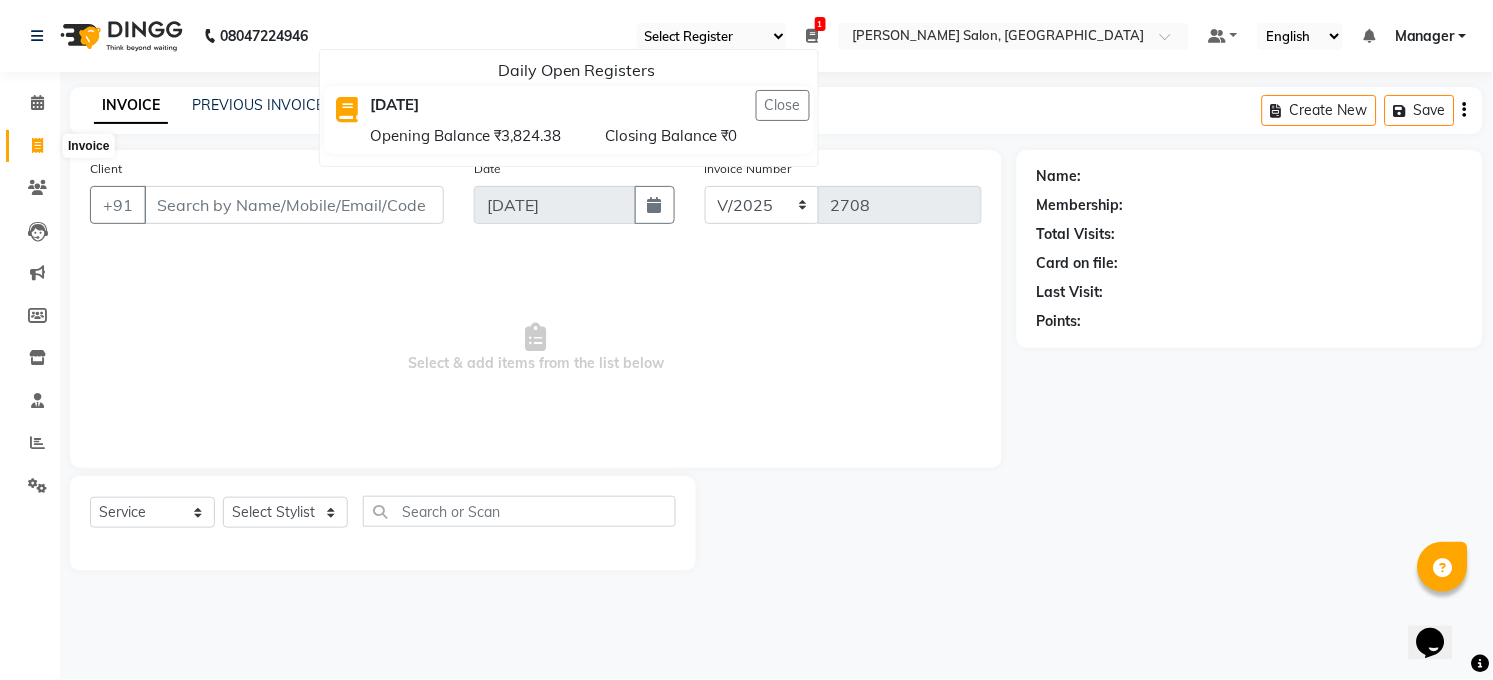 click 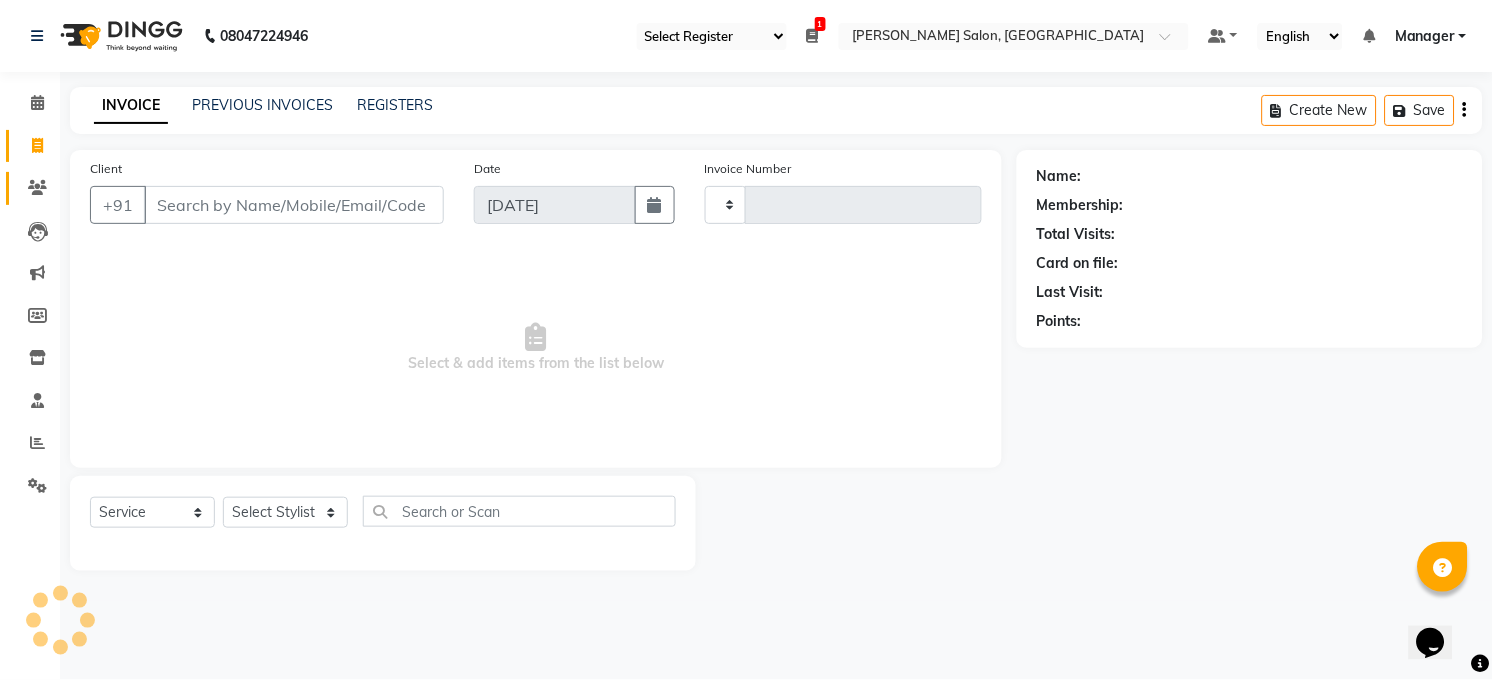 type on "2708" 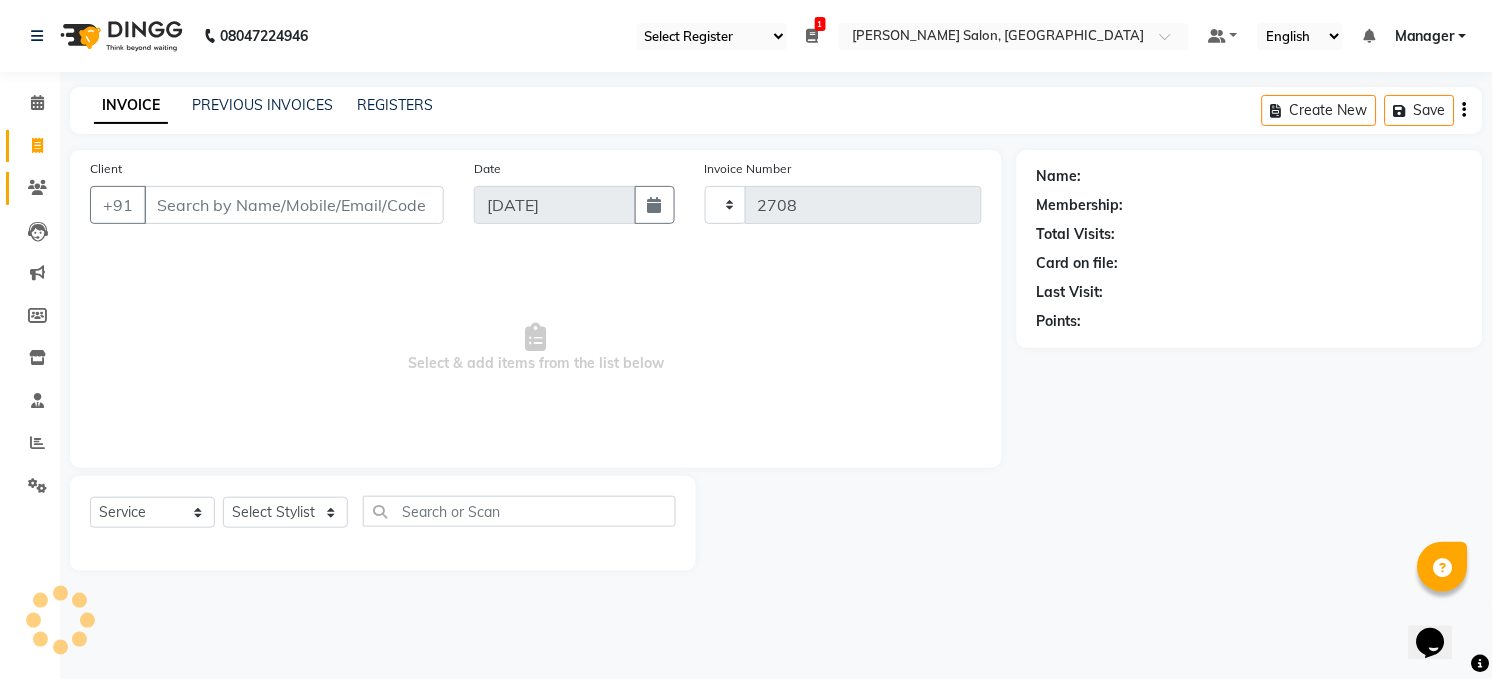 select on "5748" 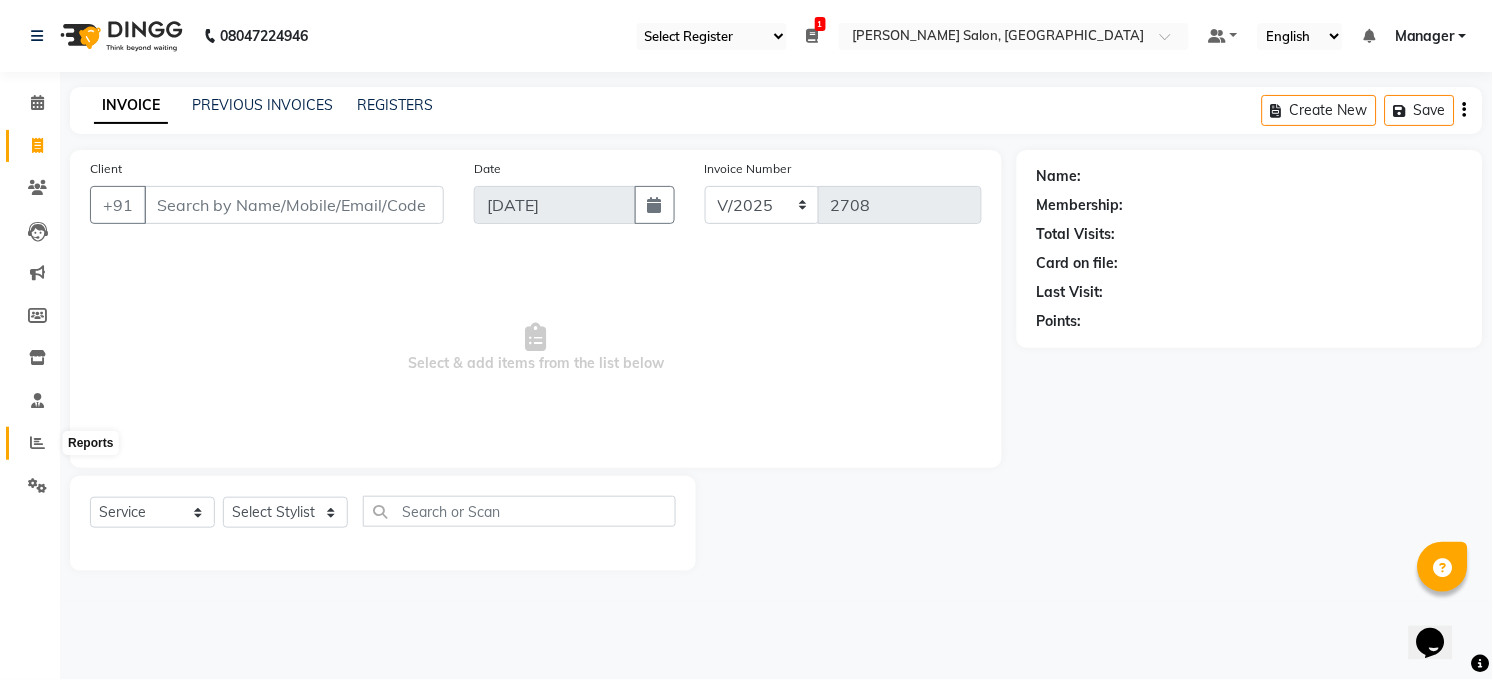 click 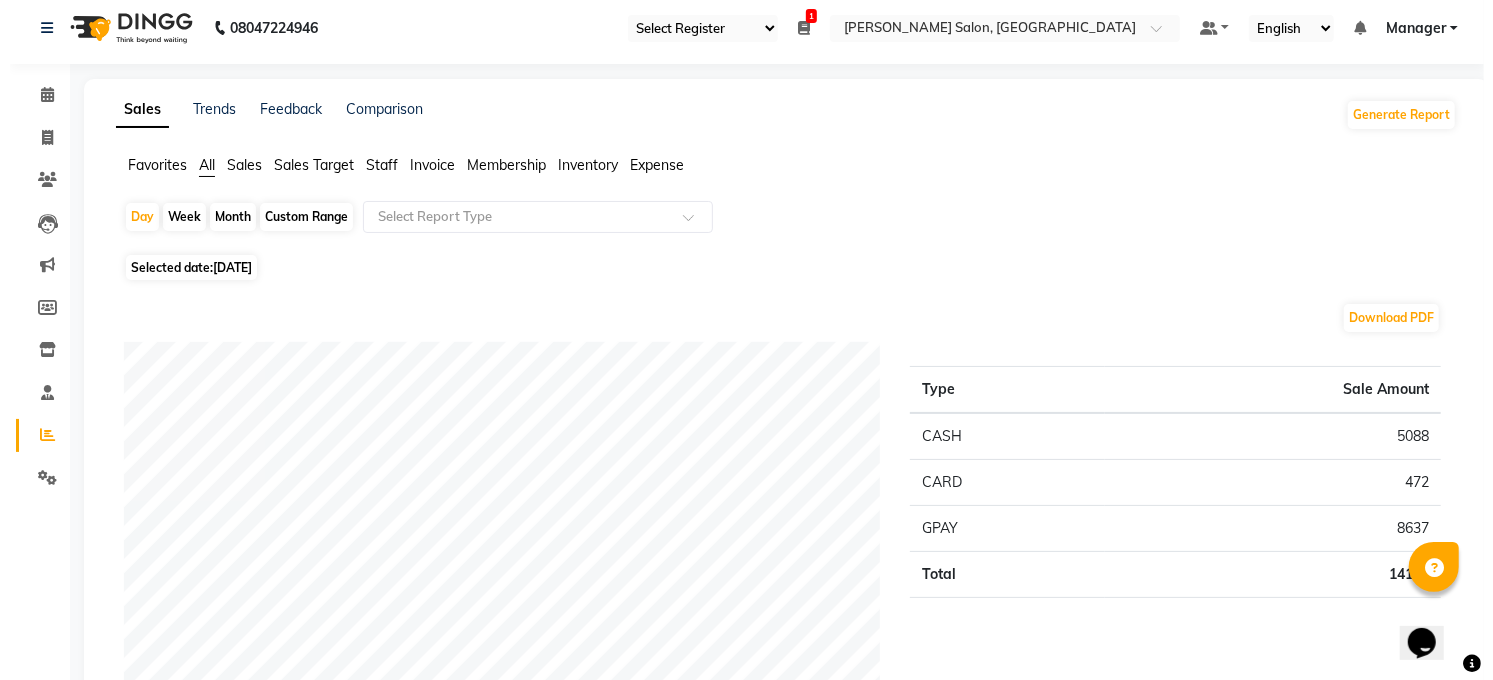 scroll, scrollTop: 0, scrollLeft: 0, axis: both 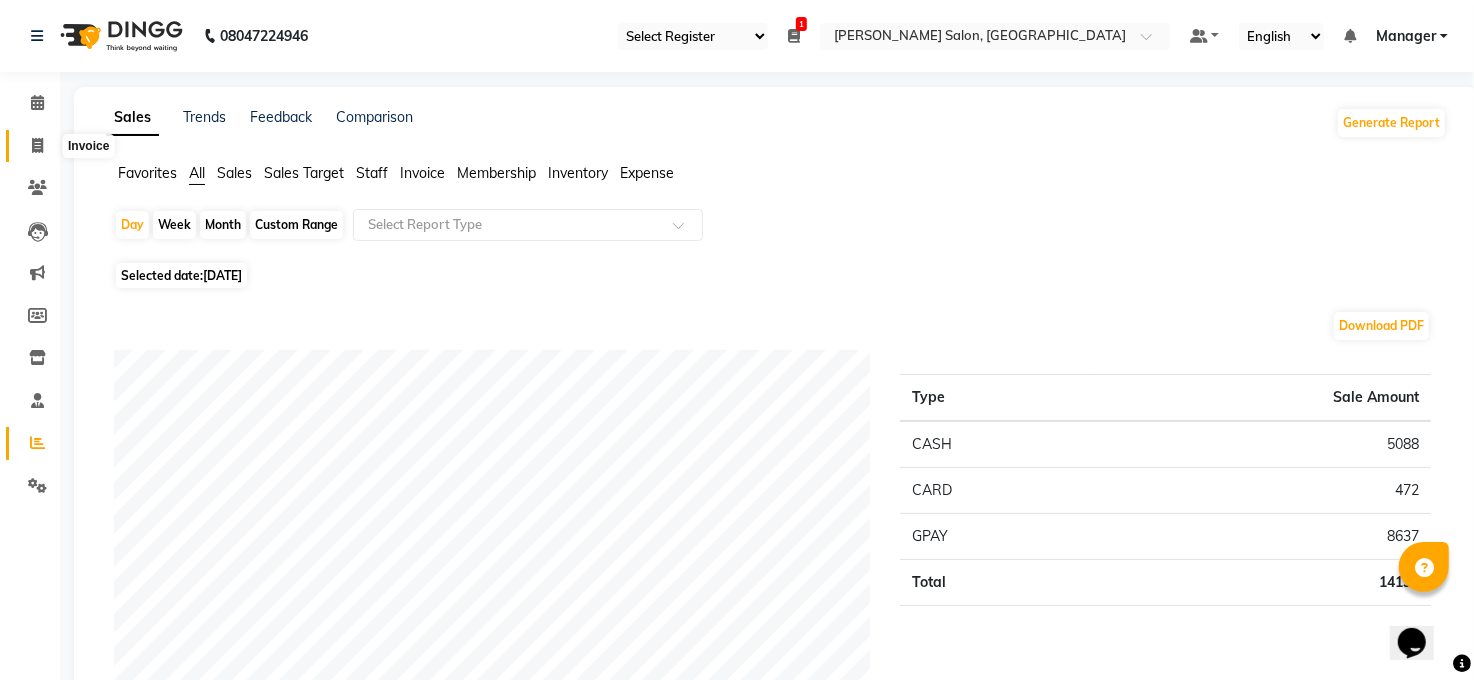 click 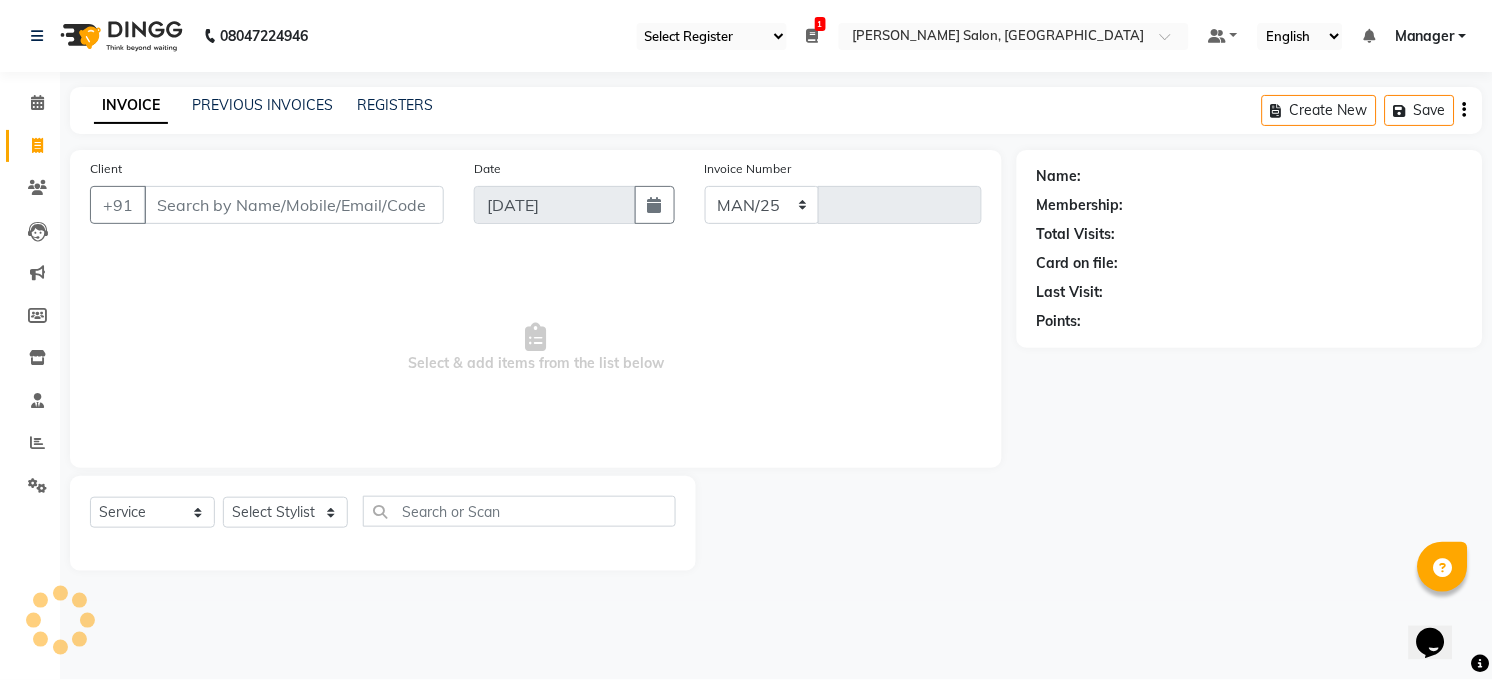 select on "5748" 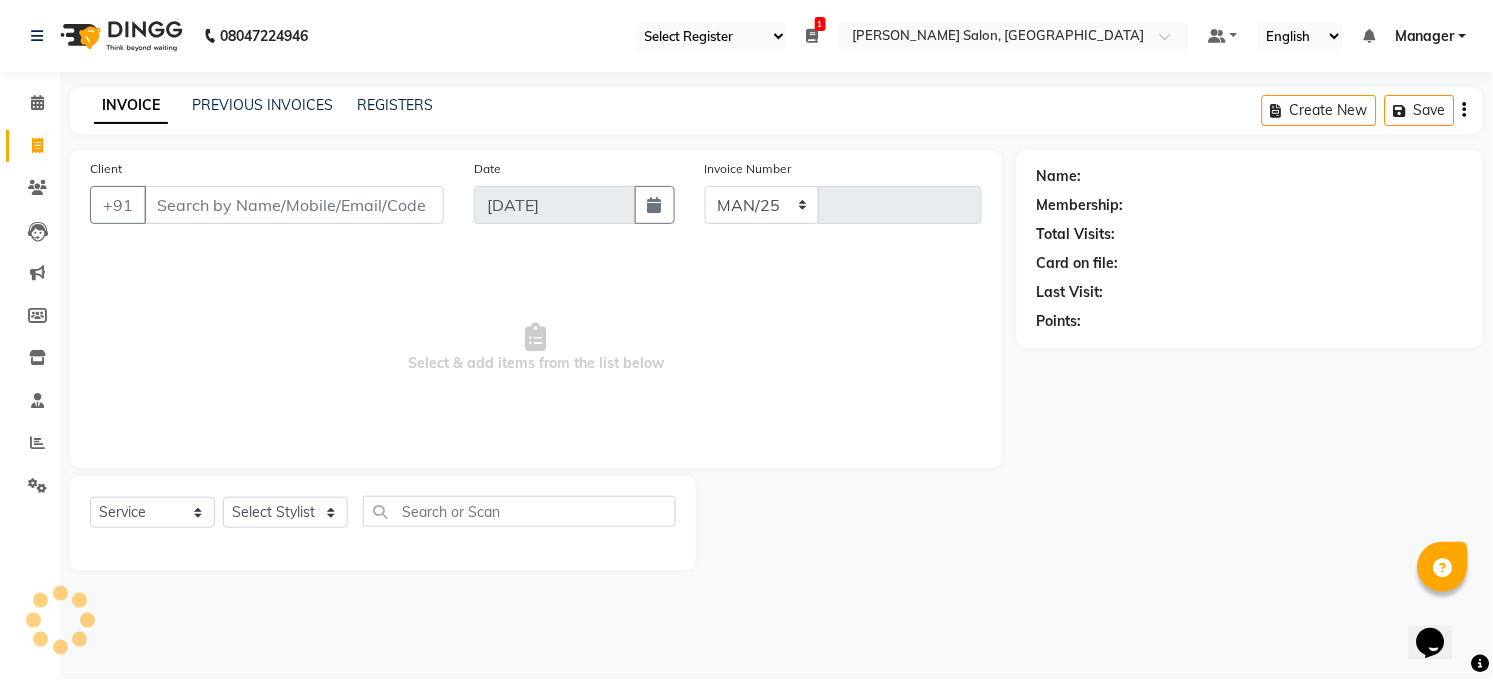 type on "2708" 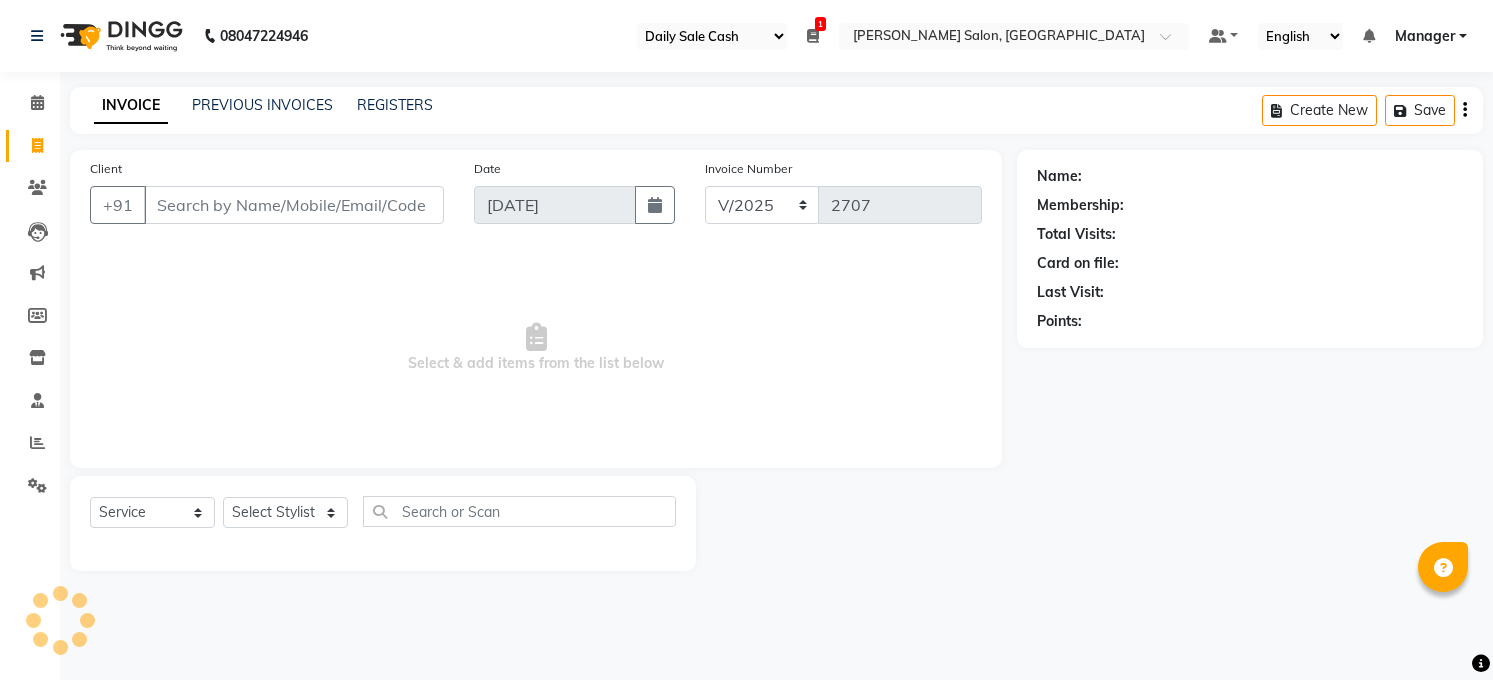 select on "35" 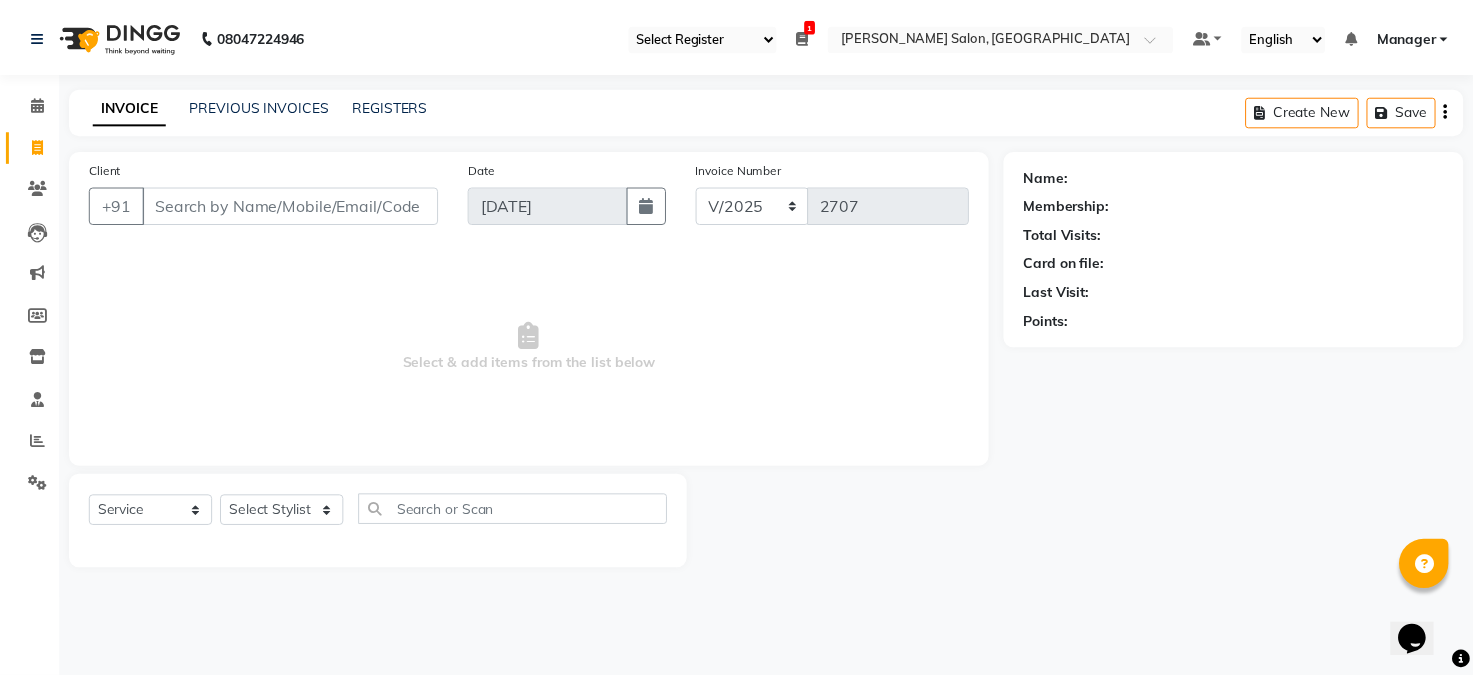 scroll, scrollTop: 0, scrollLeft: 0, axis: both 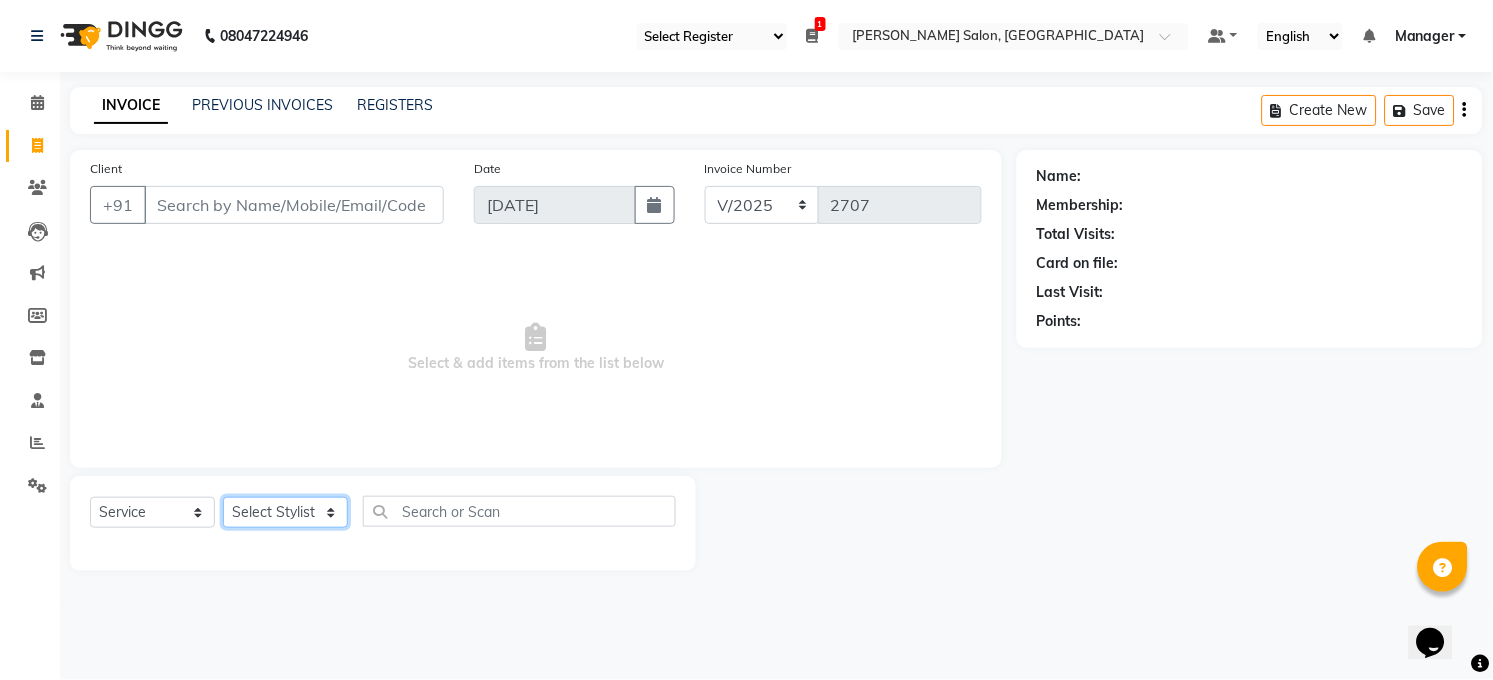 click on "Select Stylist [PERSON_NAME] [PERSON_NAME] [PERSON_NAME] COUNTER  Manager [PERSON_NAME] [PERSON_NAME] [PERSON_NAME] [PERSON_NAME] [PERSON_NAME] Santosh SAURABH [PERSON_NAME] [PERSON_NAME] Veer [PERSON_NAME]" 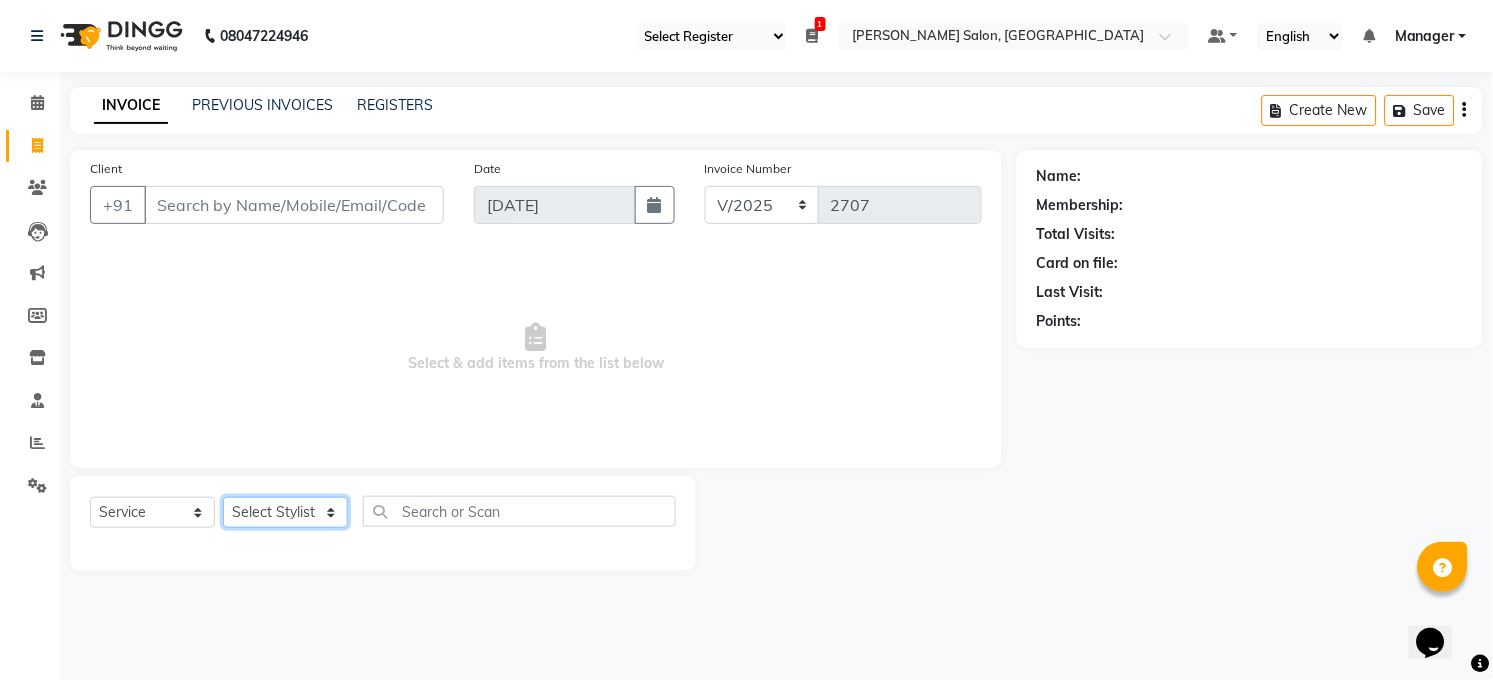 select on "40299" 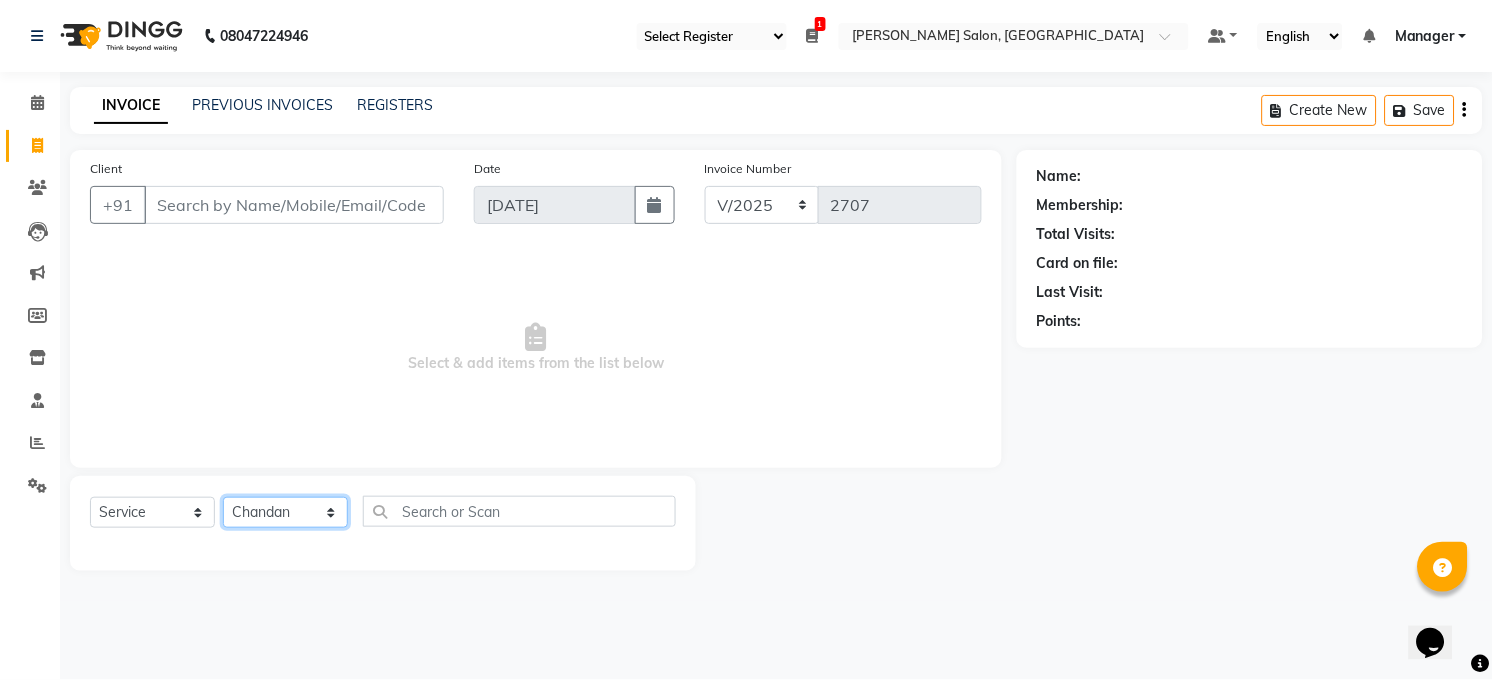 click on "Select Stylist [PERSON_NAME] [PERSON_NAME] [PERSON_NAME] COUNTER  Manager [PERSON_NAME] [PERSON_NAME] [PERSON_NAME] [PERSON_NAME] [PERSON_NAME] Santosh SAURABH [PERSON_NAME] [PERSON_NAME] Veer [PERSON_NAME]" 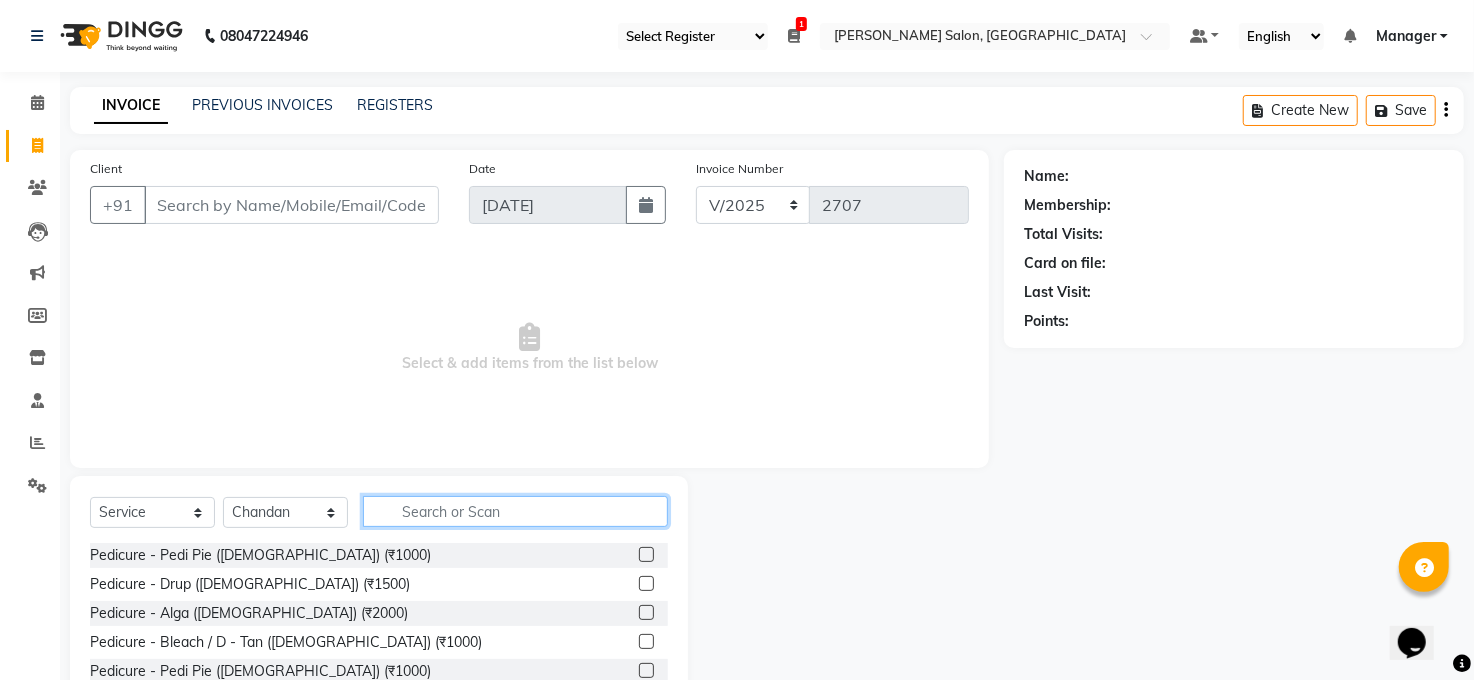 click 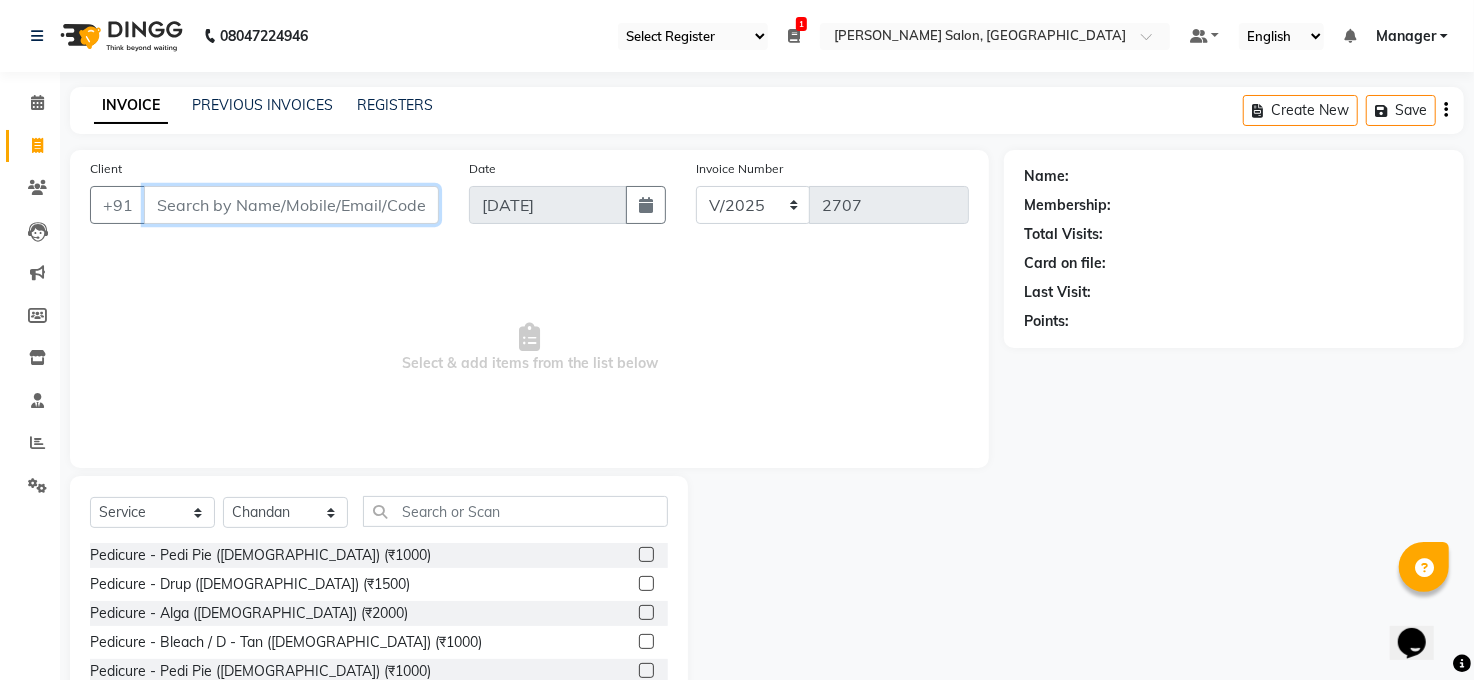 click on "Client" at bounding box center [291, 205] 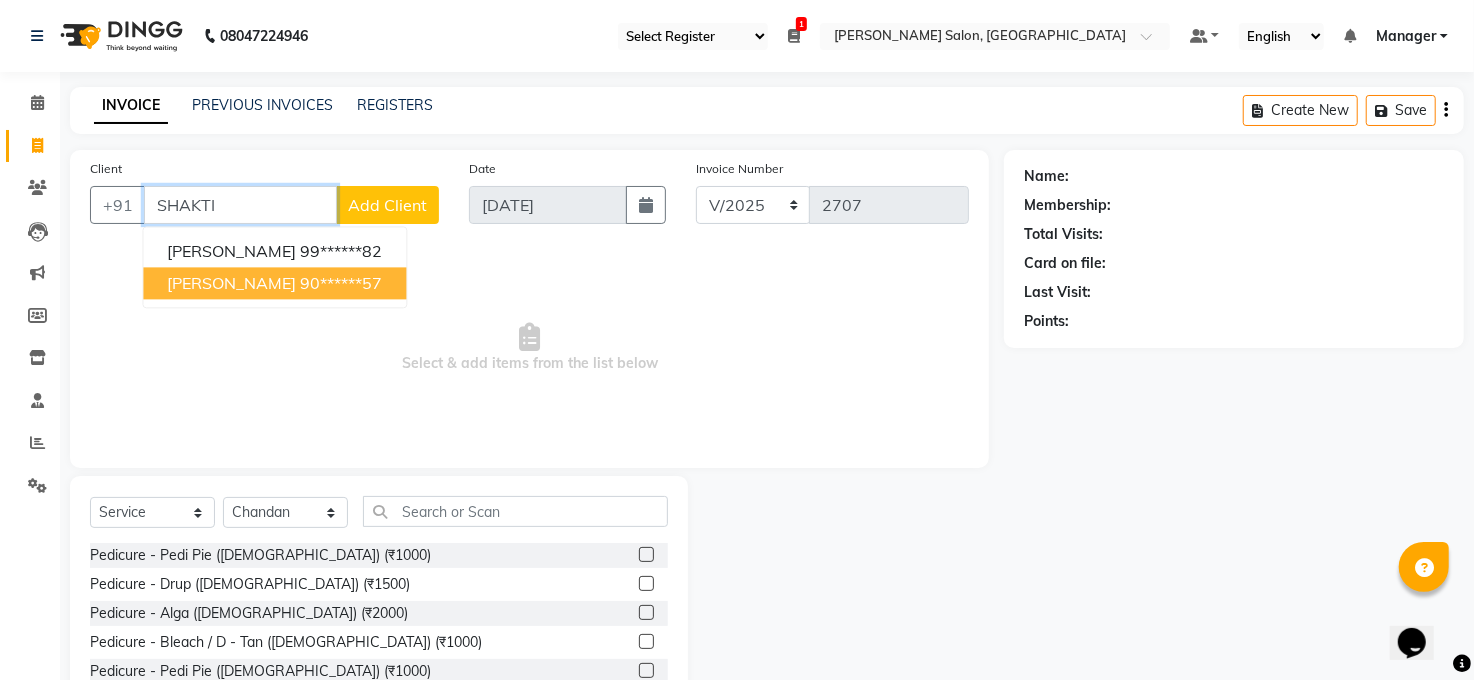 click on "[PERSON_NAME]" at bounding box center [231, 283] 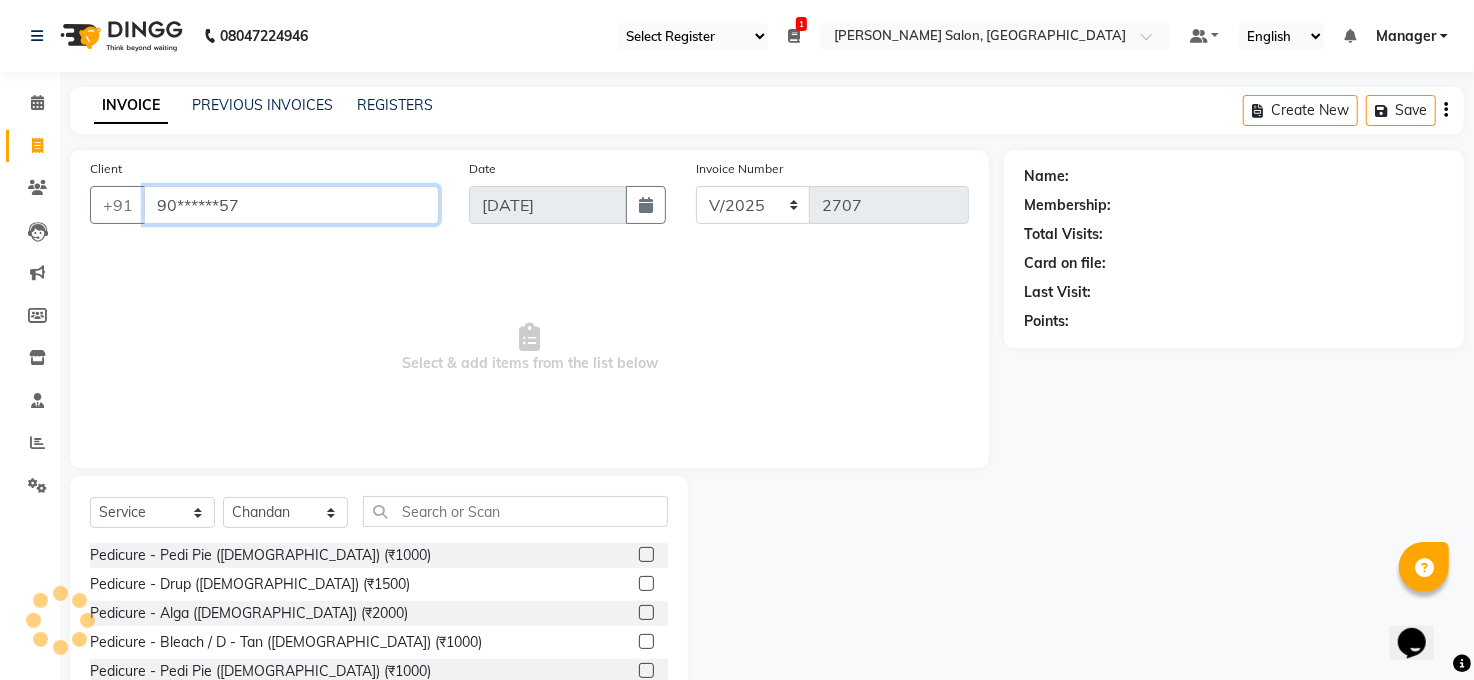 type on "90******57" 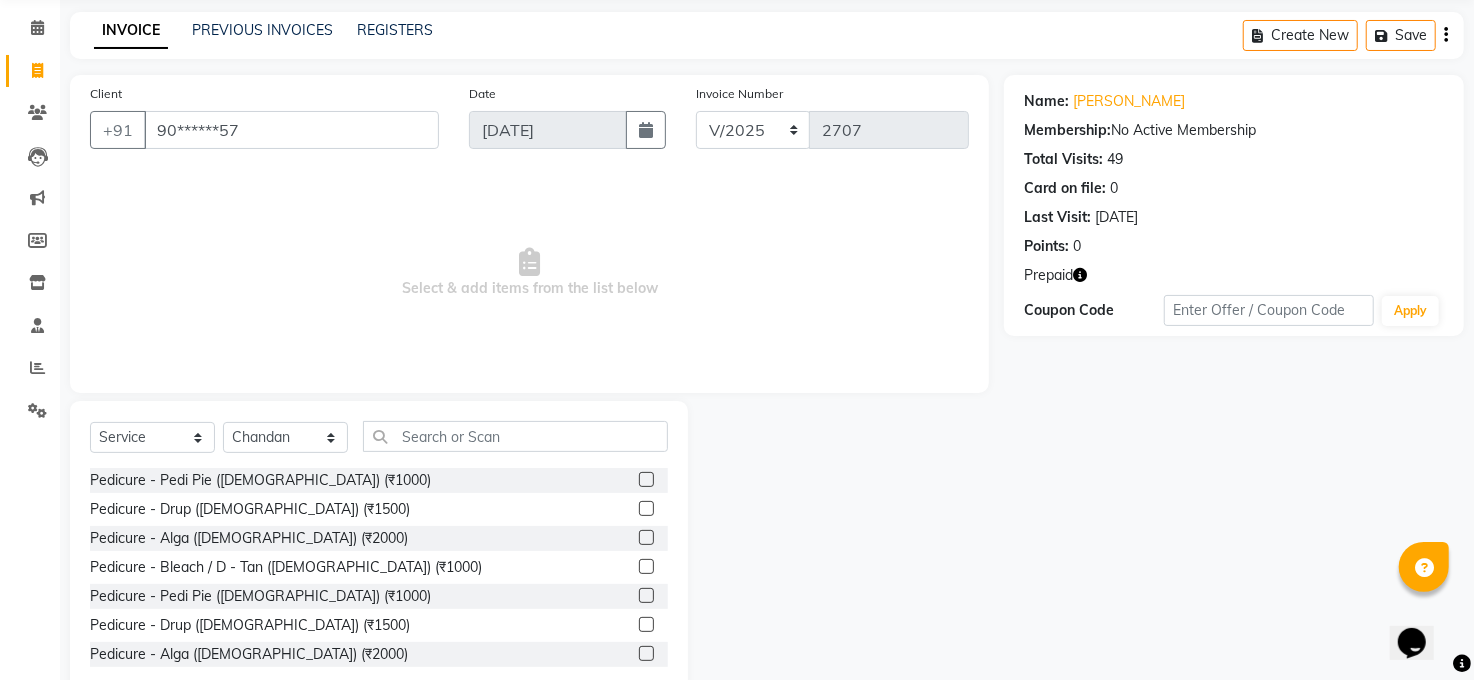 scroll, scrollTop: 0, scrollLeft: 0, axis: both 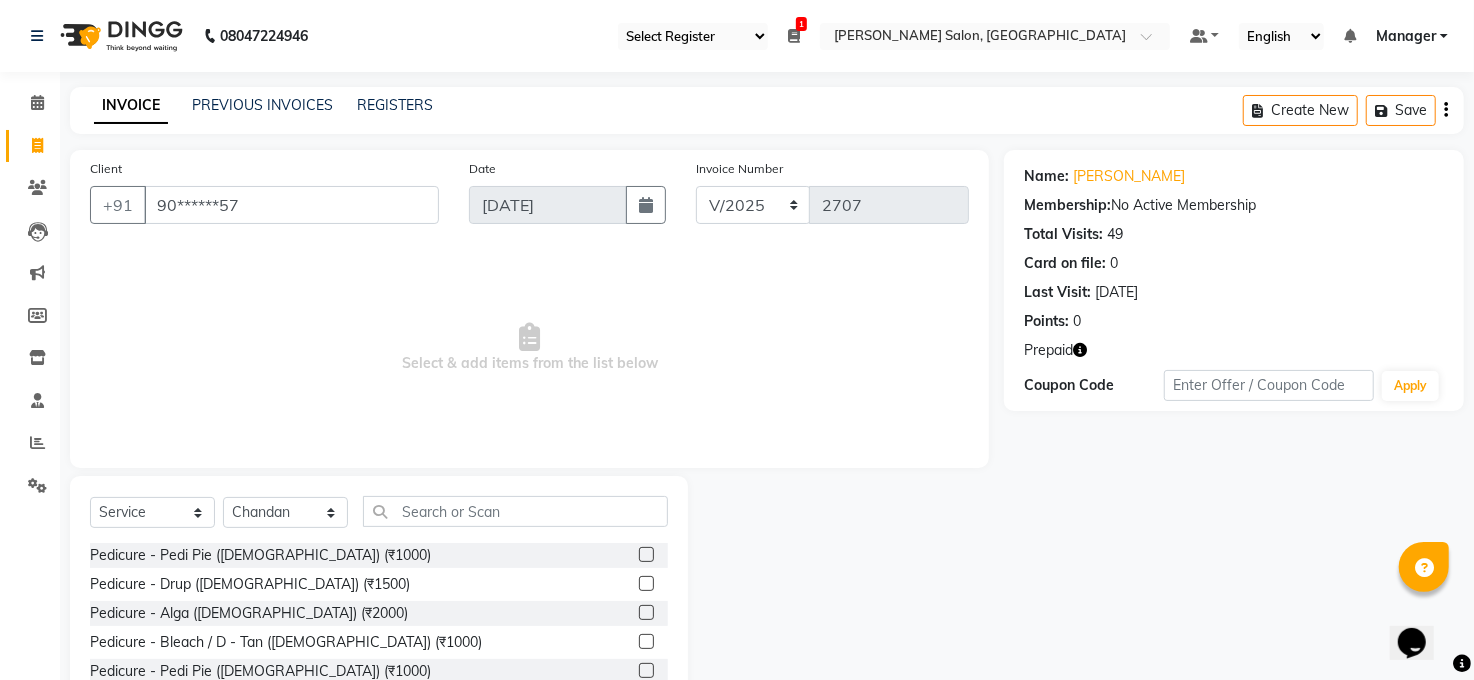 click 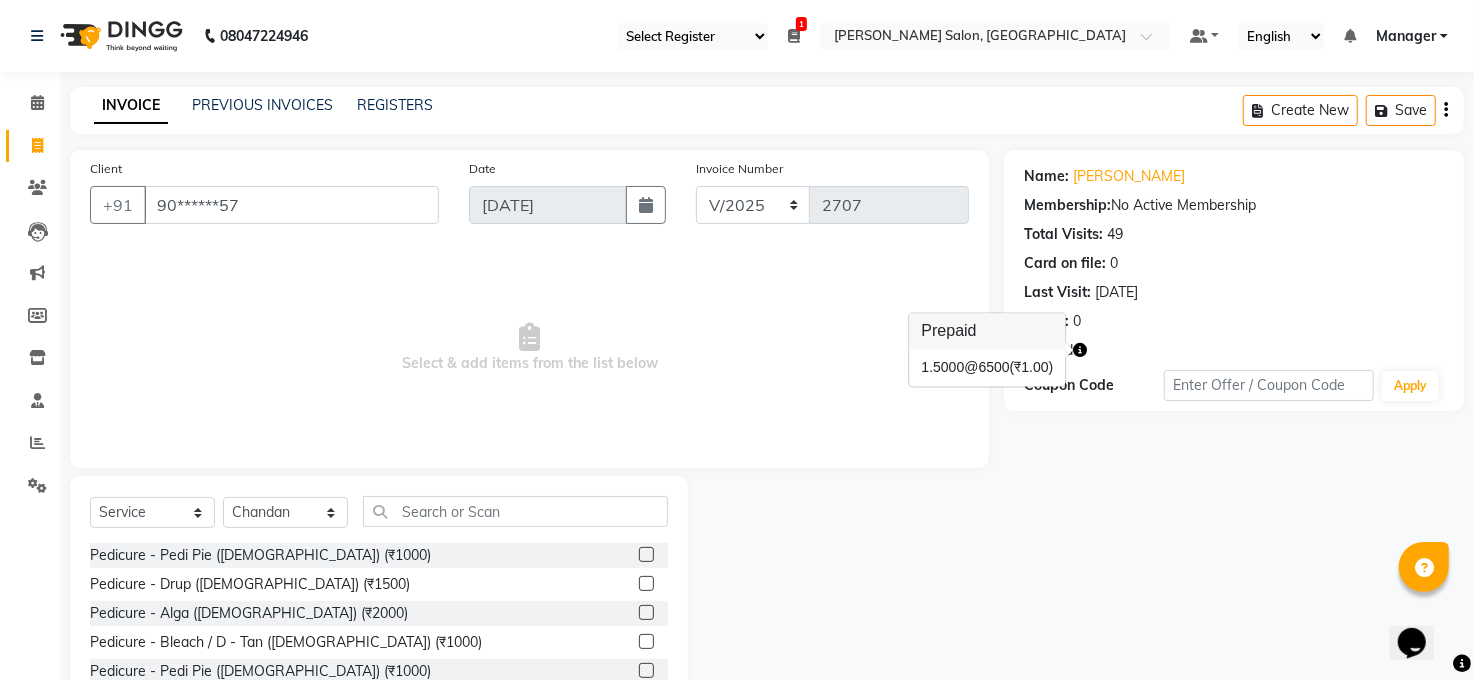 click 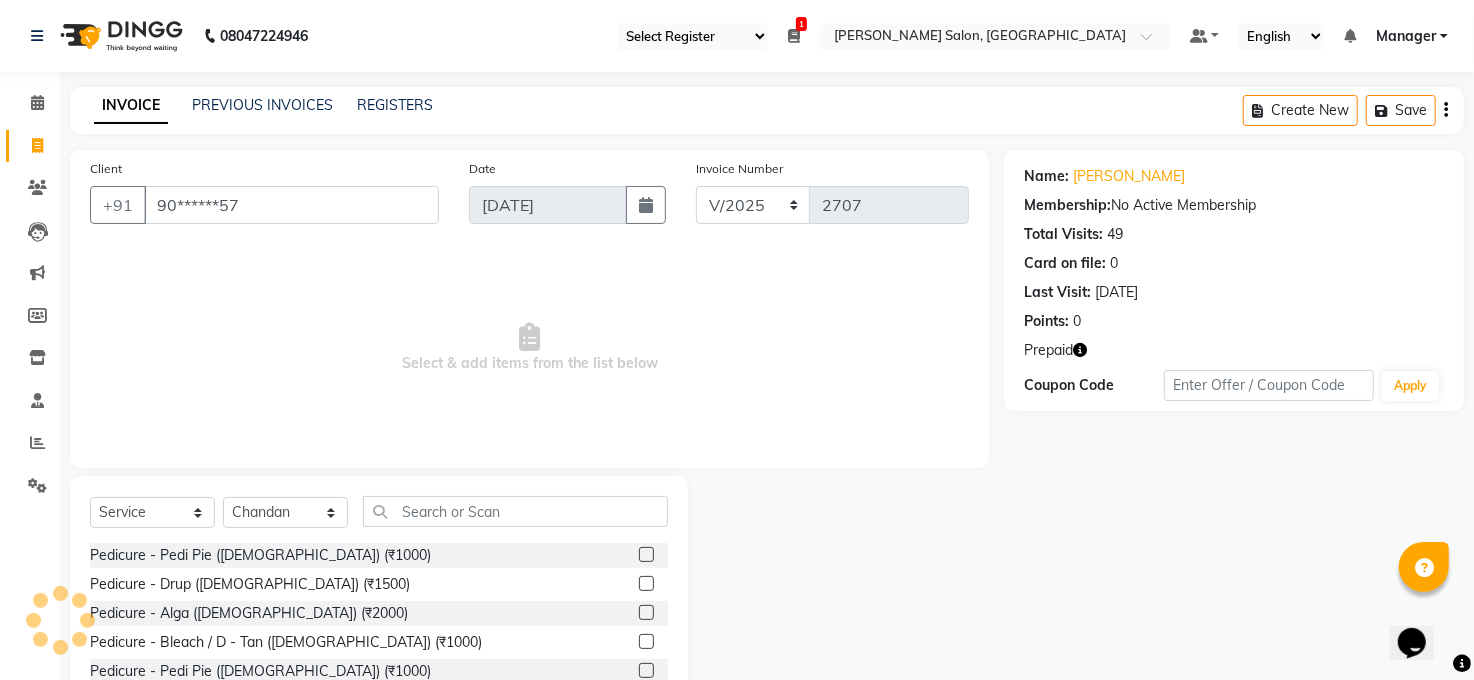 click 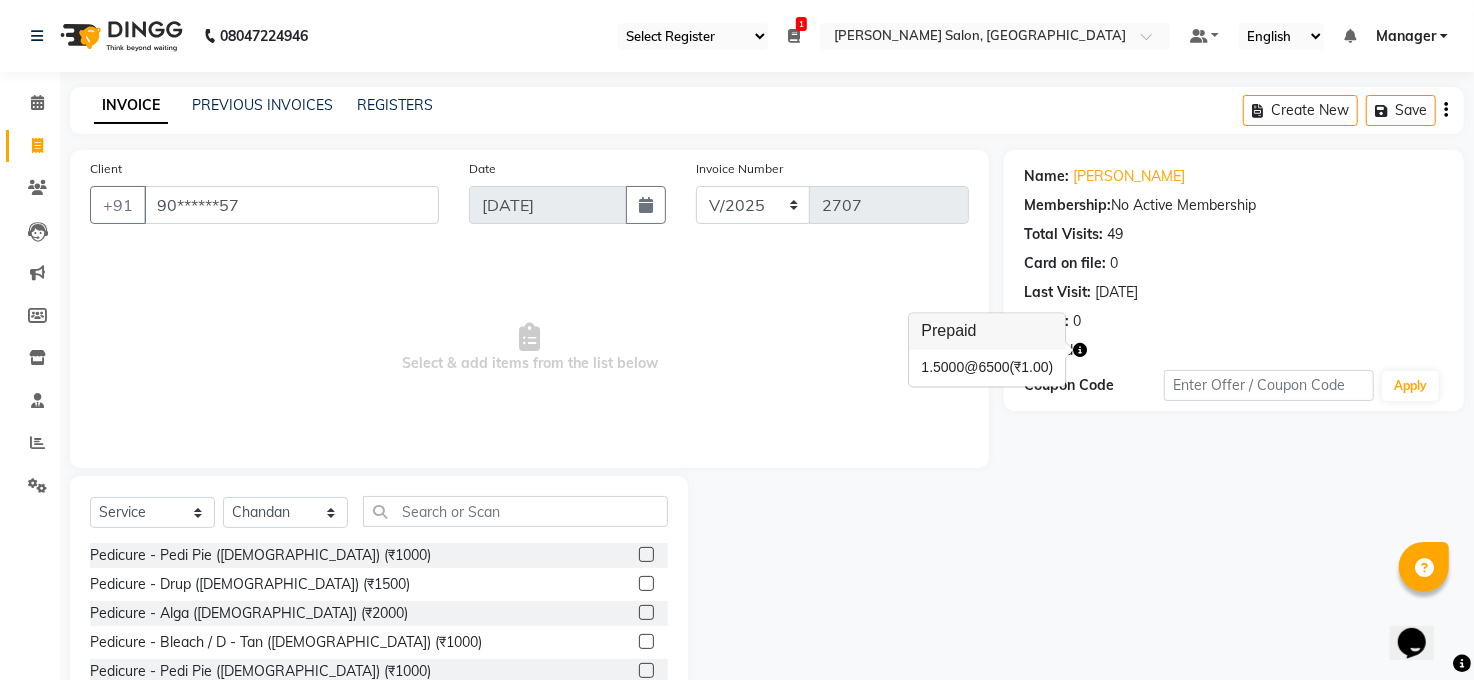 click 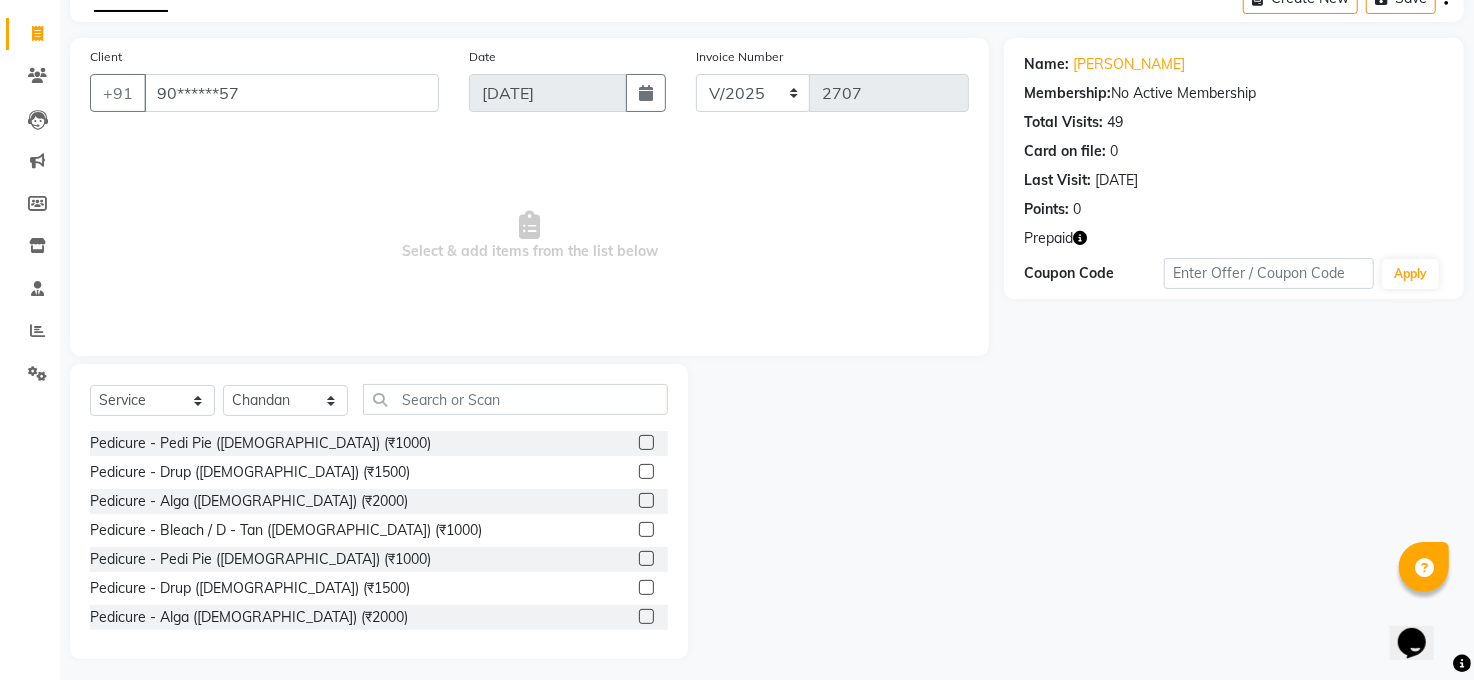 scroll, scrollTop: 120, scrollLeft: 0, axis: vertical 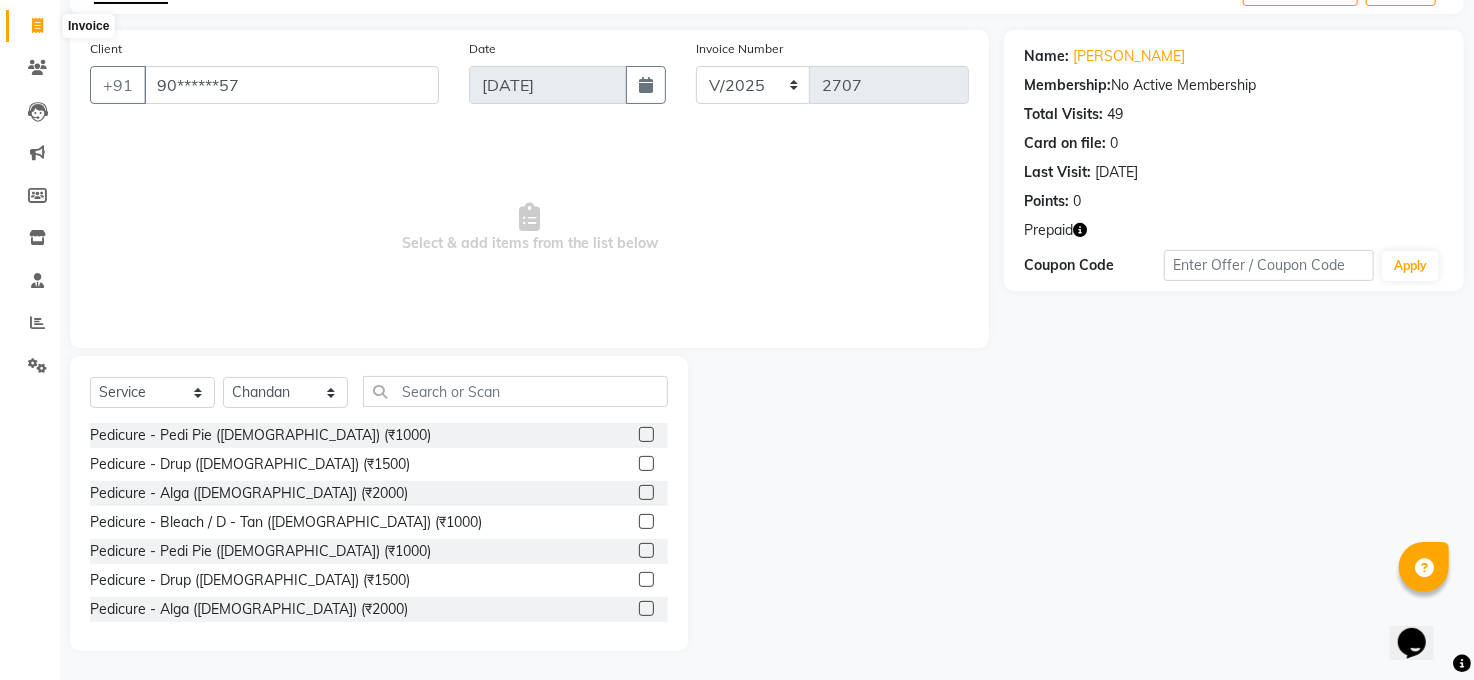 click 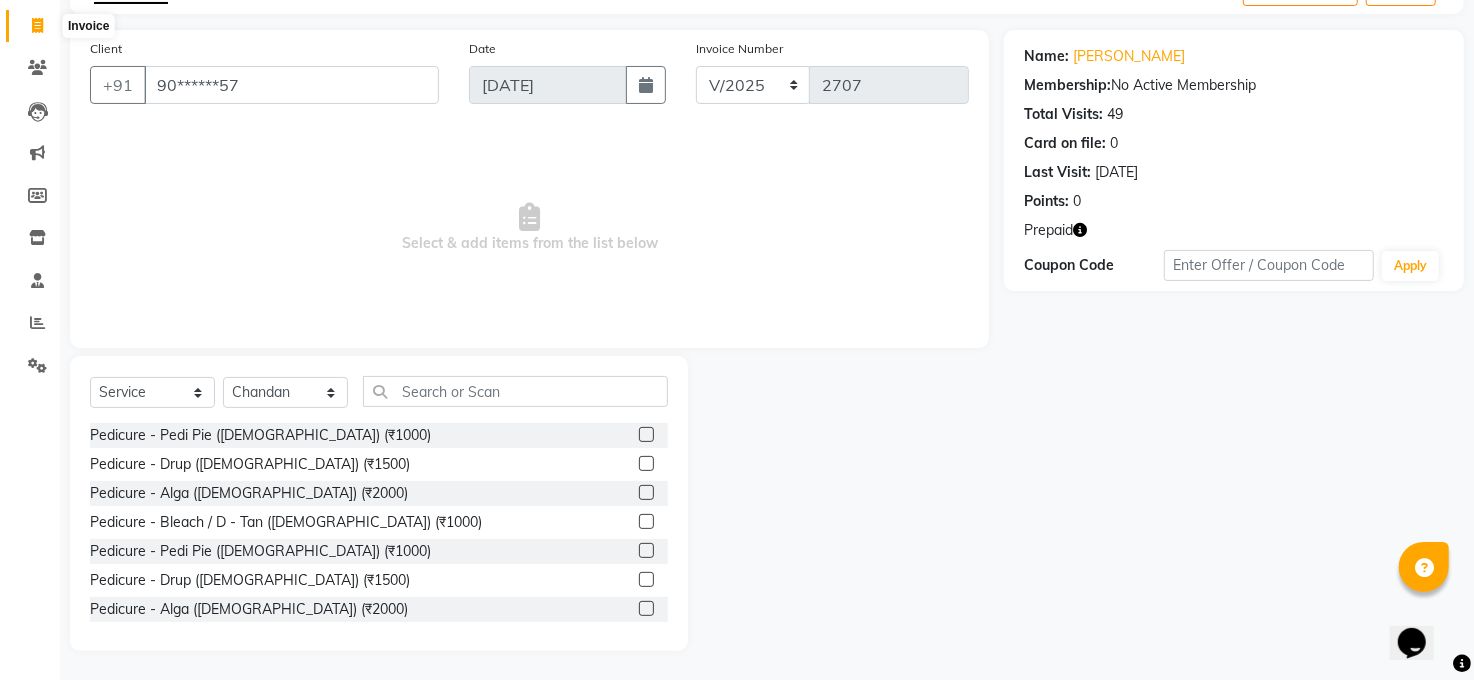select on "service" 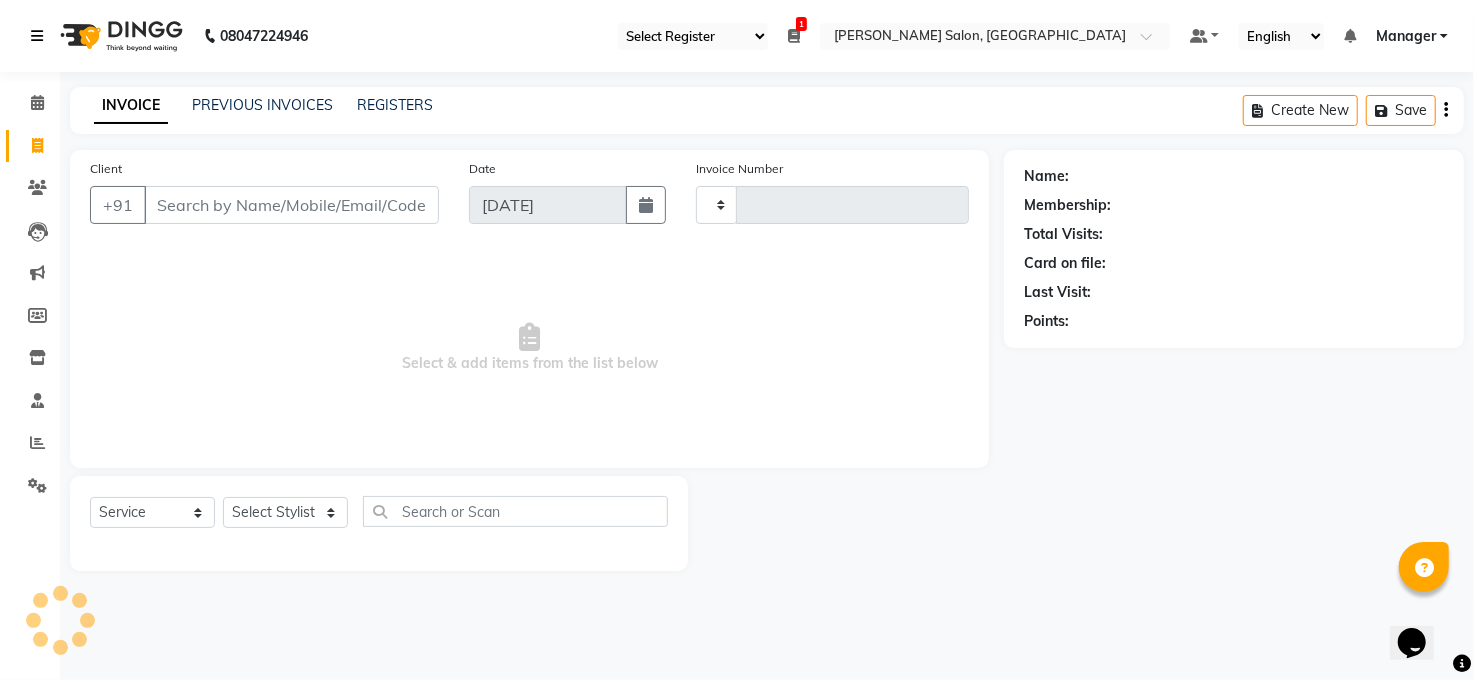 scroll, scrollTop: 0, scrollLeft: 0, axis: both 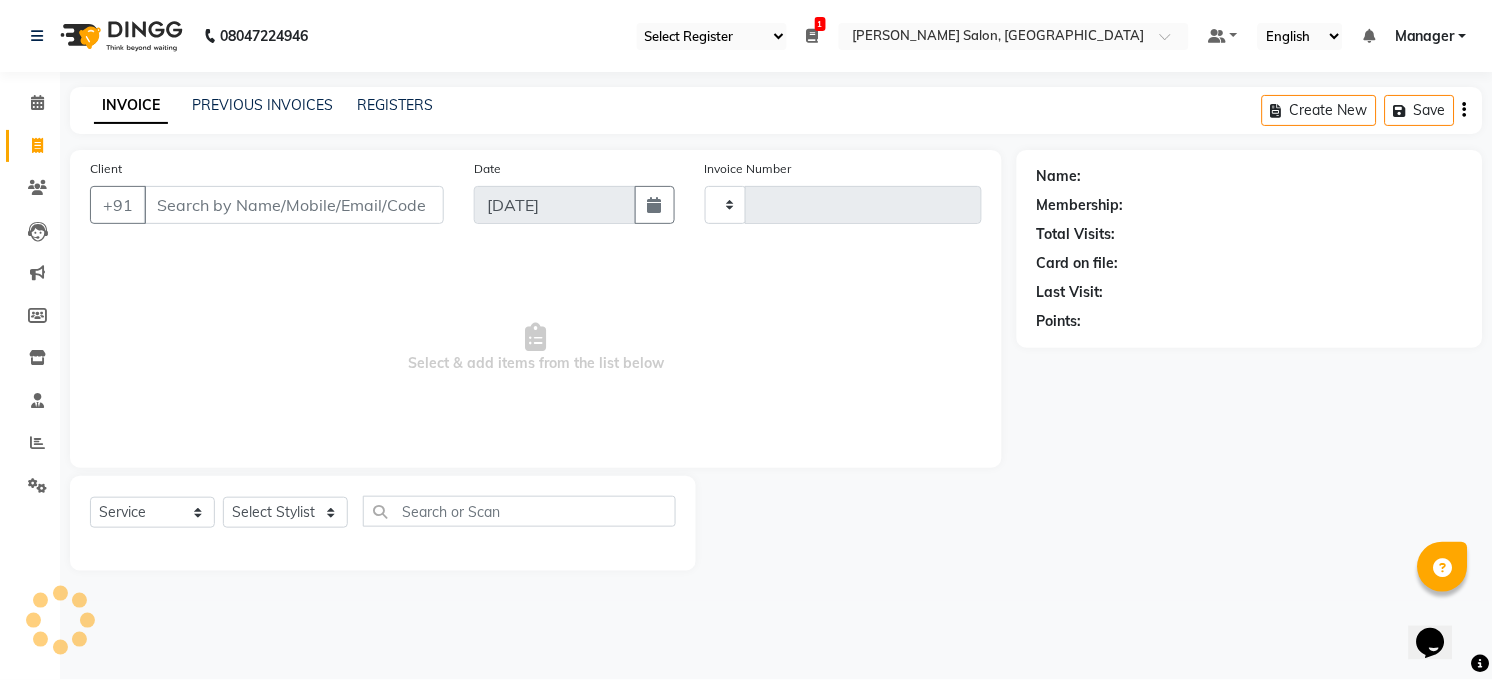 type on "2707" 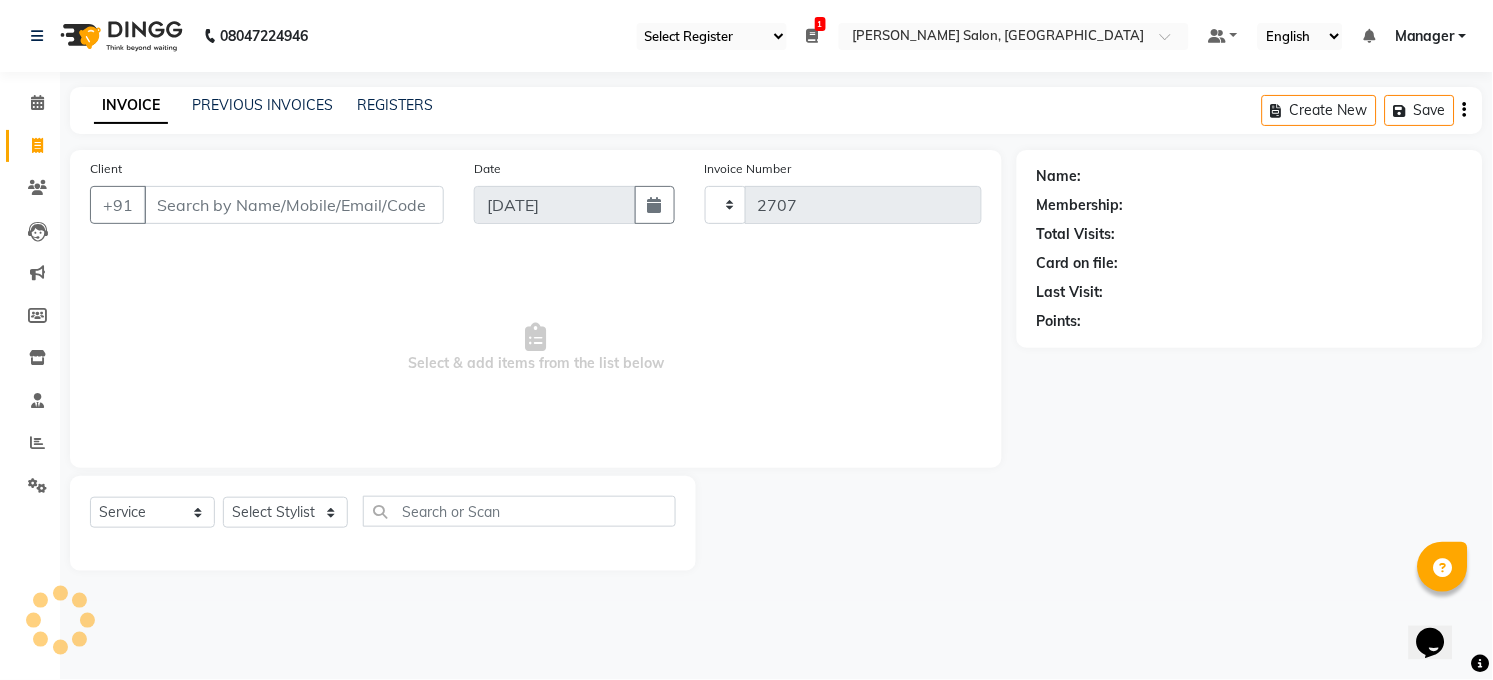 select on "5748" 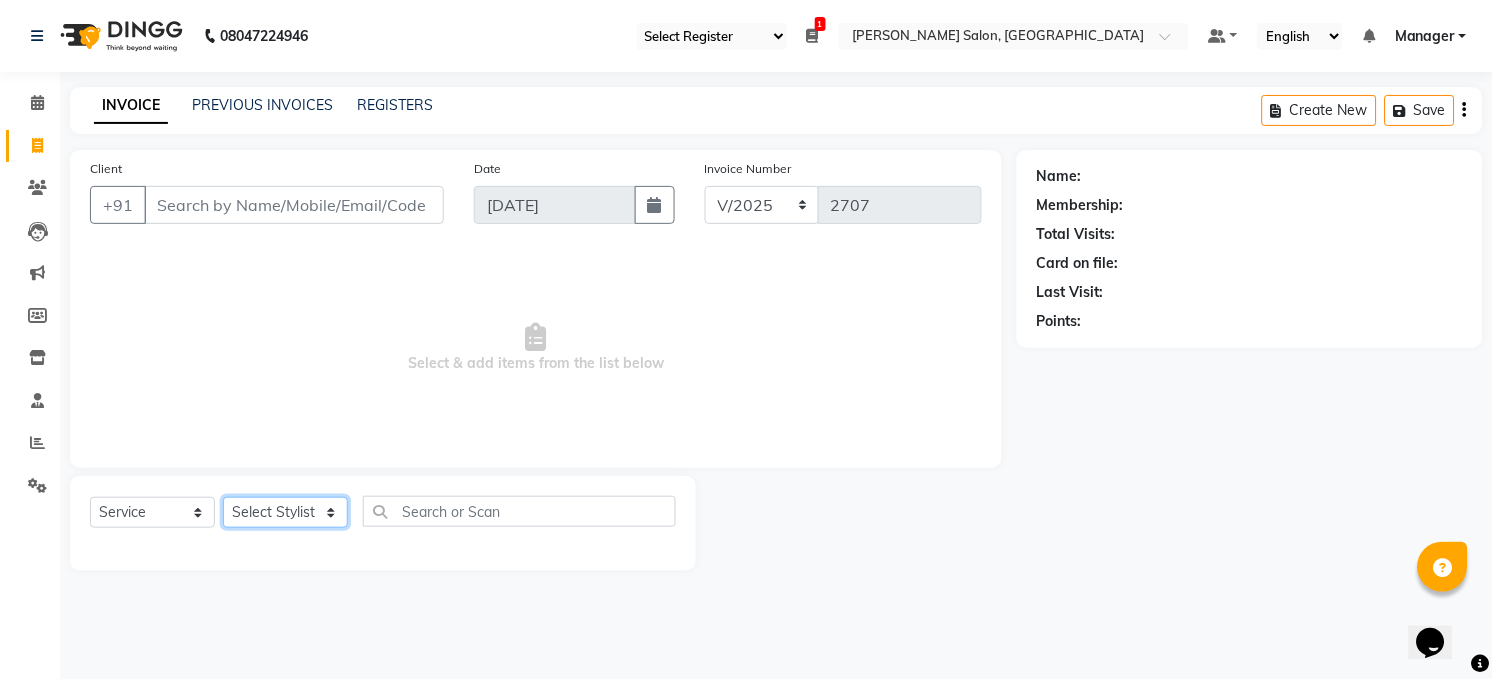 click on "Select Stylist [PERSON_NAME] [PERSON_NAME] [PERSON_NAME] COUNTER  Manager [PERSON_NAME] [PERSON_NAME] [PERSON_NAME] [PERSON_NAME] [PERSON_NAME] Santosh SAURABH [PERSON_NAME] [PERSON_NAME] Veer [PERSON_NAME]" 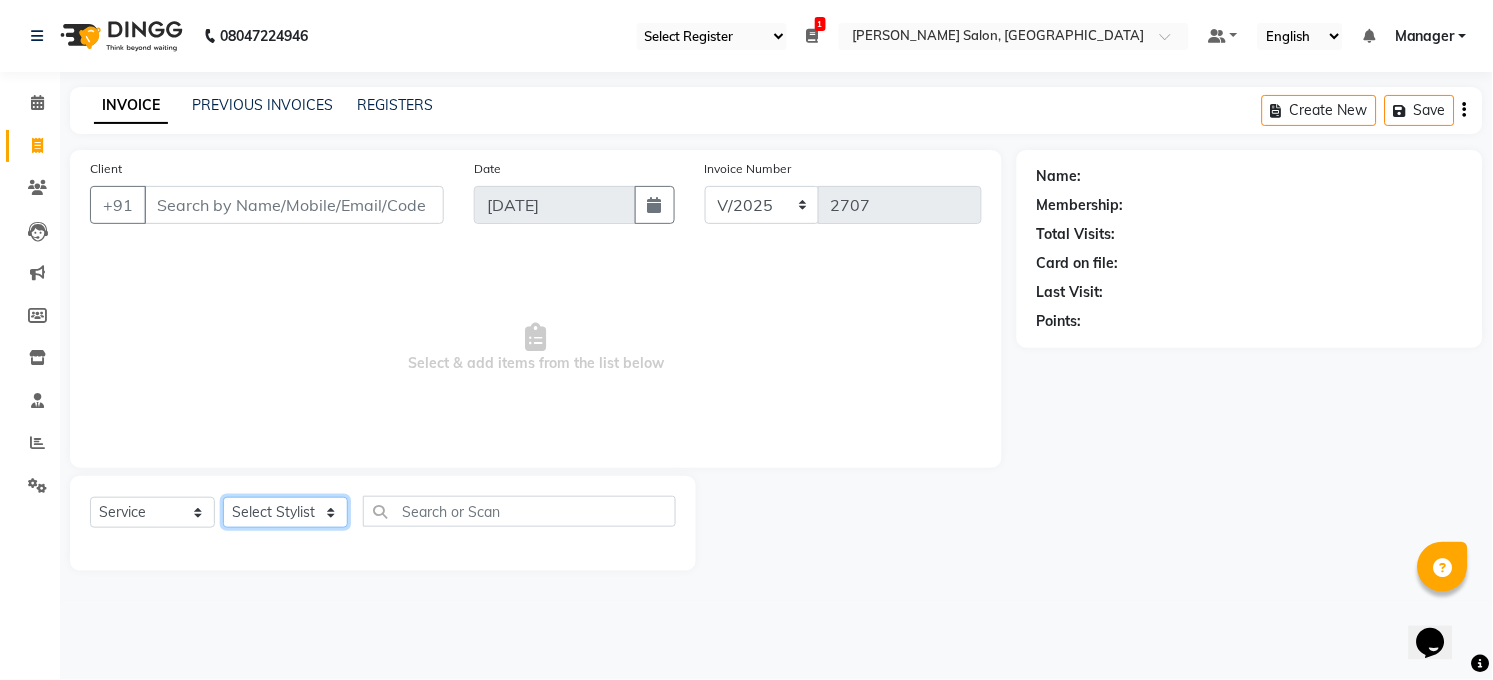 select on "40299" 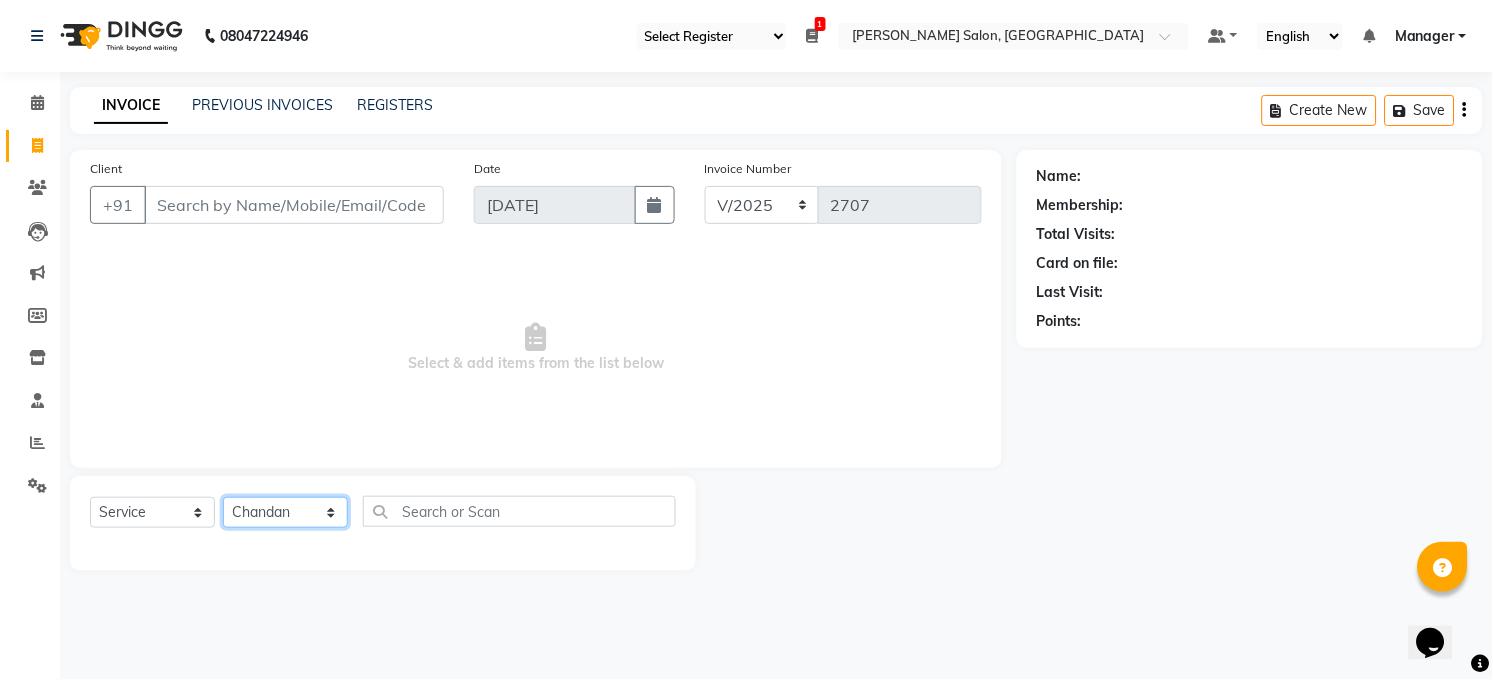 click on "Select Stylist [PERSON_NAME] [PERSON_NAME] [PERSON_NAME] COUNTER  Manager [PERSON_NAME] [PERSON_NAME] [PERSON_NAME] [PERSON_NAME] [PERSON_NAME] Santosh SAURABH [PERSON_NAME] [PERSON_NAME] Veer [PERSON_NAME]" 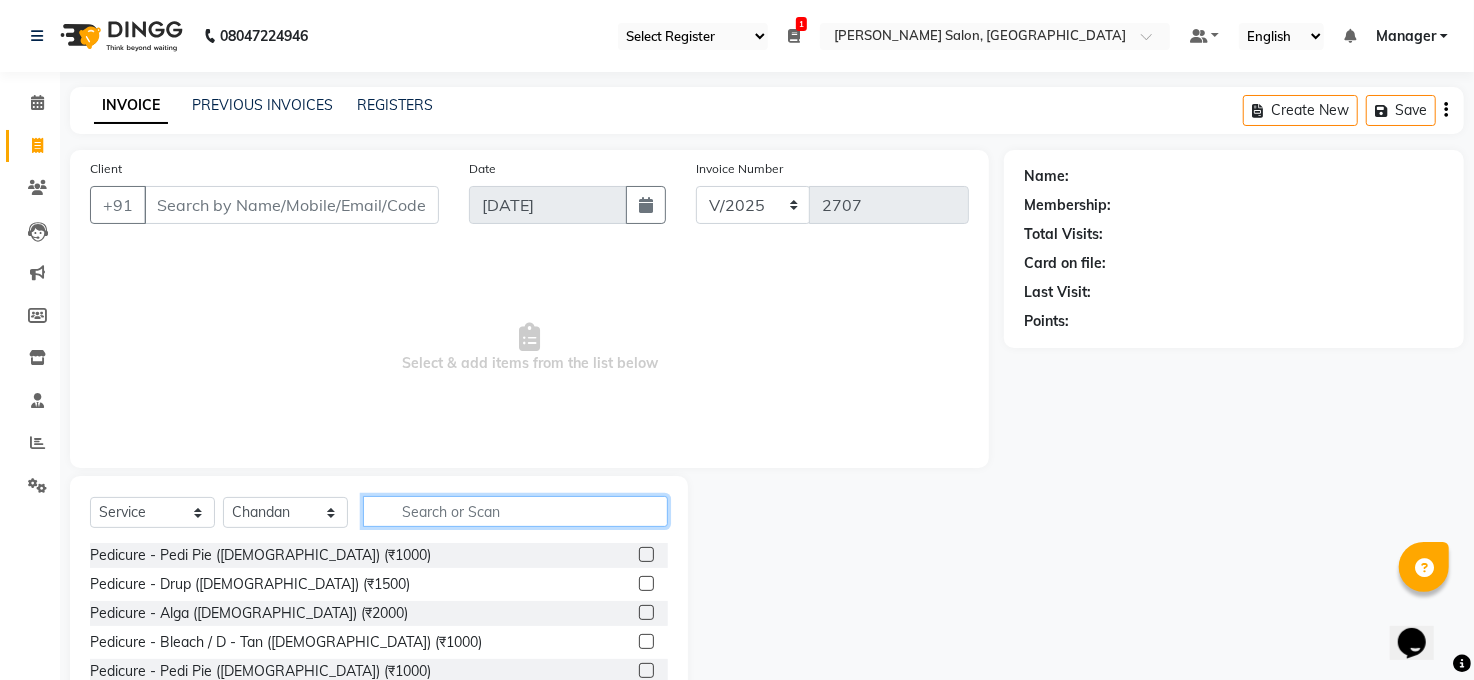 click 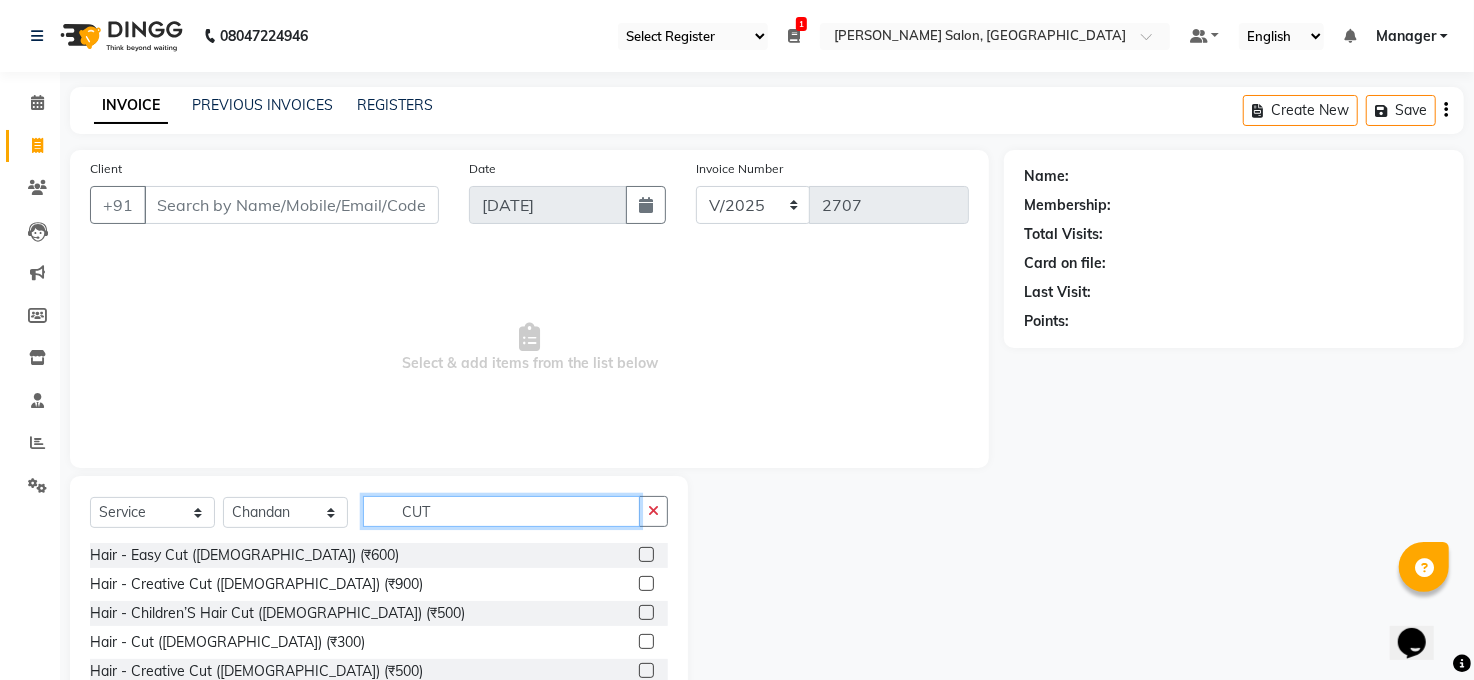 scroll, scrollTop: 44, scrollLeft: 0, axis: vertical 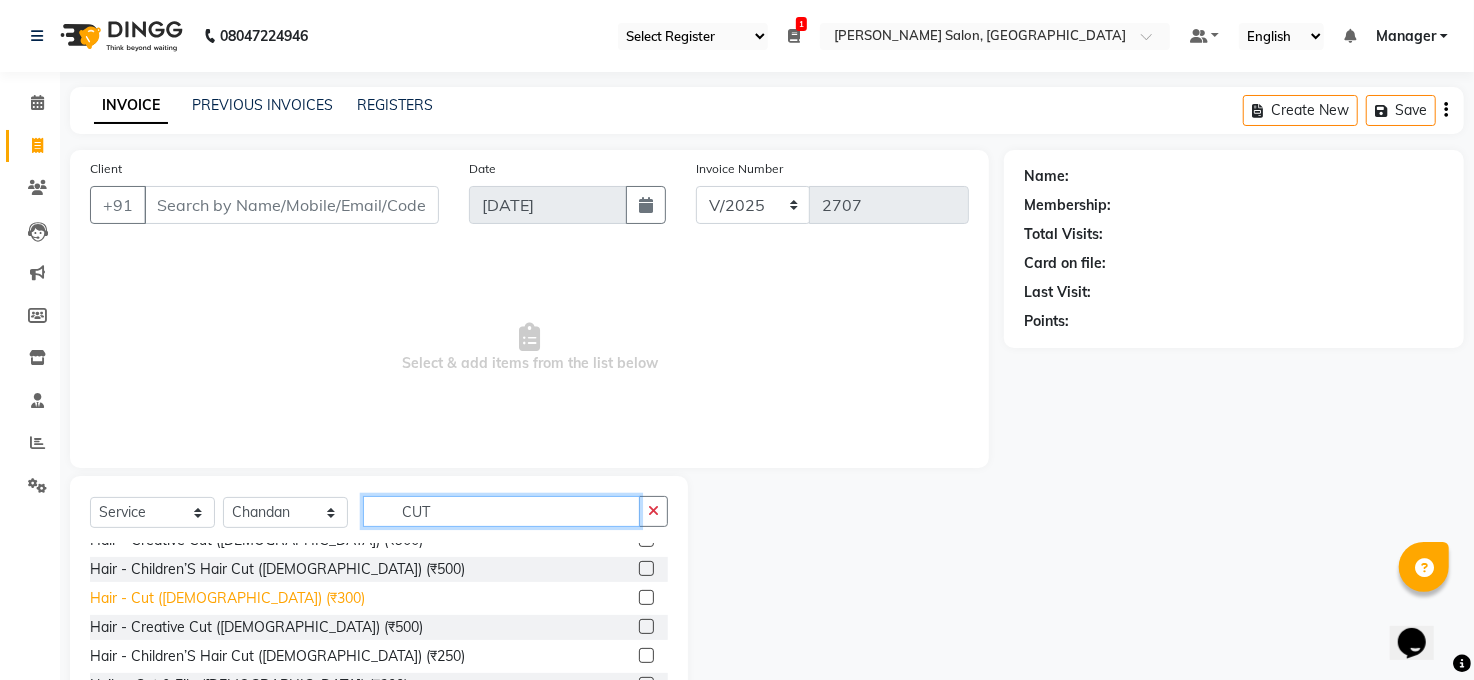 type on "CUT" 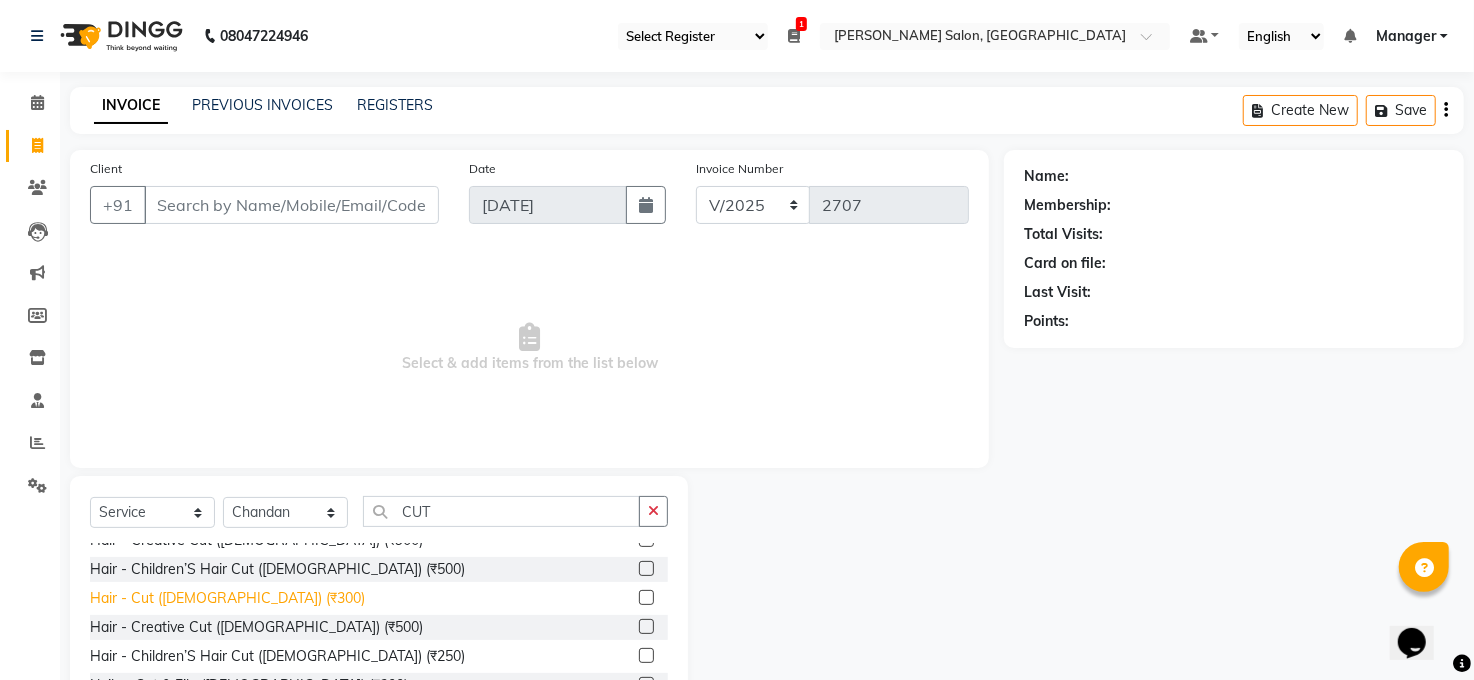 click on "Hair - Cut ([DEMOGRAPHIC_DATA]) (₹300)" 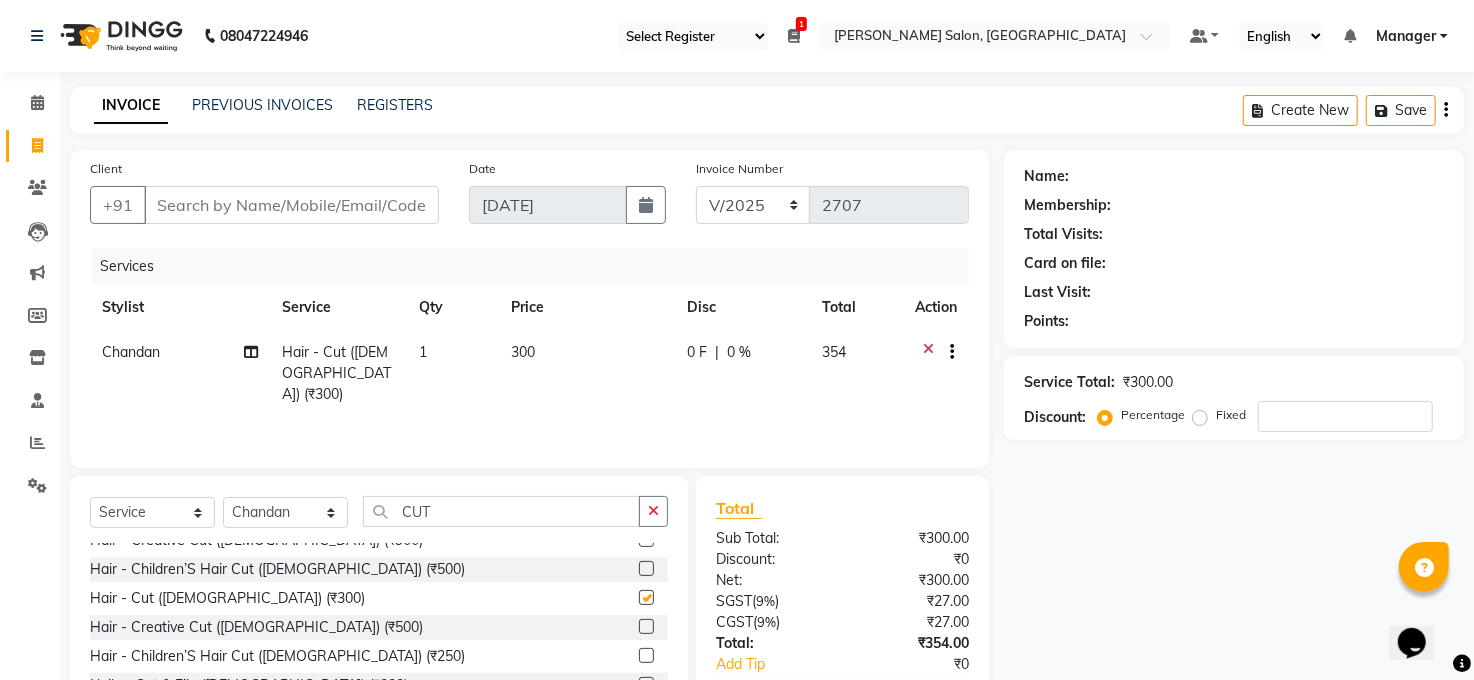 checkbox on "false" 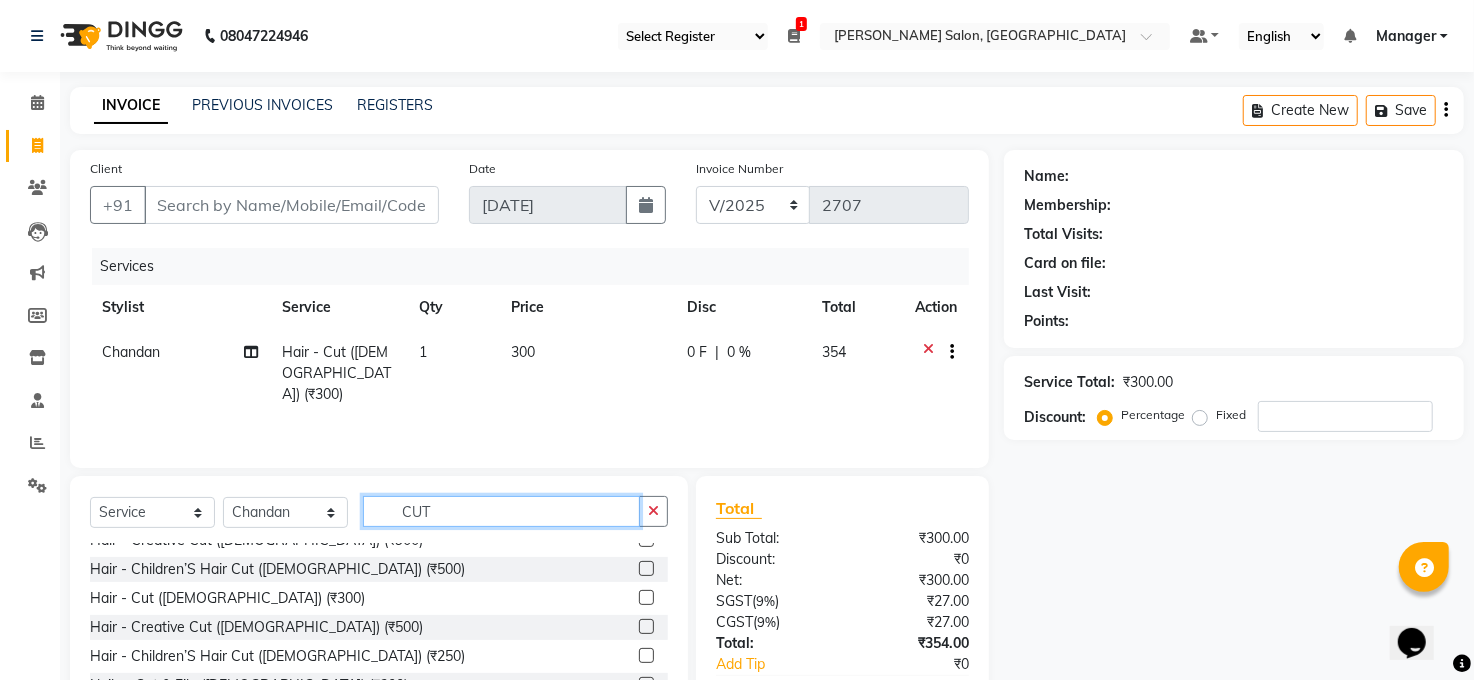click on "CUT" 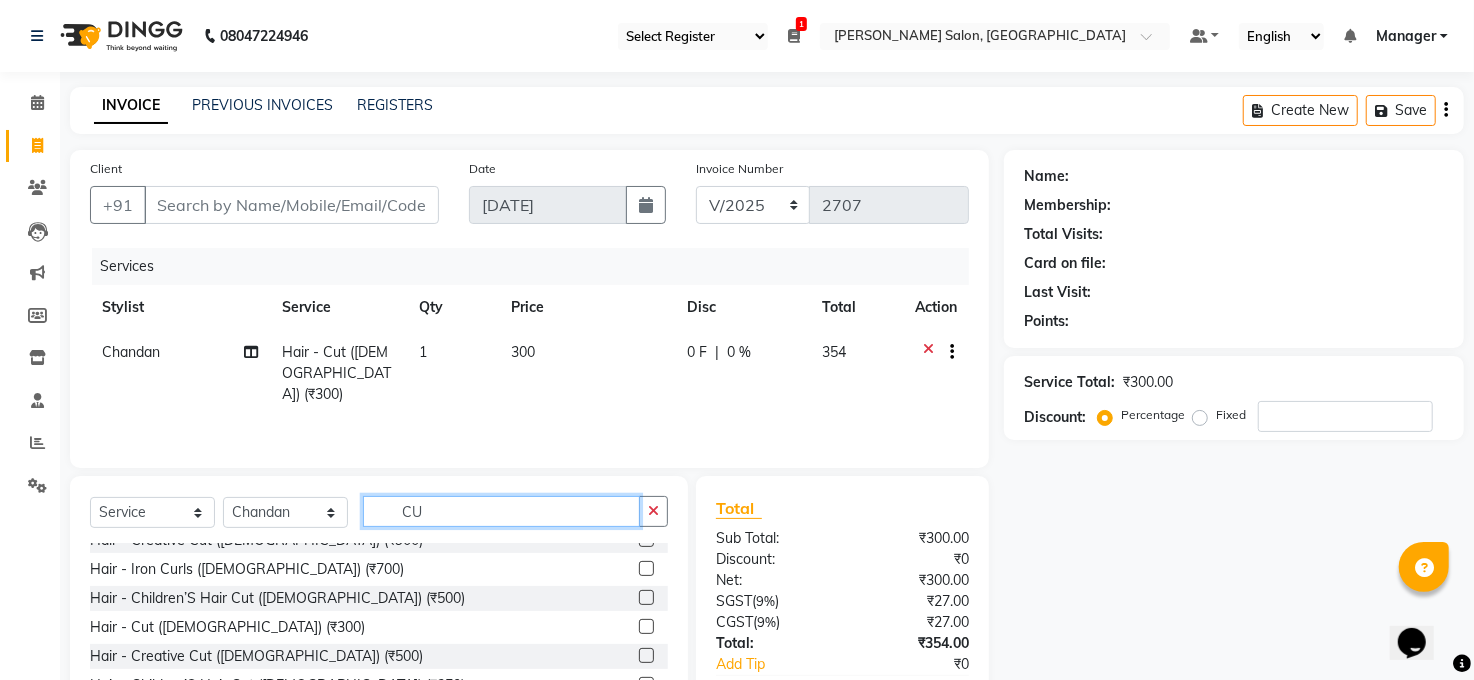 type on "C" 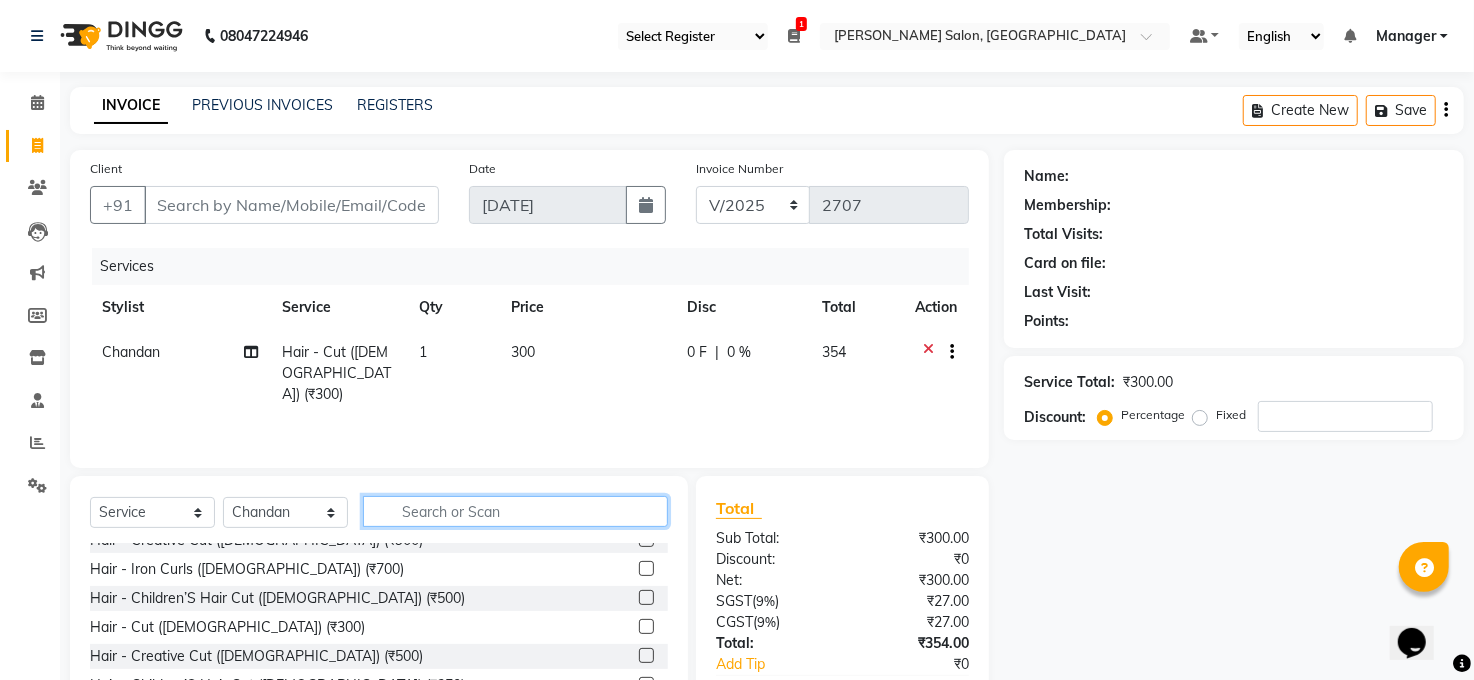 scroll, scrollTop: 479, scrollLeft: 0, axis: vertical 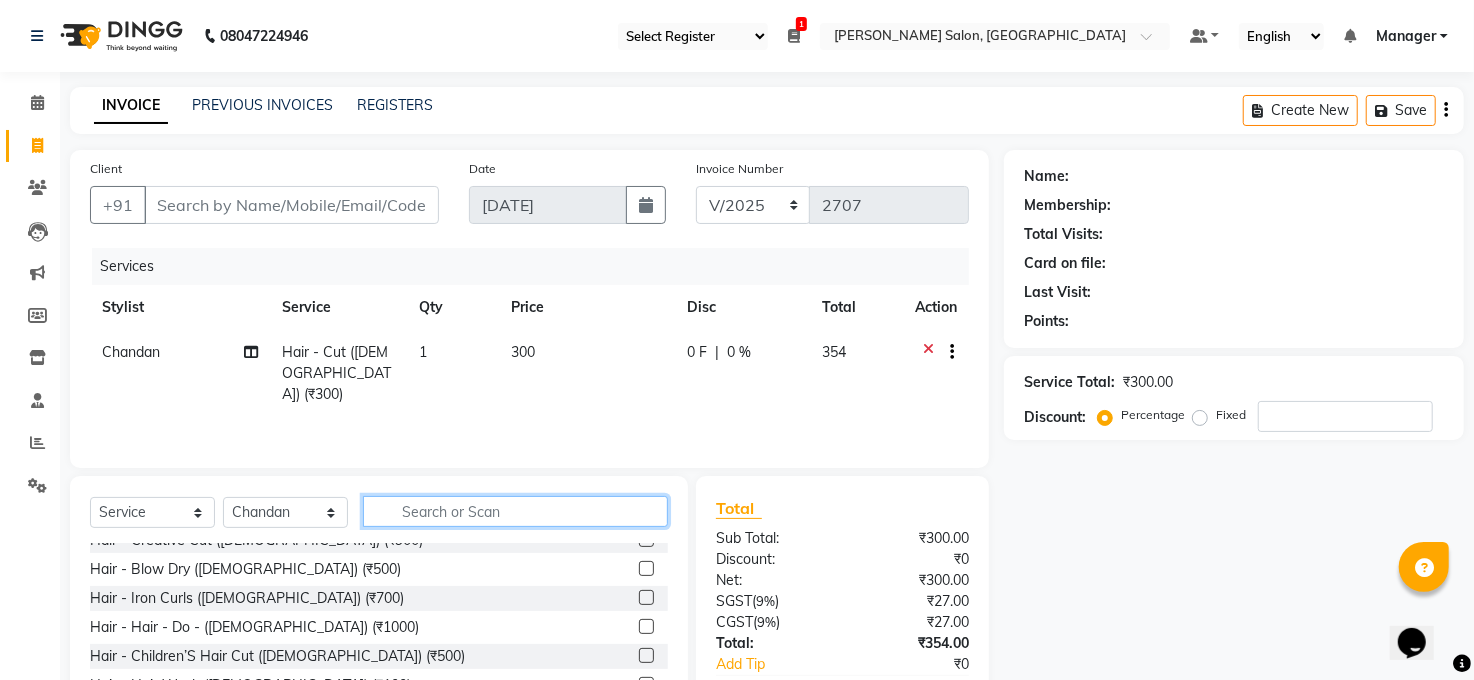 type 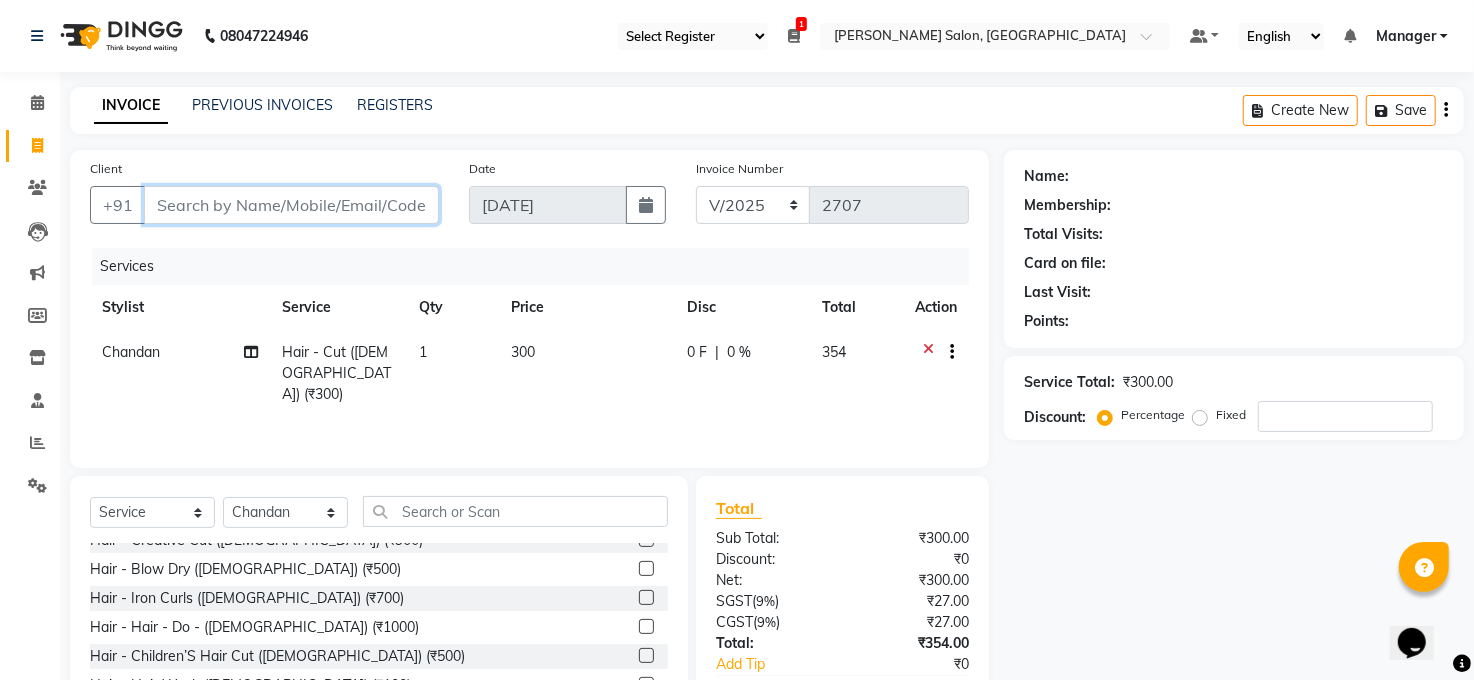 click on "Client" at bounding box center (291, 205) 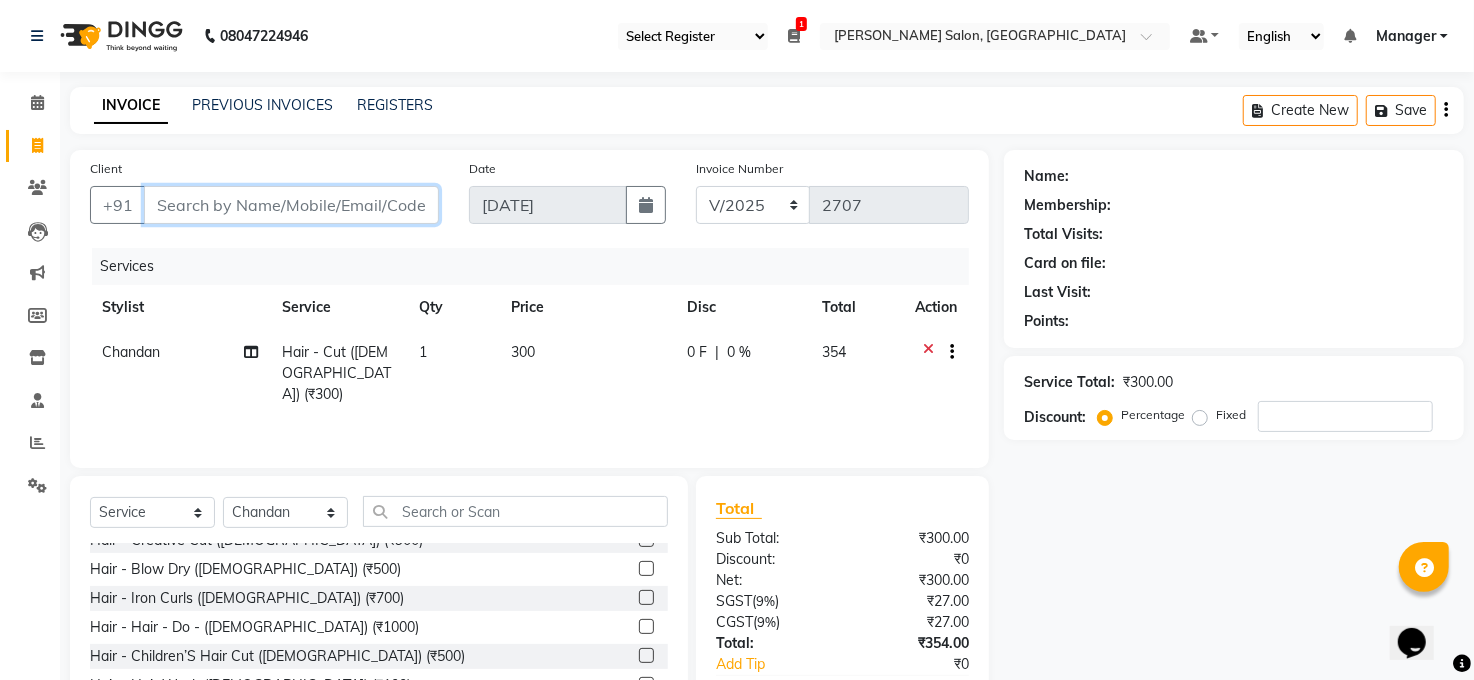 type on "S" 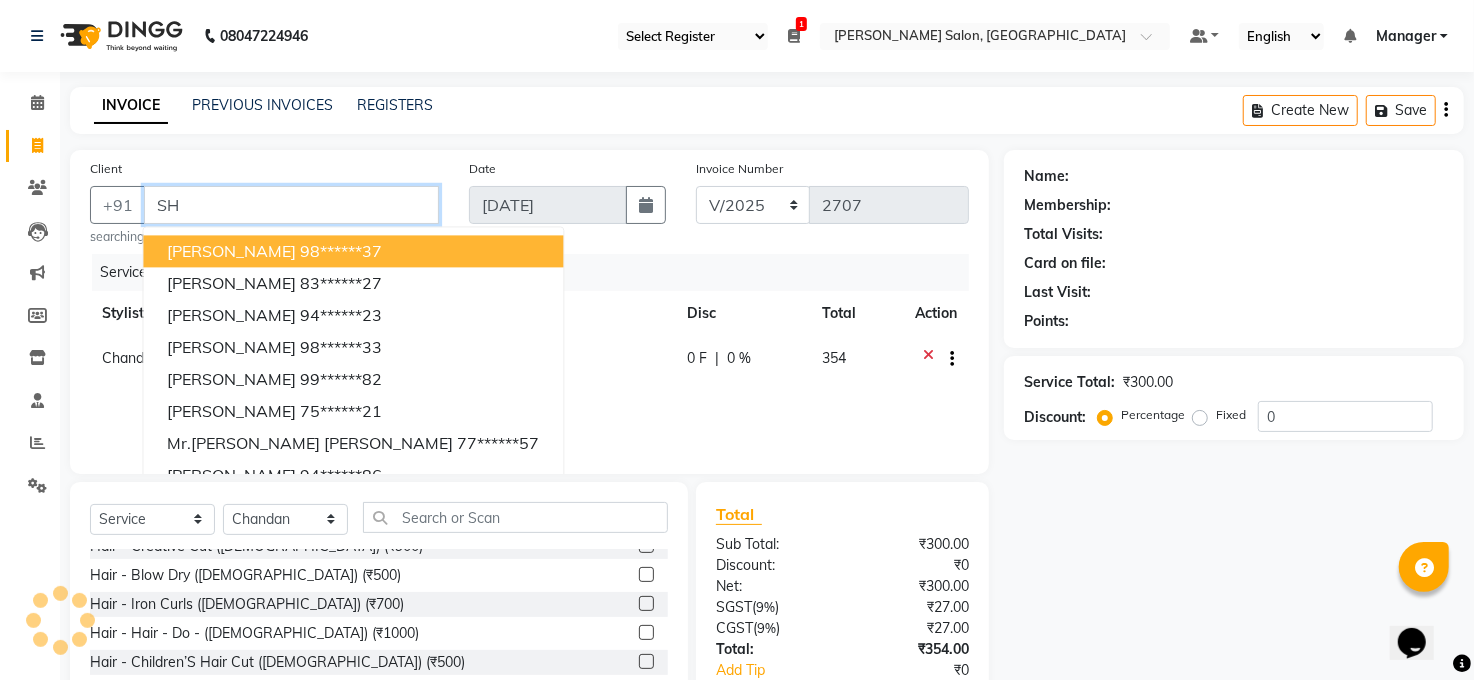 type on "S" 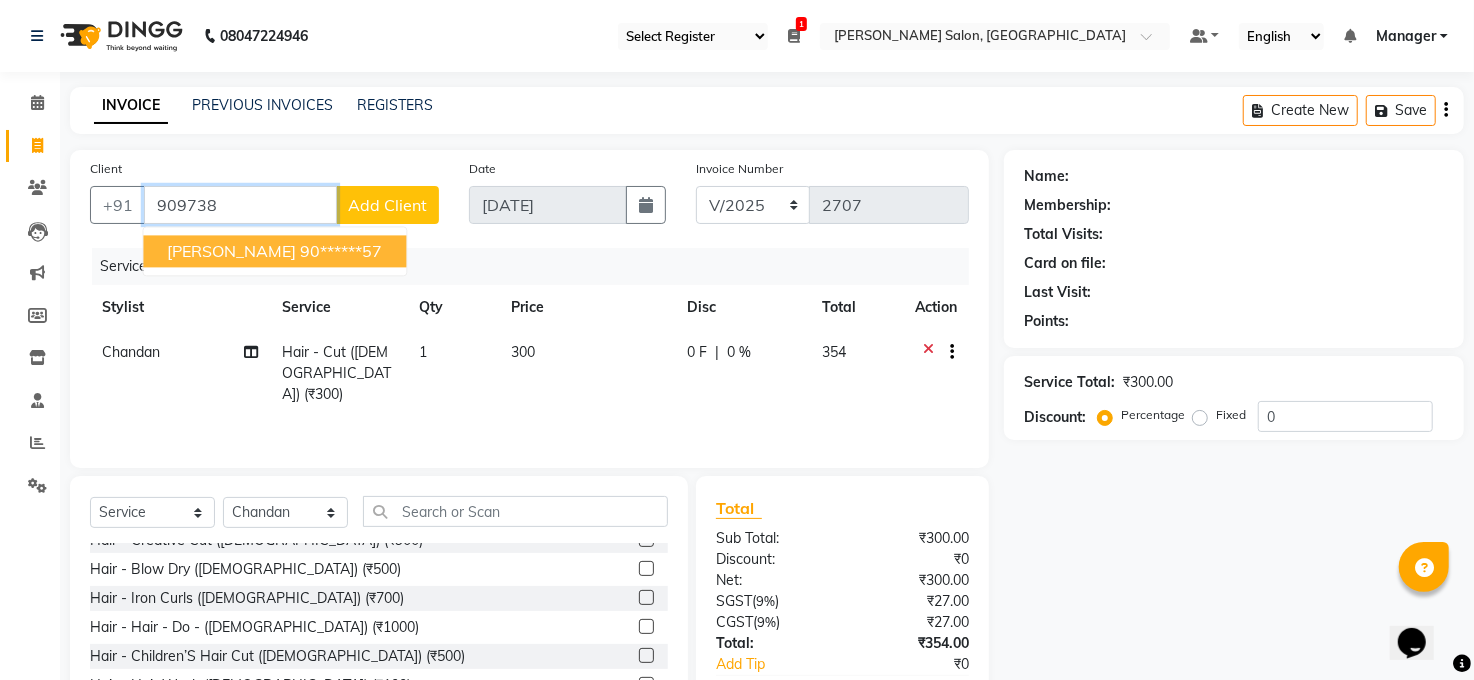 click on "90******57" at bounding box center [341, 251] 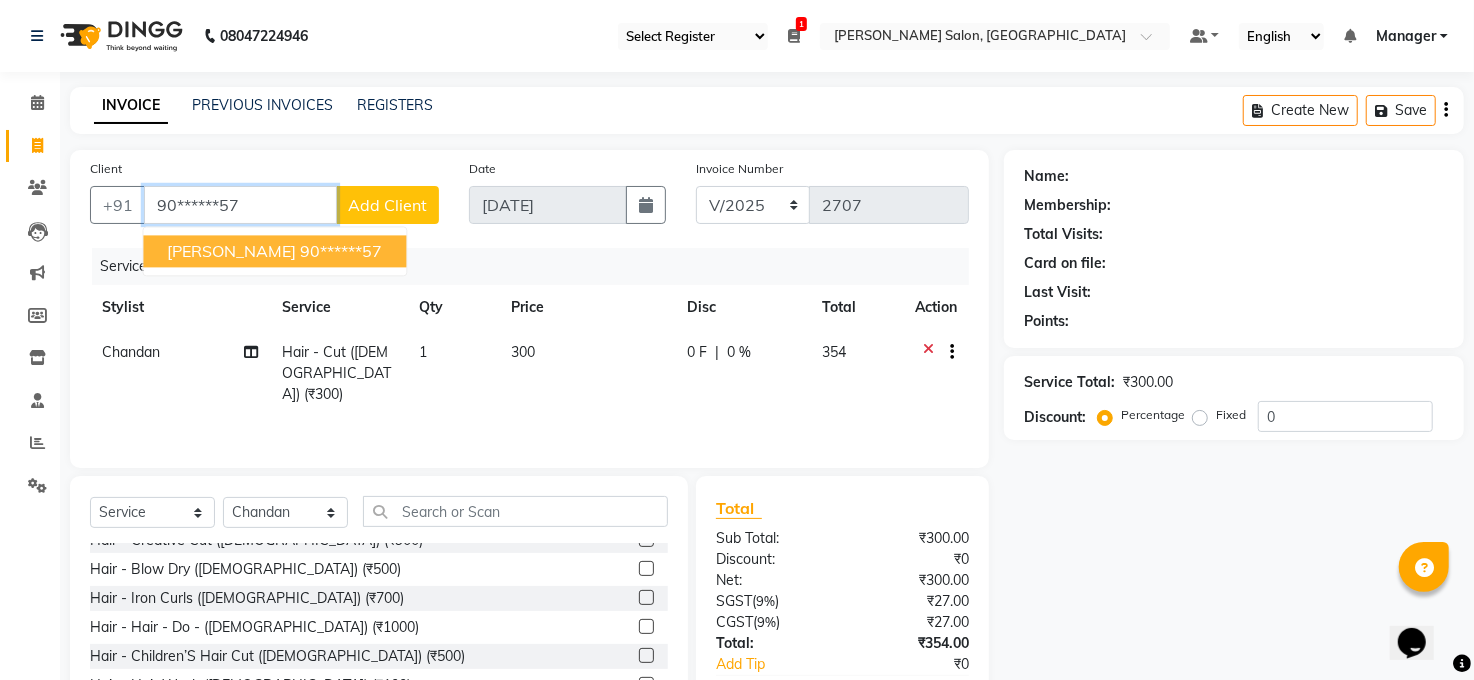 type on "90******57" 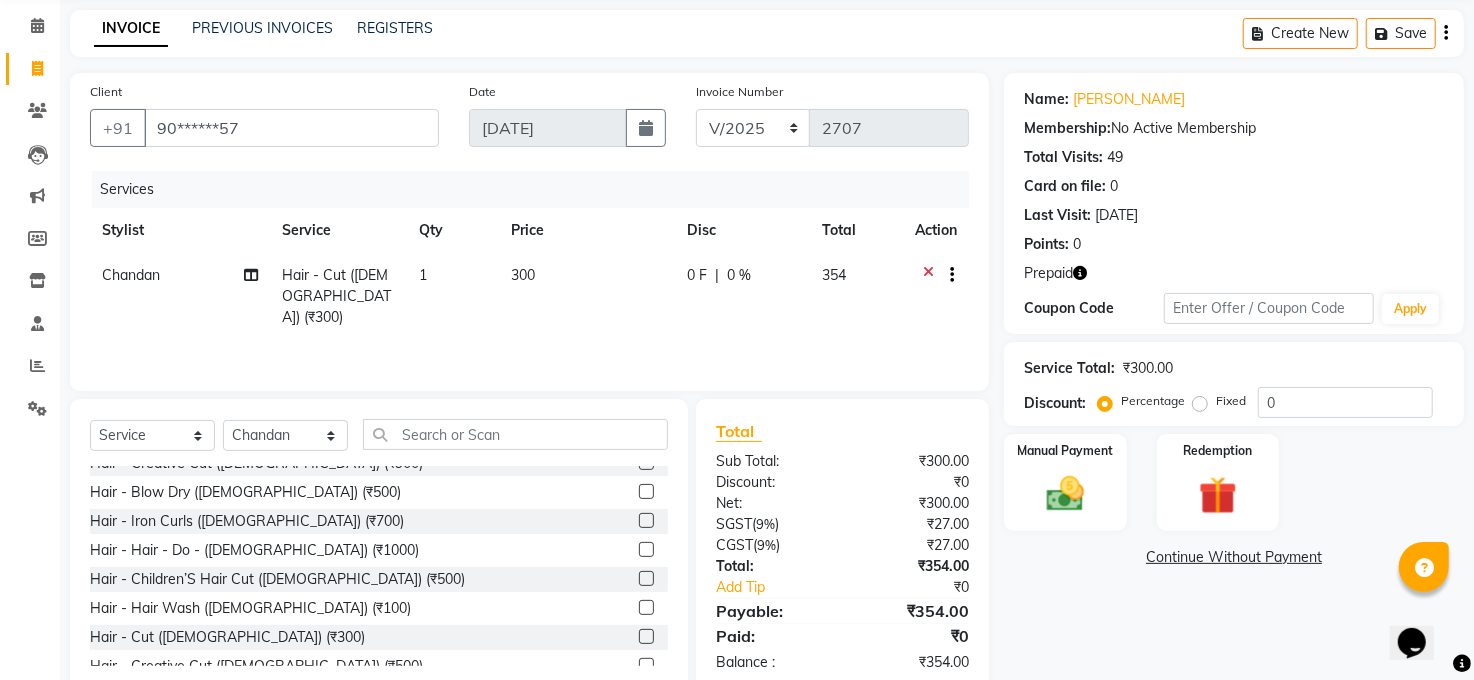 scroll, scrollTop: 120, scrollLeft: 0, axis: vertical 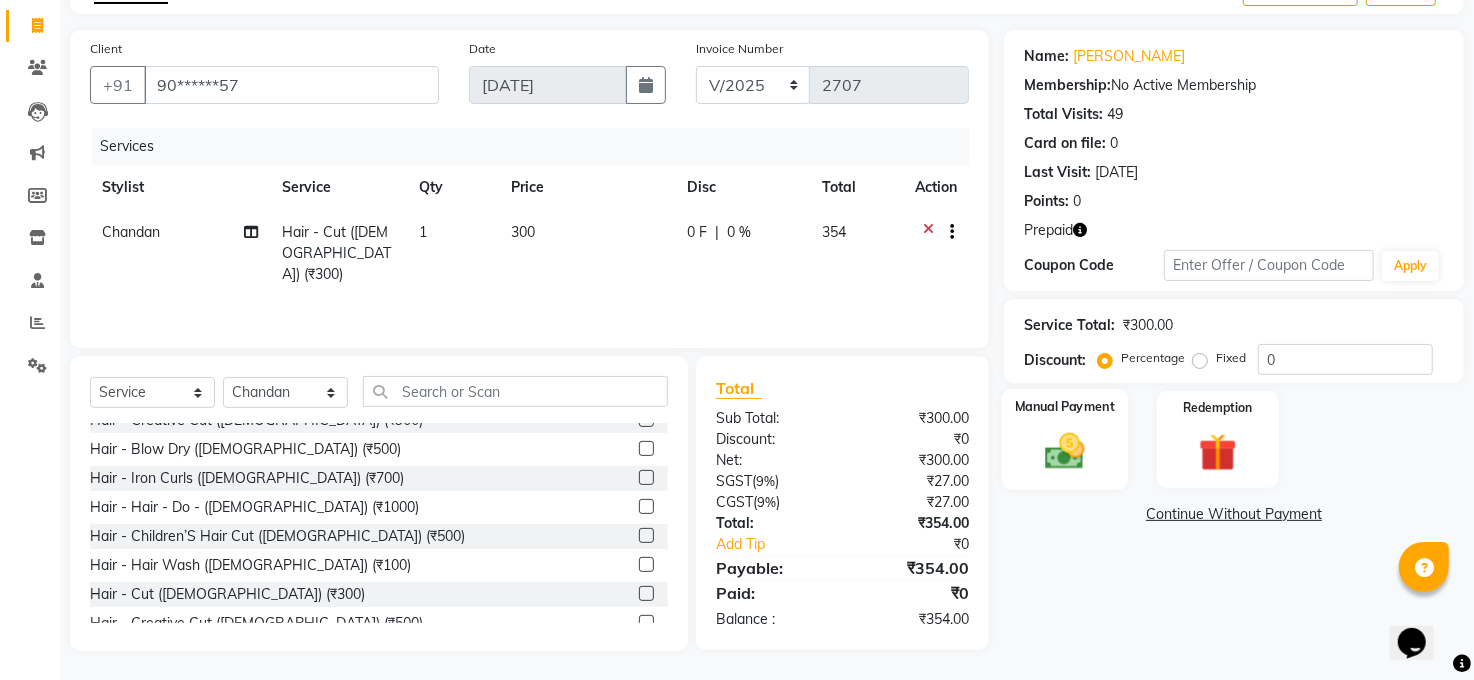drag, startPoint x: 1089, startPoint y: 417, endPoint x: 1087, endPoint y: 428, distance: 11.18034 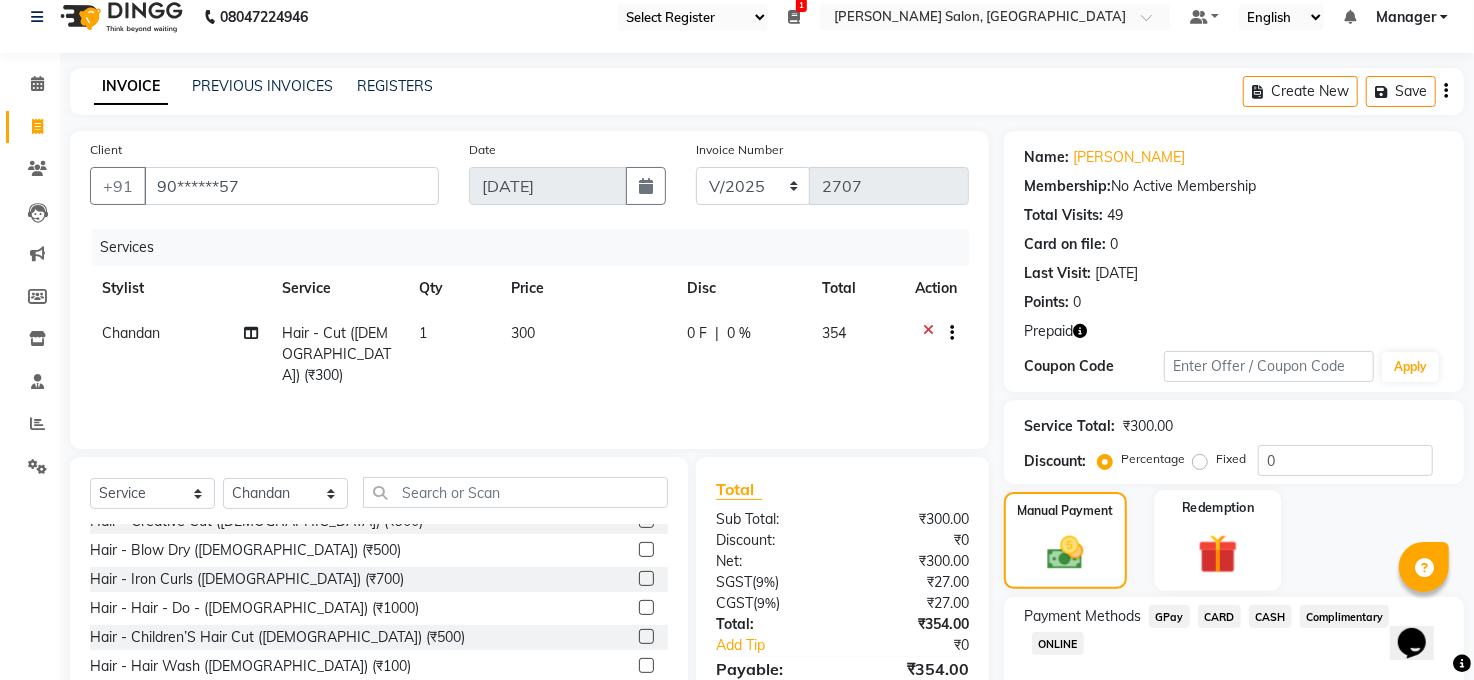 scroll, scrollTop: 0, scrollLeft: 0, axis: both 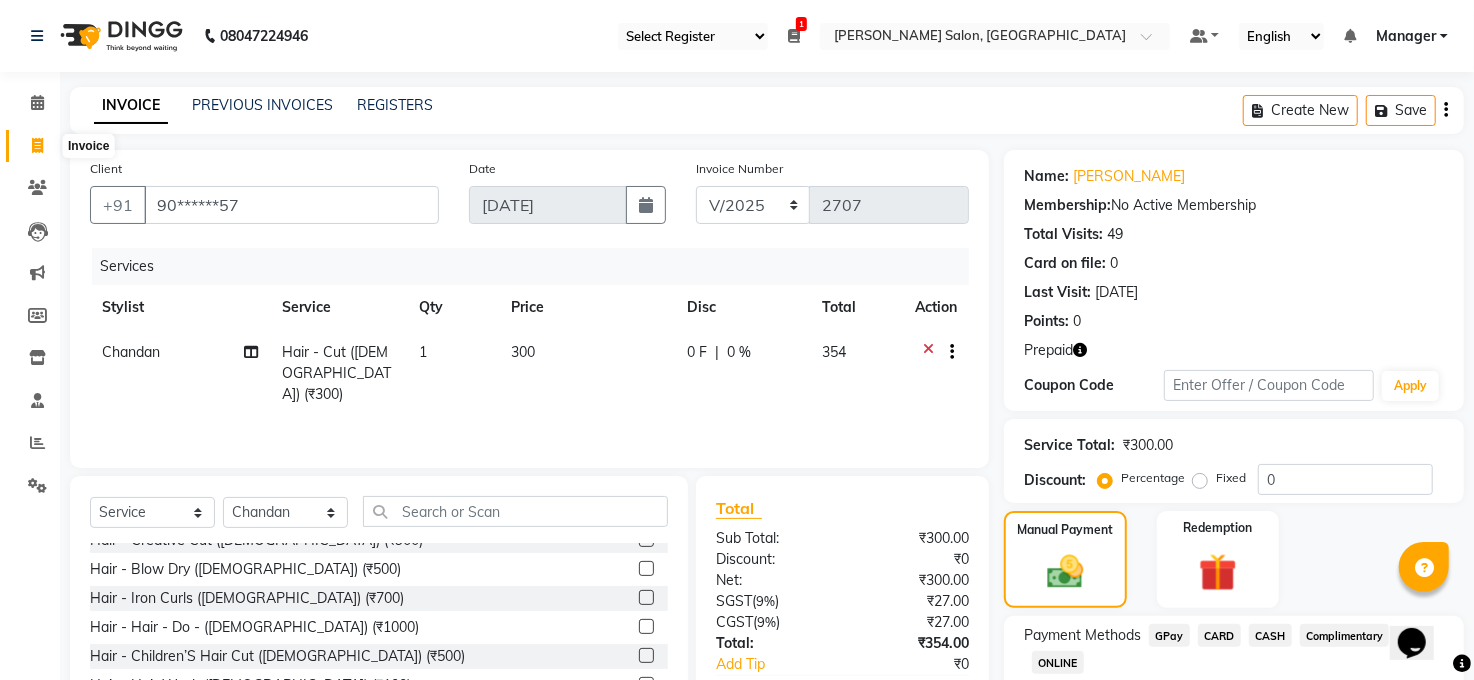 click 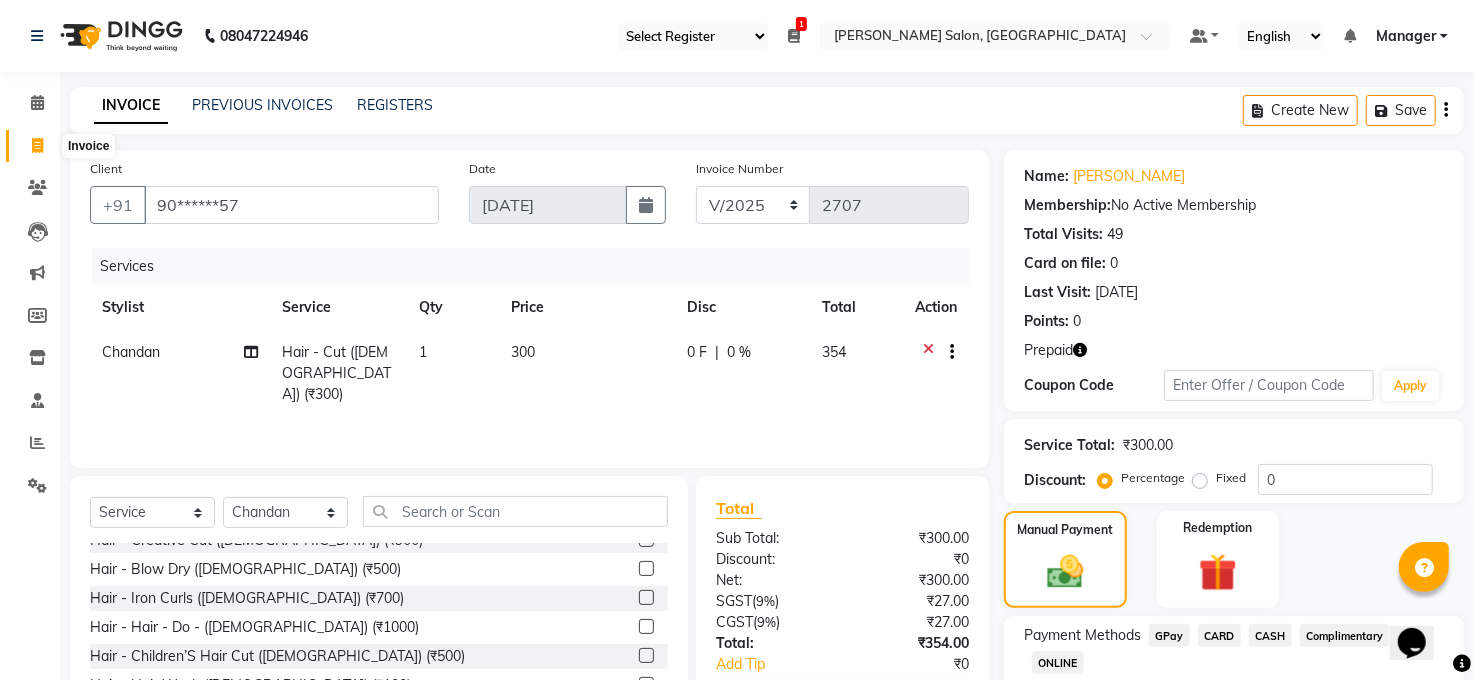 select on "service" 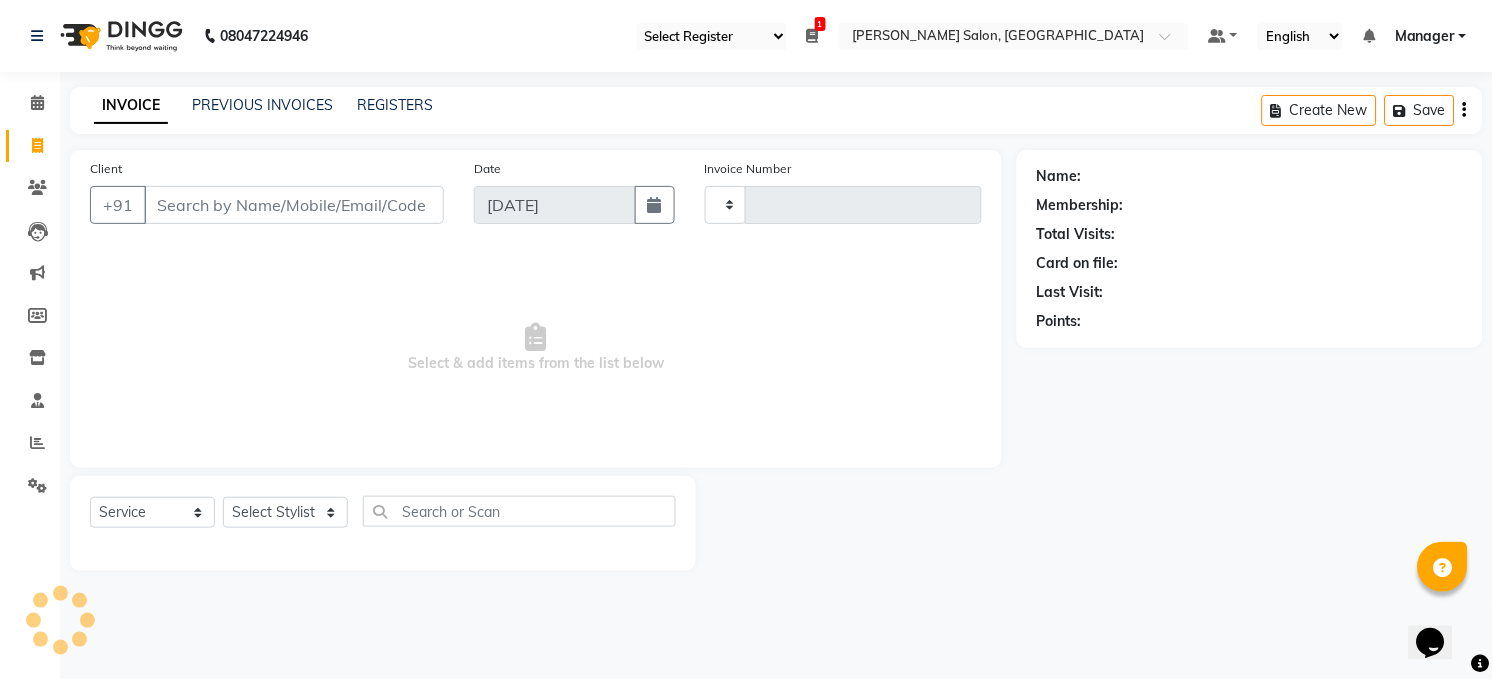 type on "2707" 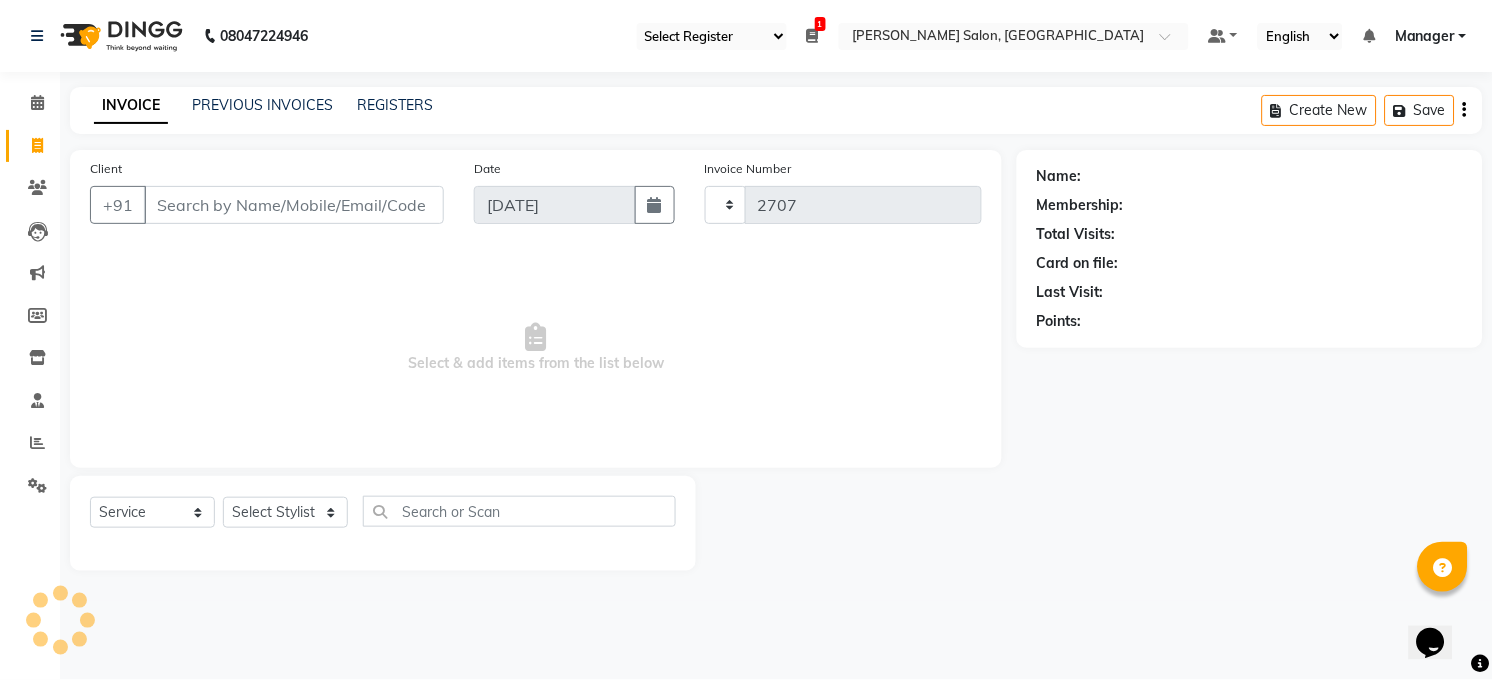 select on "5748" 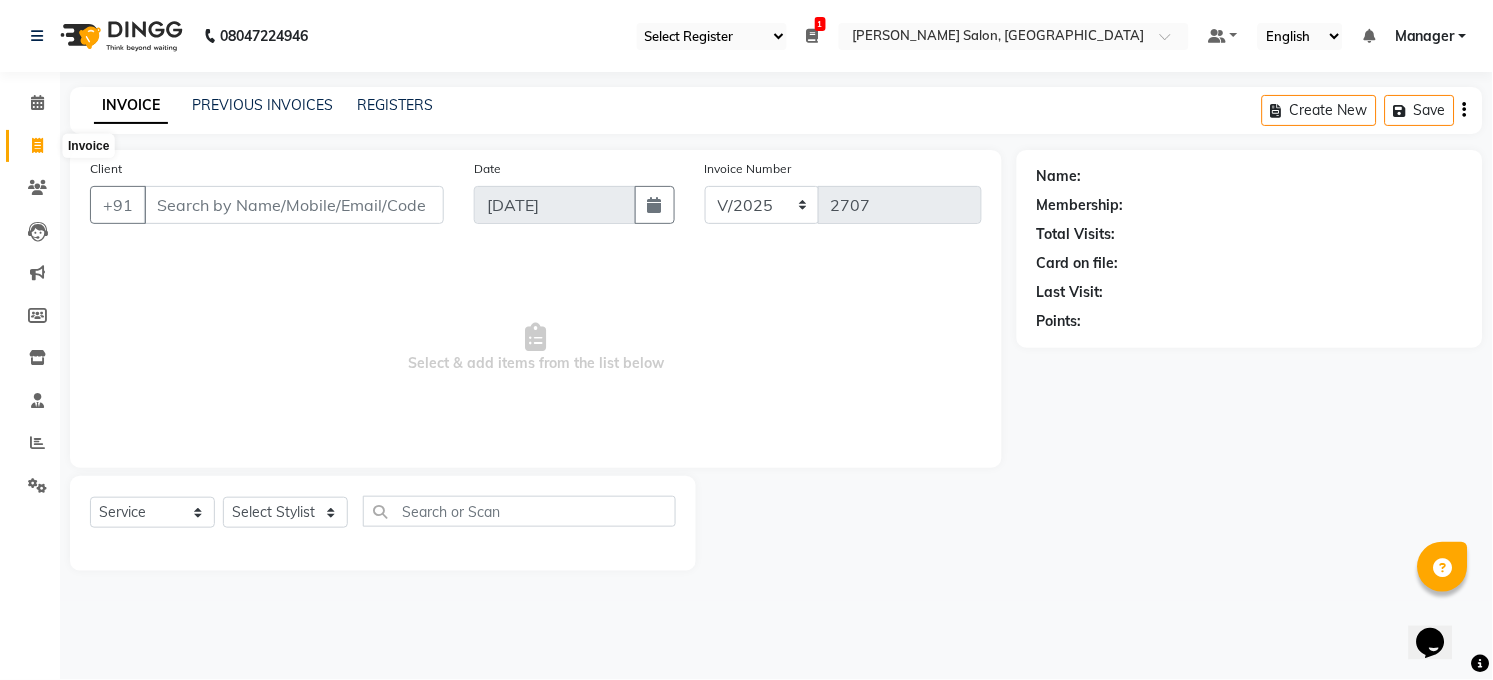click 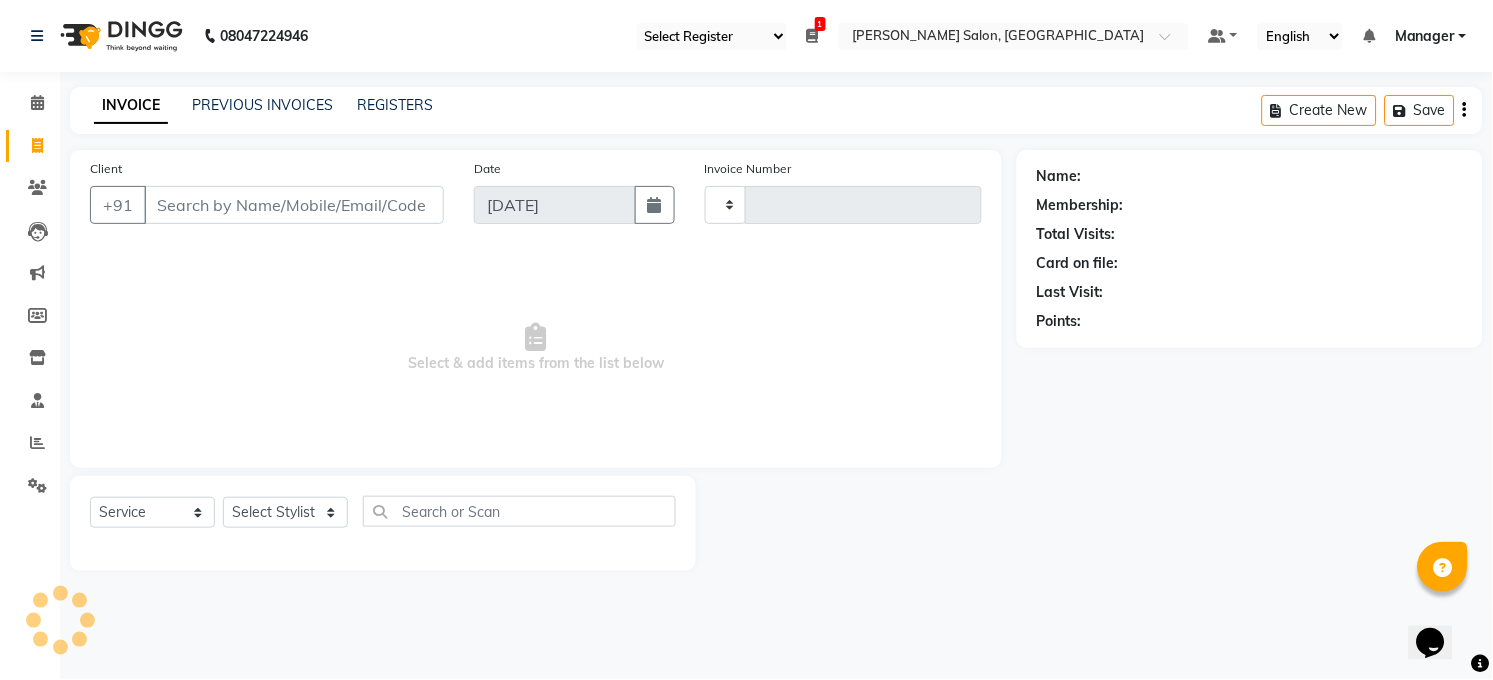 type on "2707" 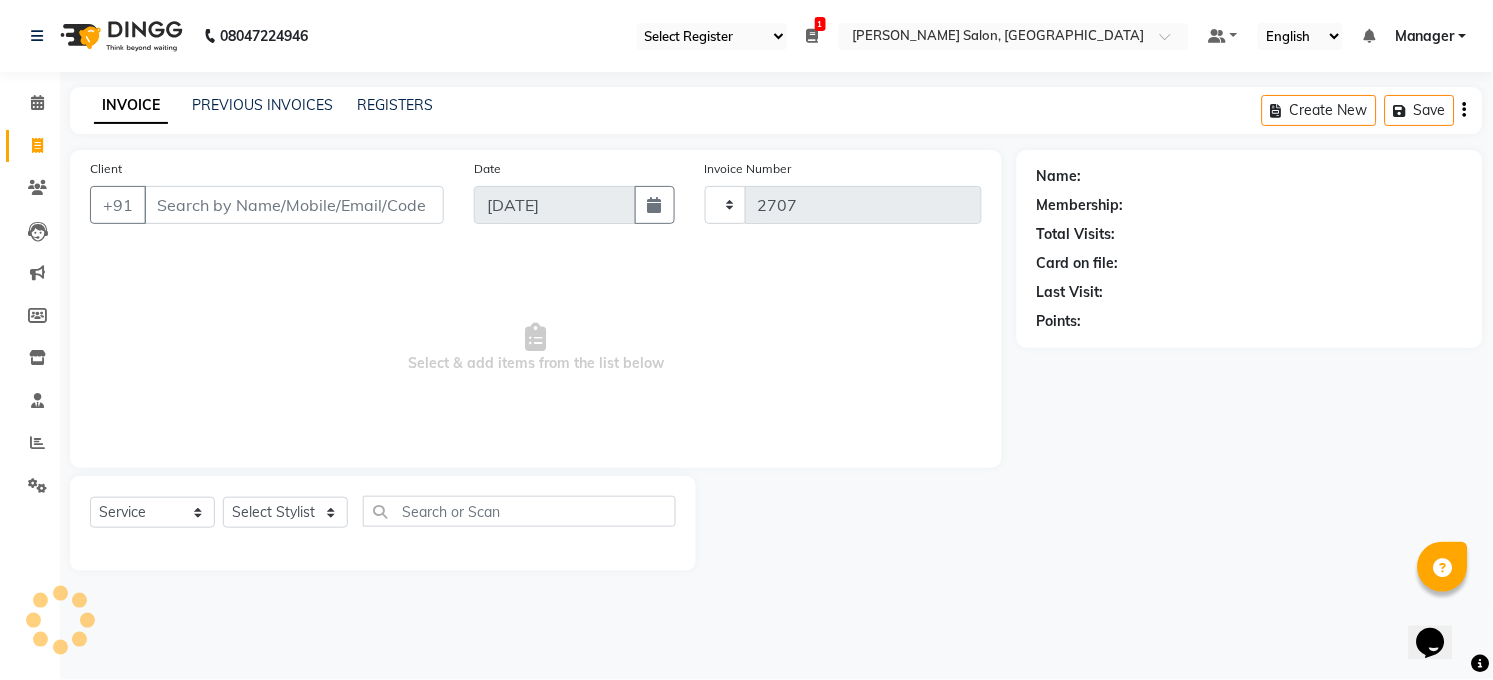 select on "5748" 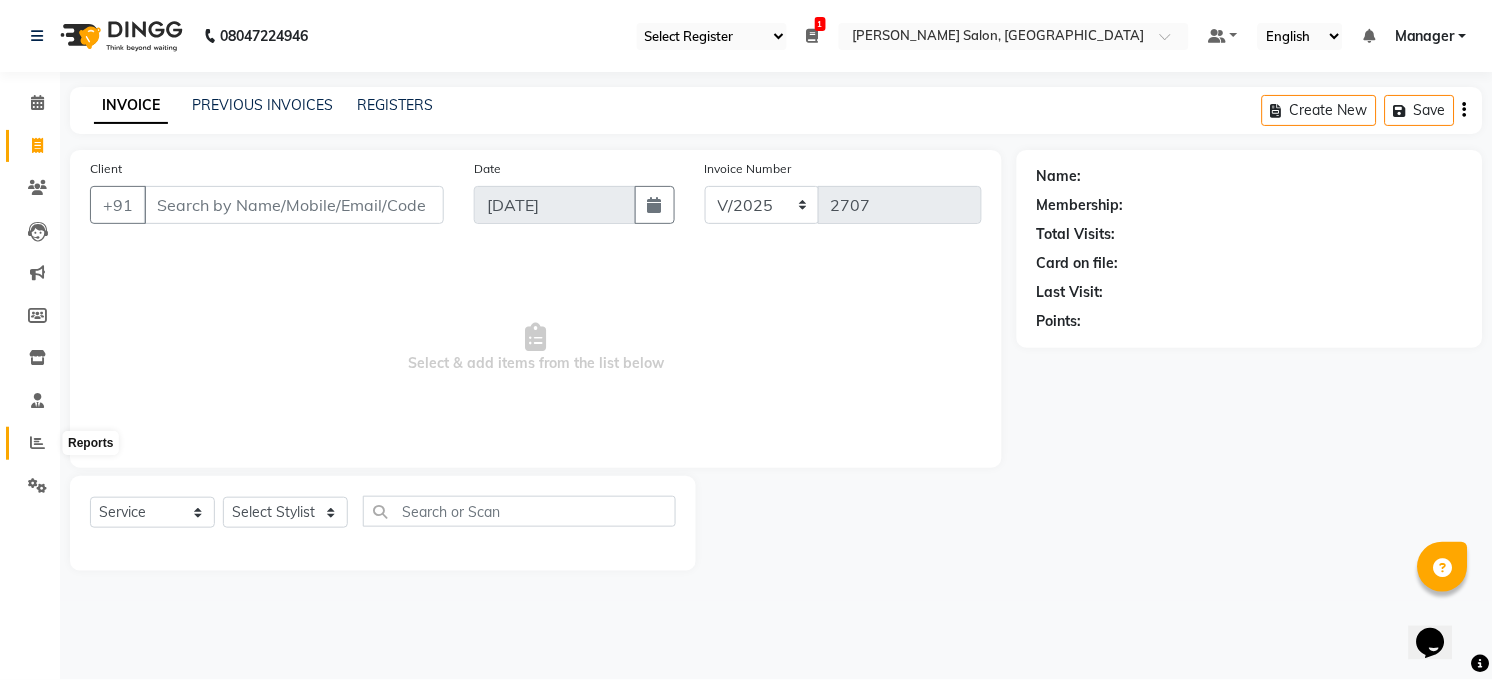 click 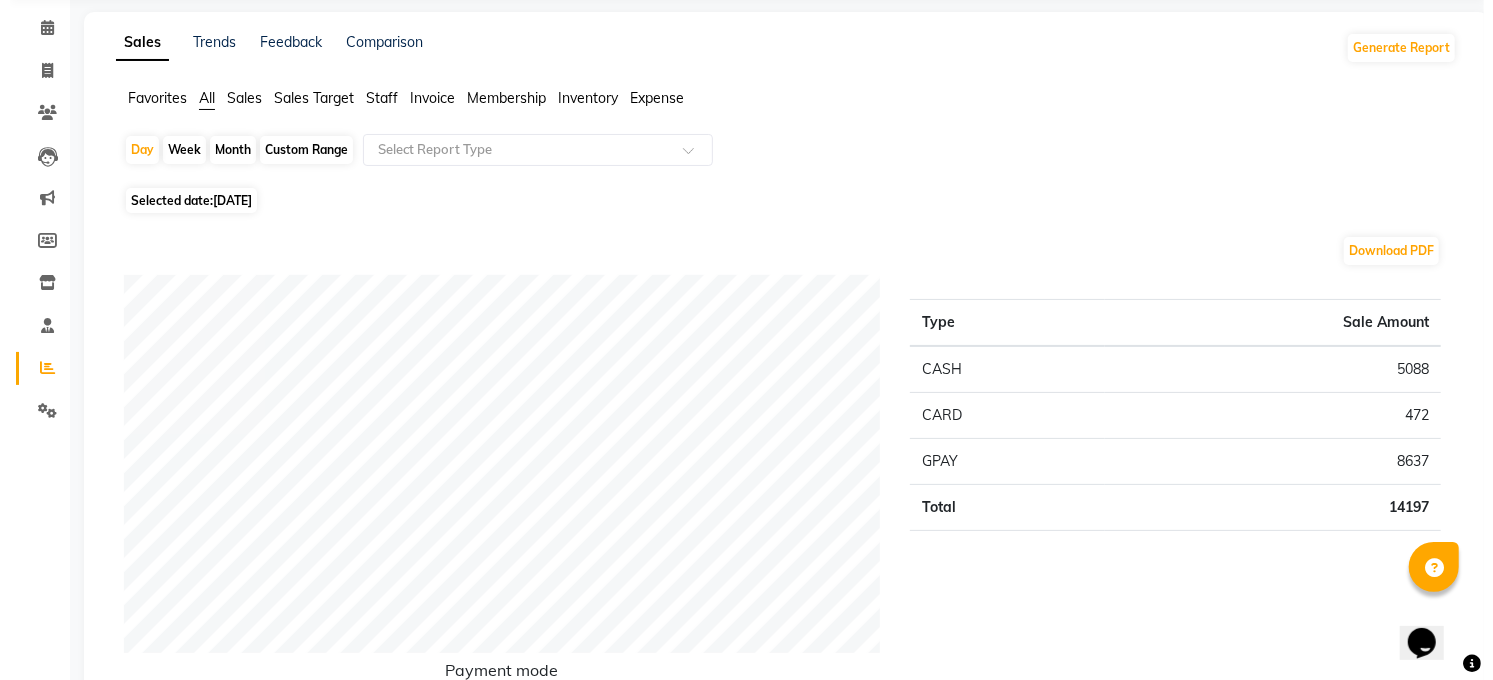 scroll, scrollTop: 0, scrollLeft: 0, axis: both 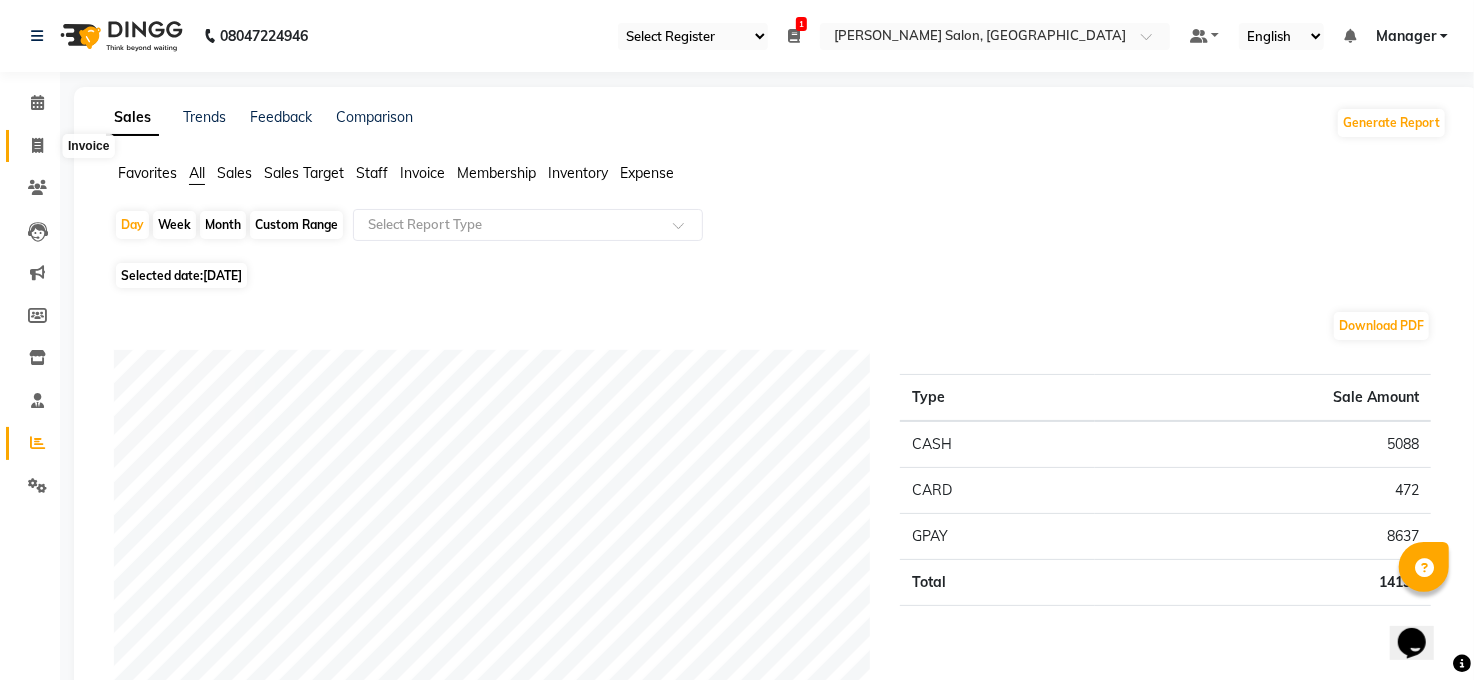 click 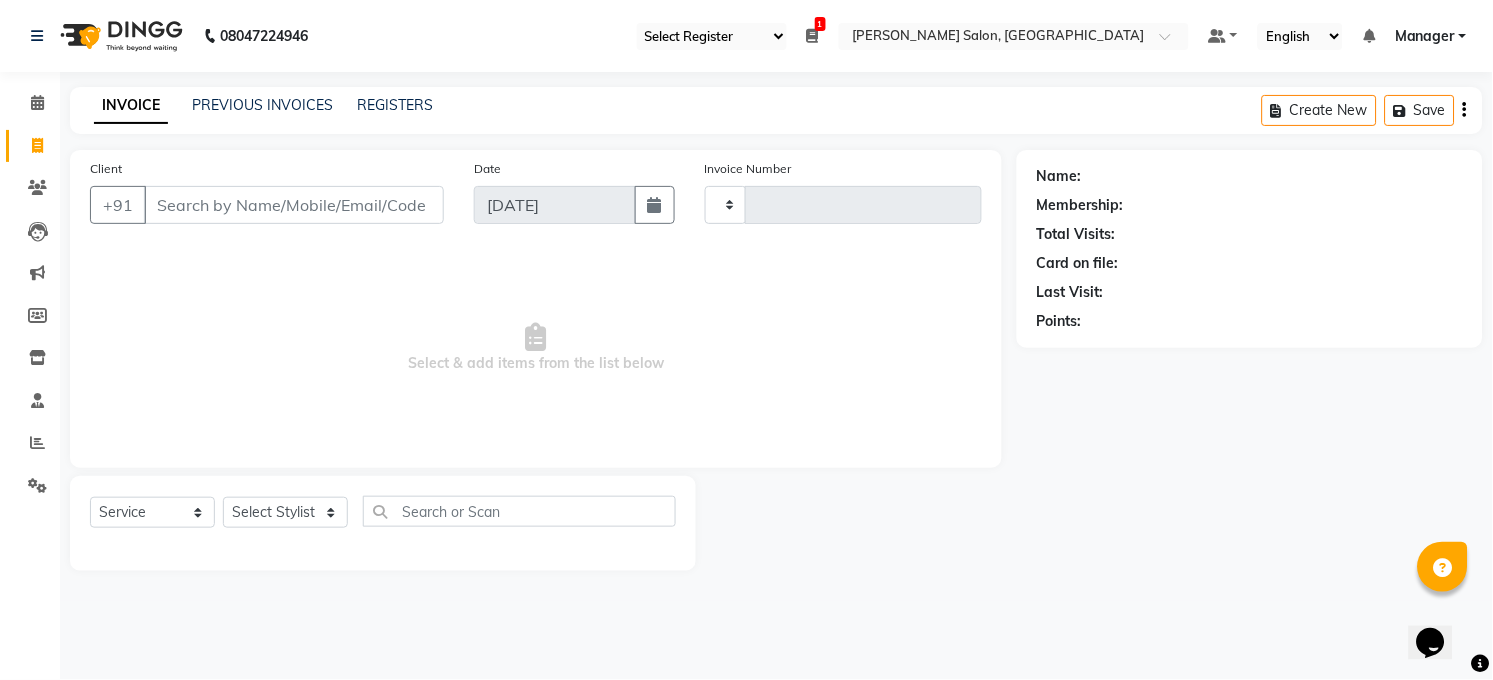 type on "2708" 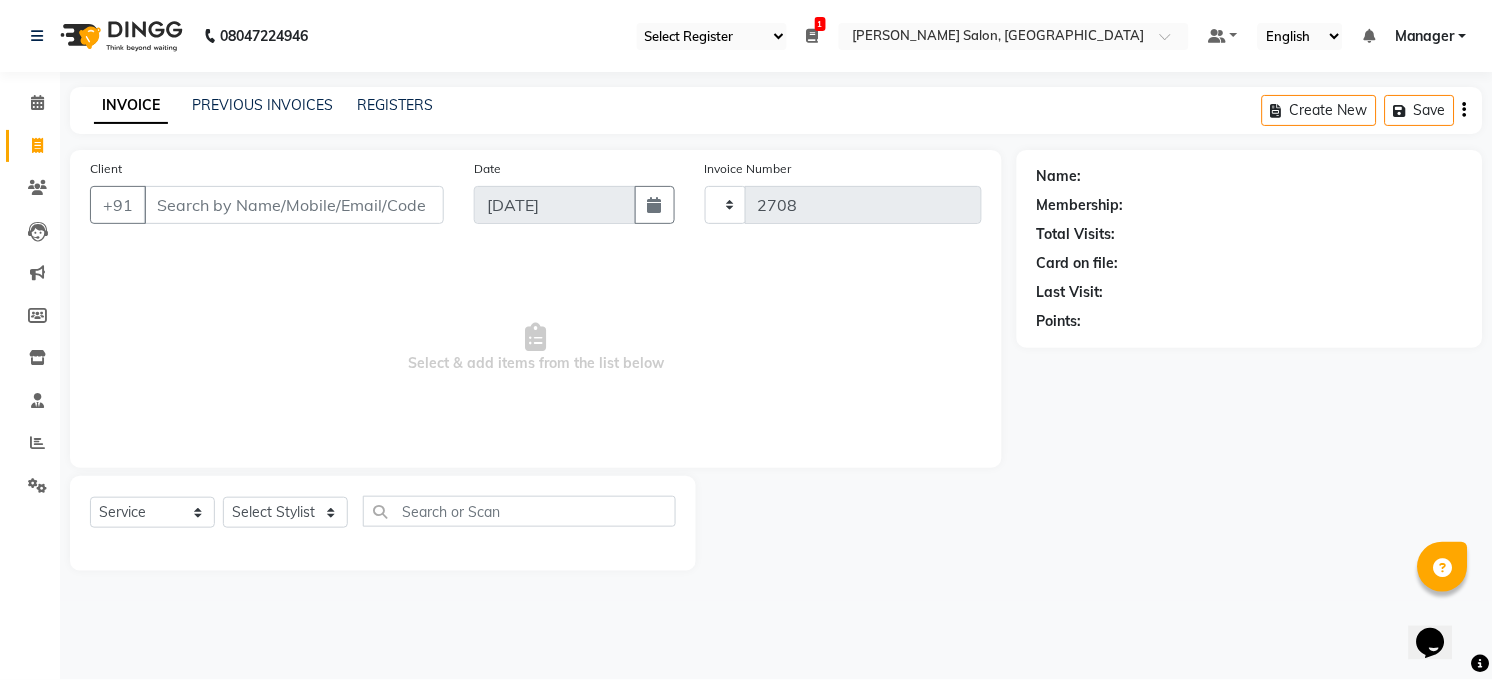 select on "5748" 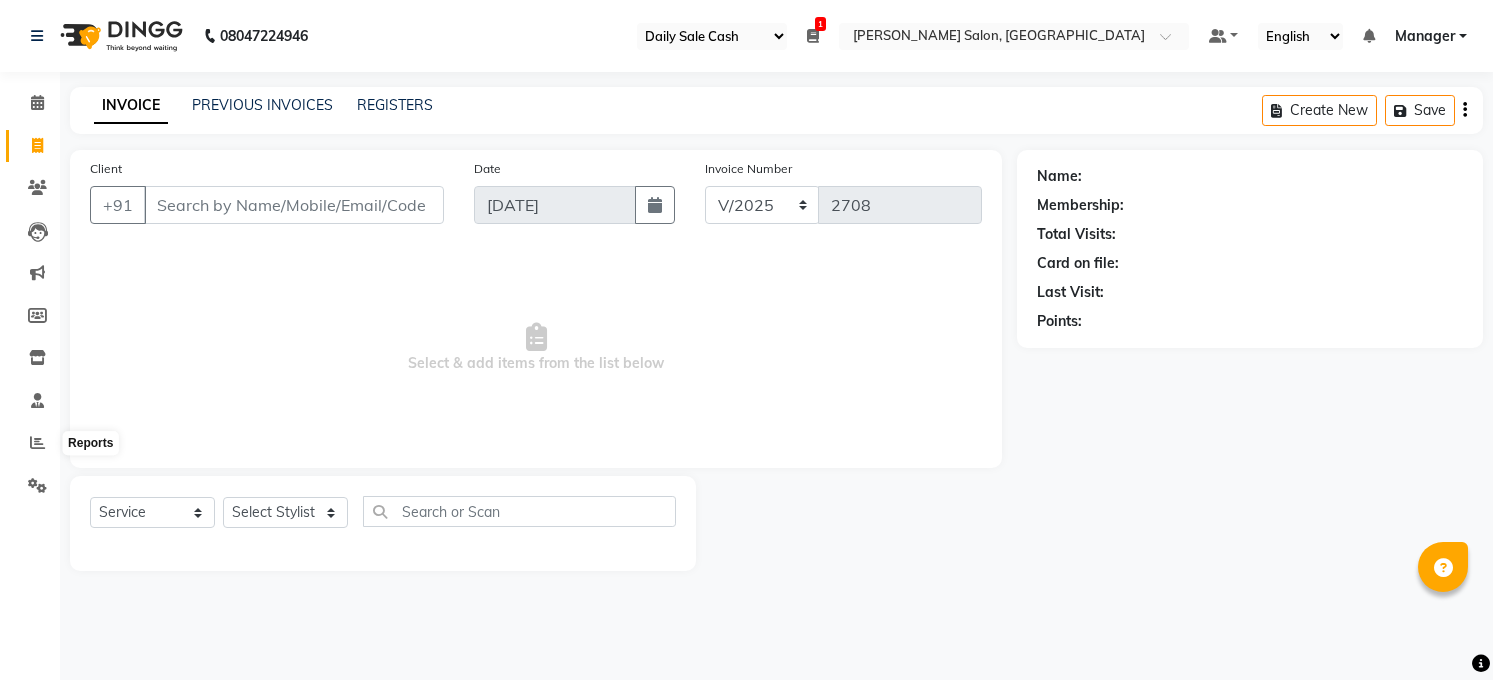 select on "35" 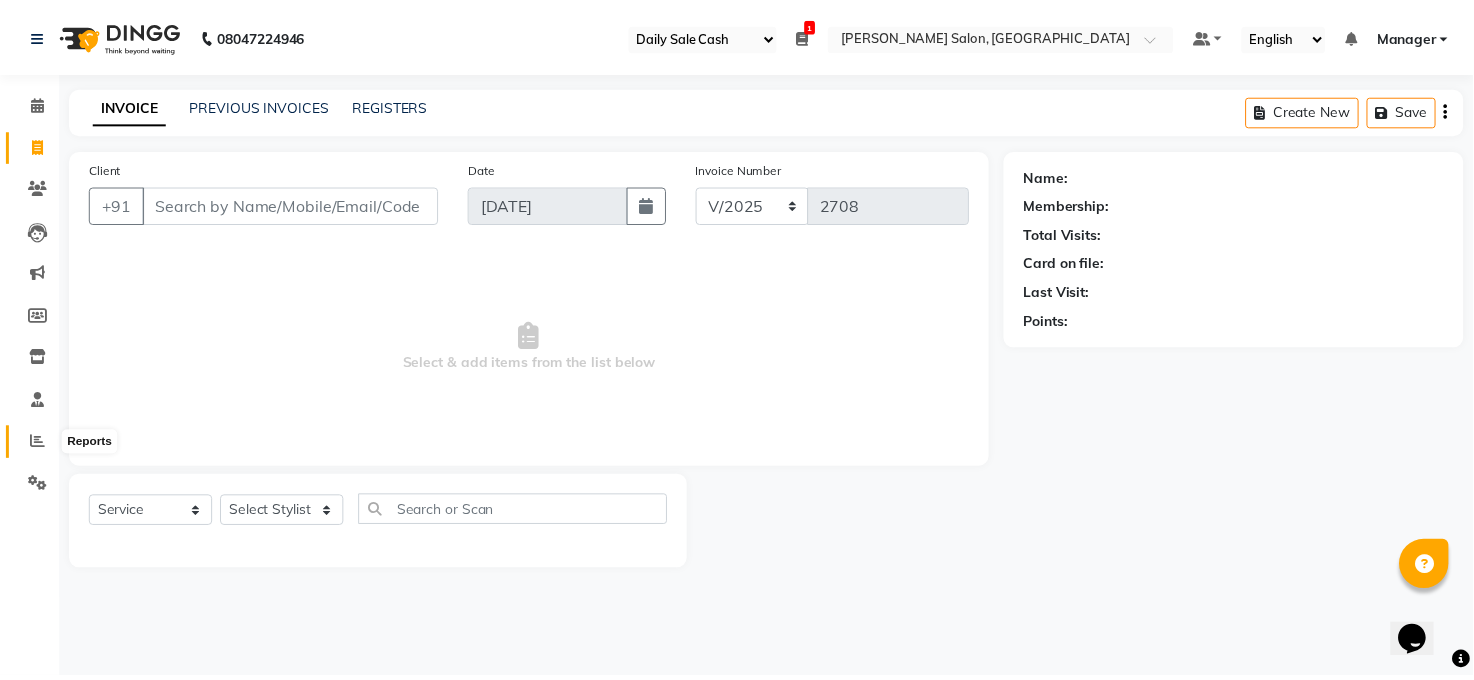 scroll, scrollTop: 0, scrollLeft: 0, axis: both 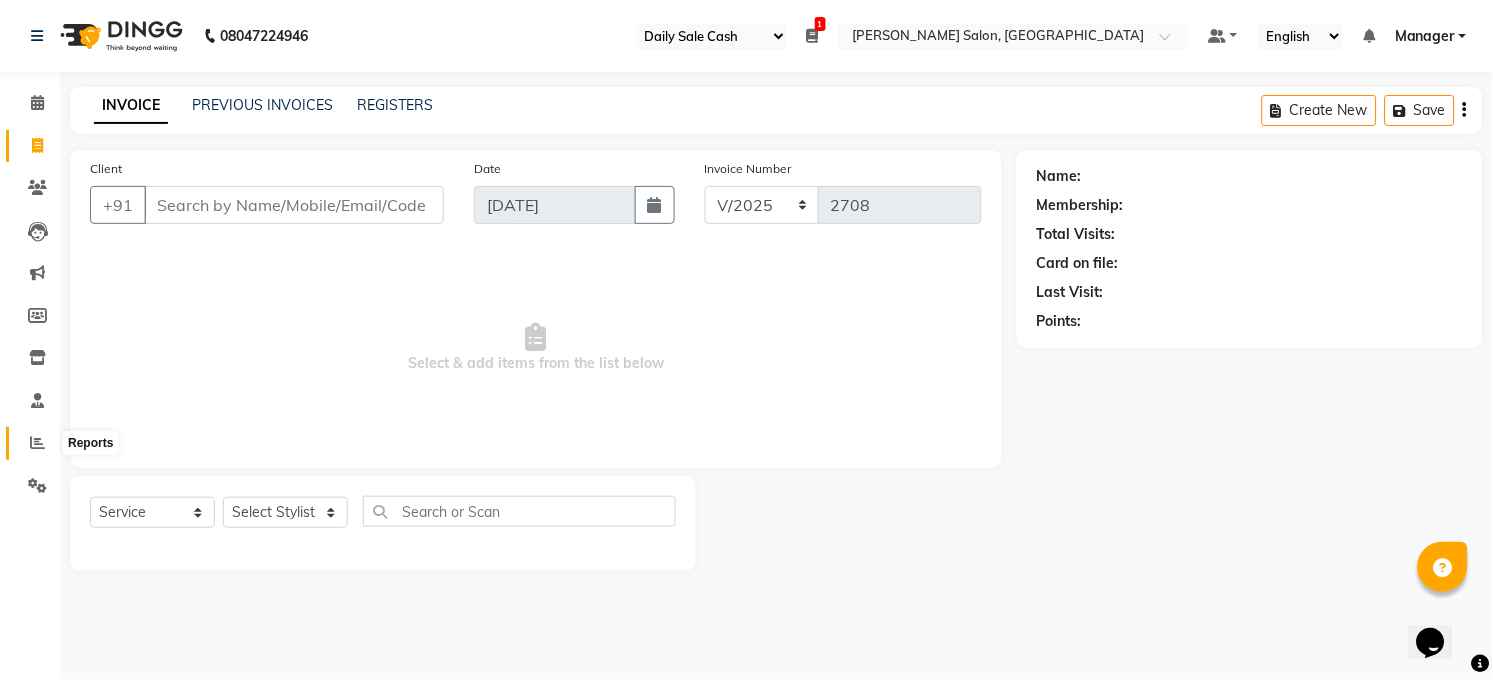 click 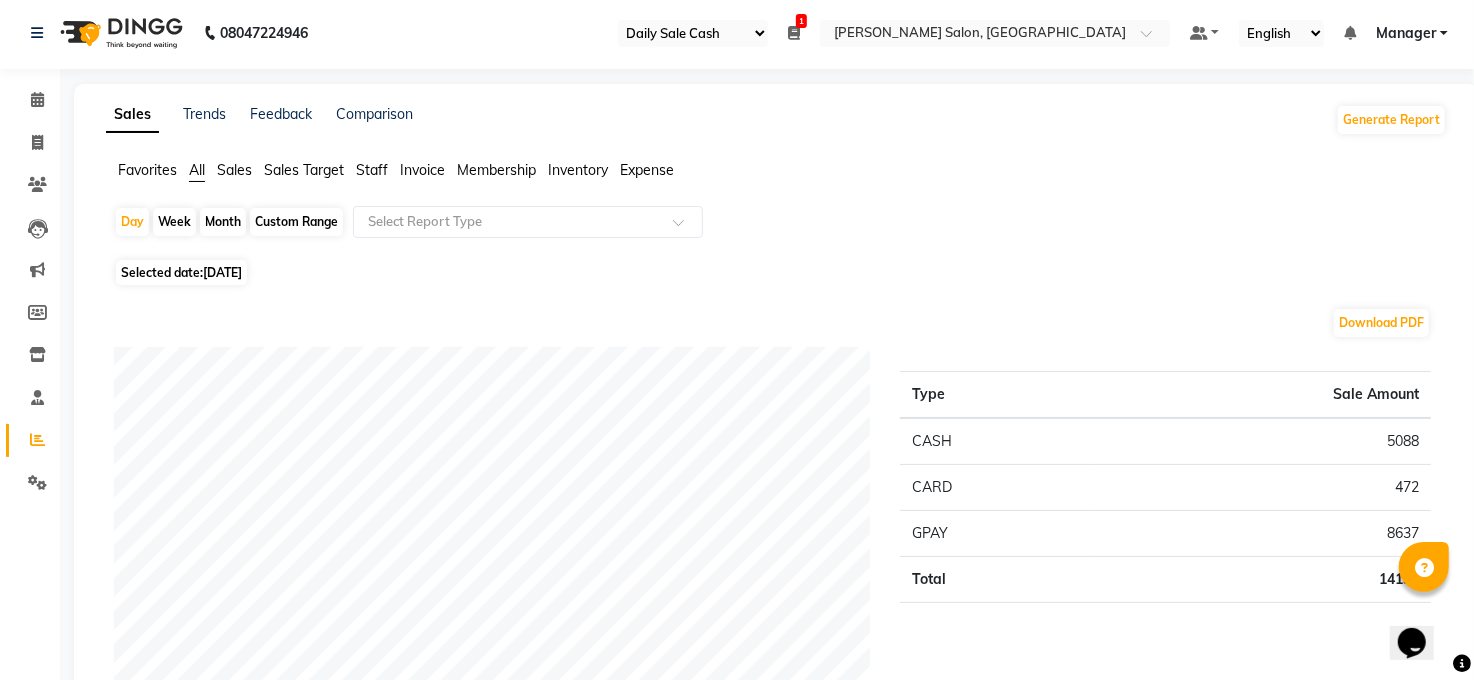 scroll, scrollTop: 0, scrollLeft: 0, axis: both 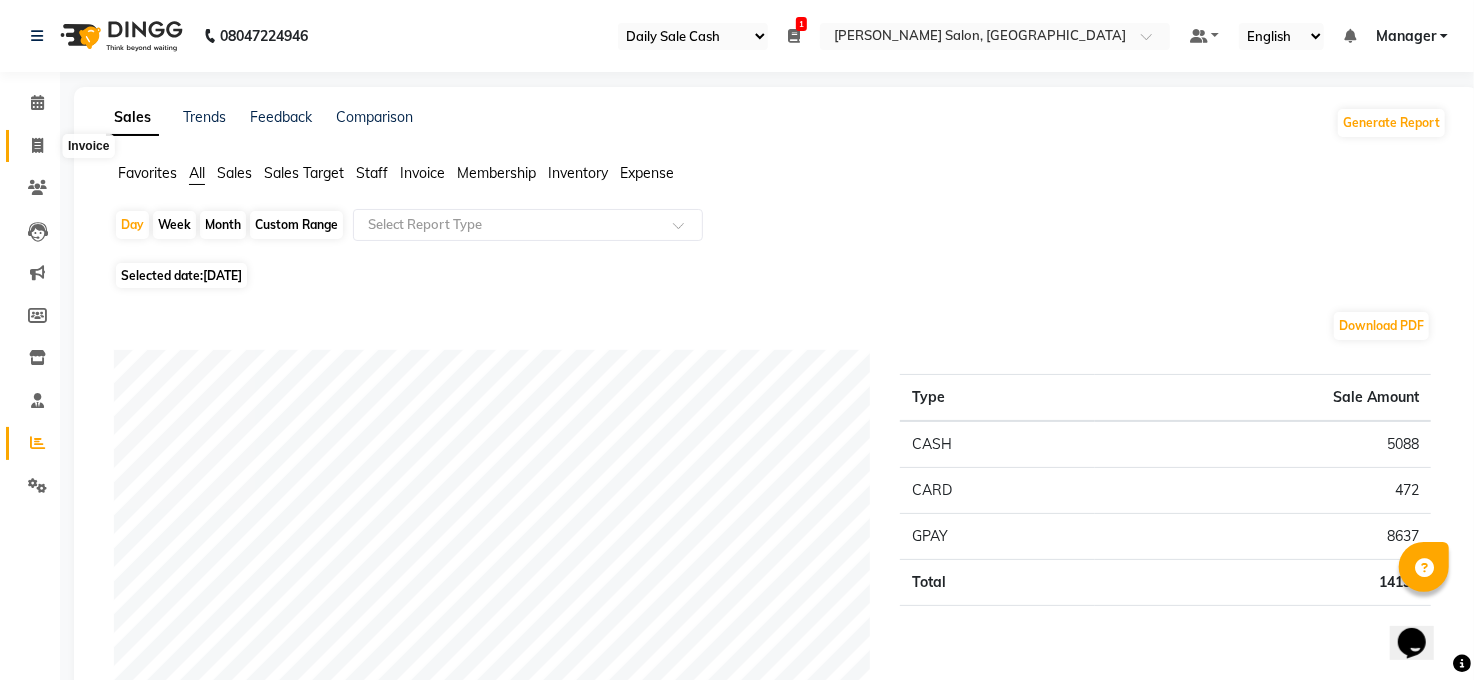 click 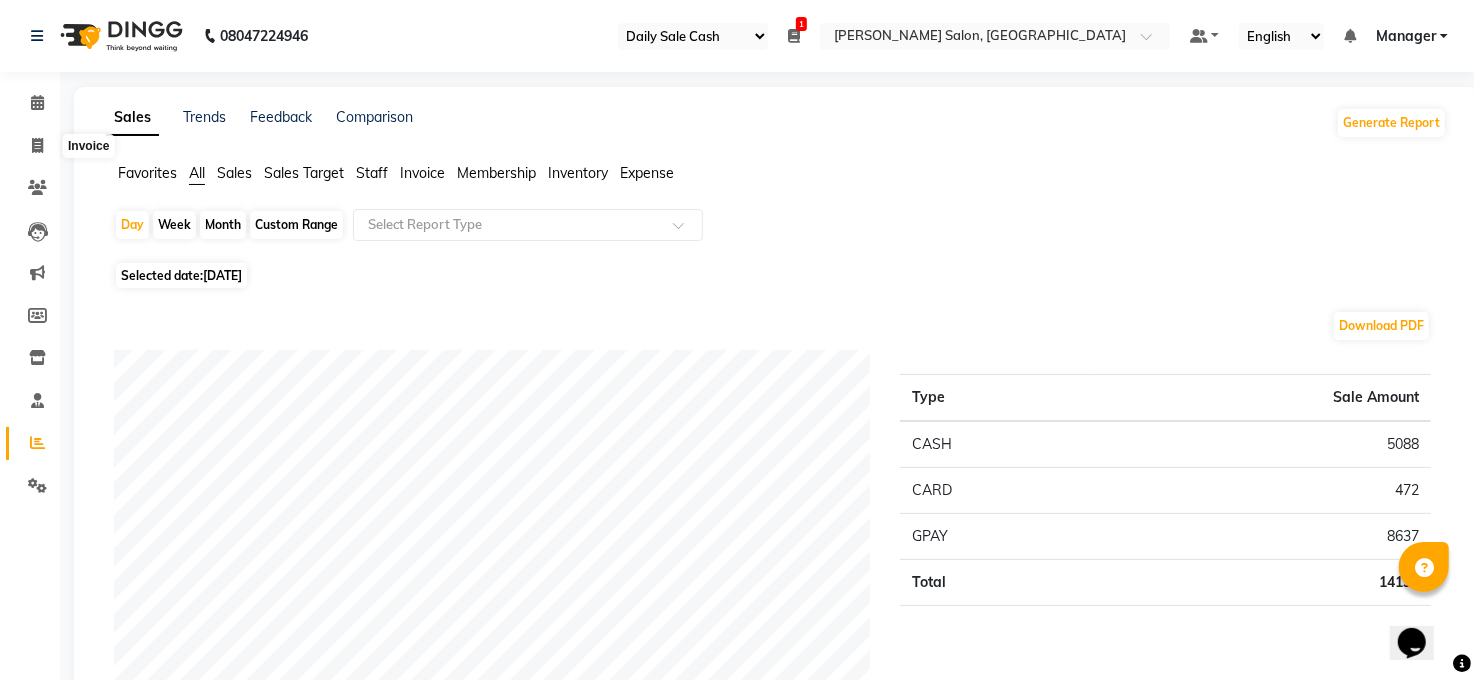 select on "service" 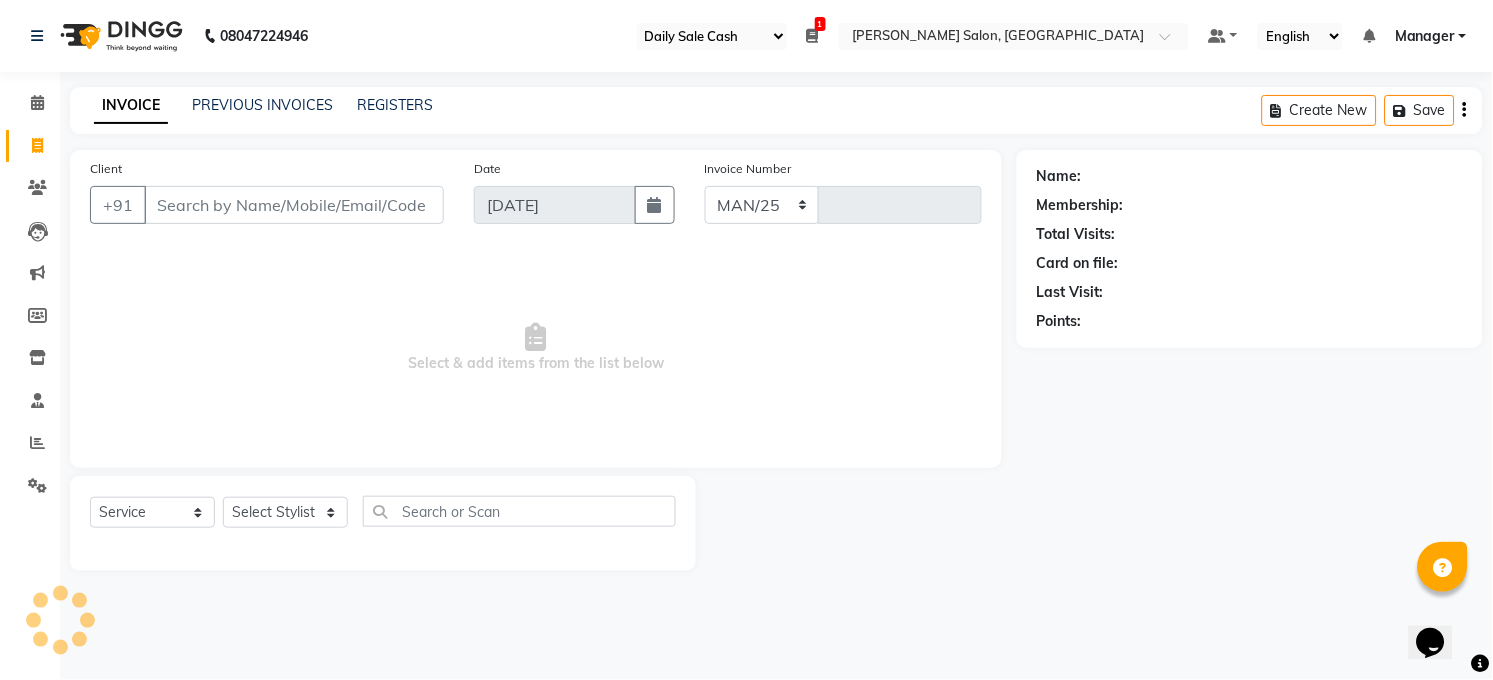 select on "5748" 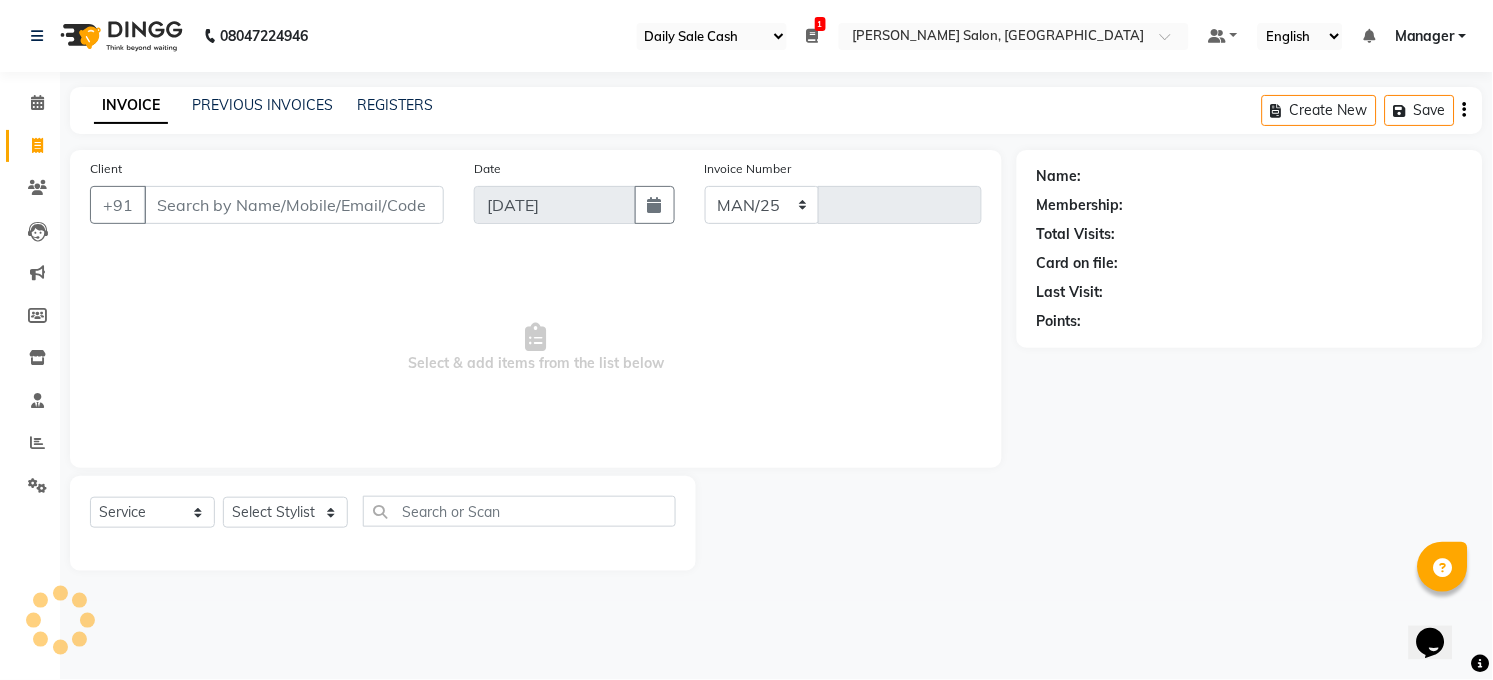 type on "2708" 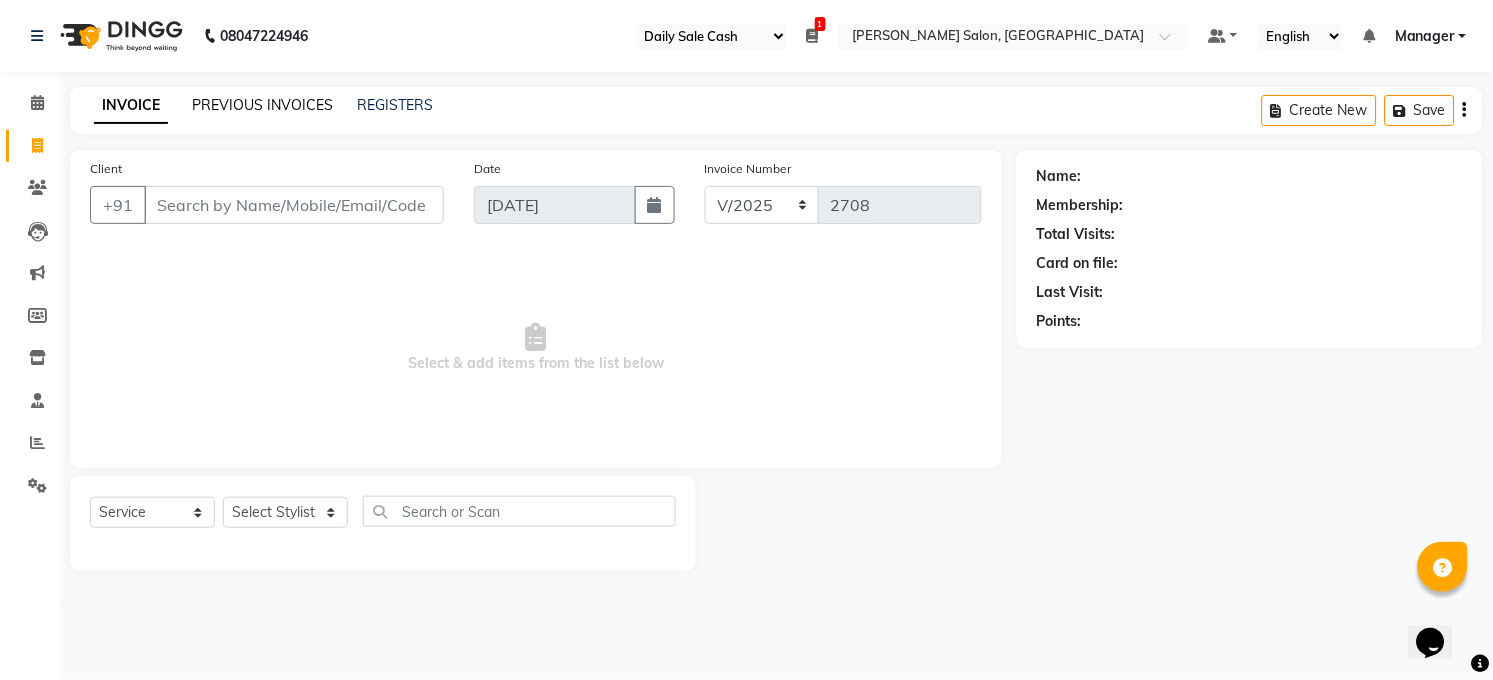 click on "PREVIOUS INVOICES" 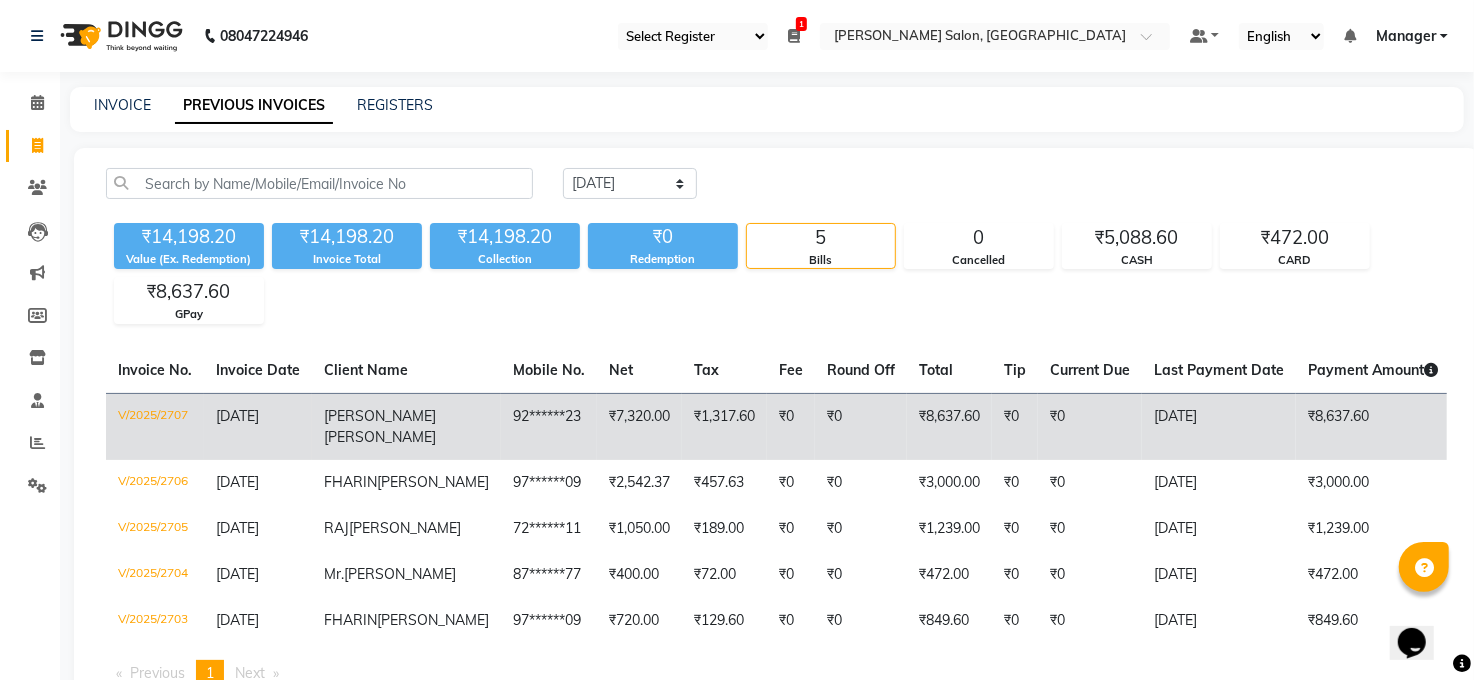click on "₹0" 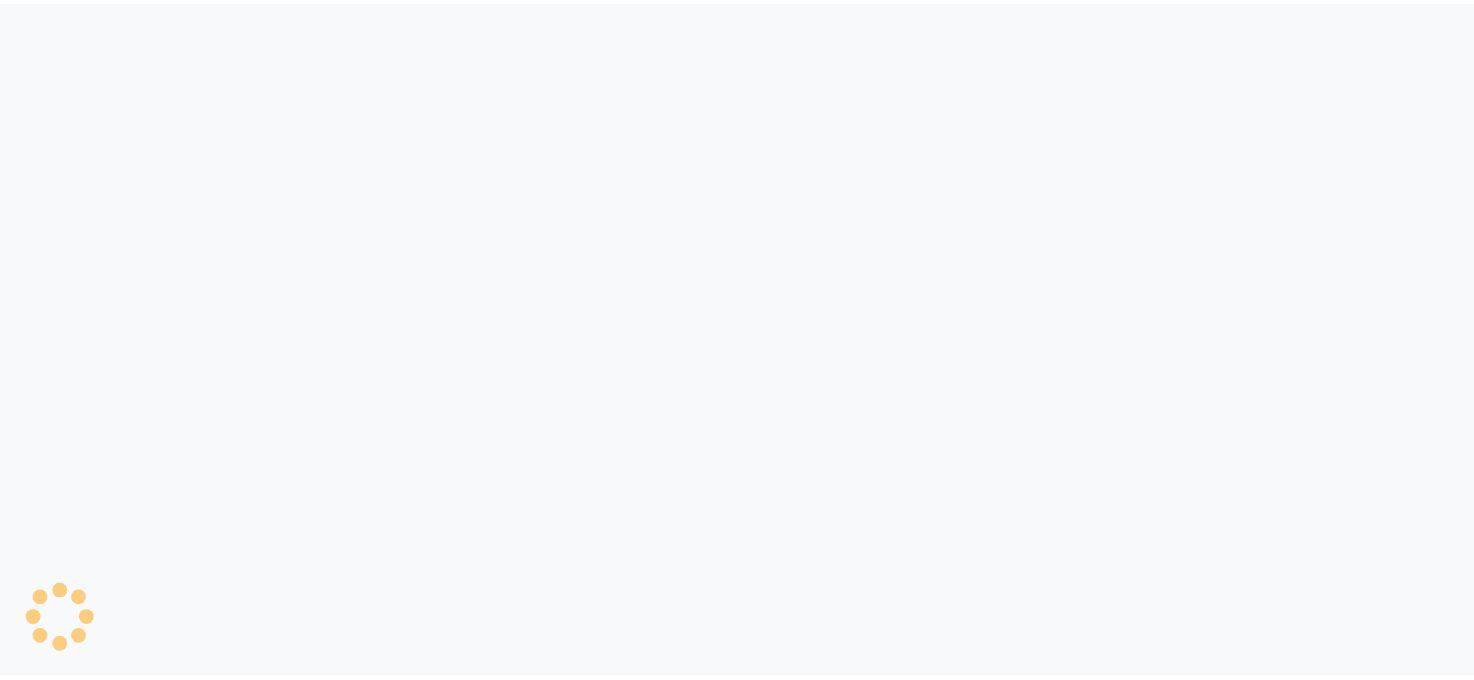 scroll, scrollTop: 0, scrollLeft: 0, axis: both 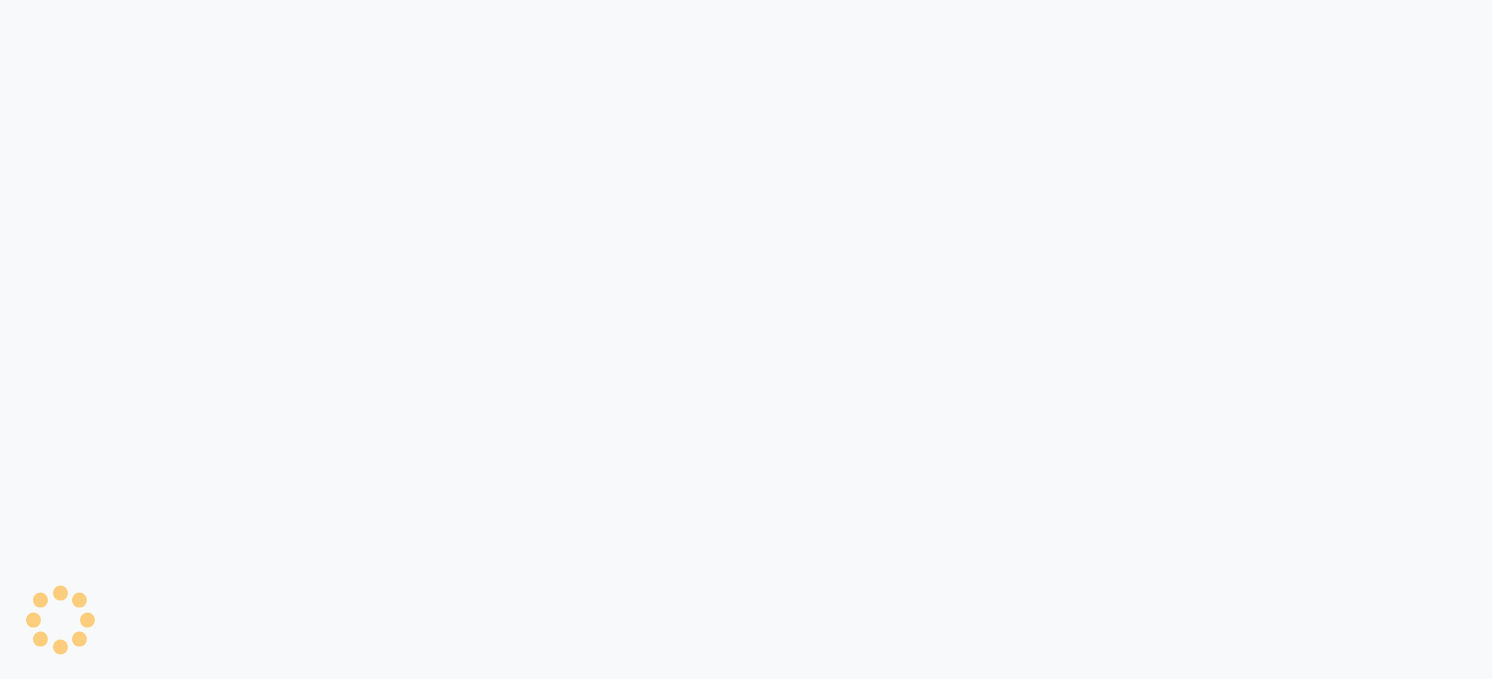 select on "35" 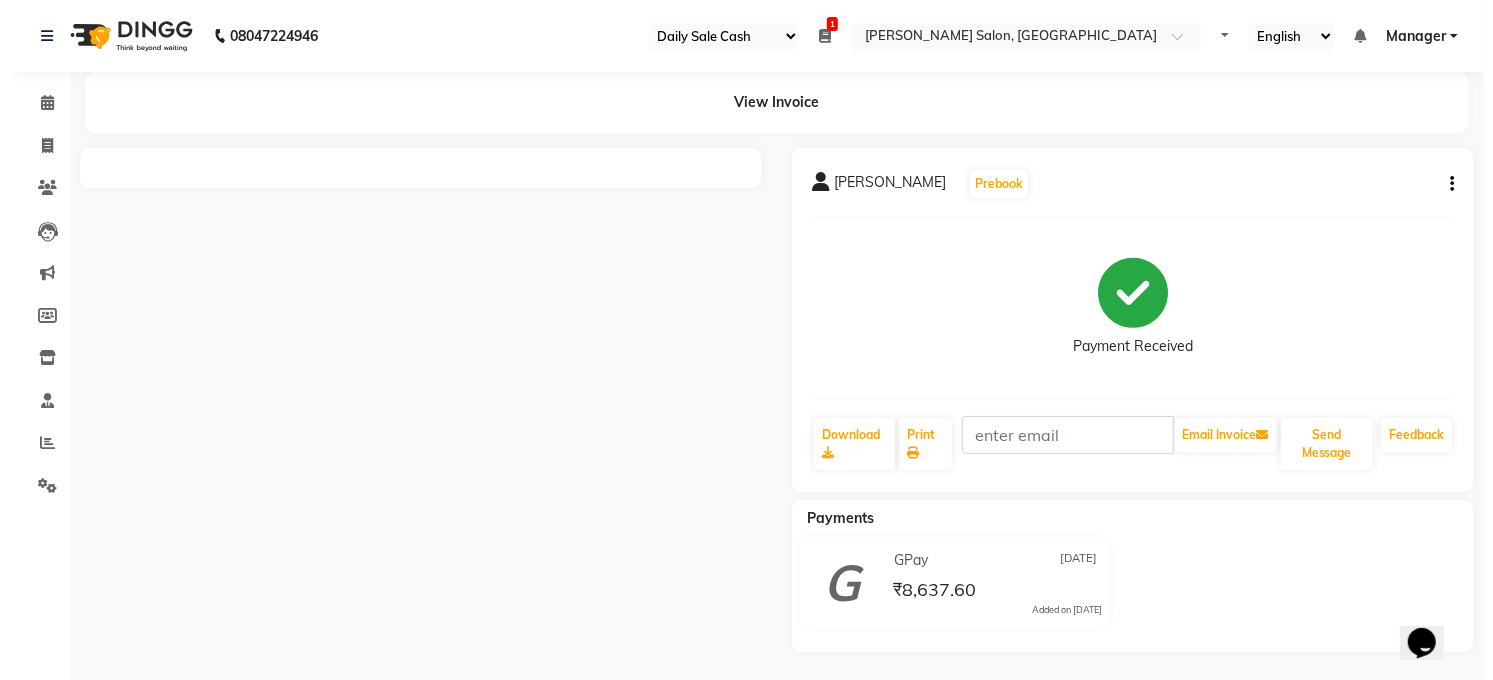 scroll, scrollTop: 0, scrollLeft: 0, axis: both 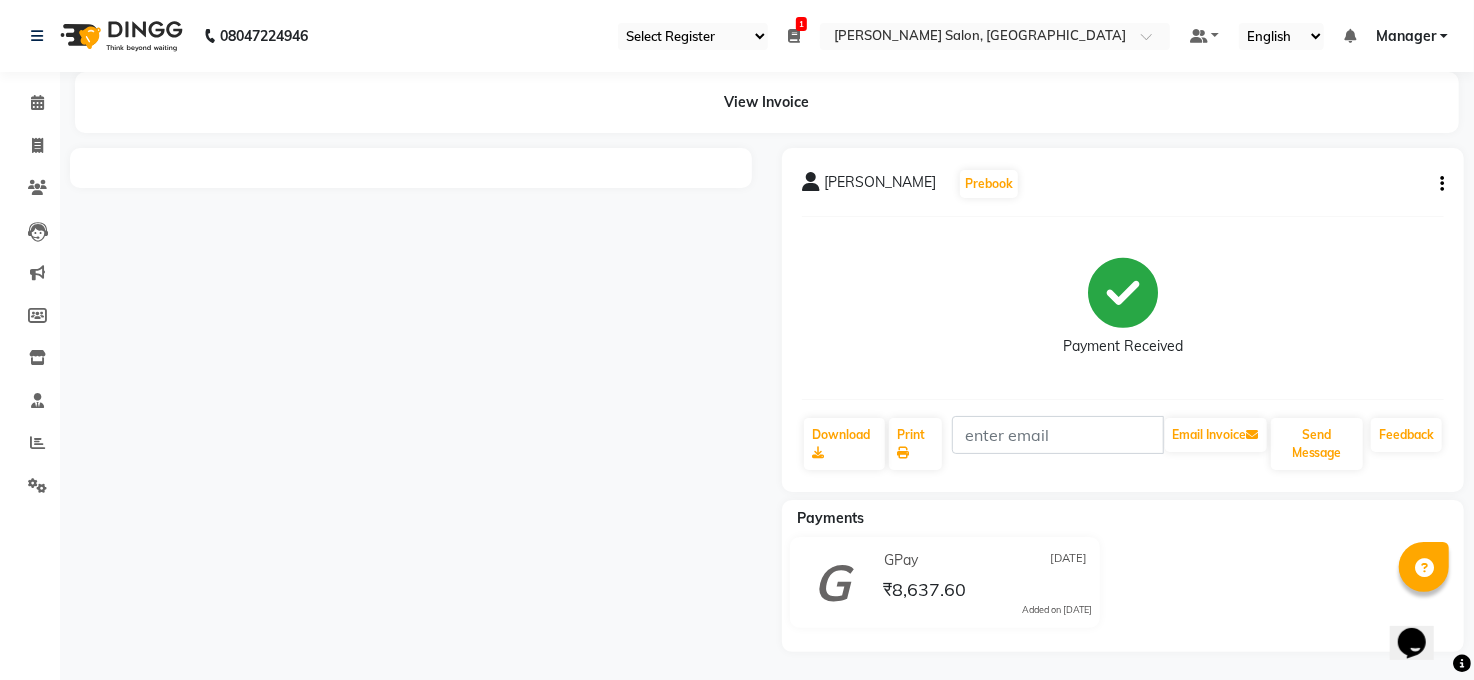 click 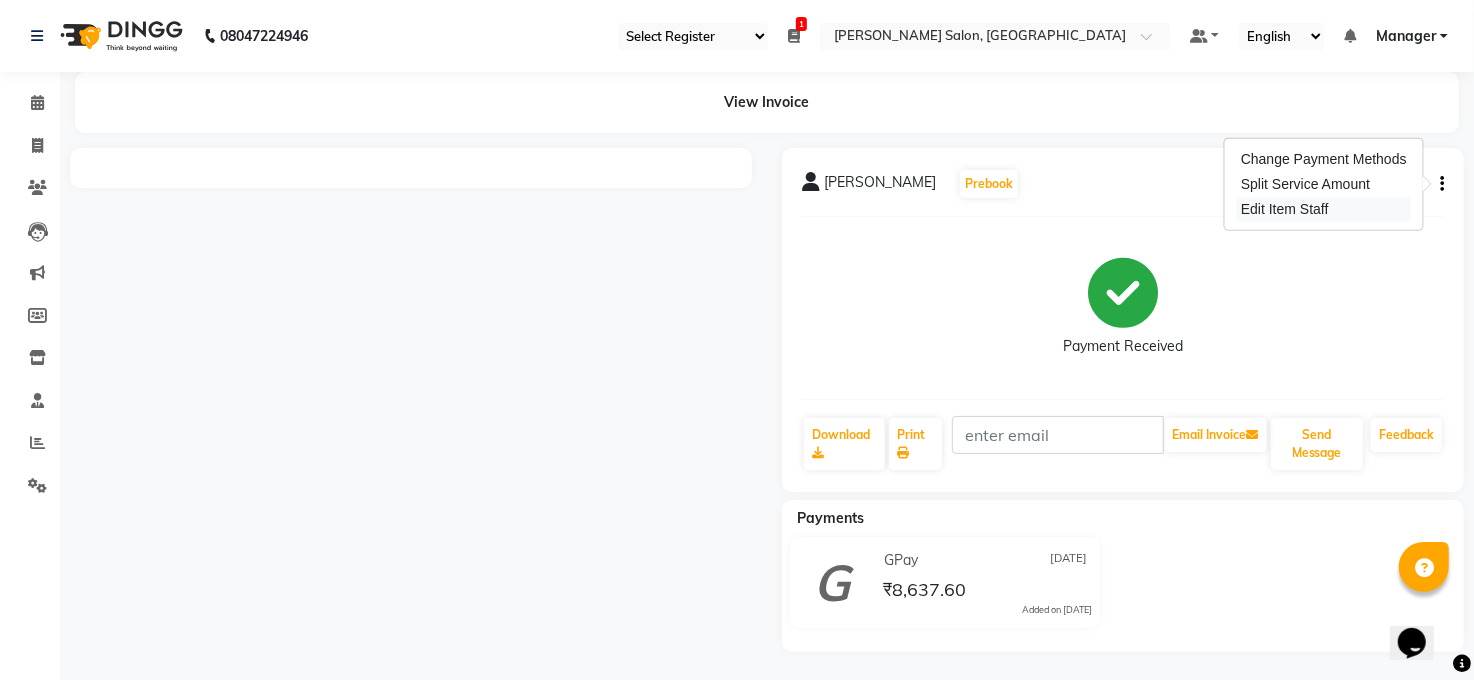click on "Edit Item Staff" at bounding box center [1324, 209] 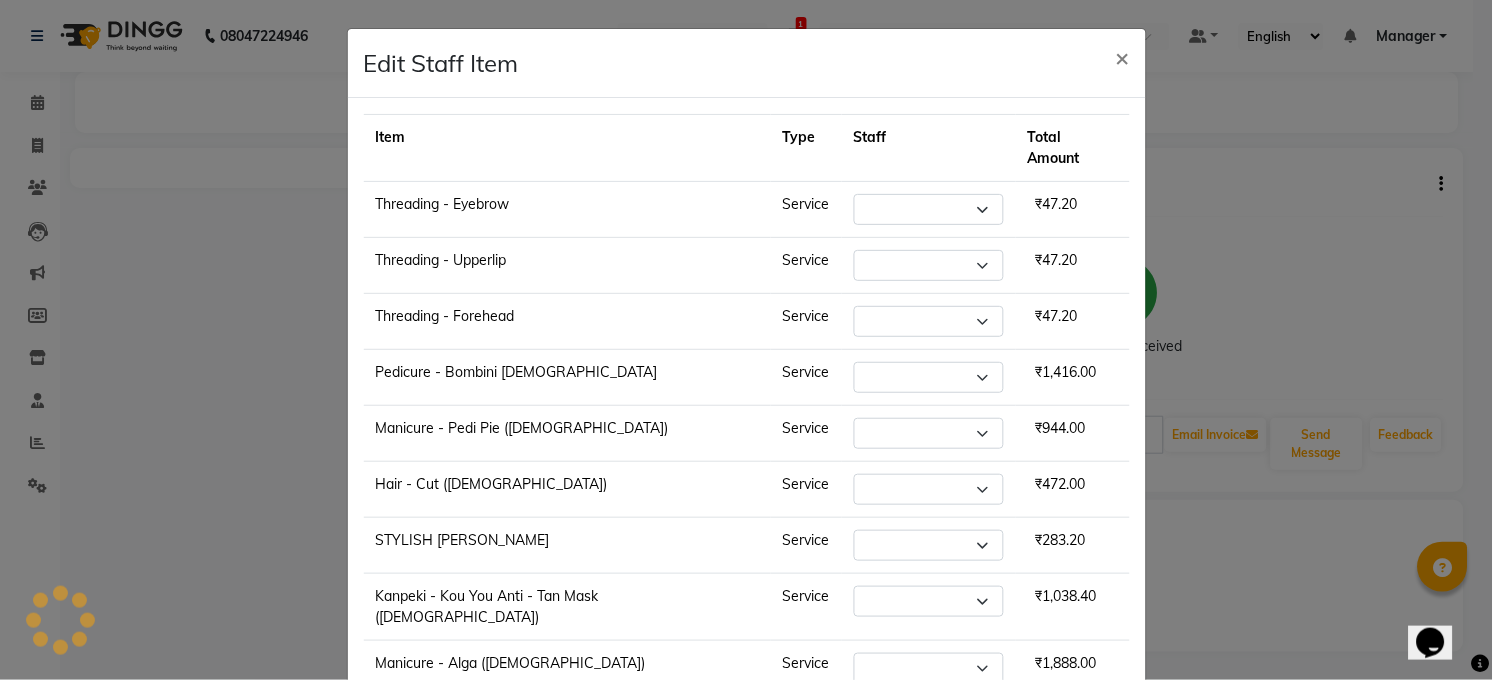 select on "40301" 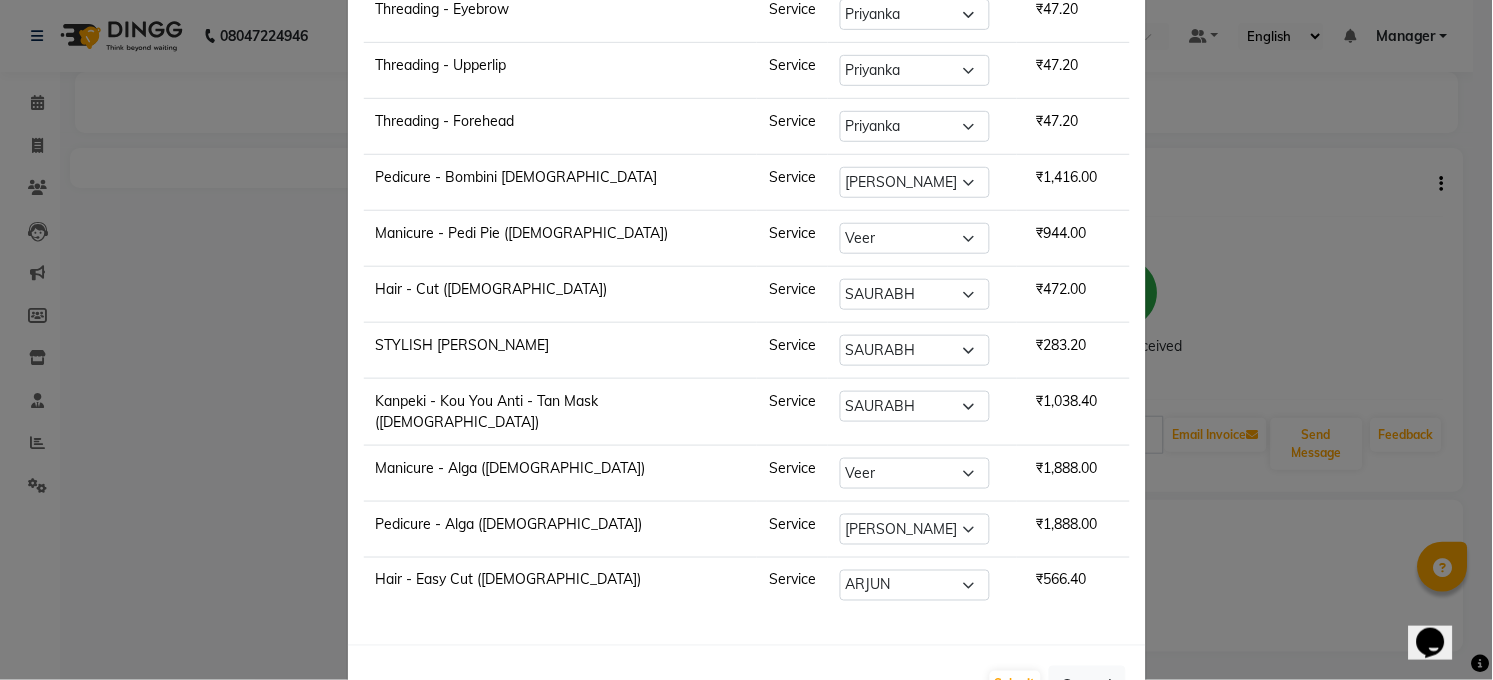 scroll, scrollTop: 221, scrollLeft: 0, axis: vertical 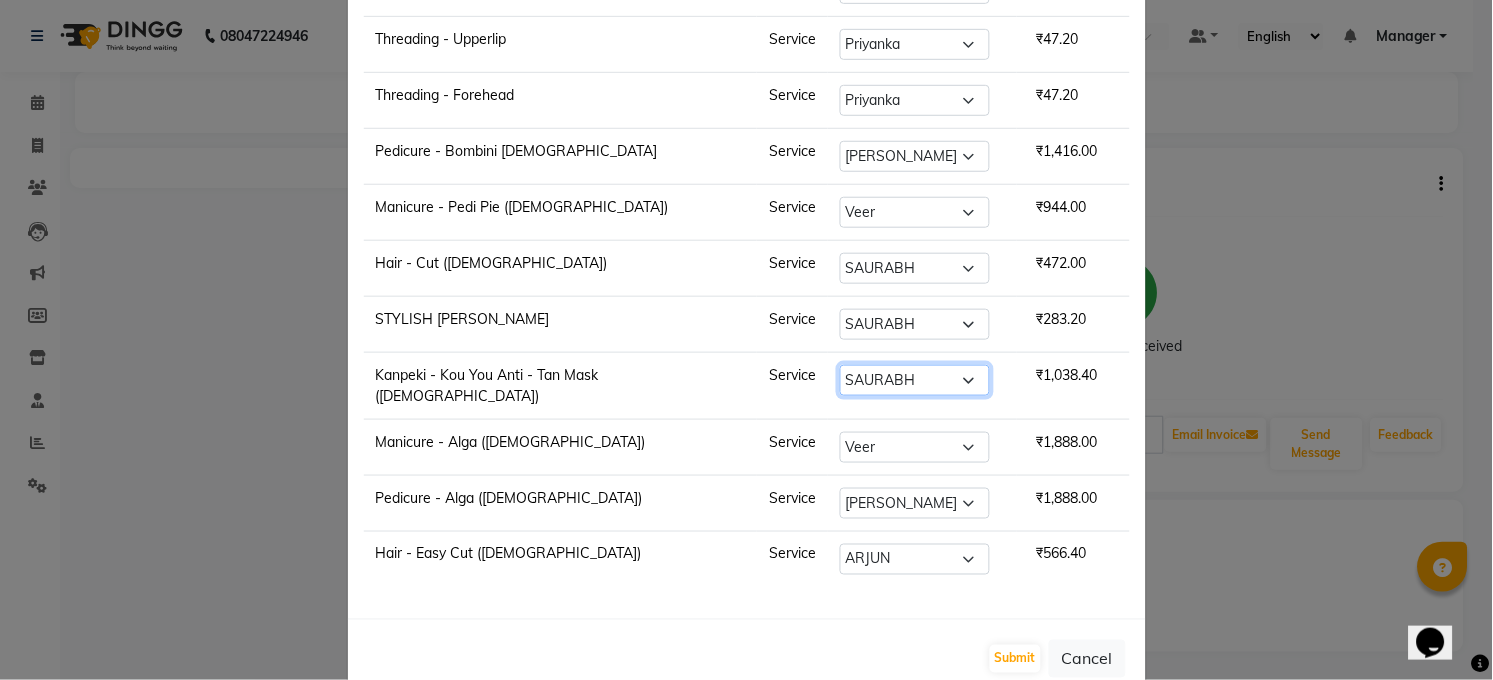click on "Select  Abhay kumar   ALTAF   ANKITA   ARJUN   Chandan   COUNTER    Manager   Manish Kumar   Neetu Mam   Priyanka   Raju   Ravi Thakur   RINKI   Roshan   Santosh   SAURABH   SUJEET THAKUR   SUNITA   Veer   Vinod Kumar" 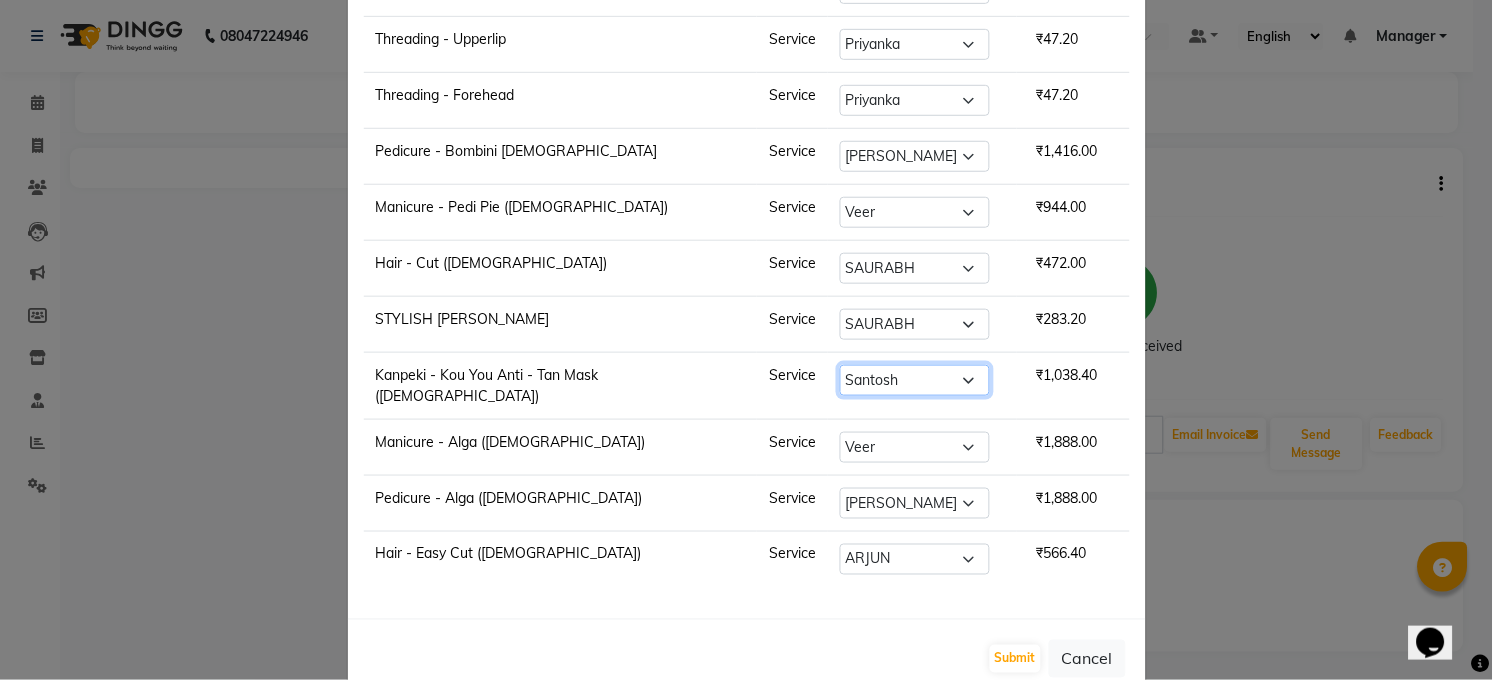 click on "Select  Abhay kumar   ALTAF   ANKITA   ARJUN   Chandan   COUNTER    Manager   Manish Kumar   Neetu Mam   Priyanka   Raju   Ravi Thakur   RINKI   Roshan   Santosh   SAURABH   SUJEET THAKUR   SUNITA   Veer   Vinod Kumar" 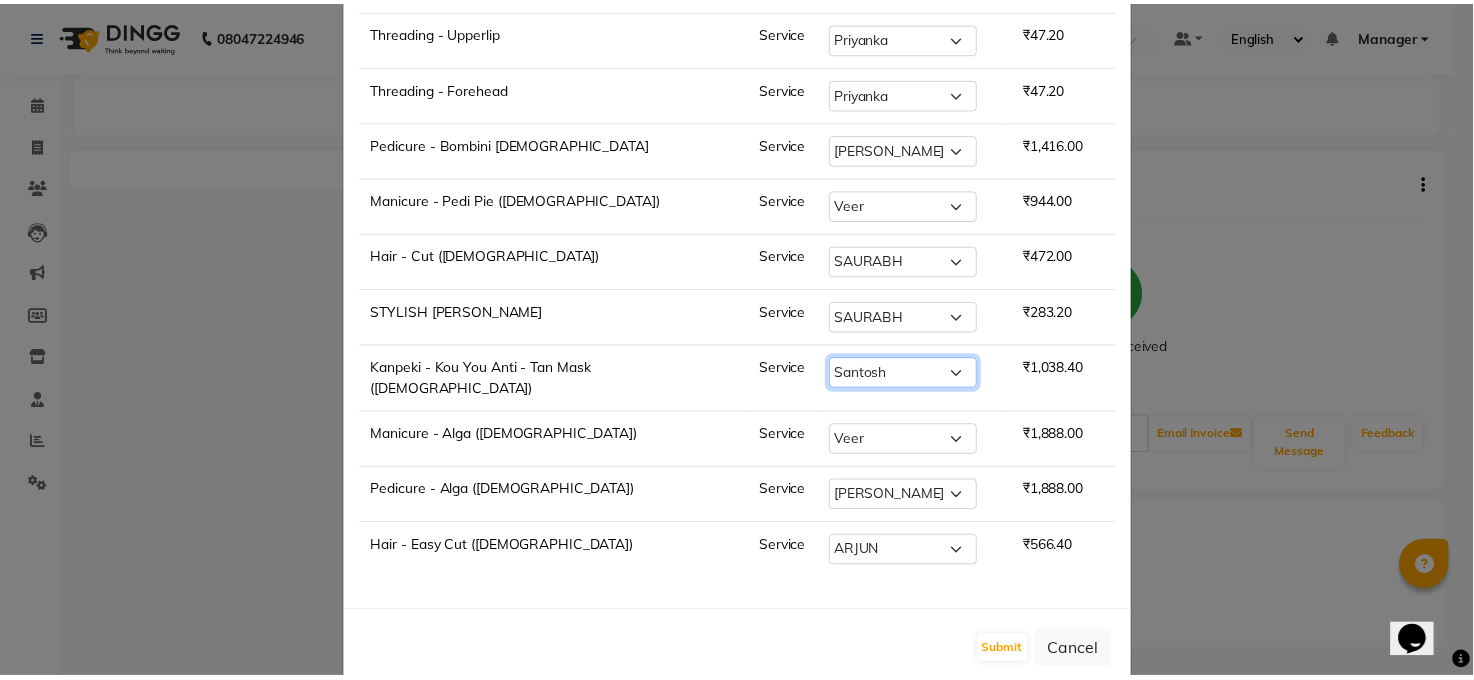scroll, scrollTop: 238, scrollLeft: 0, axis: vertical 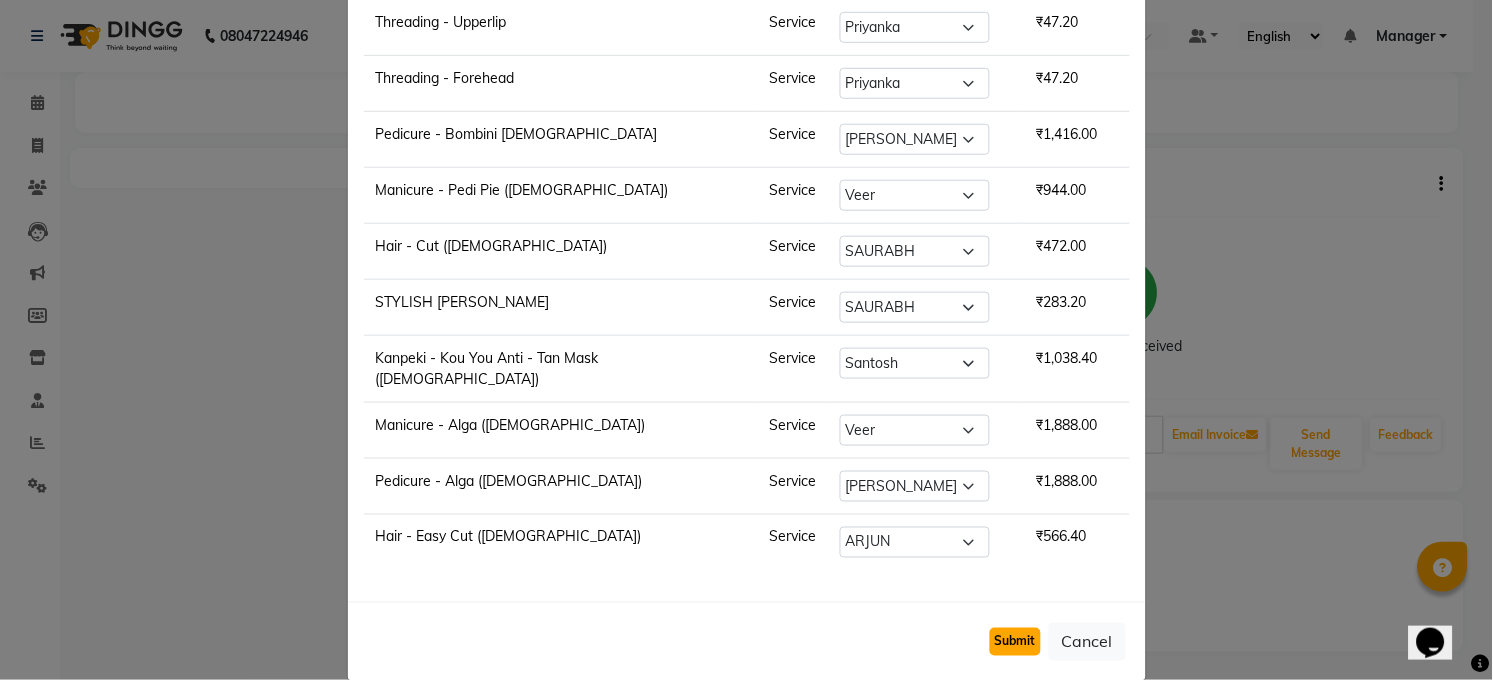 click on "Submit" 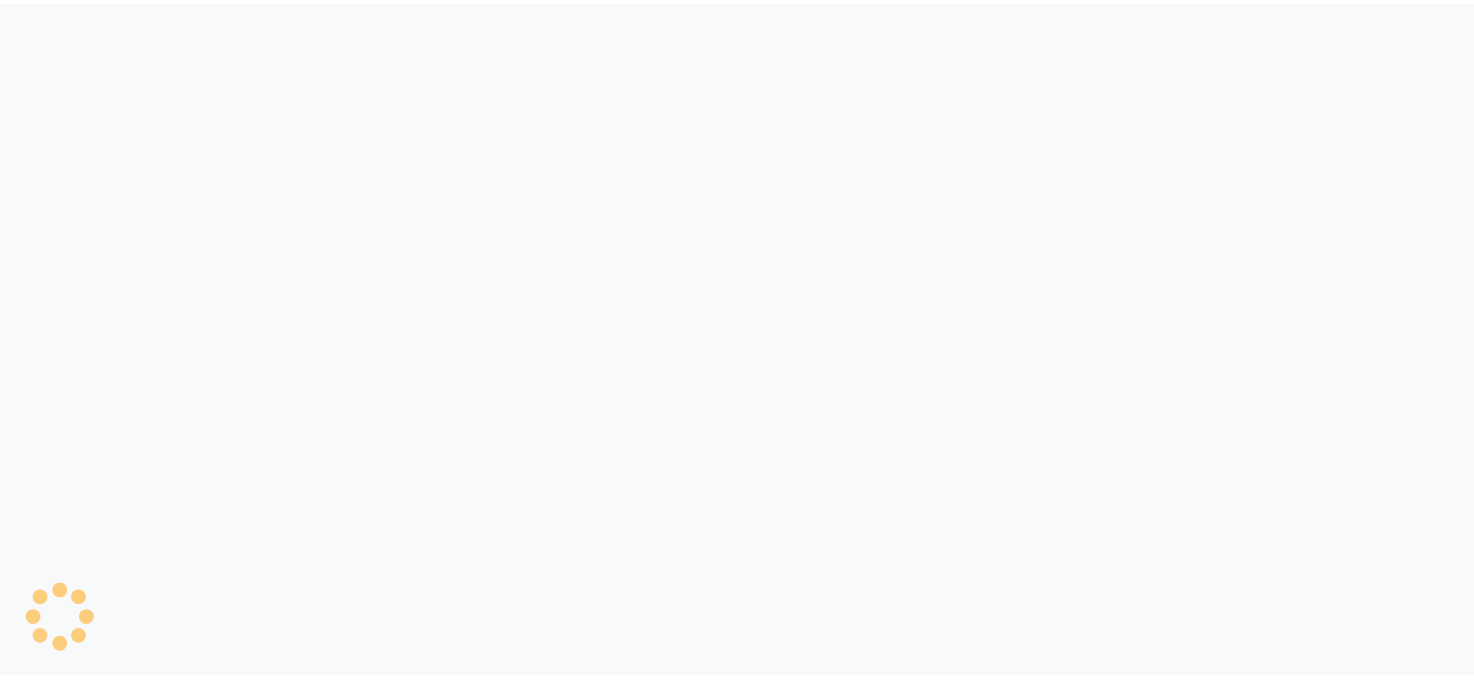 scroll, scrollTop: 0, scrollLeft: 0, axis: both 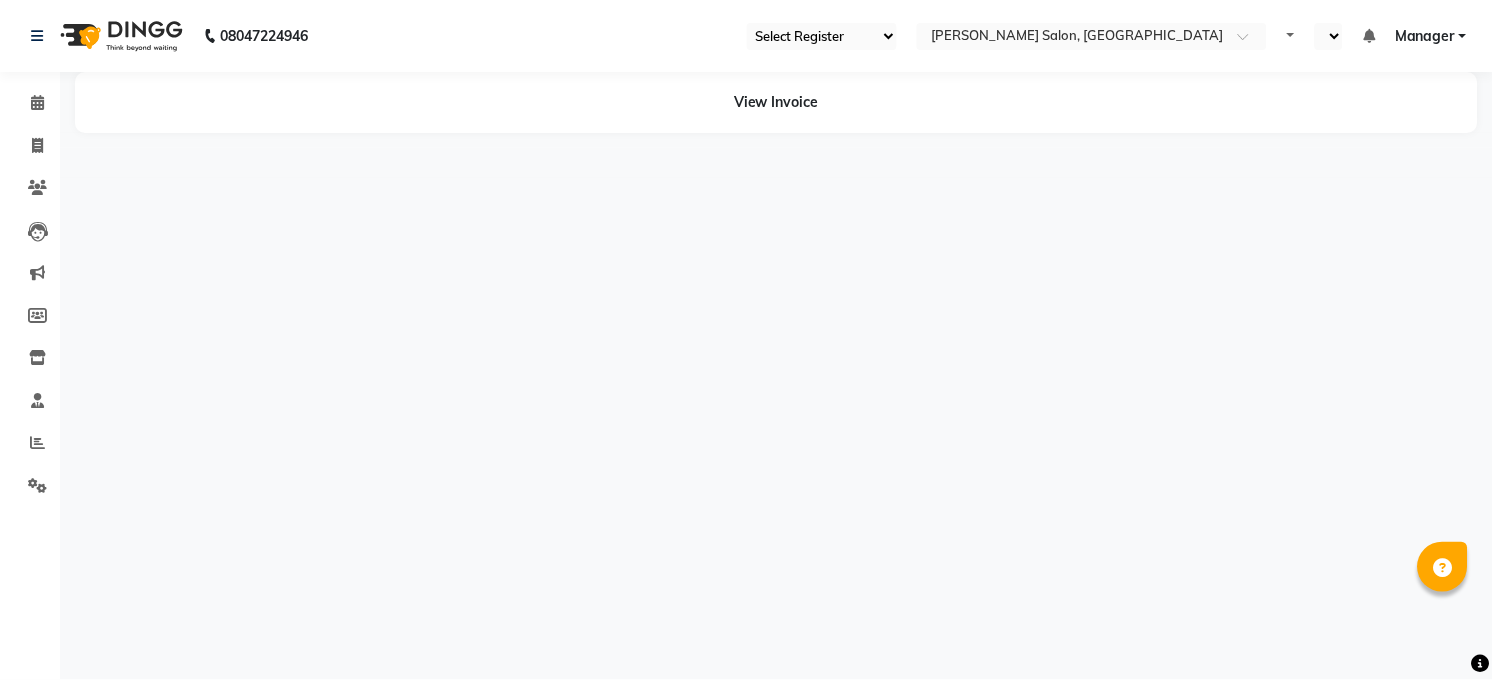 select on "35" 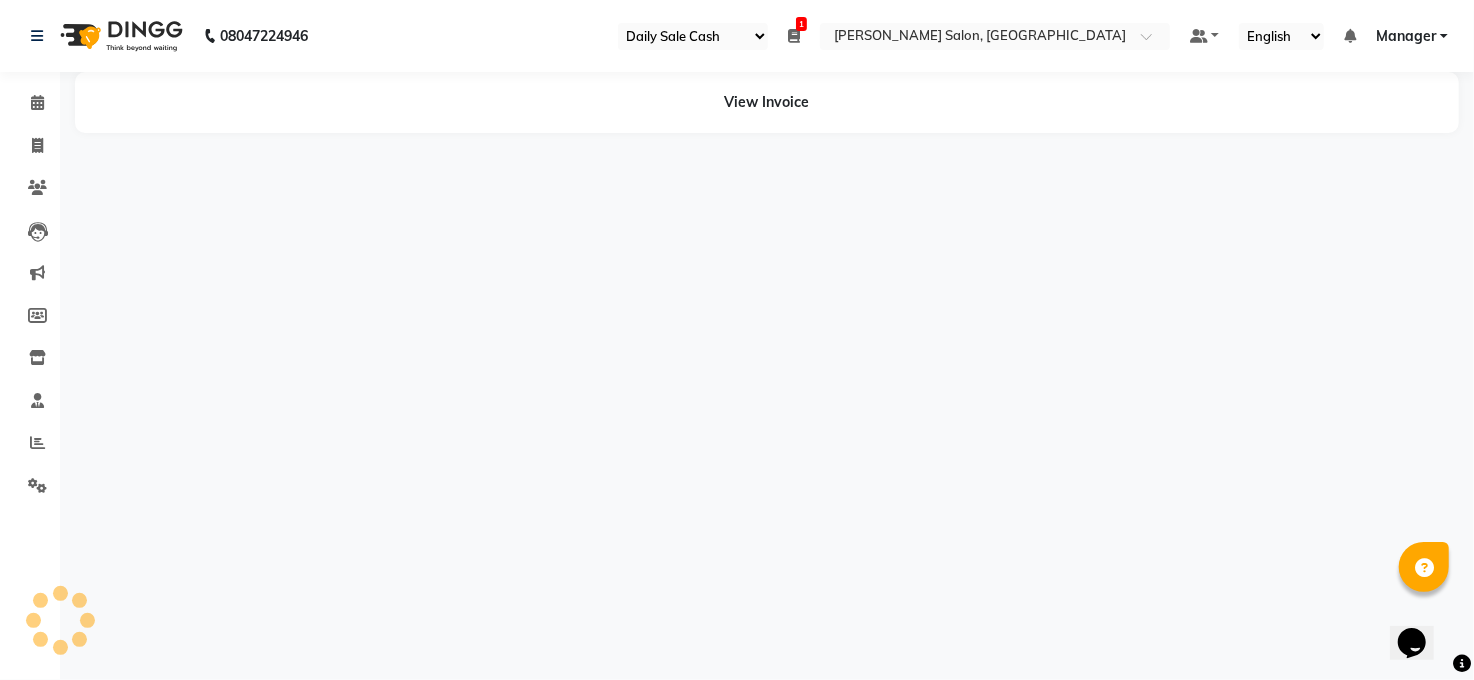 scroll, scrollTop: 0, scrollLeft: 0, axis: both 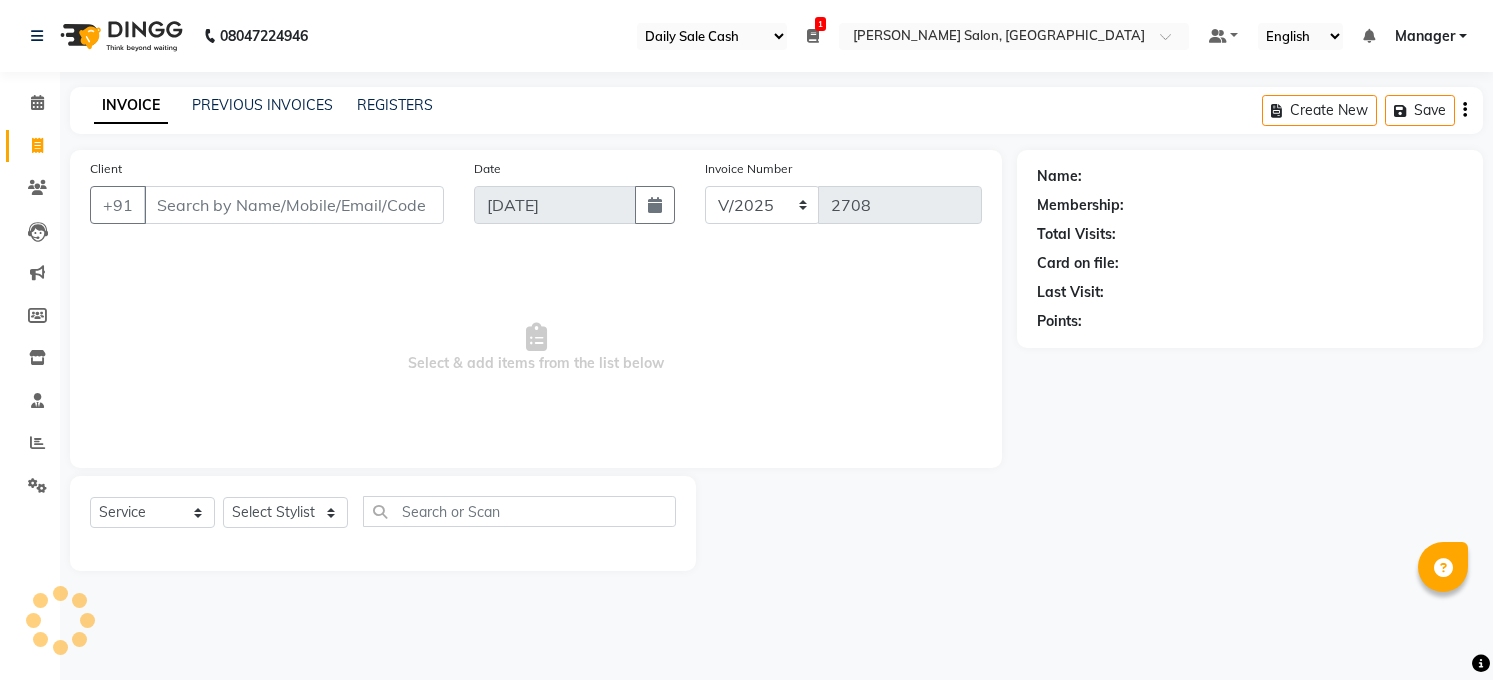 select on "35" 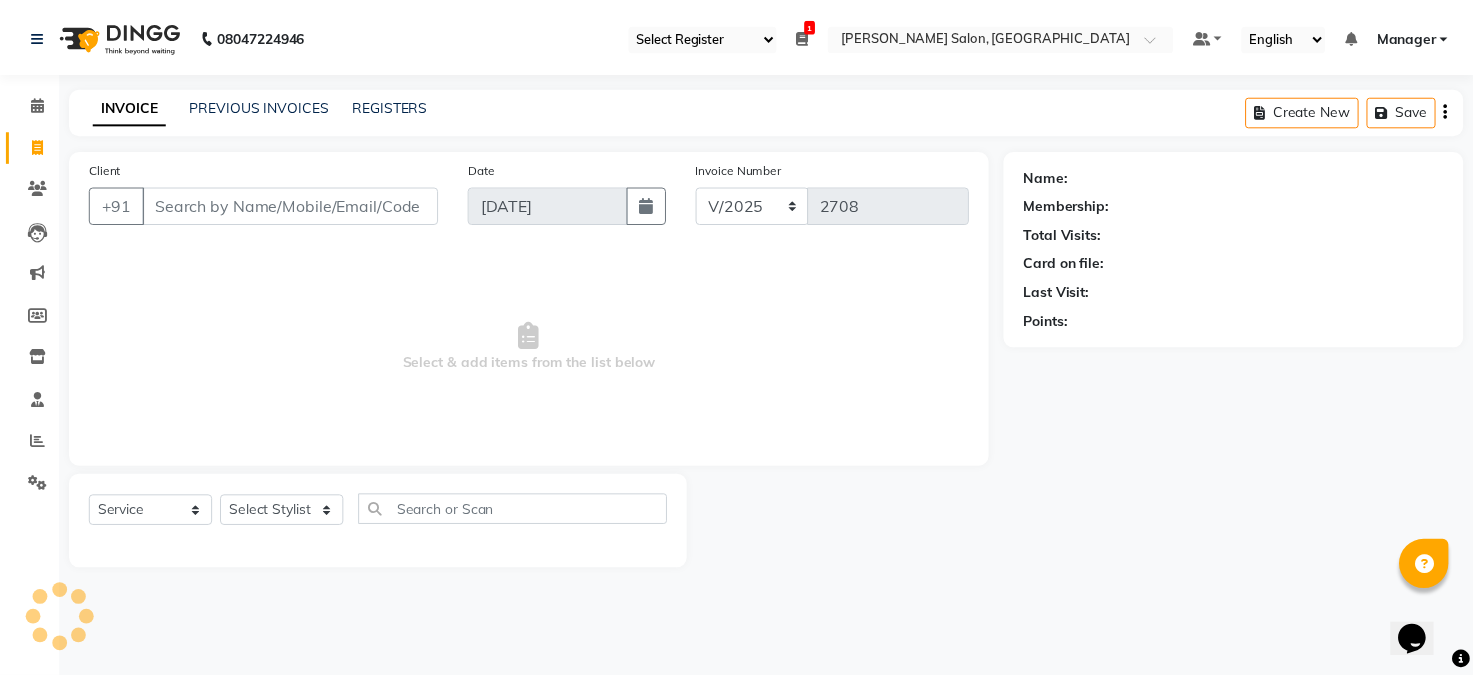 scroll, scrollTop: 0, scrollLeft: 0, axis: both 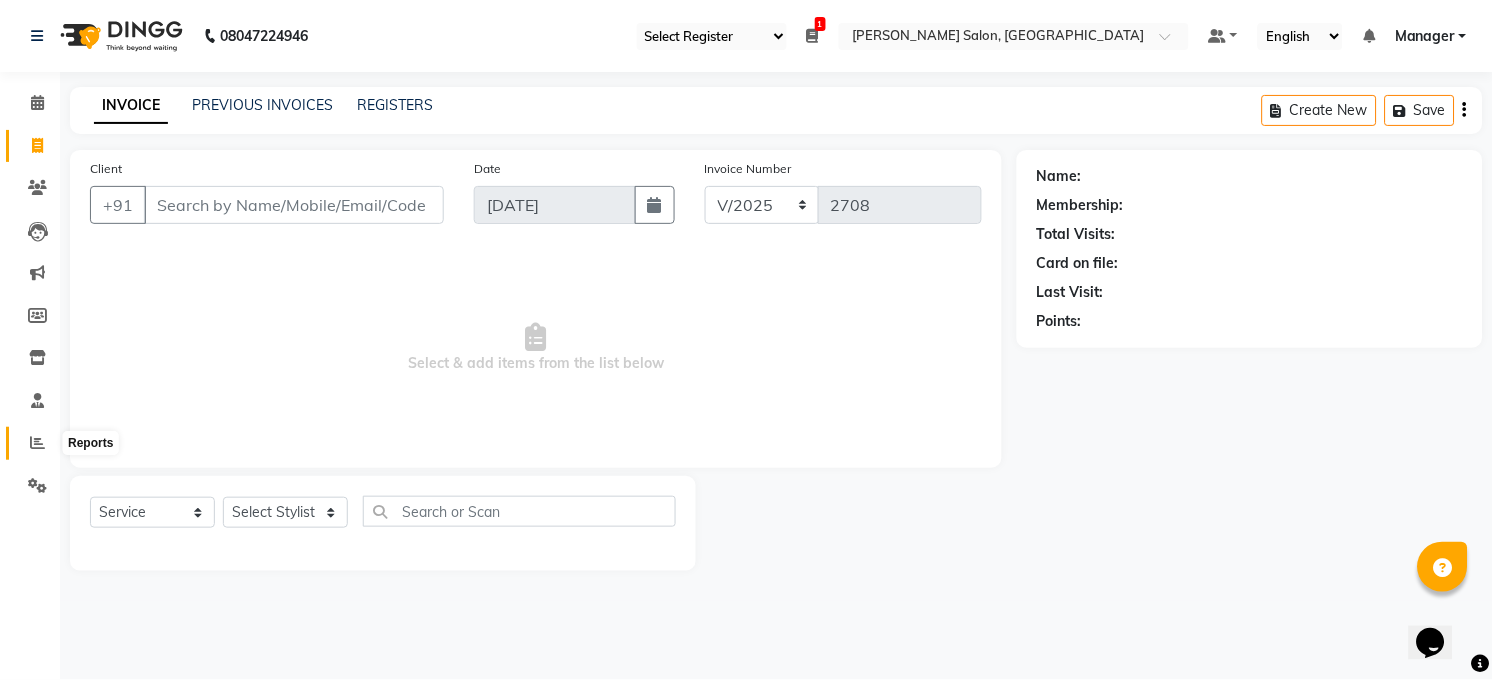 click 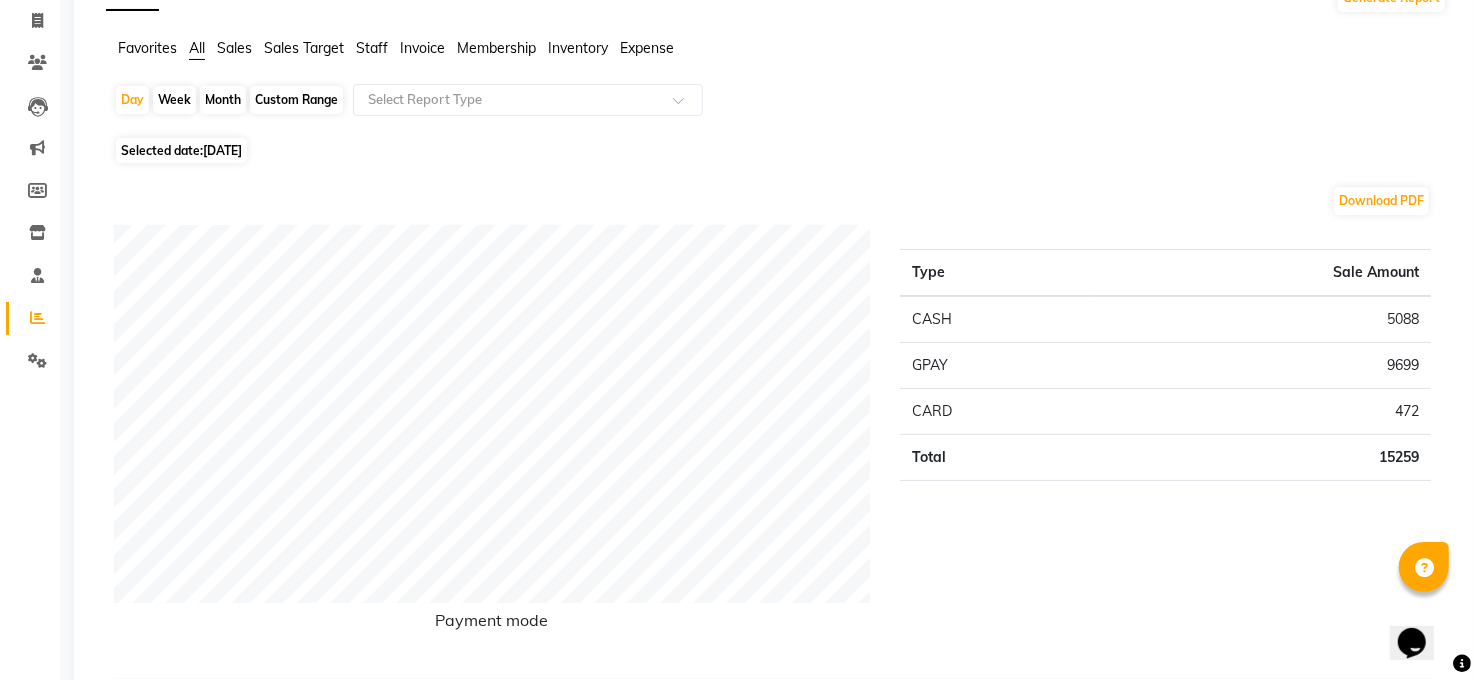 scroll, scrollTop: 0, scrollLeft: 0, axis: both 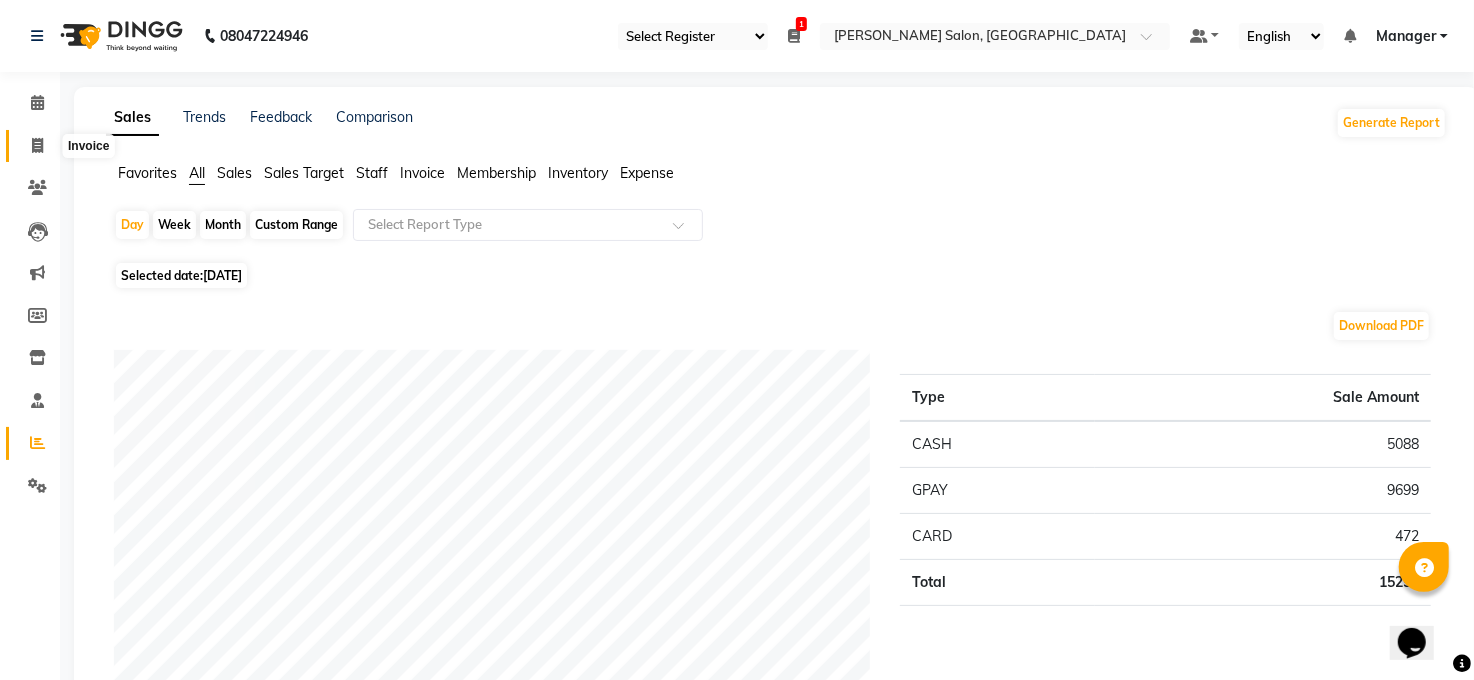 click 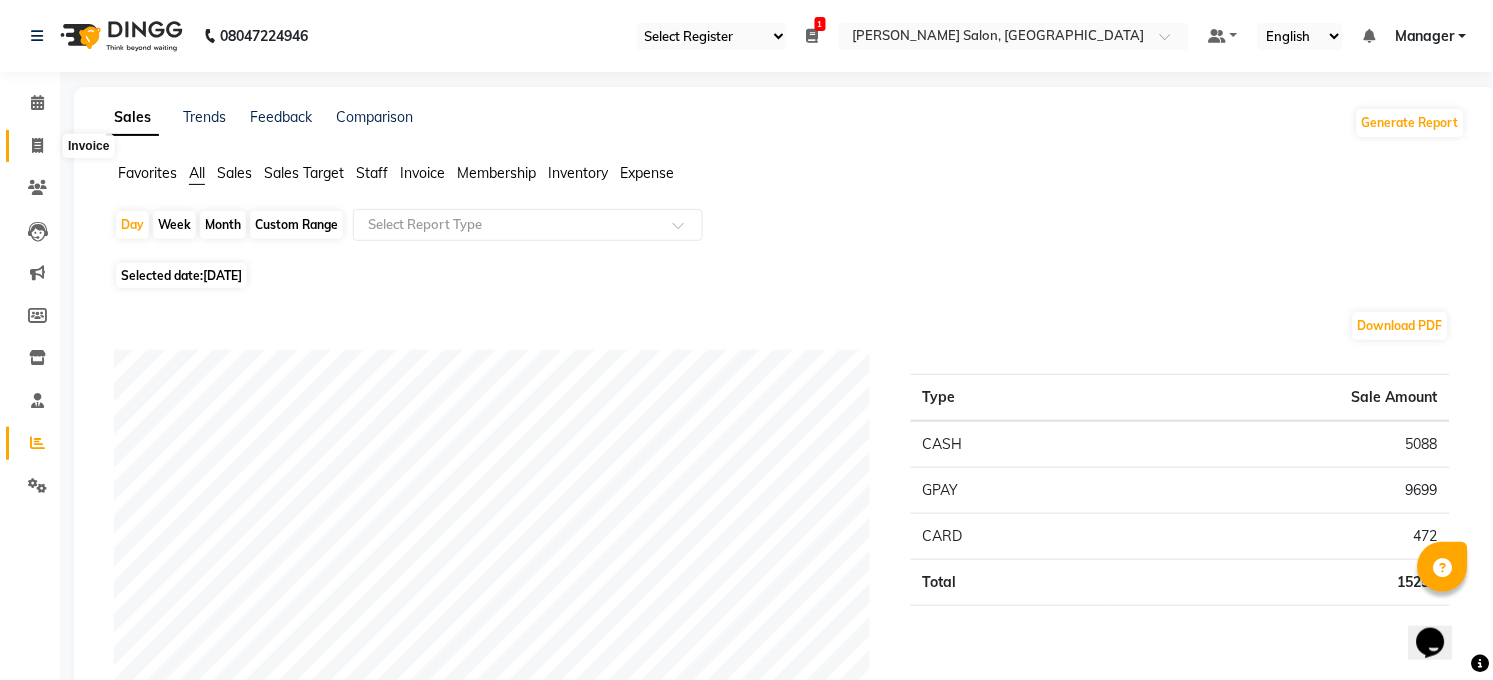 select on "service" 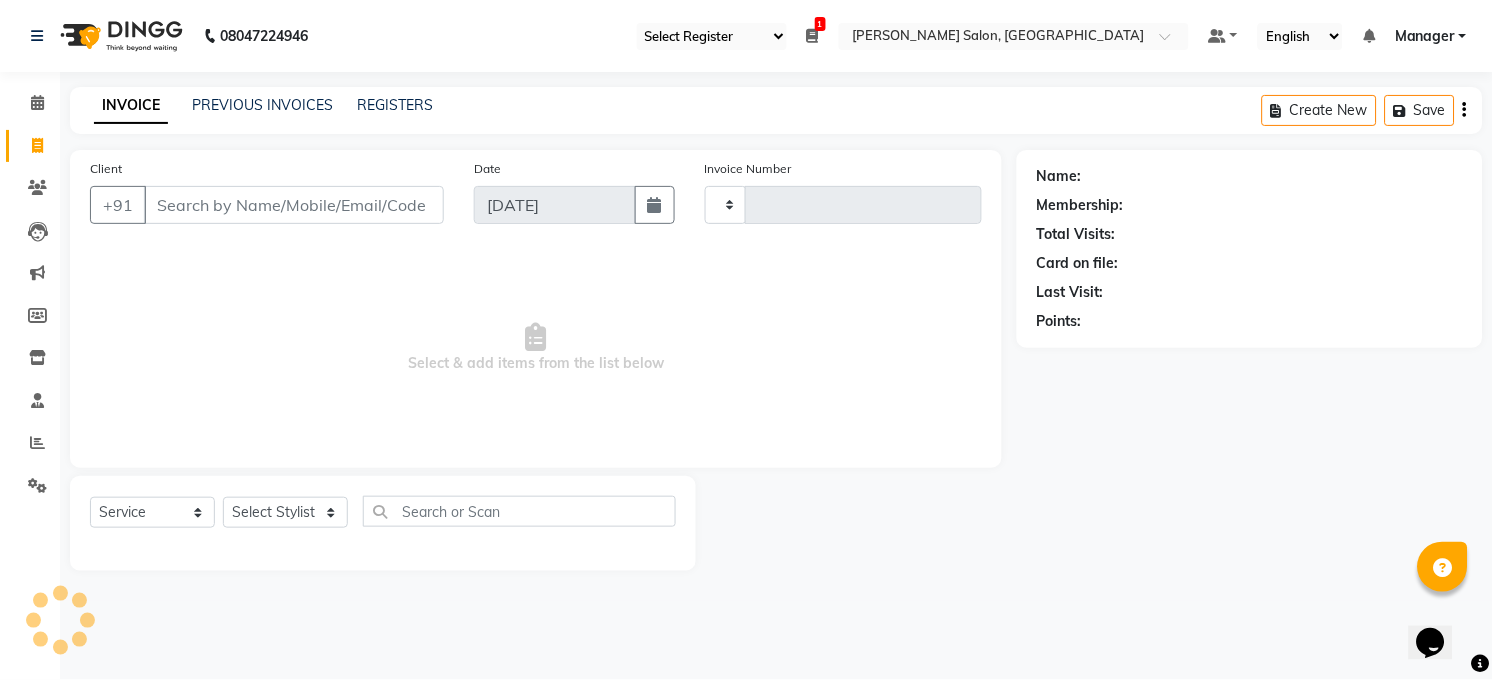 type on "2709" 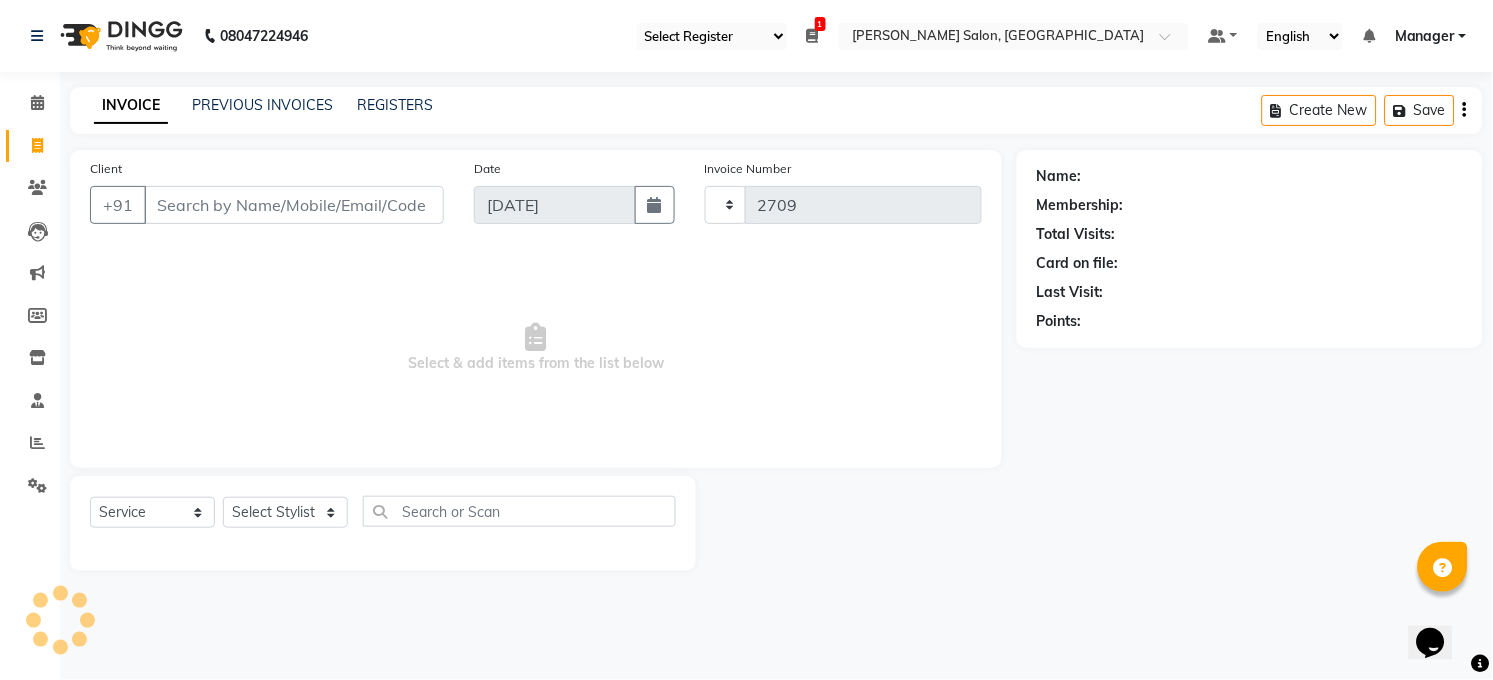 select on "5748" 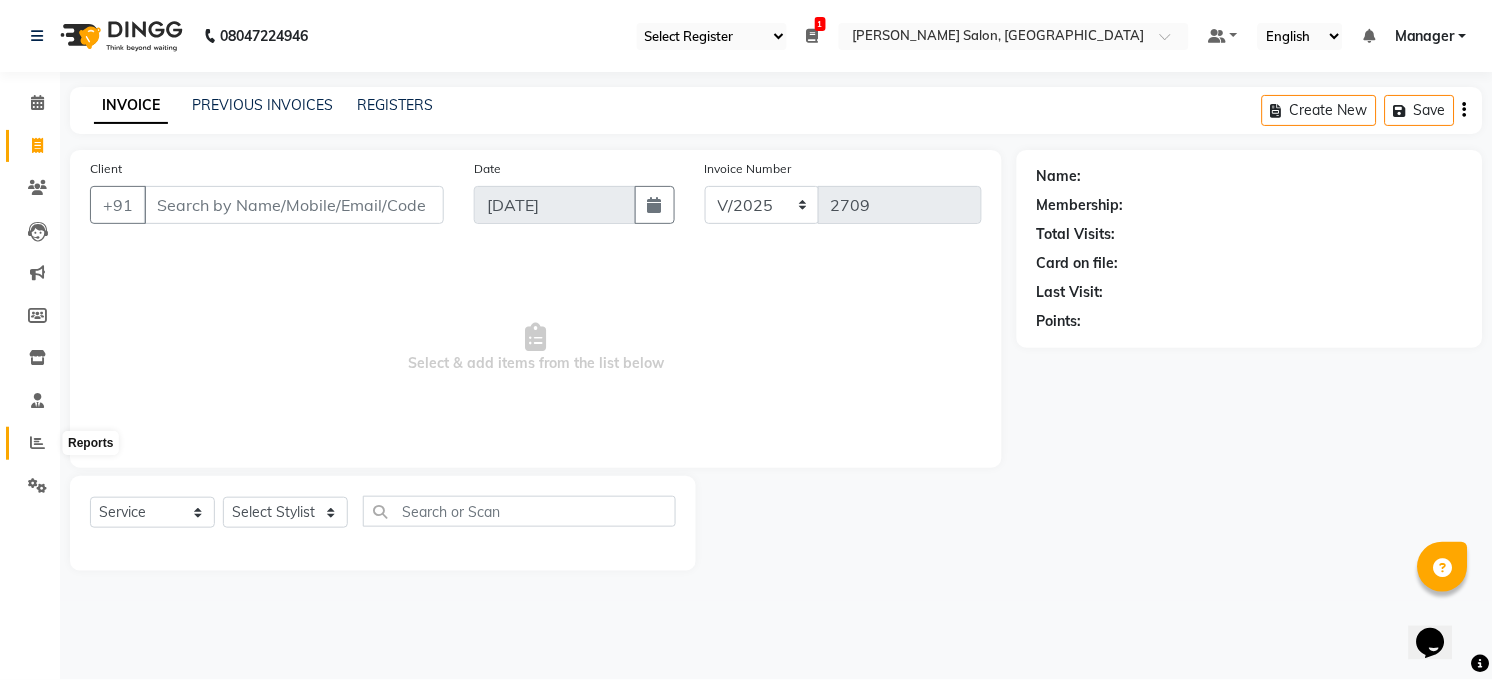 click 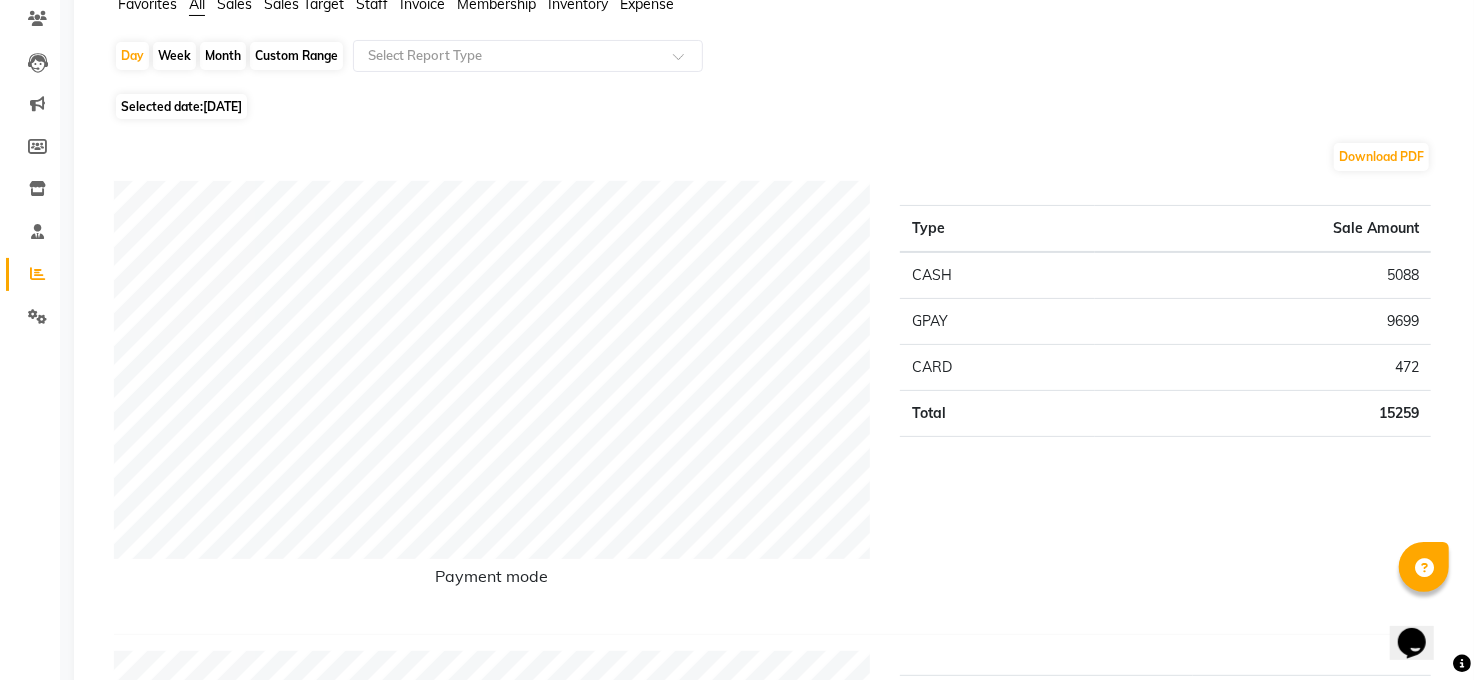 scroll, scrollTop: 0, scrollLeft: 0, axis: both 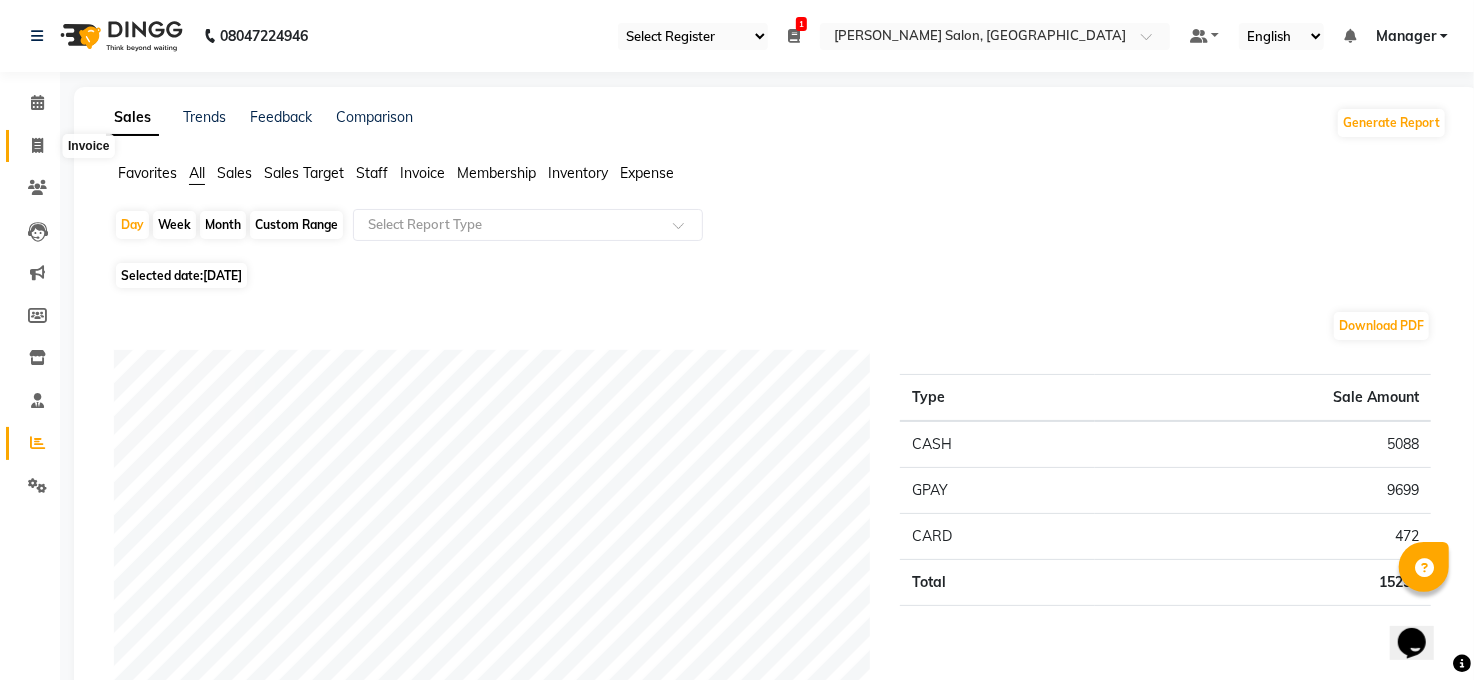 click 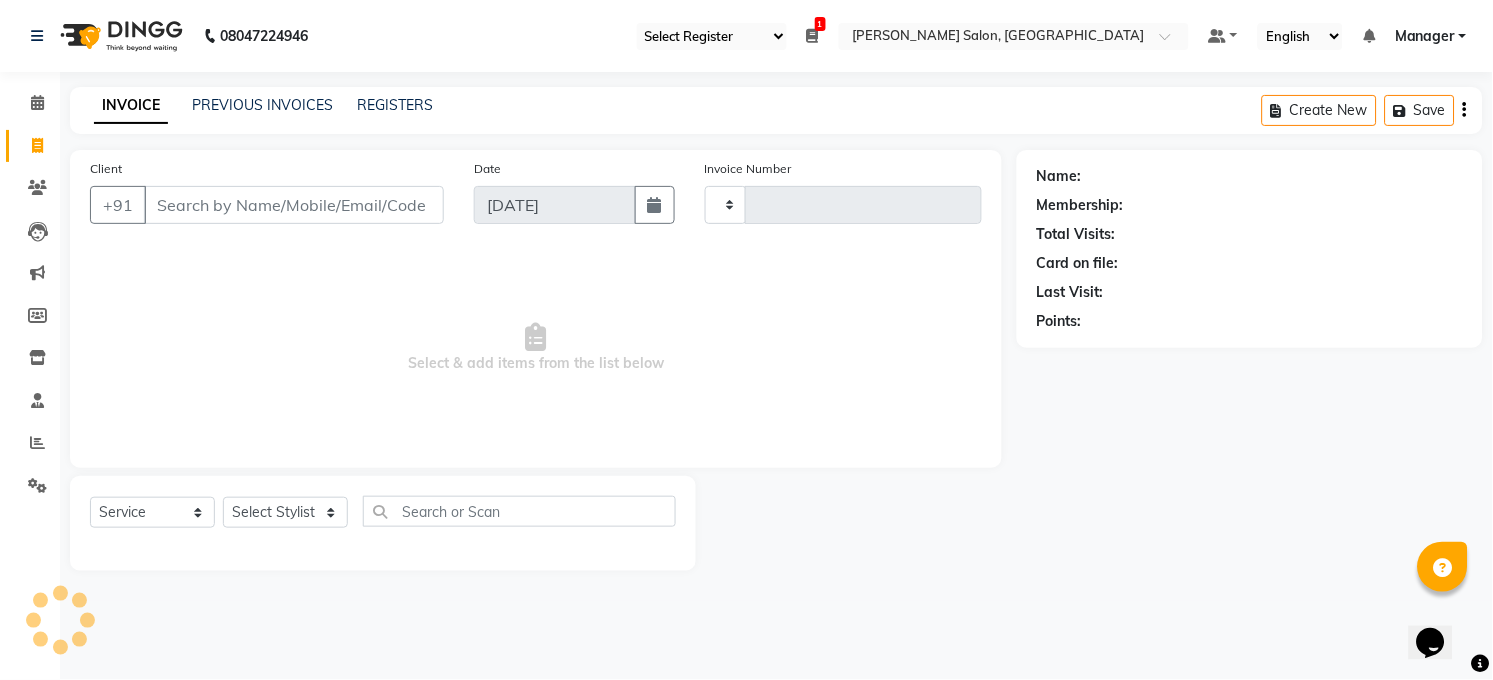 type on "2709" 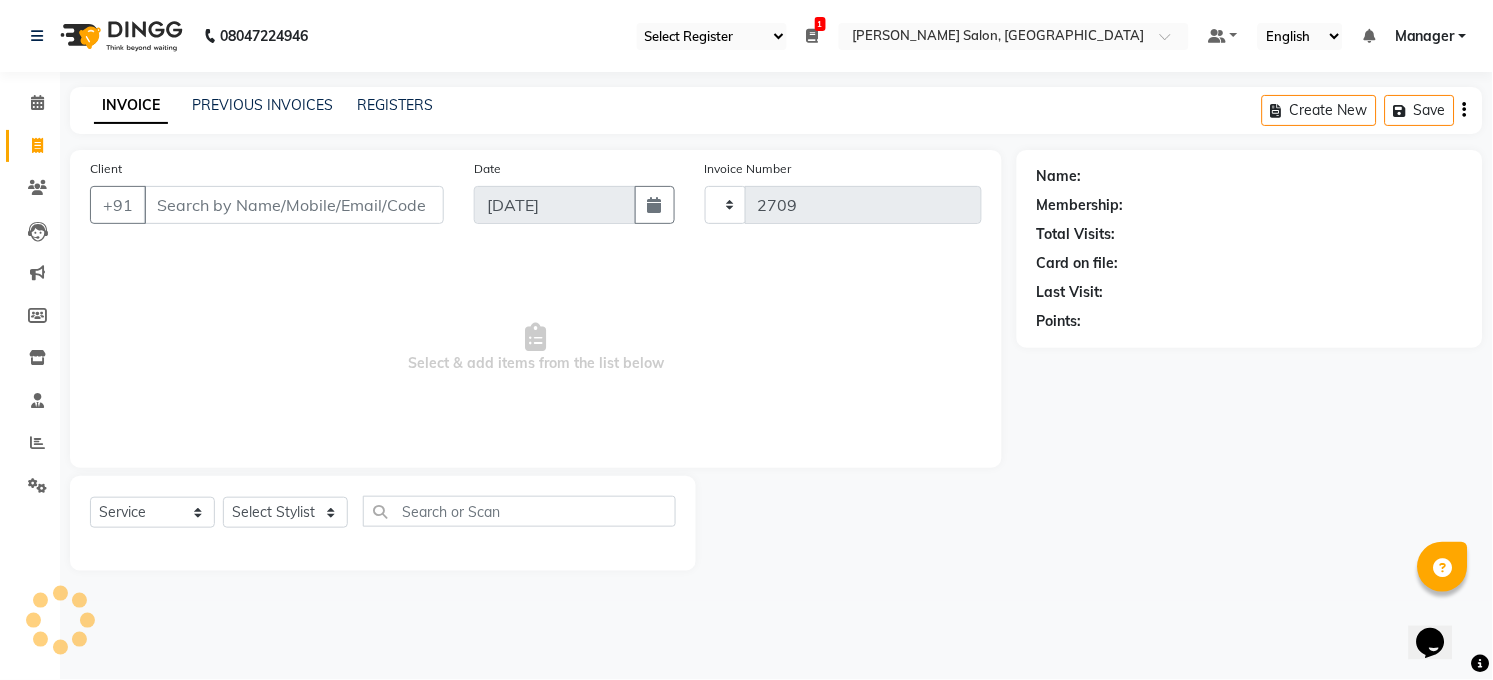 select on "5748" 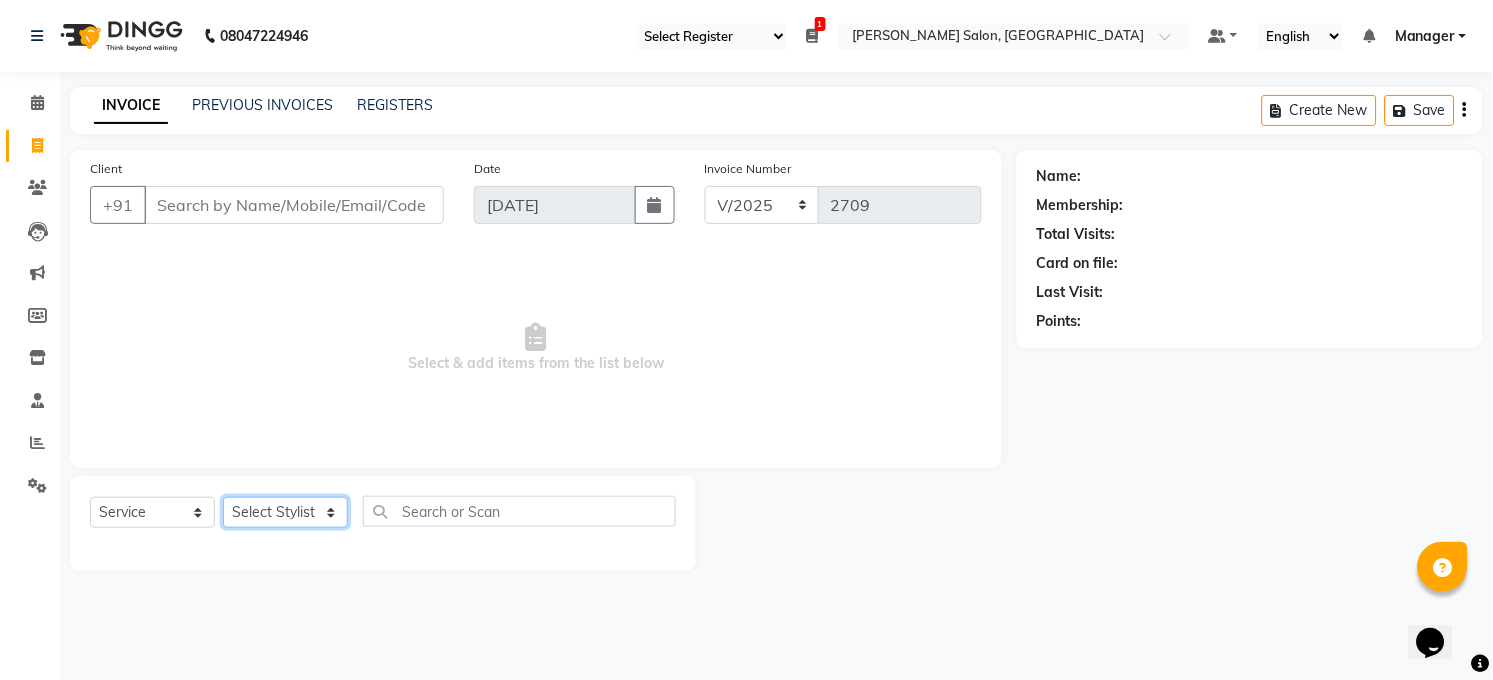 click on "Select Stylist Abhay kumar ALTAF ANKITA ARJUN Chandan COUNTER  Manager Manish Kumar Neetu Mam Priyanka Raju Ravi Thakur RINKI Roshan Santosh SAURABH SUJEET THAKUR SUNITA Veer Vinod Kumar" 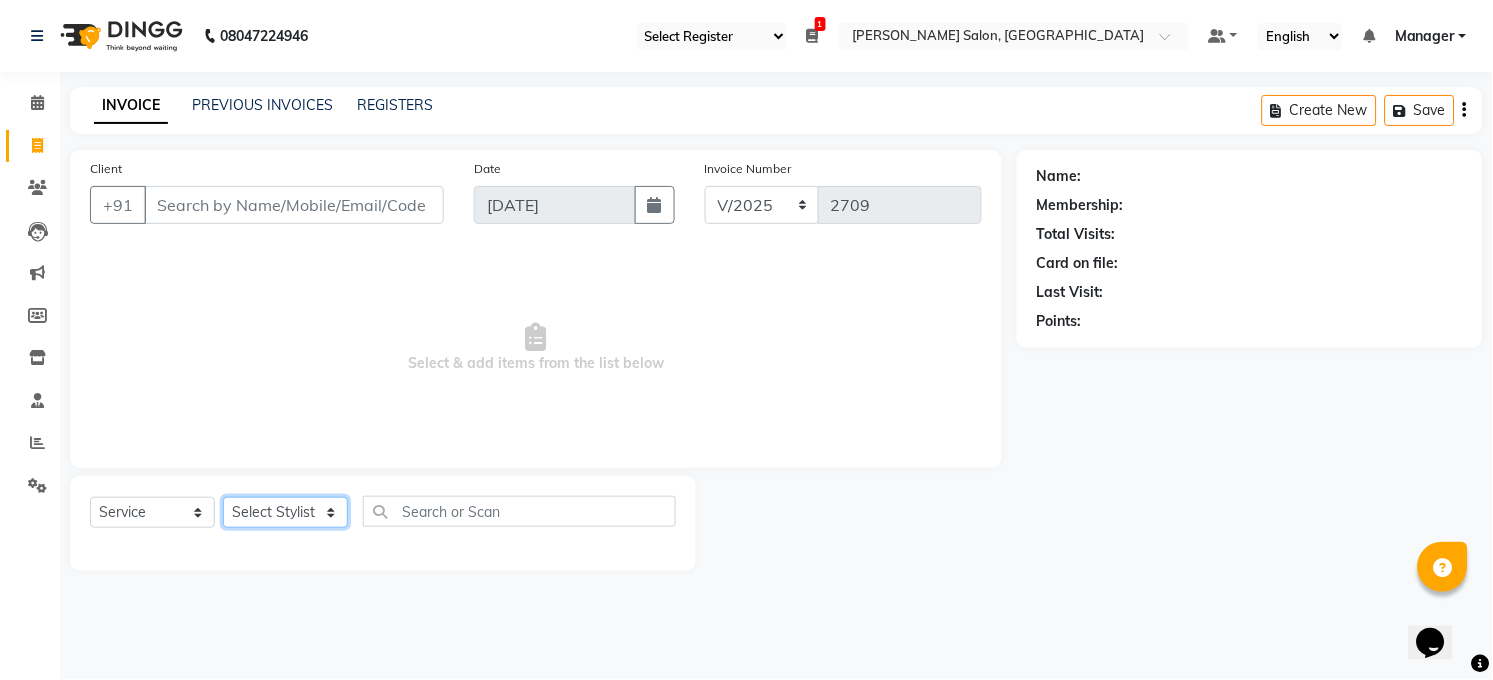 select on "65024" 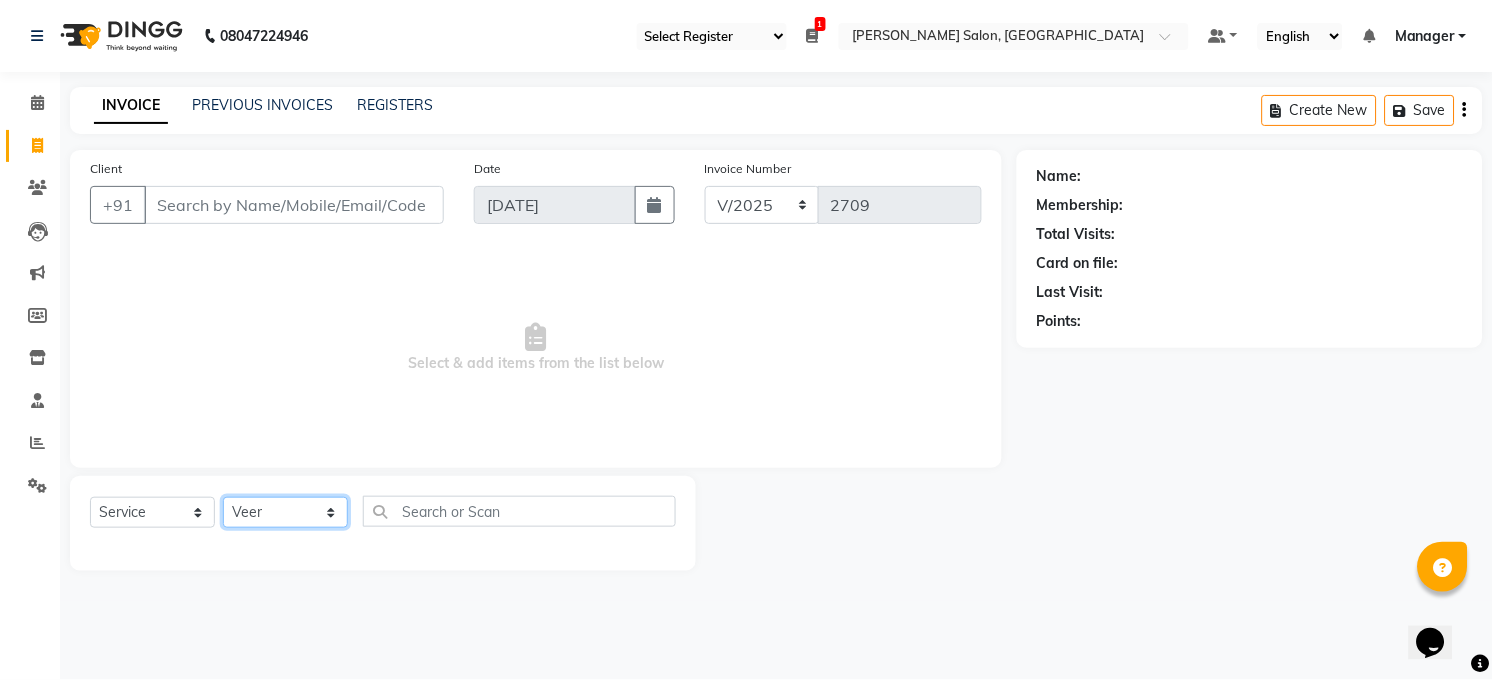 click on "Select Stylist Abhay kumar ALTAF ANKITA ARJUN Chandan COUNTER  Manager Manish Kumar Neetu Mam Priyanka Raju Ravi Thakur RINKI Roshan Santosh SAURABH SUJEET THAKUR SUNITA Veer Vinod Kumar" 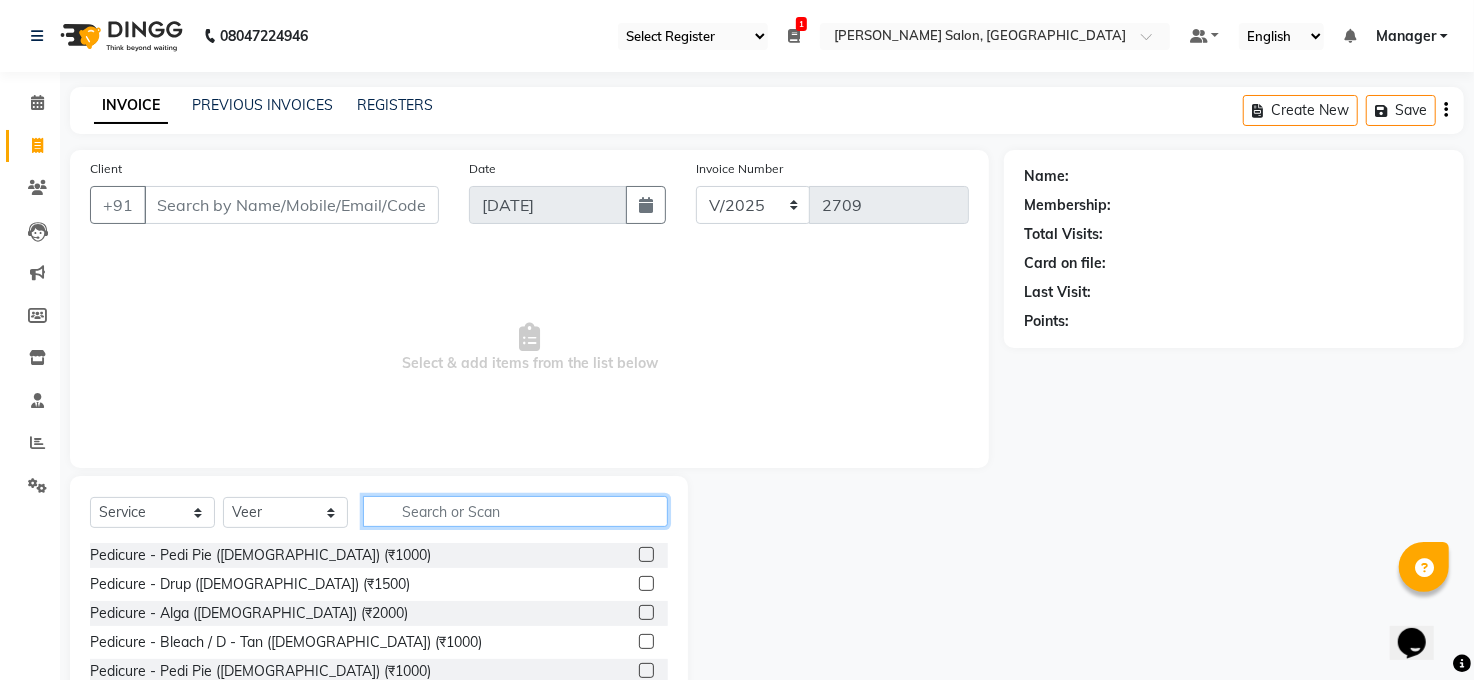 click 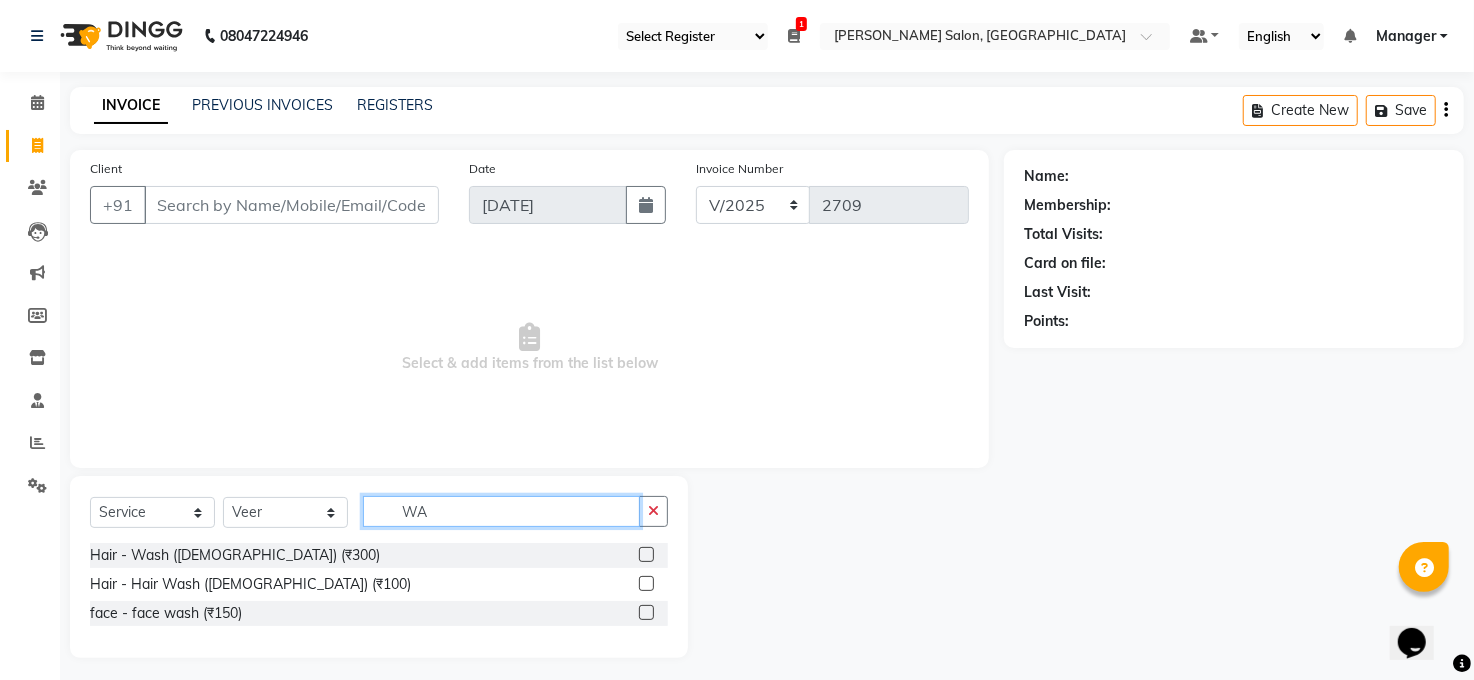 type on "W" 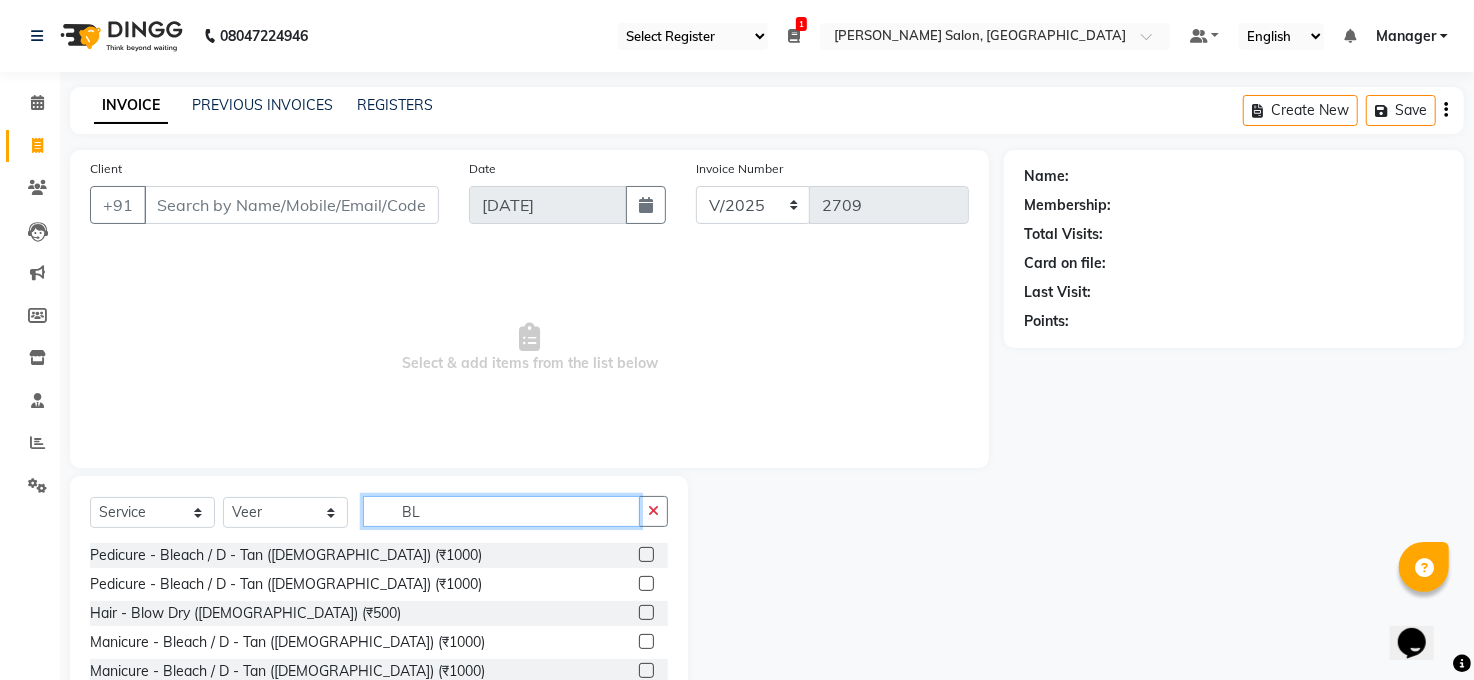 type on "B" 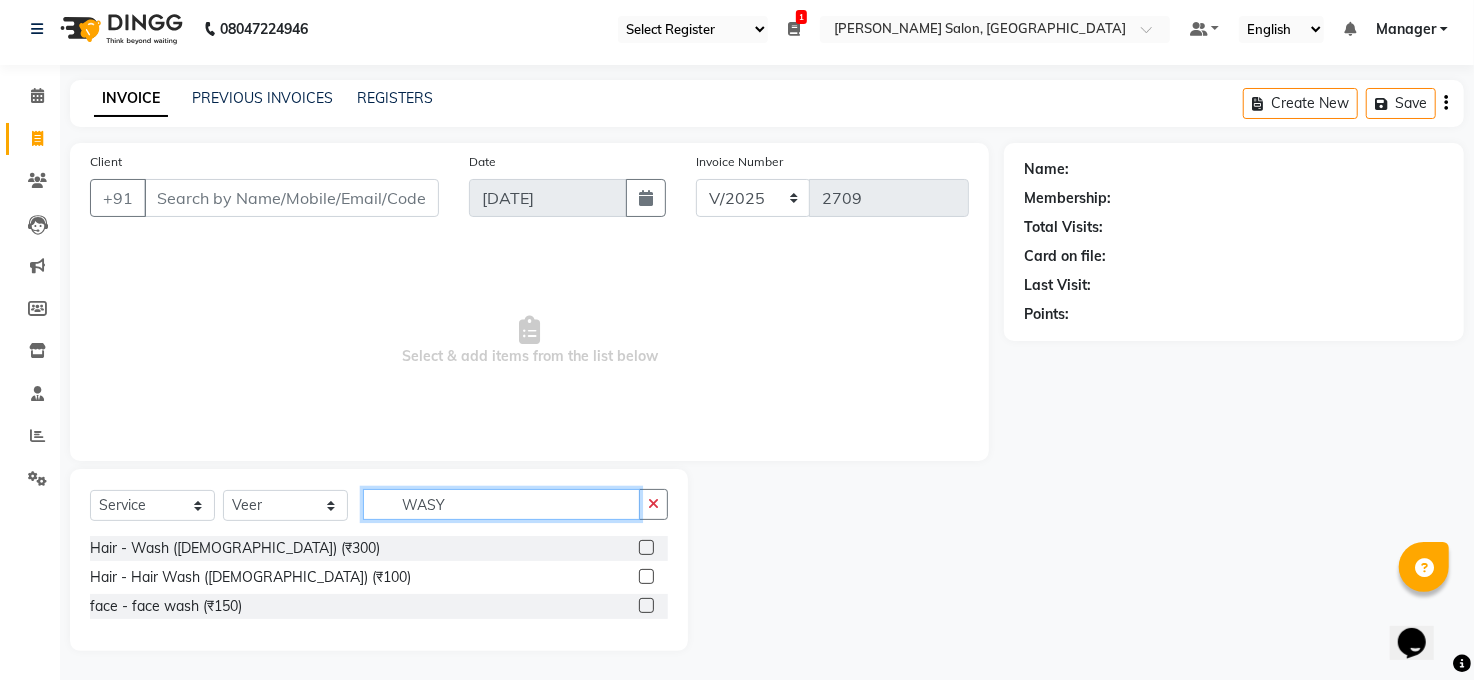 scroll, scrollTop: 0, scrollLeft: 0, axis: both 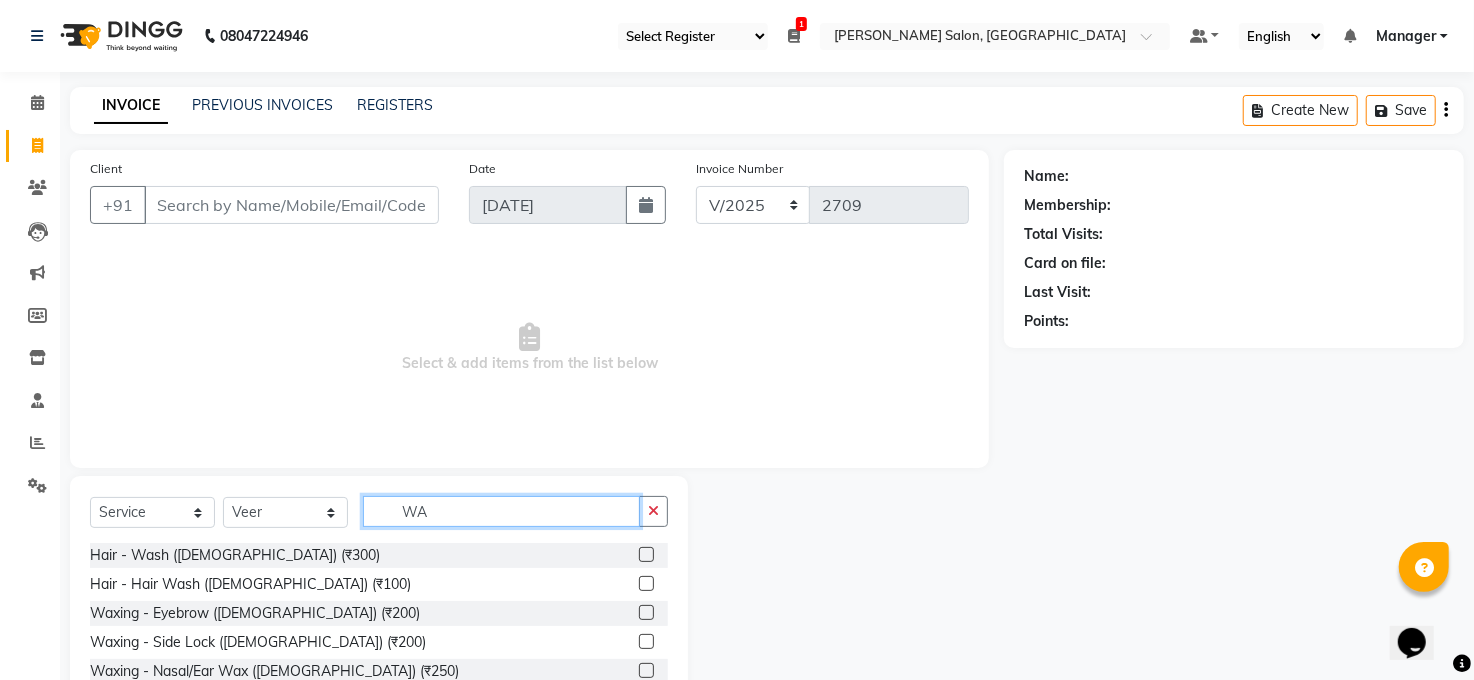 type on "W" 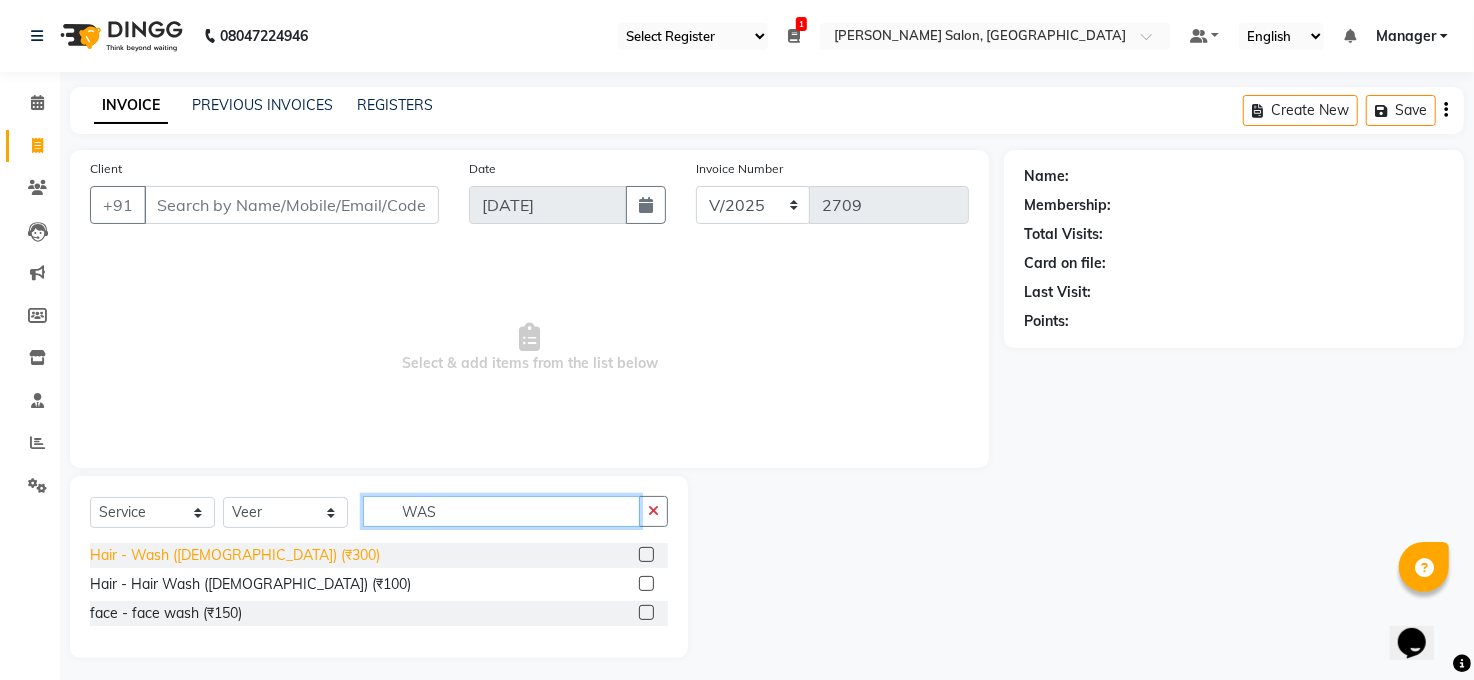 type on "WAS" 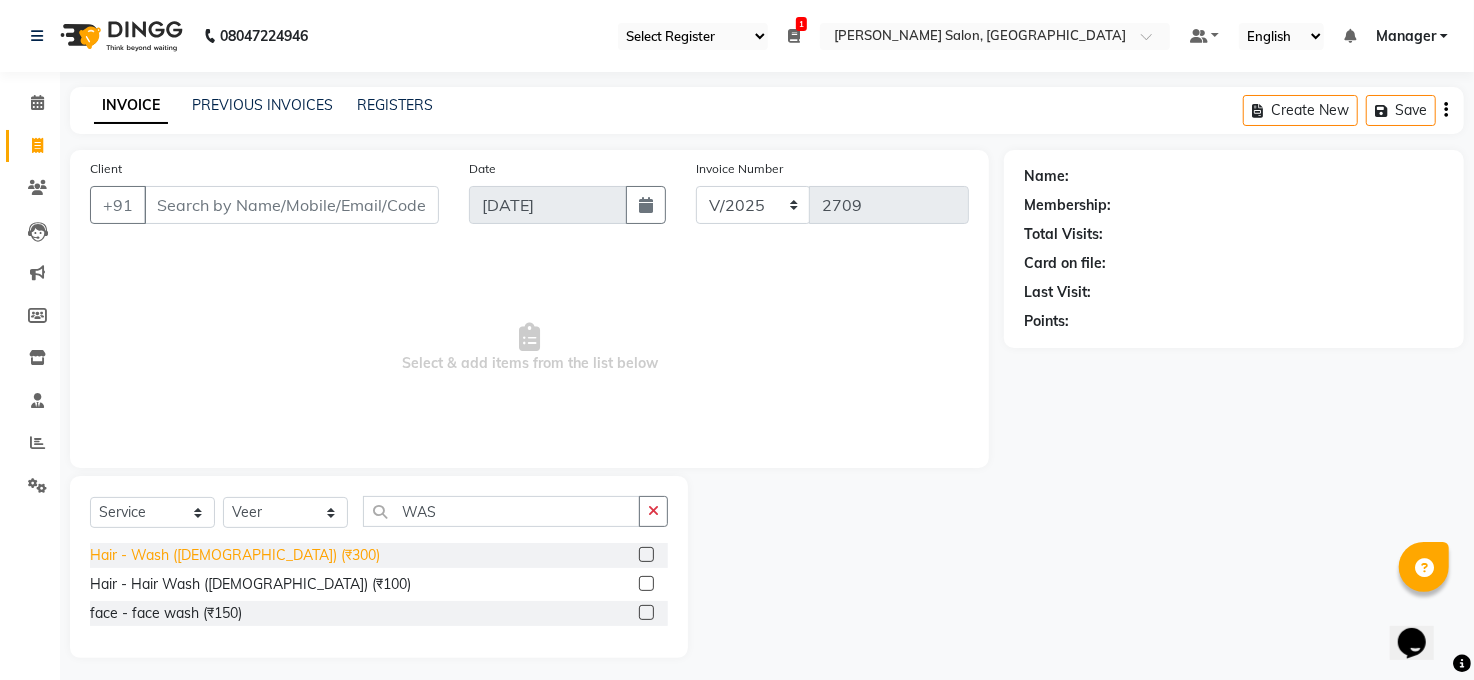click on "Hair - Wash (Female) (₹300)" 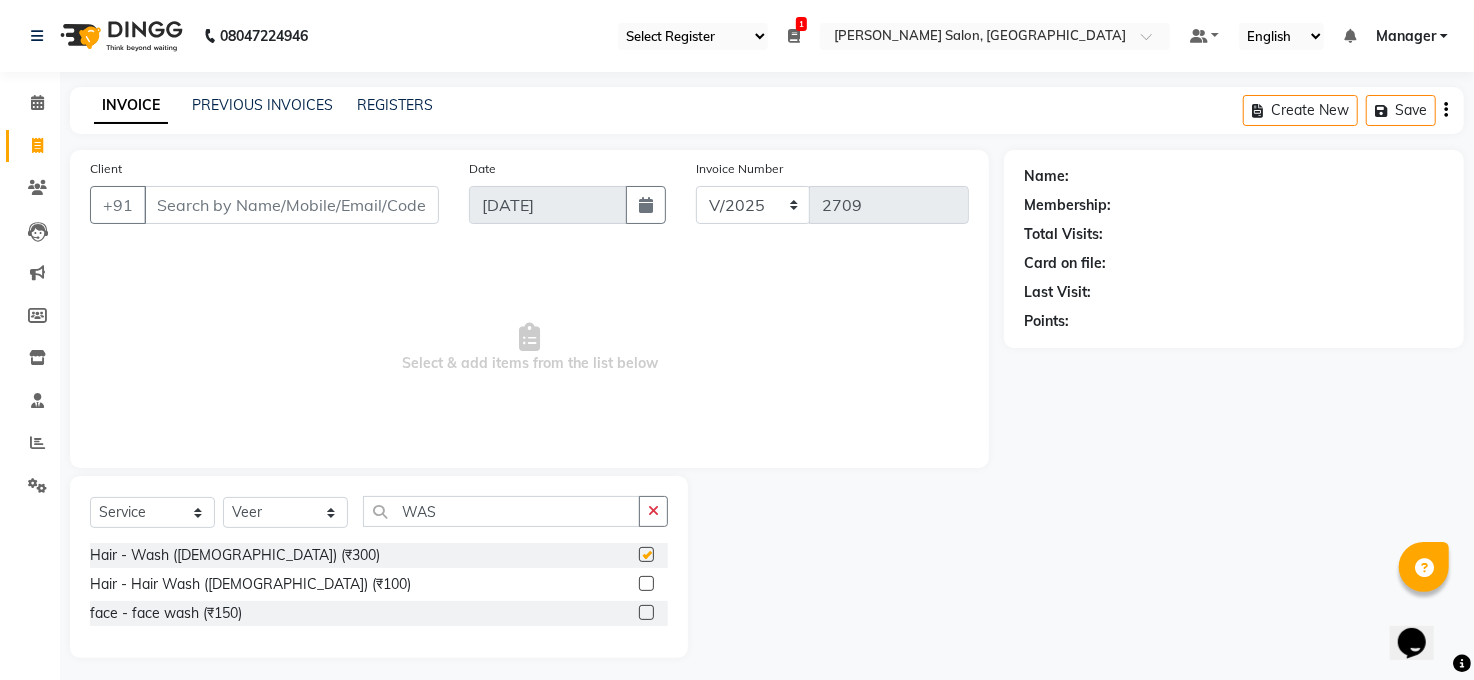 checkbox on "false" 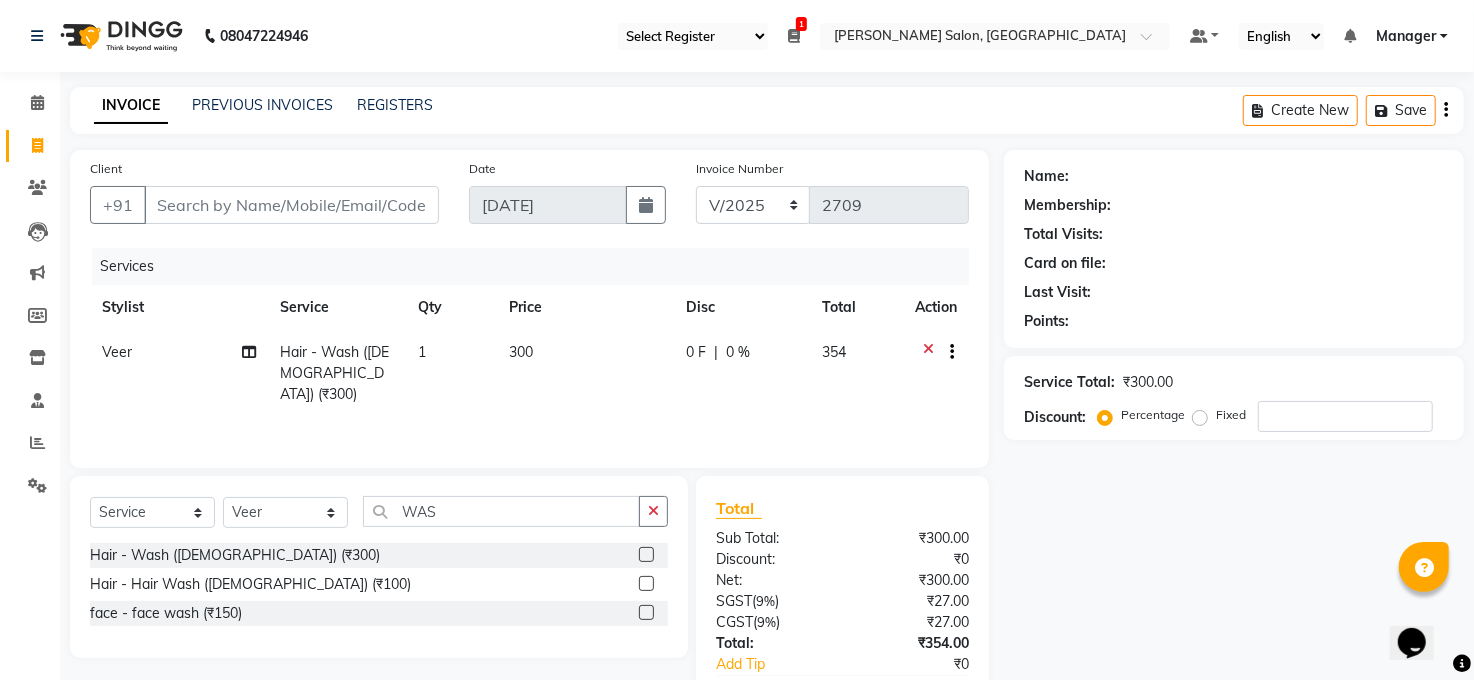 click on "300" 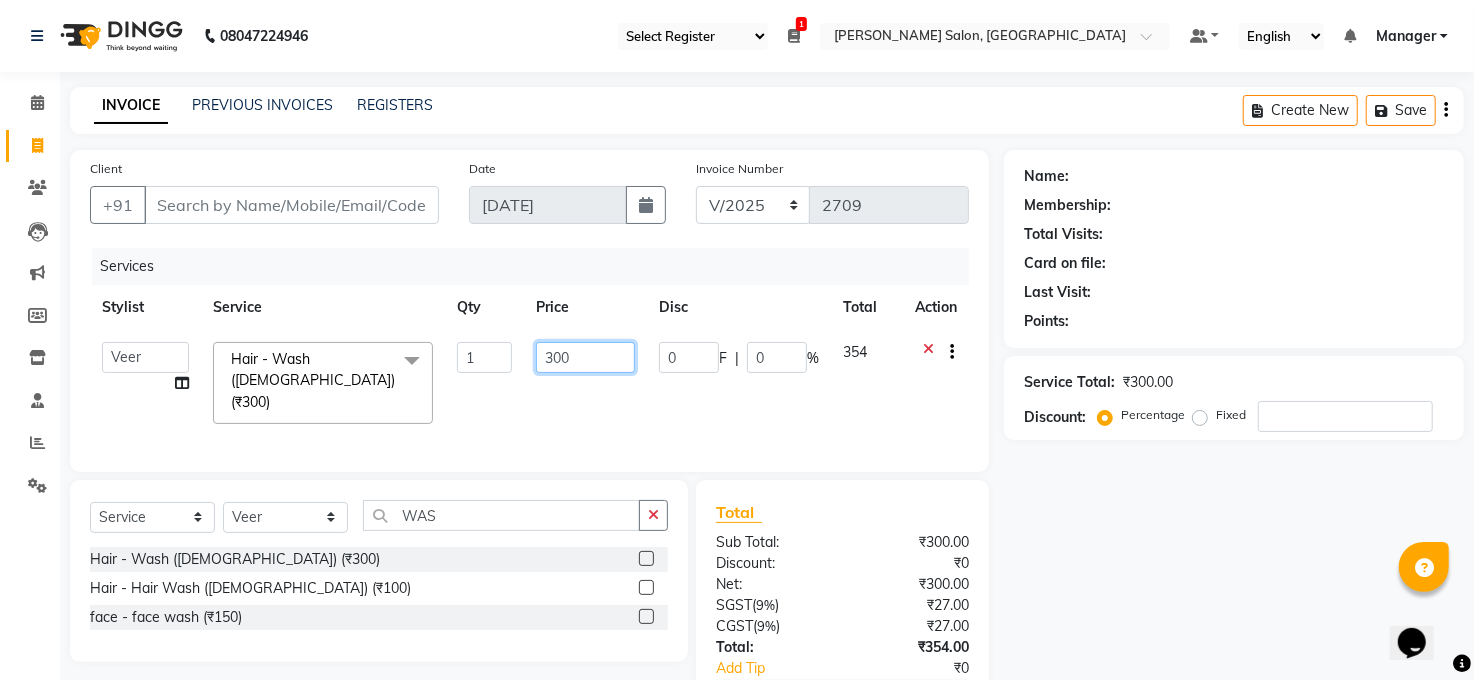 click on "300" 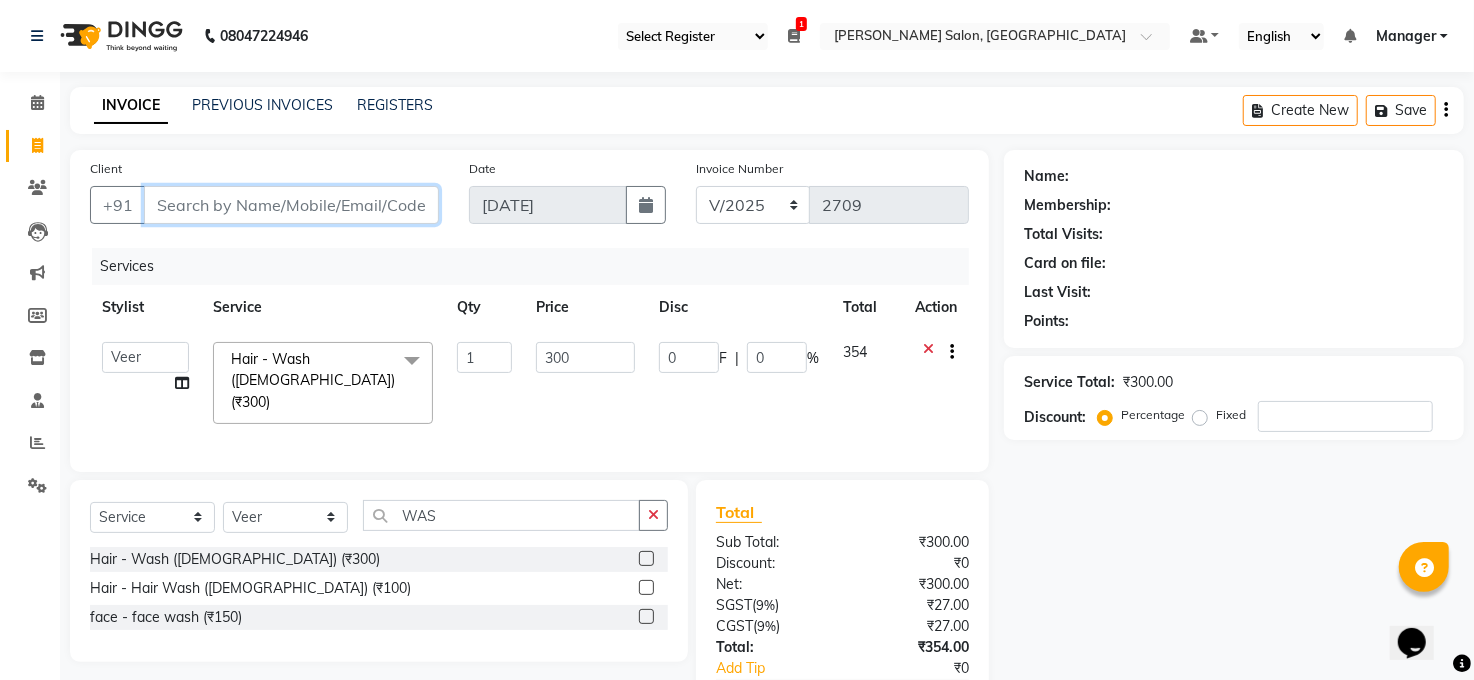 click on "Client" at bounding box center [291, 205] 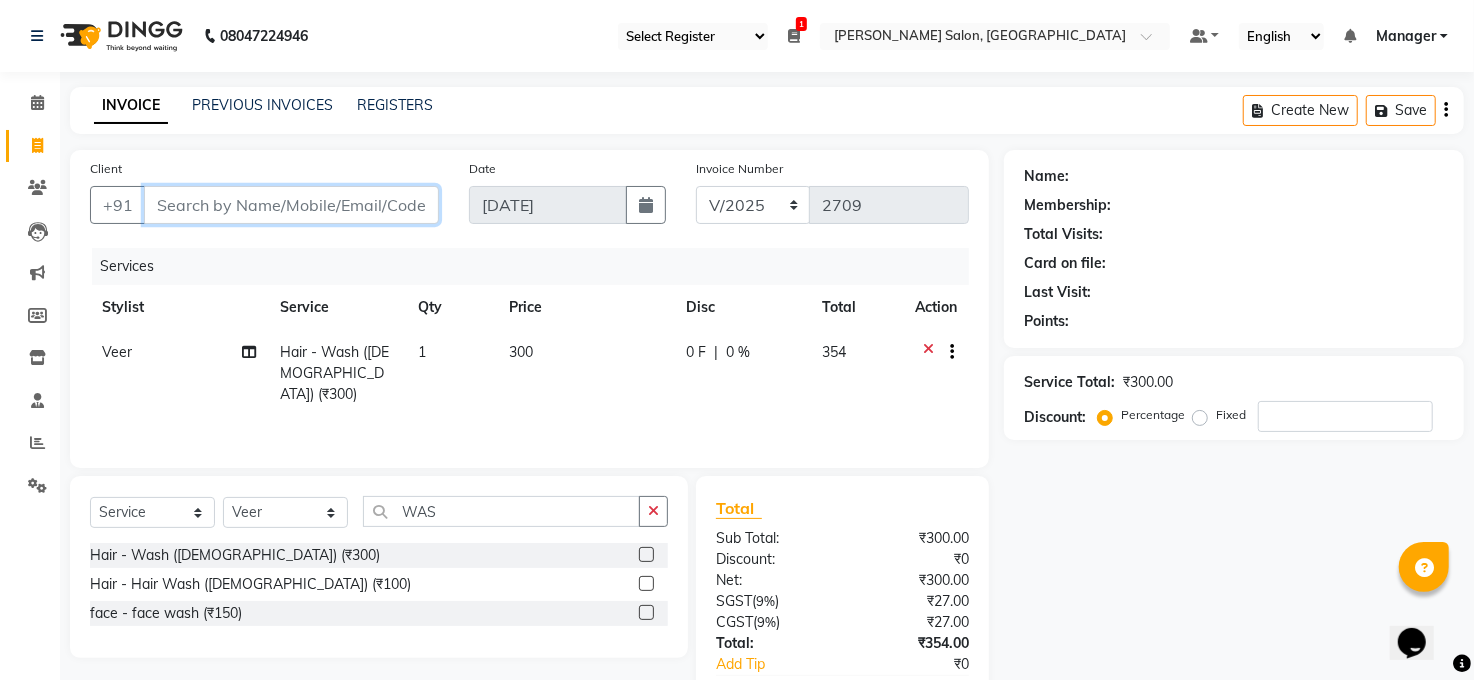 type on "8" 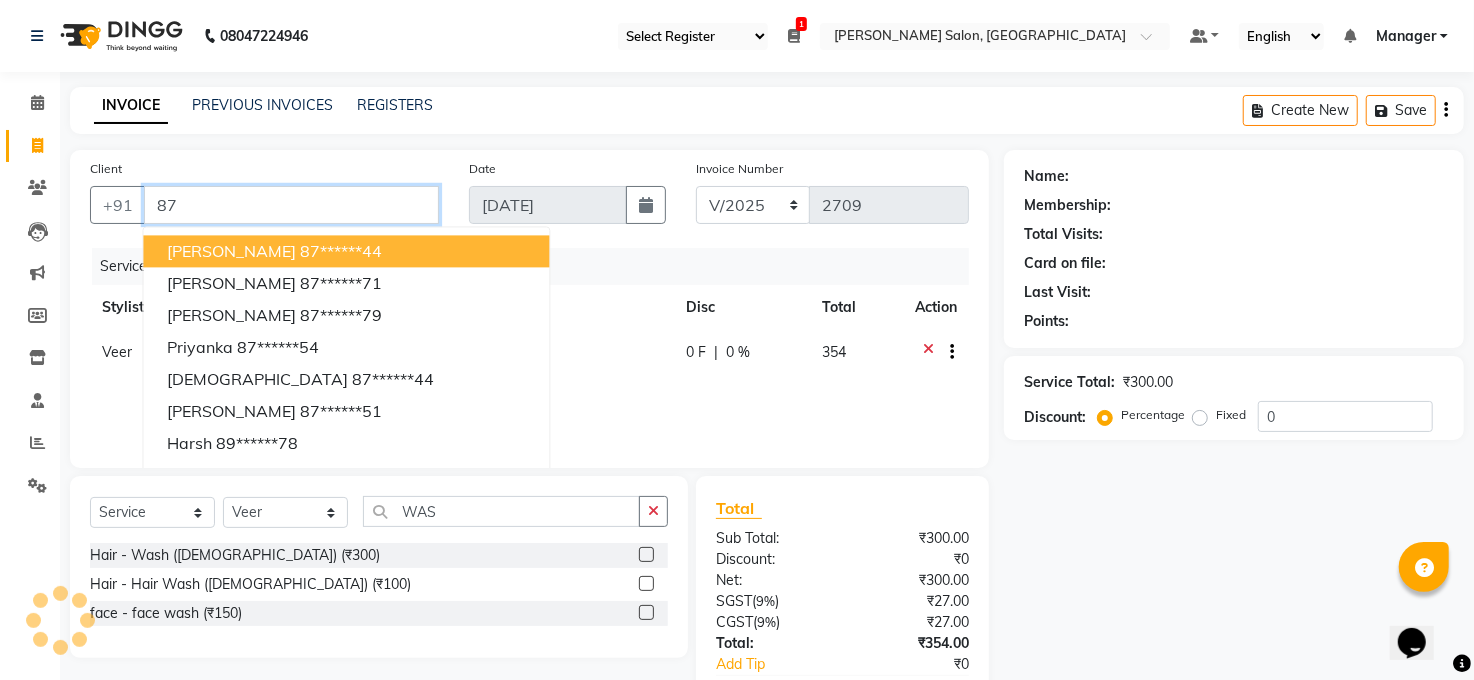 type on "8" 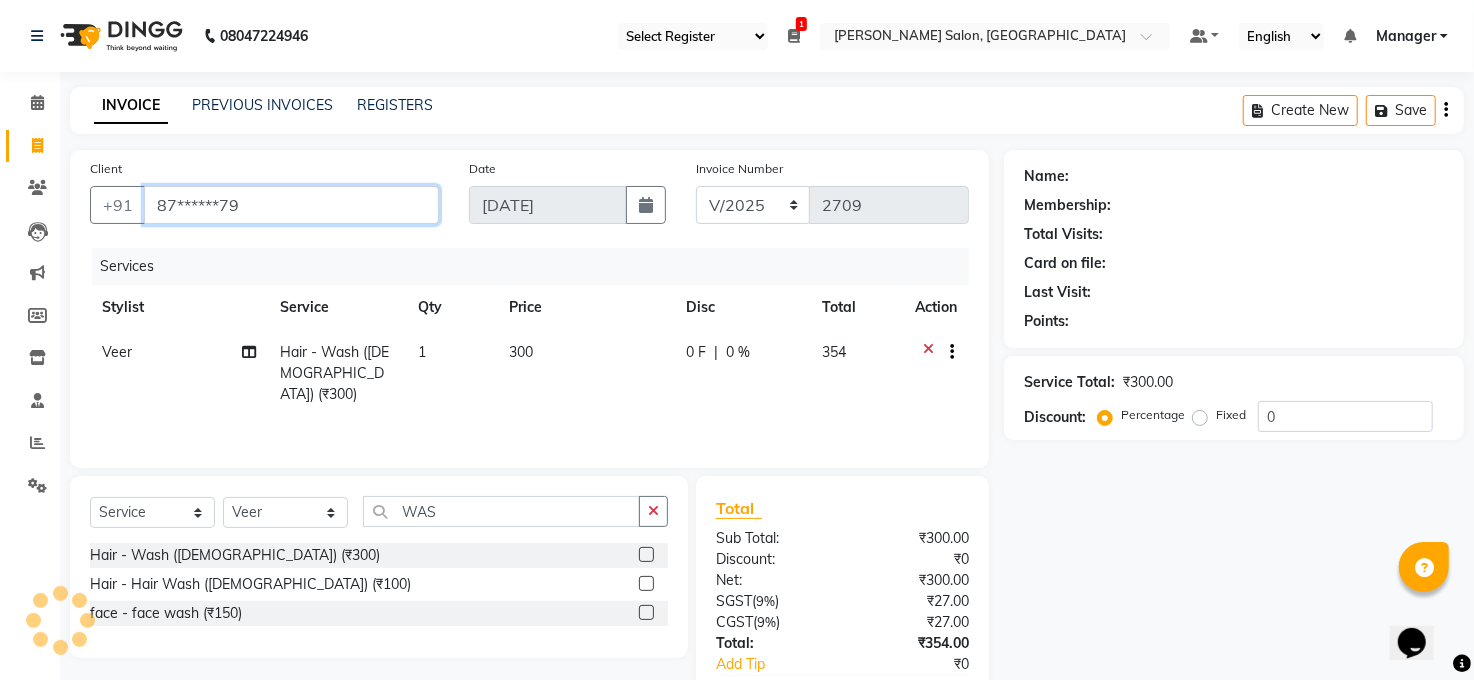 type on "87******79" 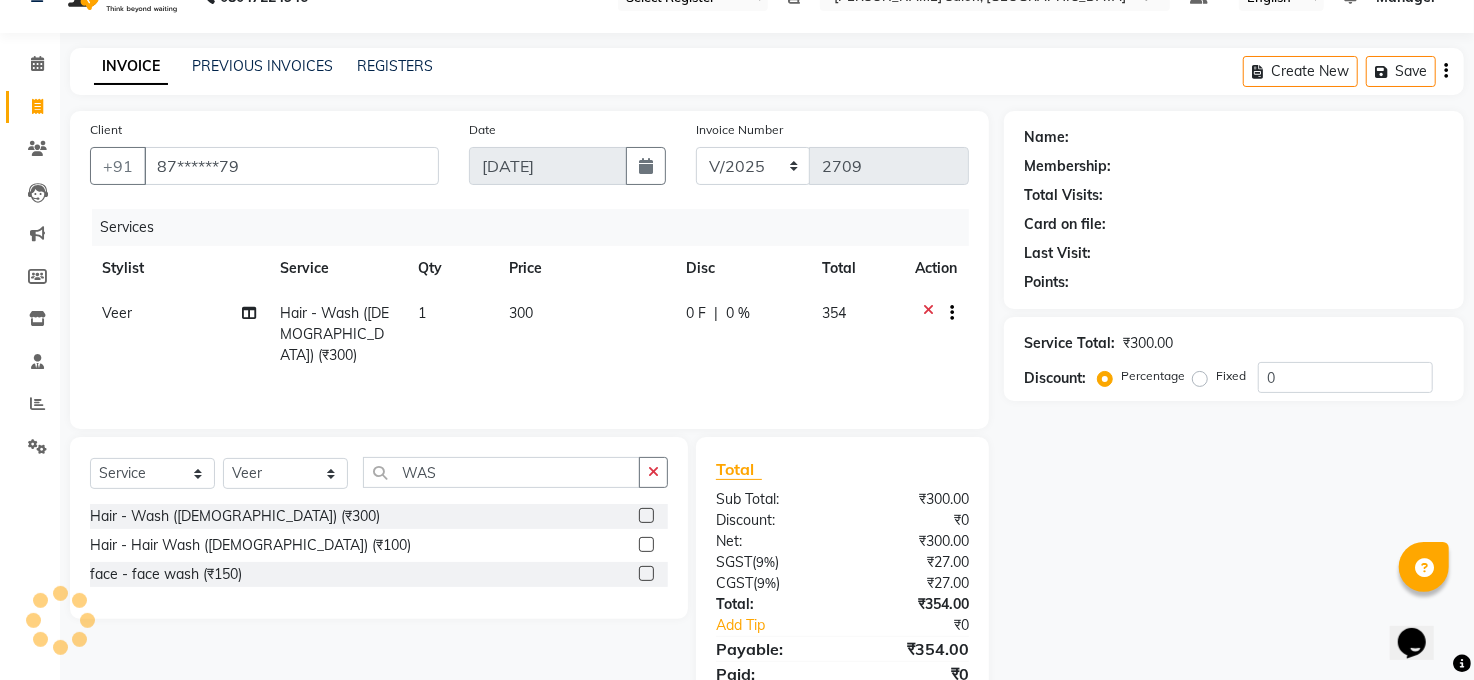 select on "1: Object" 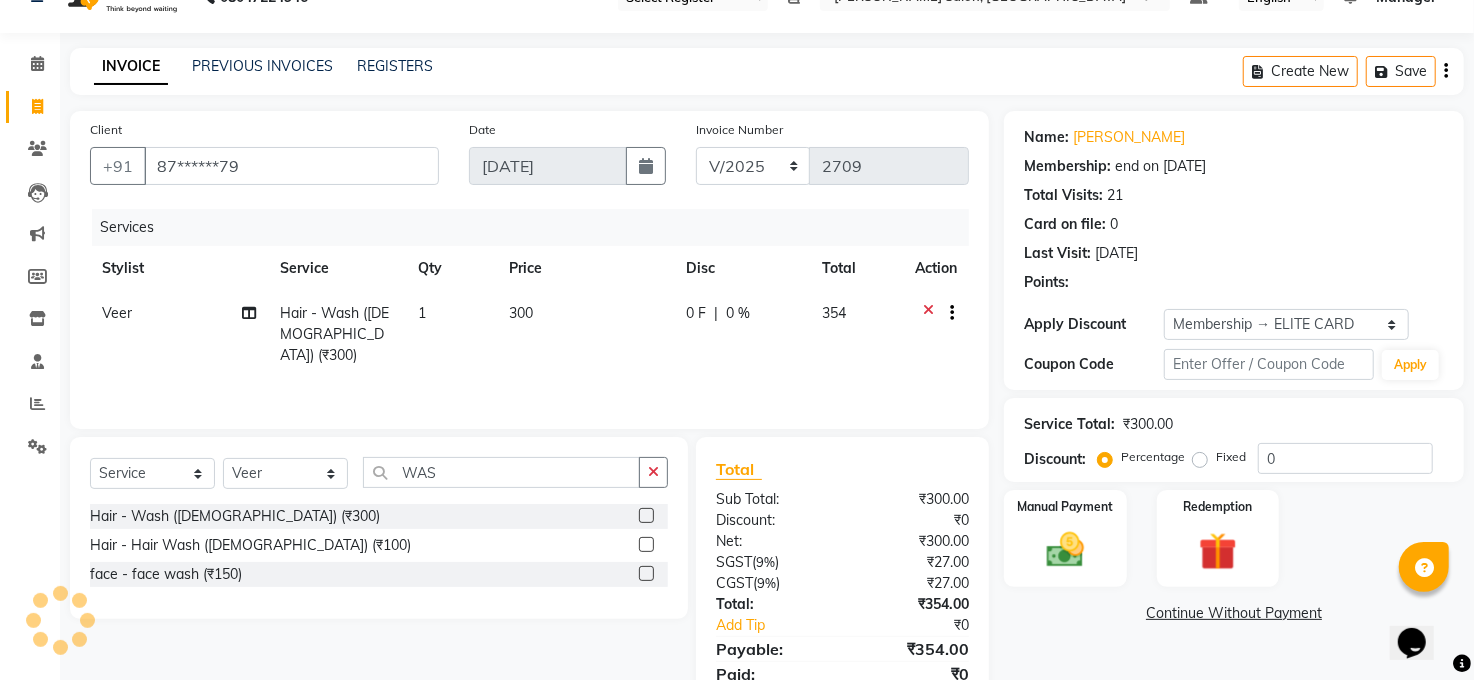 scroll, scrollTop: 119, scrollLeft: 0, axis: vertical 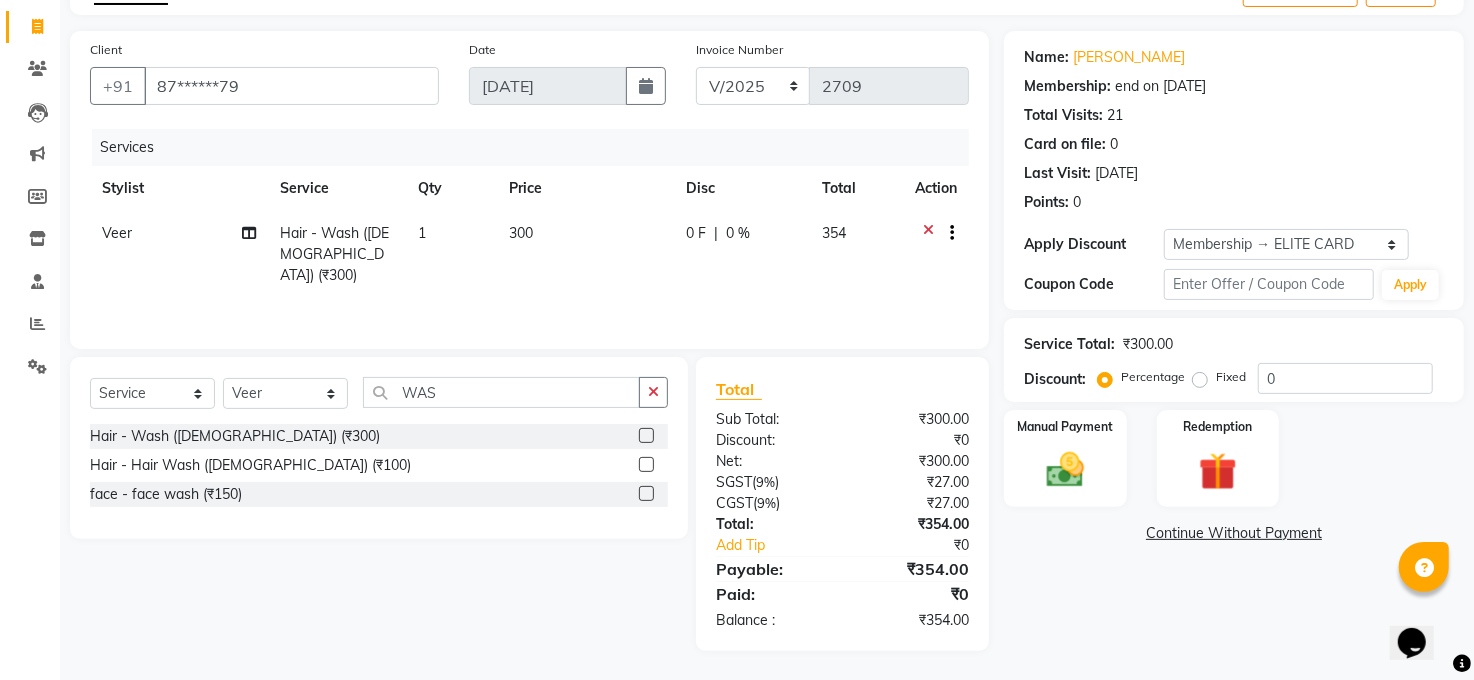 click on "300" 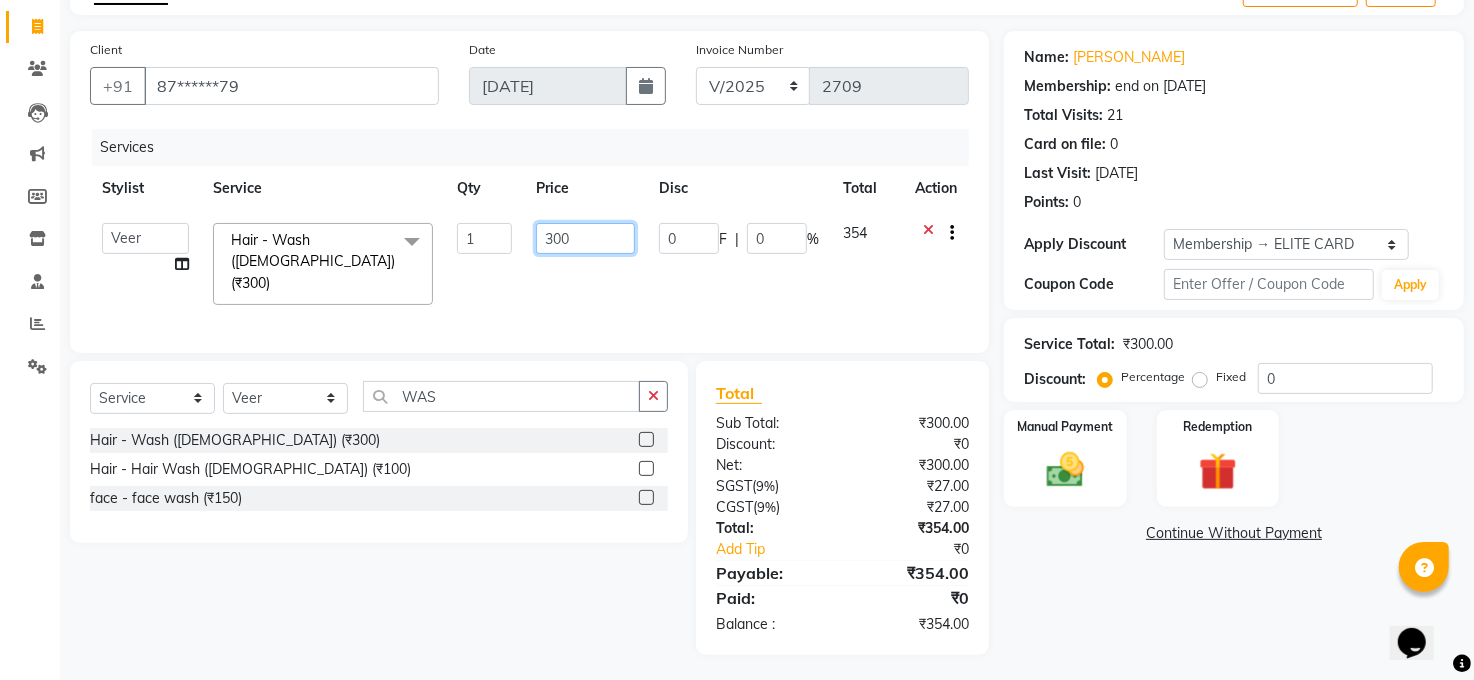 click on "300" 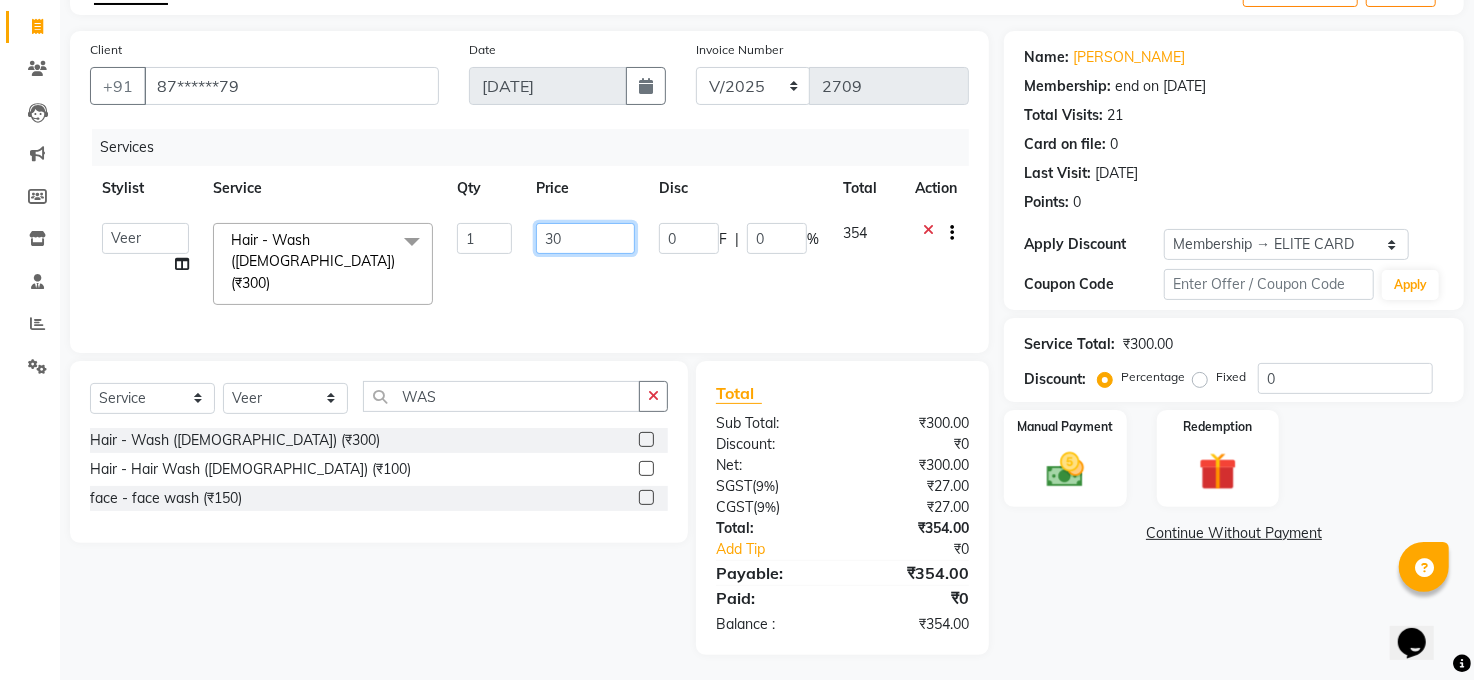 type on "3" 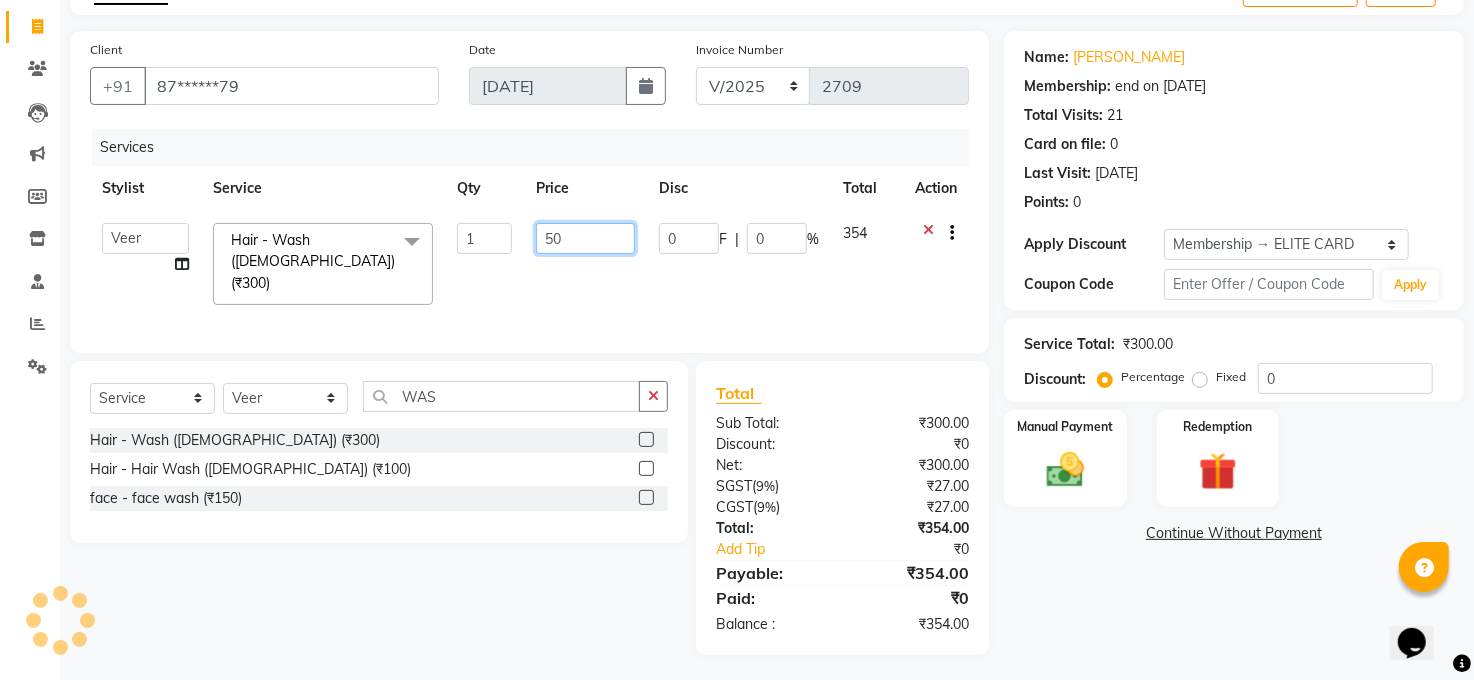 type on "500" 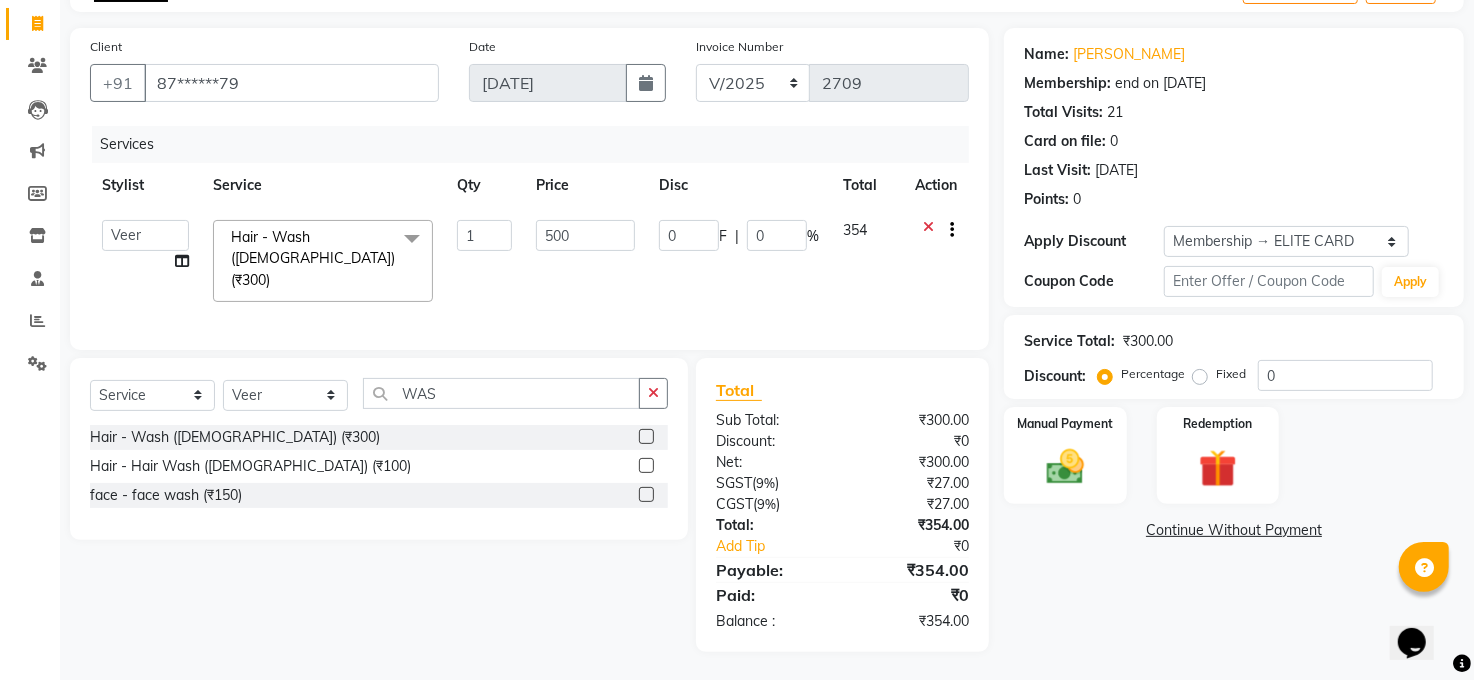click on "Continue Without Payment" 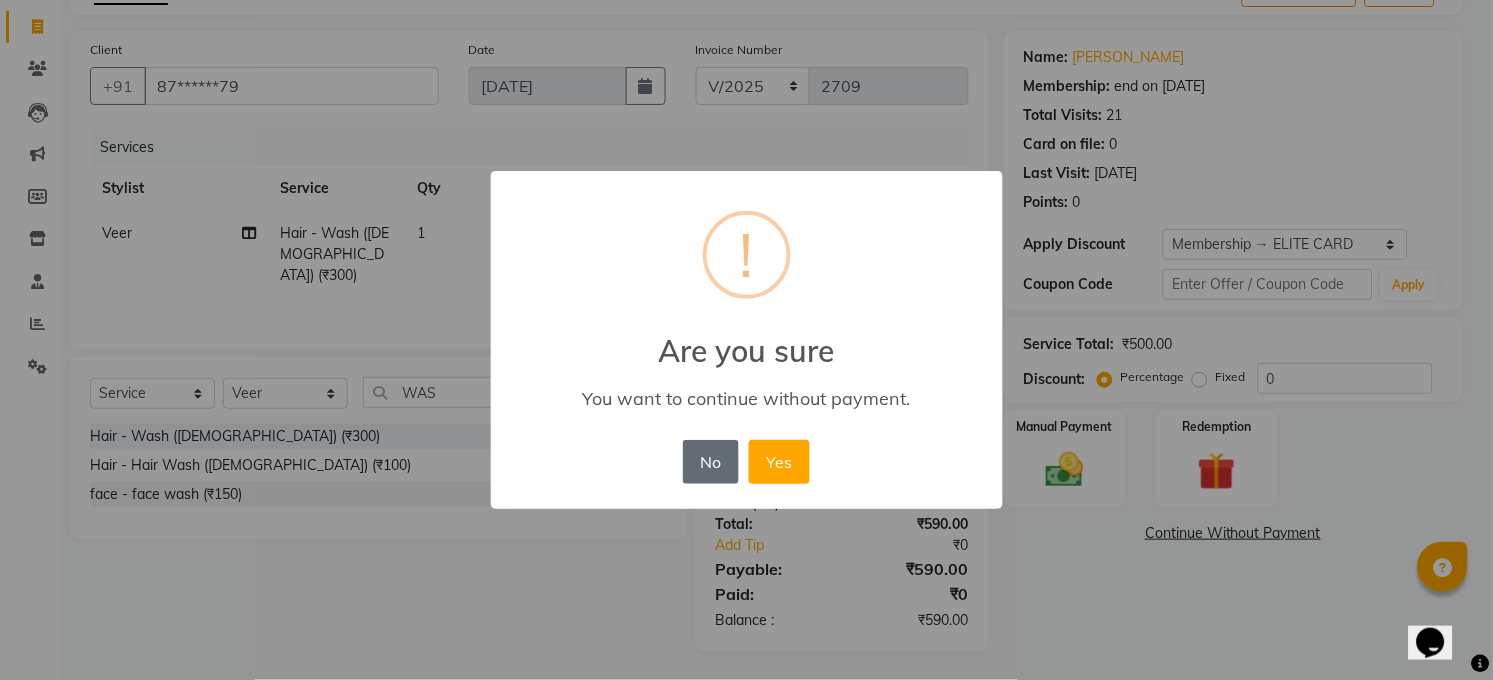 click on "No" at bounding box center (711, 462) 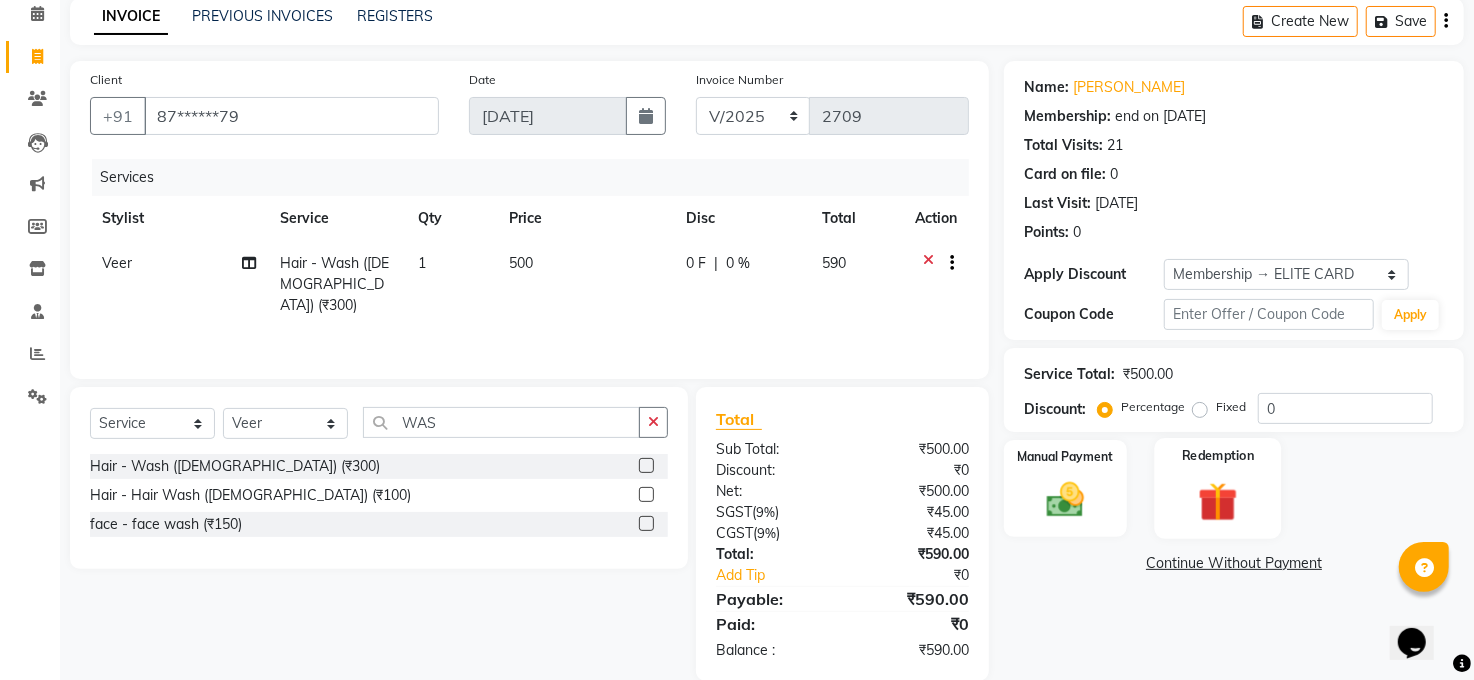 scroll, scrollTop: 74, scrollLeft: 0, axis: vertical 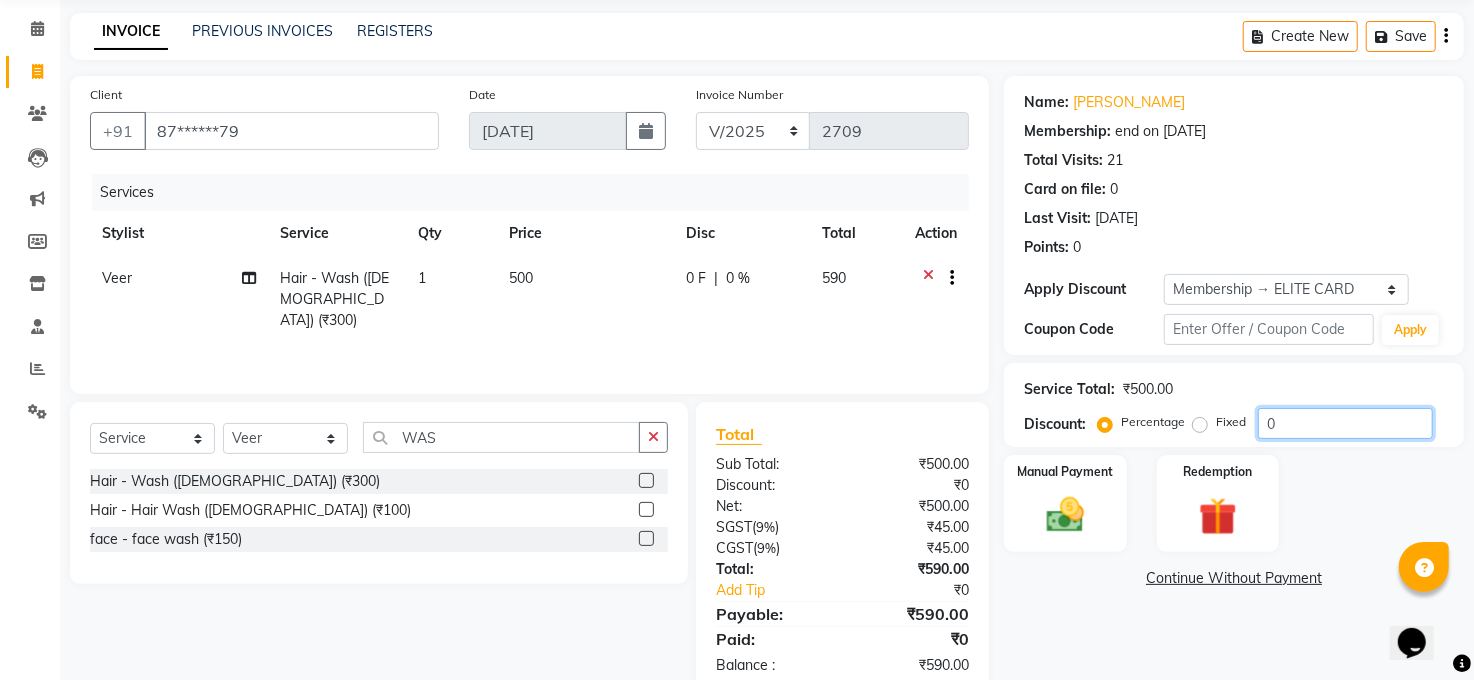 click on "0" 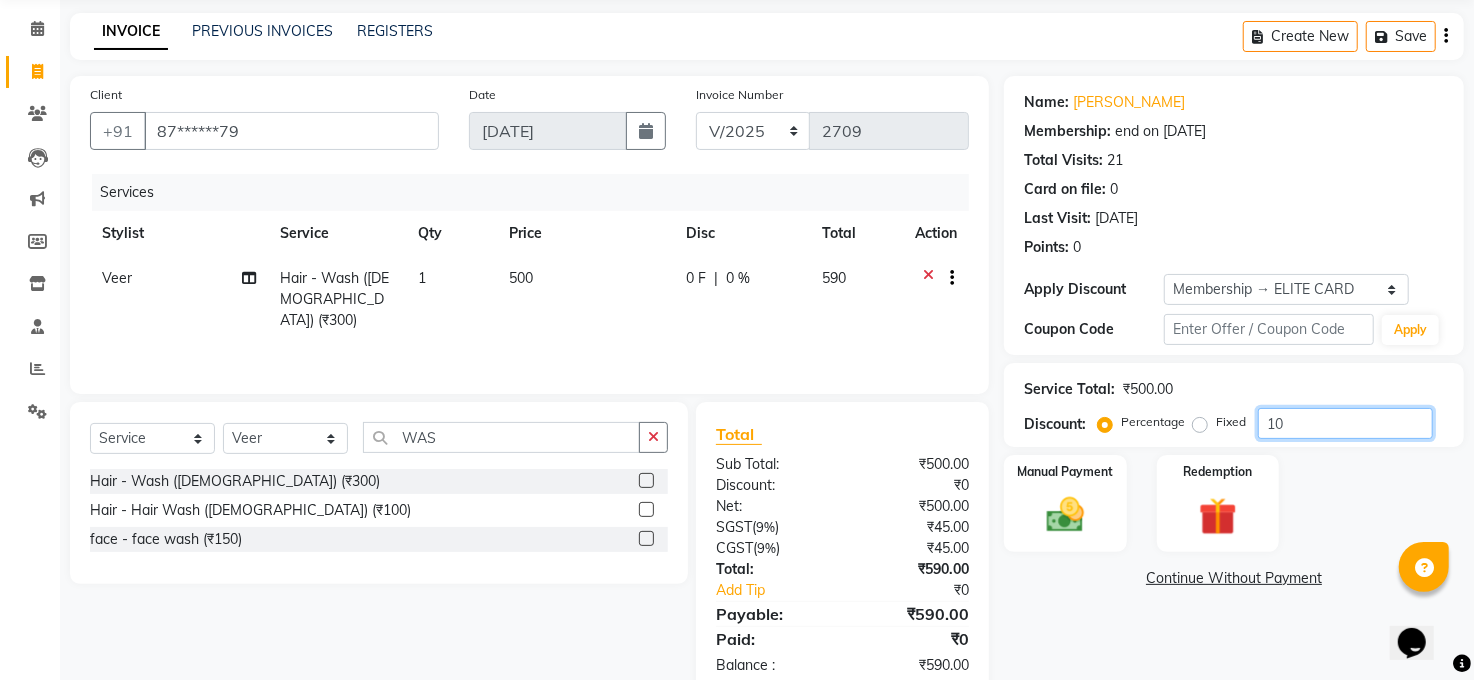 type on "10" 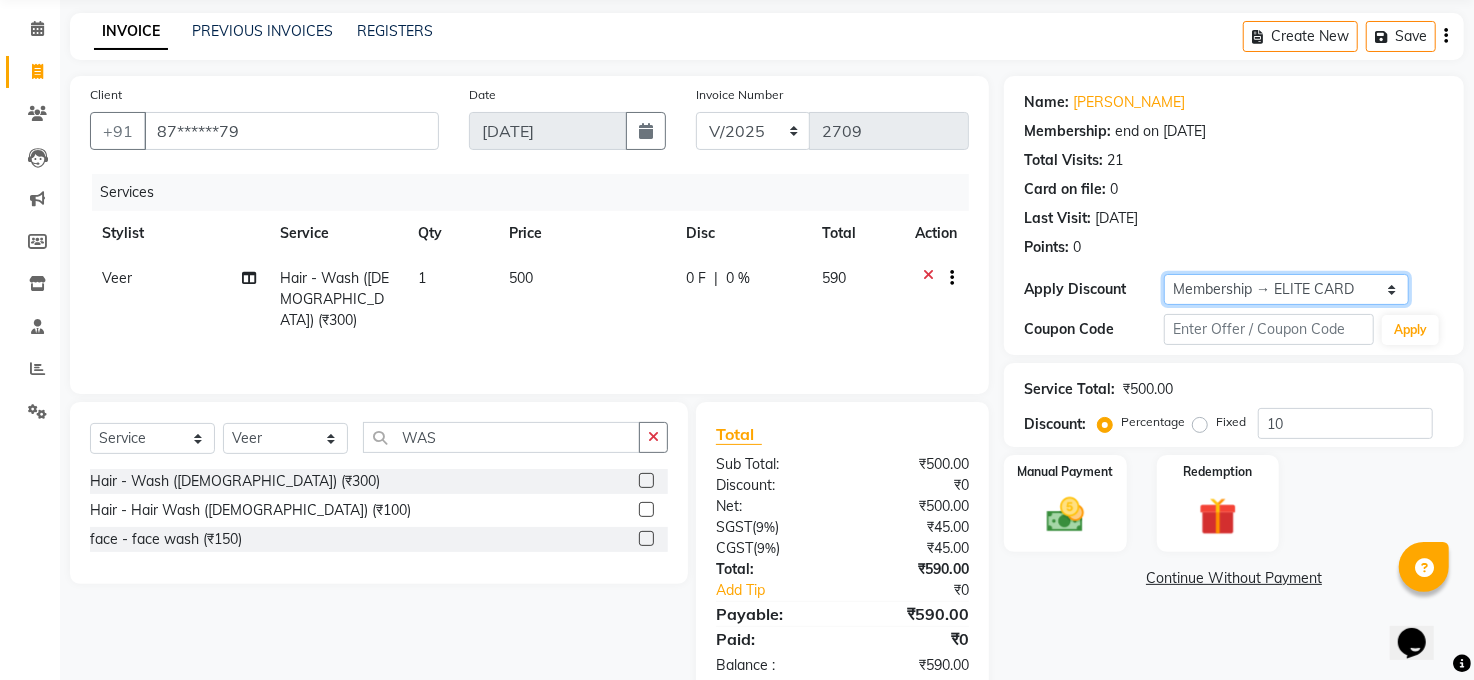 click on "Select Membership → ELITE CARD" 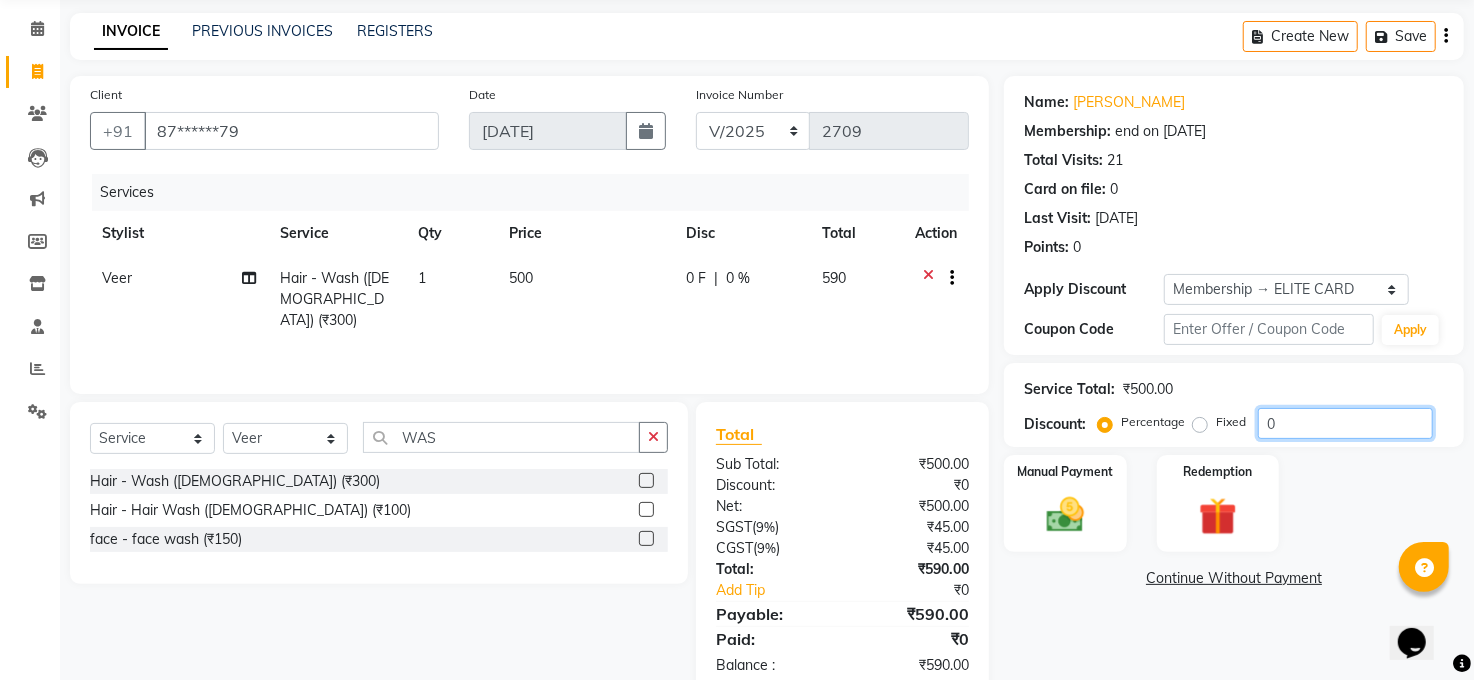 click on "0" 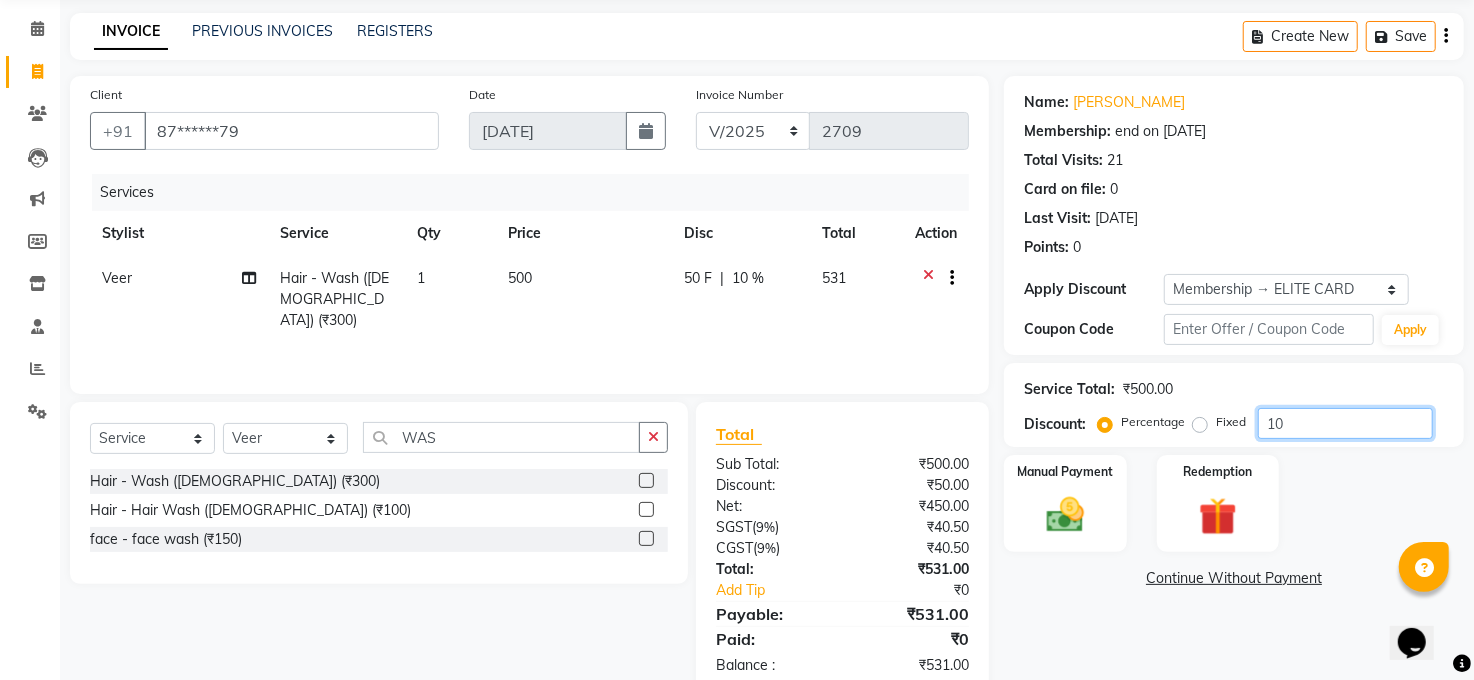 scroll, scrollTop: 119, scrollLeft: 0, axis: vertical 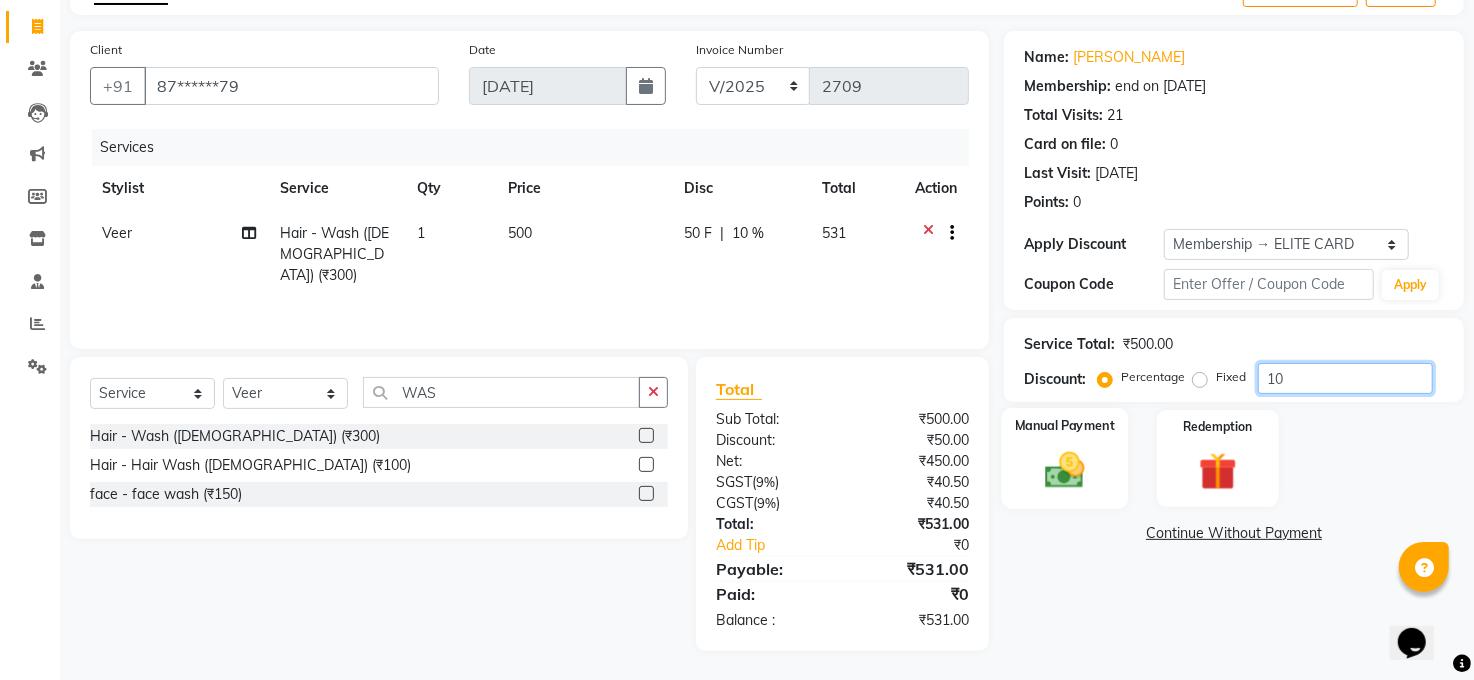 type on "10" 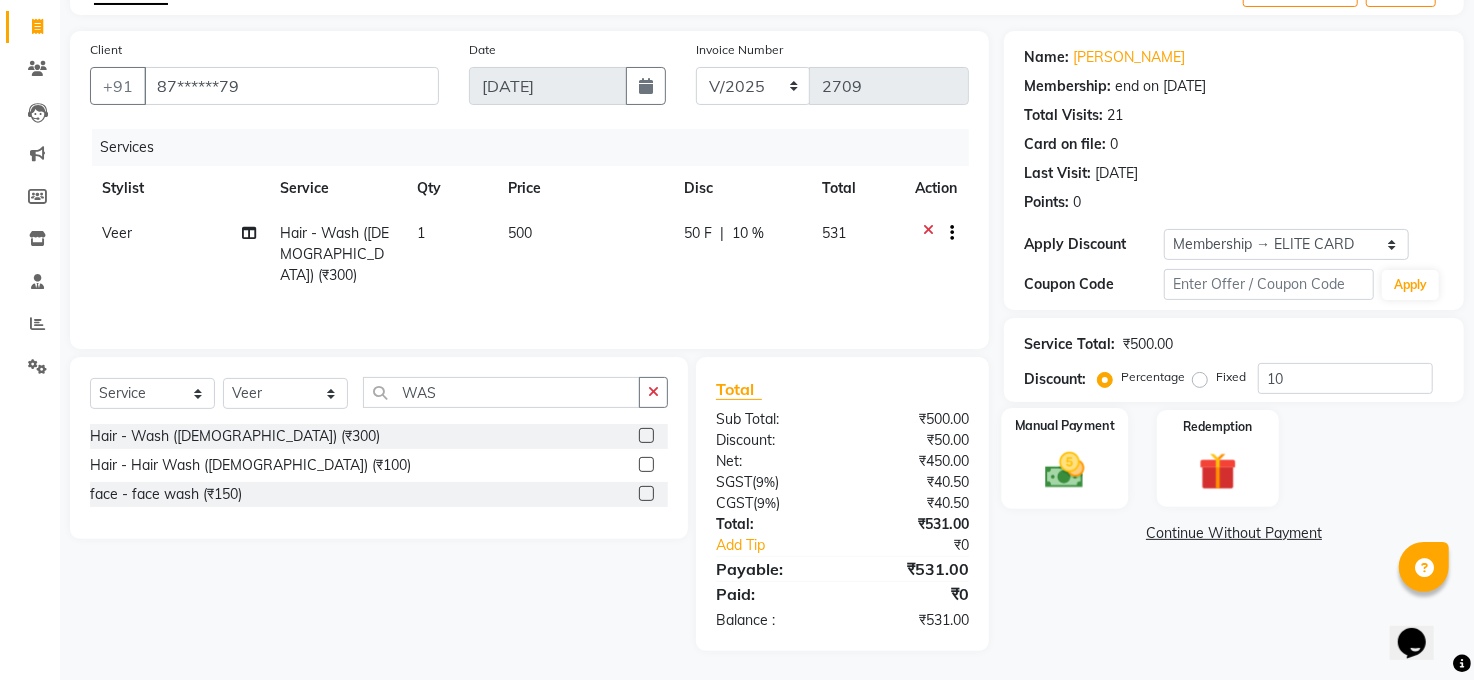 click 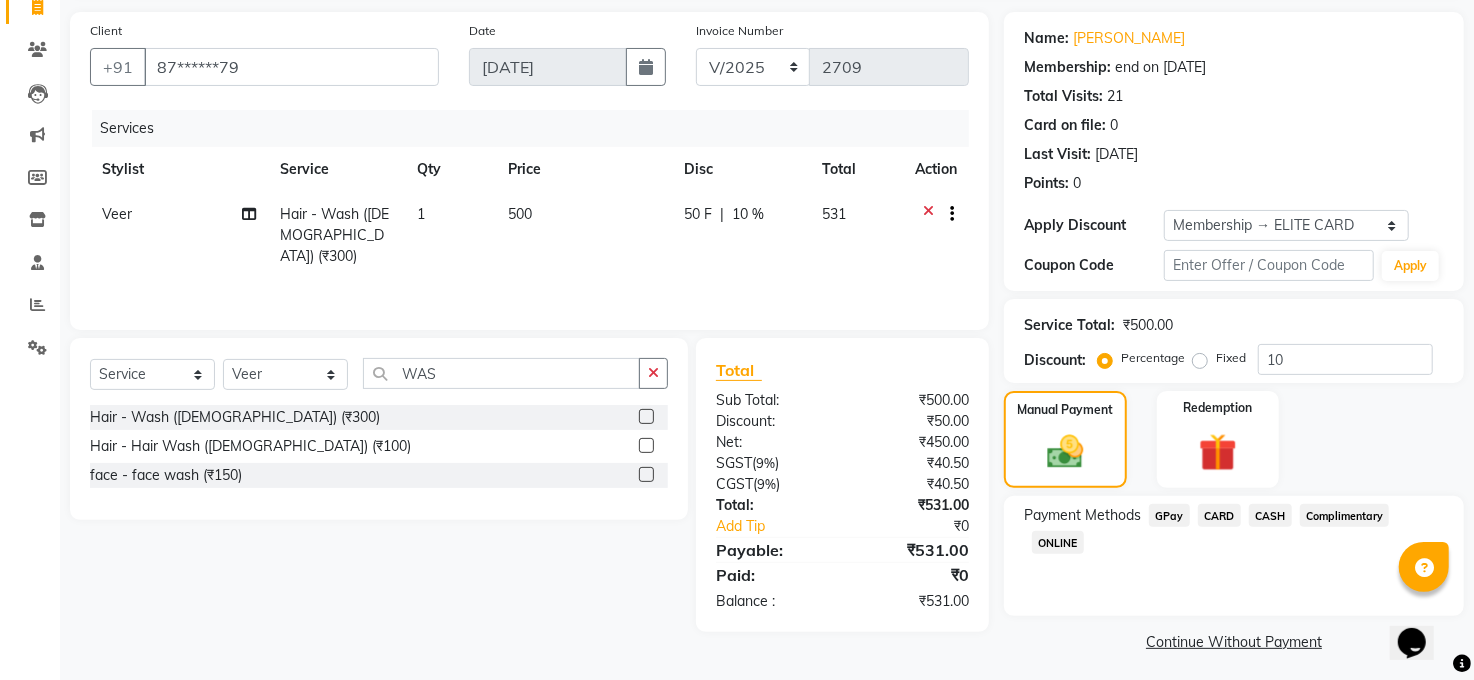 scroll, scrollTop: 144, scrollLeft: 0, axis: vertical 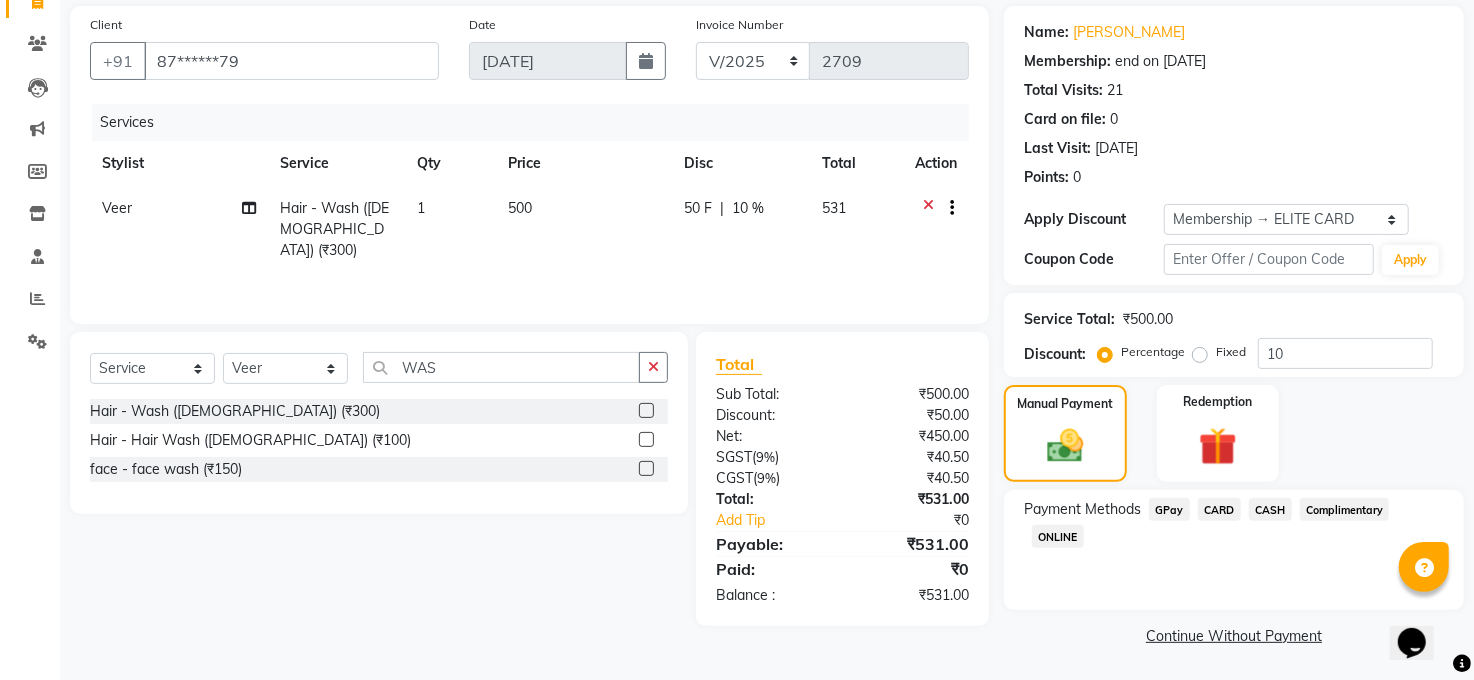 click on "CASH" 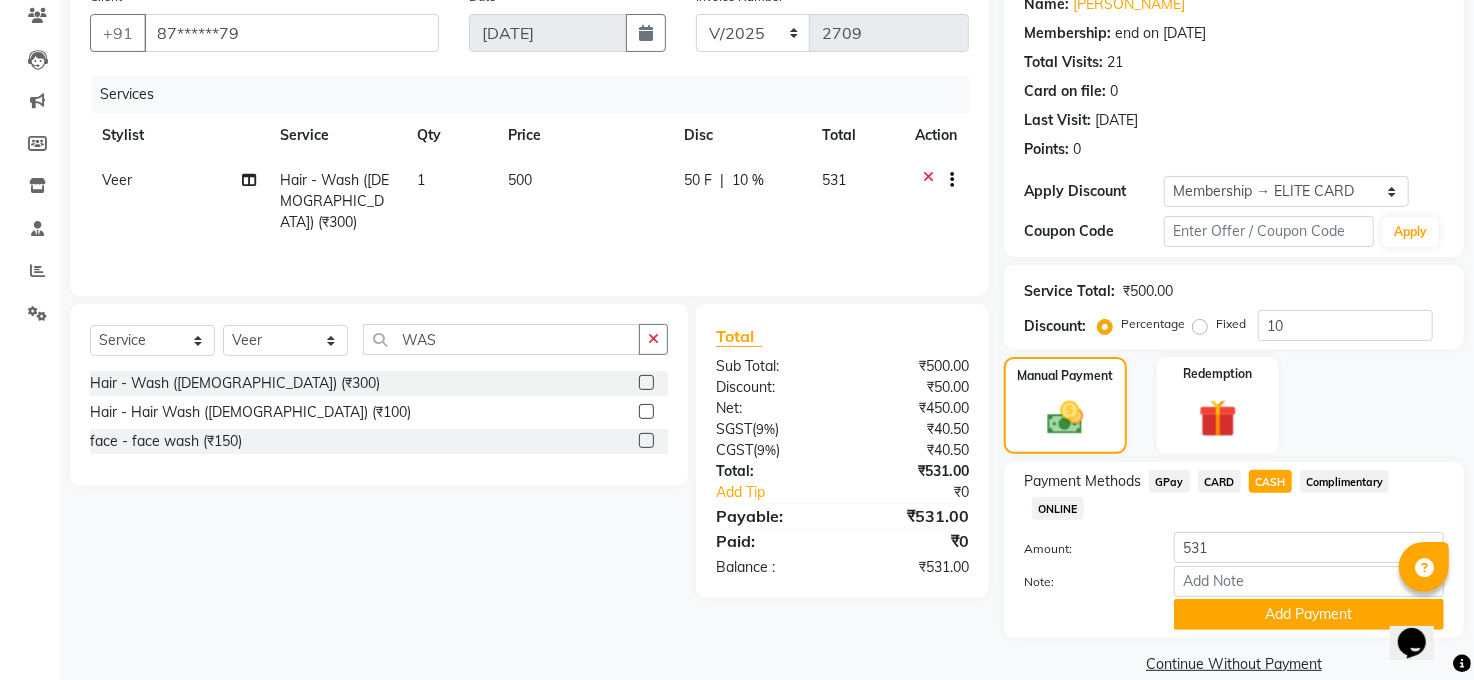 scroll, scrollTop: 201, scrollLeft: 0, axis: vertical 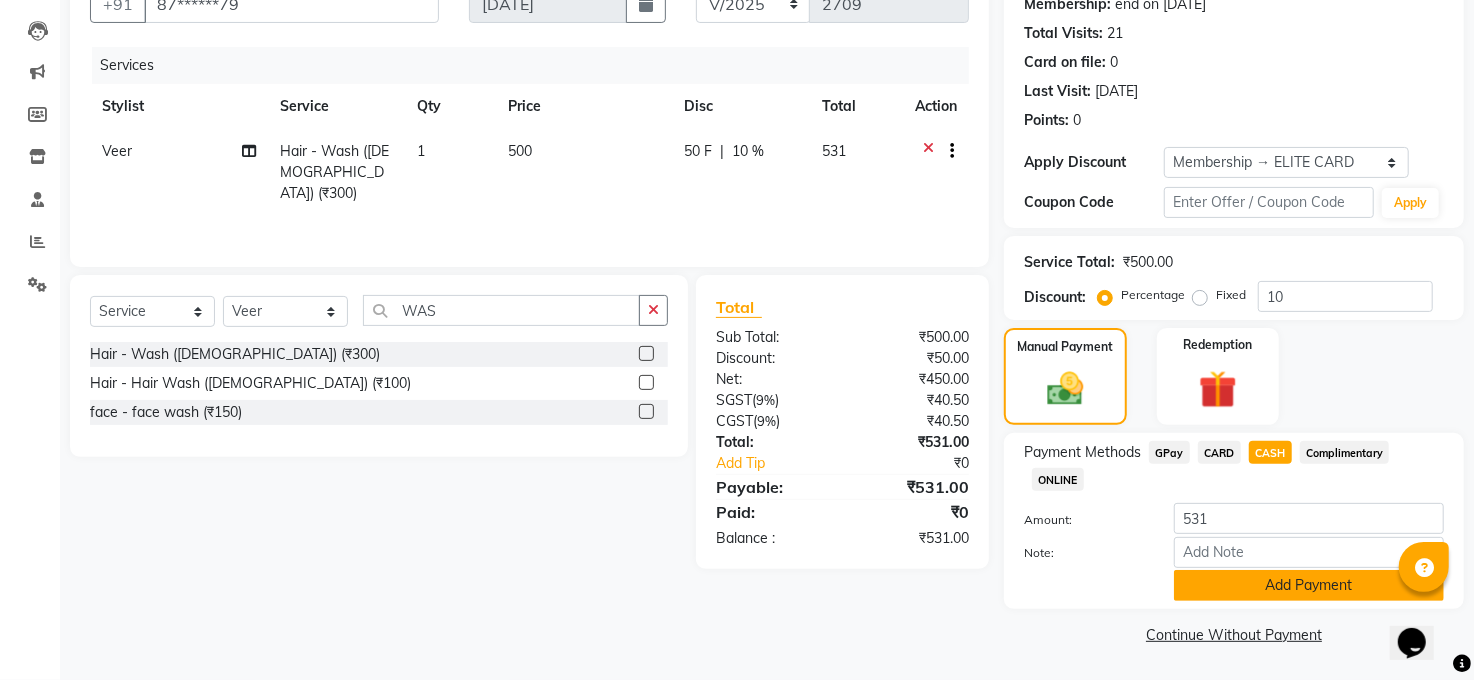 click on "Add Payment" 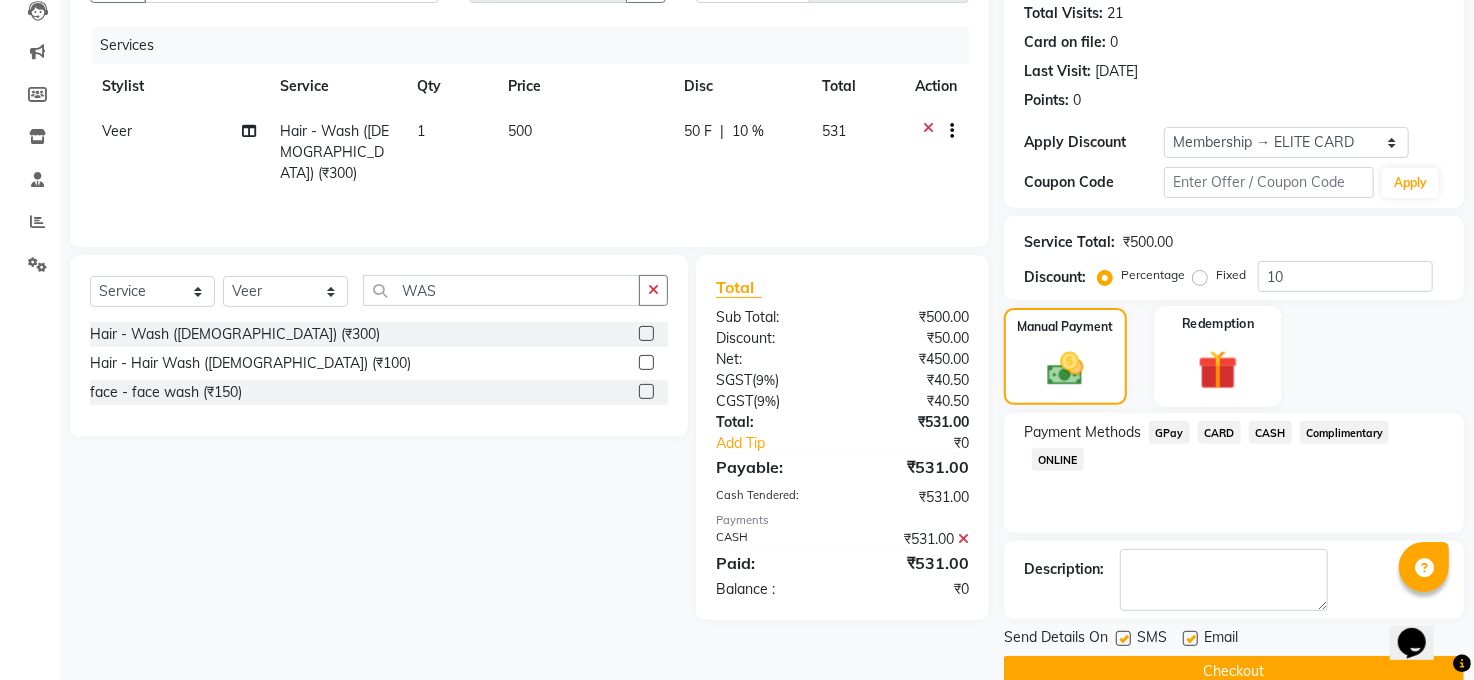 scroll, scrollTop: 257, scrollLeft: 0, axis: vertical 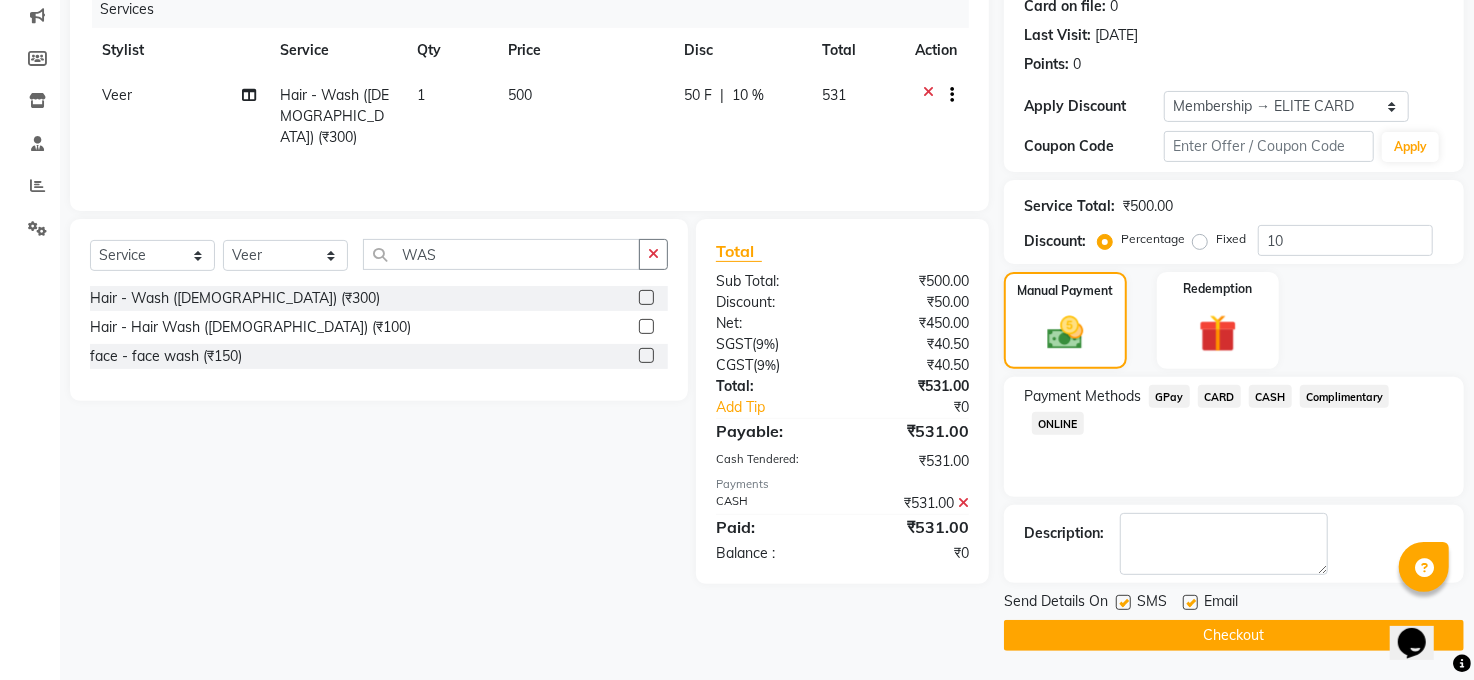 drag, startPoint x: 1263, startPoint y: 627, endPoint x: 1253, endPoint y: 634, distance: 12.206555 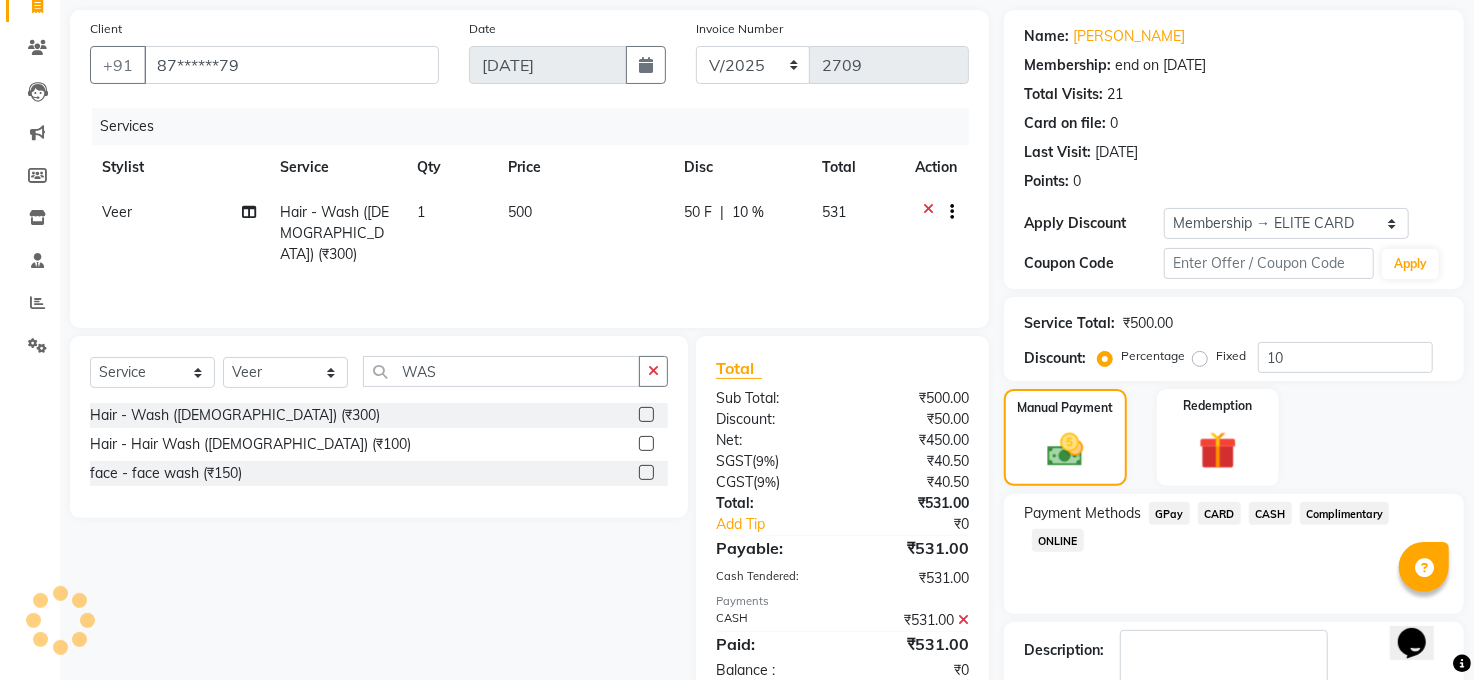 scroll, scrollTop: 0, scrollLeft: 0, axis: both 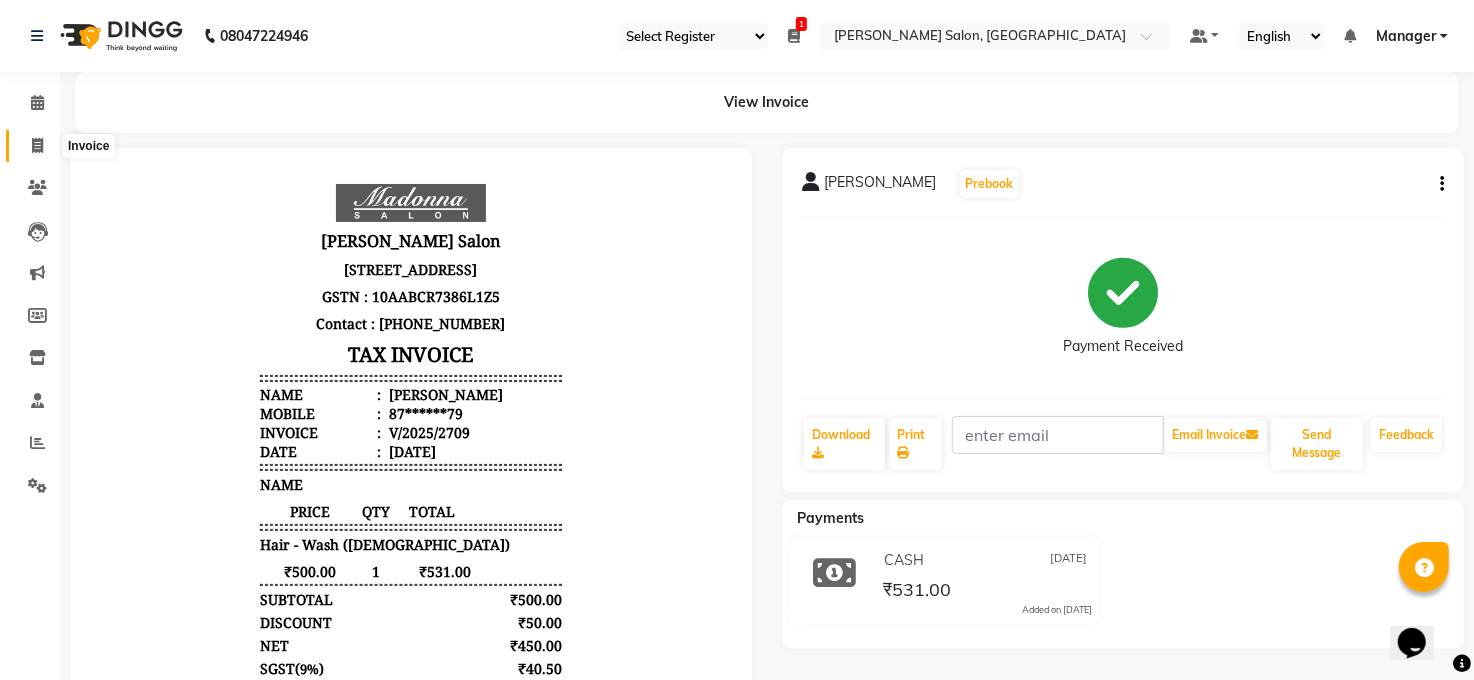 click 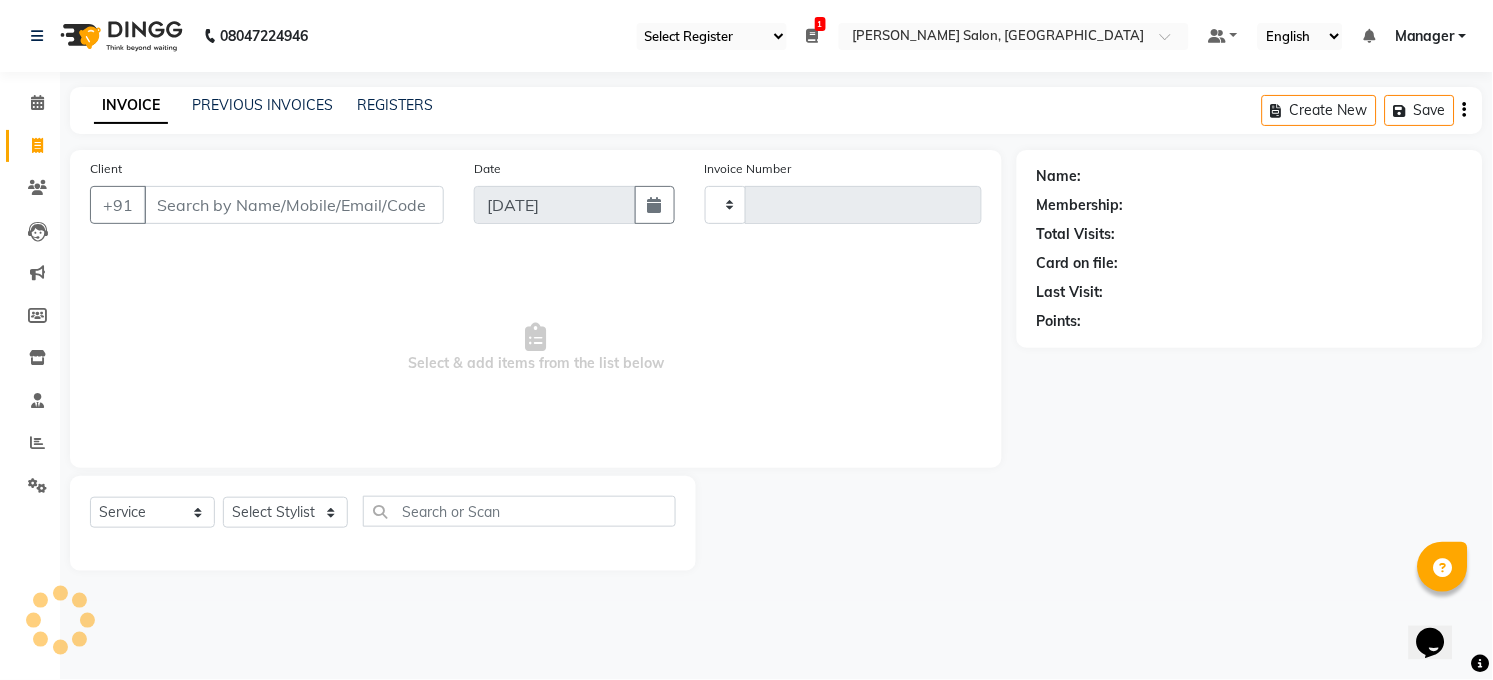 type on "2710" 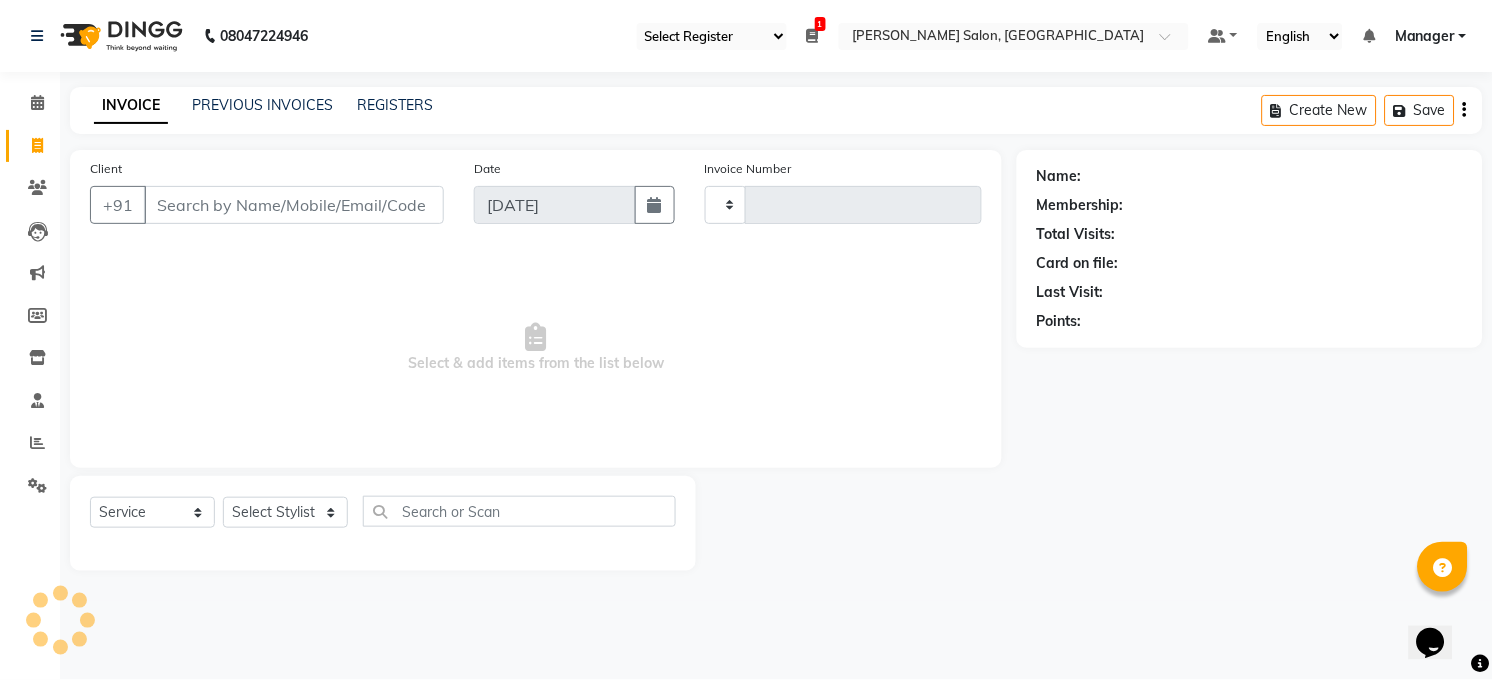 select on "5748" 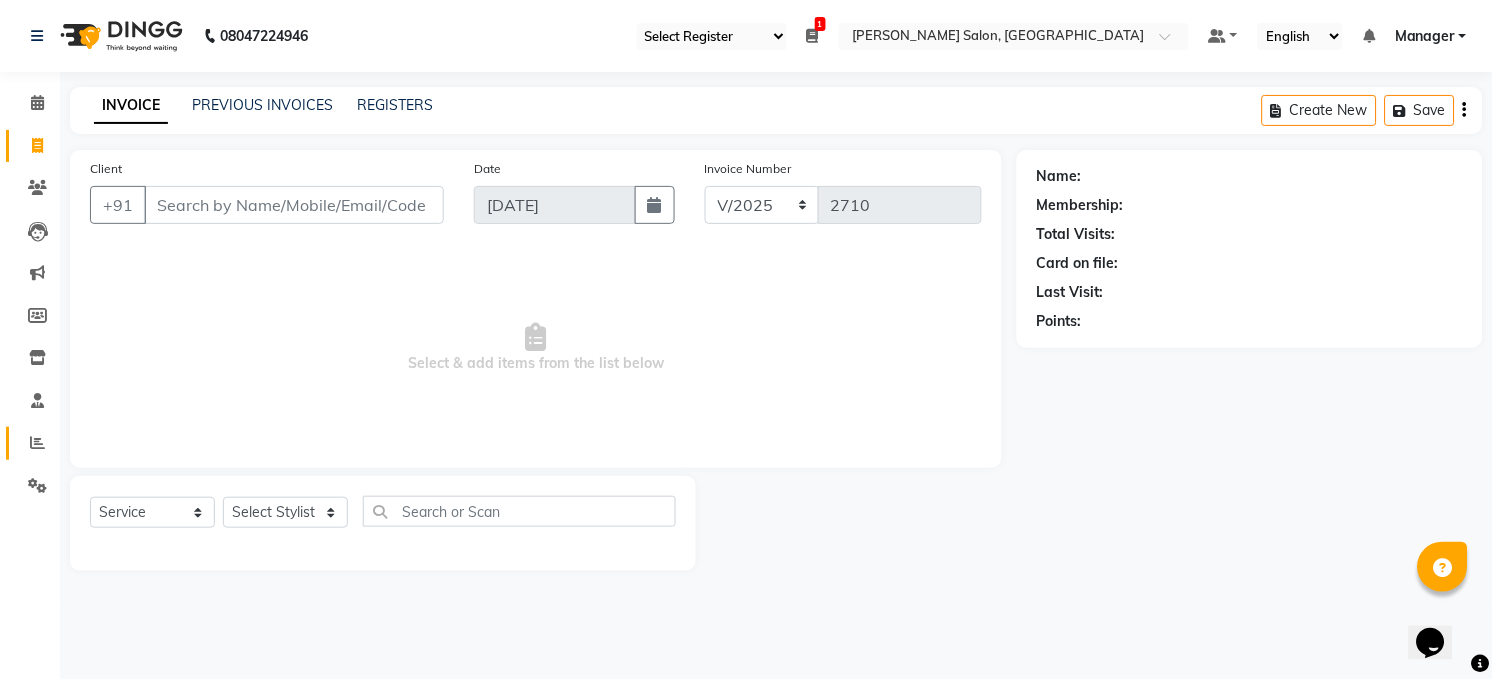 click 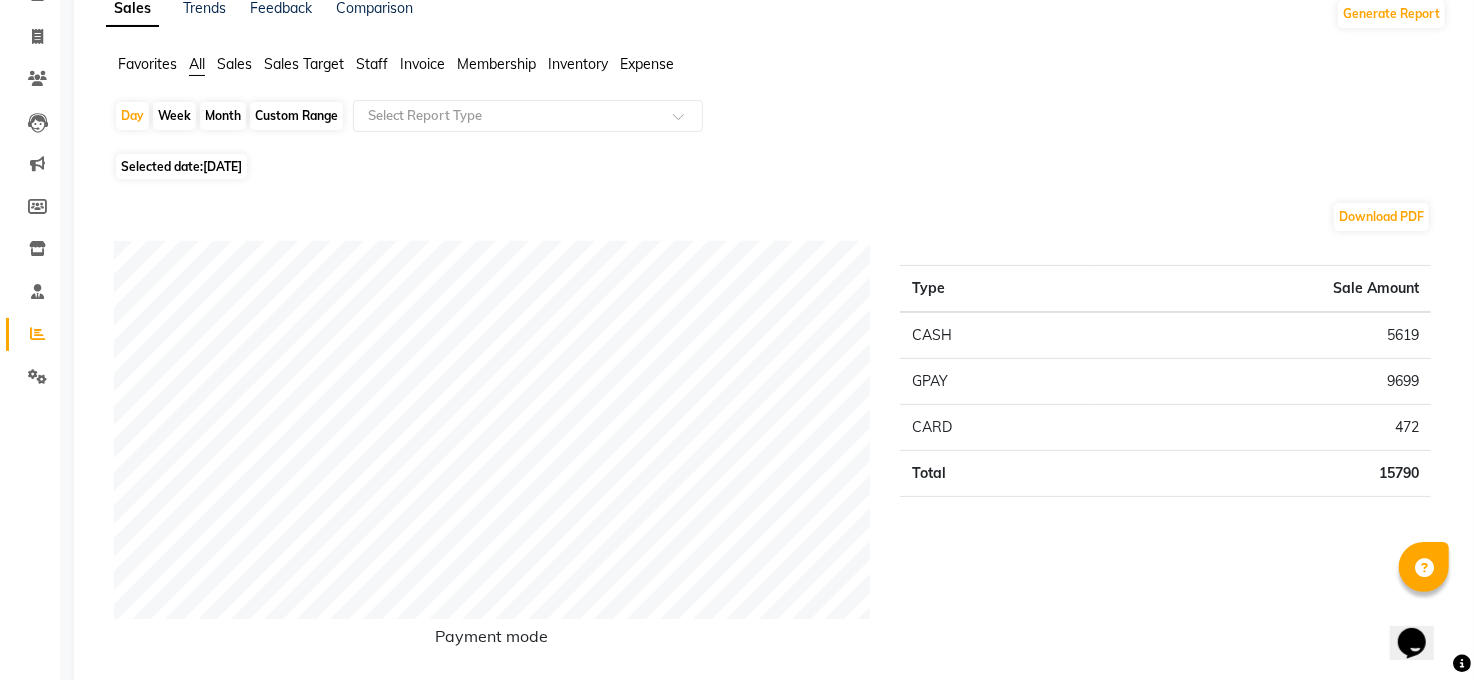 scroll, scrollTop: 0, scrollLeft: 0, axis: both 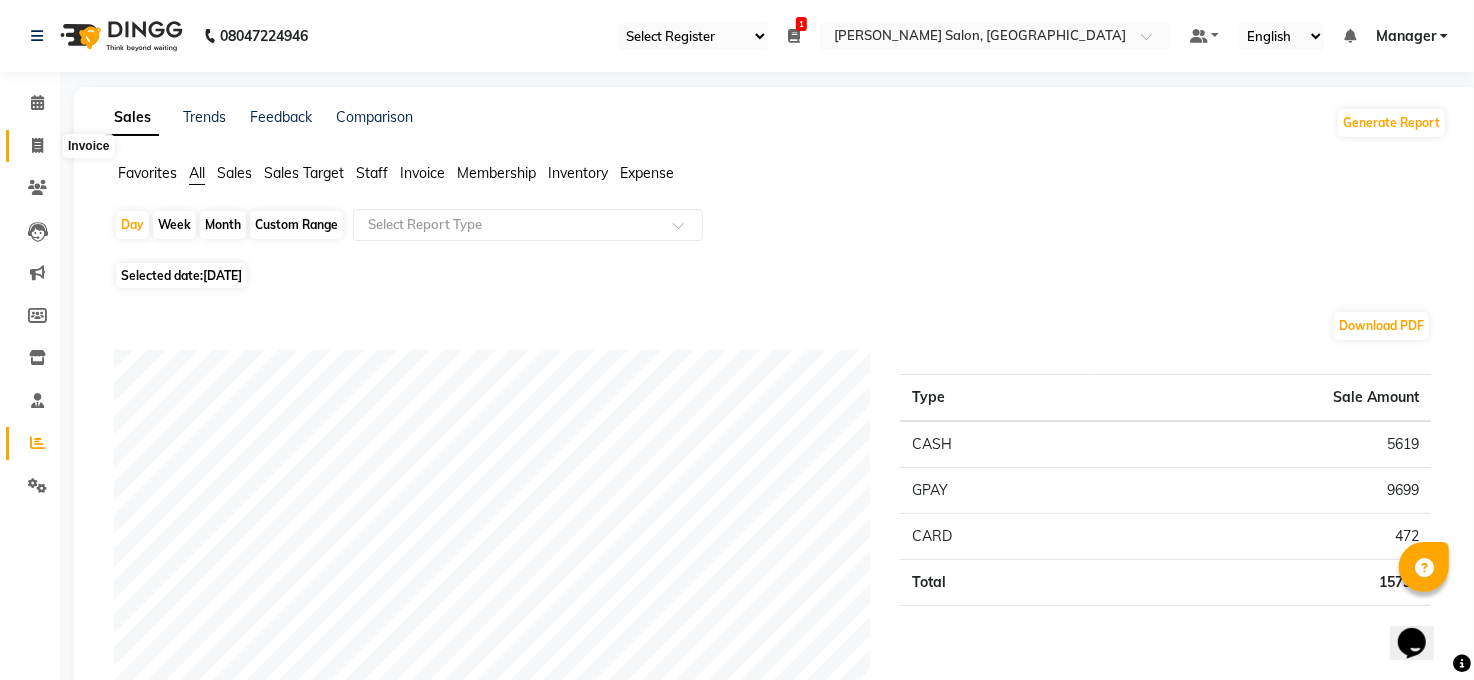 click 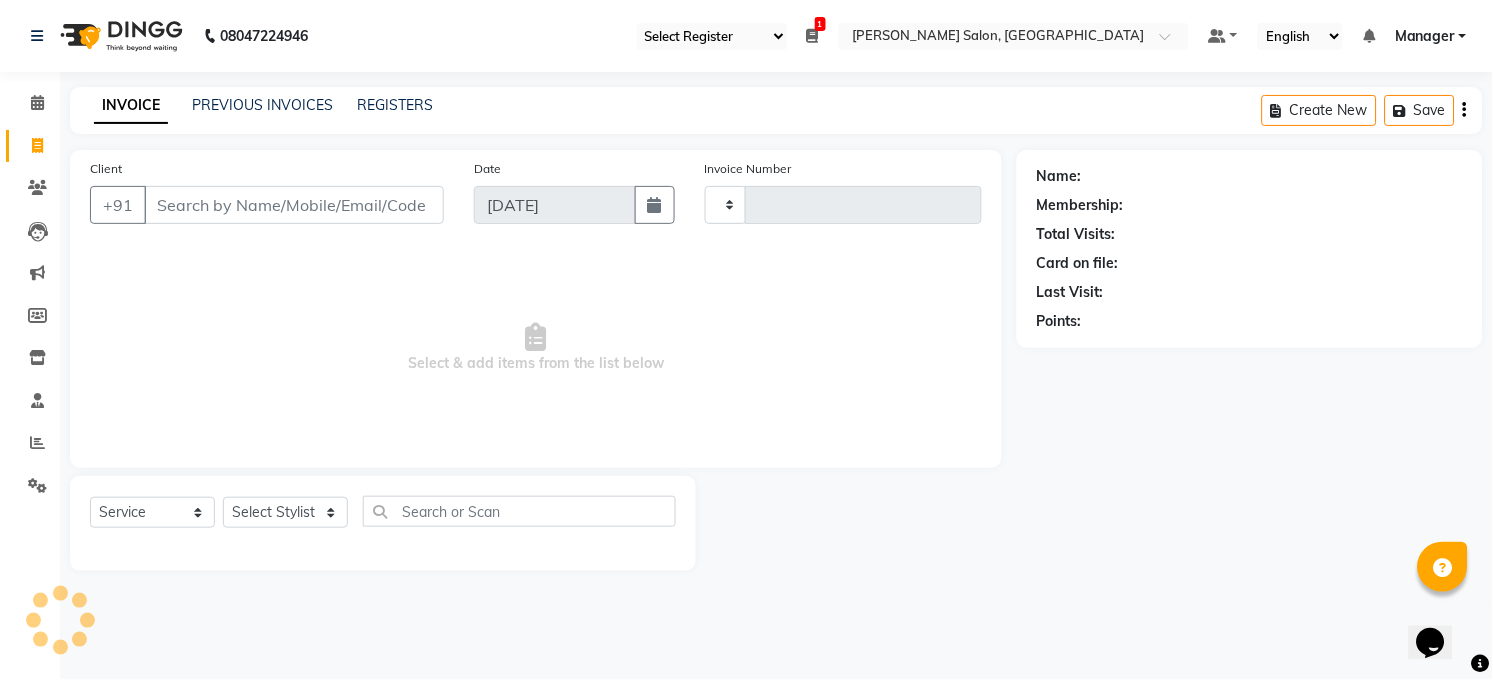 type on "2710" 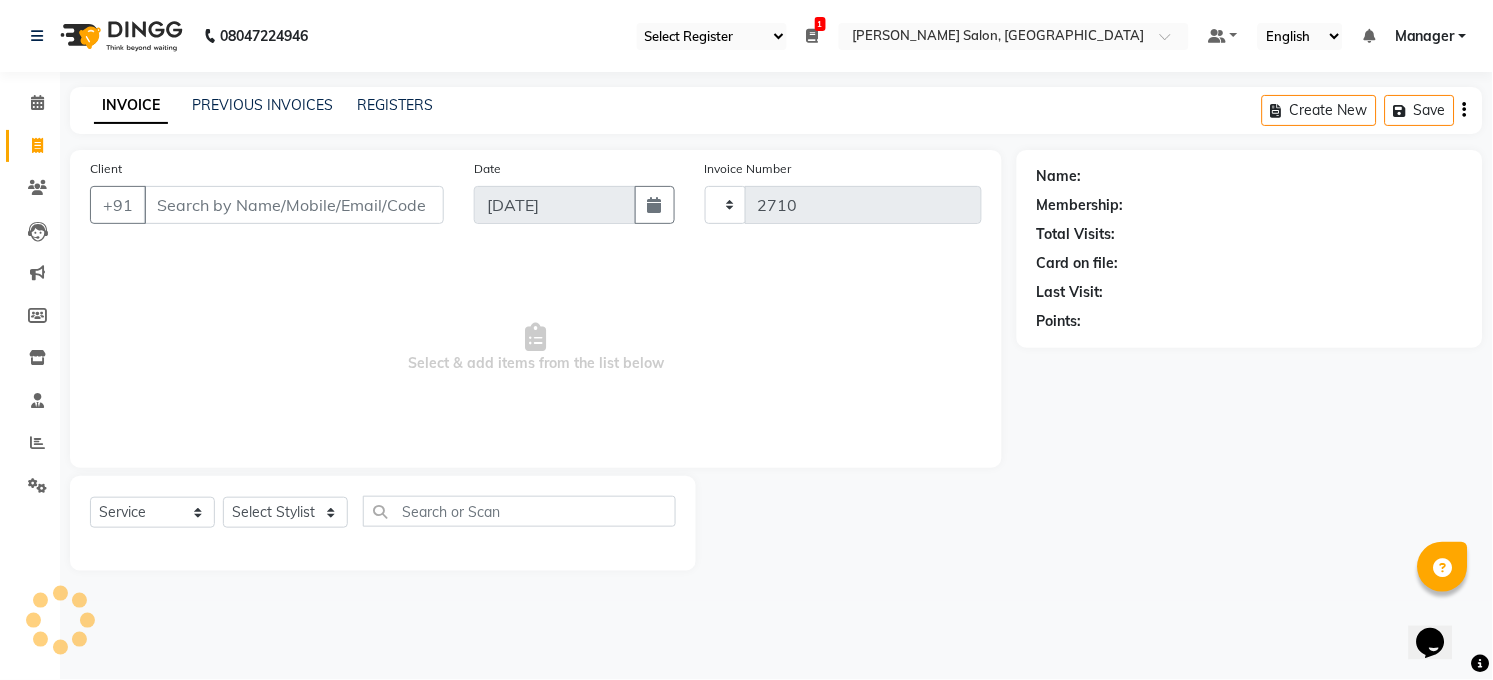 select on "5748" 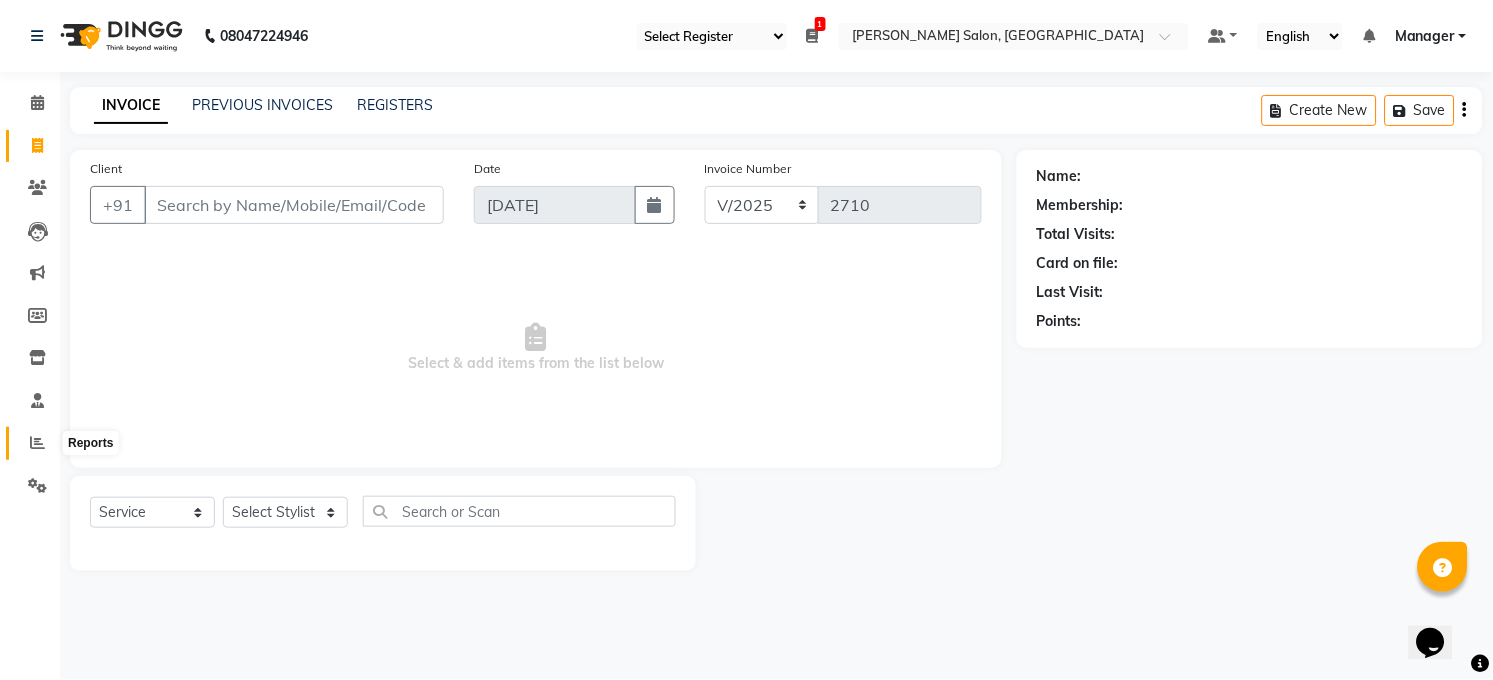 drag, startPoint x: 30, startPoint y: 437, endPoint x: 21, endPoint y: 443, distance: 10.816654 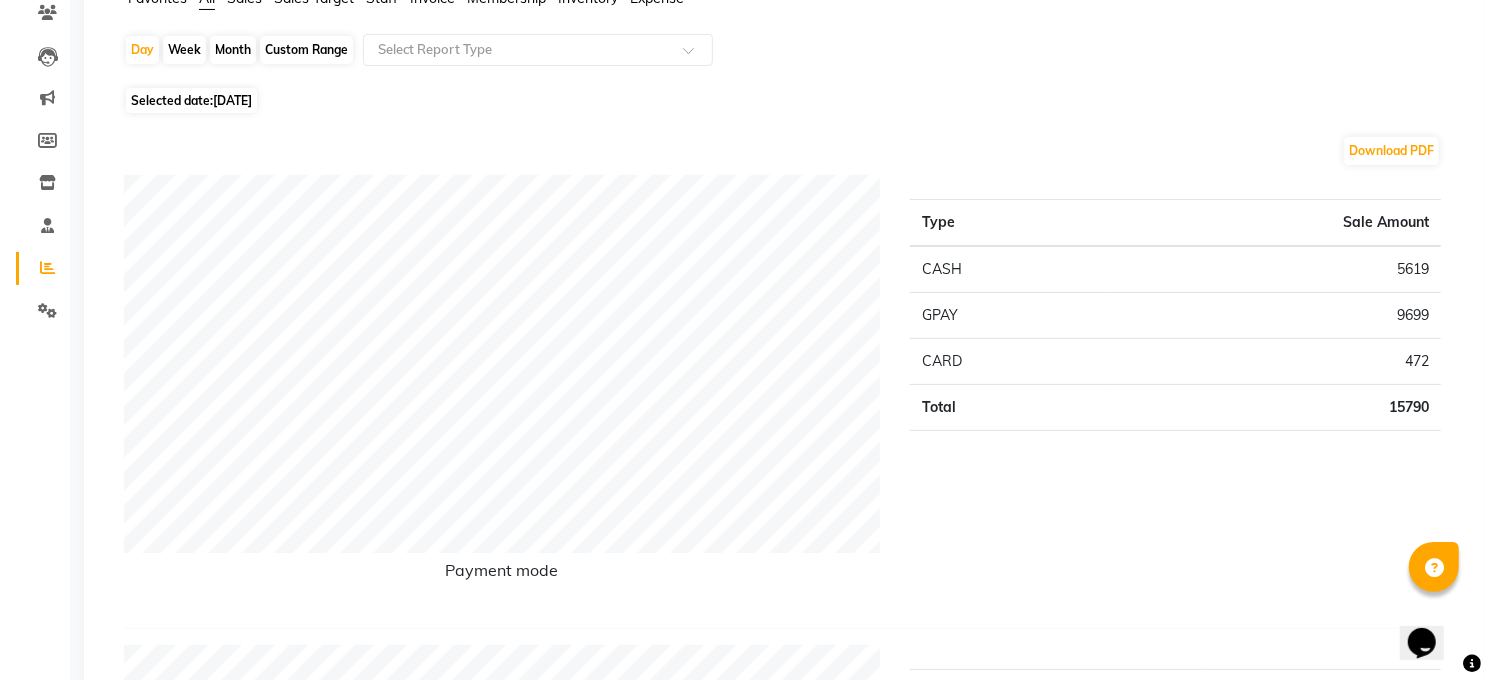scroll, scrollTop: 0, scrollLeft: 0, axis: both 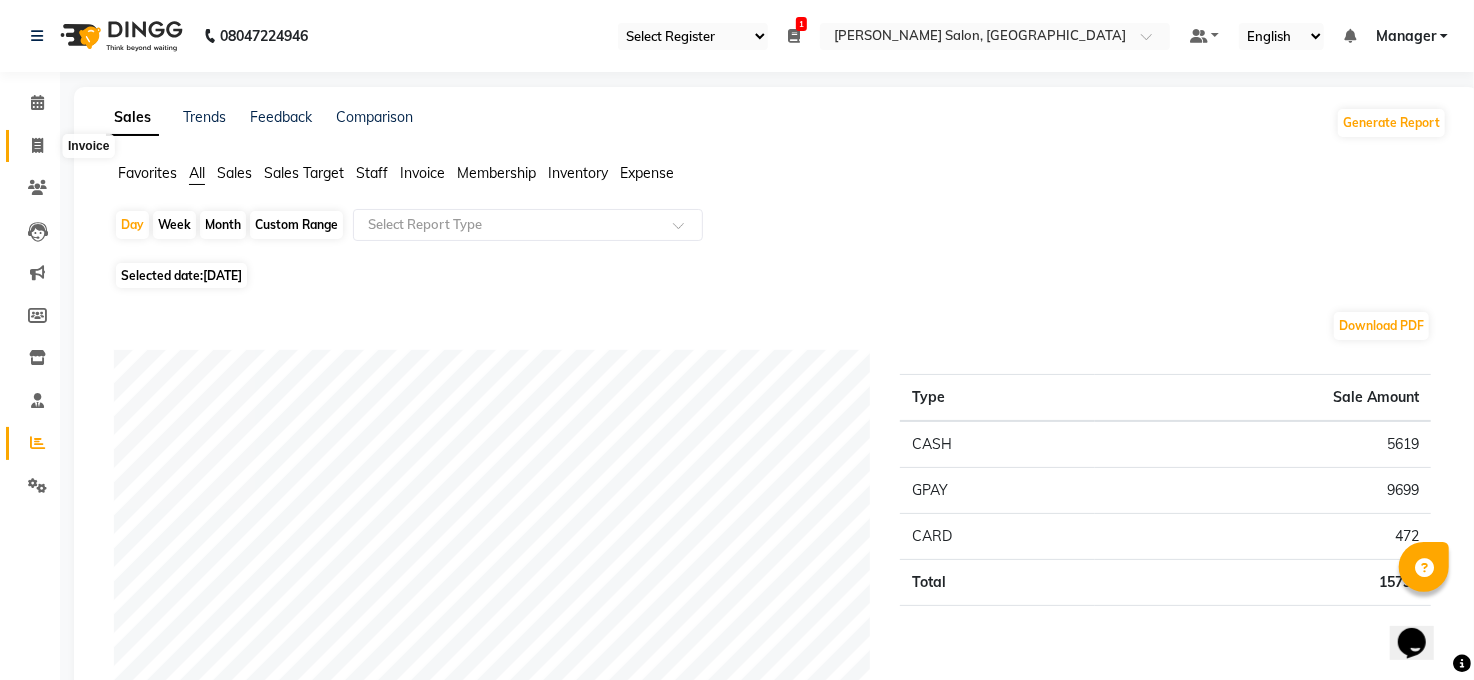 click 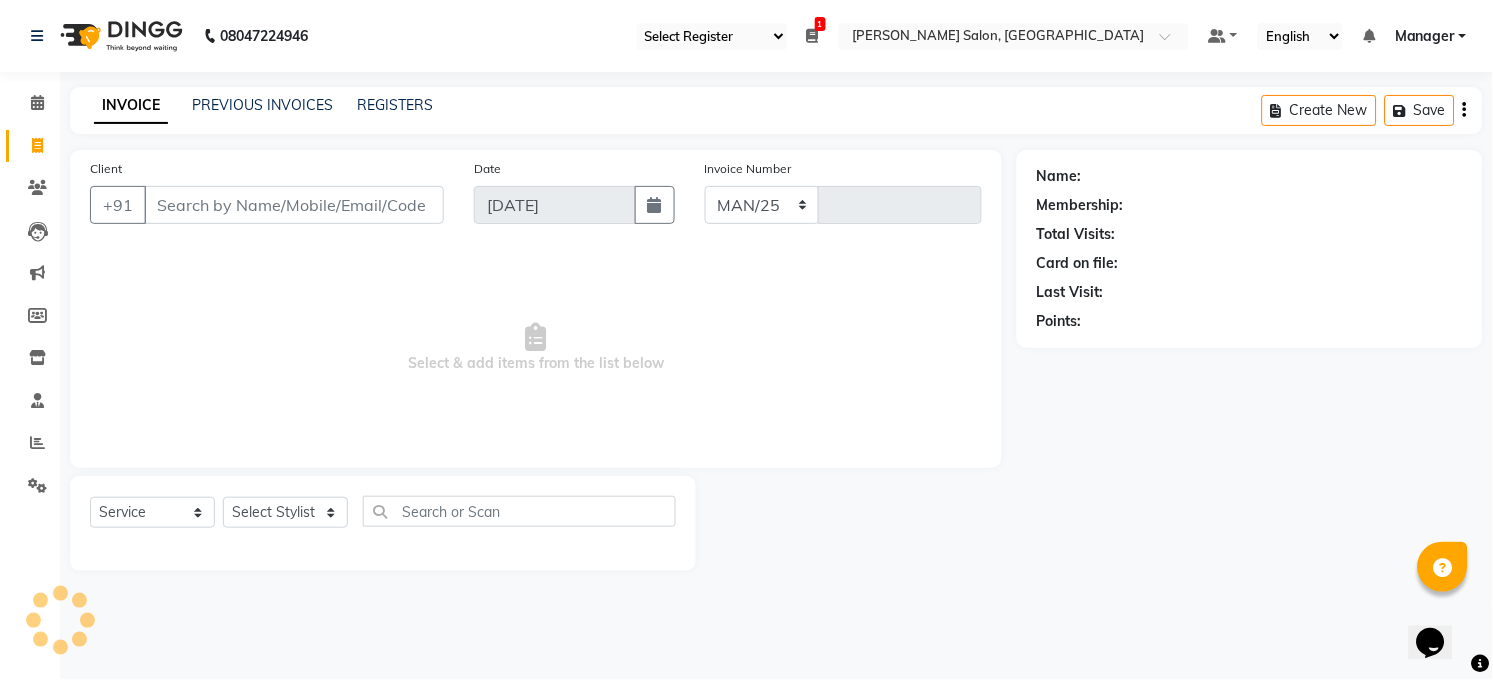 select on "5748" 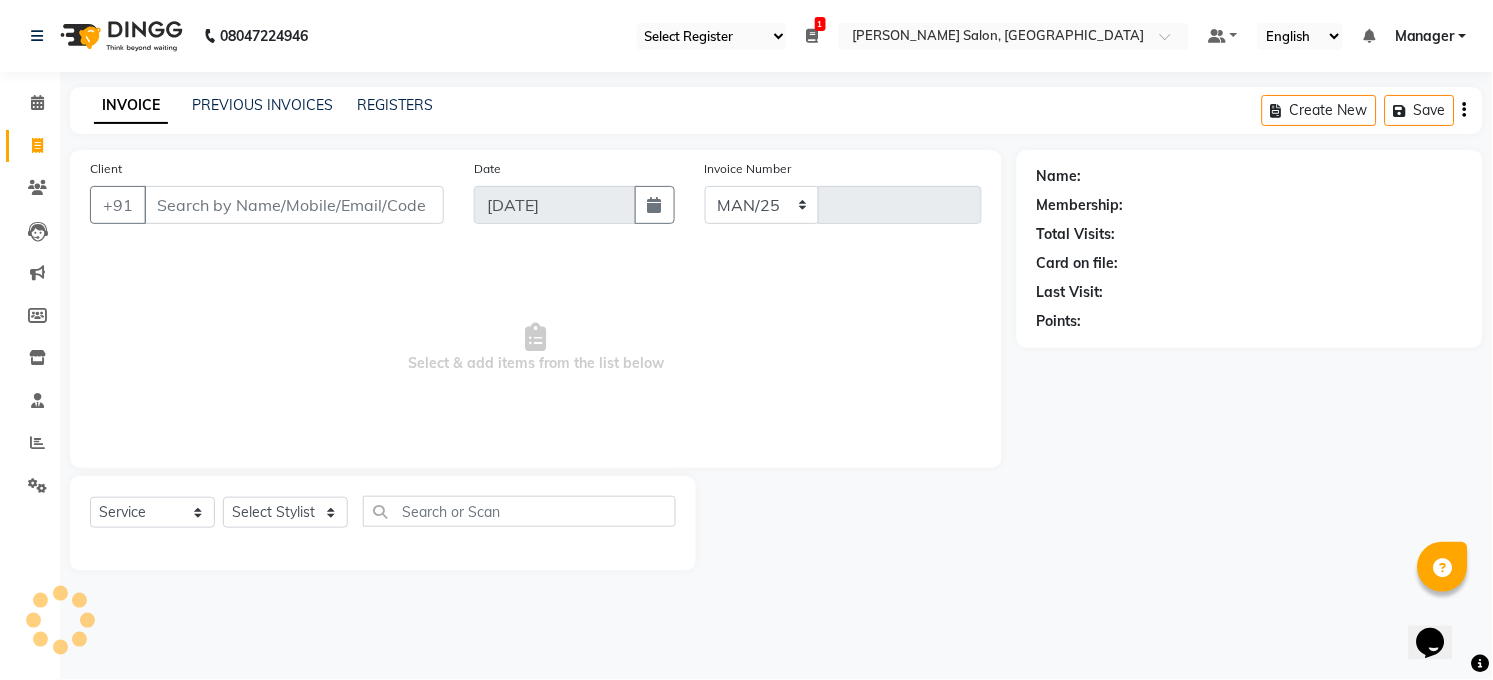 type on "2710" 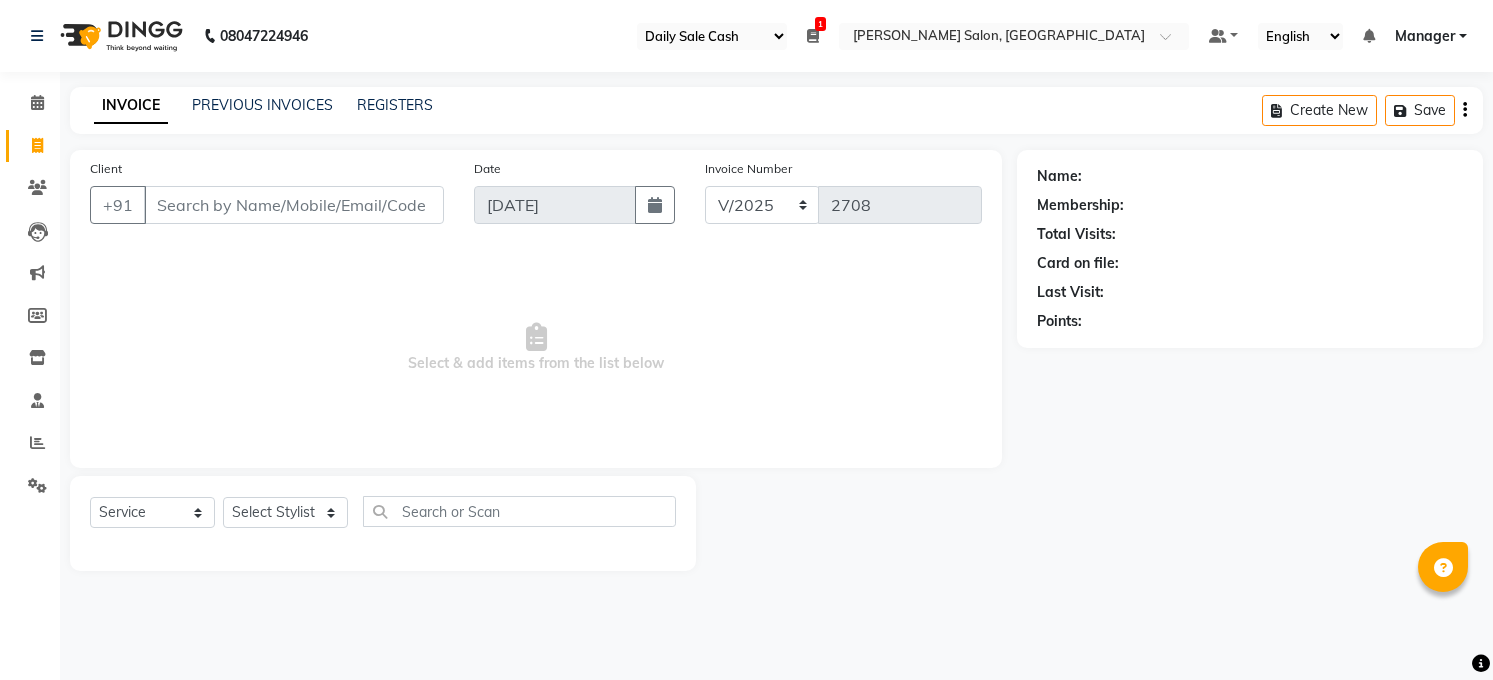 select on "35" 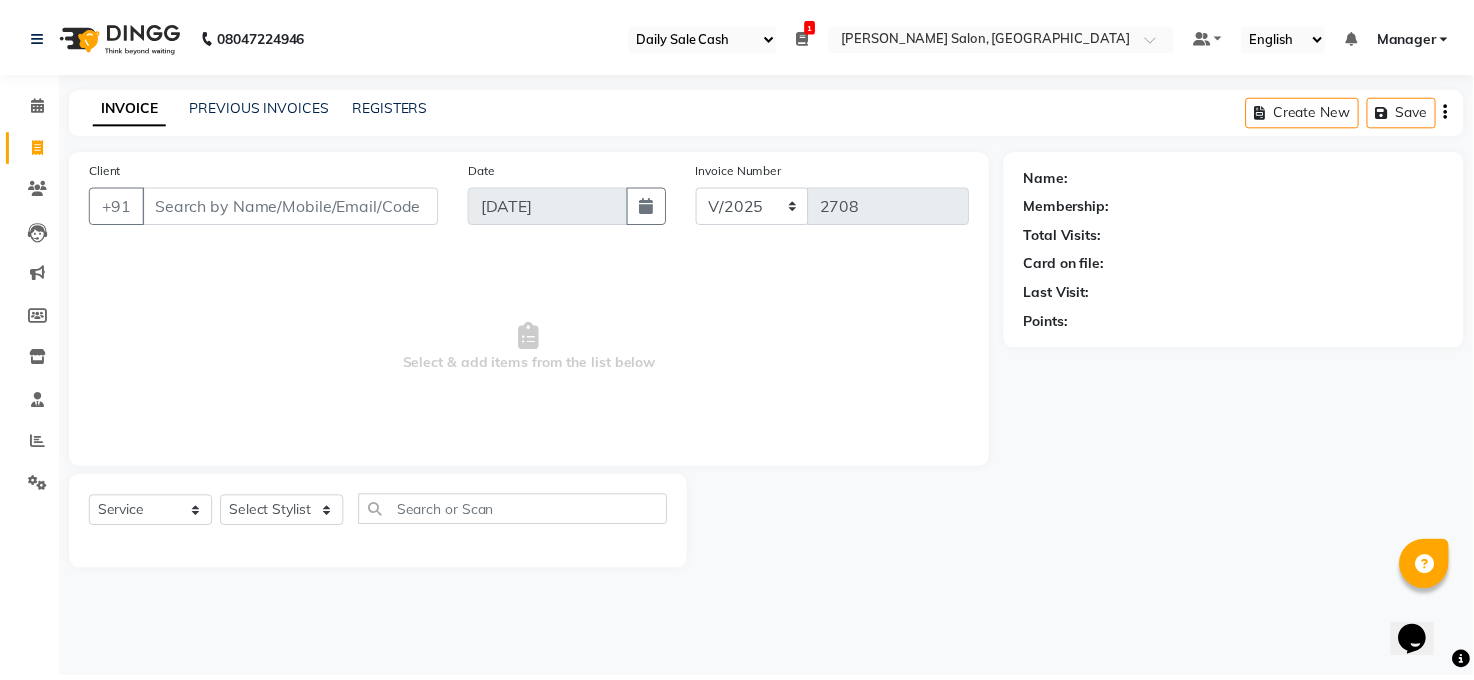 scroll, scrollTop: 0, scrollLeft: 0, axis: both 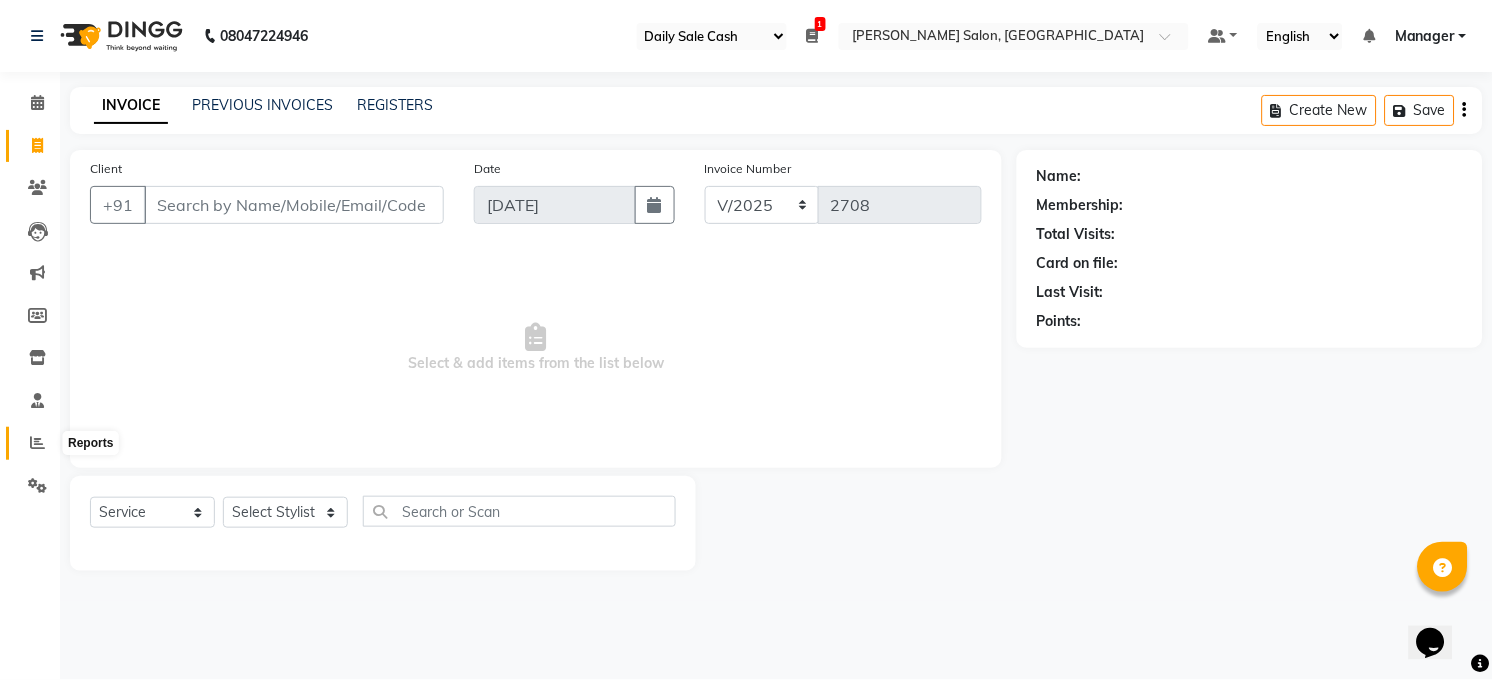 click 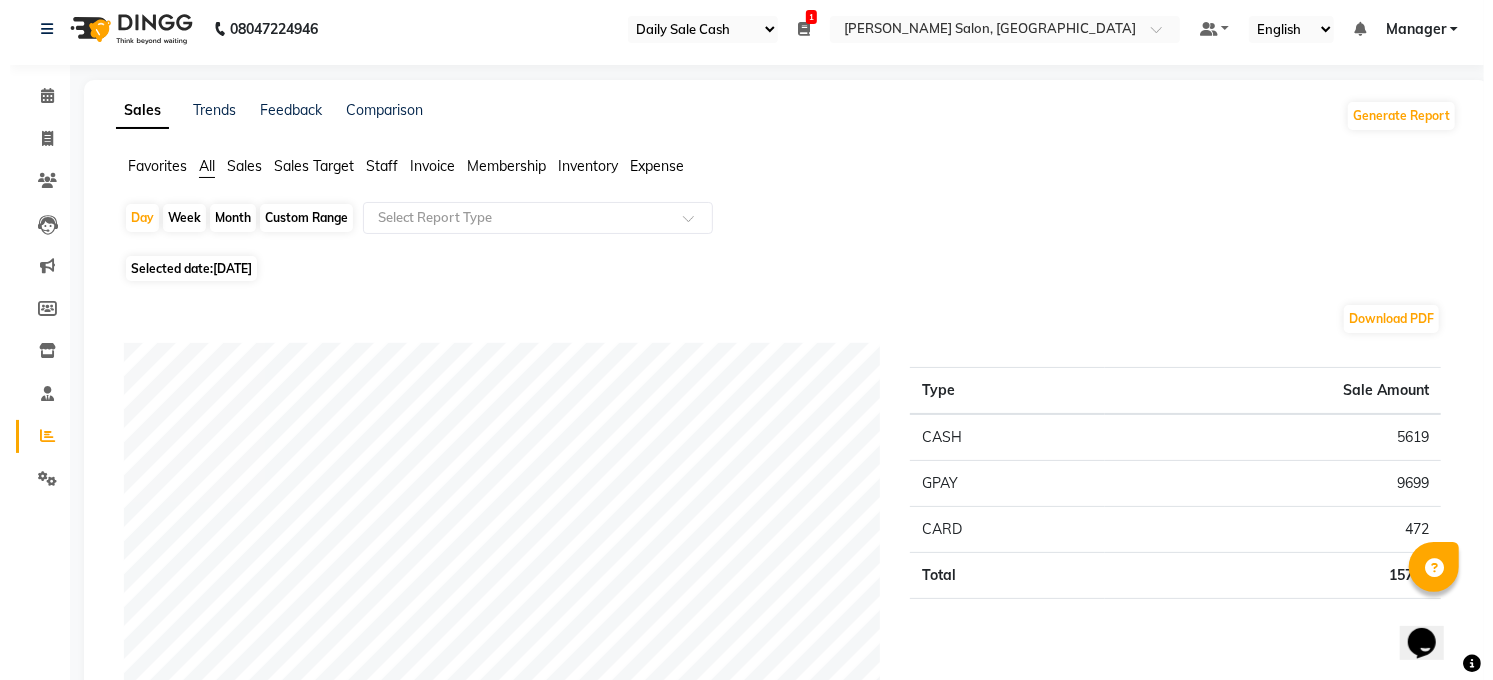 scroll, scrollTop: 0, scrollLeft: 0, axis: both 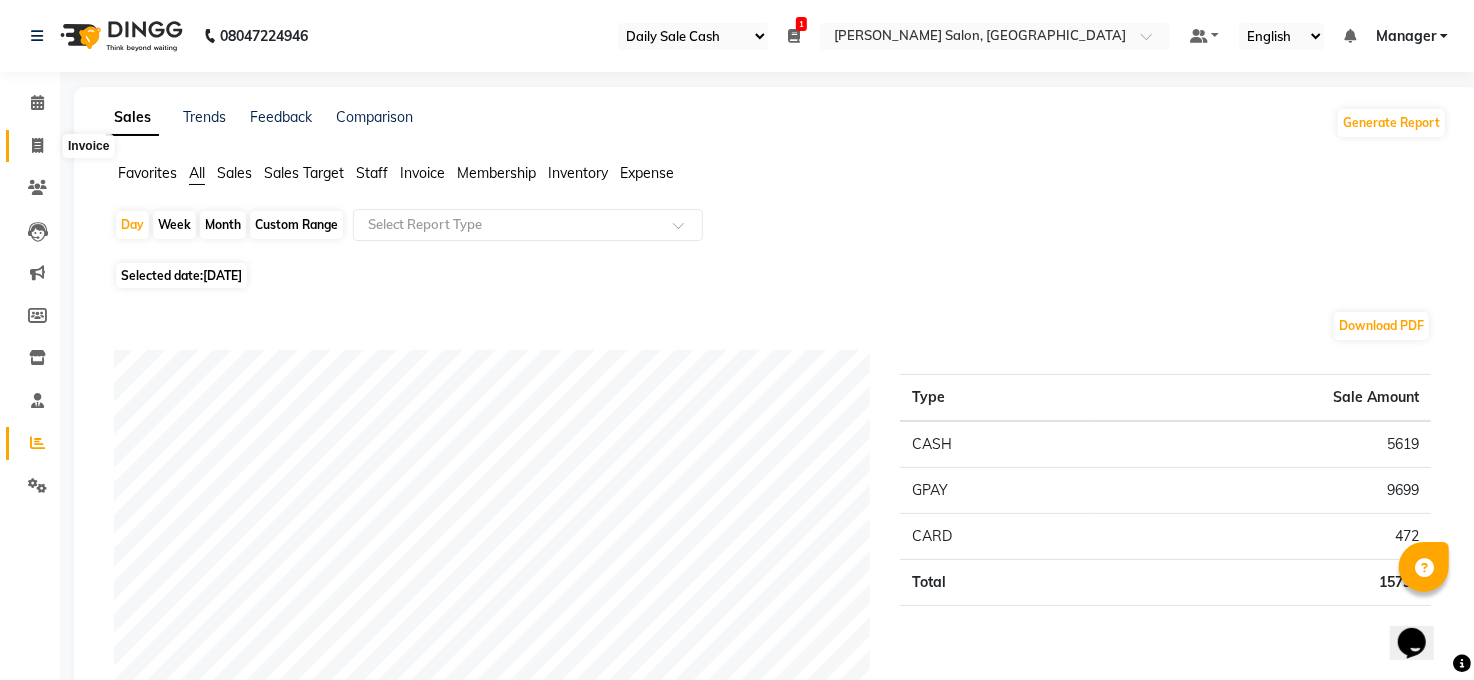 click 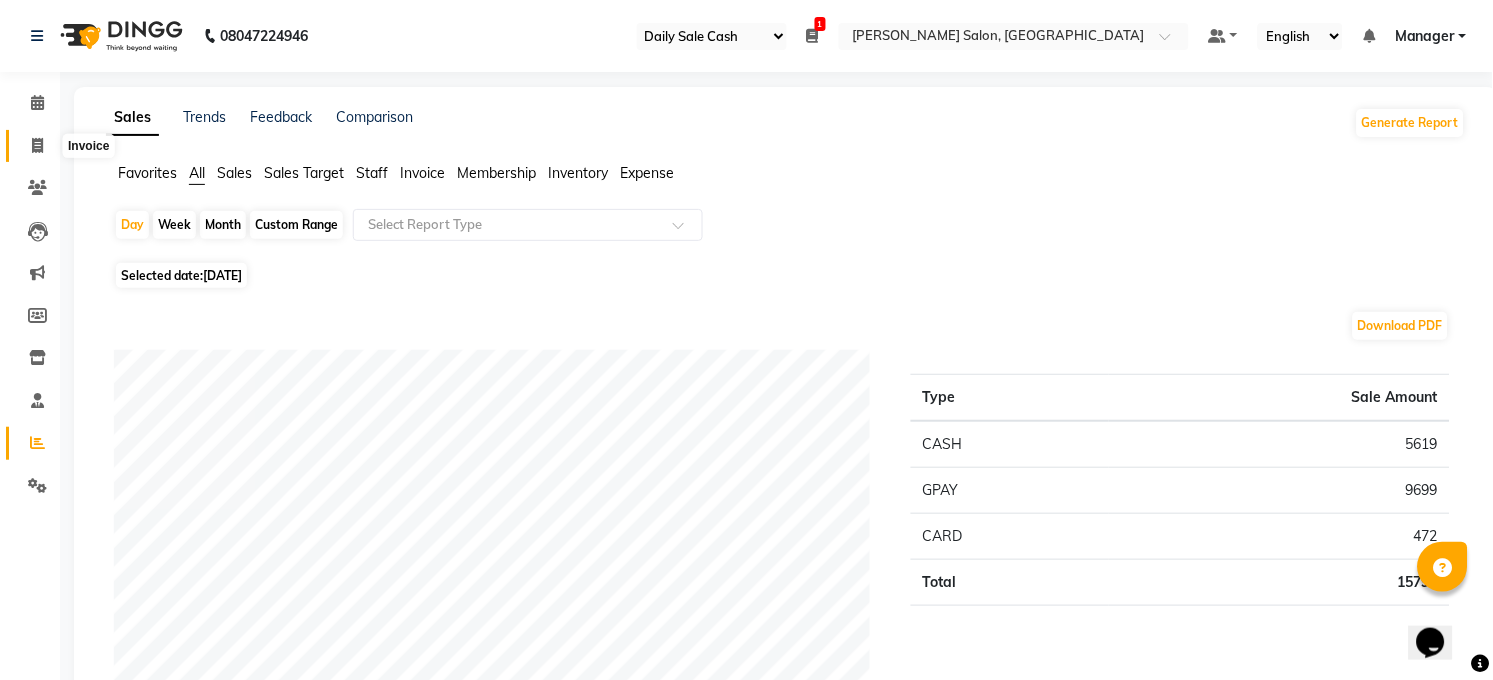 select on "service" 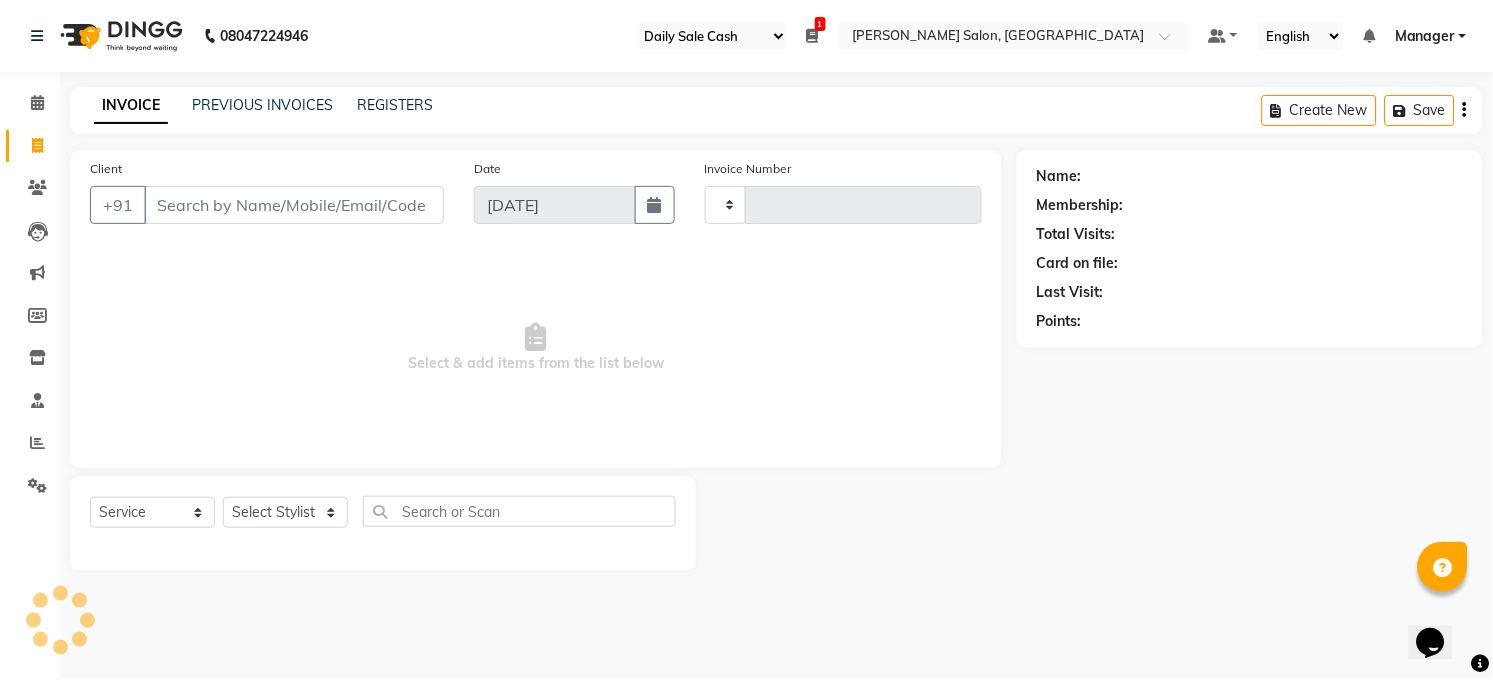 type on "2710" 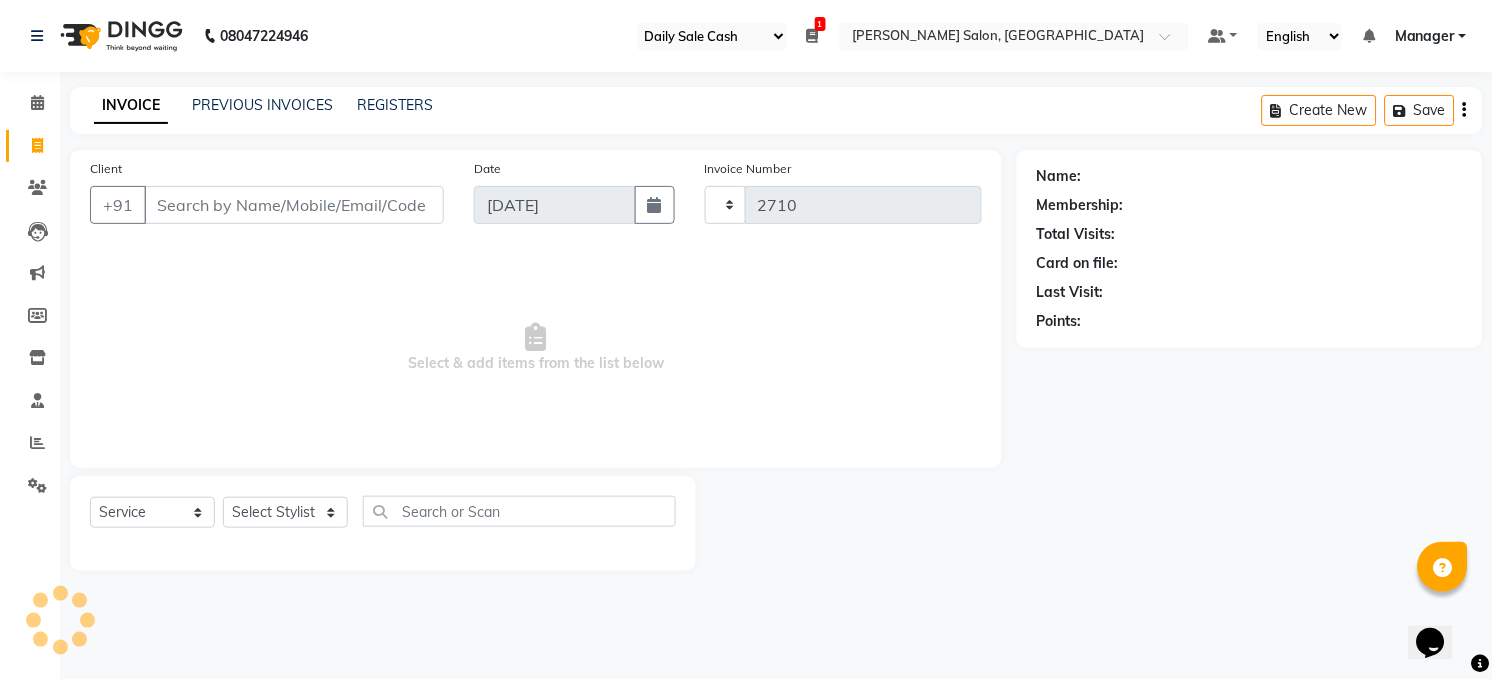 select on "5748" 